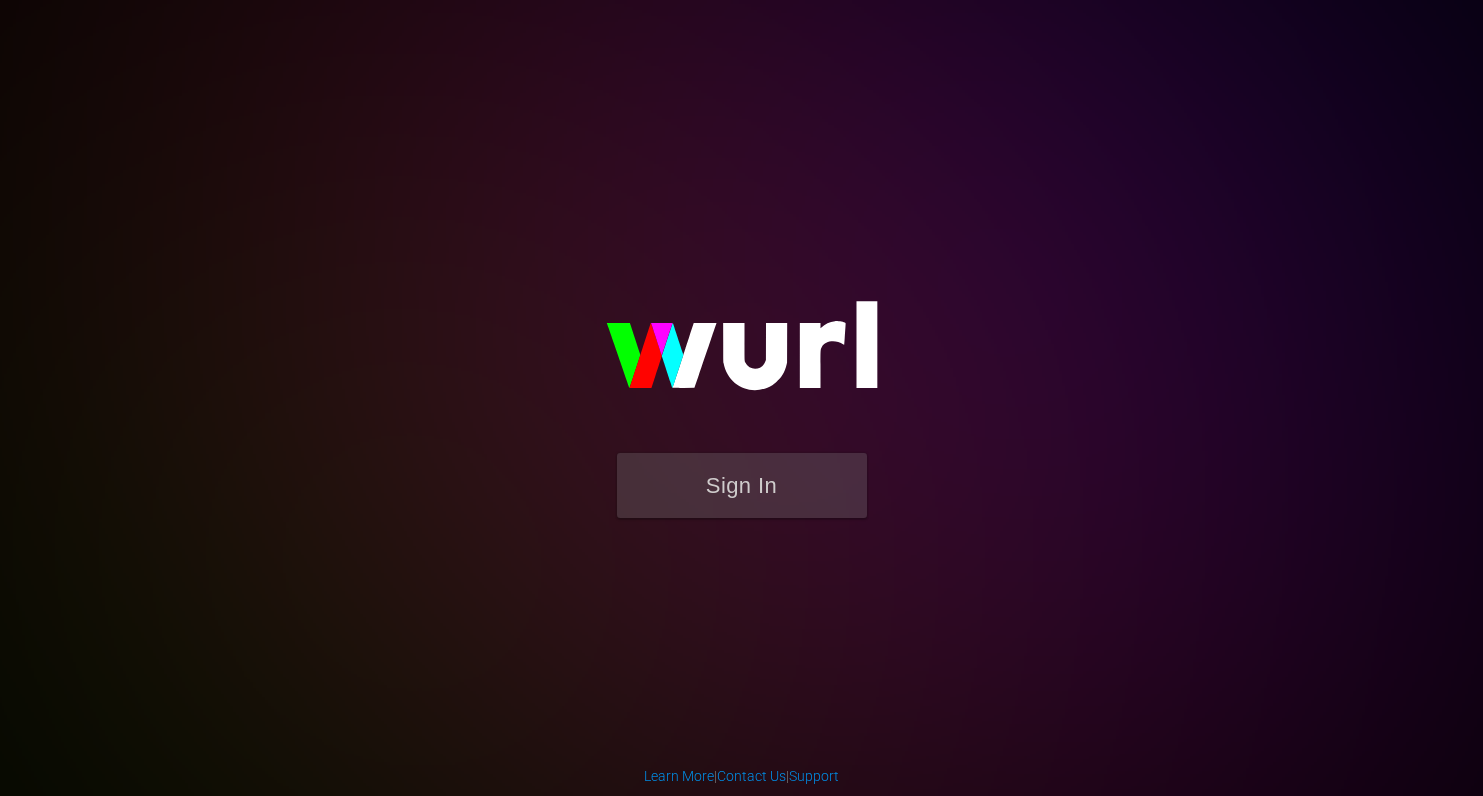 scroll, scrollTop: 0, scrollLeft: 0, axis: both 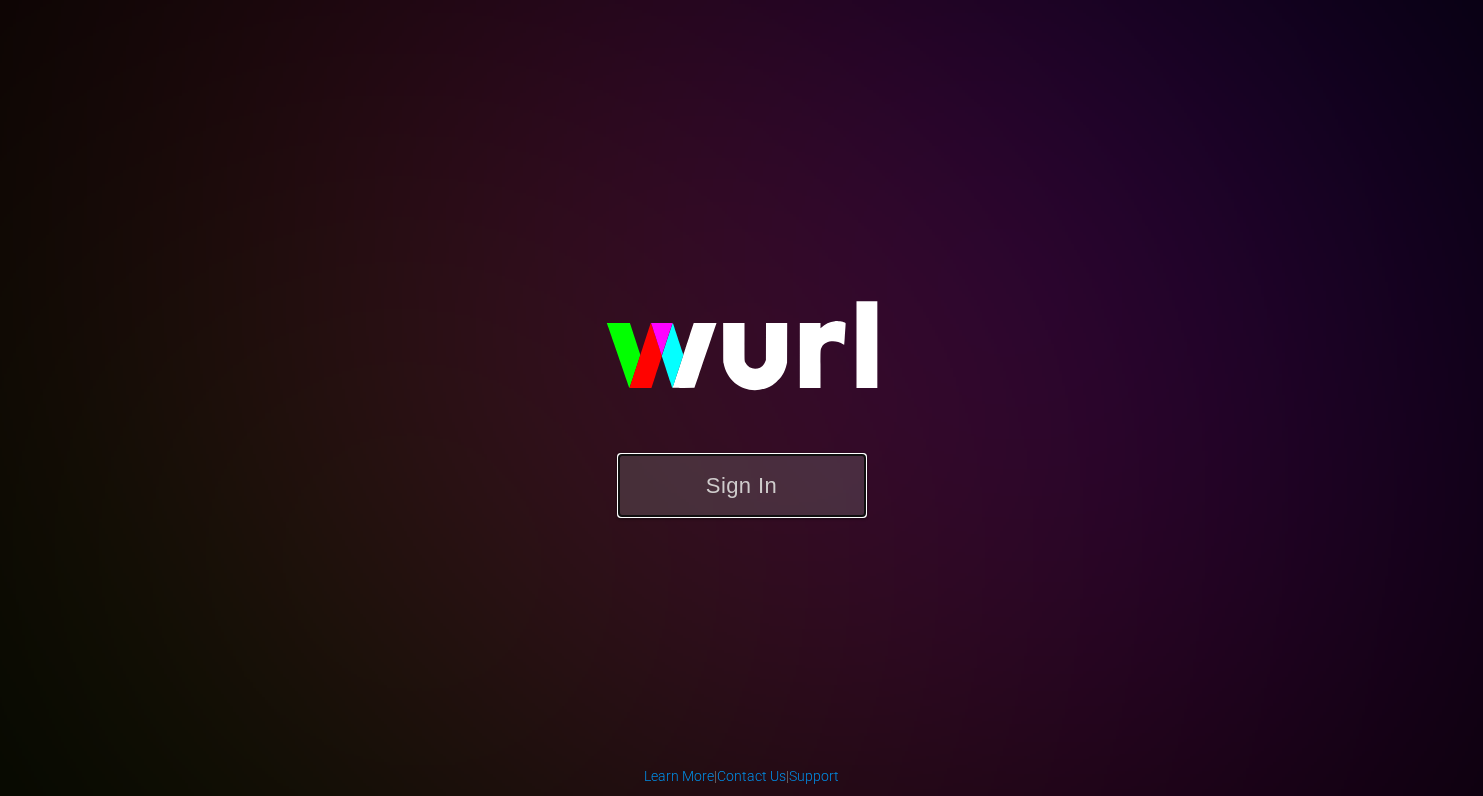 click on "Sign In" at bounding box center (742, 485) 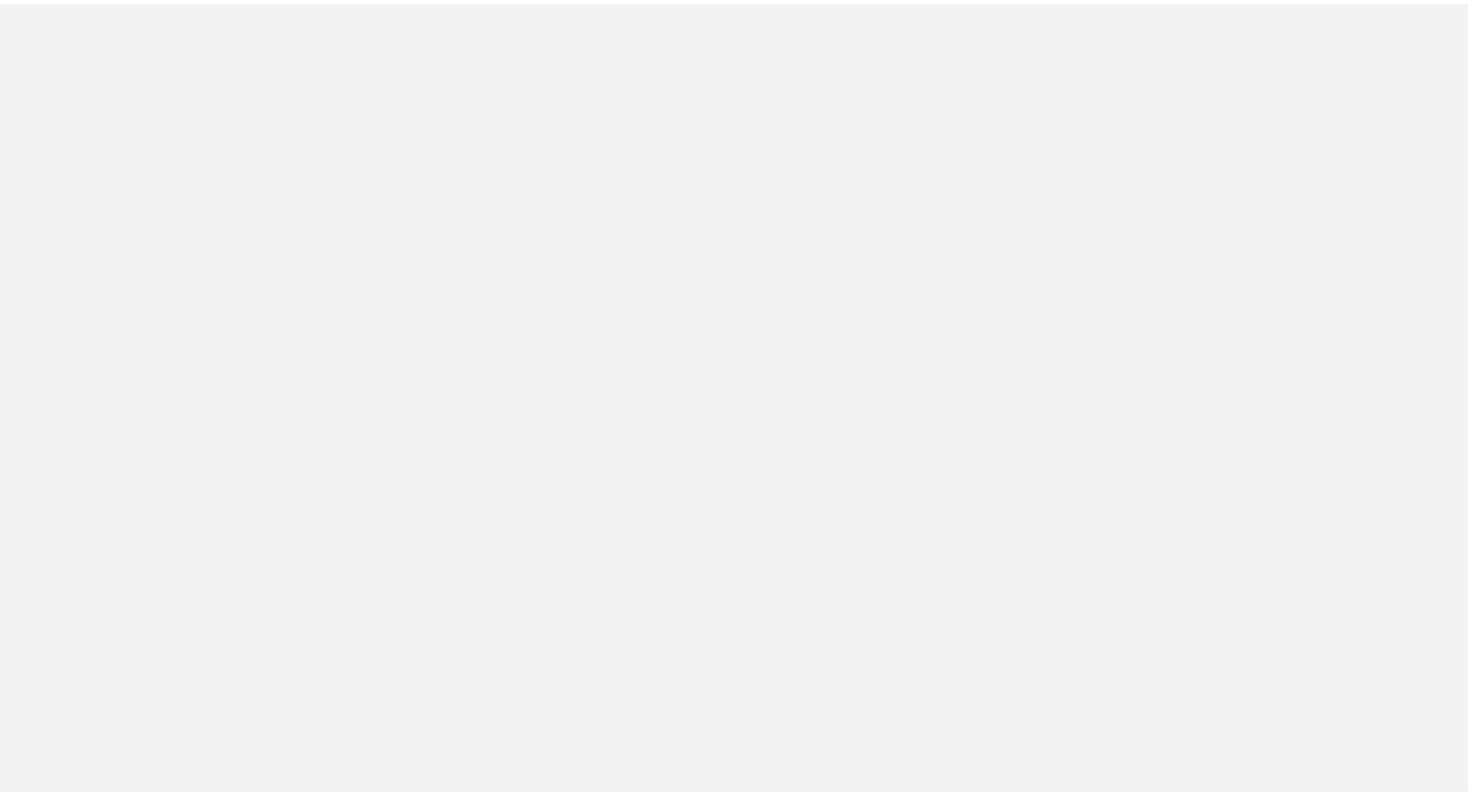 scroll, scrollTop: 0, scrollLeft: 0, axis: both 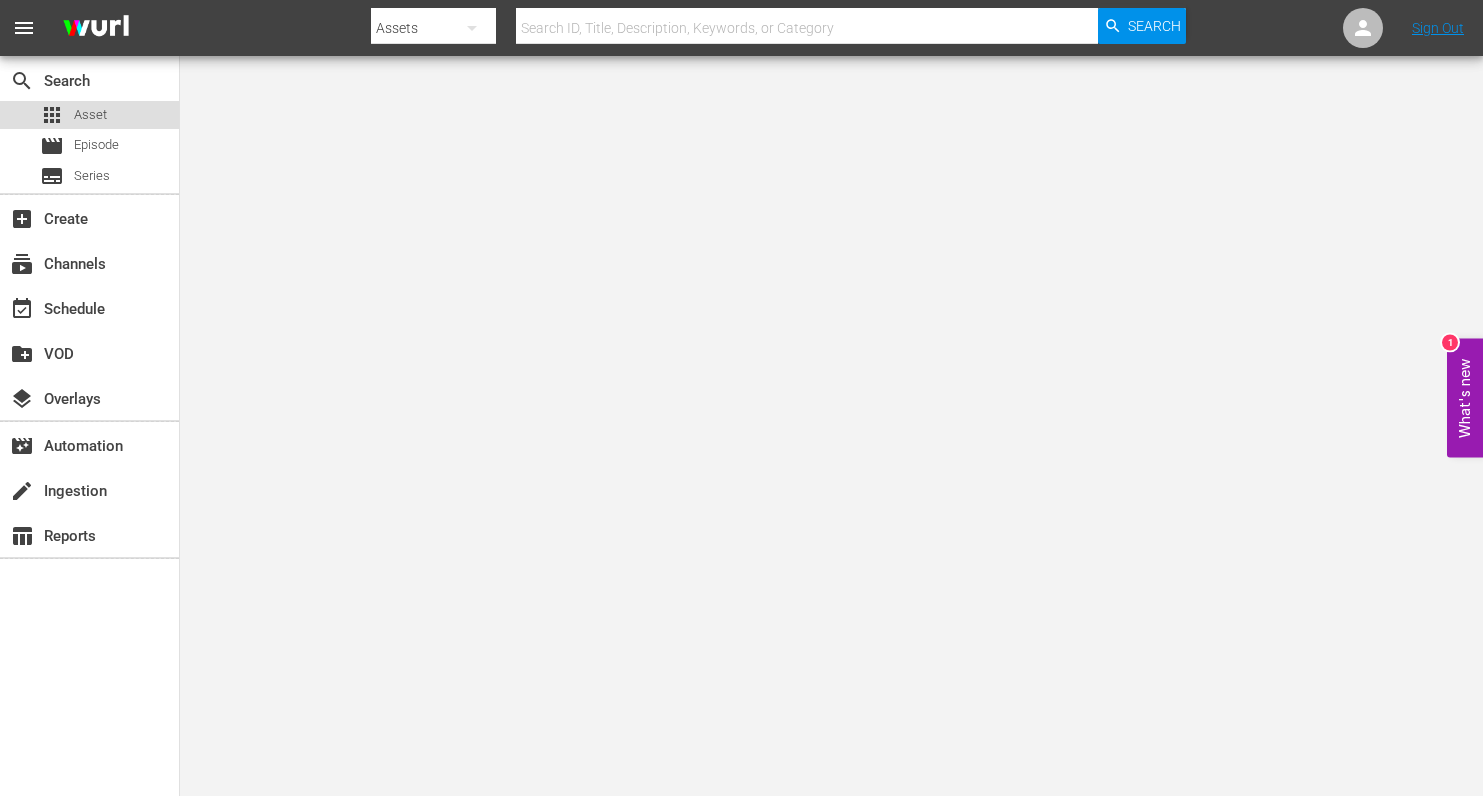 click on "Asset" at bounding box center [90, 115] 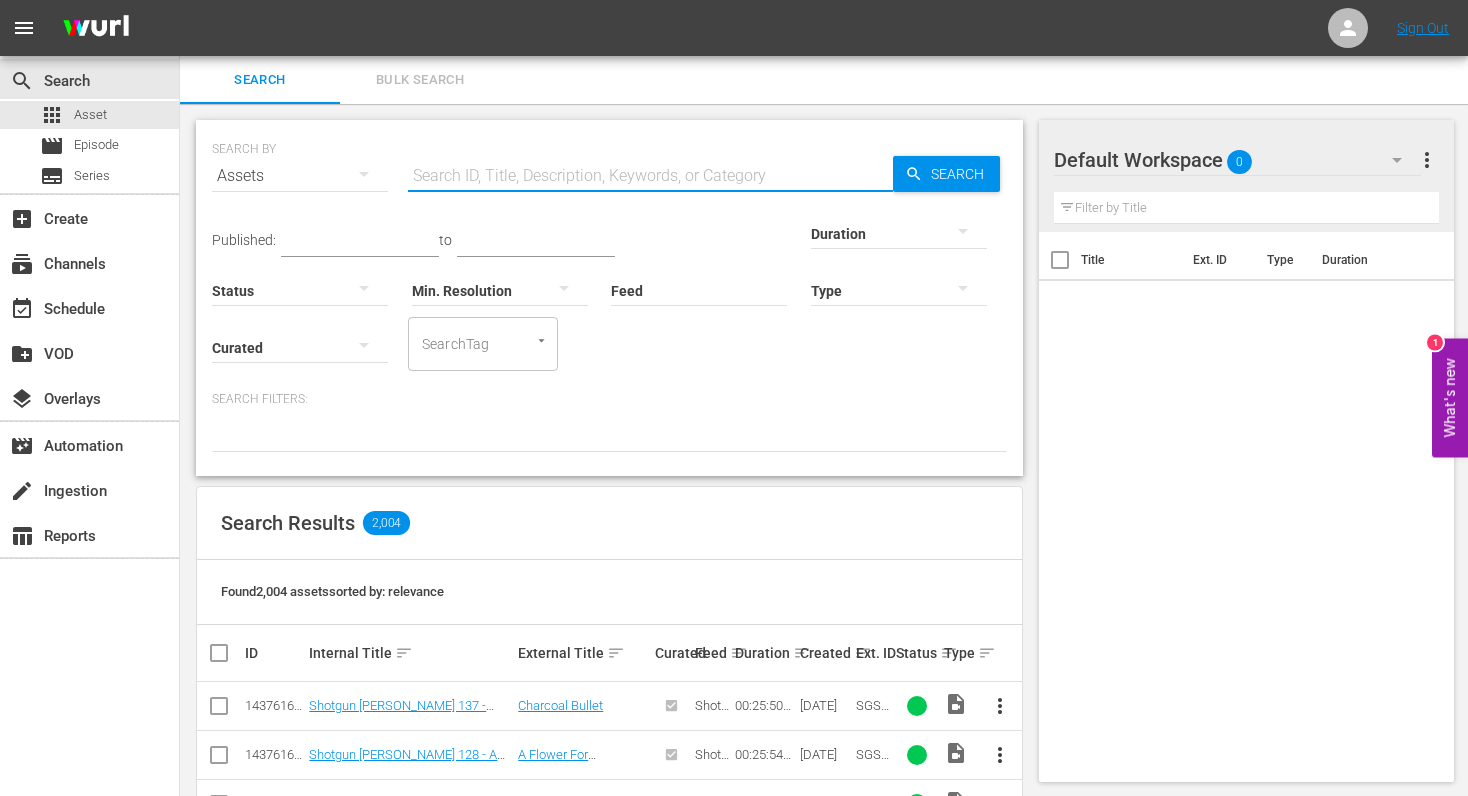 click at bounding box center (650, 176) 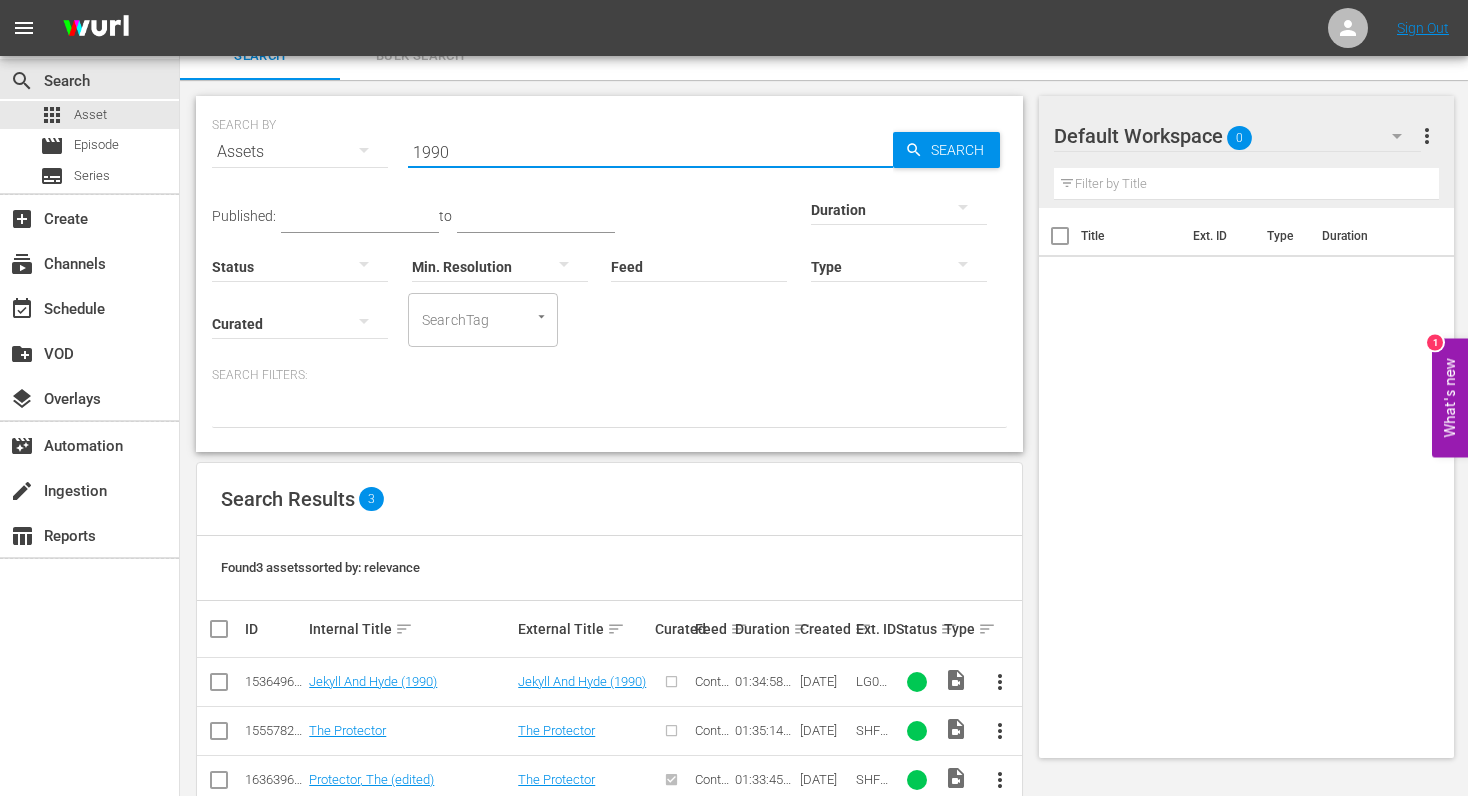 scroll, scrollTop: 0, scrollLeft: 0, axis: both 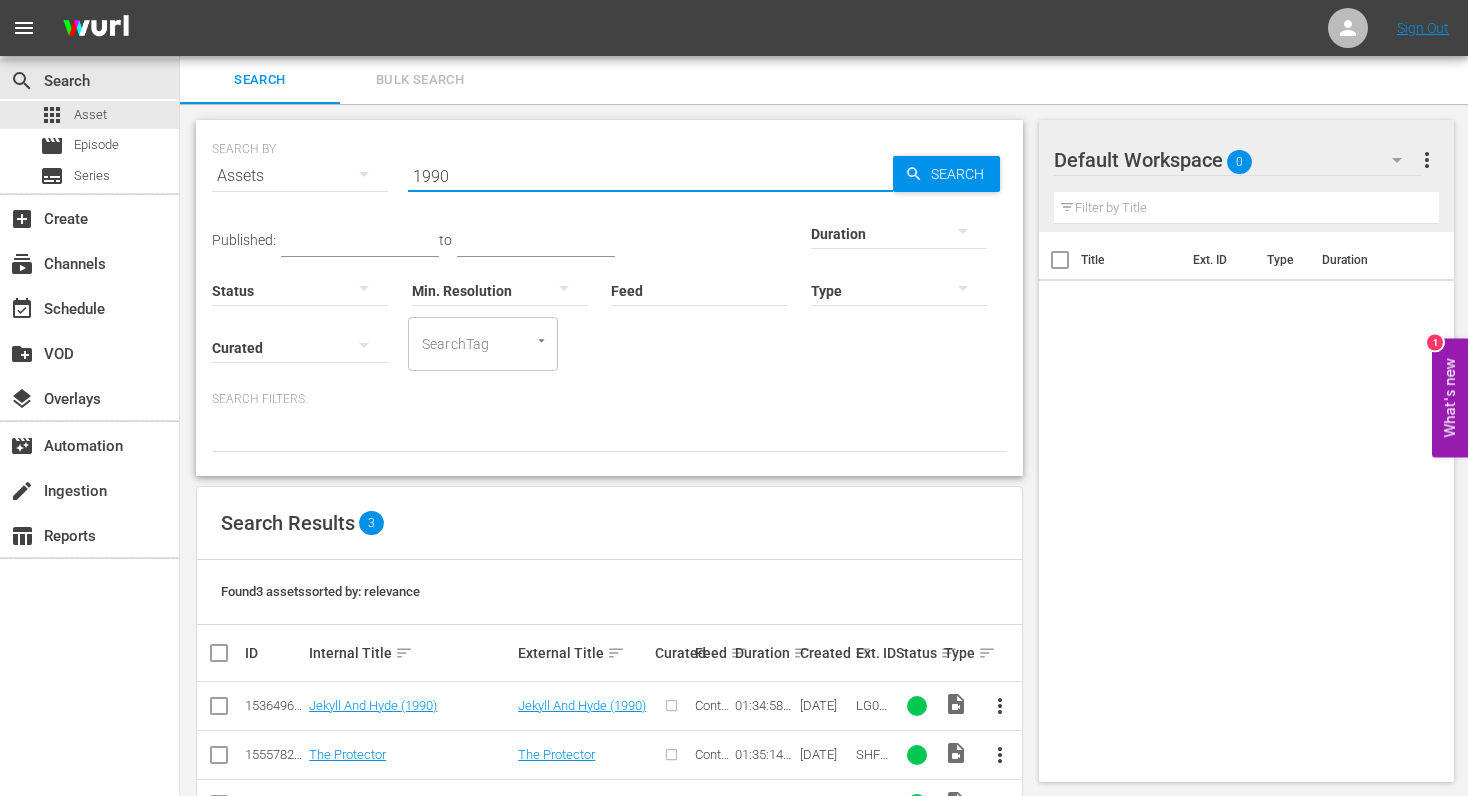 click on "1990" at bounding box center [650, 176] 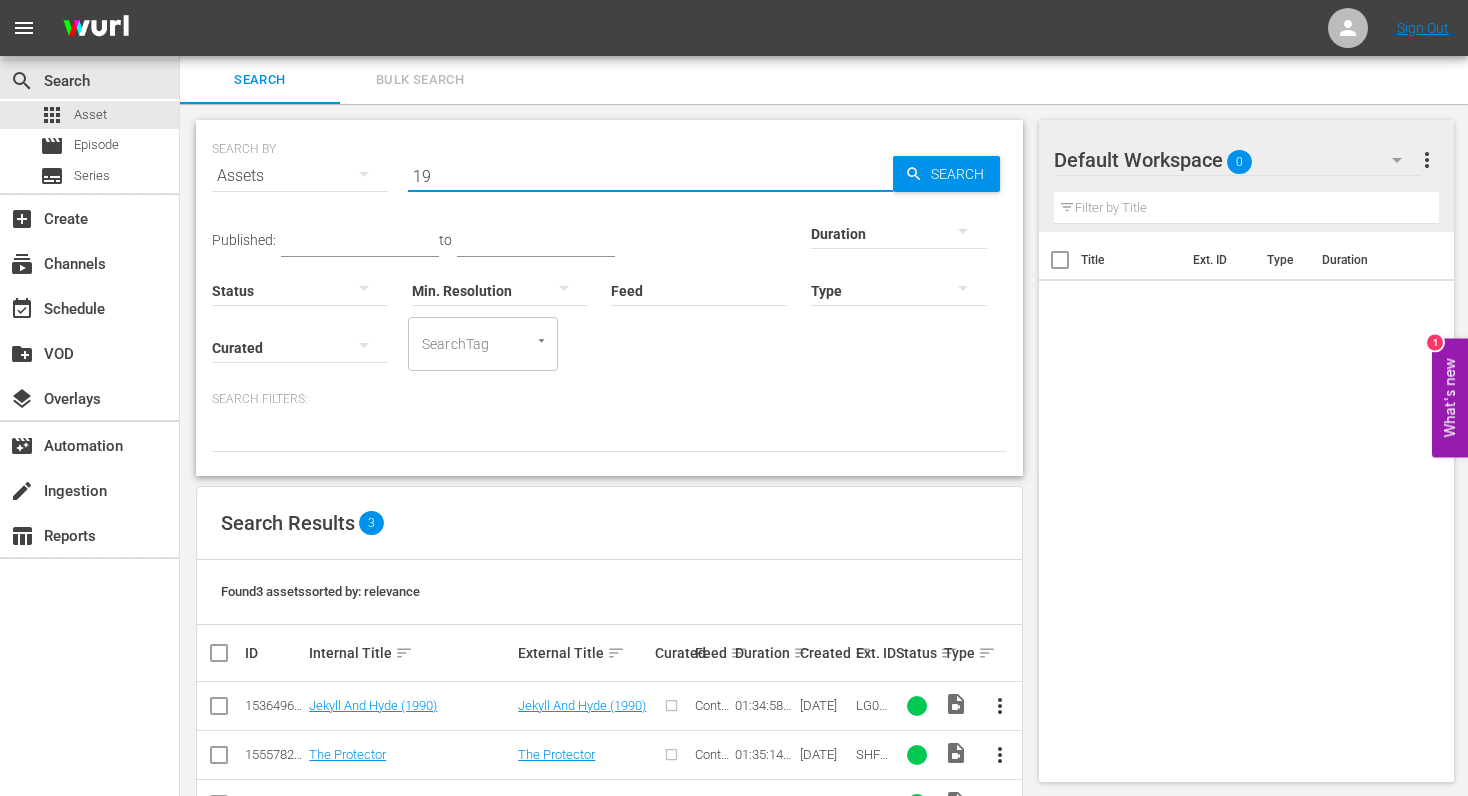 type on "1" 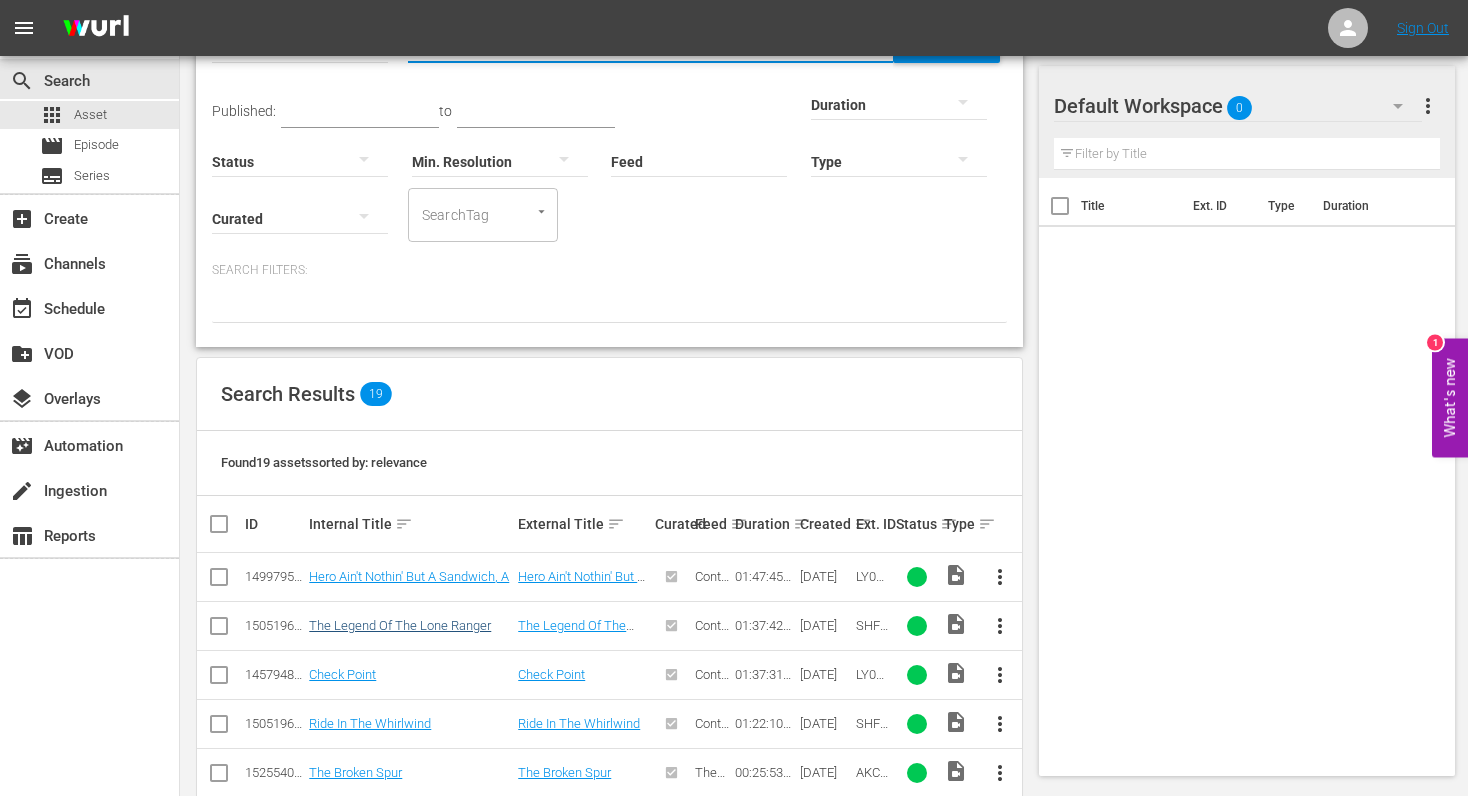 scroll, scrollTop: 0, scrollLeft: 0, axis: both 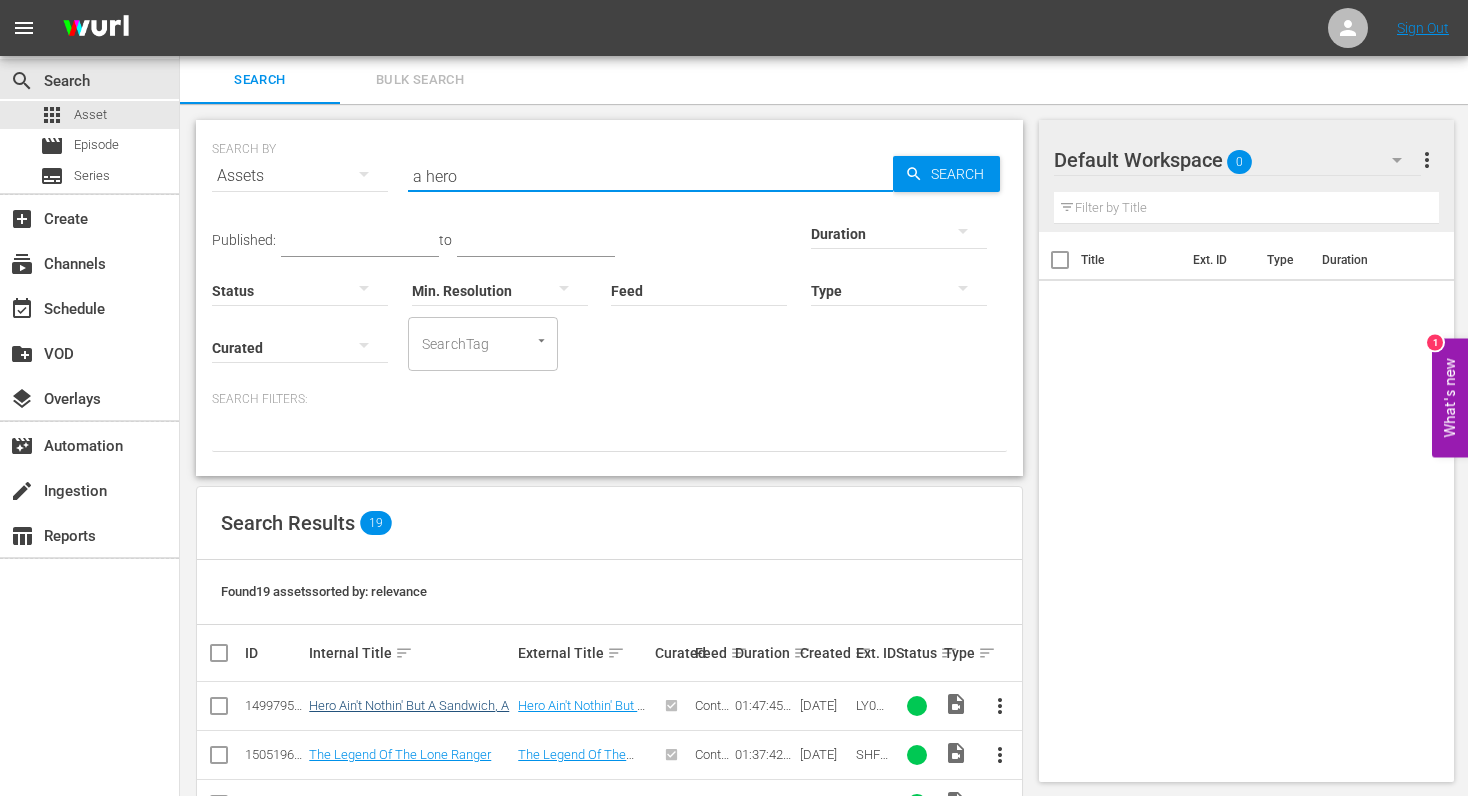 type on "a hero" 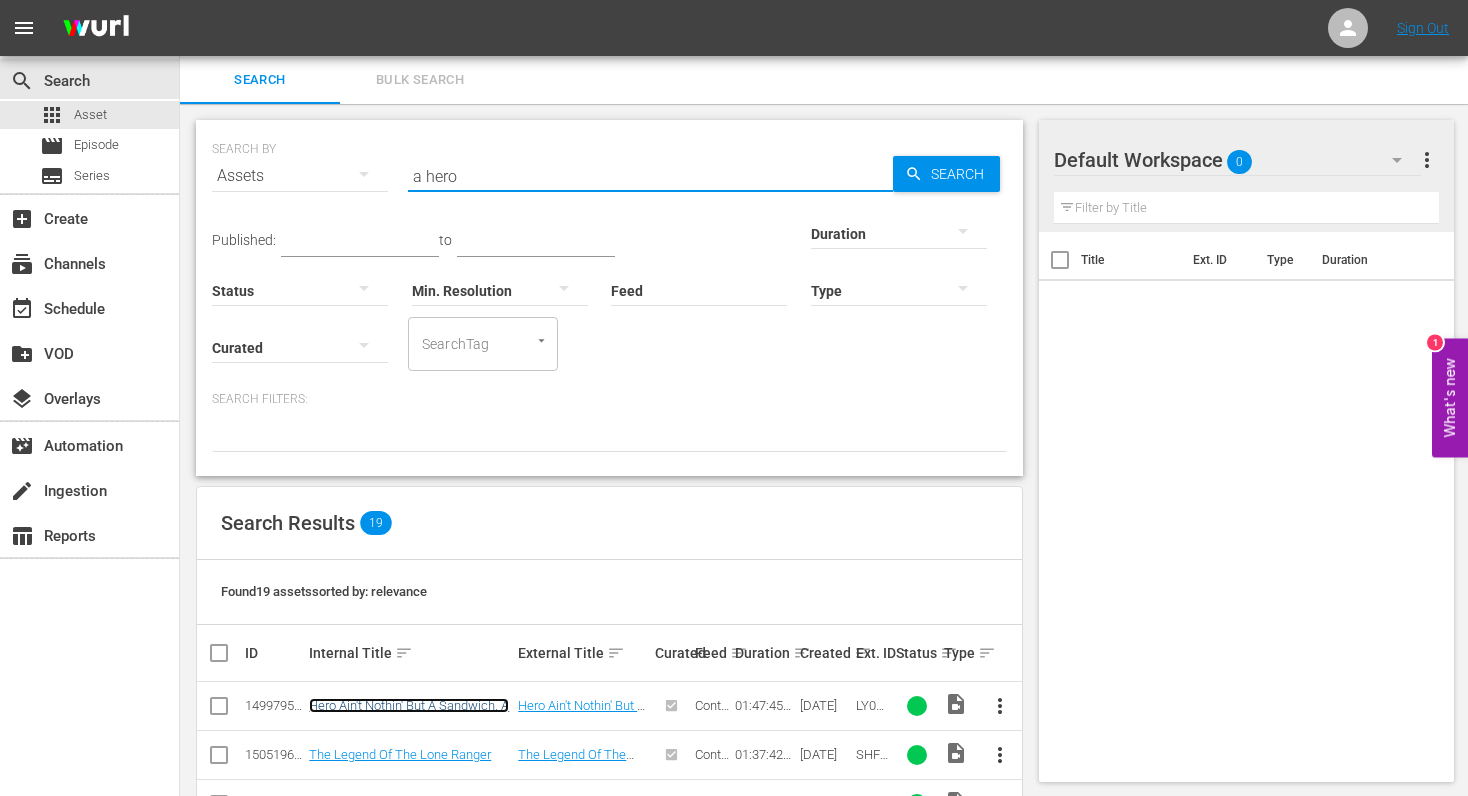 click on "Hero Ain't Nothin' But A Sandwich, A" at bounding box center [409, 705] 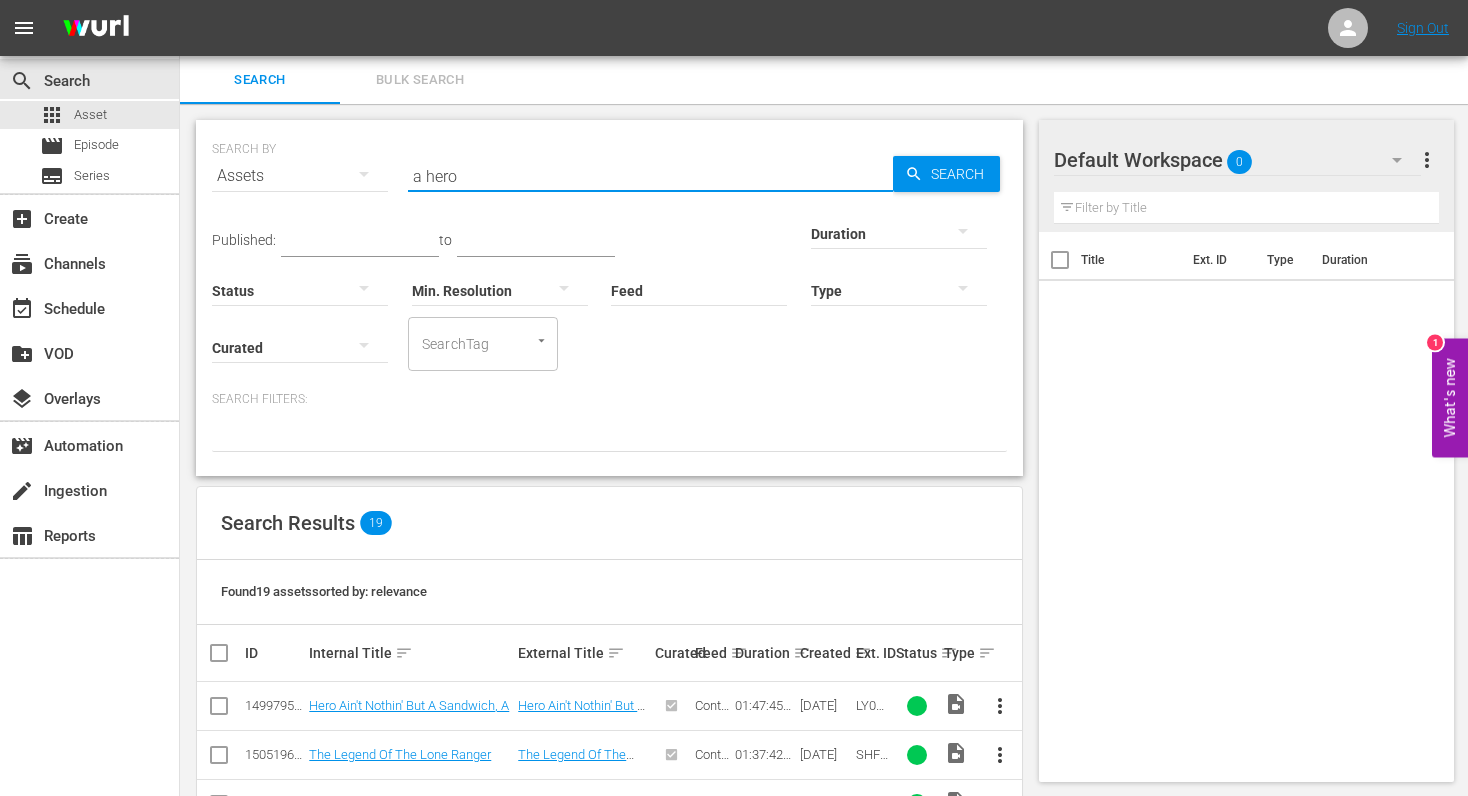 drag, startPoint x: 545, startPoint y: 182, endPoint x: 363, endPoint y: 165, distance: 182.79224 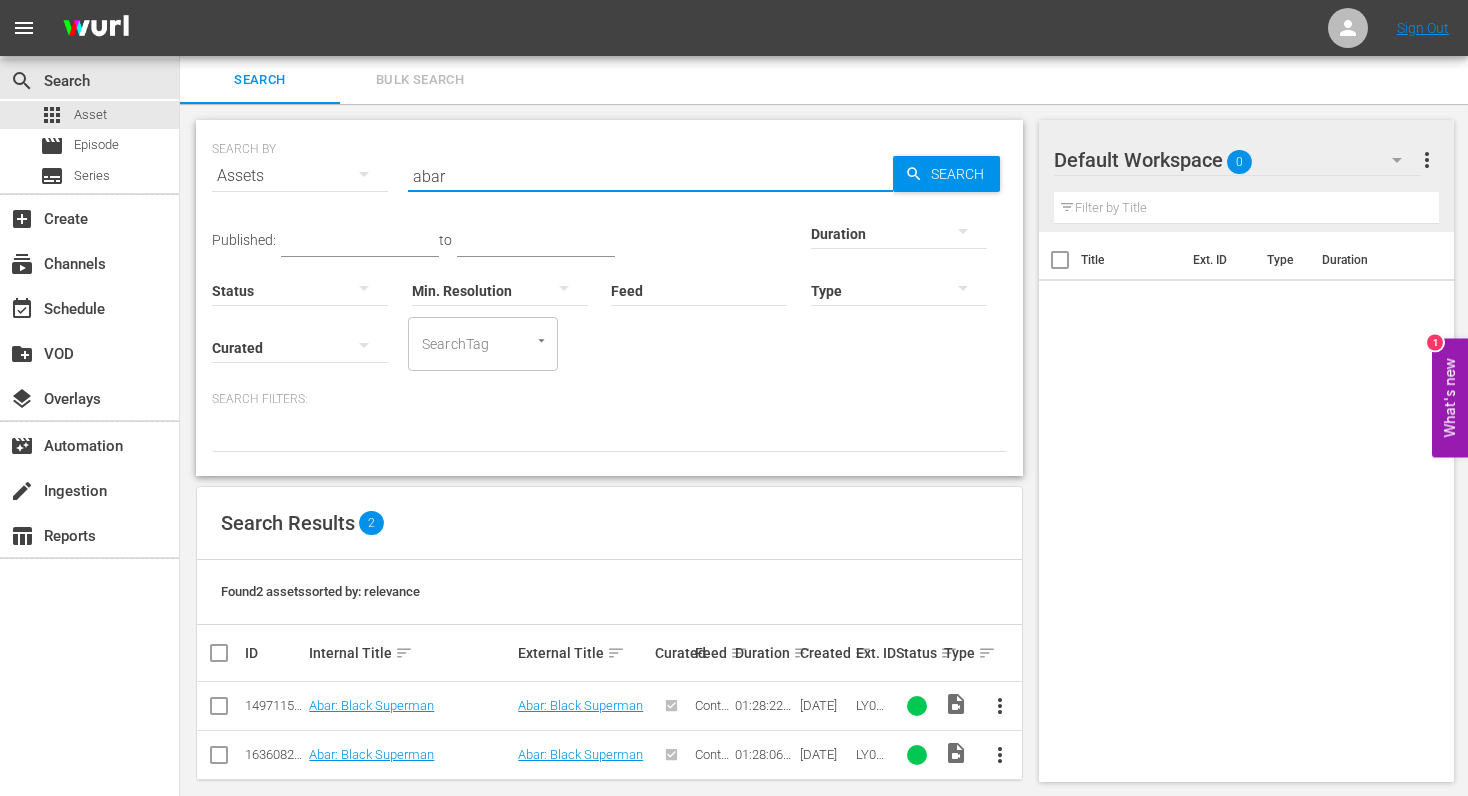 scroll, scrollTop: 21, scrollLeft: 0, axis: vertical 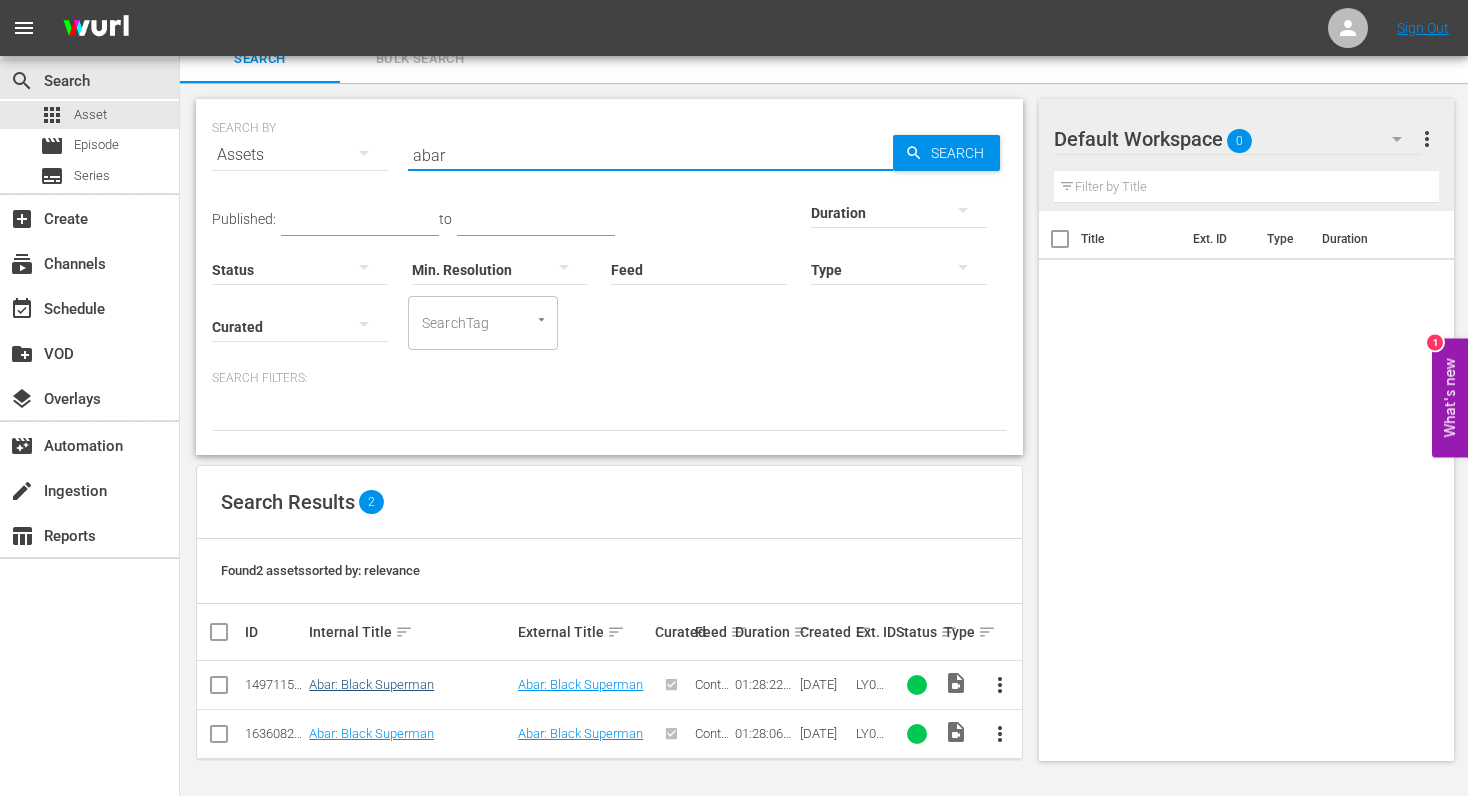 type on "abar" 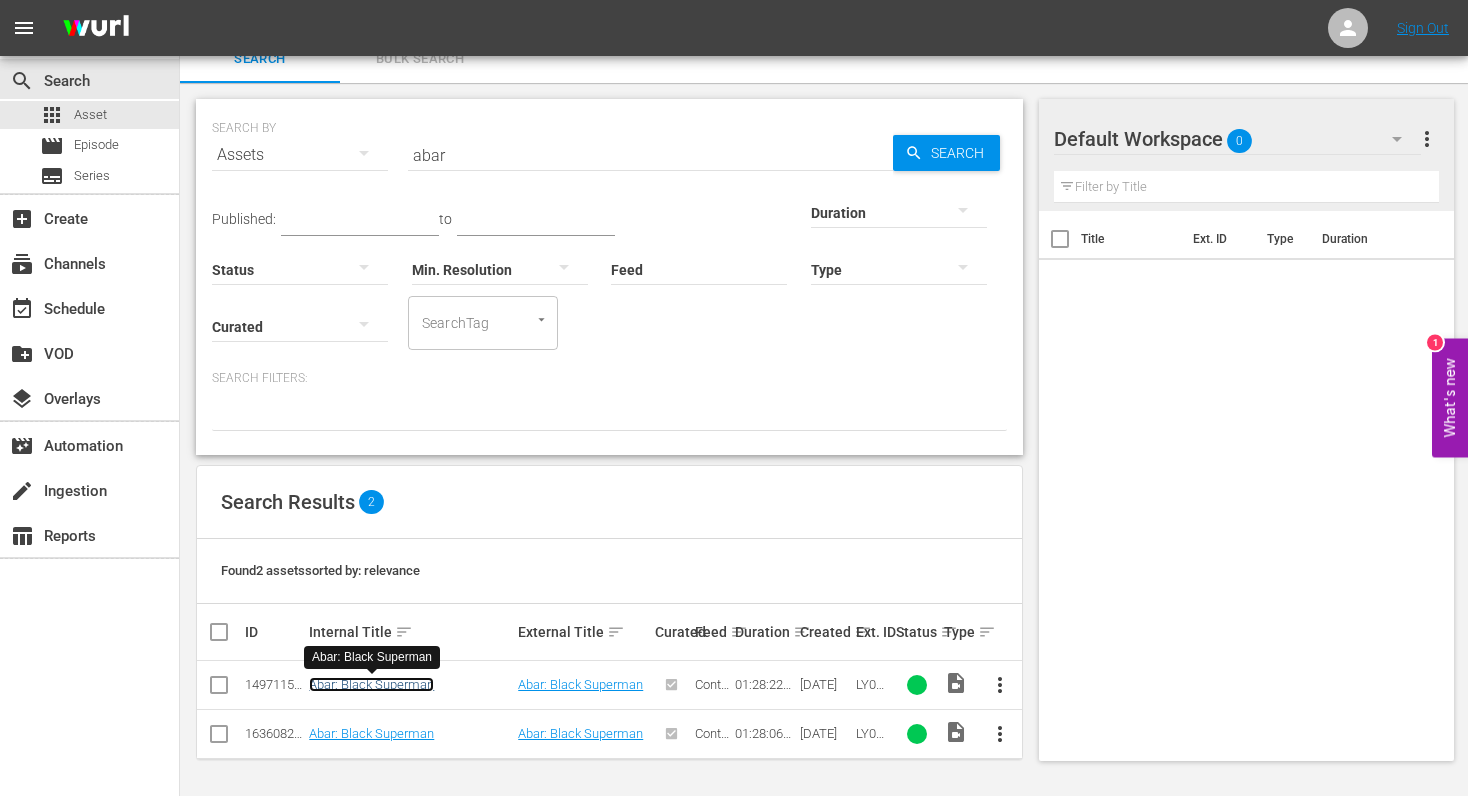 click on "Abar: Black Superman" at bounding box center [371, 684] 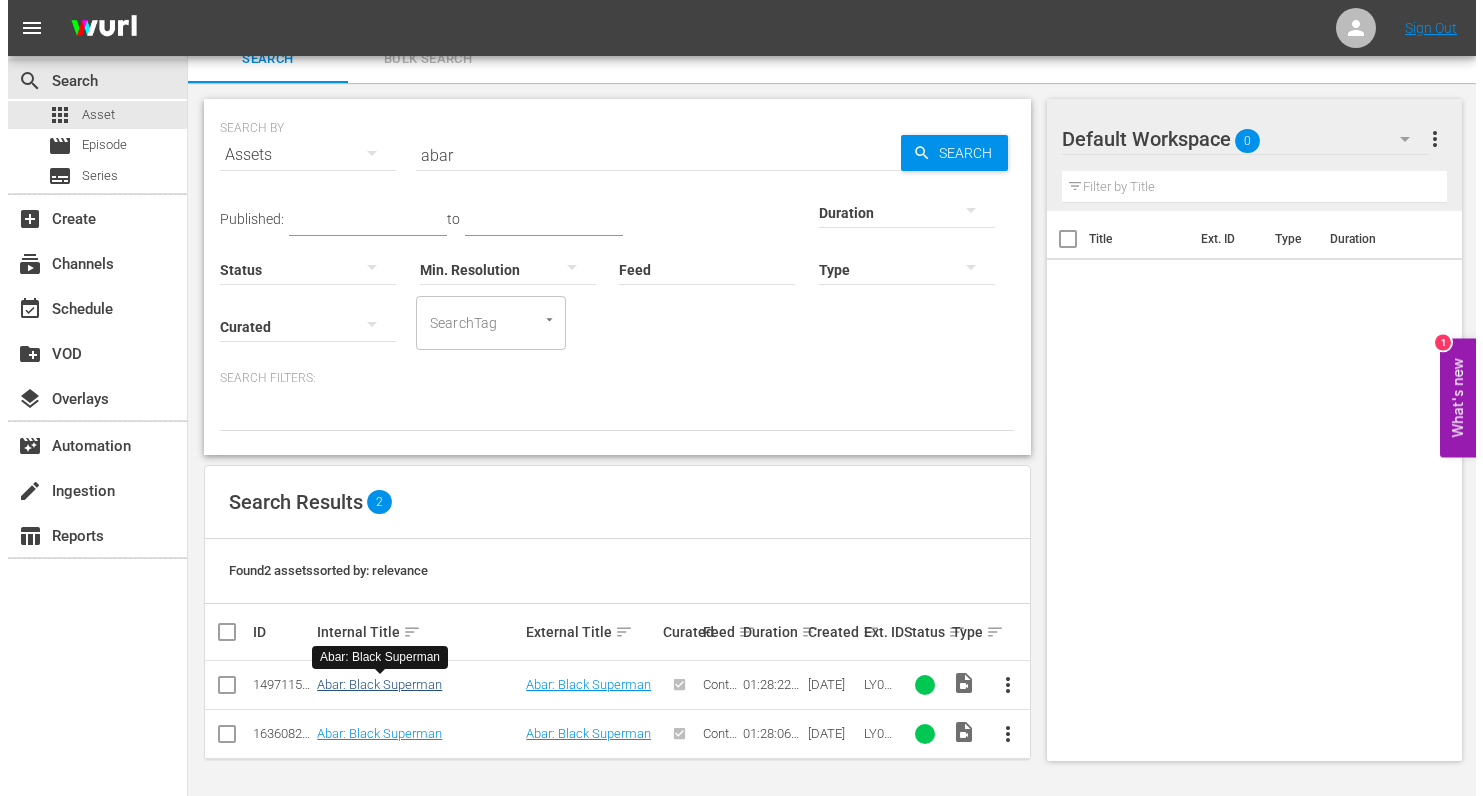 scroll, scrollTop: 0, scrollLeft: 0, axis: both 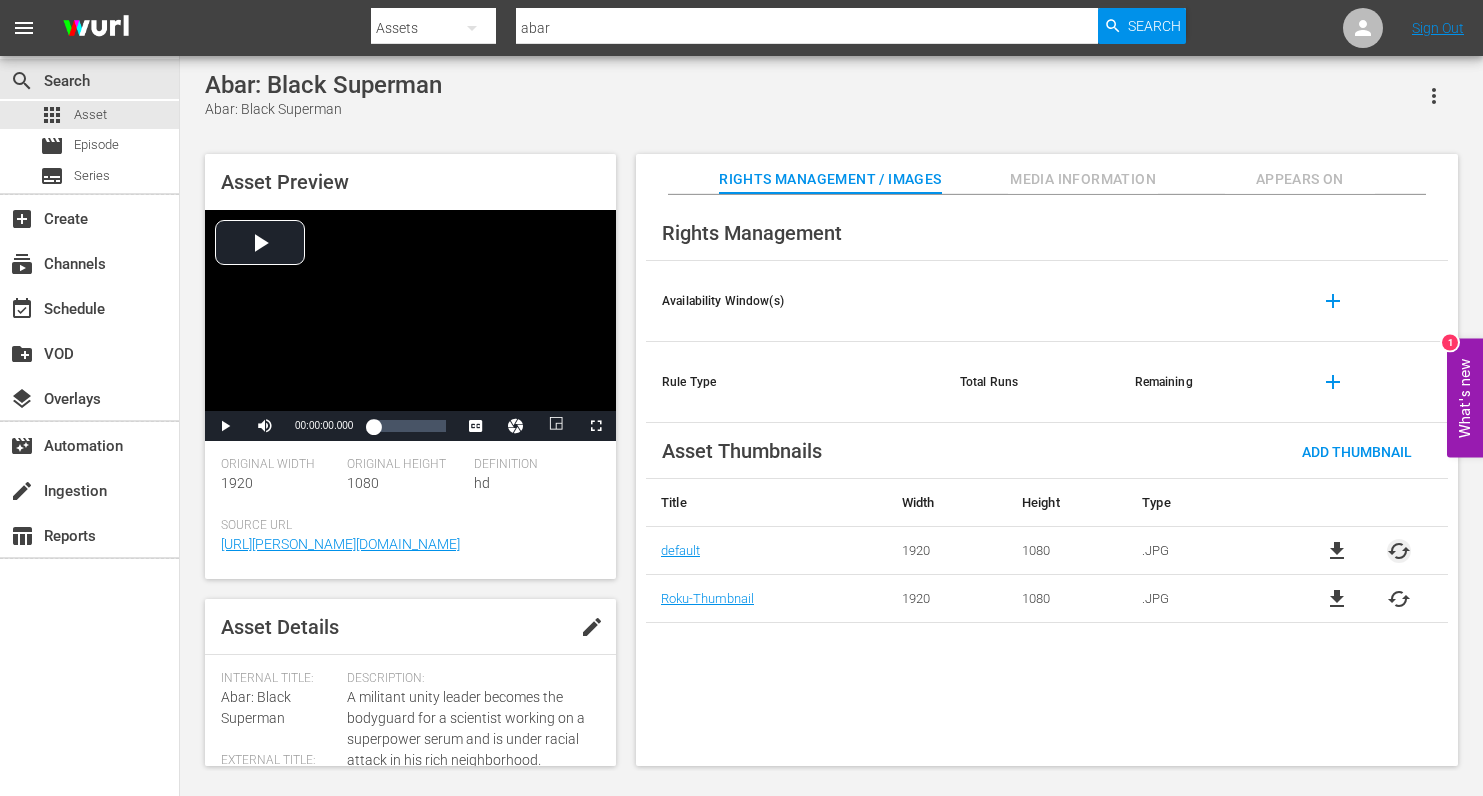 click on "cached" at bounding box center (1399, 551) 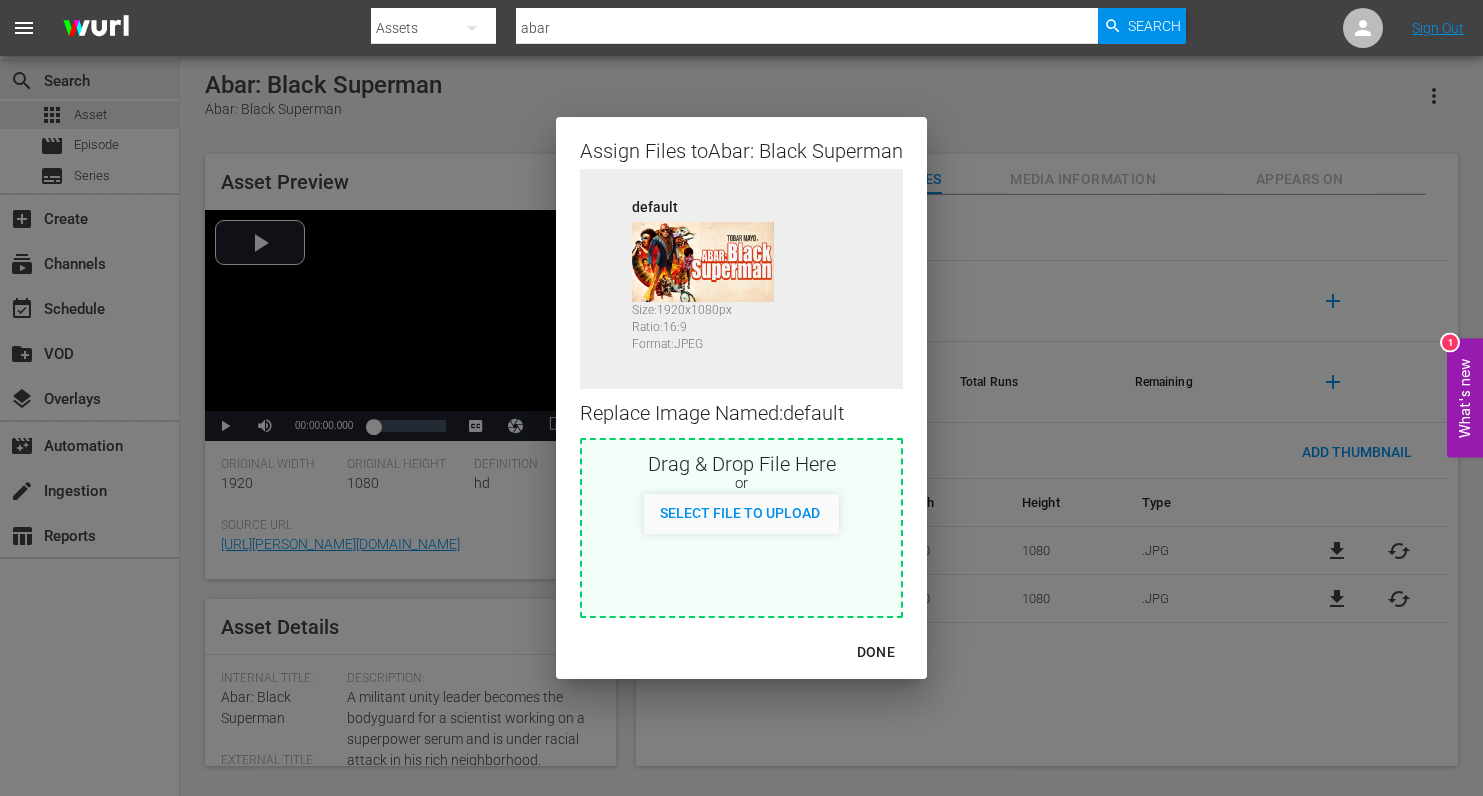 drag, startPoint x: 707, startPoint y: 269, endPoint x: 860, endPoint y: 236, distance: 156.51837 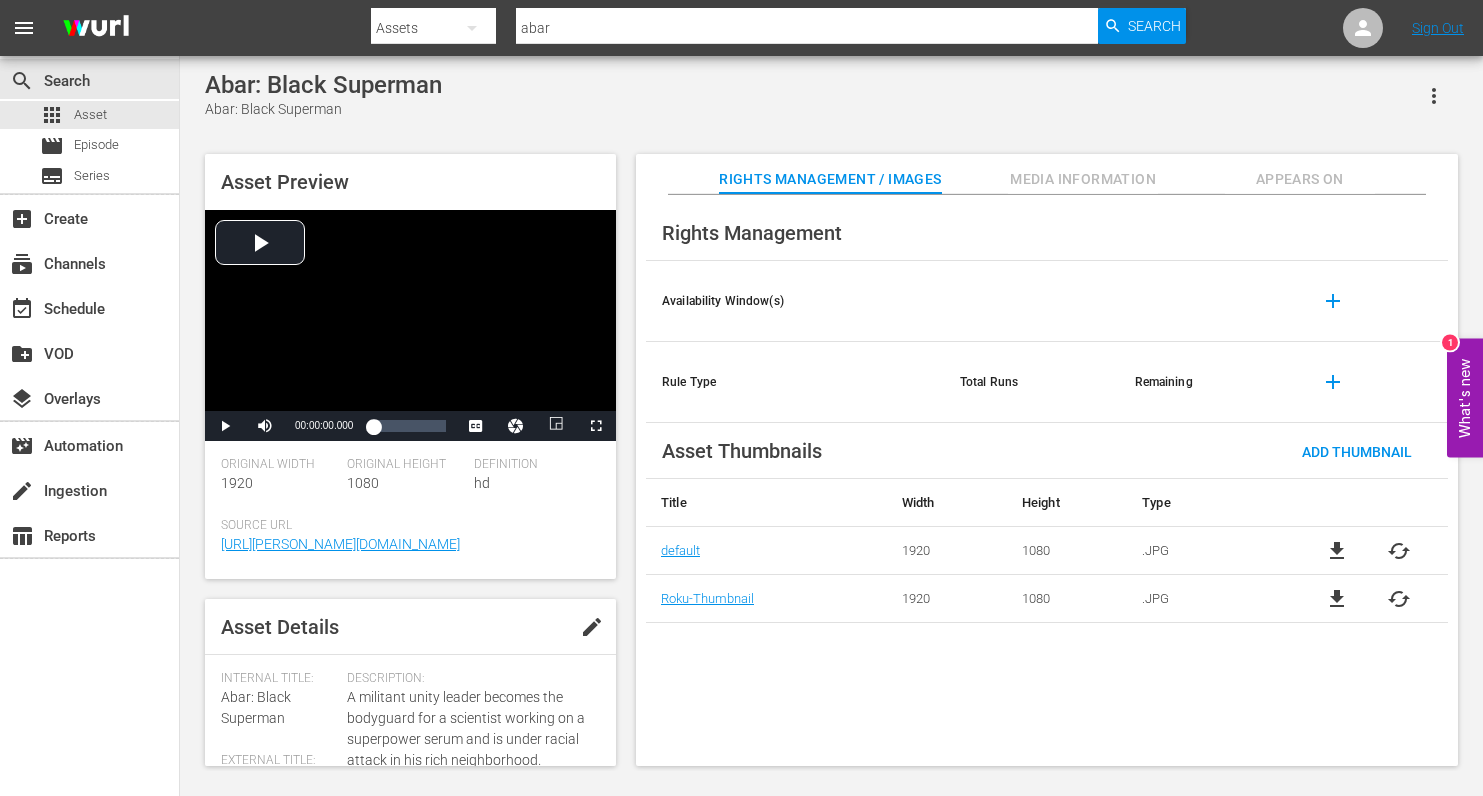 click on "file_download" at bounding box center (1337, 599) 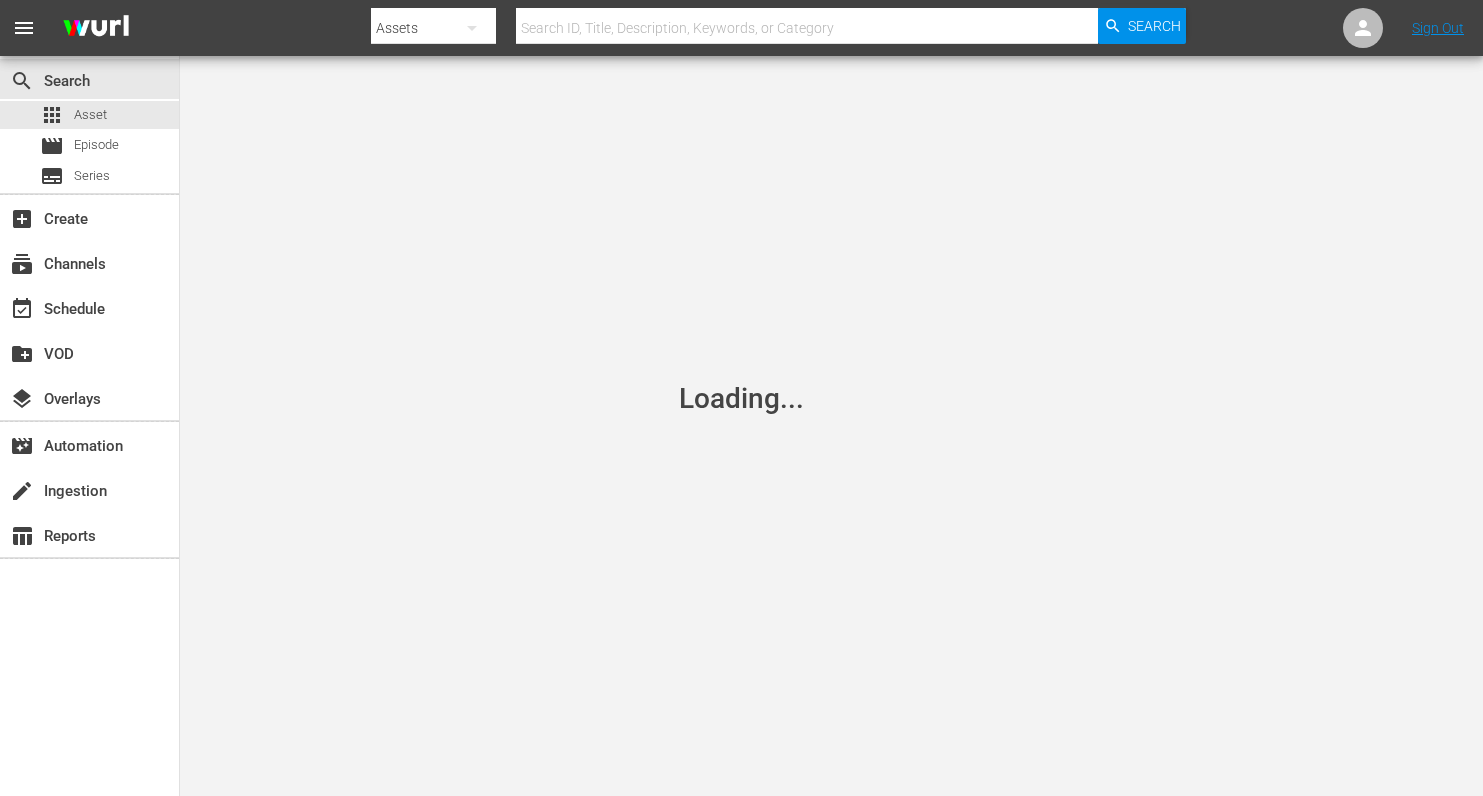scroll, scrollTop: 0, scrollLeft: 0, axis: both 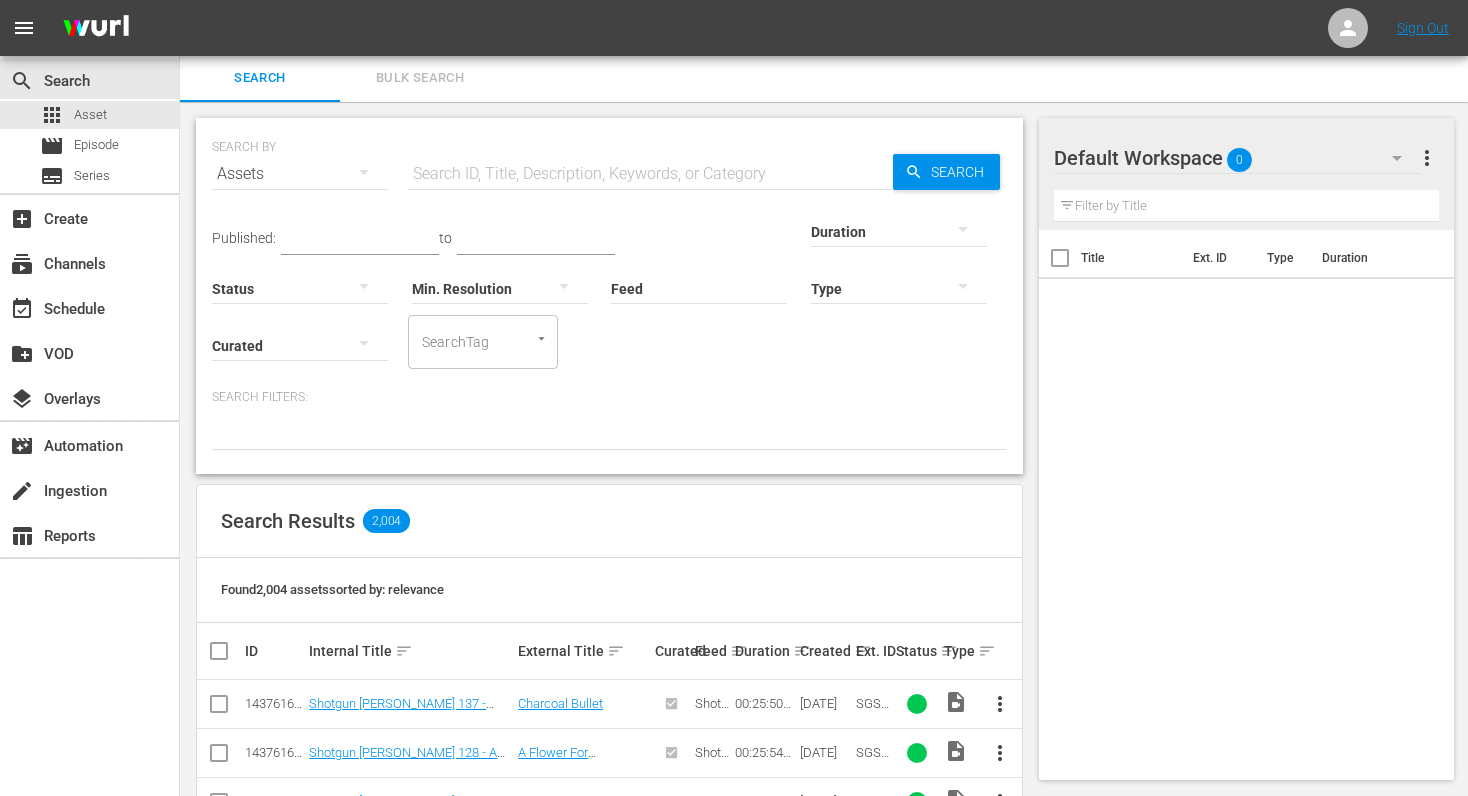 drag, startPoint x: 541, startPoint y: 173, endPoint x: 551, endPoint y: 165, distance: 12.806249 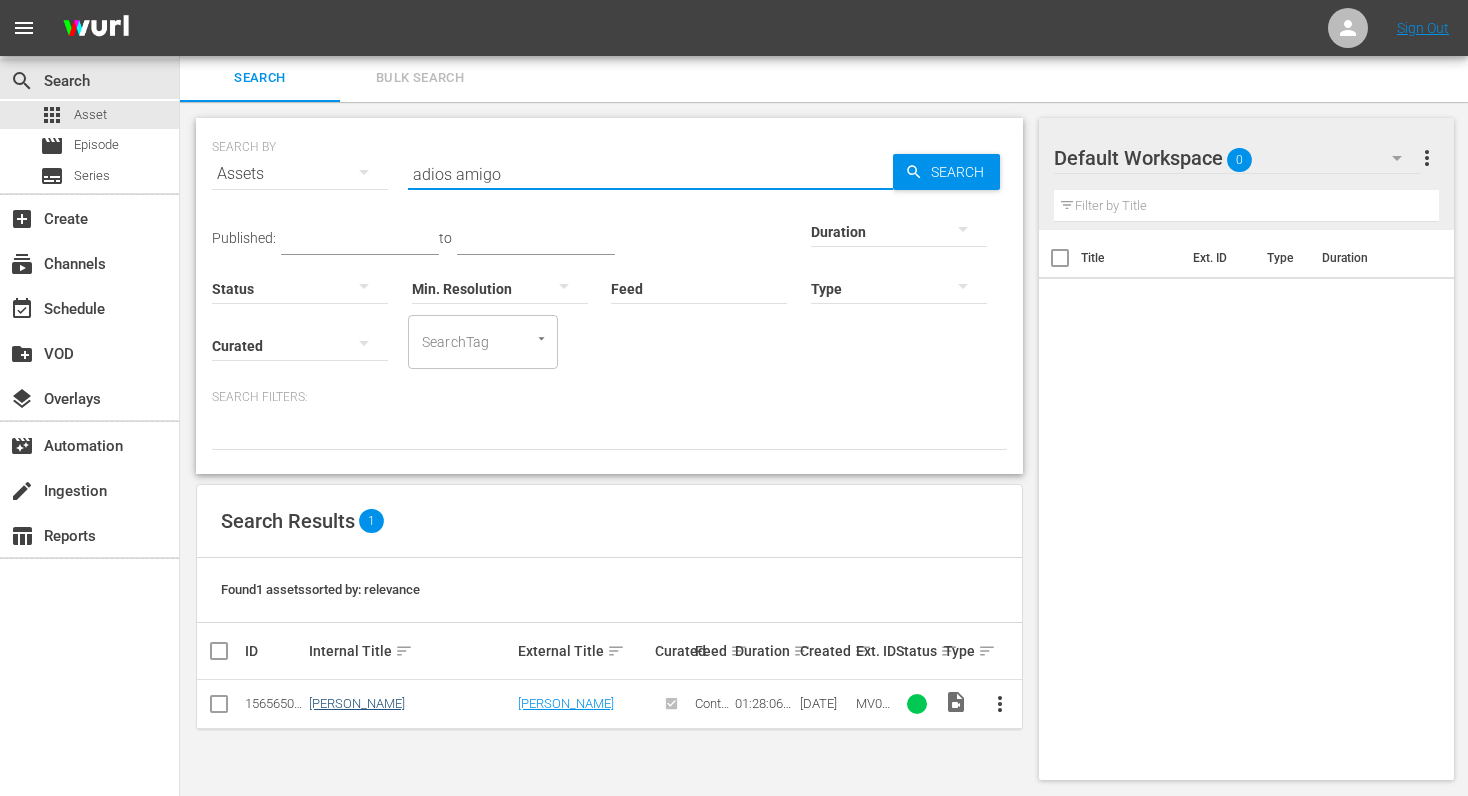 type on "adios amigo" 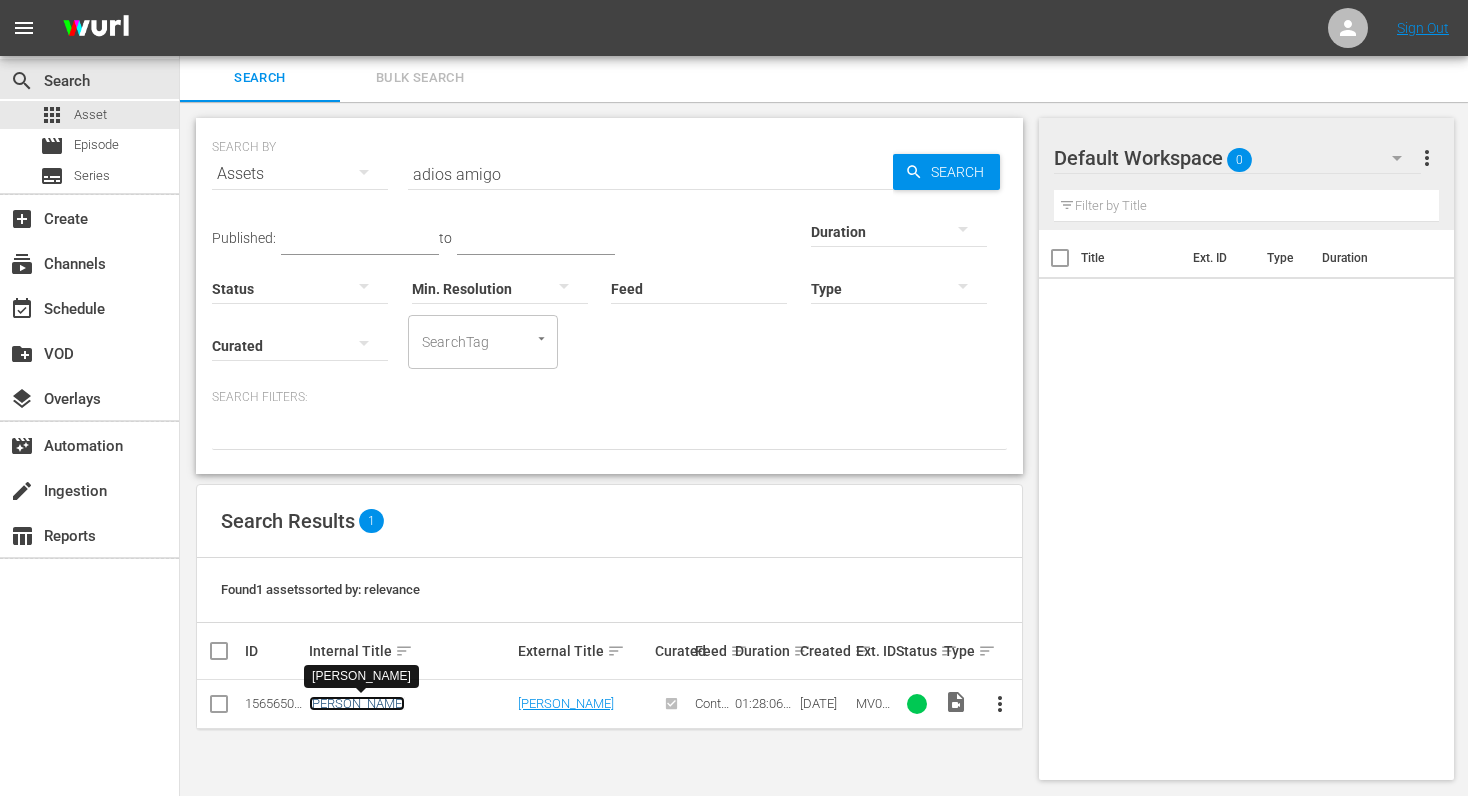 click on "[PERSON_NAME]" at bounding box center [357, 703] 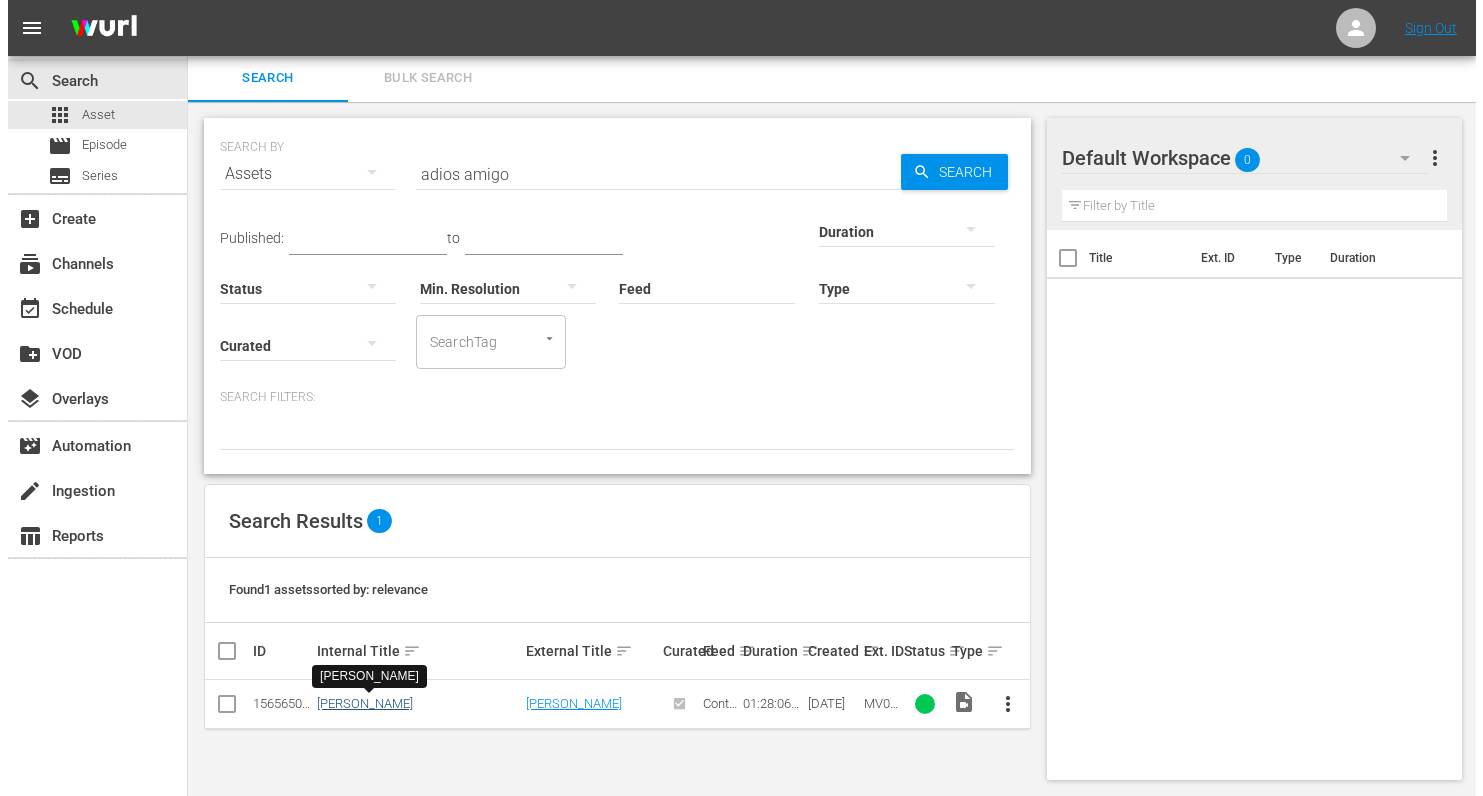 scroll, scrollTop: 0, scrollLeft: 0, axis: both 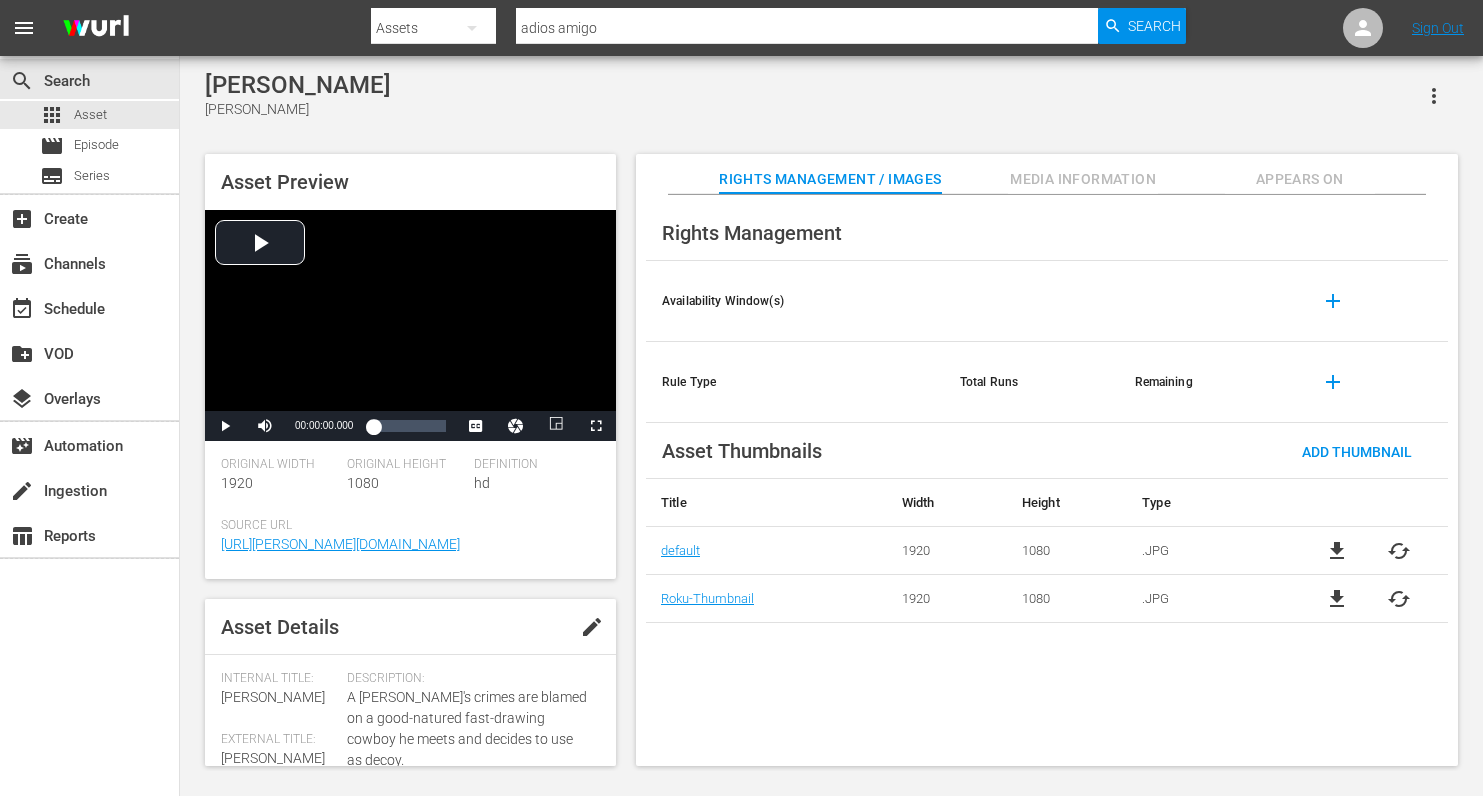 click on "cached" at bounding box center [1399, 551] 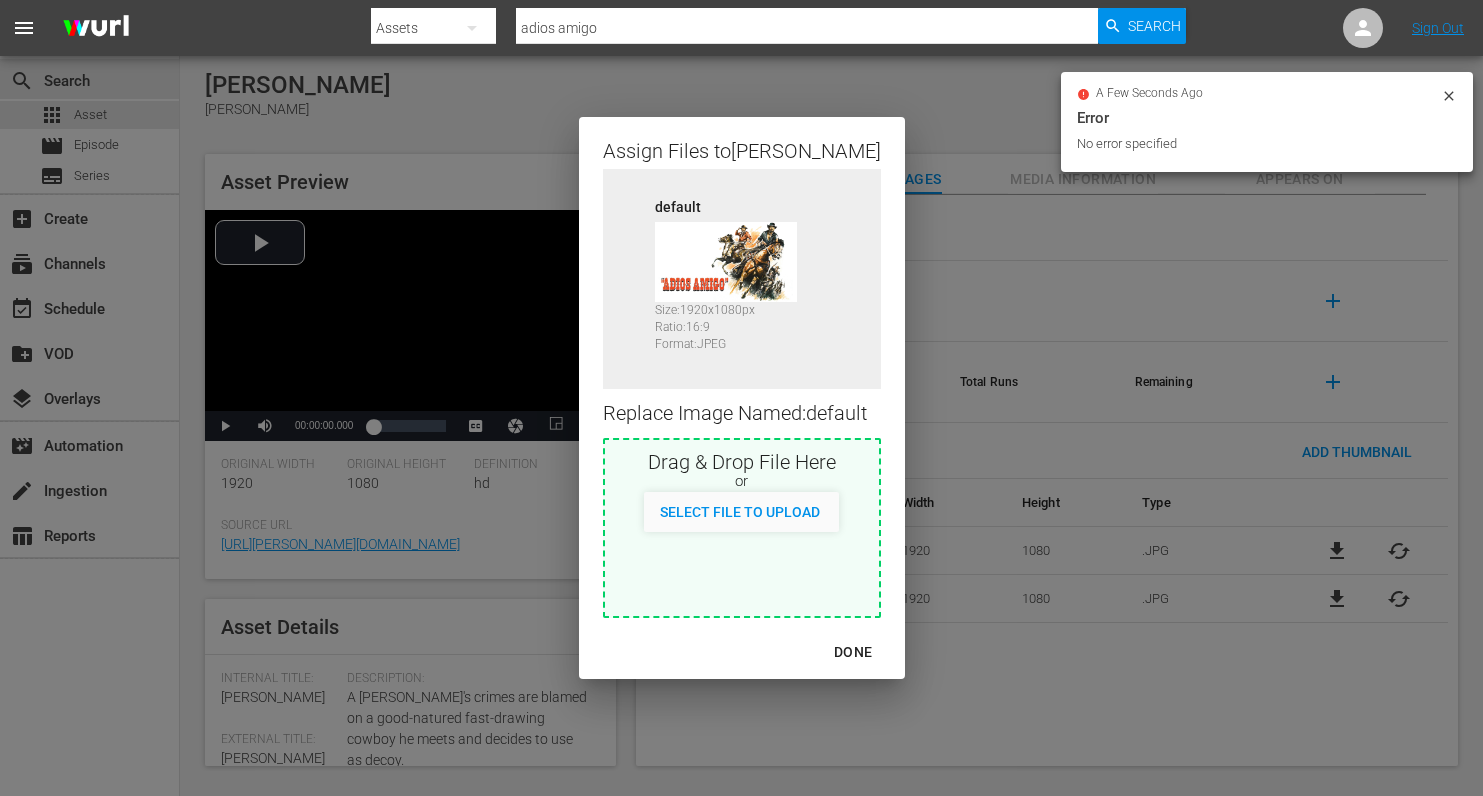 click 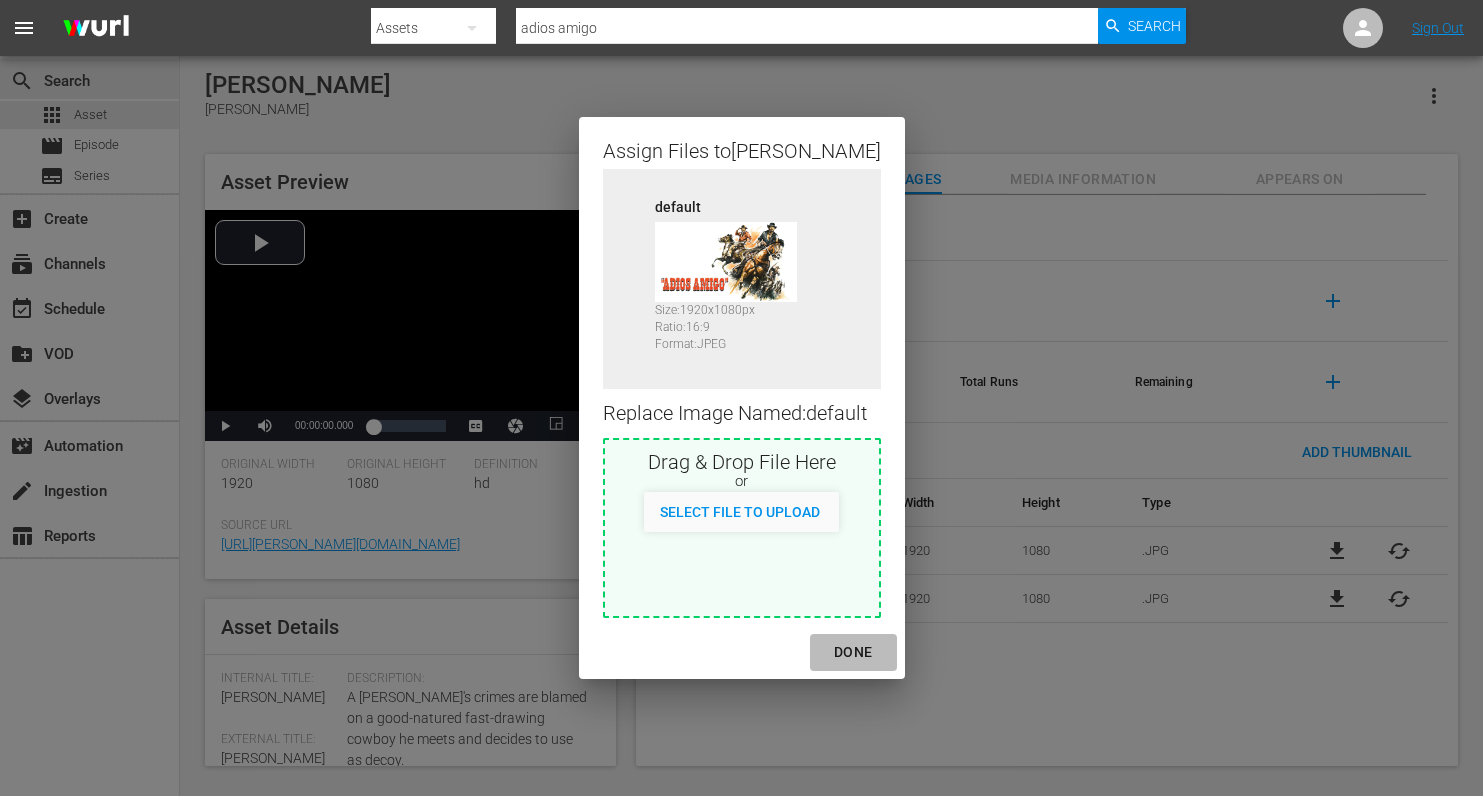 click on "DONE" at bounding box center [853, 652] 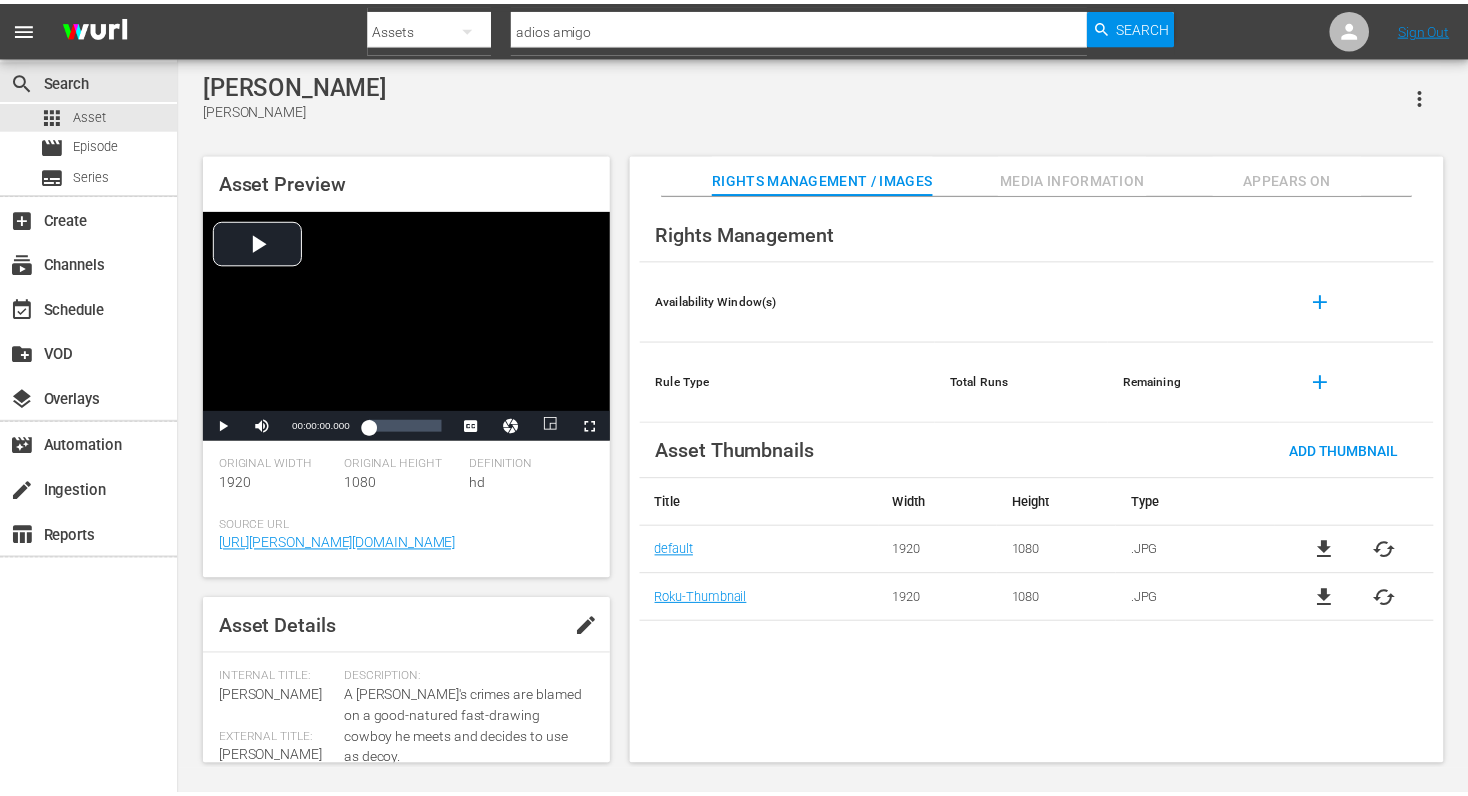 scroll, scrollTop: 2, scrollLeft: 0, axis: vertical 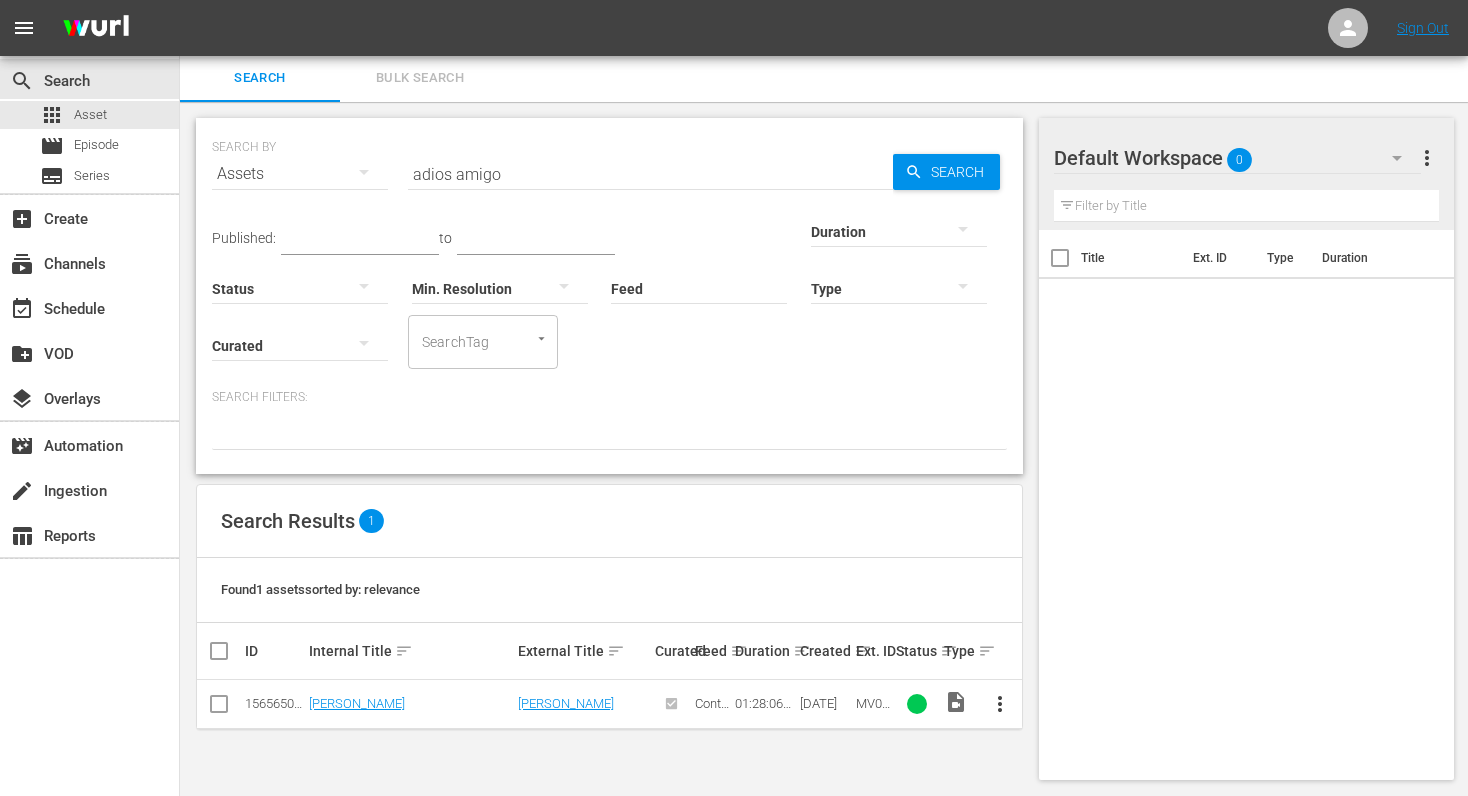 click on "adios amigo" at bounding box center (650, 174) 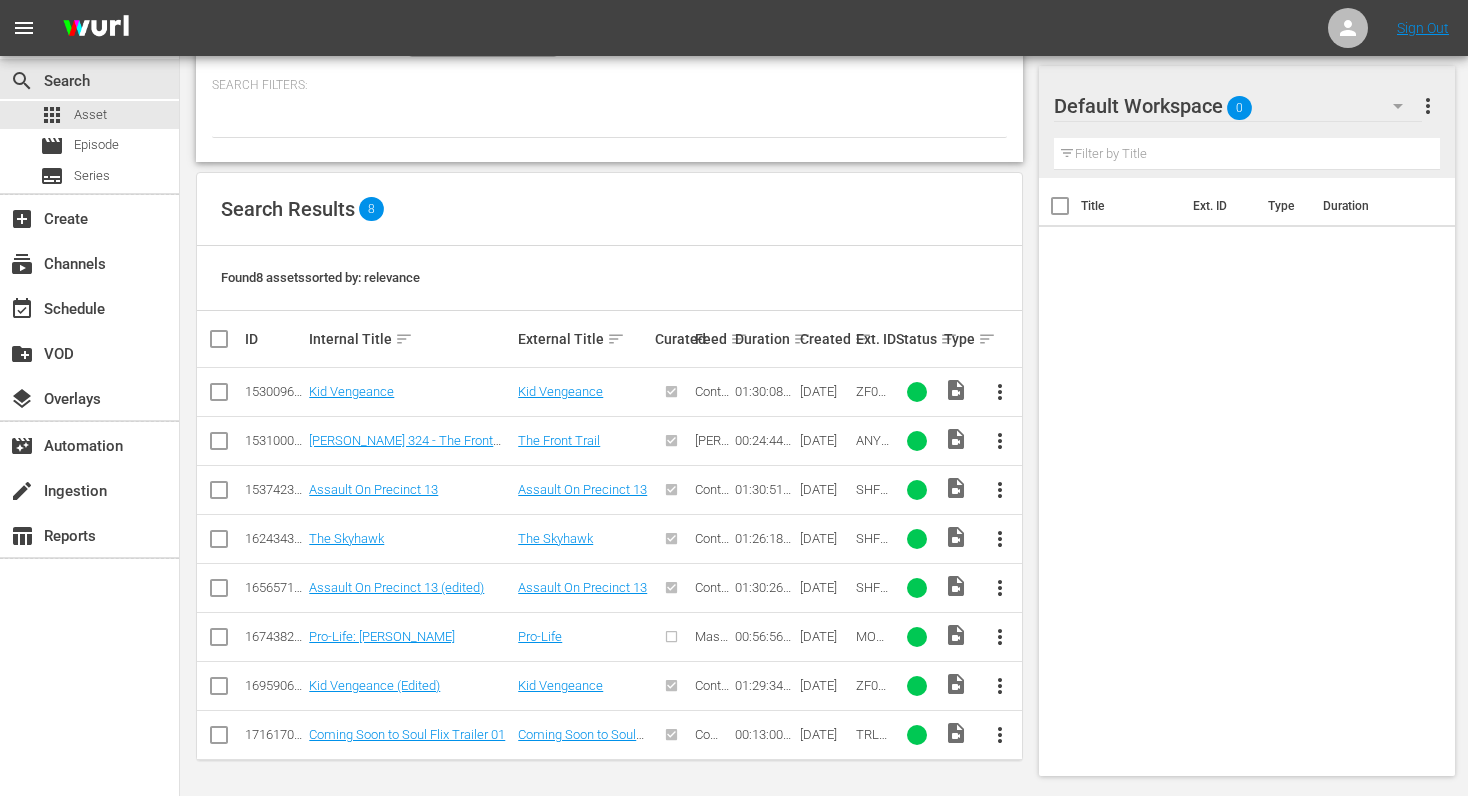 scroll, scrollTop: 315, scrollLeft: 0, axis: vertical 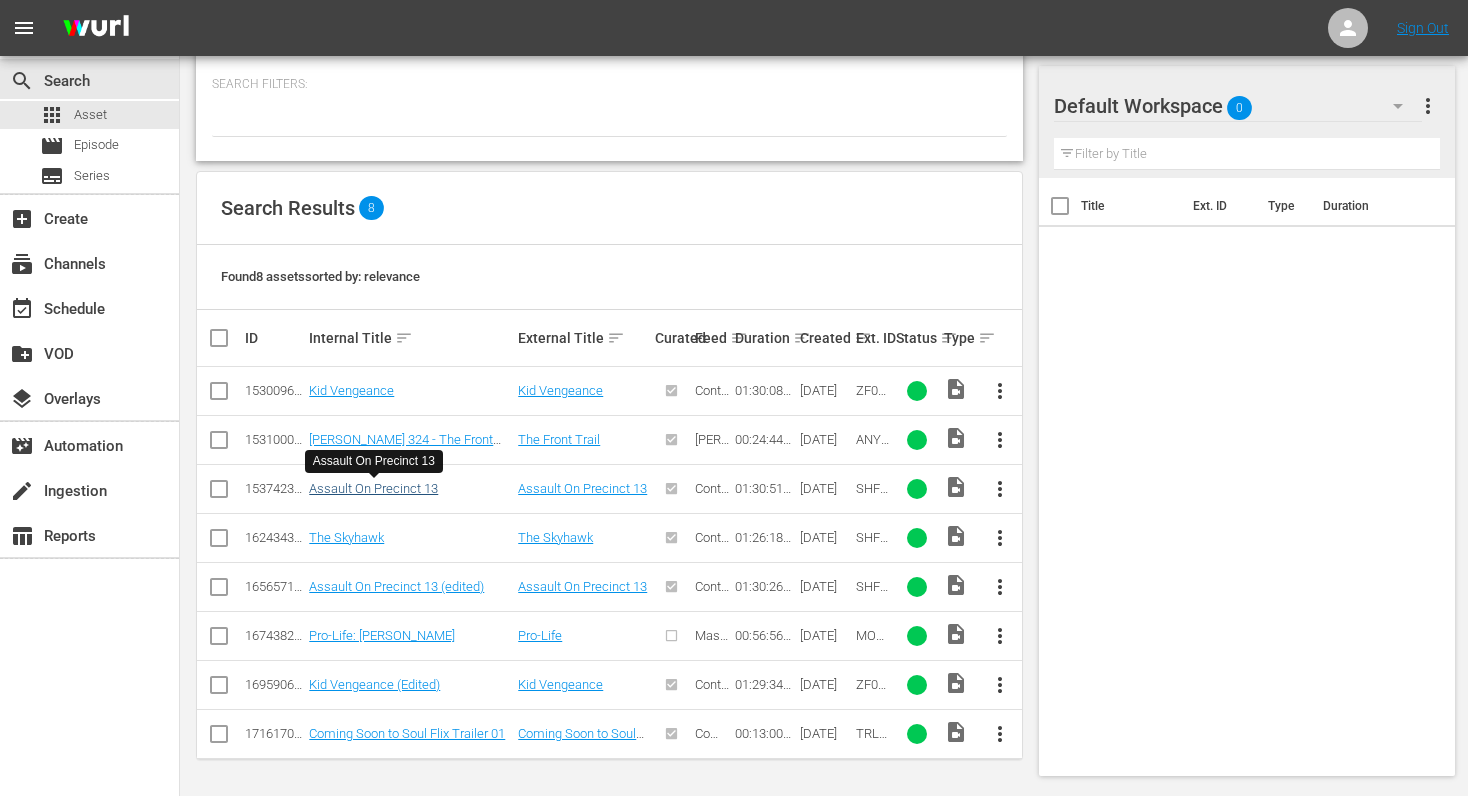type on "assault on" 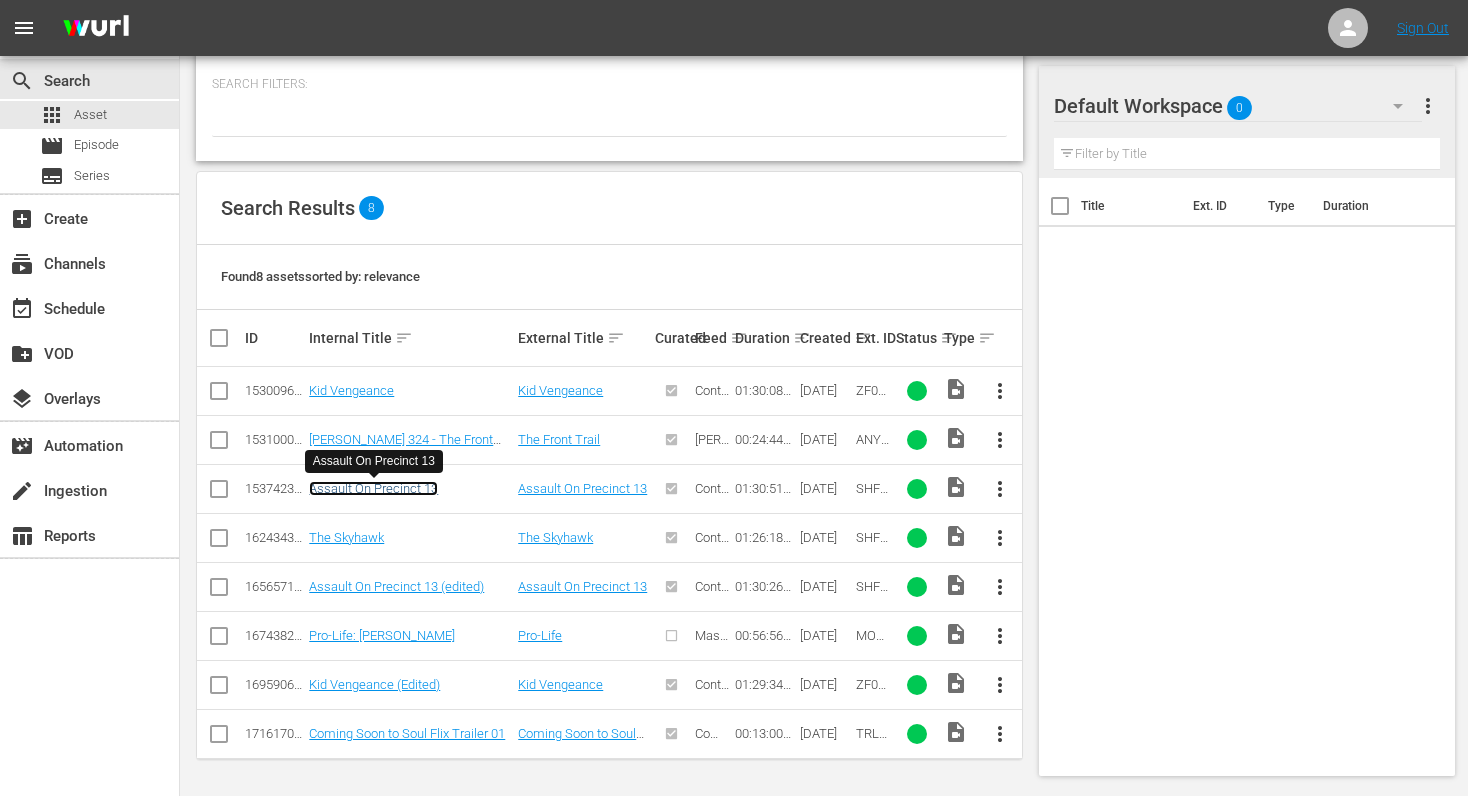 click on "Assault On Precinct 13" at bounding box center [373, 488] 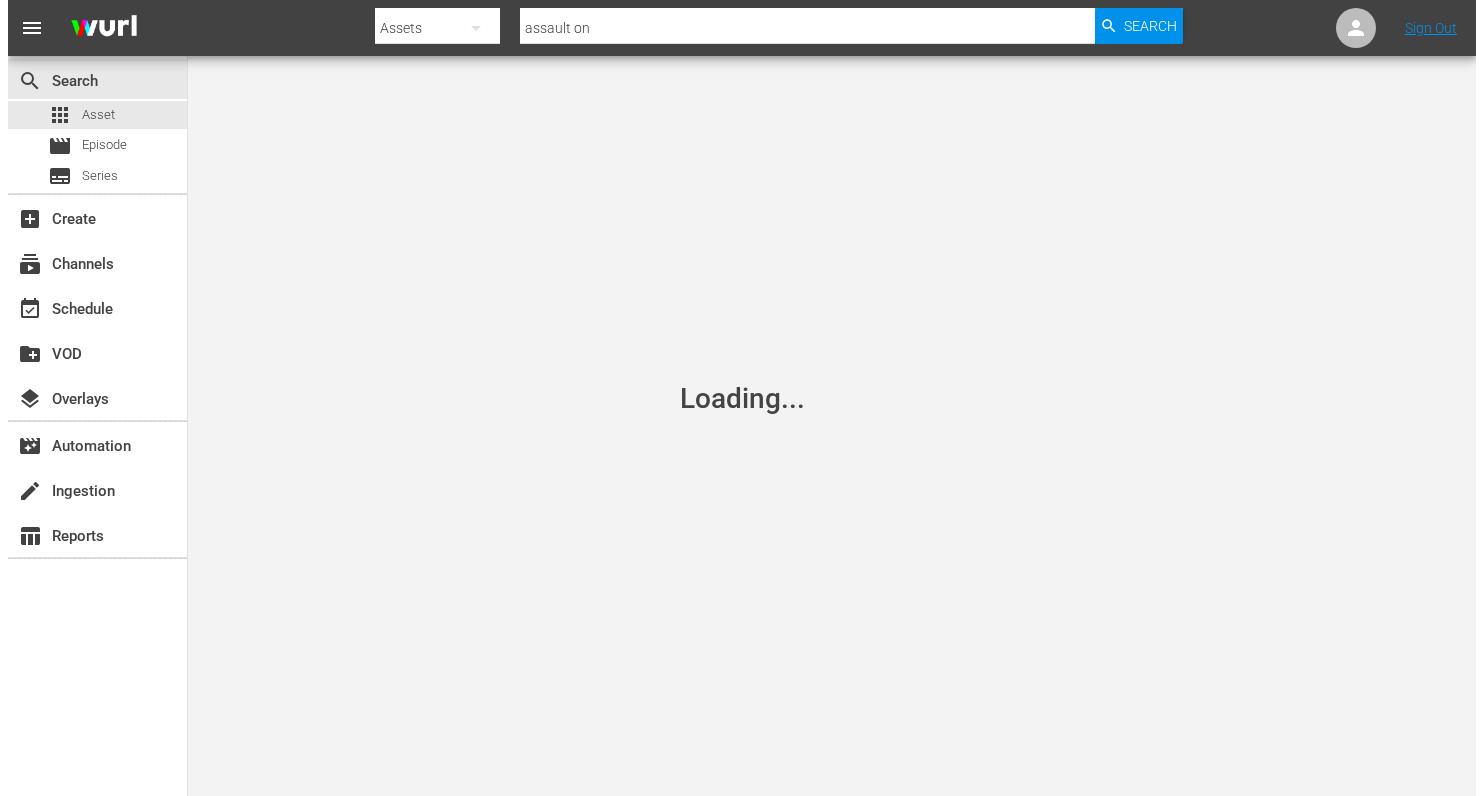 scroll, scrollTop: 0, scrollLeft: 0, axis: both 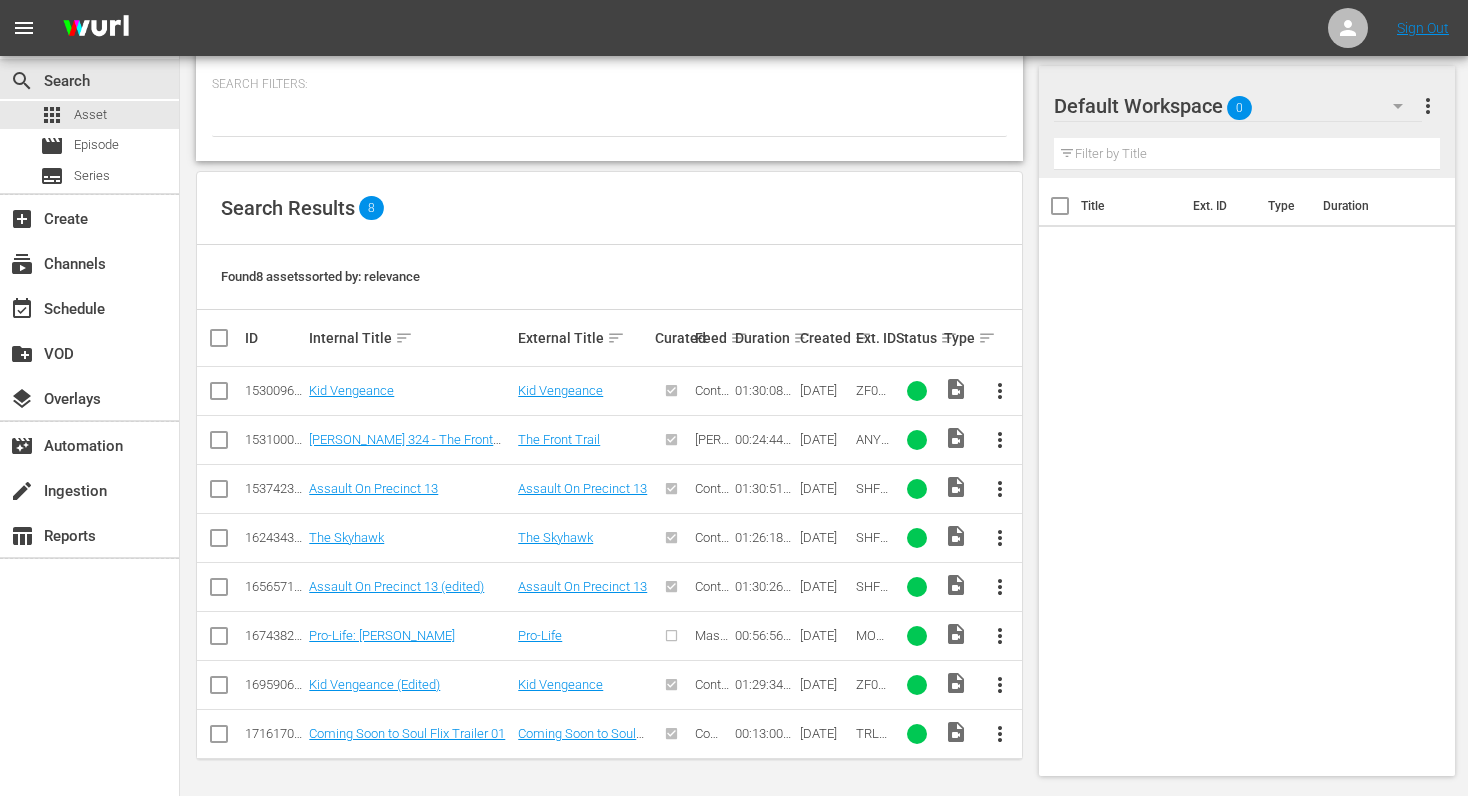 click on "Assault On Precinct 13 (edited)" at bounding box center (410, 586) 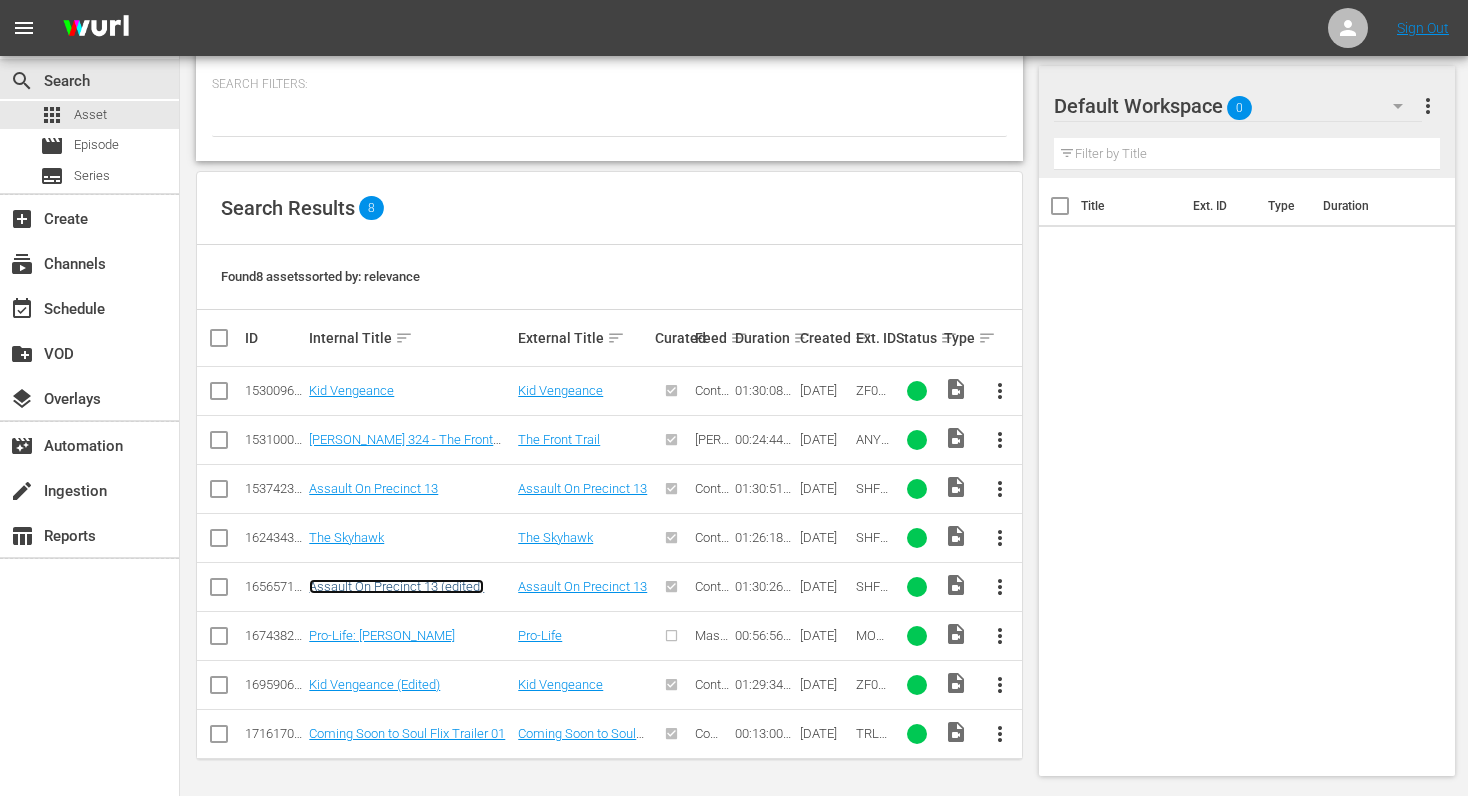 click on "Assault On Precinct 13 (edited)" at bounding box center (396, 586) 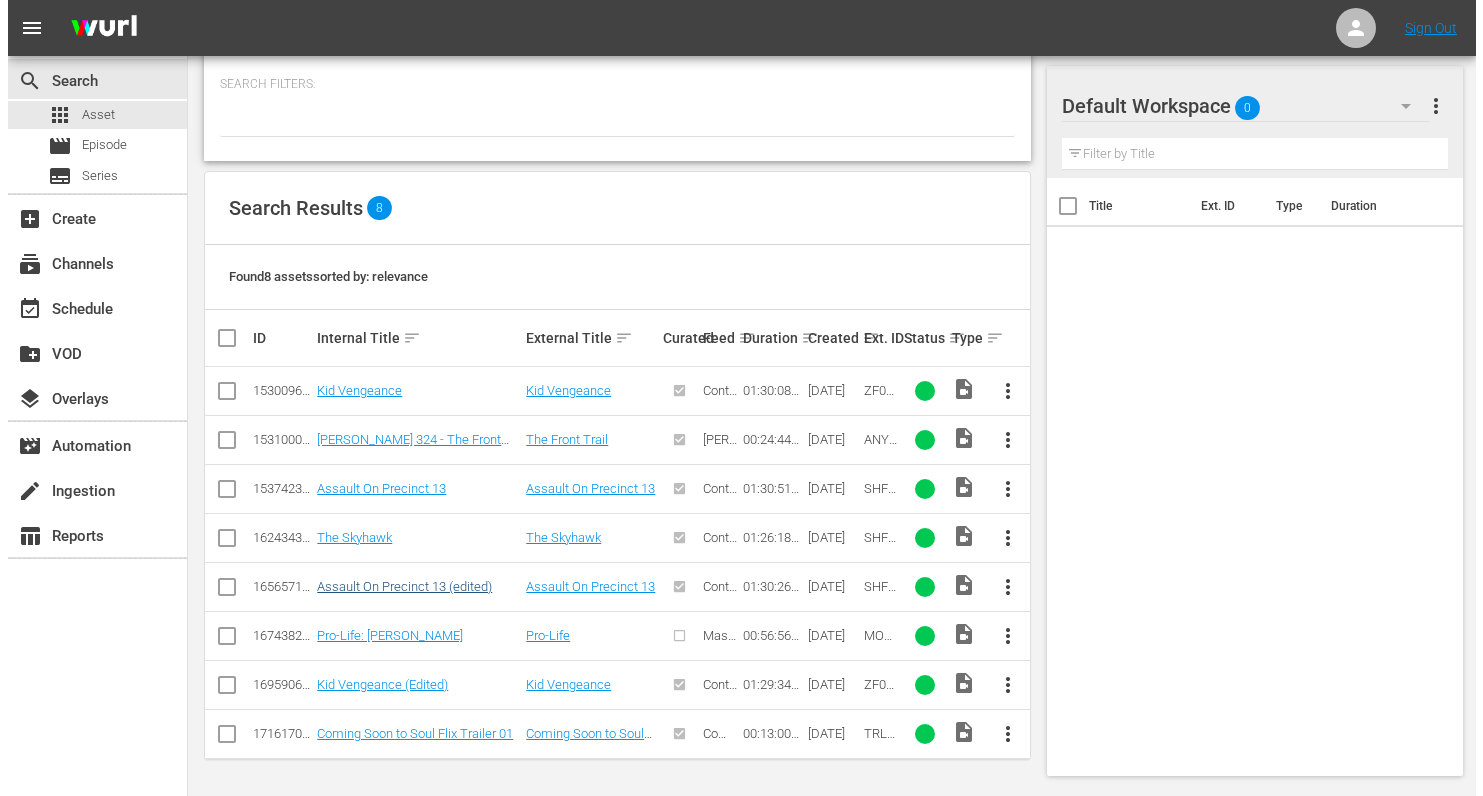 scroll, scrollTop: 0, scrollLeft: 0, axis: both 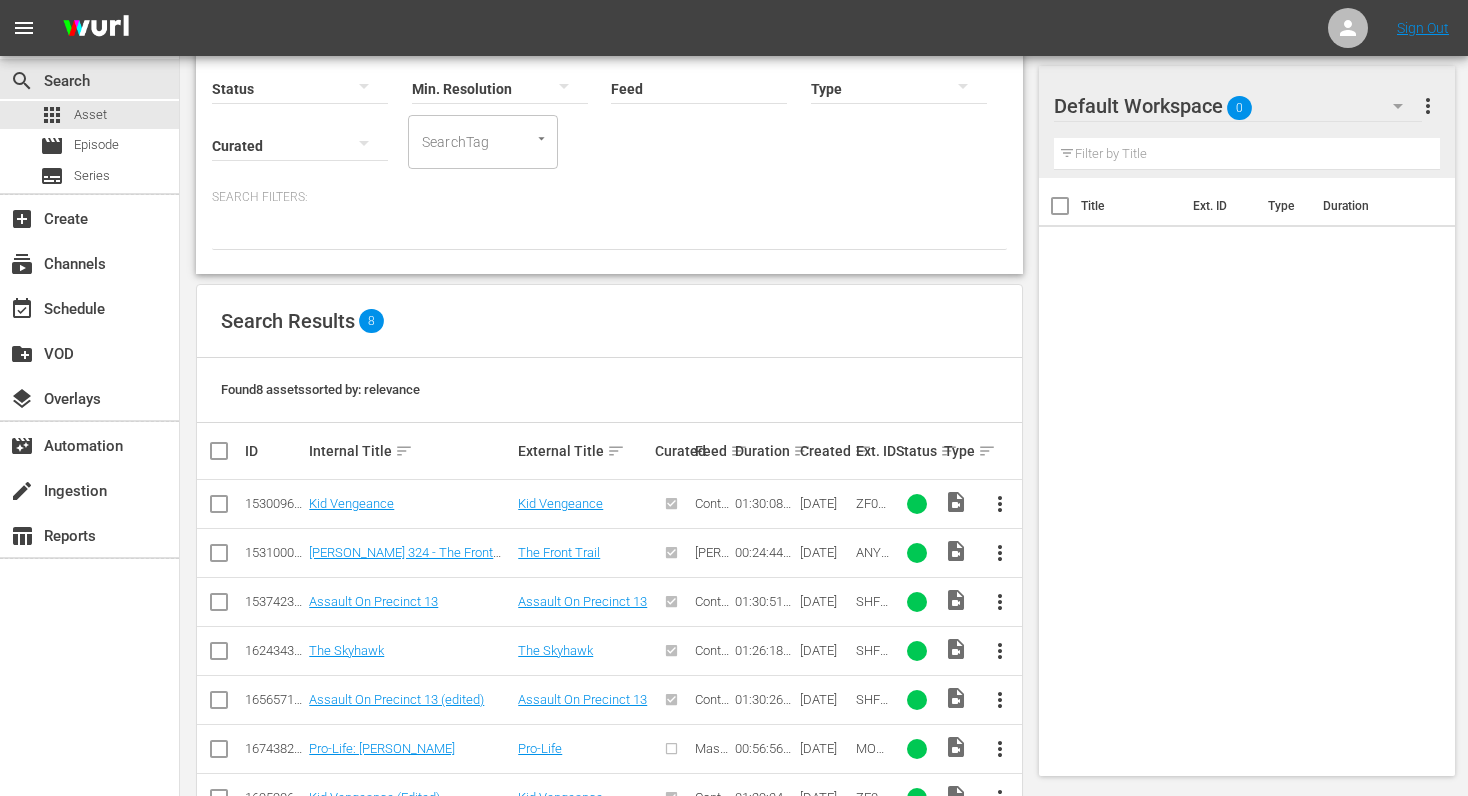 click on "more_vert" at bounding box center (1000, 602) 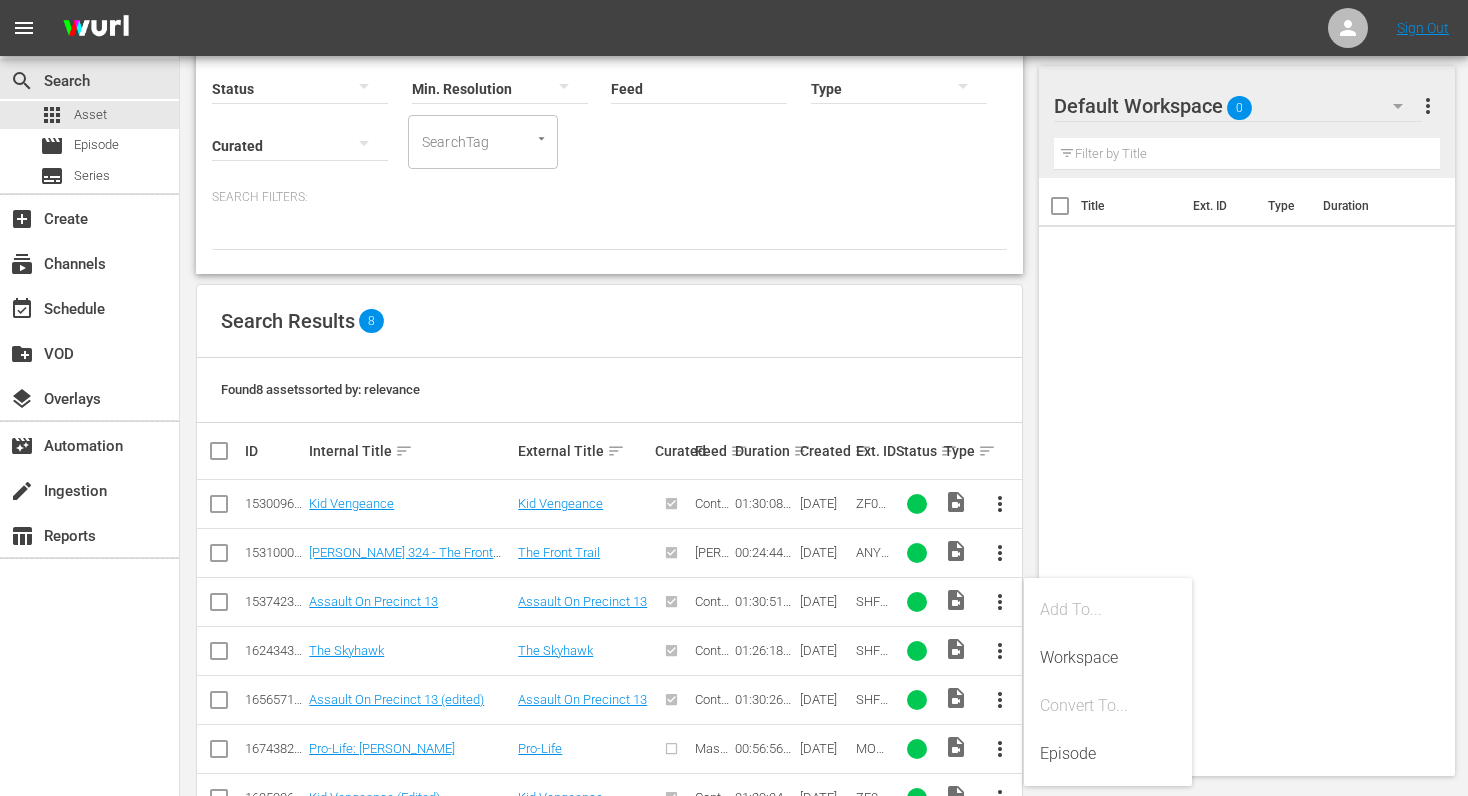 click on "Found  8   assets  sorted by:   relevance" at bounding box center [609, 390] 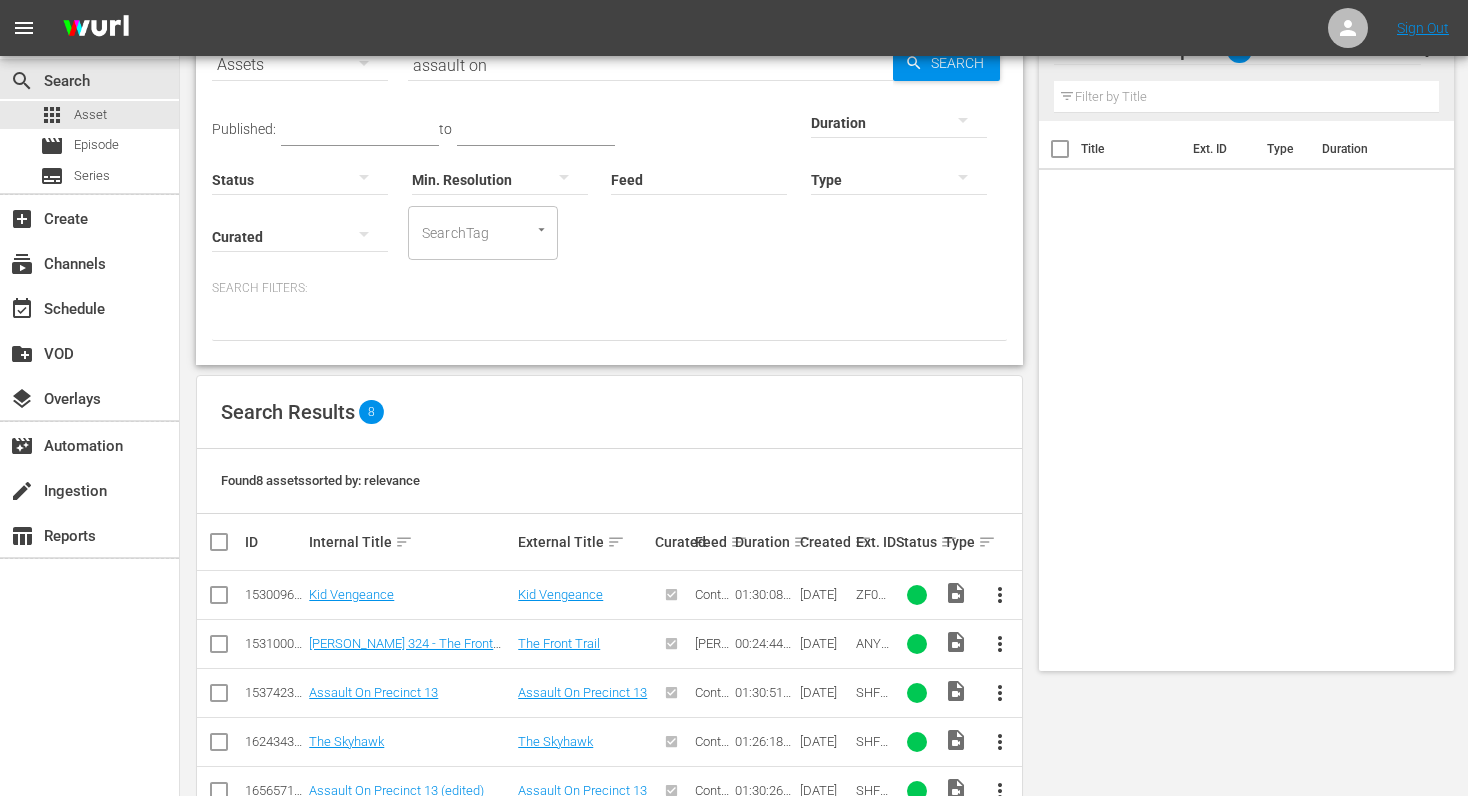 scroll, scrollTop: 0, scrollLeft: 0, axis: both 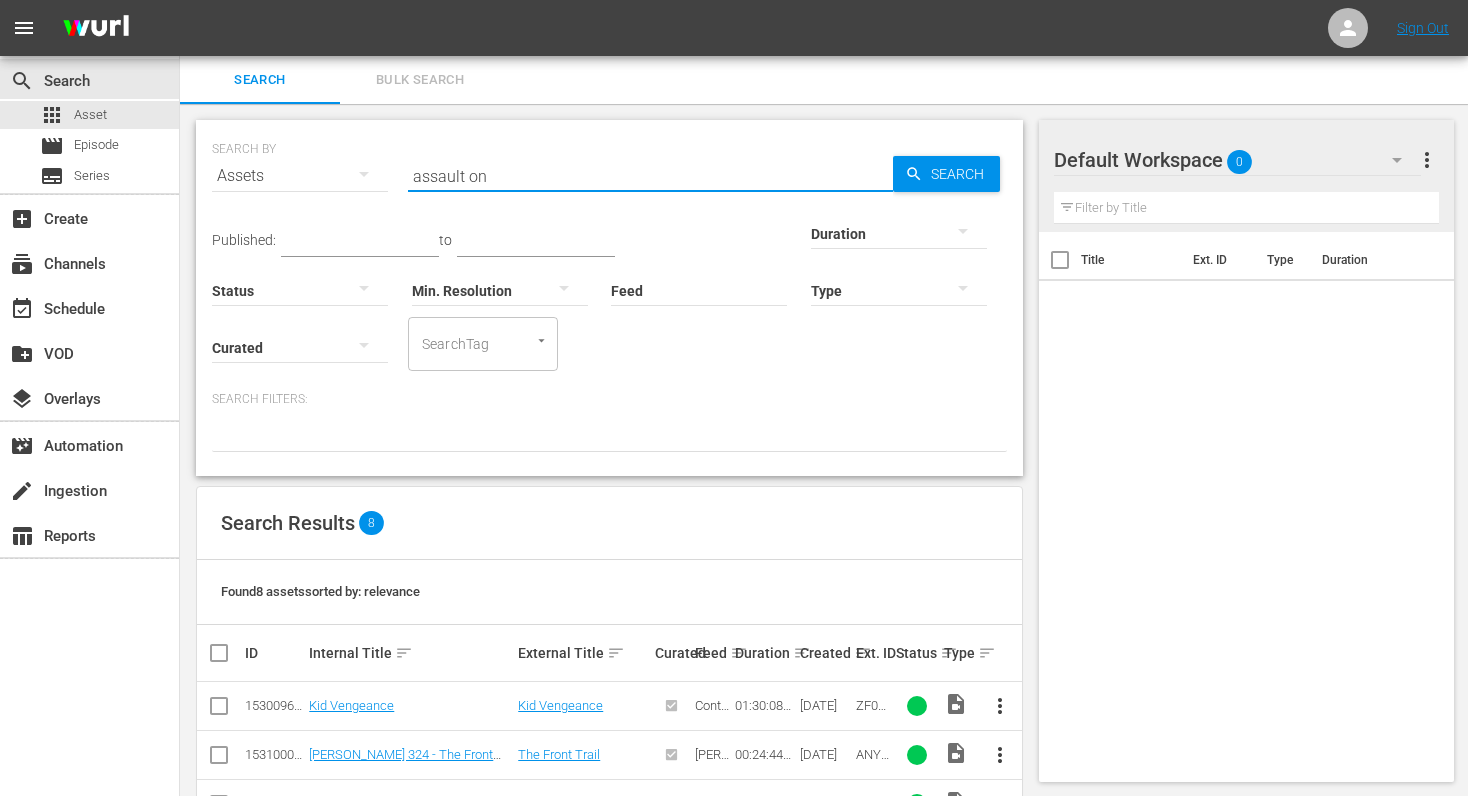 drag, startPoint x: 560, startPoint y: 181, endPoint x: 355, endPoint y: 171, distance: 205.24376 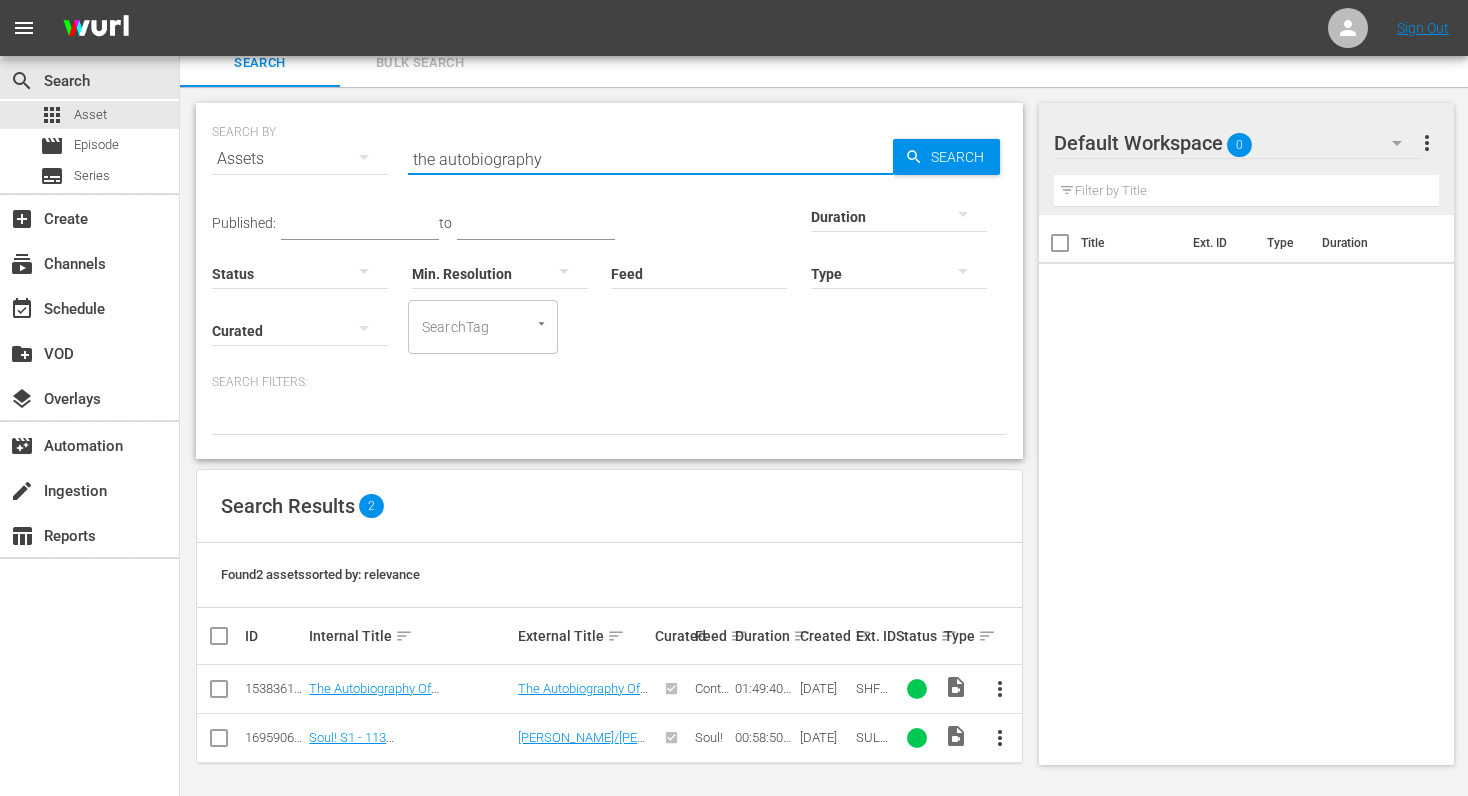 scroll, scrollTop: 21, scrollLeft: 0, axis: vertical 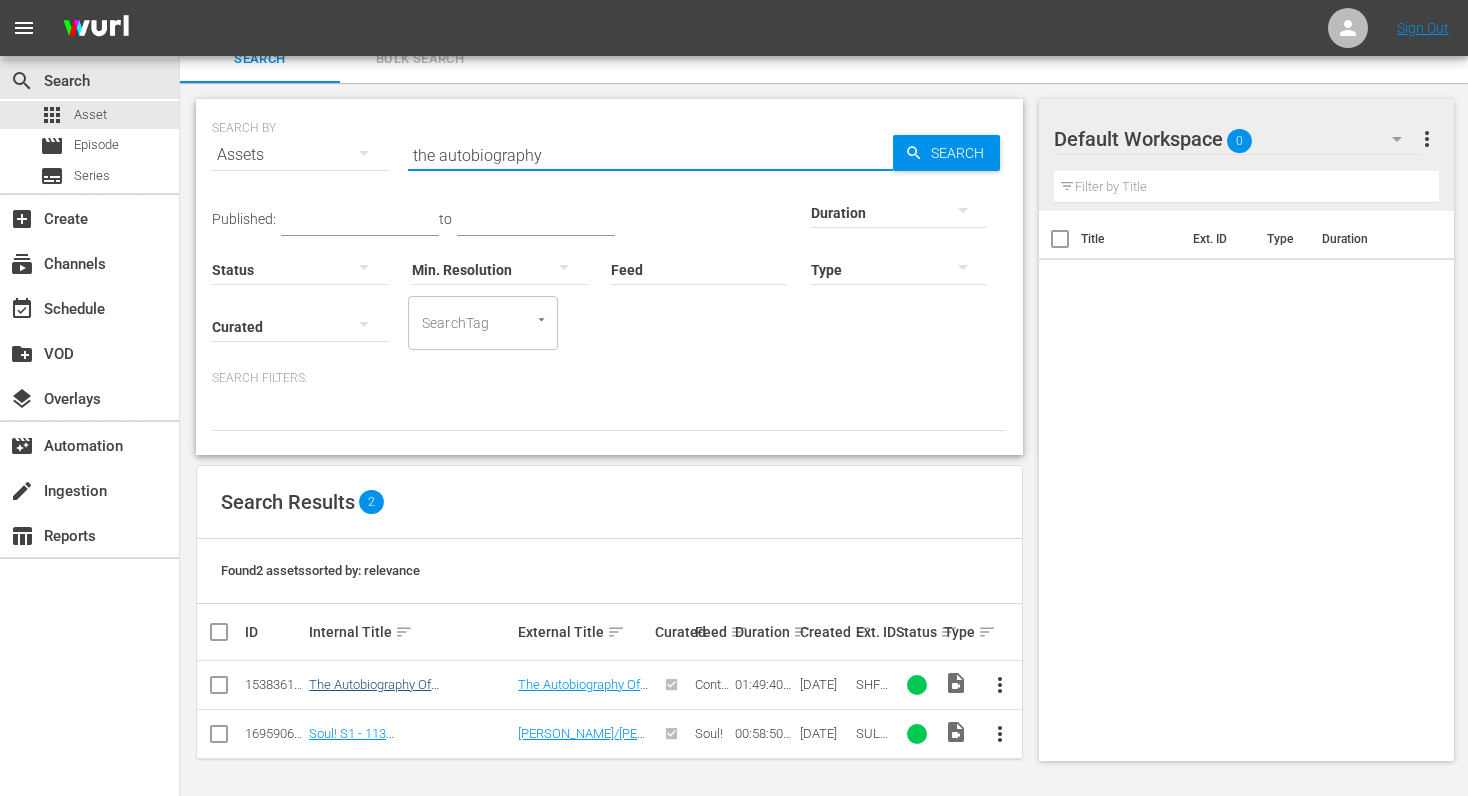 type on "the autobiography" 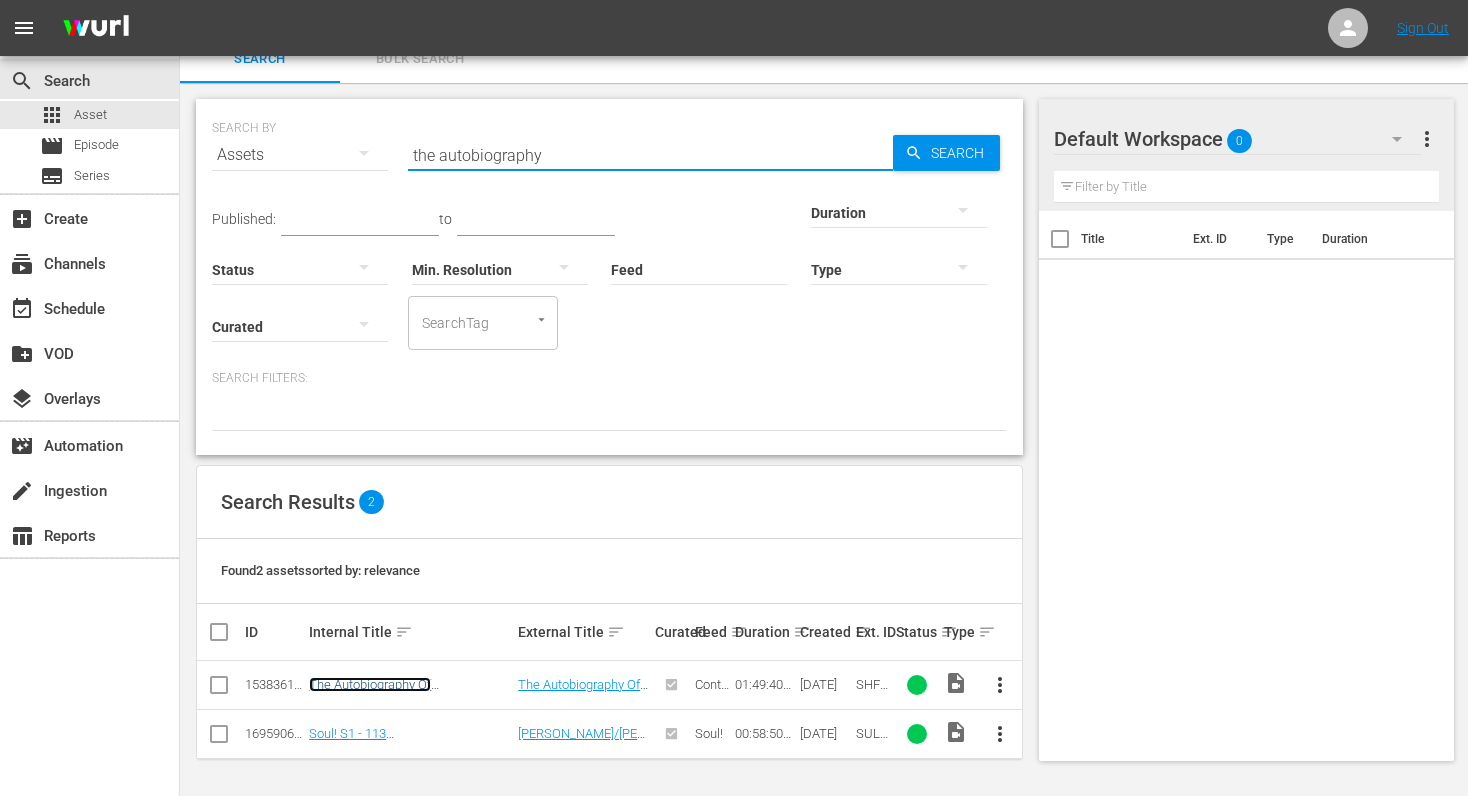 click on "The Autobiography Of [PERSON_NAME]" at bounding box center (370, 692) 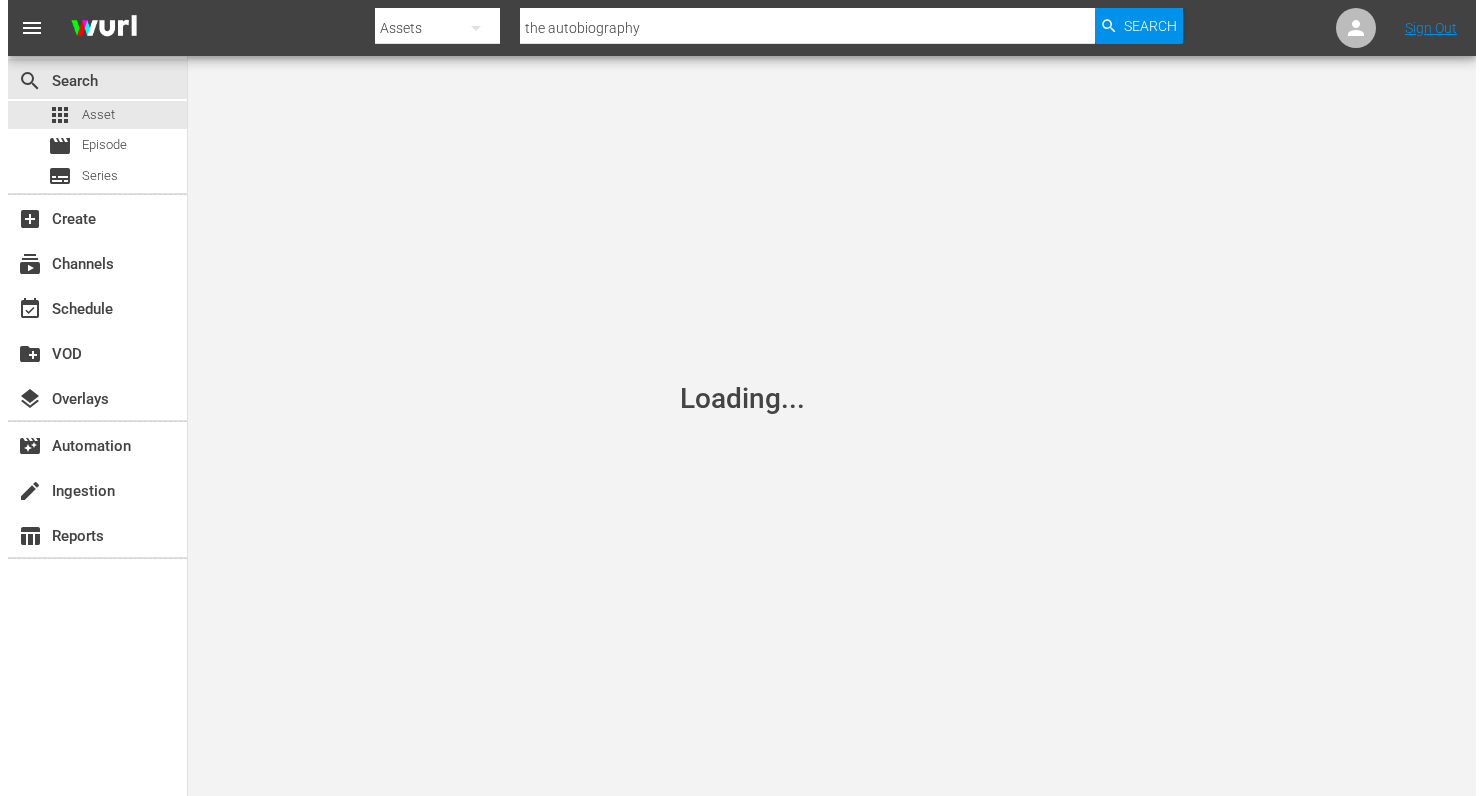 scroll, scrollTop: 0, scrollLeft: 0, axis: both 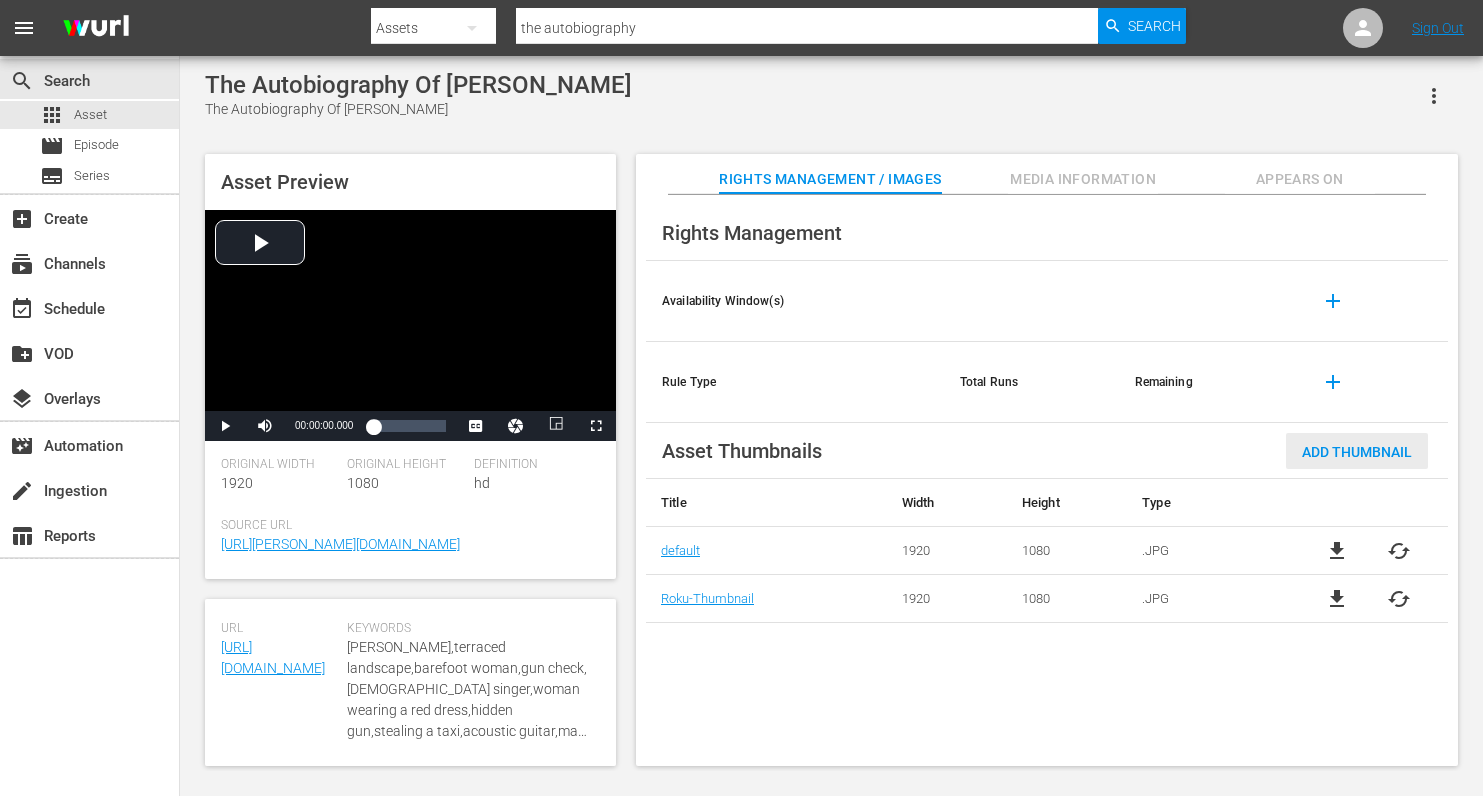 click on "Add Thumbnail" at bounding box center [1357, 451] 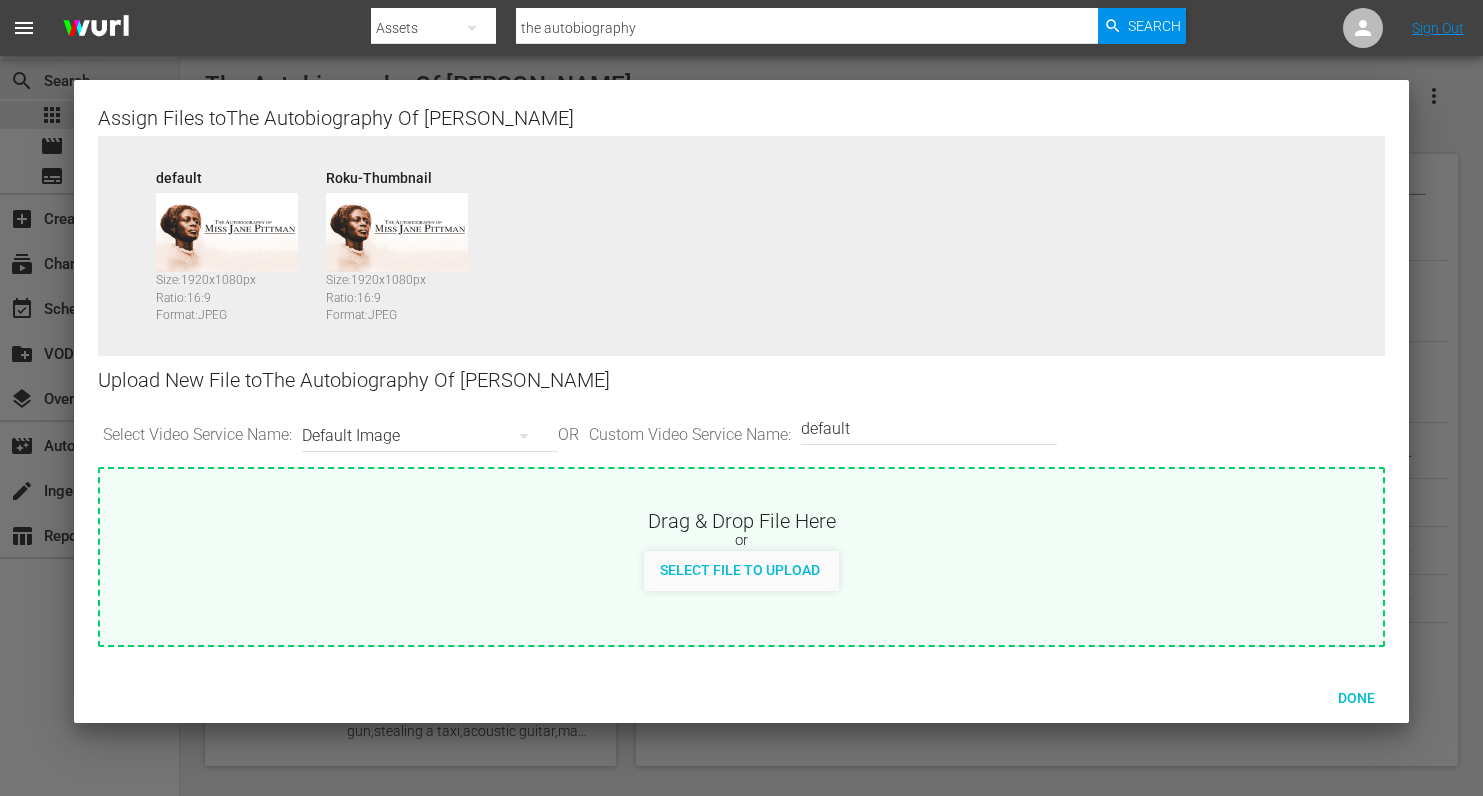 drag, startPoint x: 395, startPoint y: 236, endPoint x: 586, endPoint y: 183, distance: 198.21706 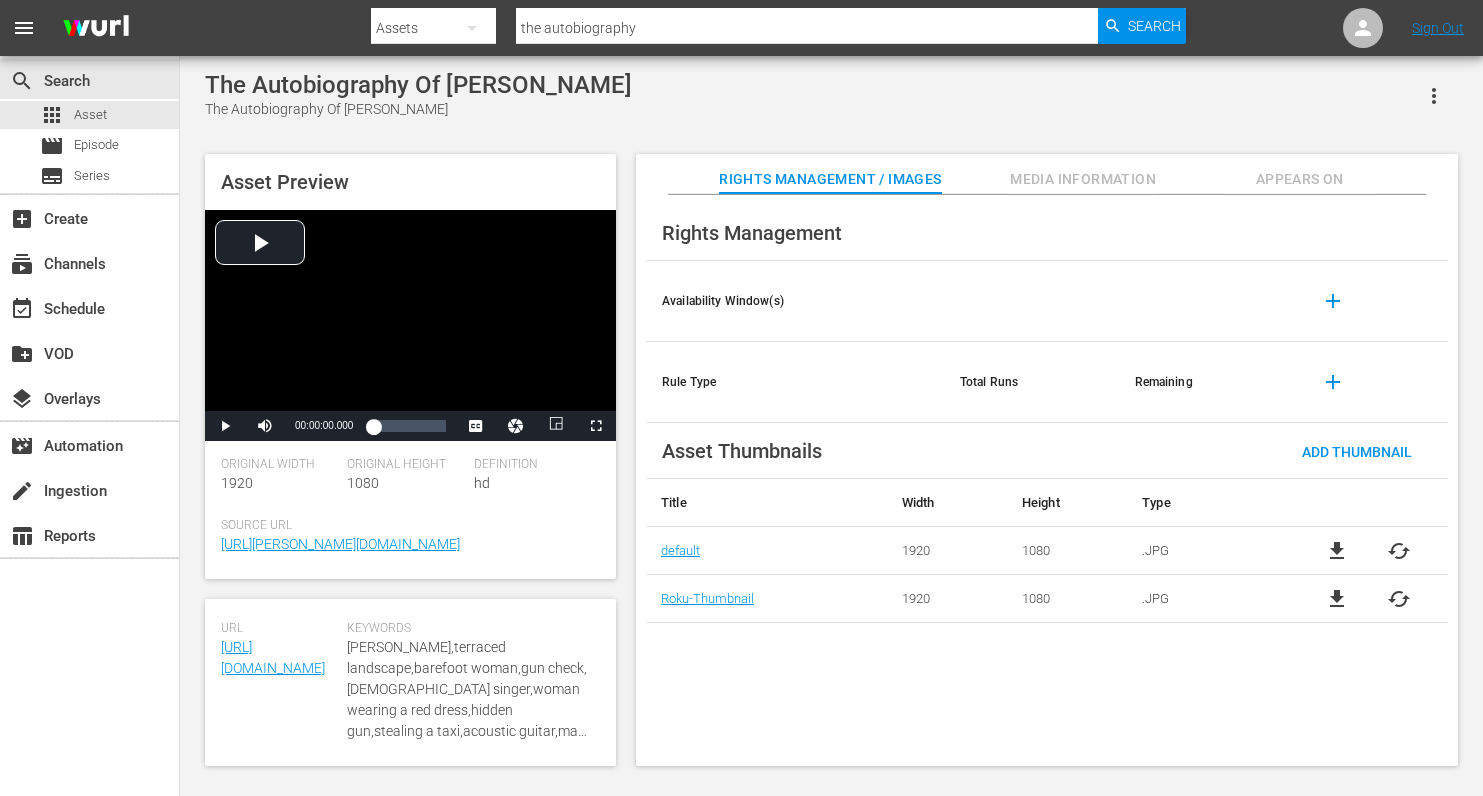 click on "Media Information" at bounding box center (1083, 179) 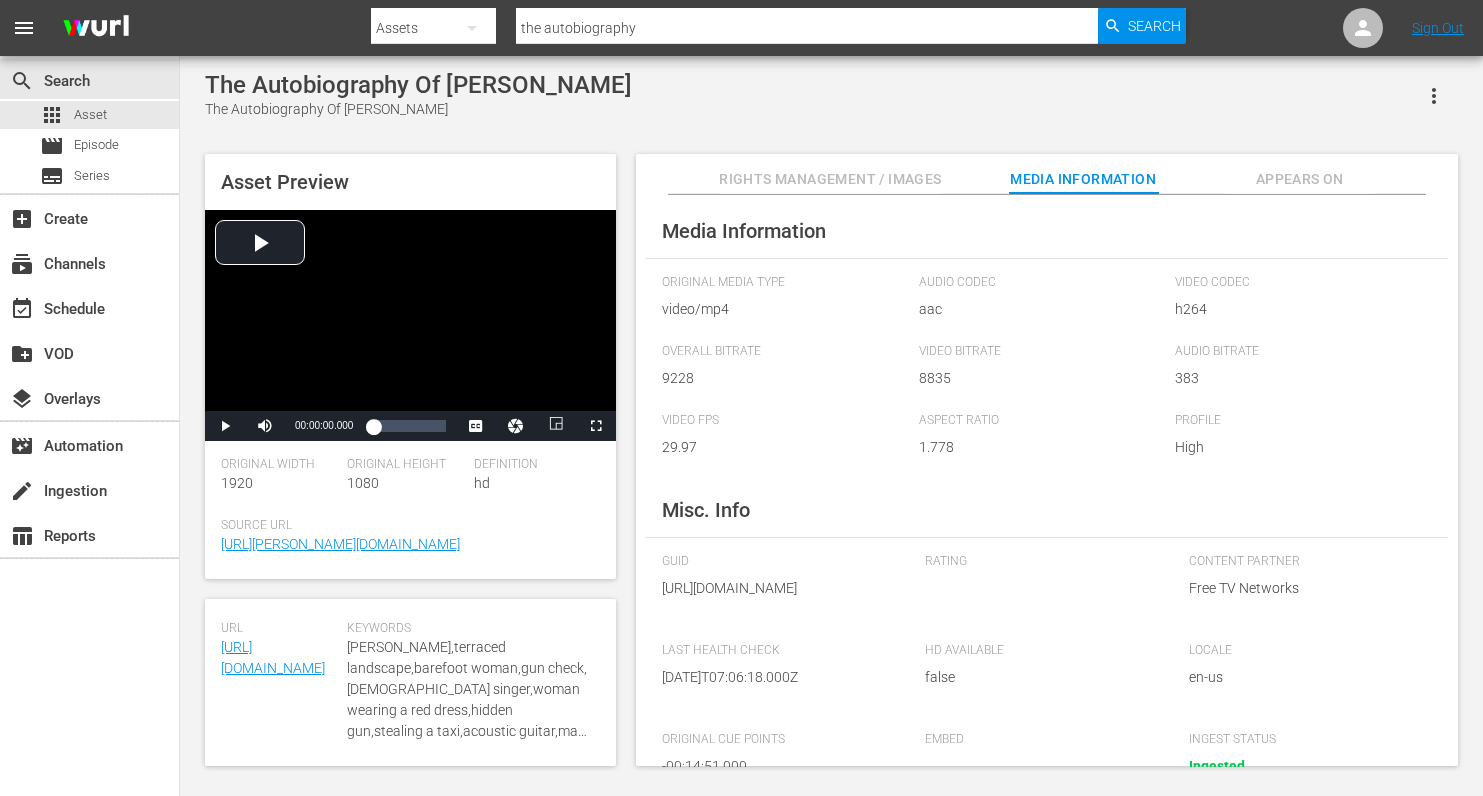 scroll, scrollTop: 0, scrollLeft: 0, axis: both 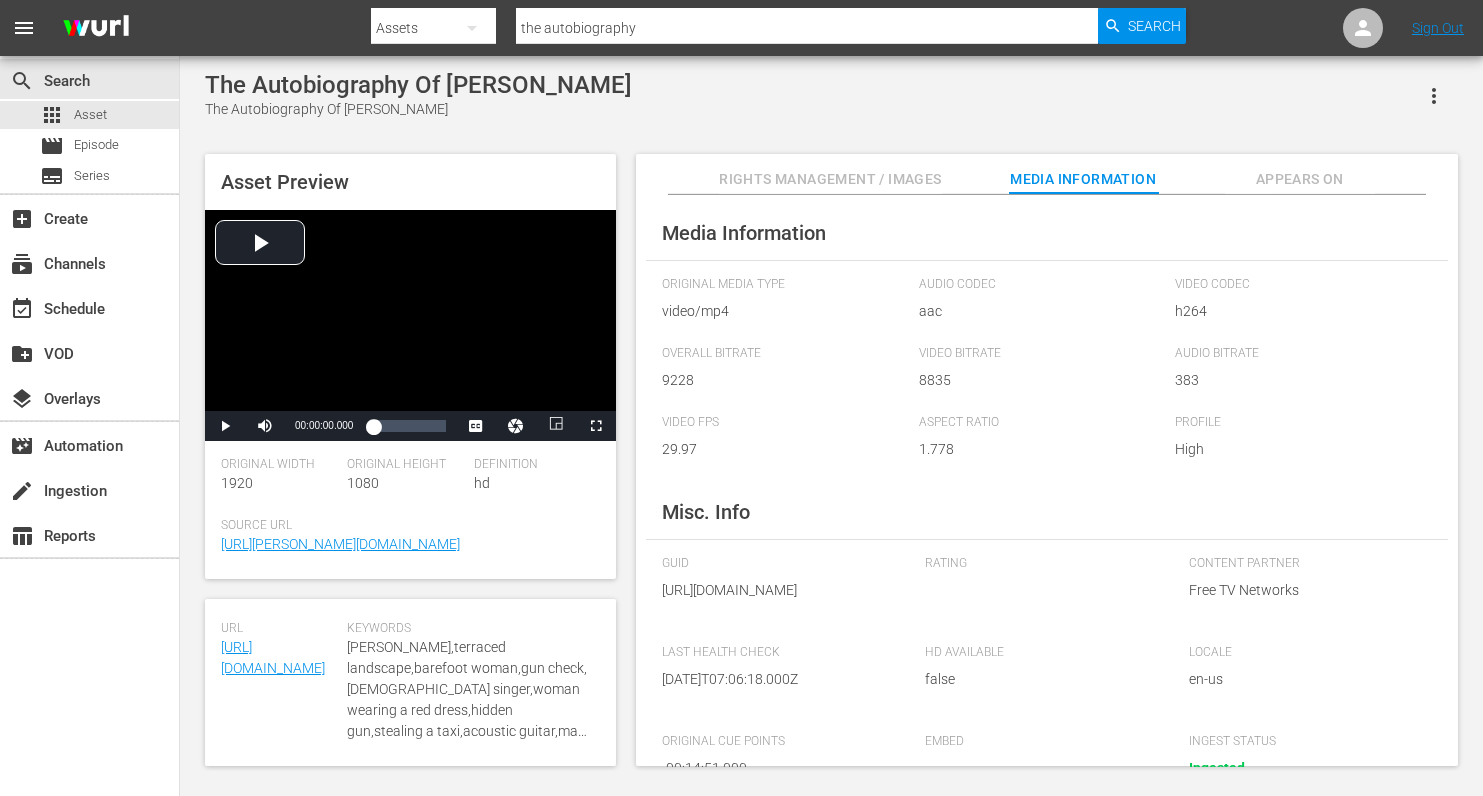 click on "Appears On" at bounding box center [1300, 179] 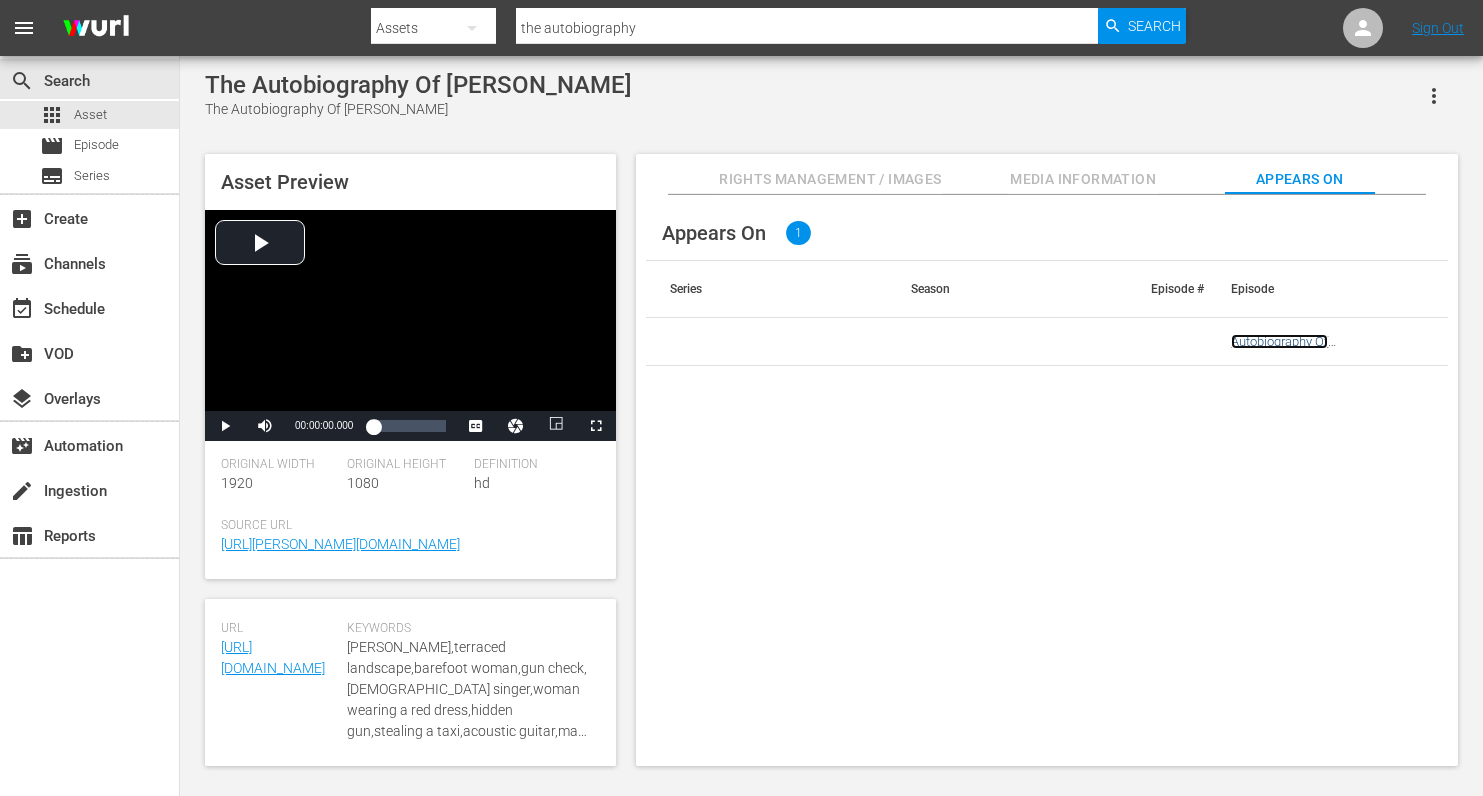 click on "Autobiography Of [PERSON_NAME], The" at bounding box center [1293, 349] 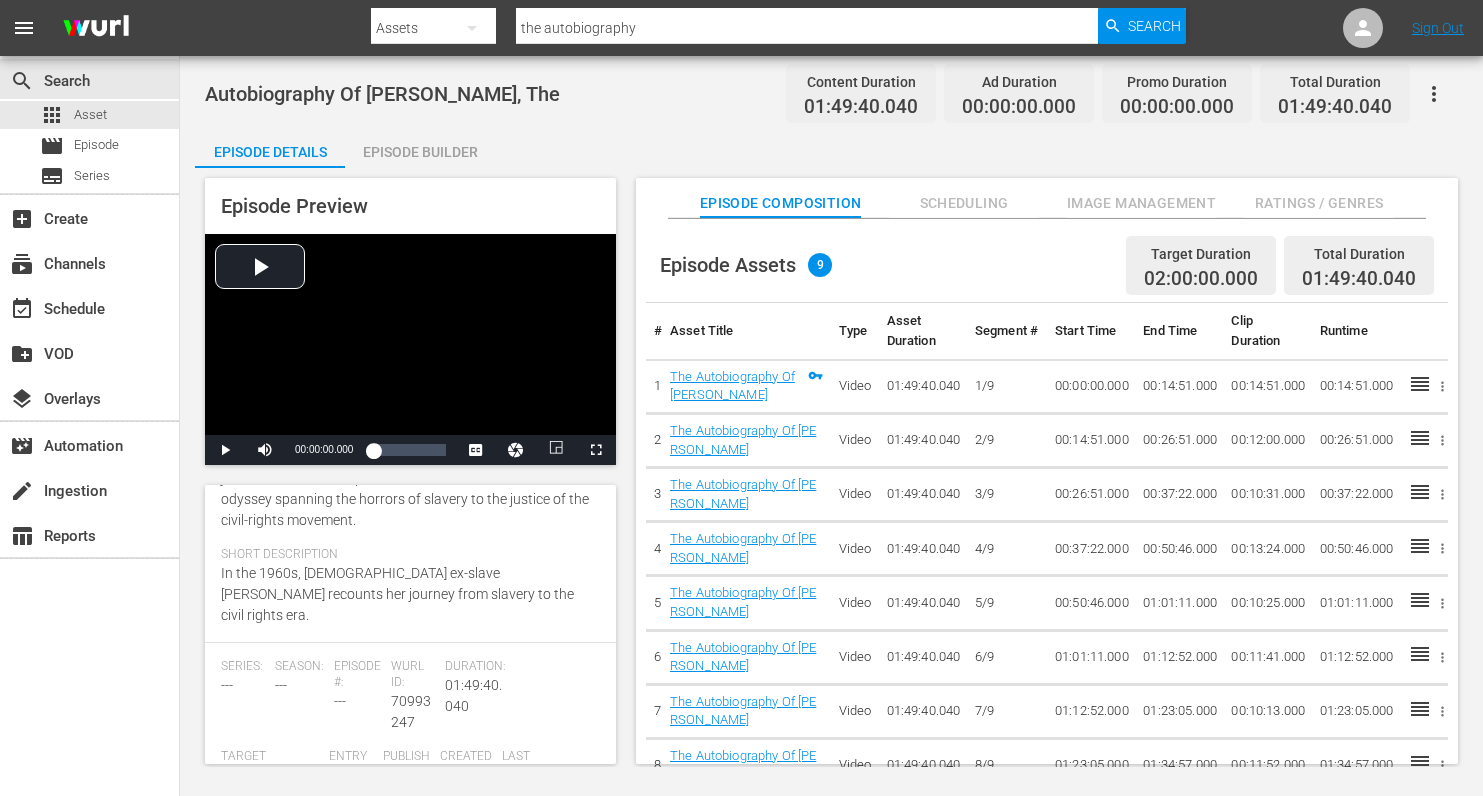 scroll, scrollTop: 0, scrollLeft: 0, axis: both 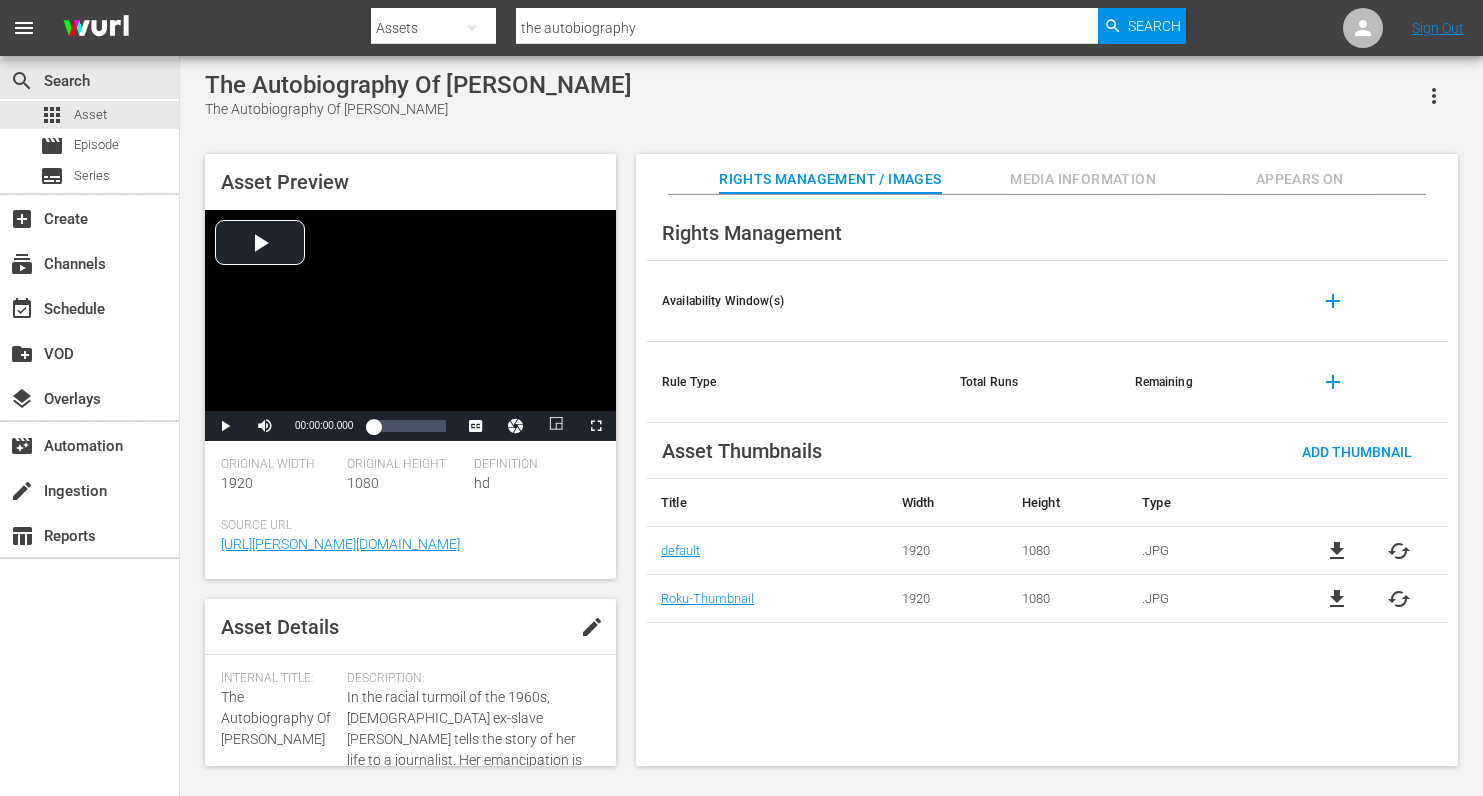 click on "cached" at bounding box center (1399, 551) 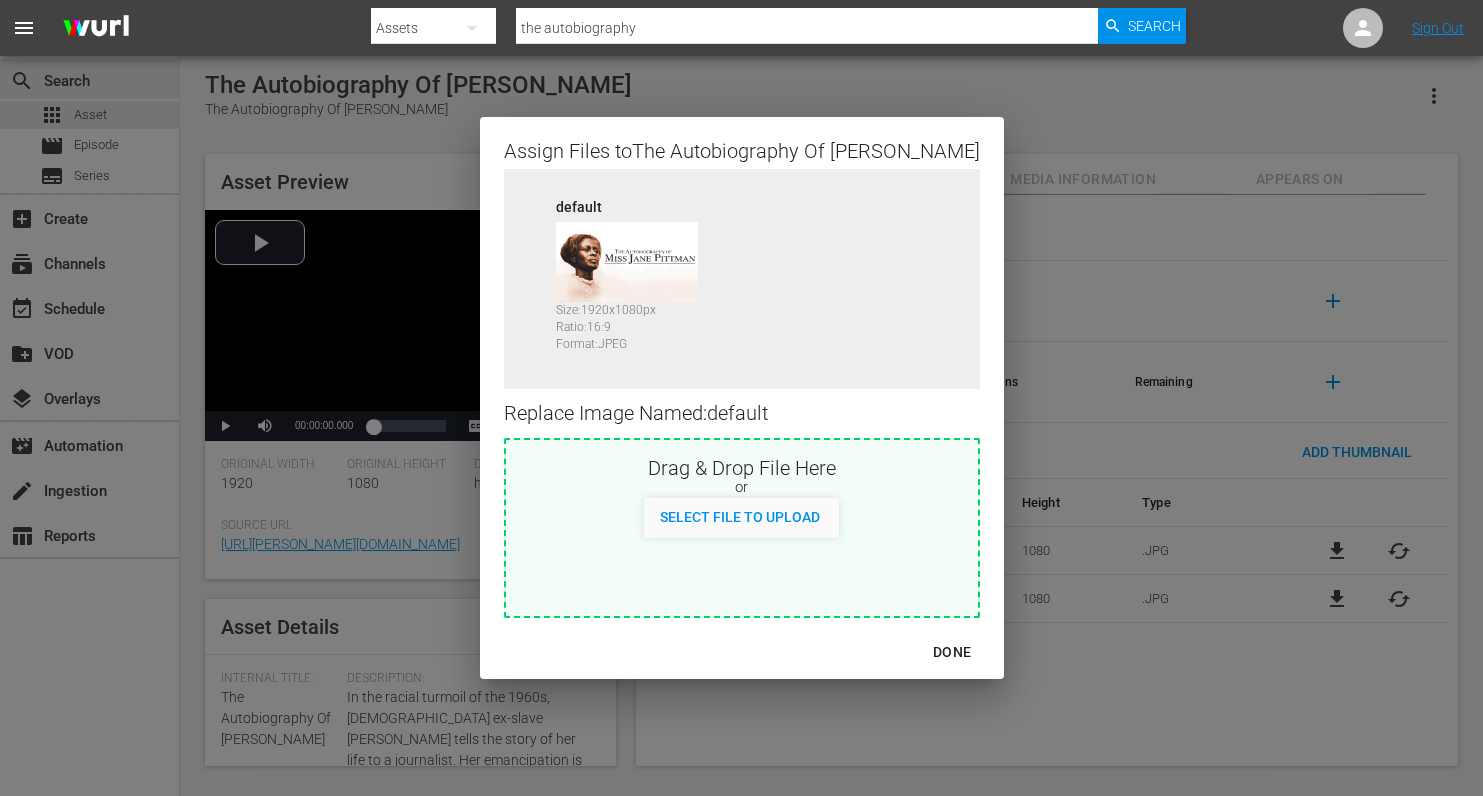 click on "Assign Files to  The Autobiography Of [PERSON_NAME] Source    default Size:  1920 x 1080 px Ratio:  16:9 Format:  JPEG Replace Image Named:  default Drag & Drop File Here or Select File to Upload DONE" at bounding box center (741, 398) 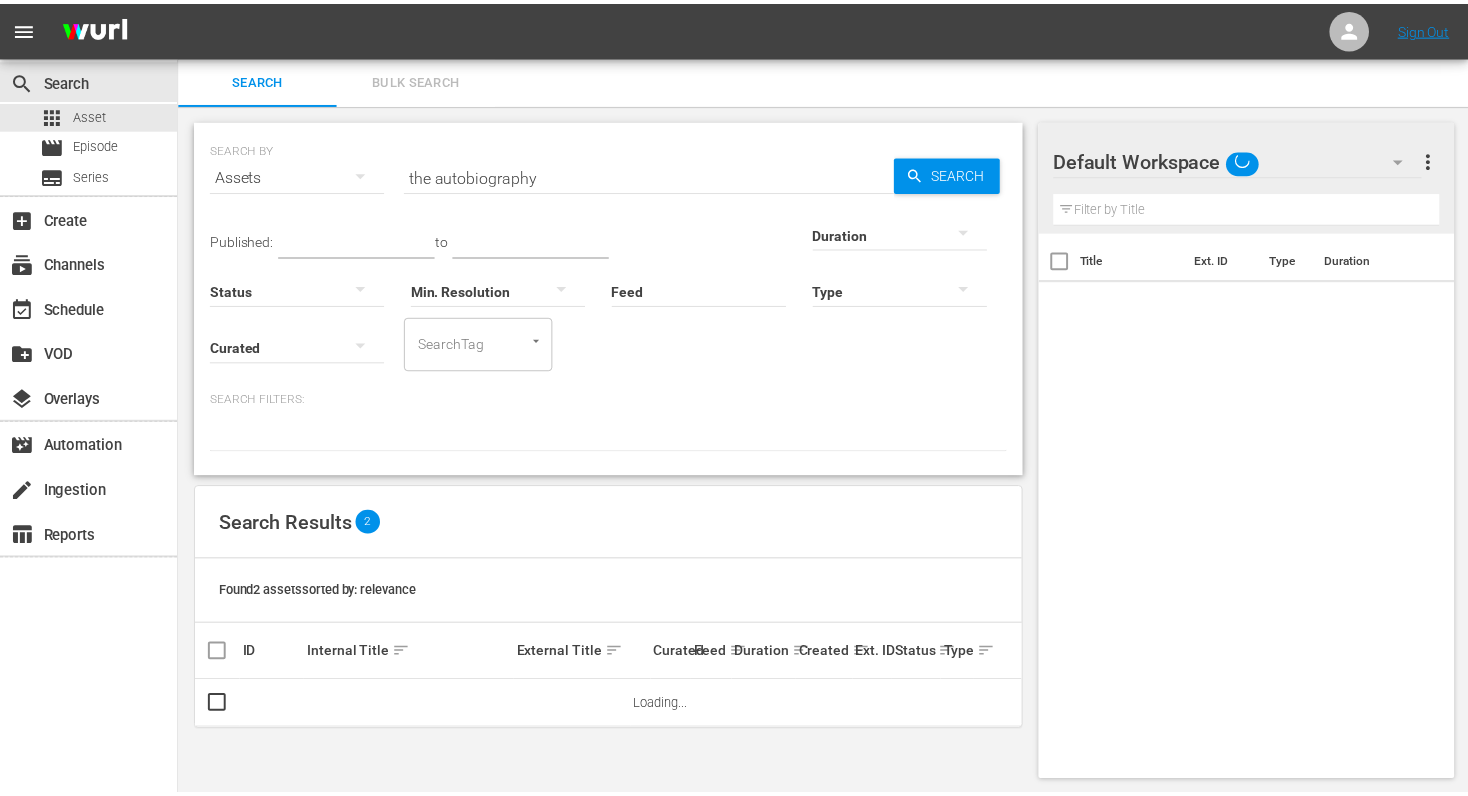 scroll, scrollTop: 2, scrollLeft: 0, axis: vertical 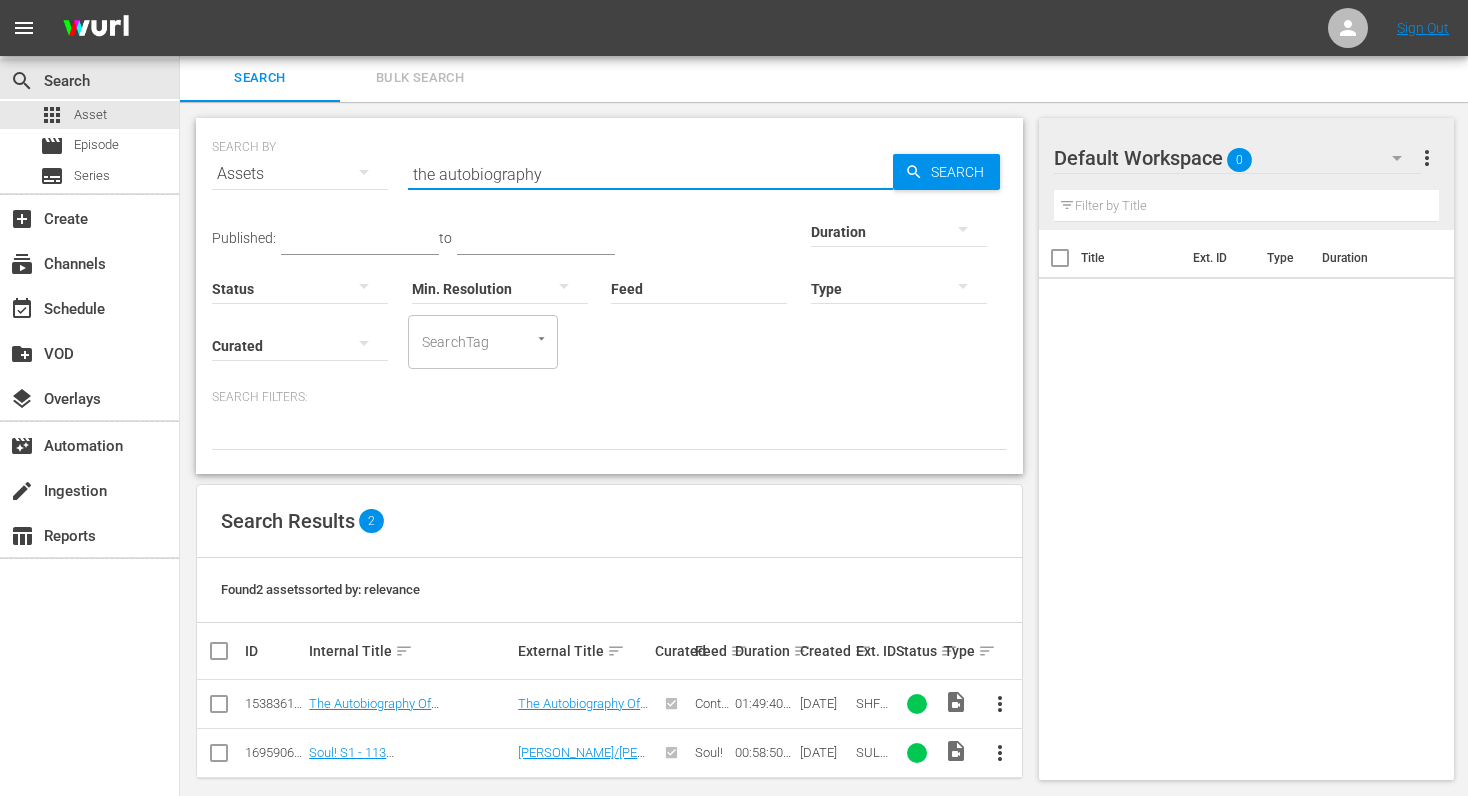 drag, startPoint x: 564, startPoint y: 175, endPoint x: 336, endPoint y: 176, distance: 228.0022 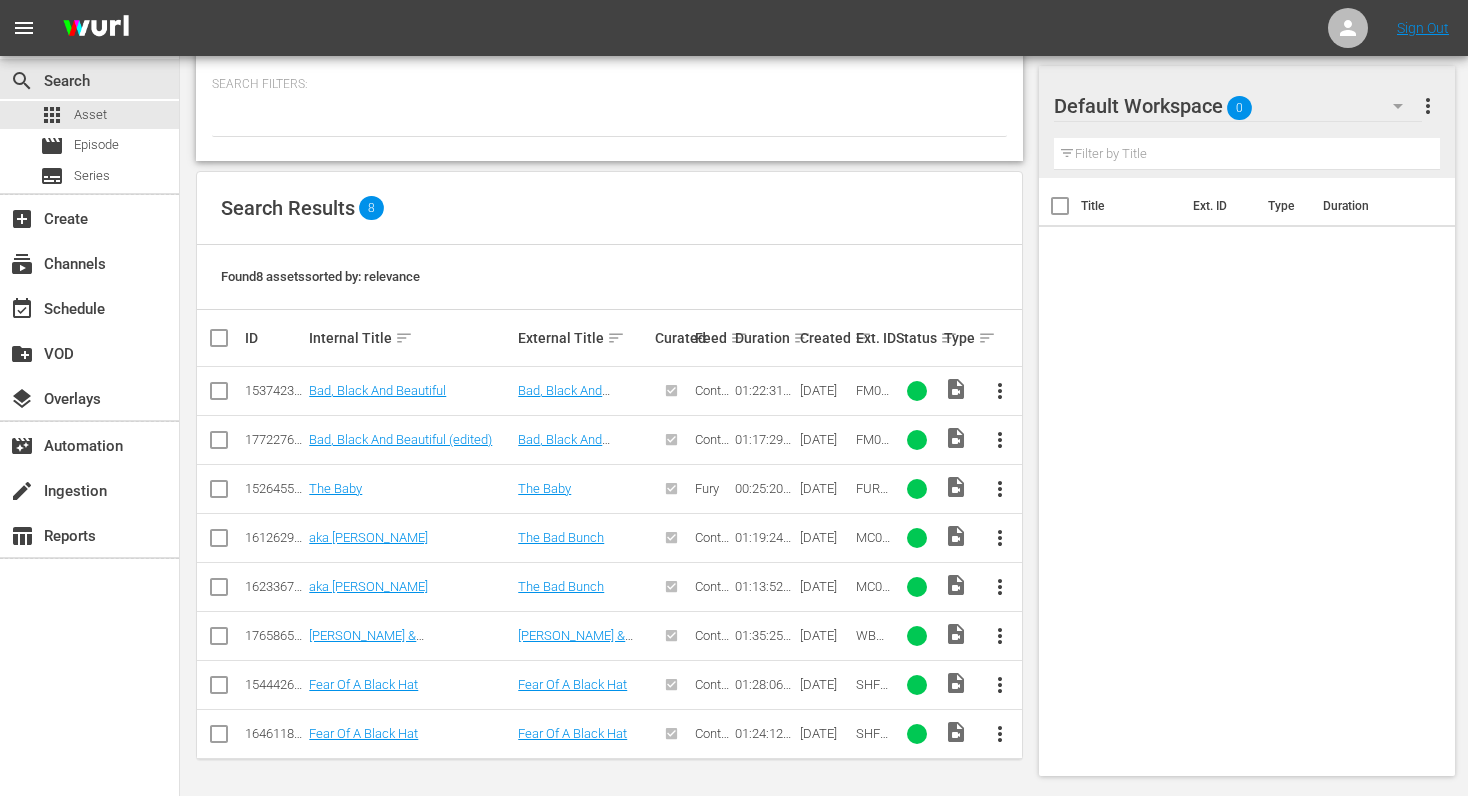 scroll, scrollTop: 215, scrollLeft: 0, axis: vertical 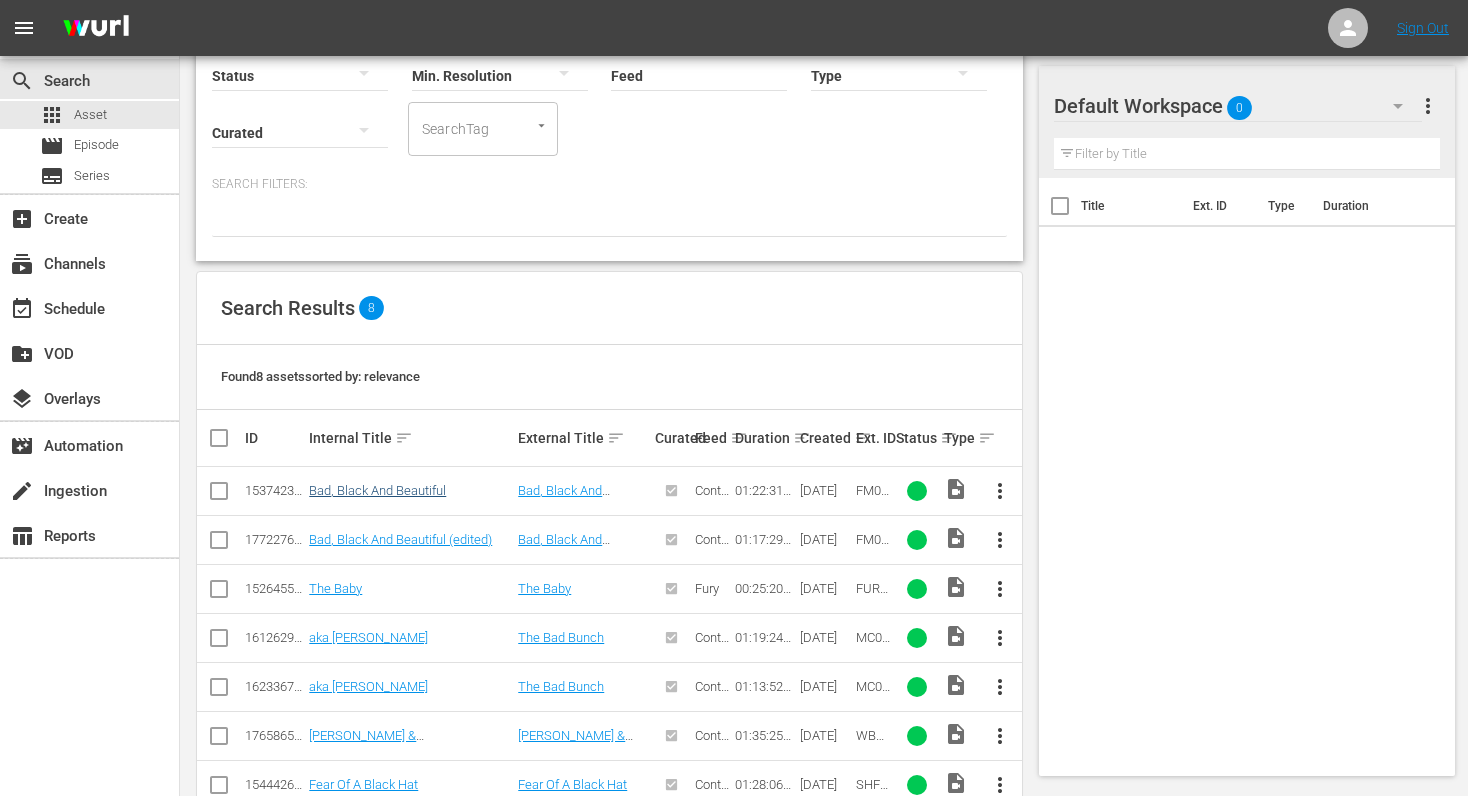 type on "bad black" 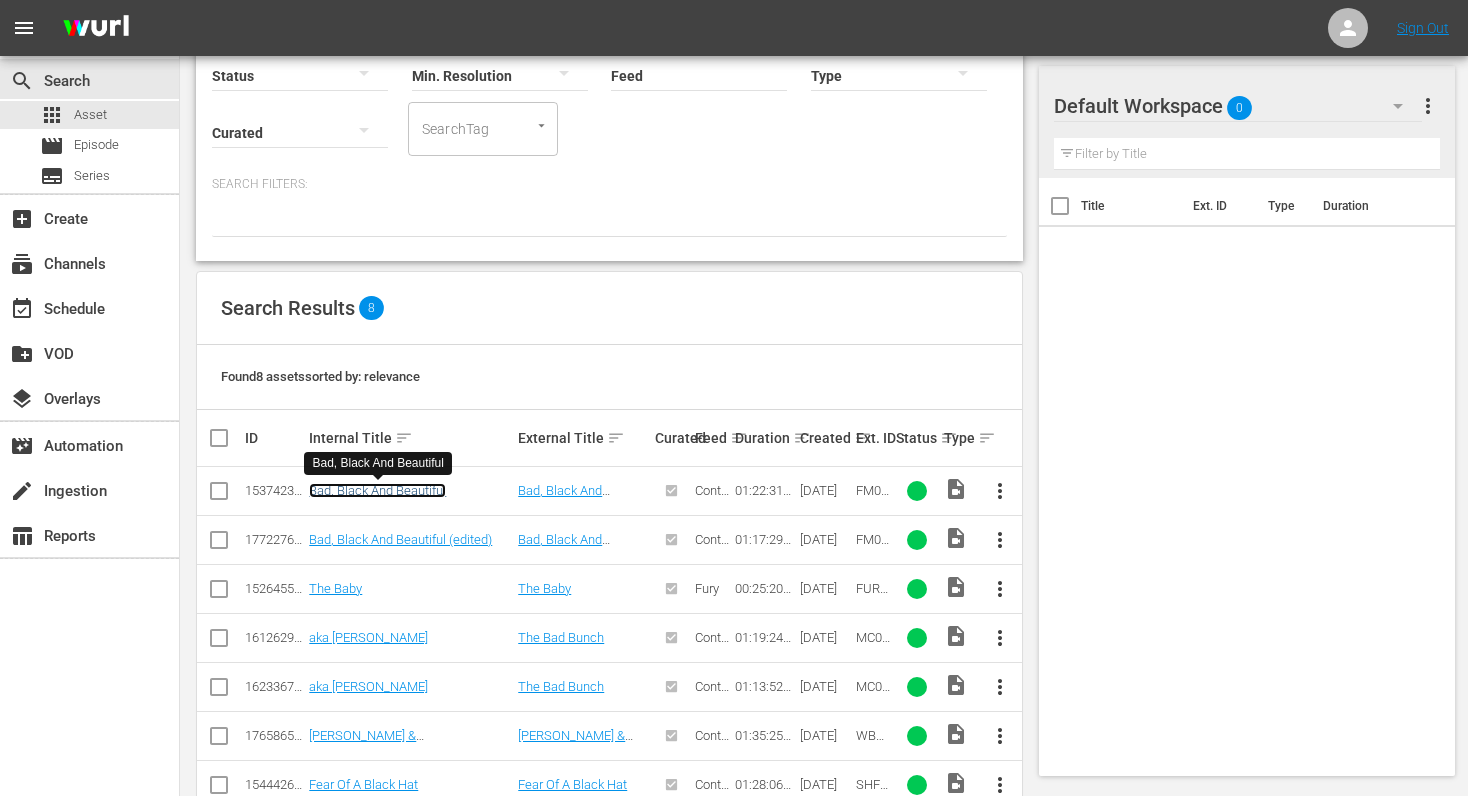 click on "Bad, Black And Beautiful" at bounding box center (377, 490) 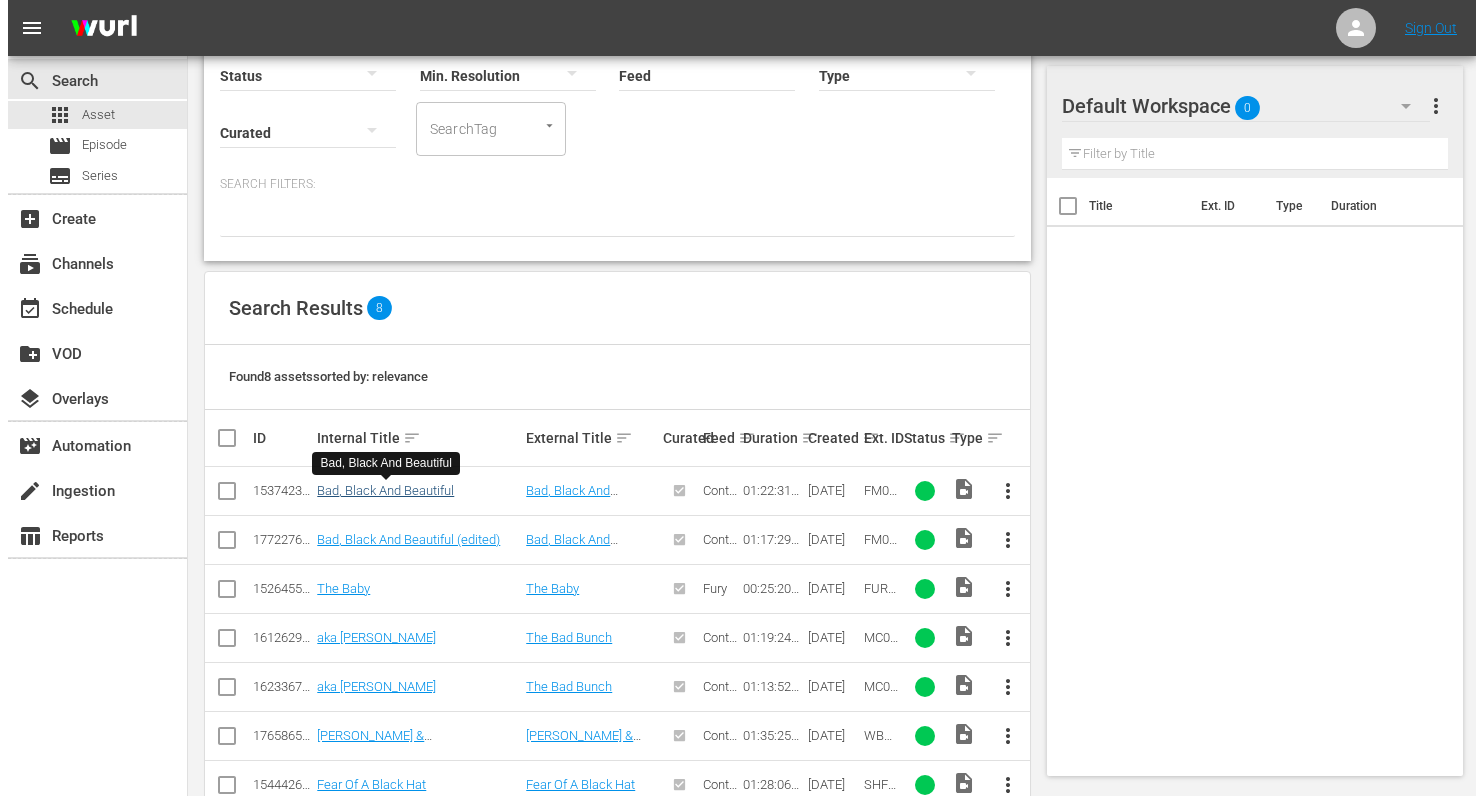 scroll, scrollTop: 0, scrollLeft: 0, axis: both 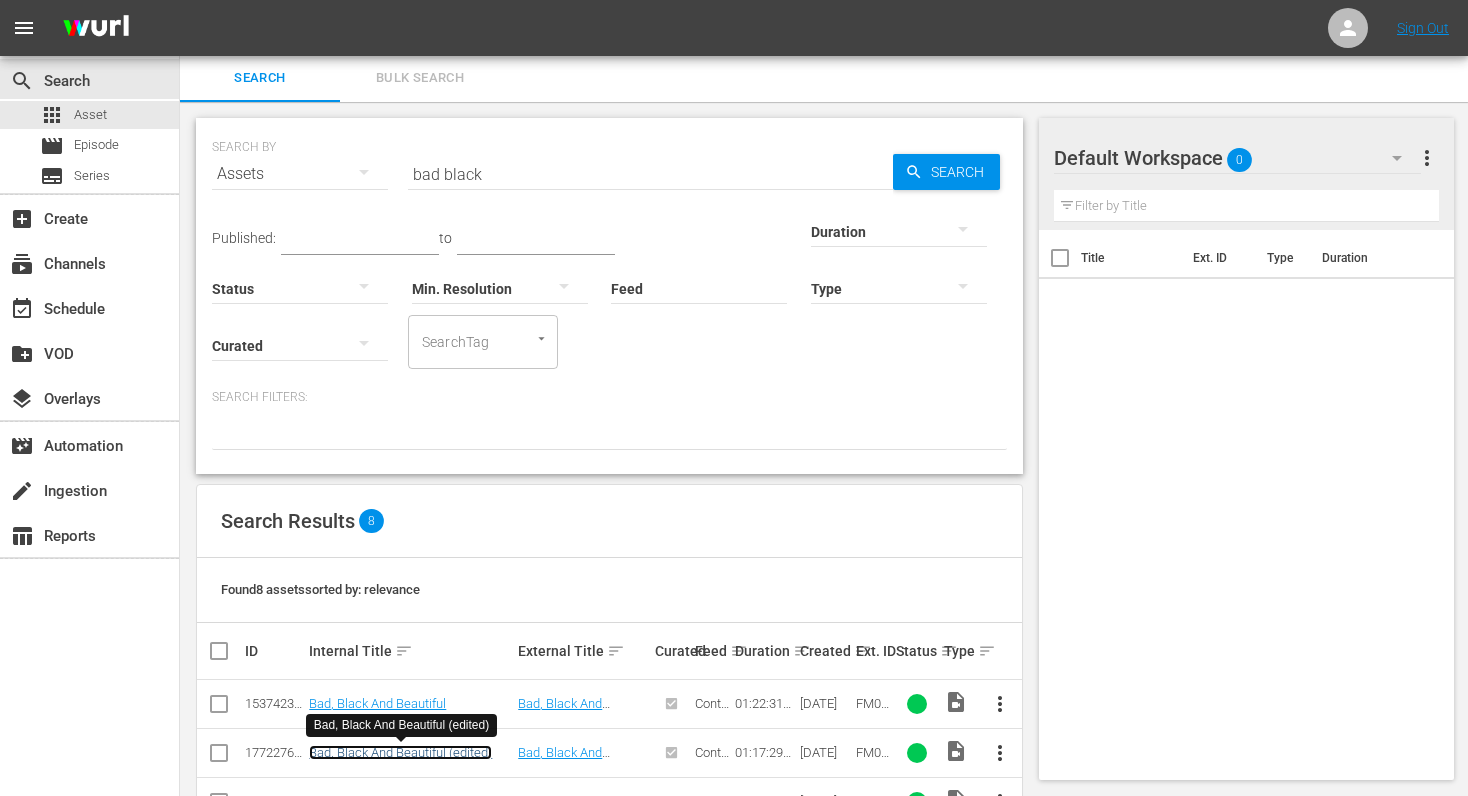 click on "Bad, Black And Beautiful (edited)" at bounding box center [400, 752] 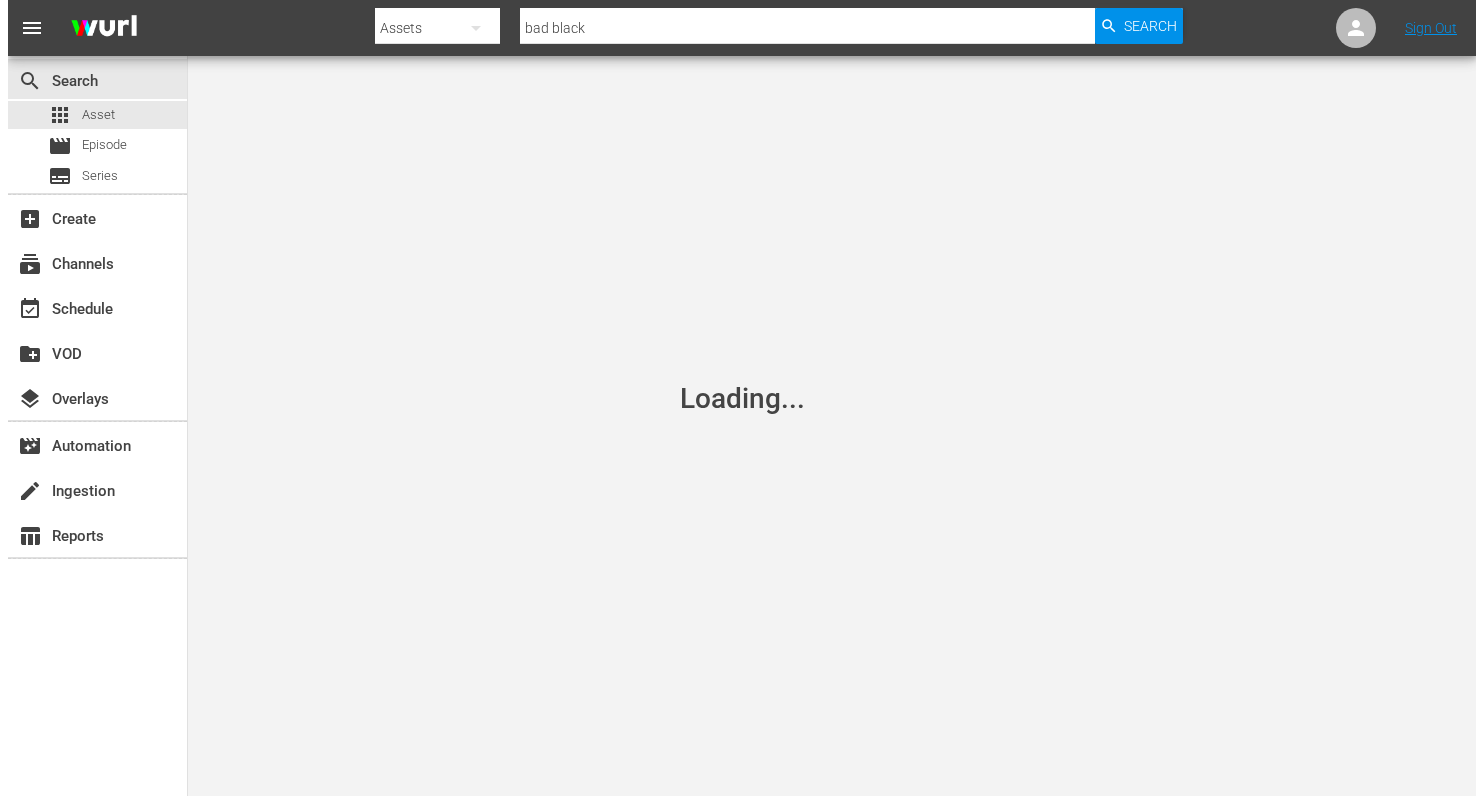 scroll, scrollTop: 0, scrollLeft: 0, axis: both 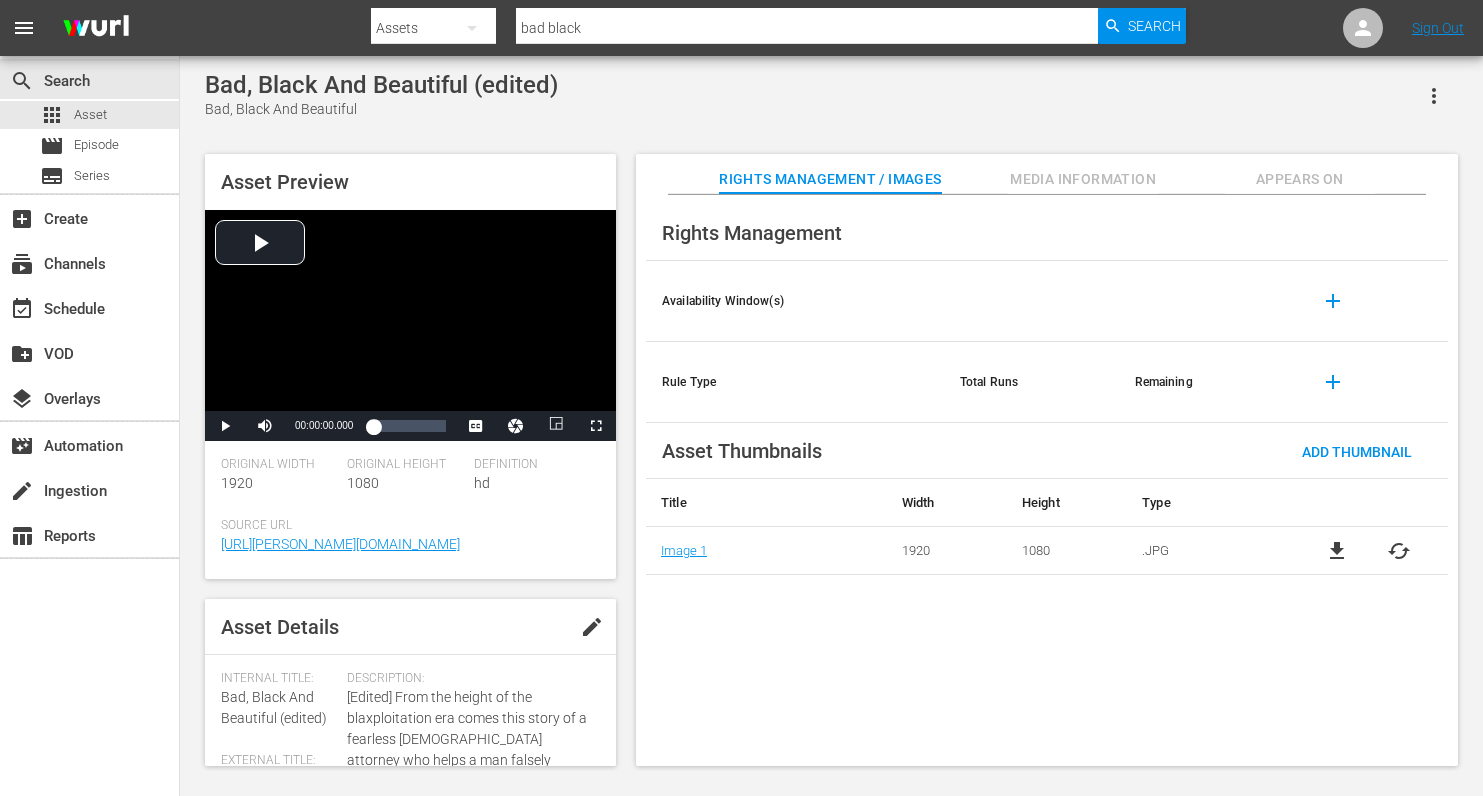 click on "cached" at bounding box center (1399, 551) 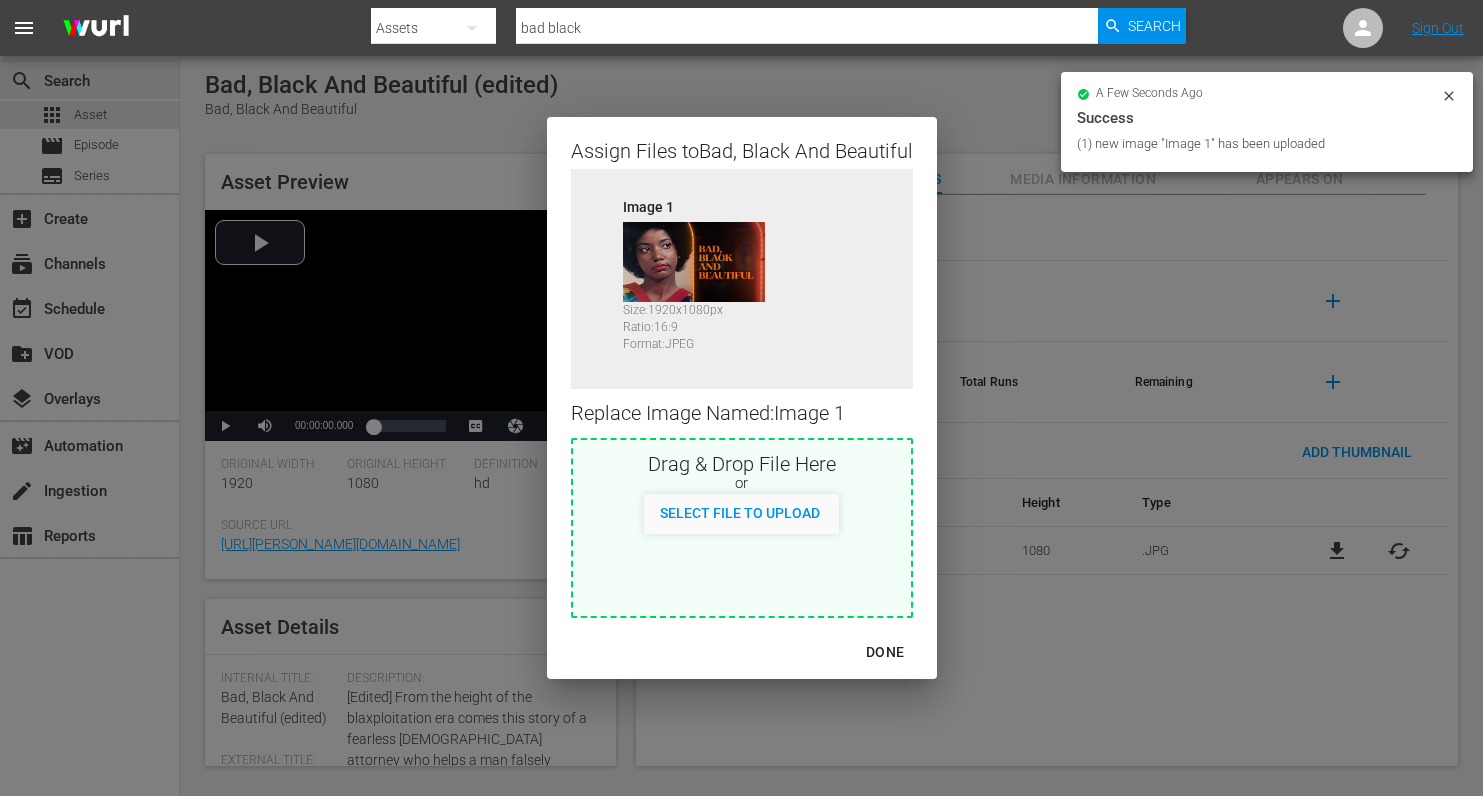 click on "DONE" at bounding box center (885, 652) 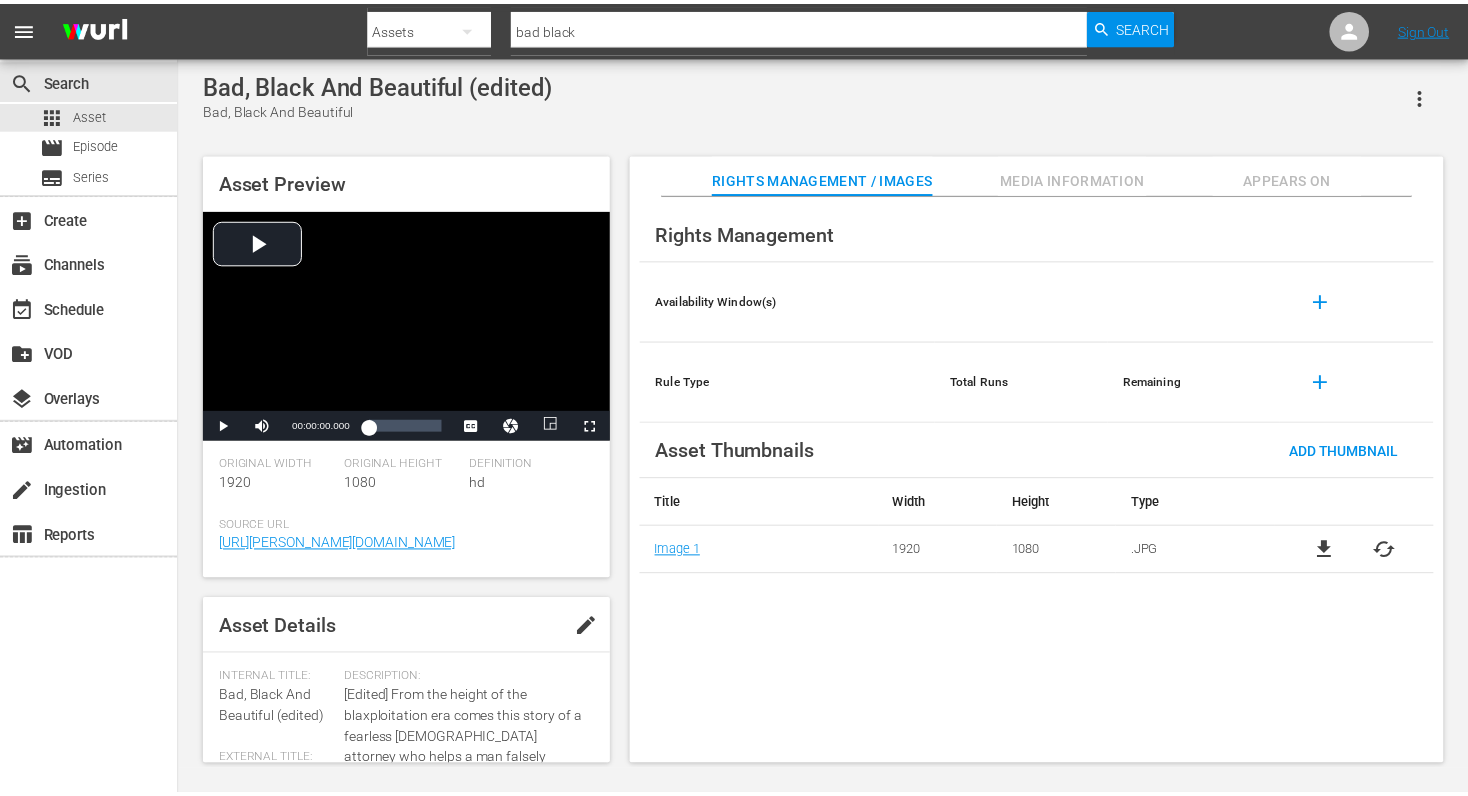 scroll, scrollTop: 2, scrollLeft: 0, axis: vertical 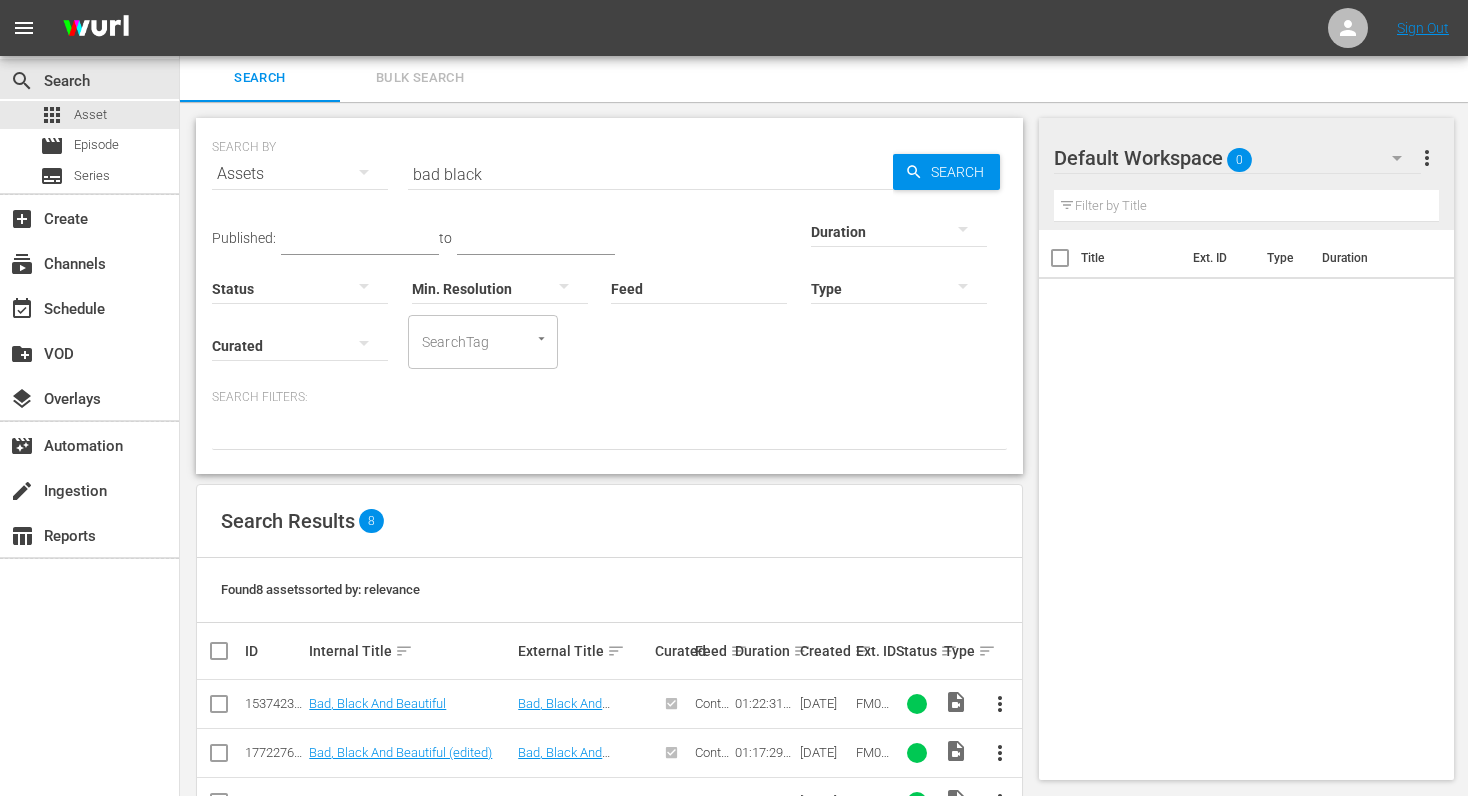 click on "bad black" at bounding box center (650, 174) 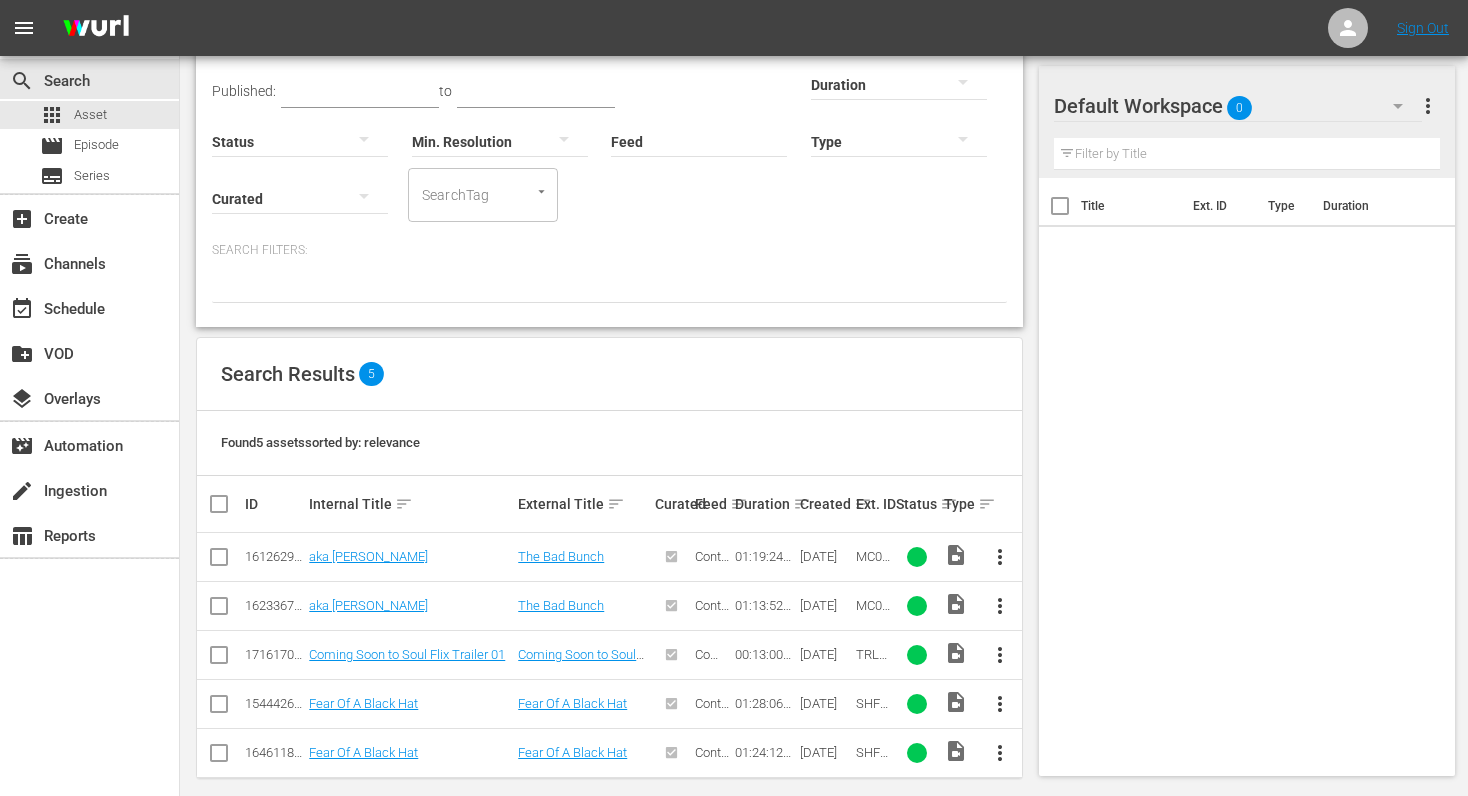 scroll, scrollTop: 168, scrollLeft: 0, axis: vertical 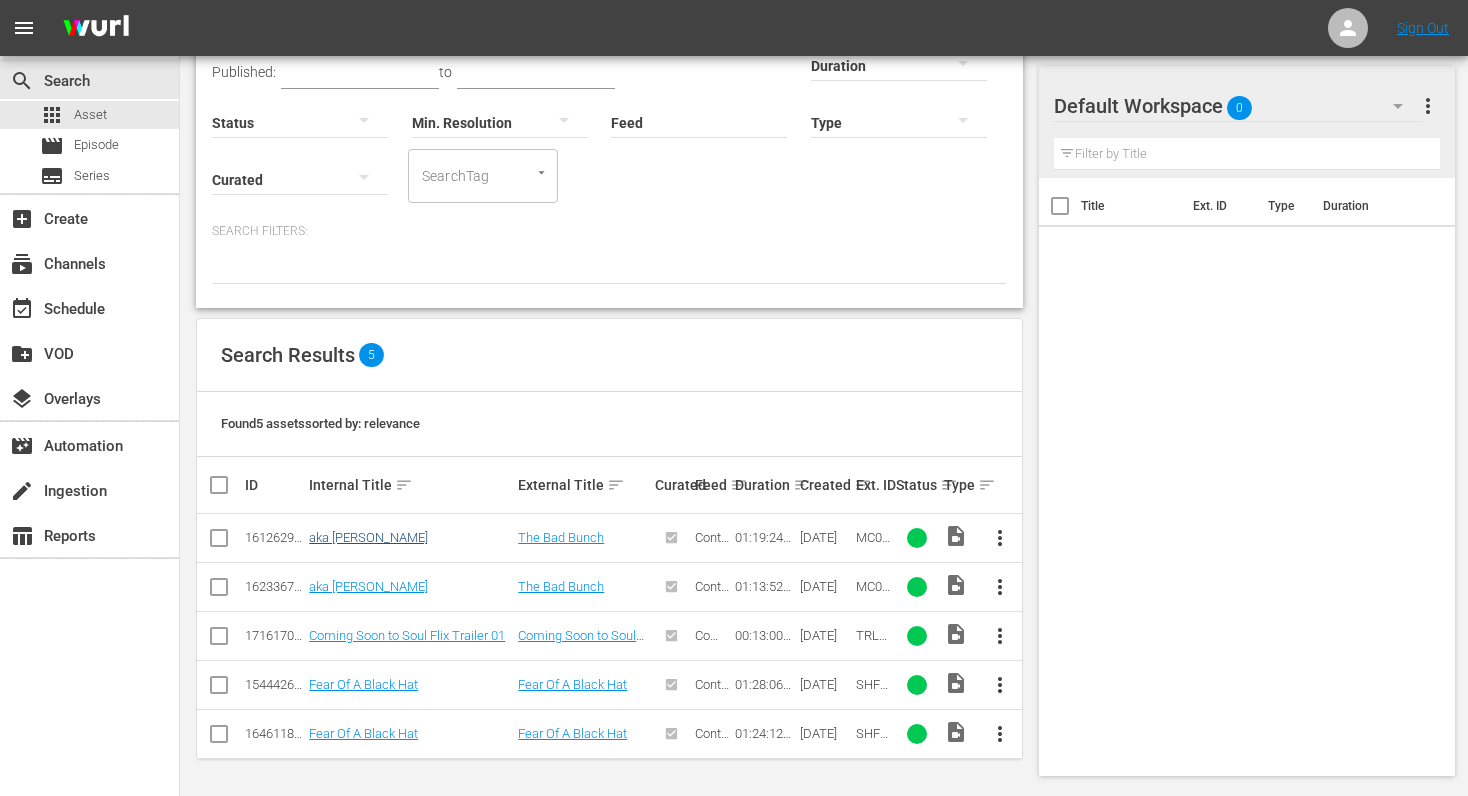 type on "bad bunch" 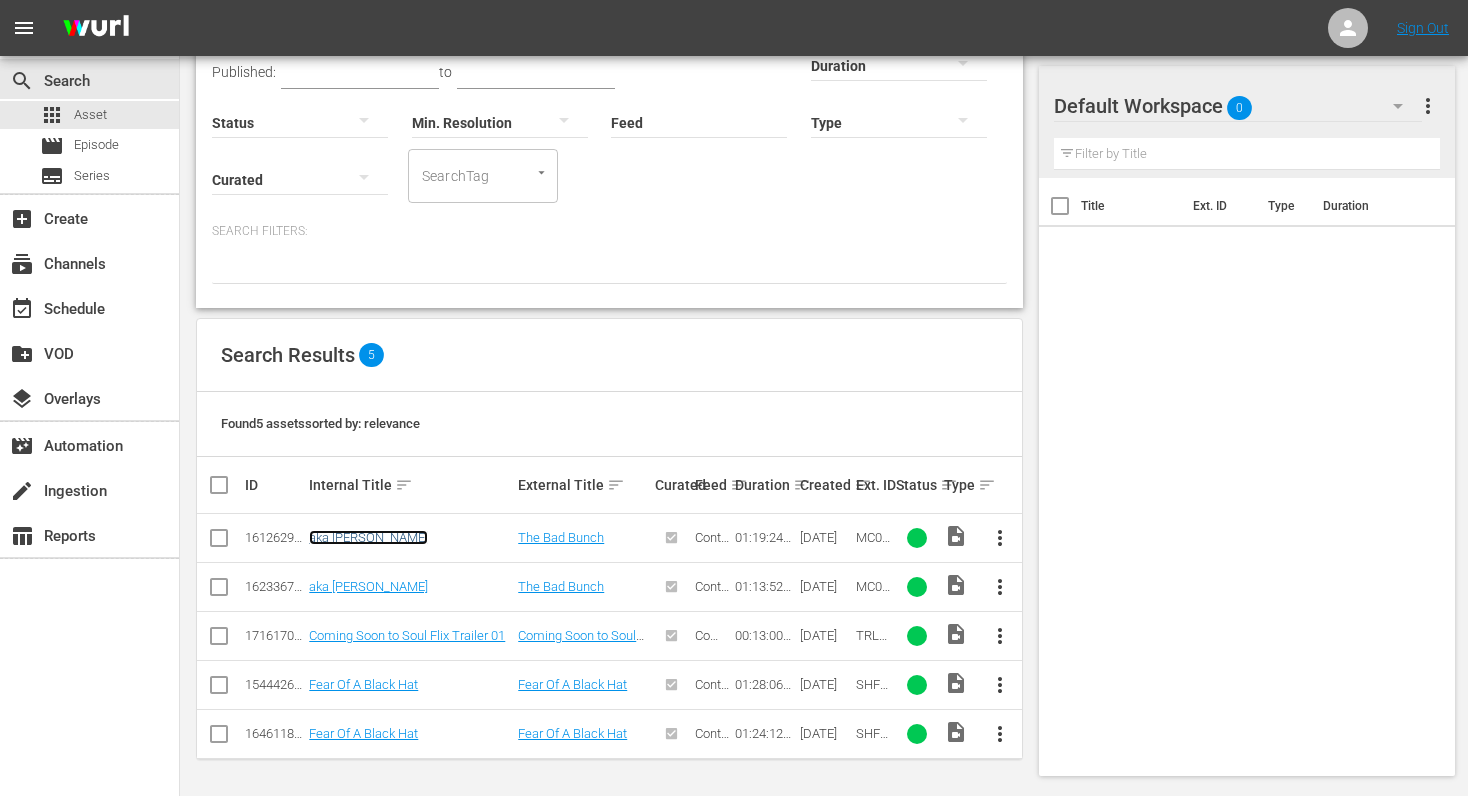 click on "aka [PERSON_NAME]" at bounding box center (368, 537) 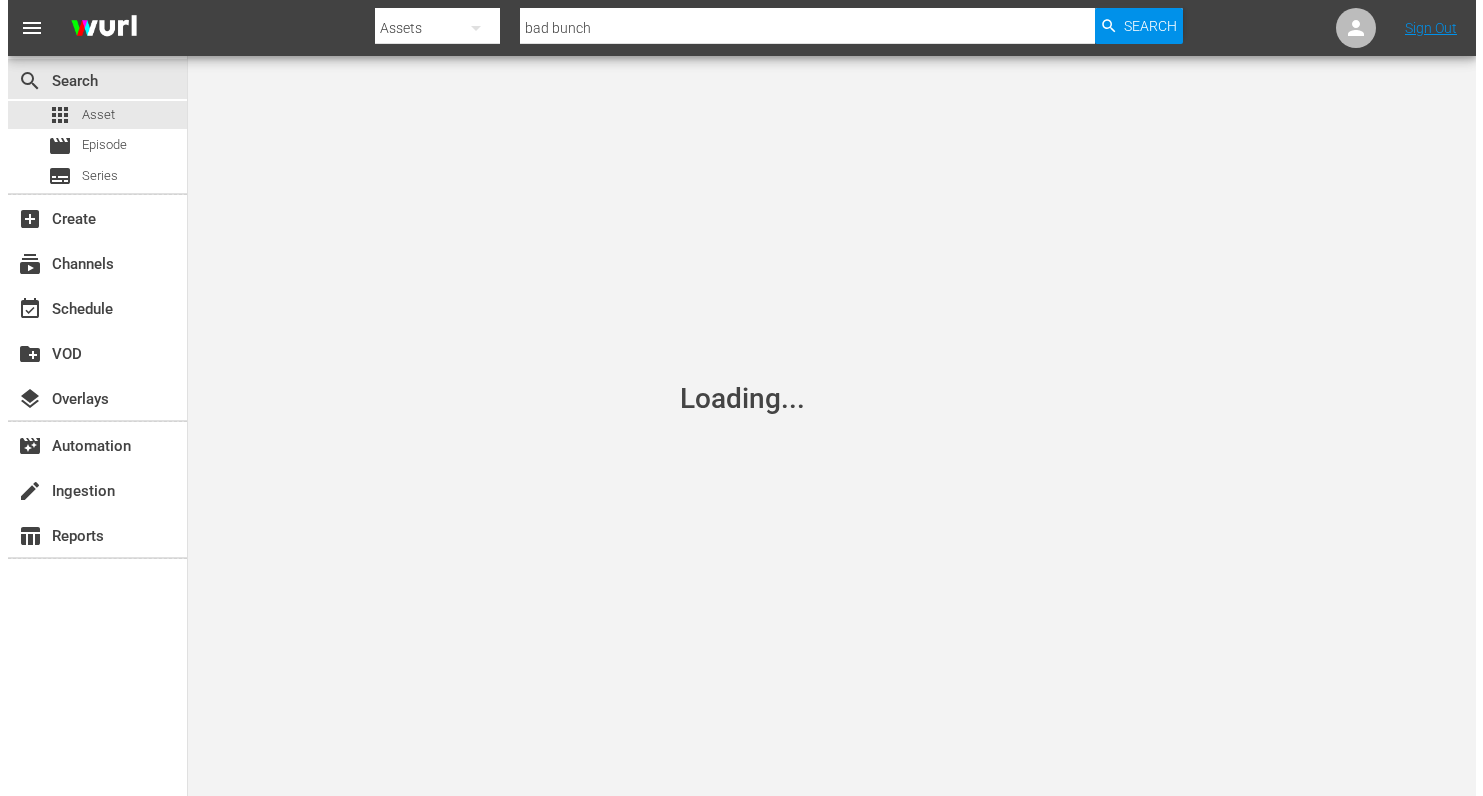 scroll, scrollTop: 0, scrollLeft: 0, axis: both 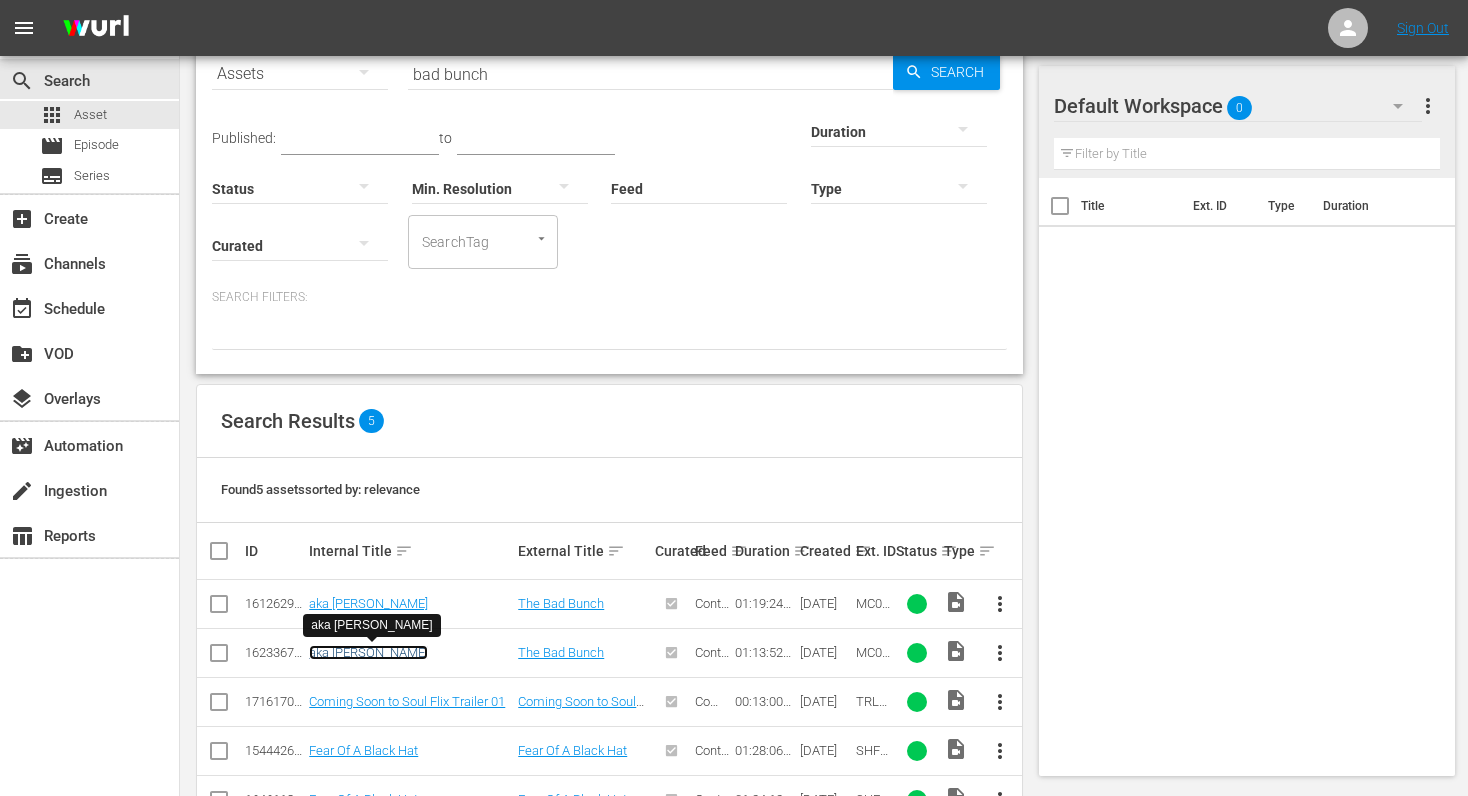 click on "aka [PERSON_NAME]" at bounding box center [368, 652] 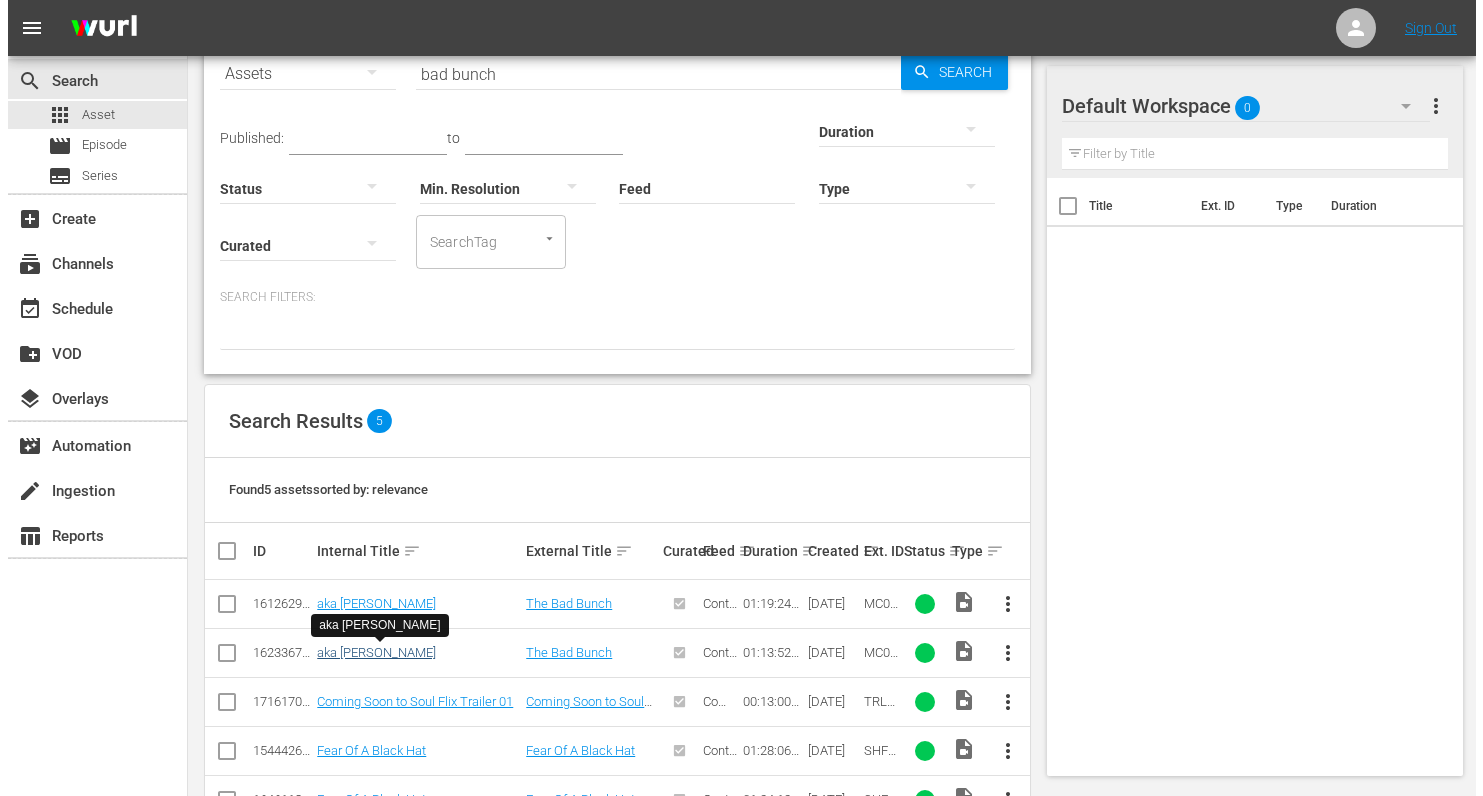 scroll, scrollTop: 0, scrollLeft: 0, axis: both 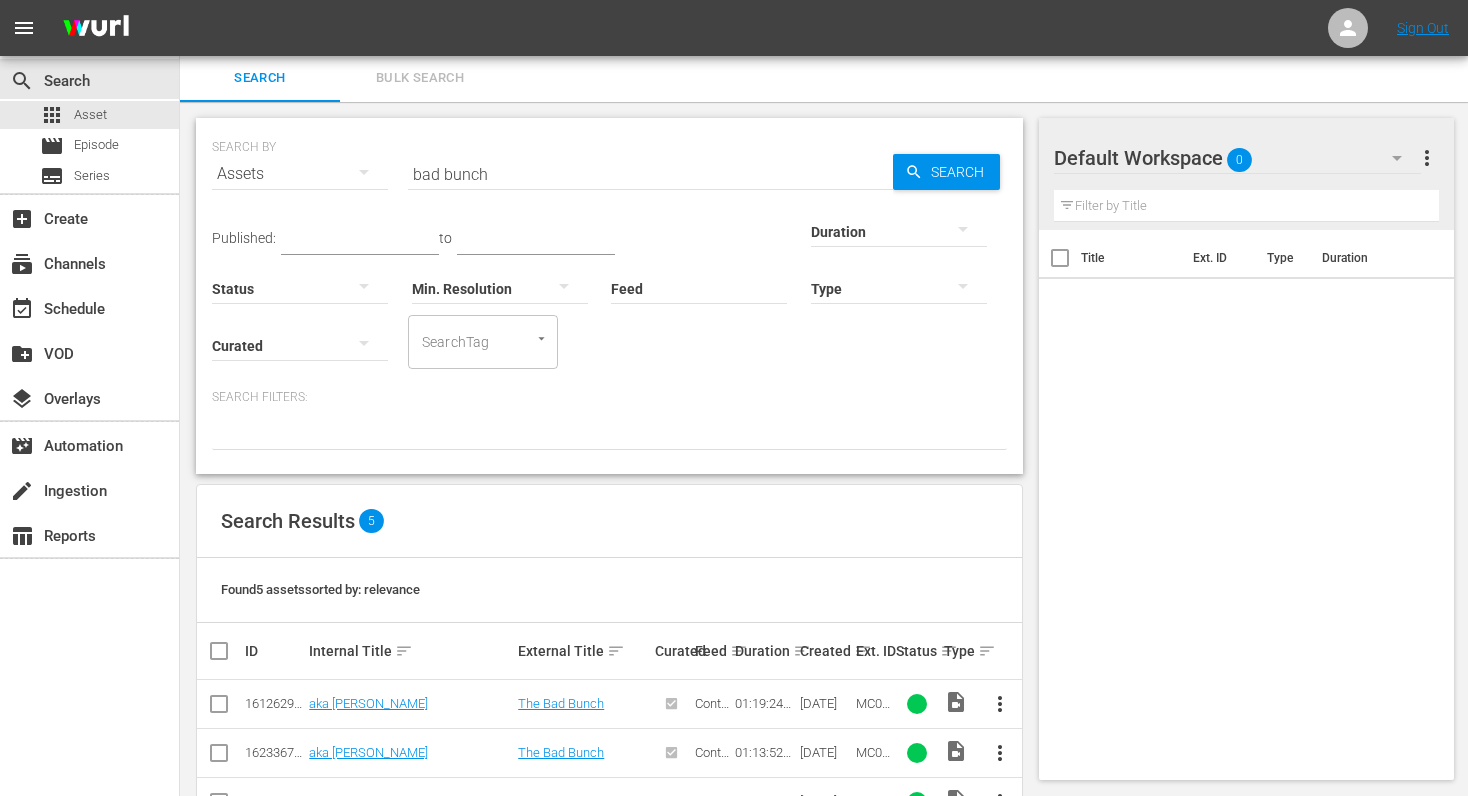 click on "bad bunch" at bounding box center (650, 174) 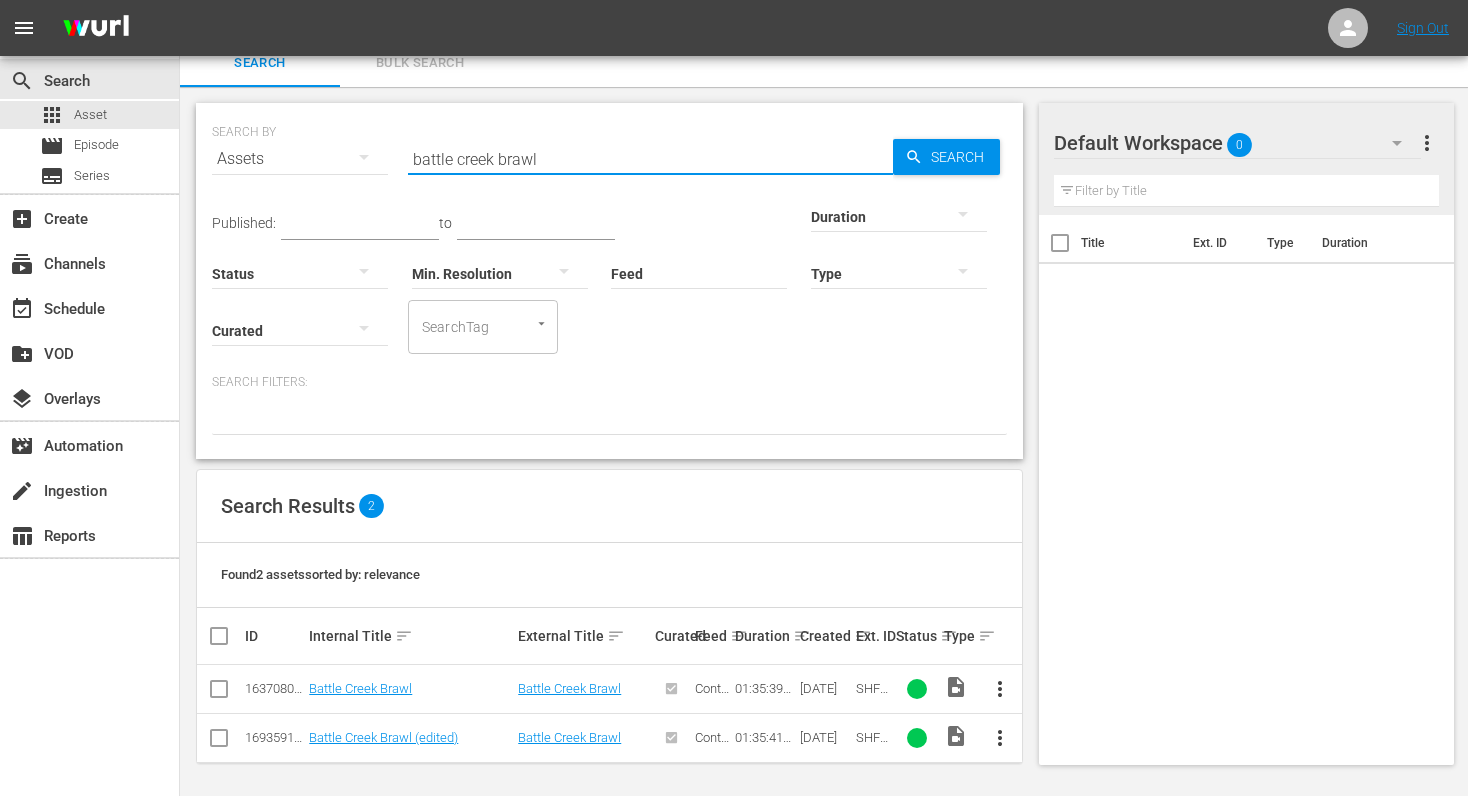 scroll, scrollTop: 21, scrollLeft: 0, axis: vertical 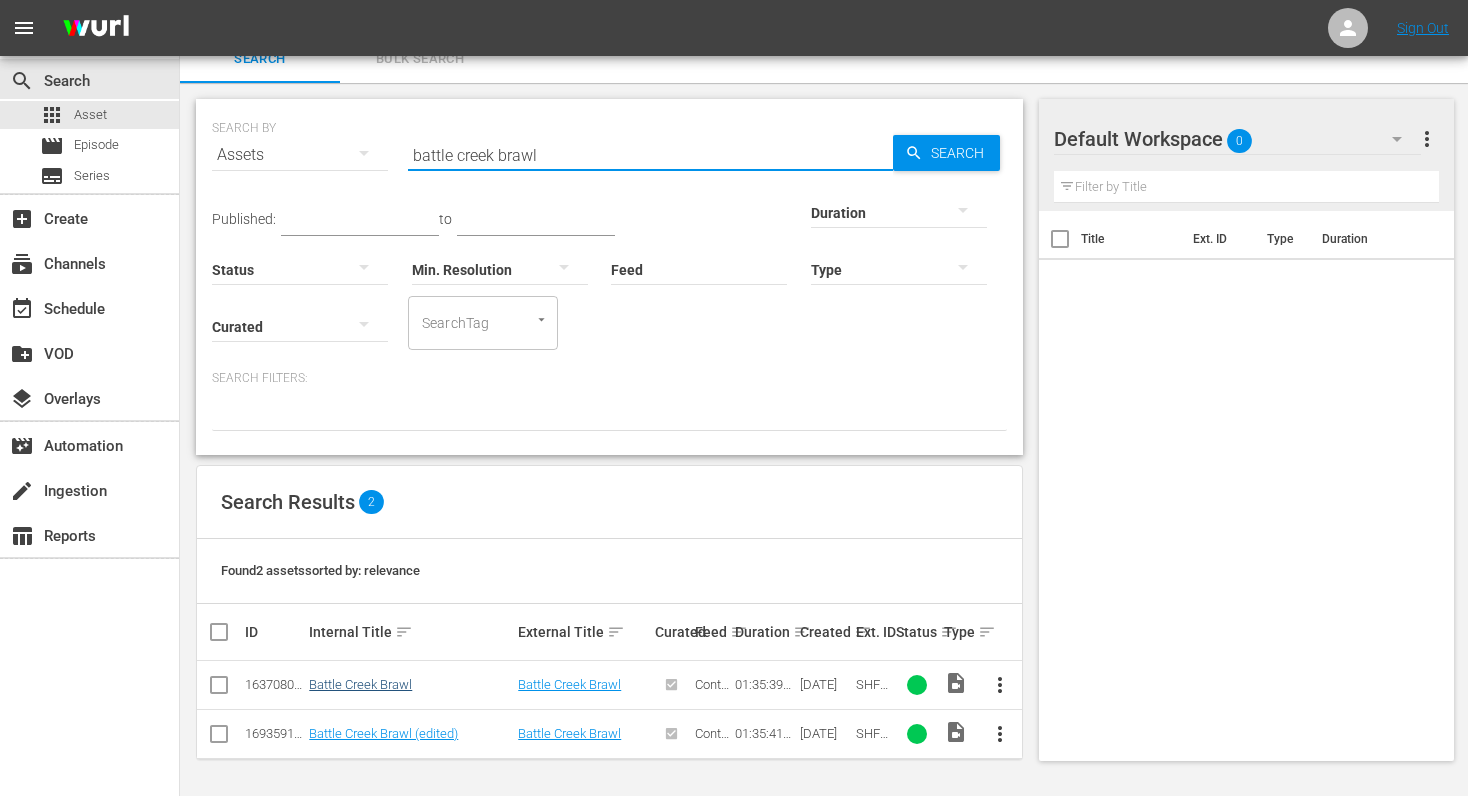 type on "battle creek brawl" 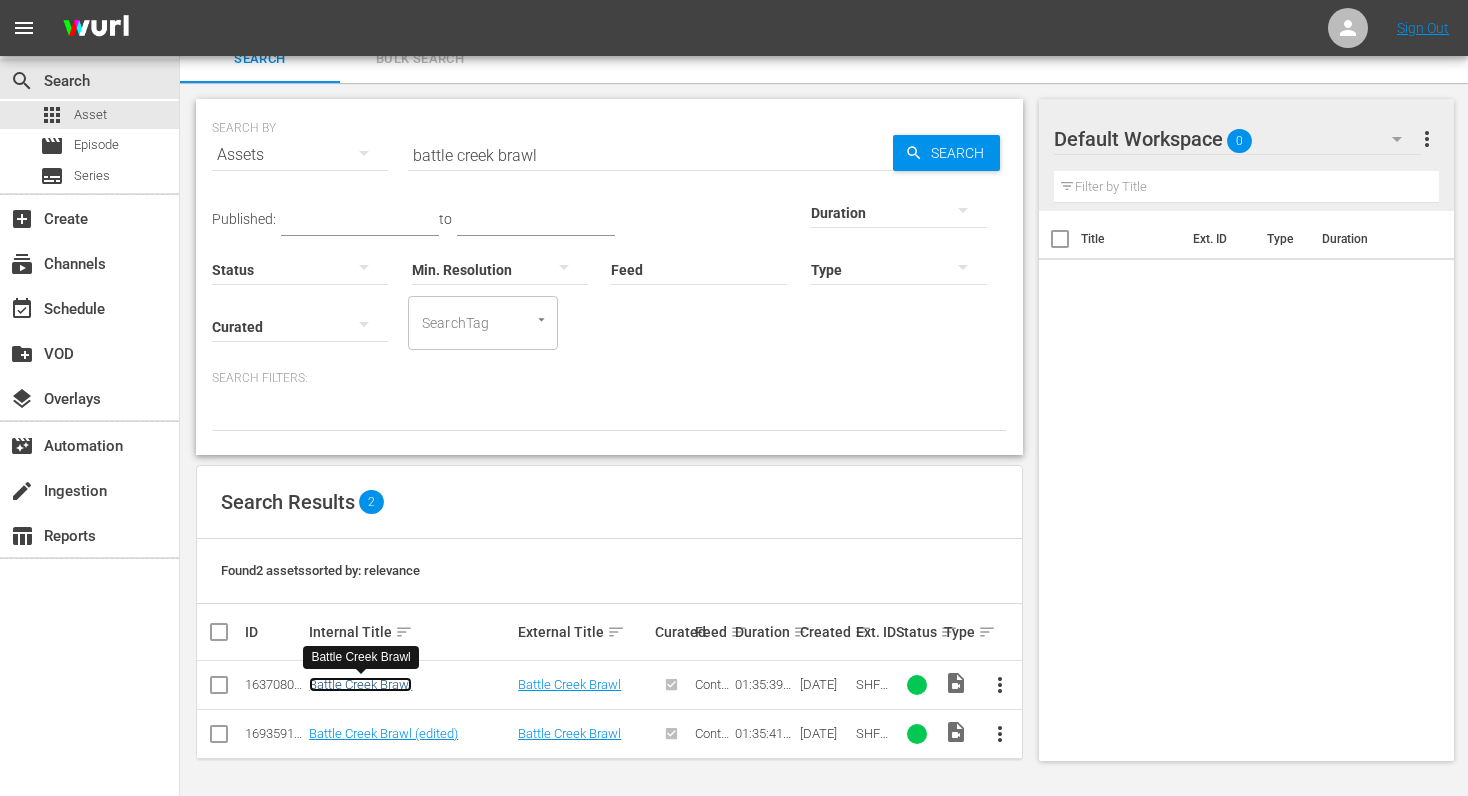click on "Battle Creek Brawl" at bounding box center (360, 684) 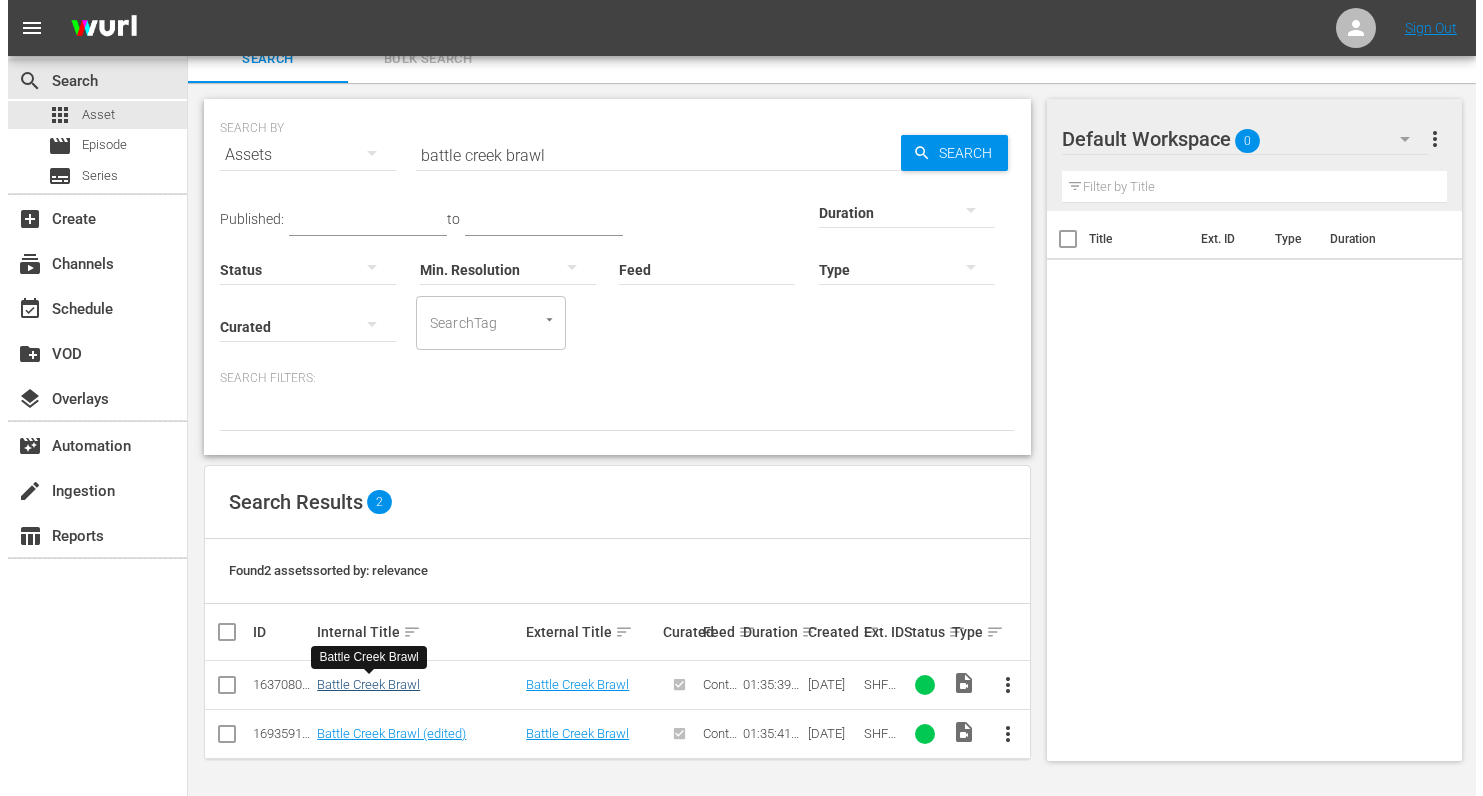 scroll, scrollTop: 0, scrollLeft: 0, axis: both 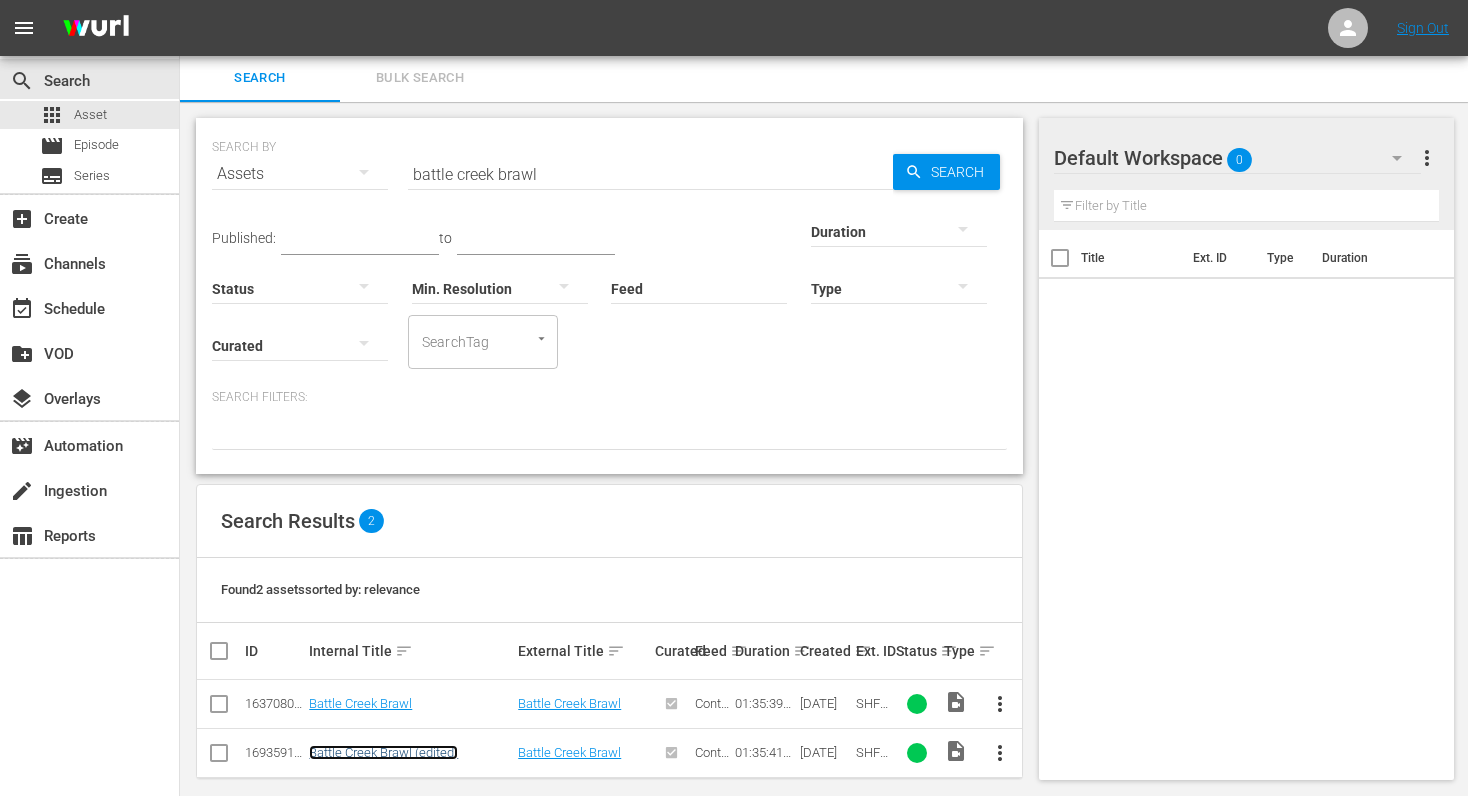 click on "Battle Creek Brawl (edited)" at bounding box center [383, 752] 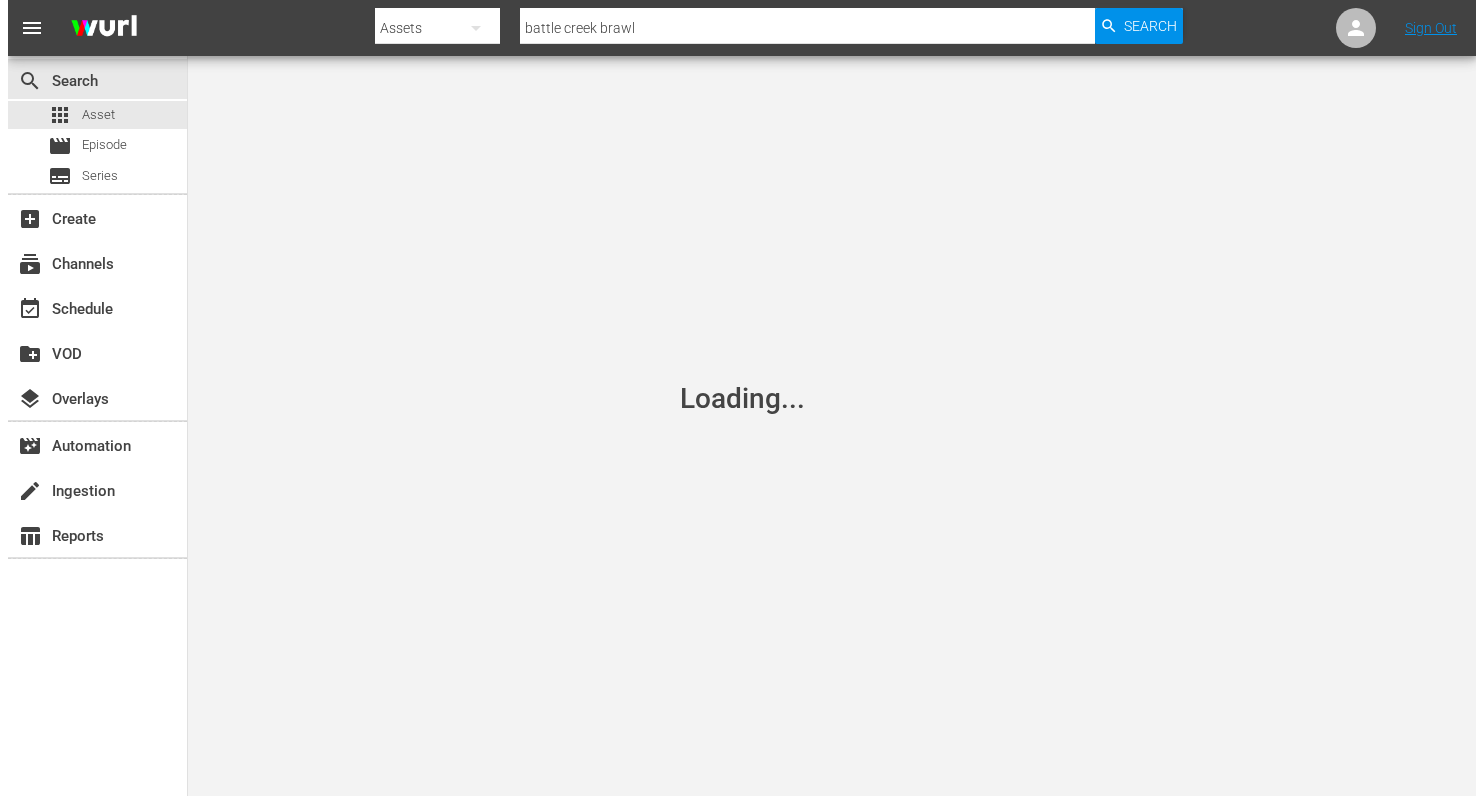 scroll, scrollTop: 0, scrollLeft: 0, axis: both 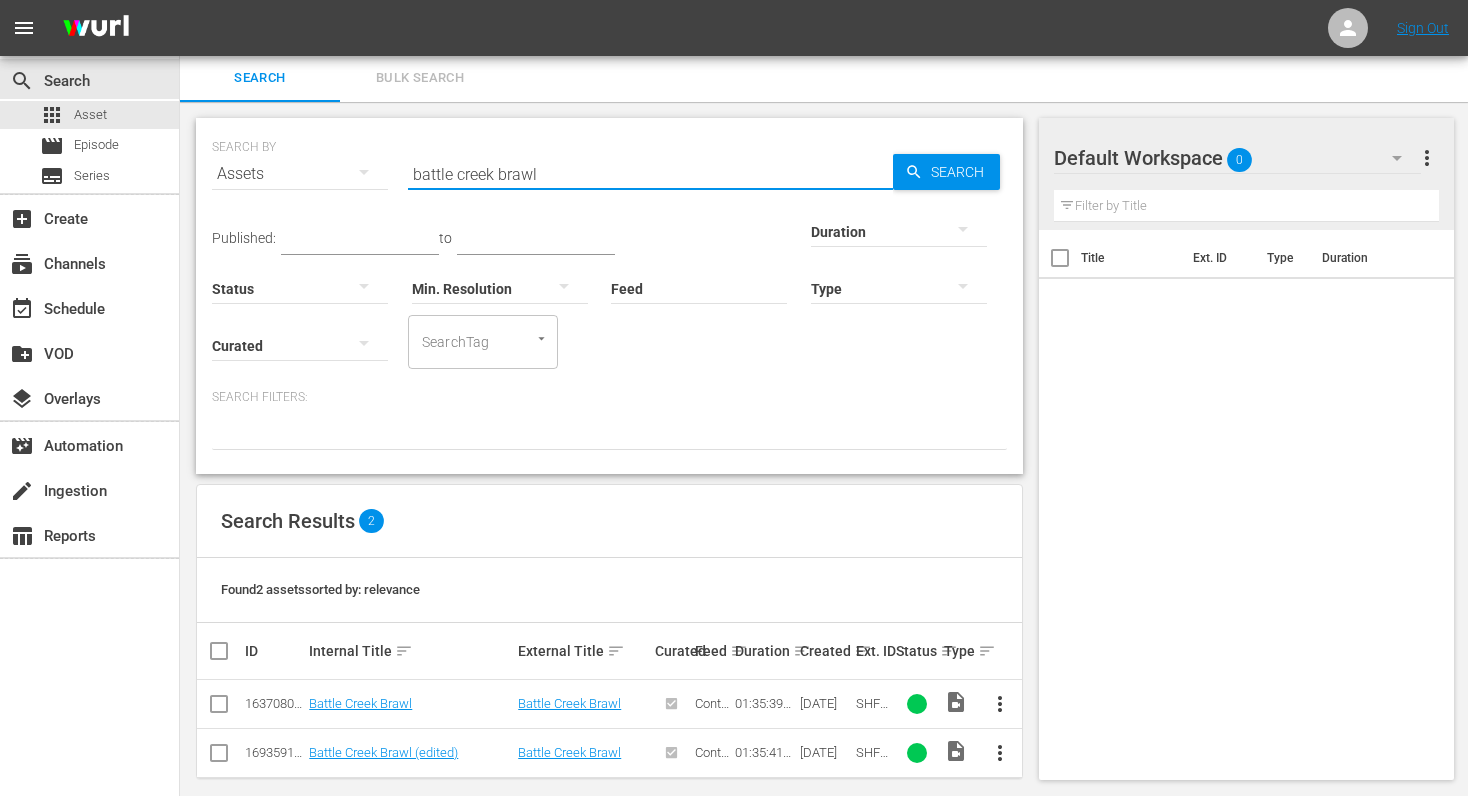 click on "battle creek brawl" at bounding box center [650, 174] 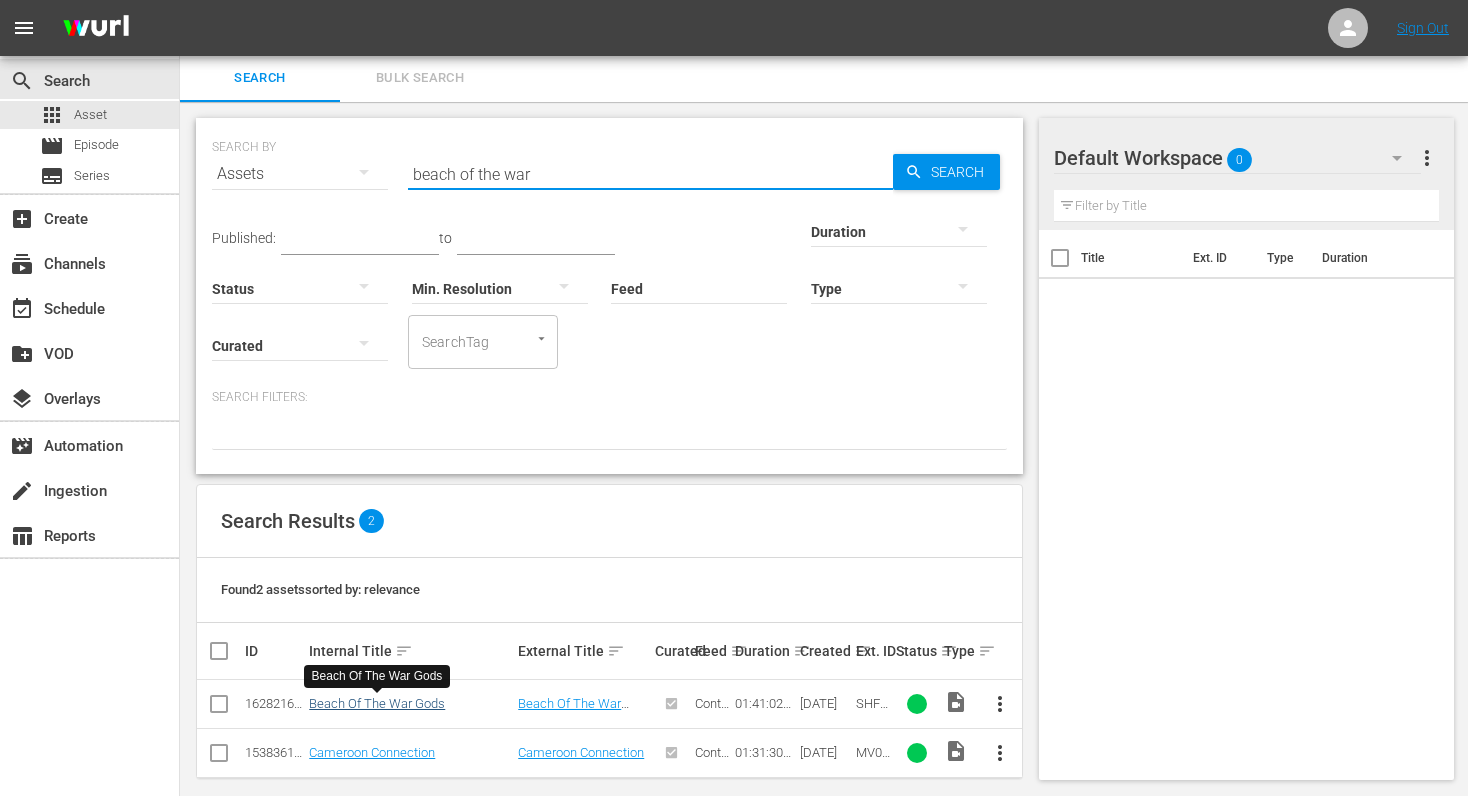 type on "beach of the war" 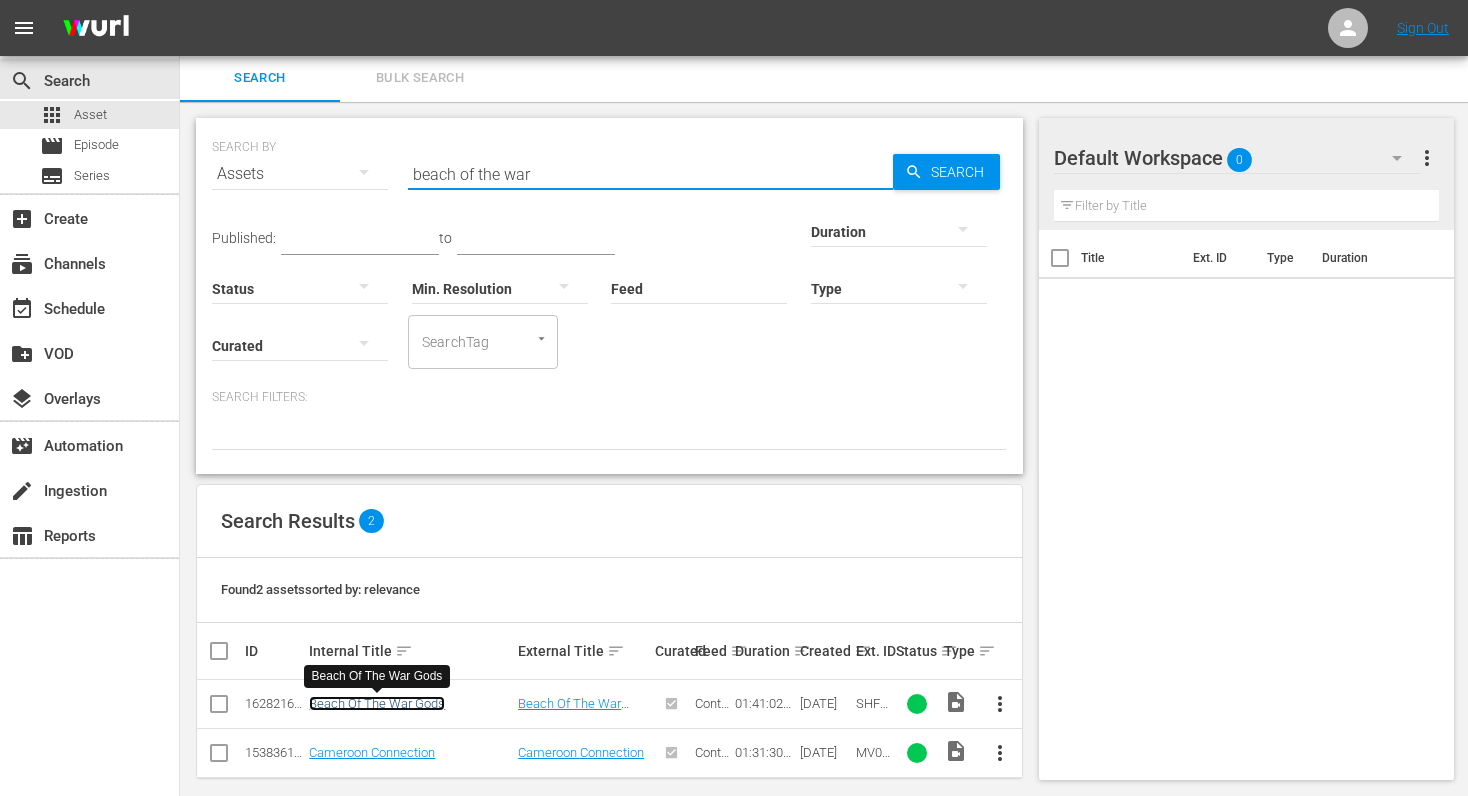 click on "Beach Of The War Gods" at bounding box center [377, 703] 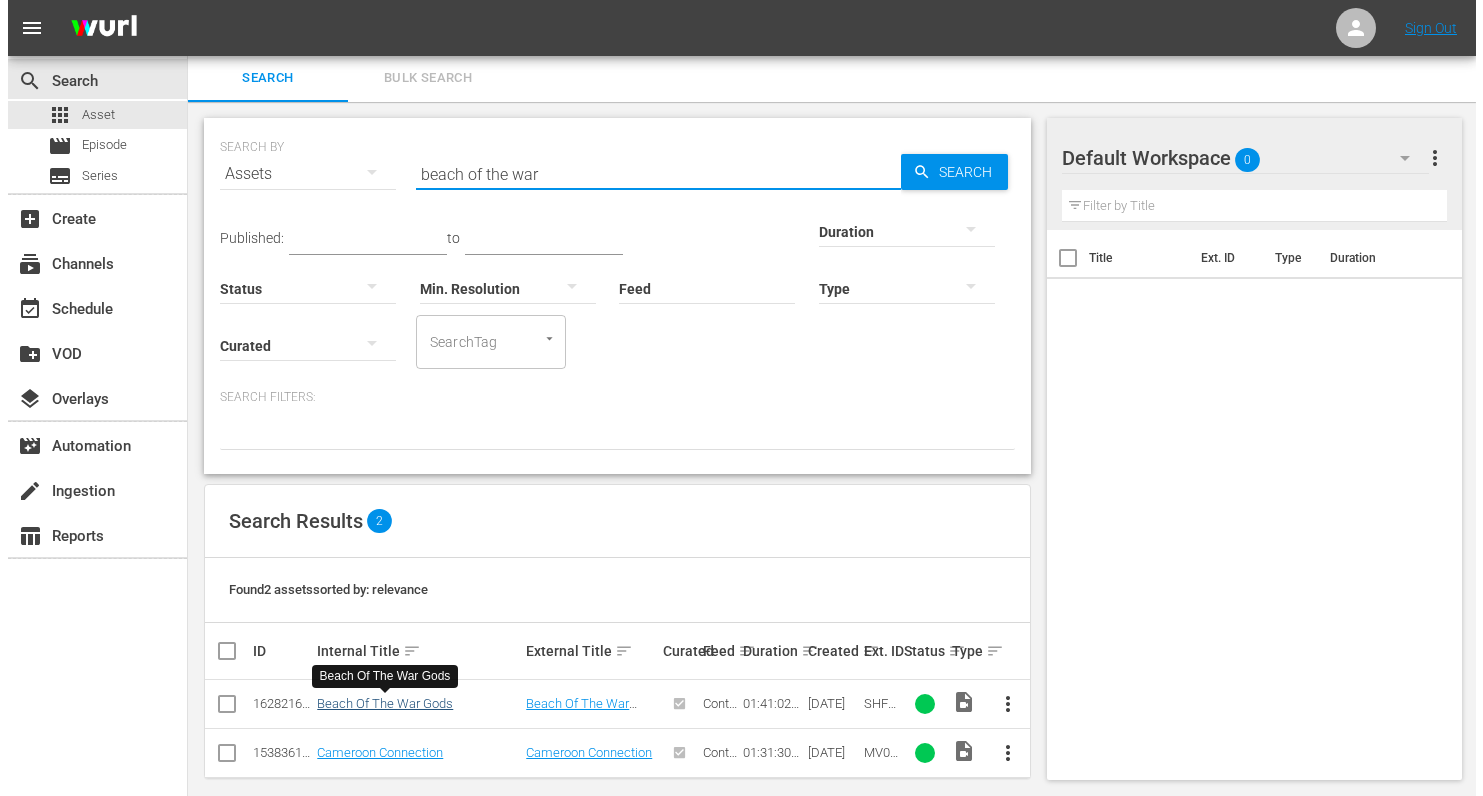 scroll, scrollTop: 0, scrollLeft: 0, axis: both 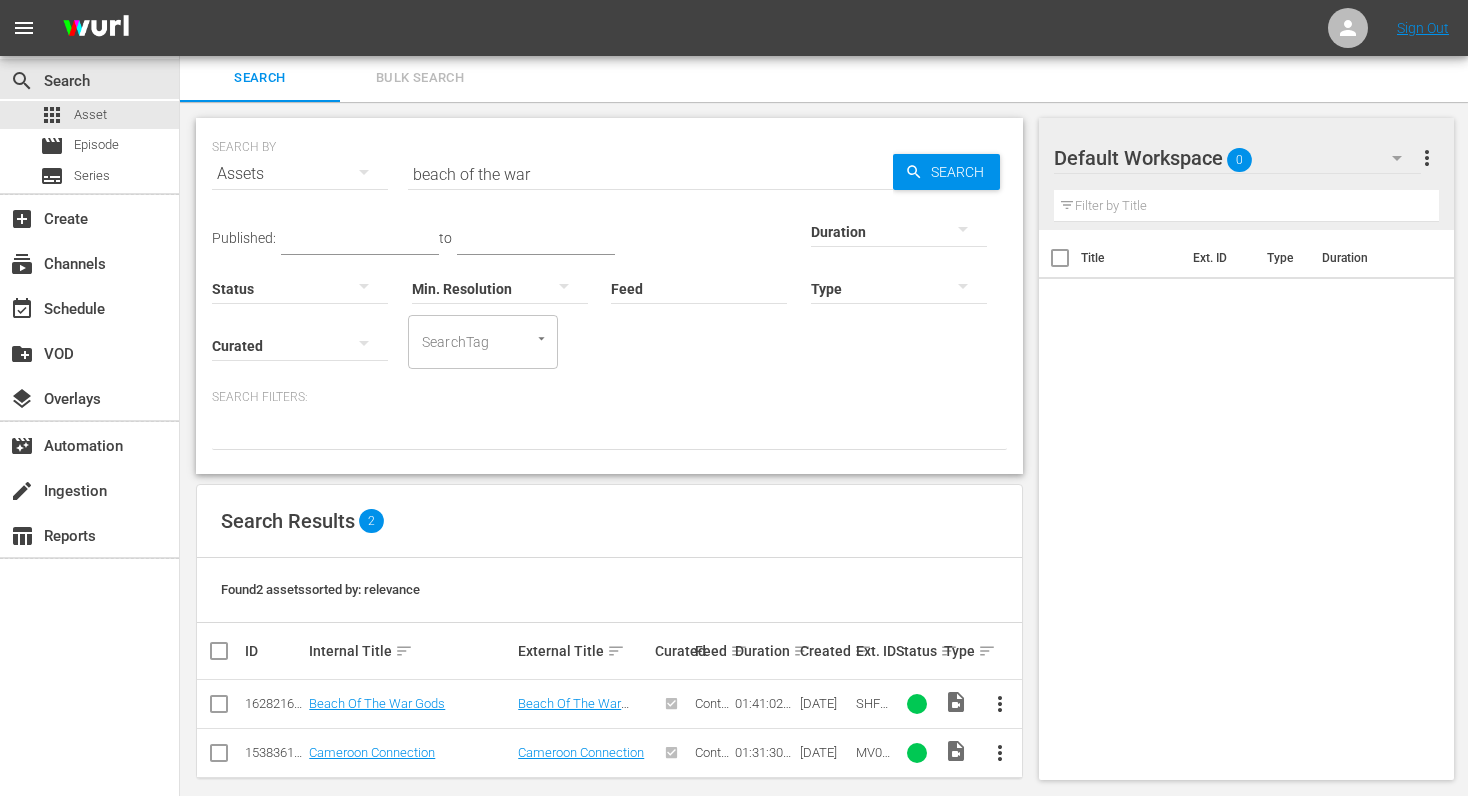 click on "beach of the war" at bounding box center (650, 174) 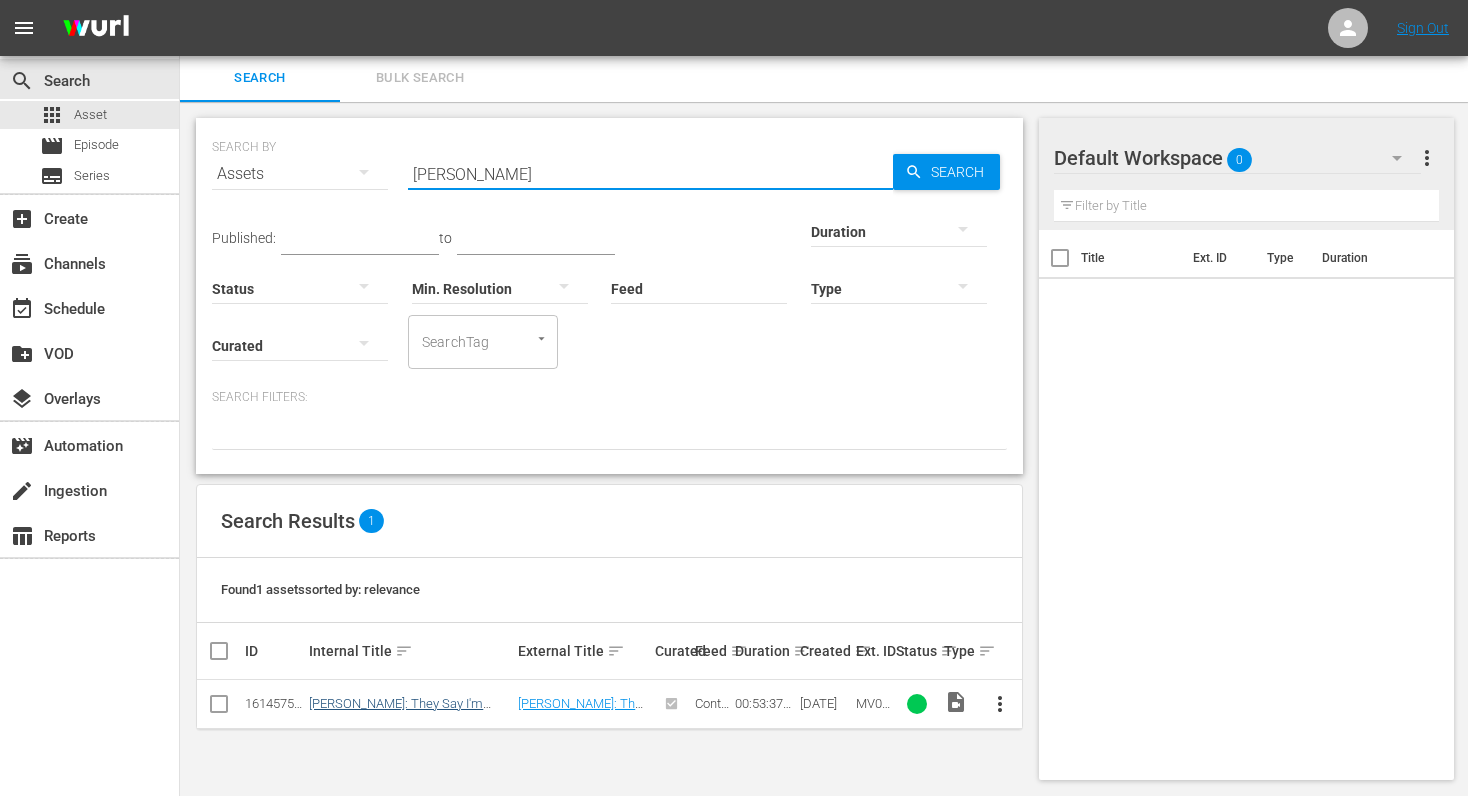 type on "[PERSON_NAME]" 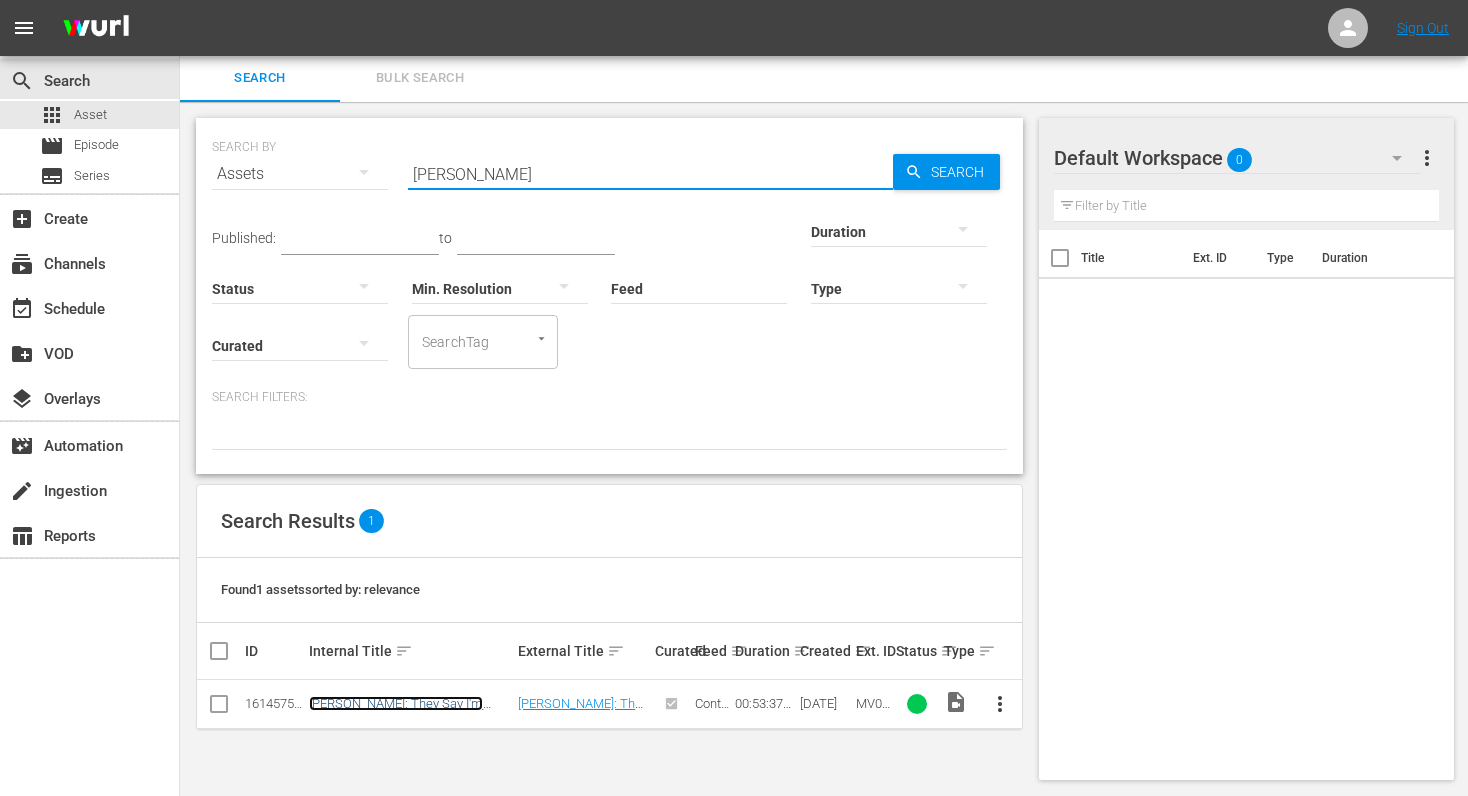 click on "[PERSON_NAME]: They Say I'm Different" at bounding box center (396, 711) 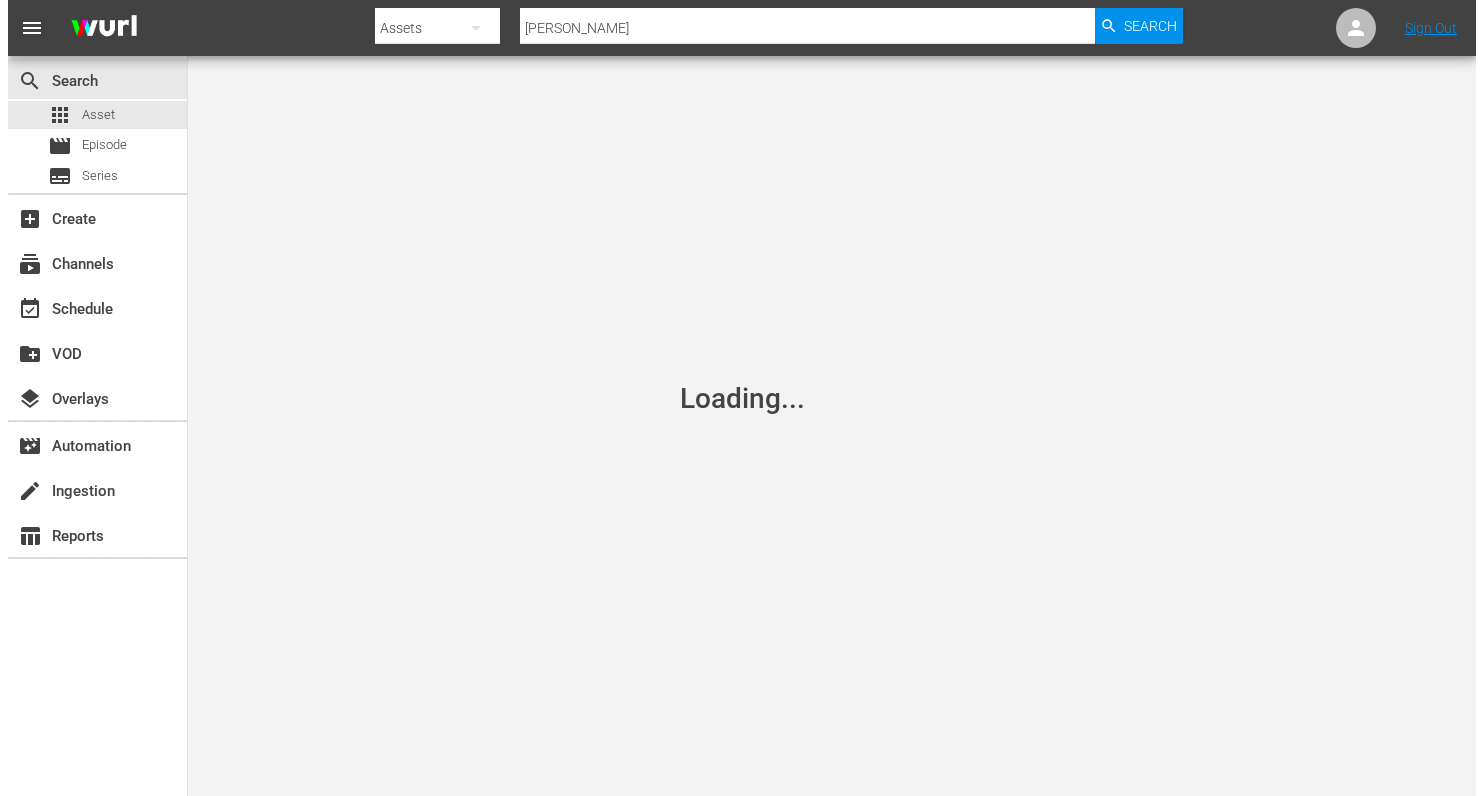scroll, scrollTop: 0, scrollLeft: 0, axis: both 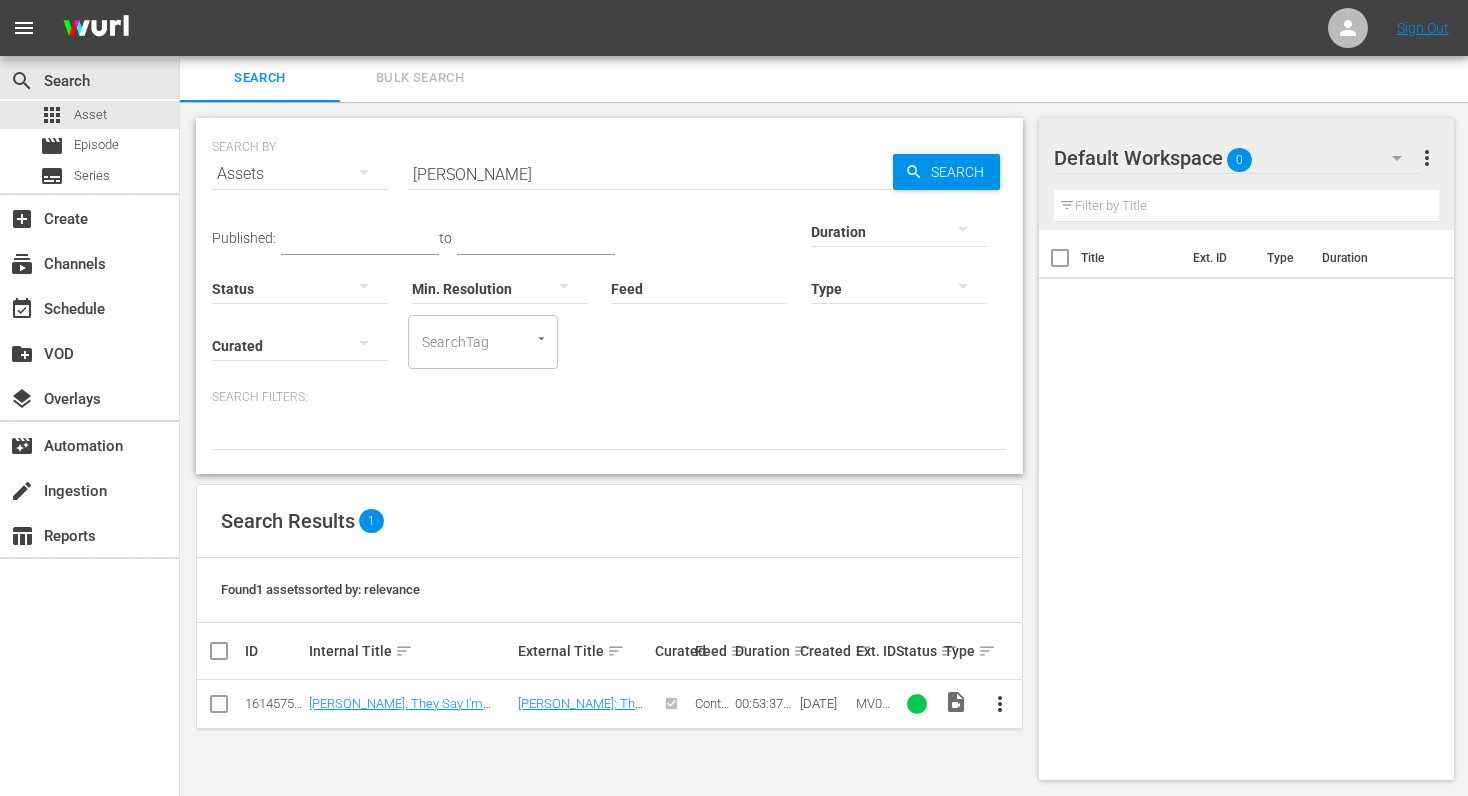 click on "[PERSON_NAME]" at bounding box center (650, 174) 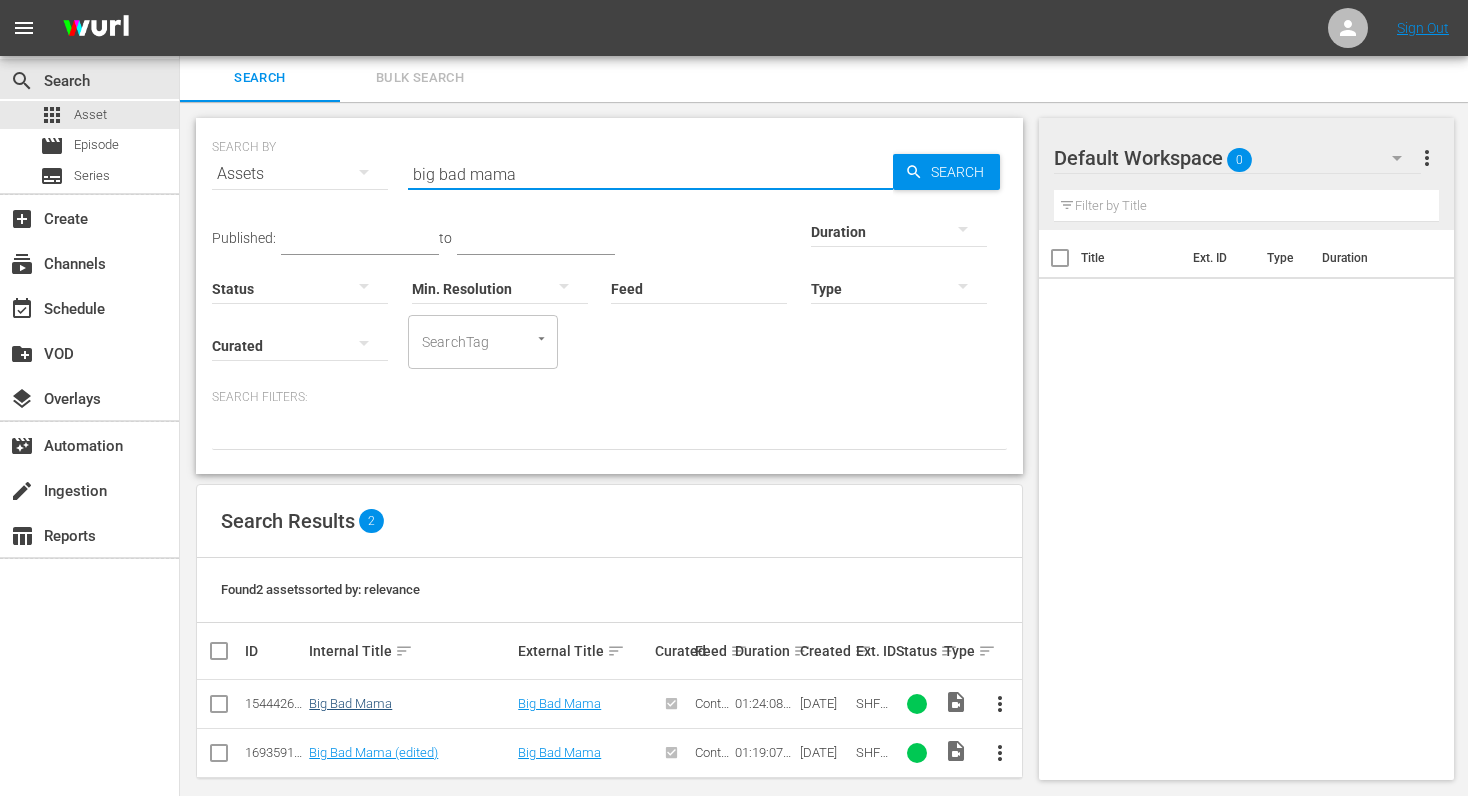 type on "big bad mama" 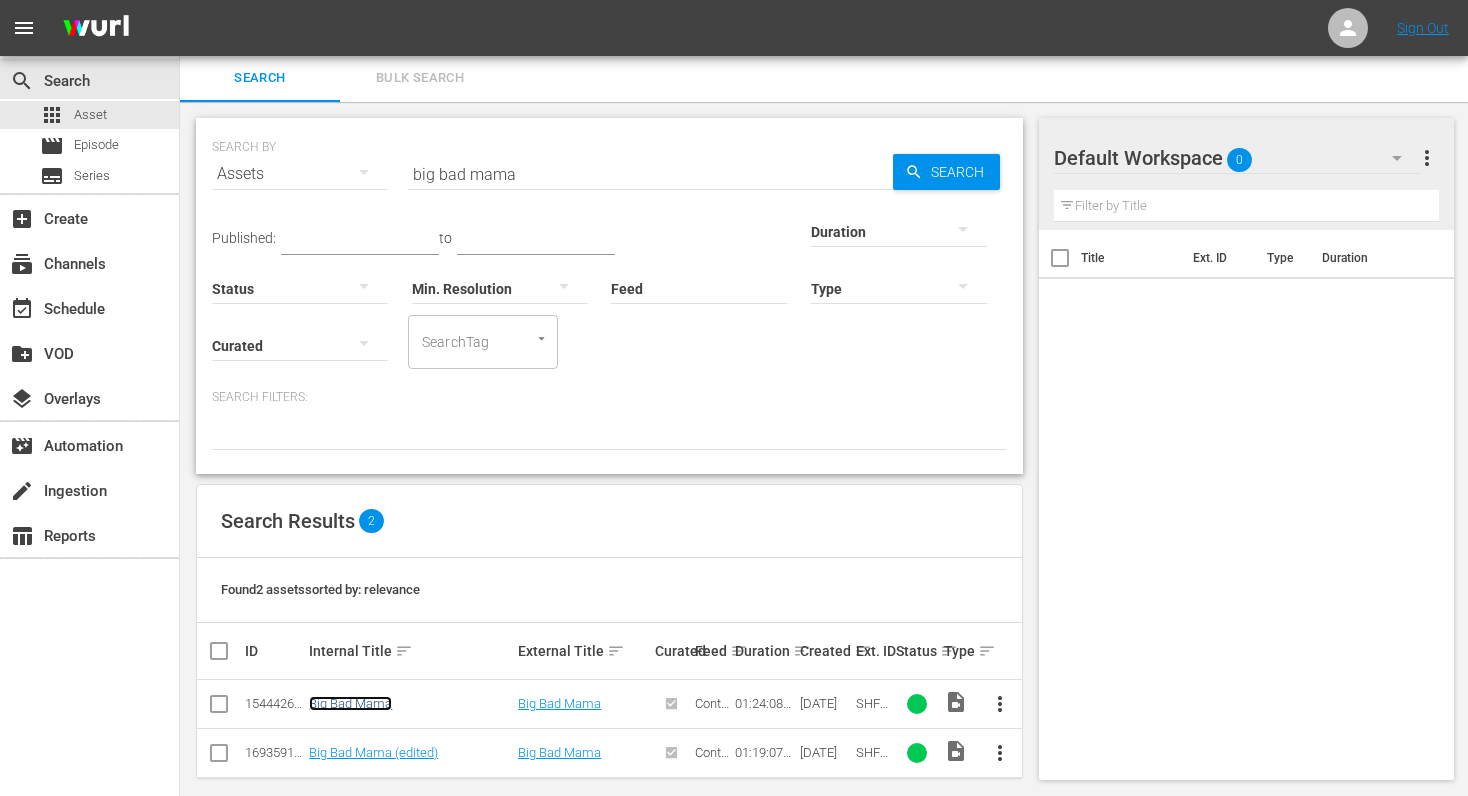 click on "Big Bad Mama" at bounding box center (350, 703) 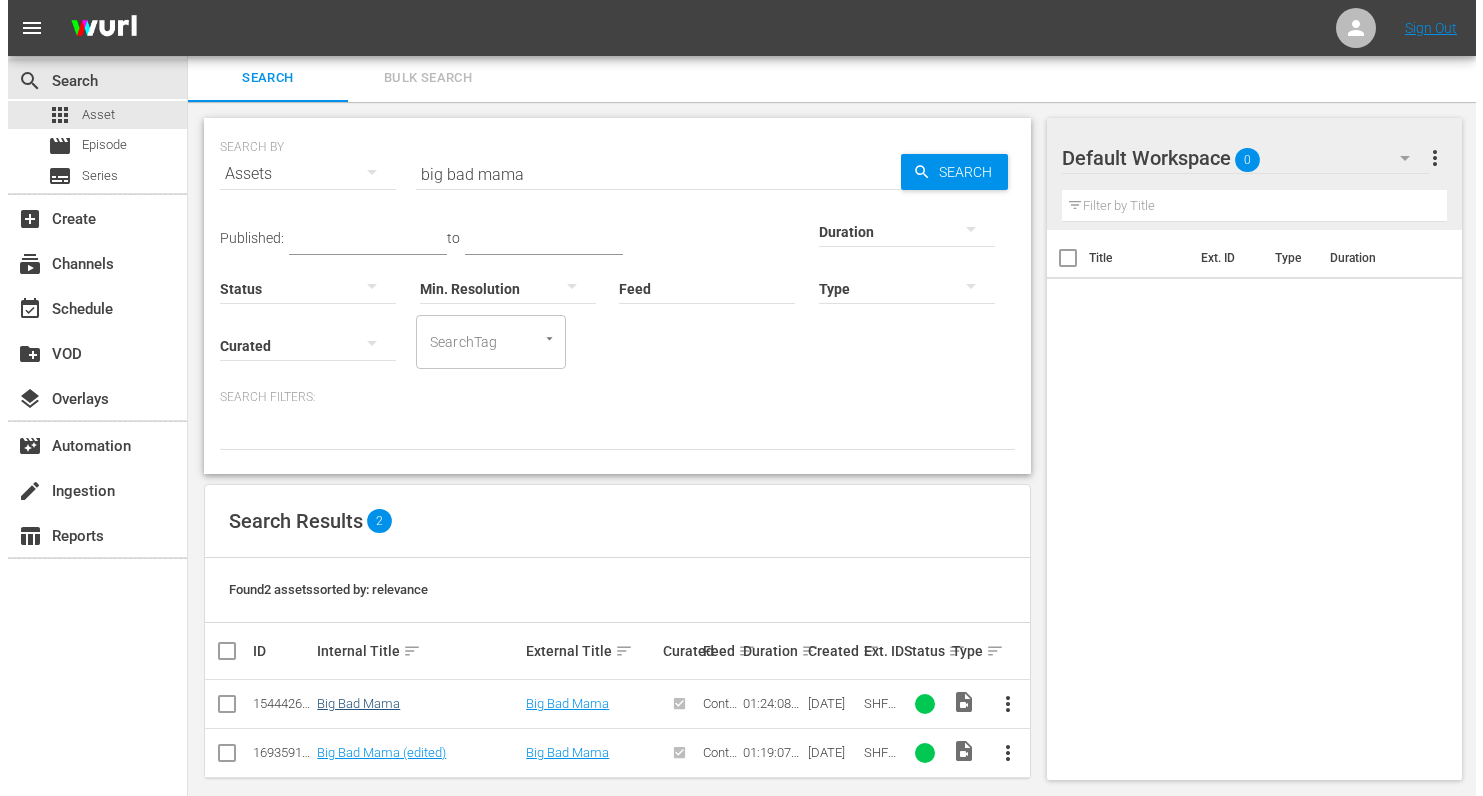 scroll, scrollTop: 0, scrollLeft: 0, axis: both 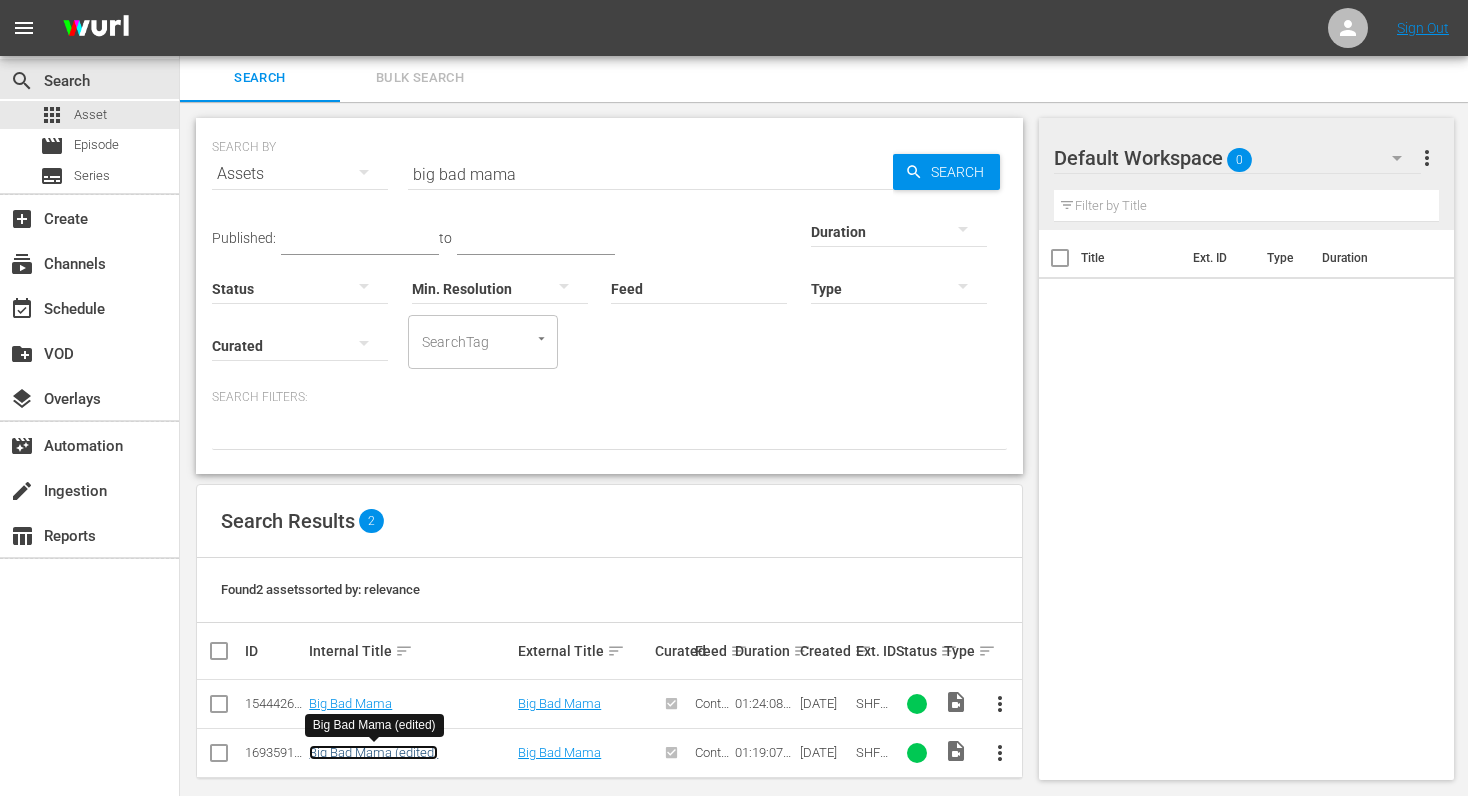 click on "Big Bad Mama (edited)" at bounding box center [373, 752] 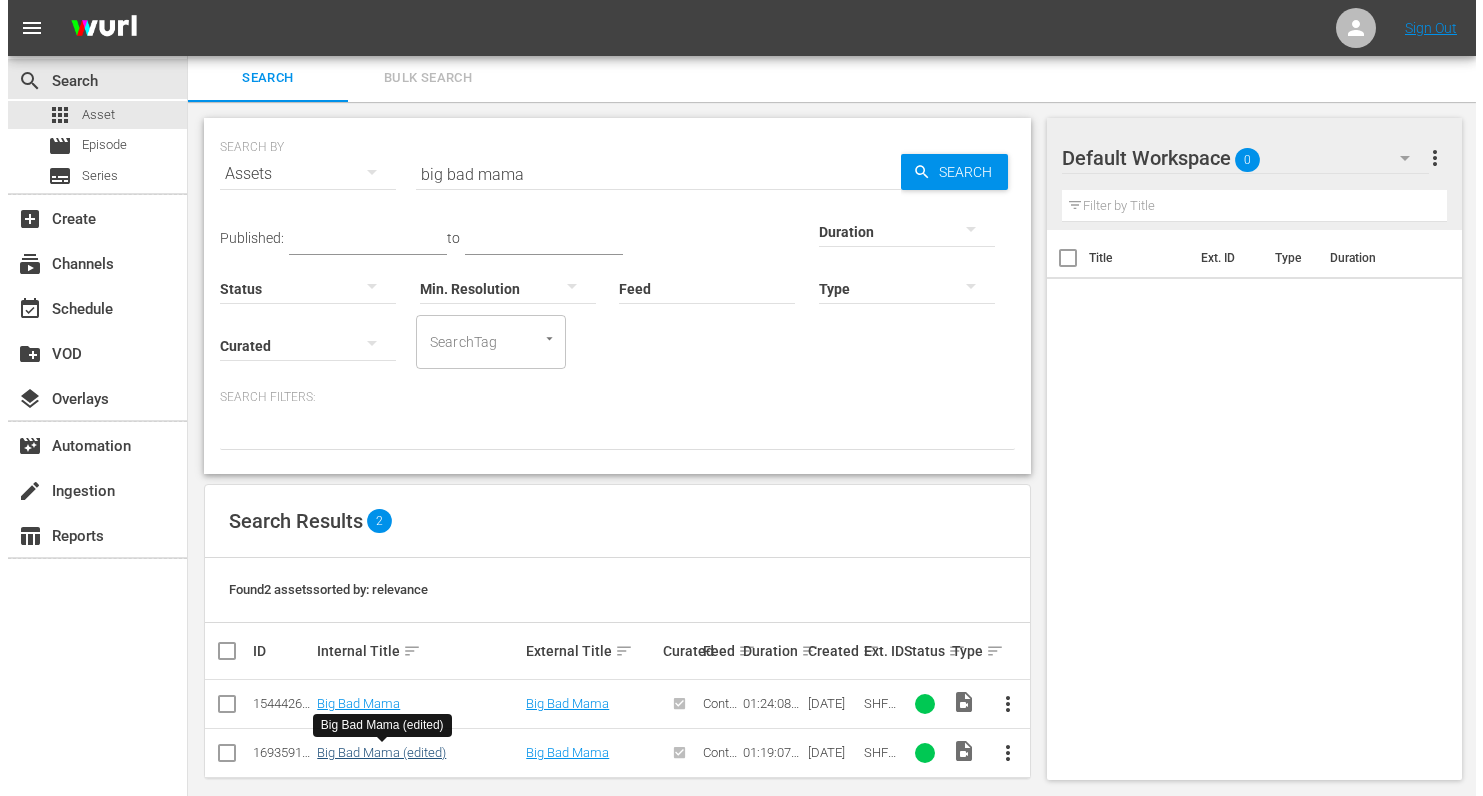 scroll, scrollTop: 0, scrollLeft: 0, axis: both 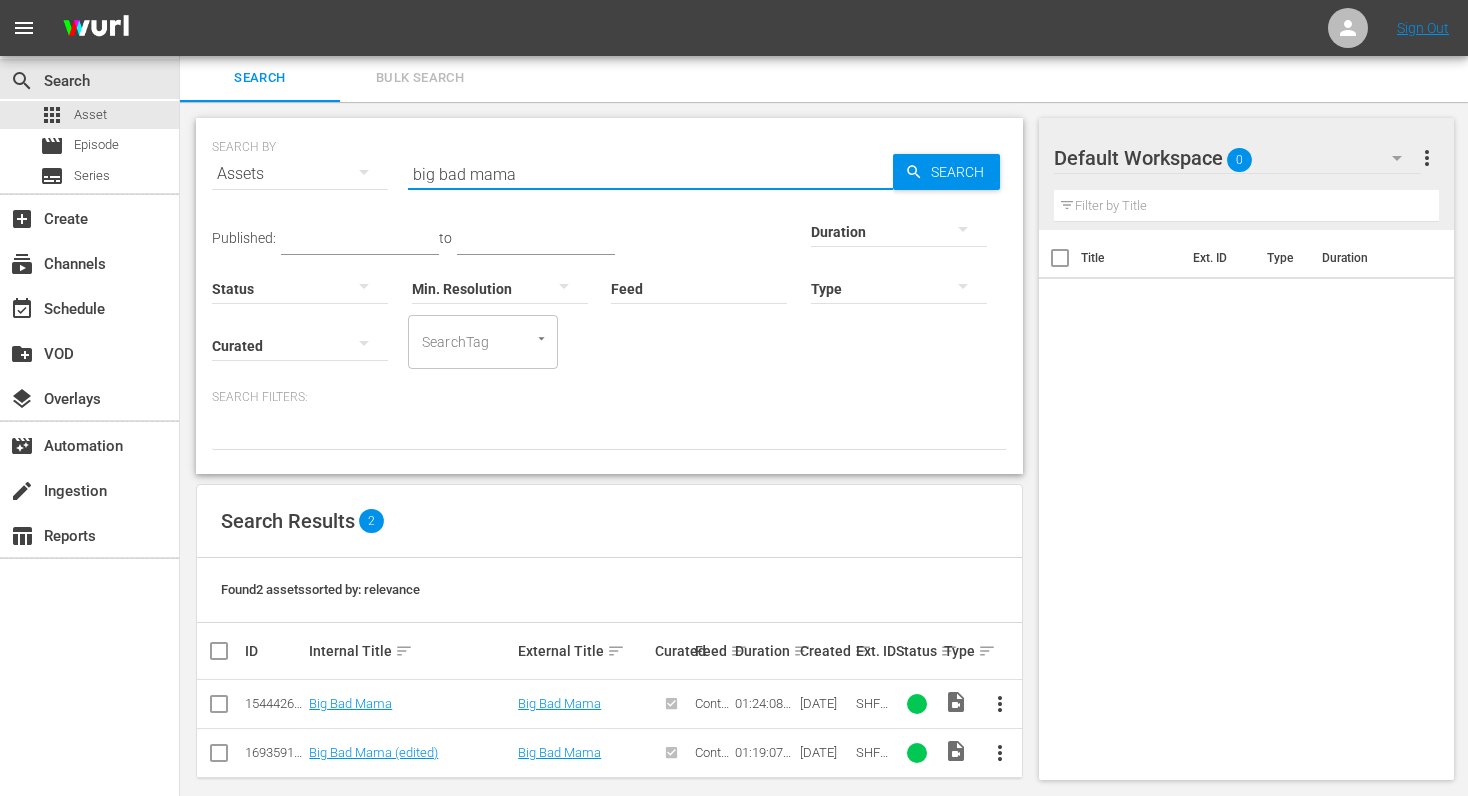 click on "big bad mama" at bounding box center (650, 174) 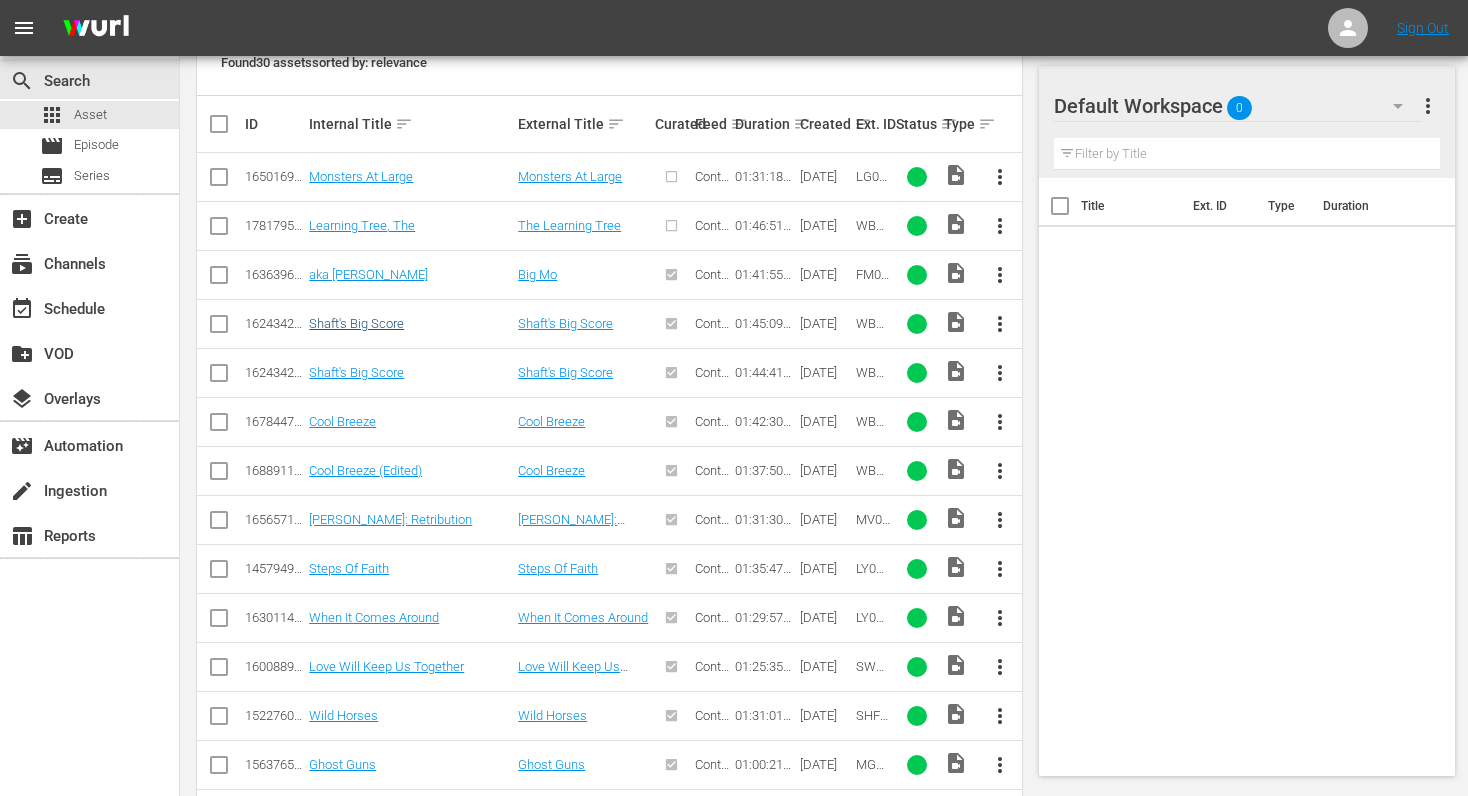 scroll, scrollTop: 493, scrollLeft: 0, axis: vertical 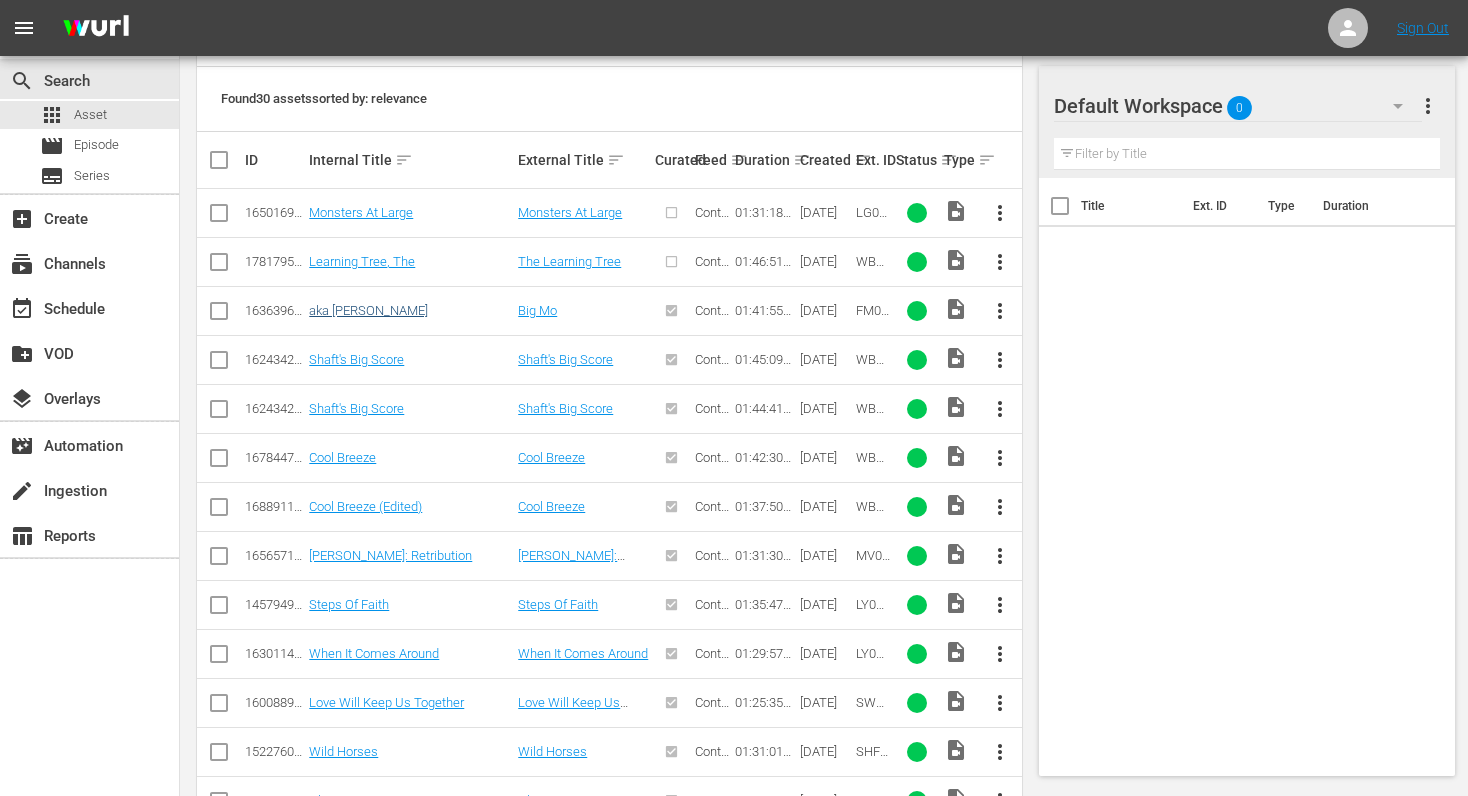 type on "big mo" 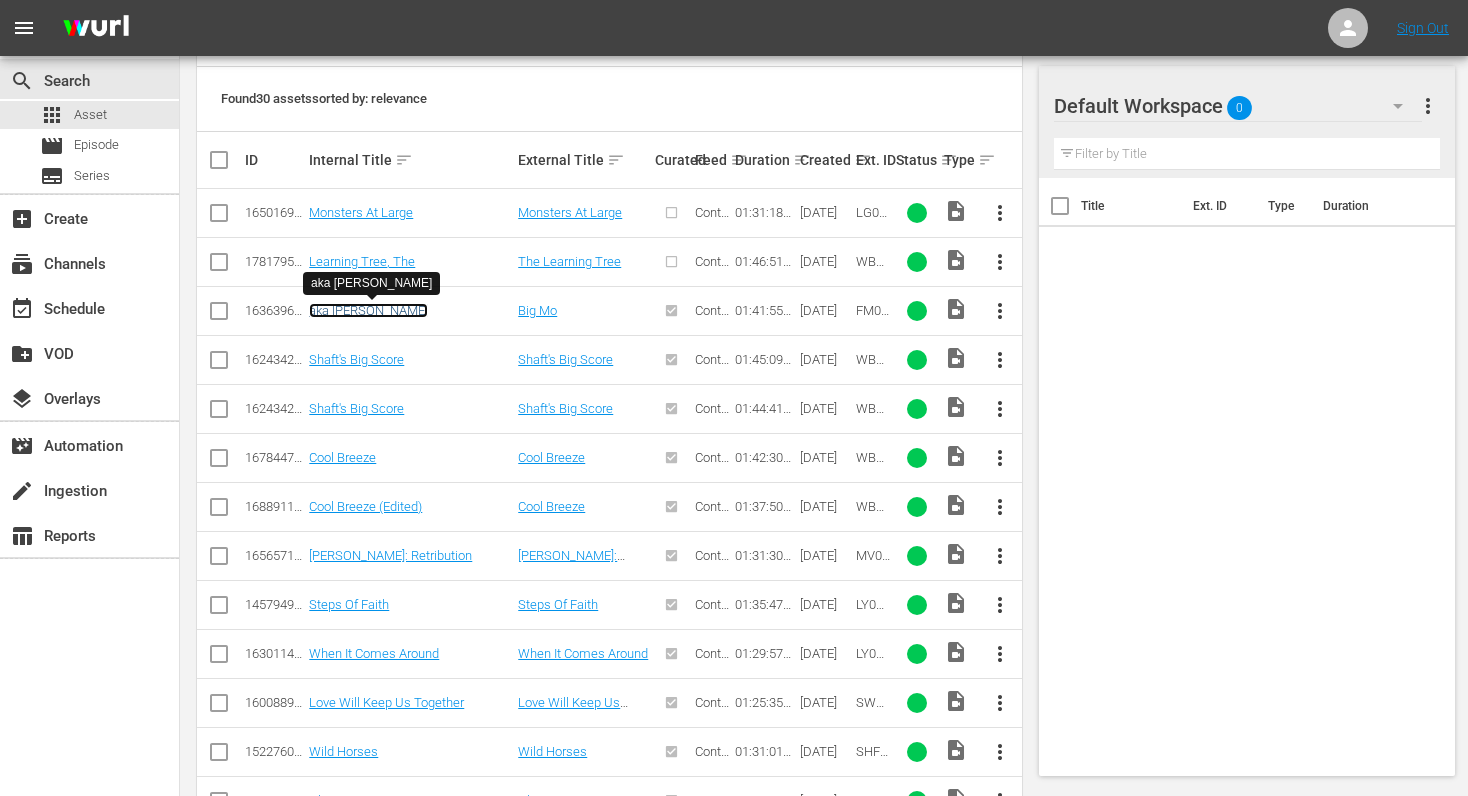 click on "aka [PERSON_NAME]" at bounding box center [368, 310] 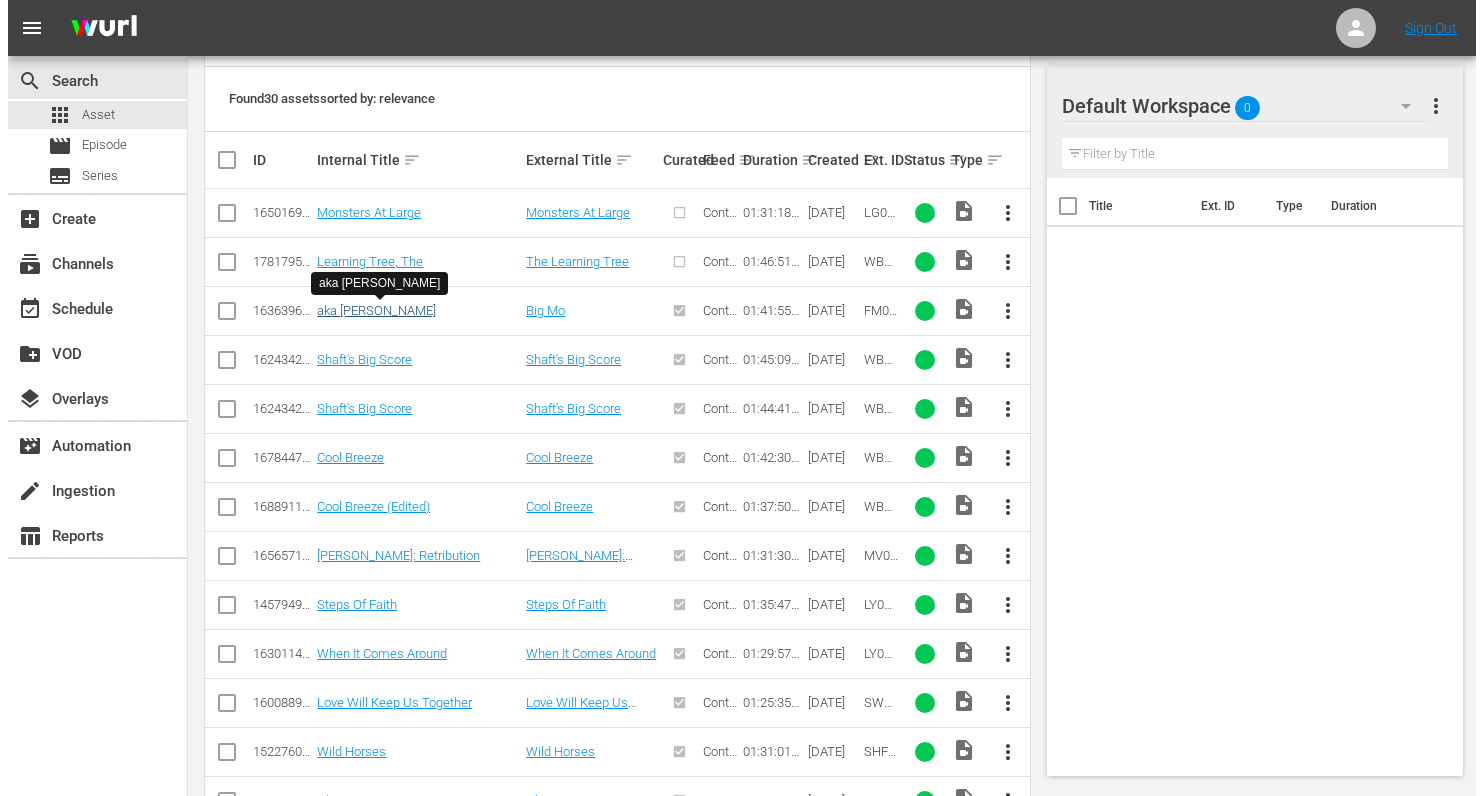 scroll, scrollTop: 0, scrollLeft: 0, axis: both 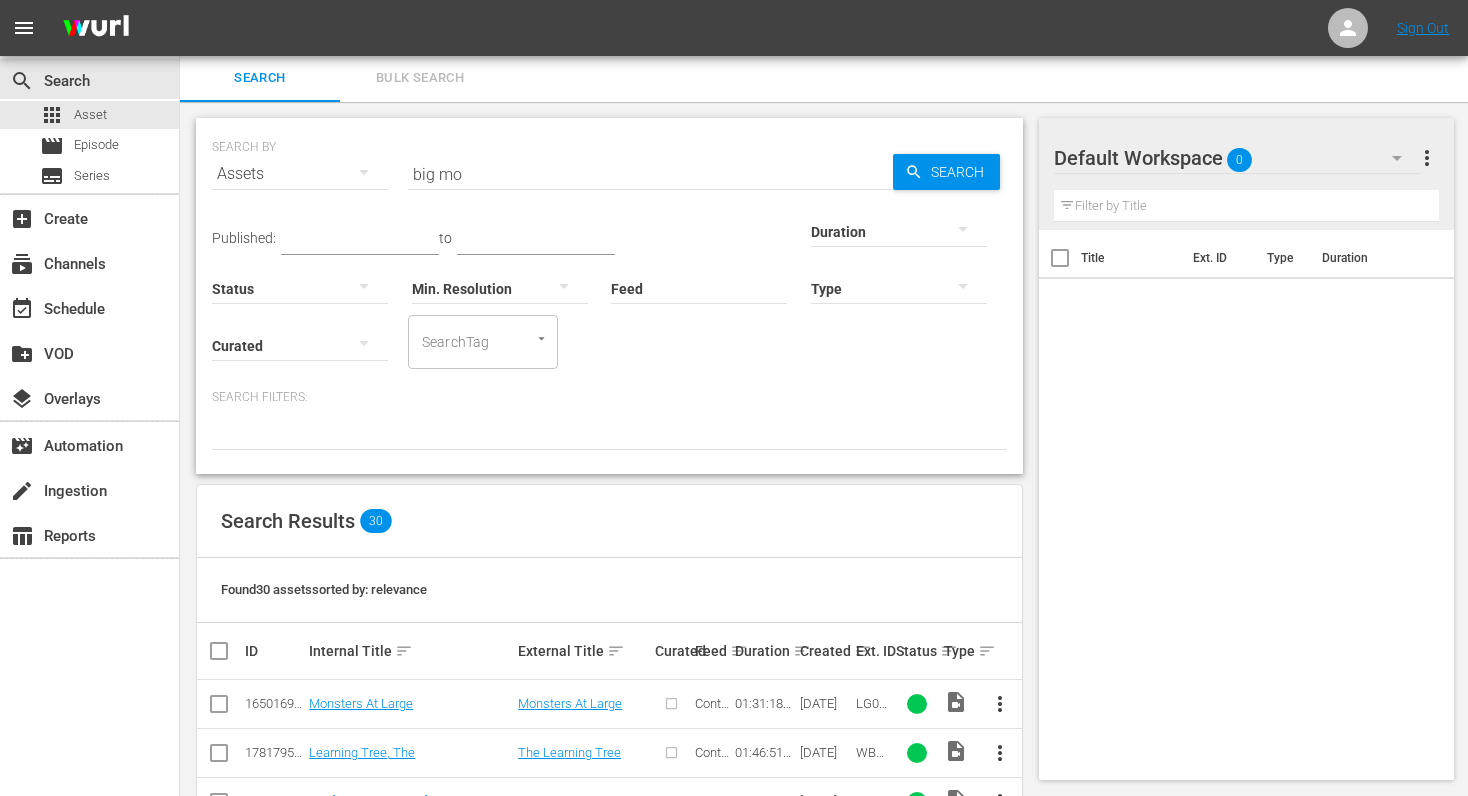 click on "big mo" at bounding box center [650, 174] 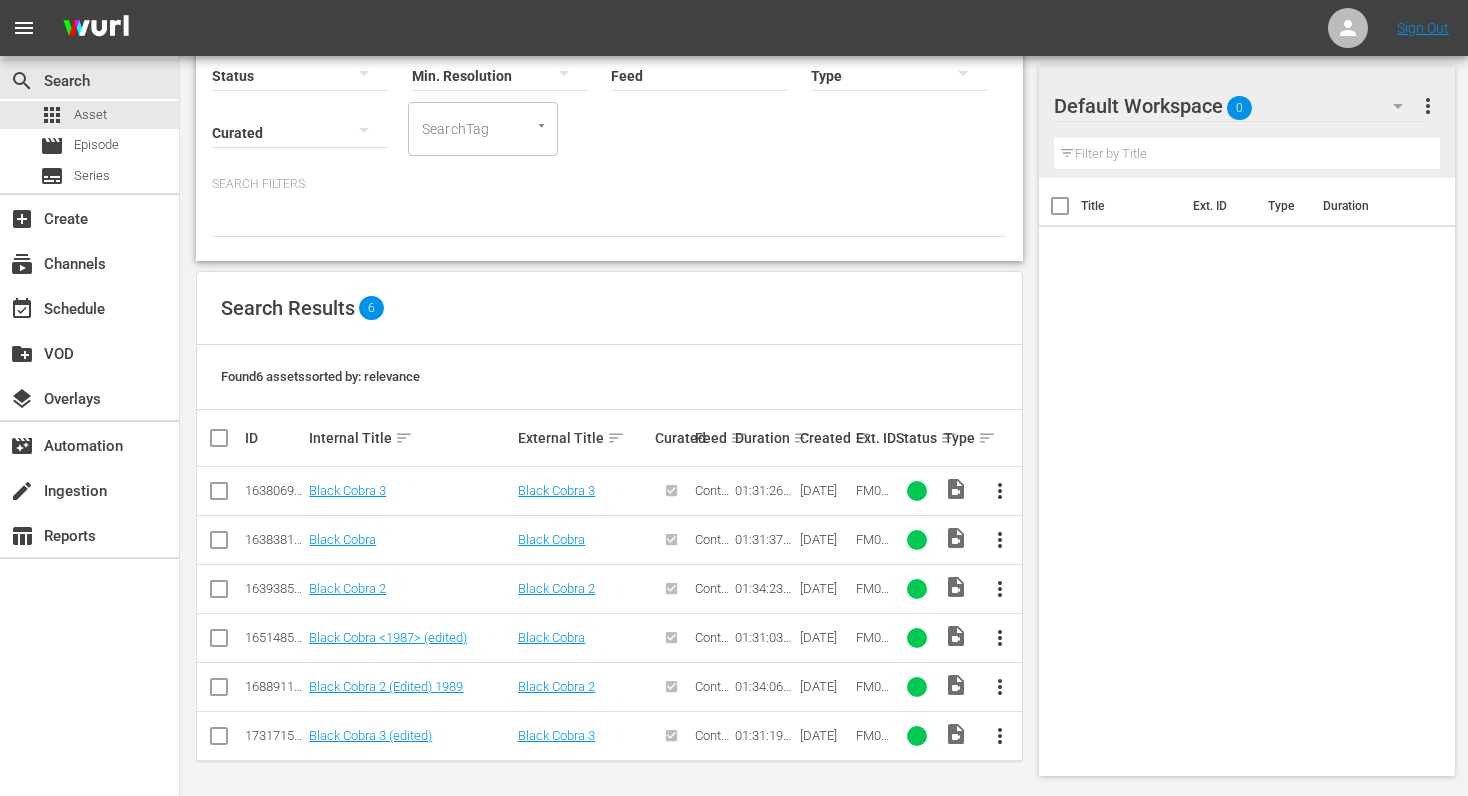 scroll, scrollTop: 217, scrollLeft: 0, axis: vertical 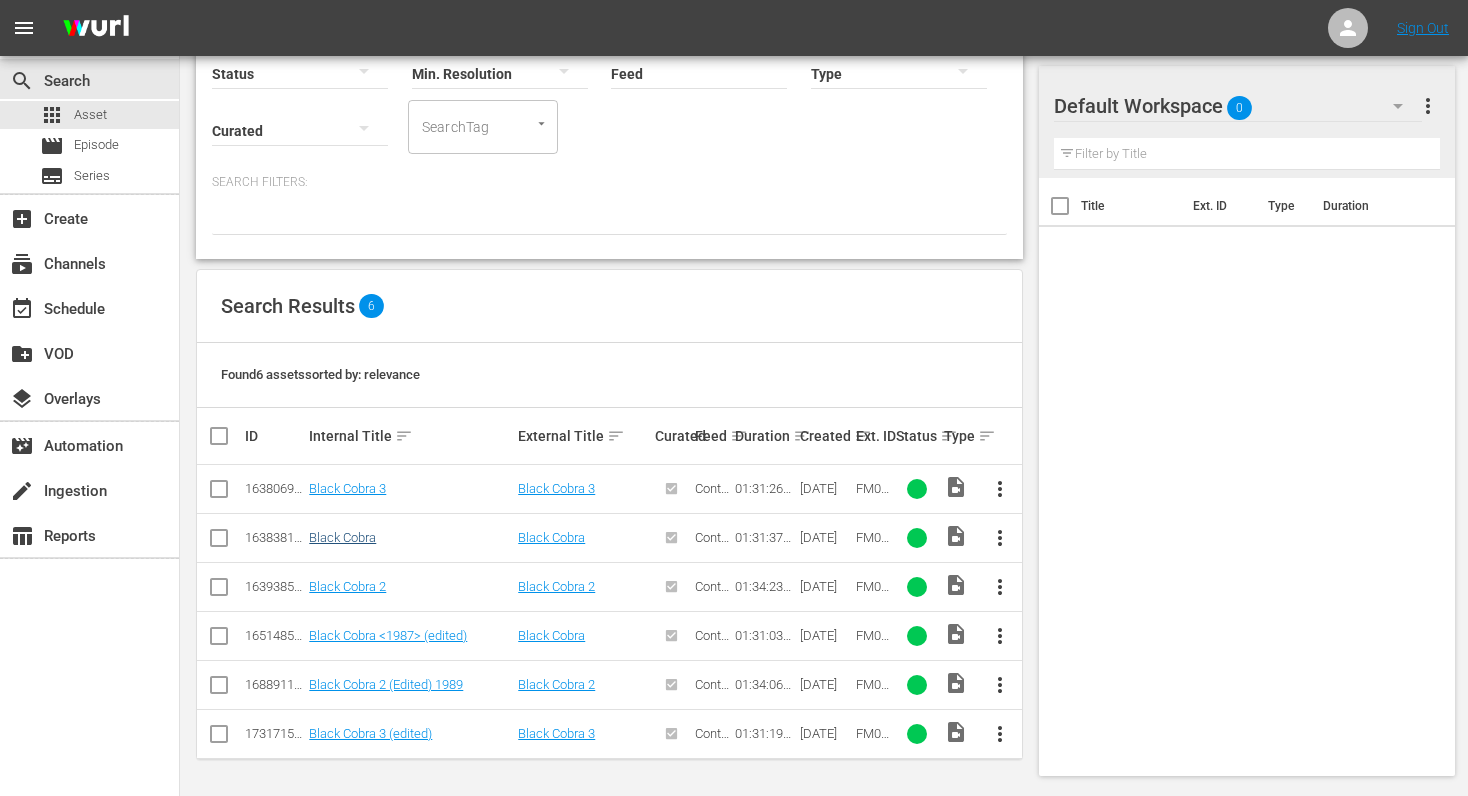 type on "black cobra" 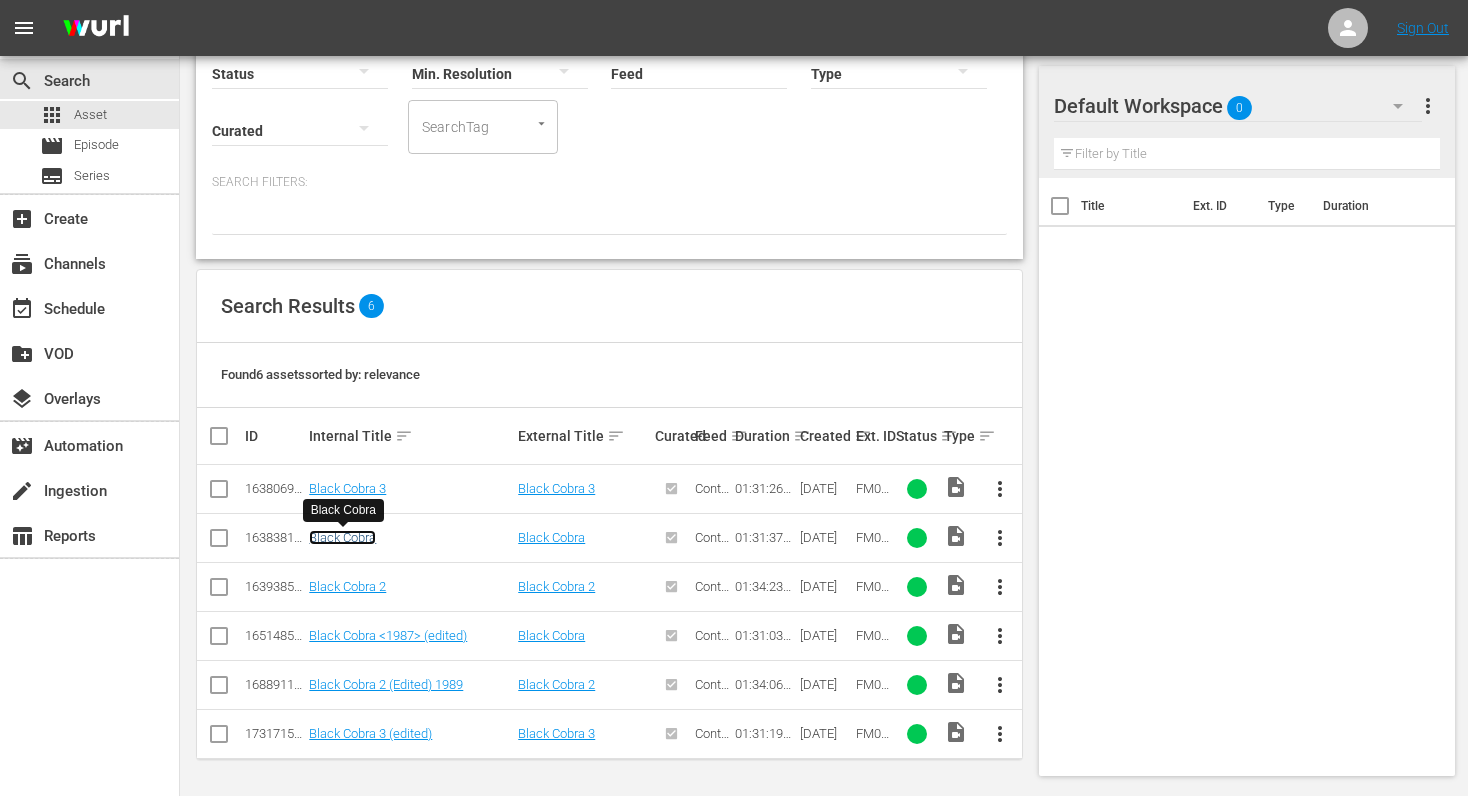 click on "Black Cobra" at bounding box center [342, 537] 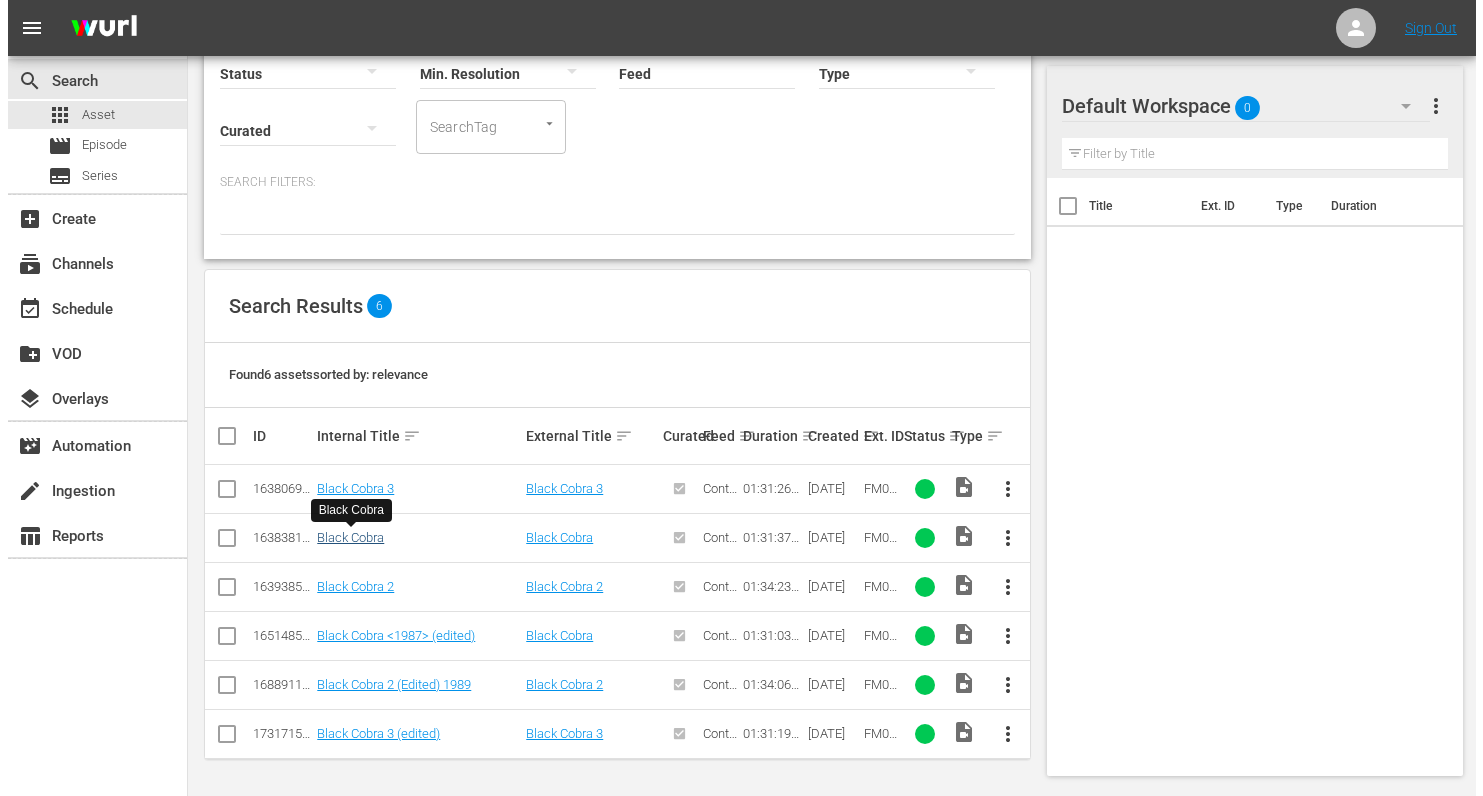 scroll, scrollTop: 0, scrollLeft: 0, axis: both 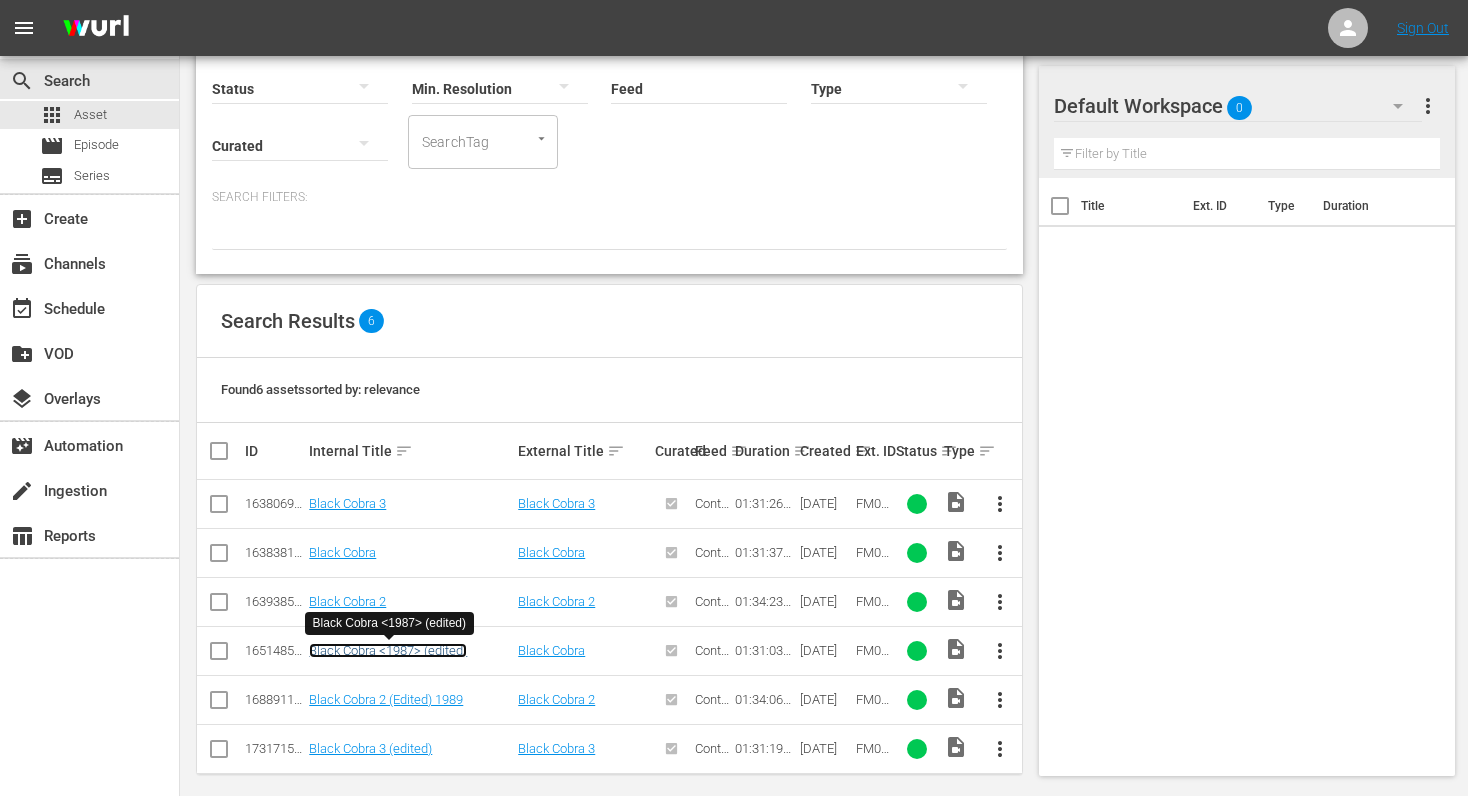 click on "Black Cobra <1987> (edited)" at bounding box center (388, 650) 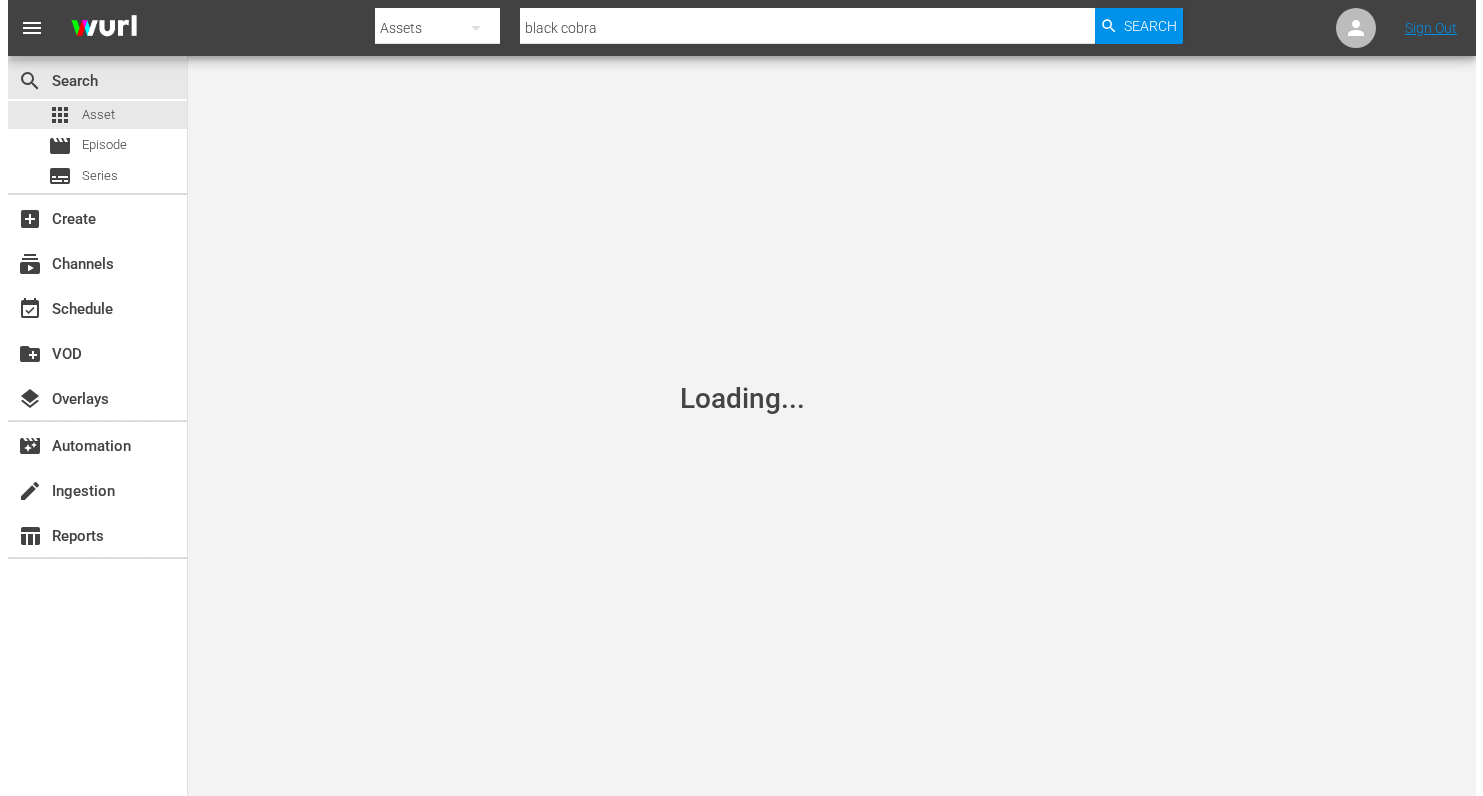 scroll, scrollTop: 0, scrollLeft: 0, axis: both 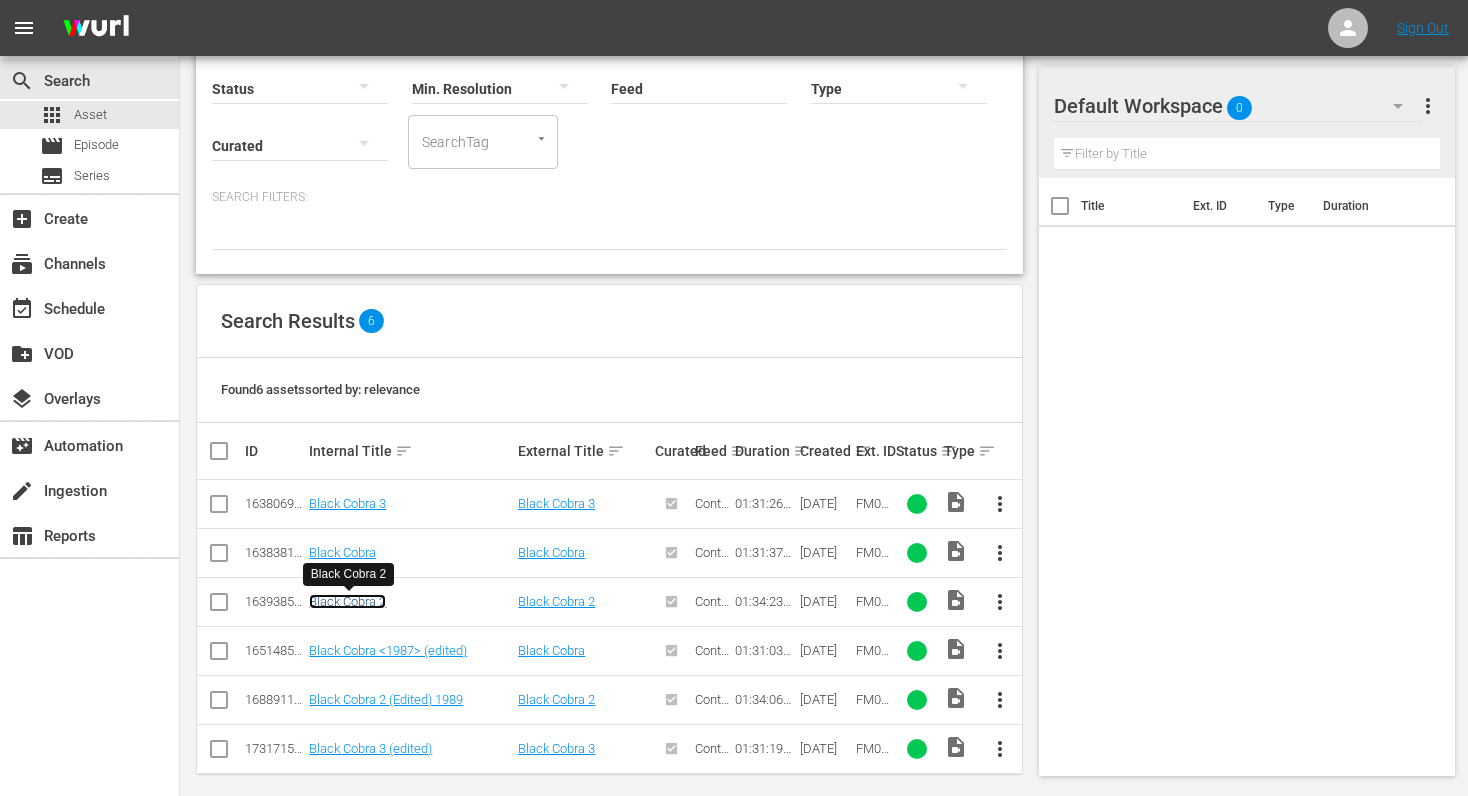 click on "Black Cobra 2" at bounding box center (347, 601) 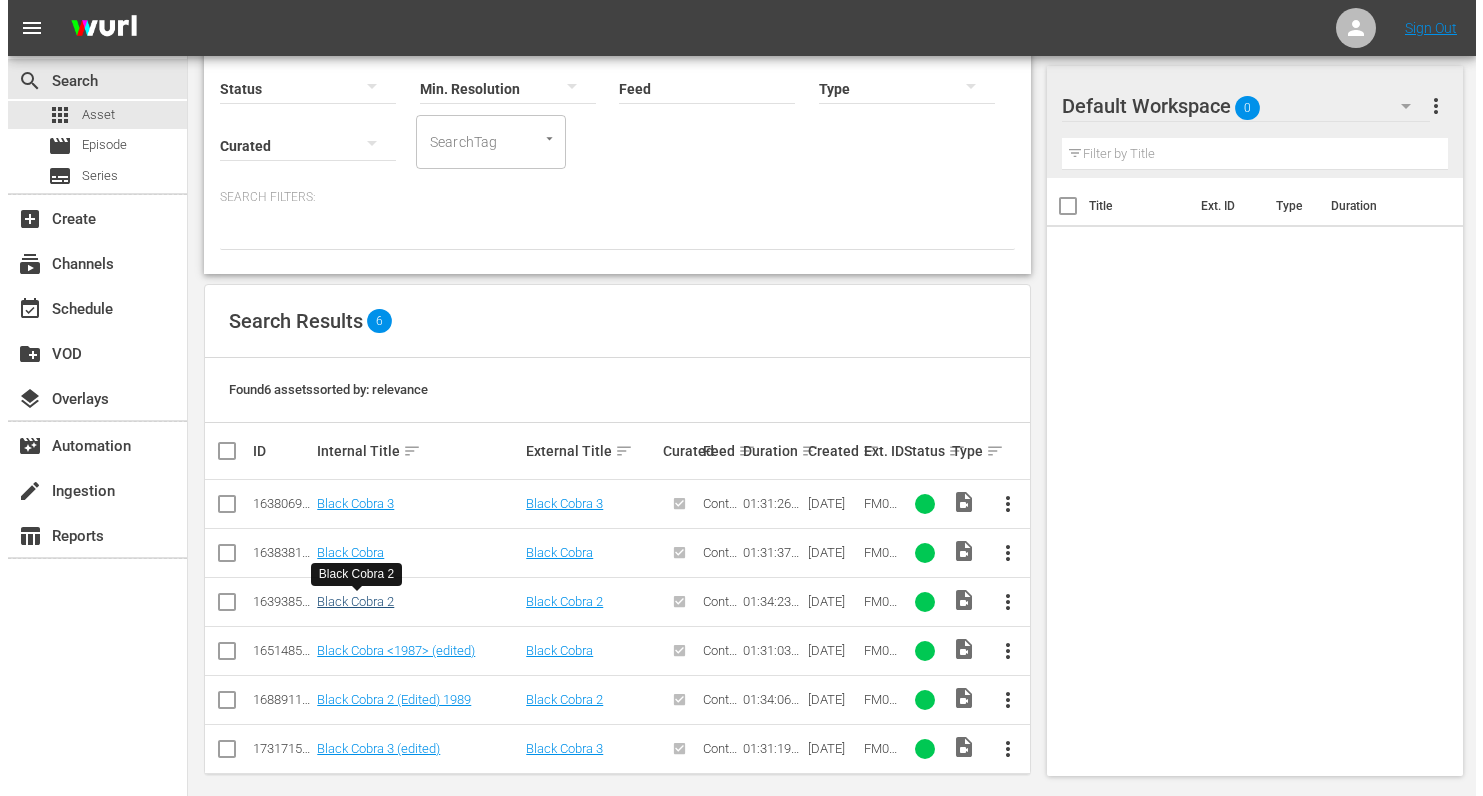 scroll, scrollTop: 0, scrollLeft: 0, axis: both 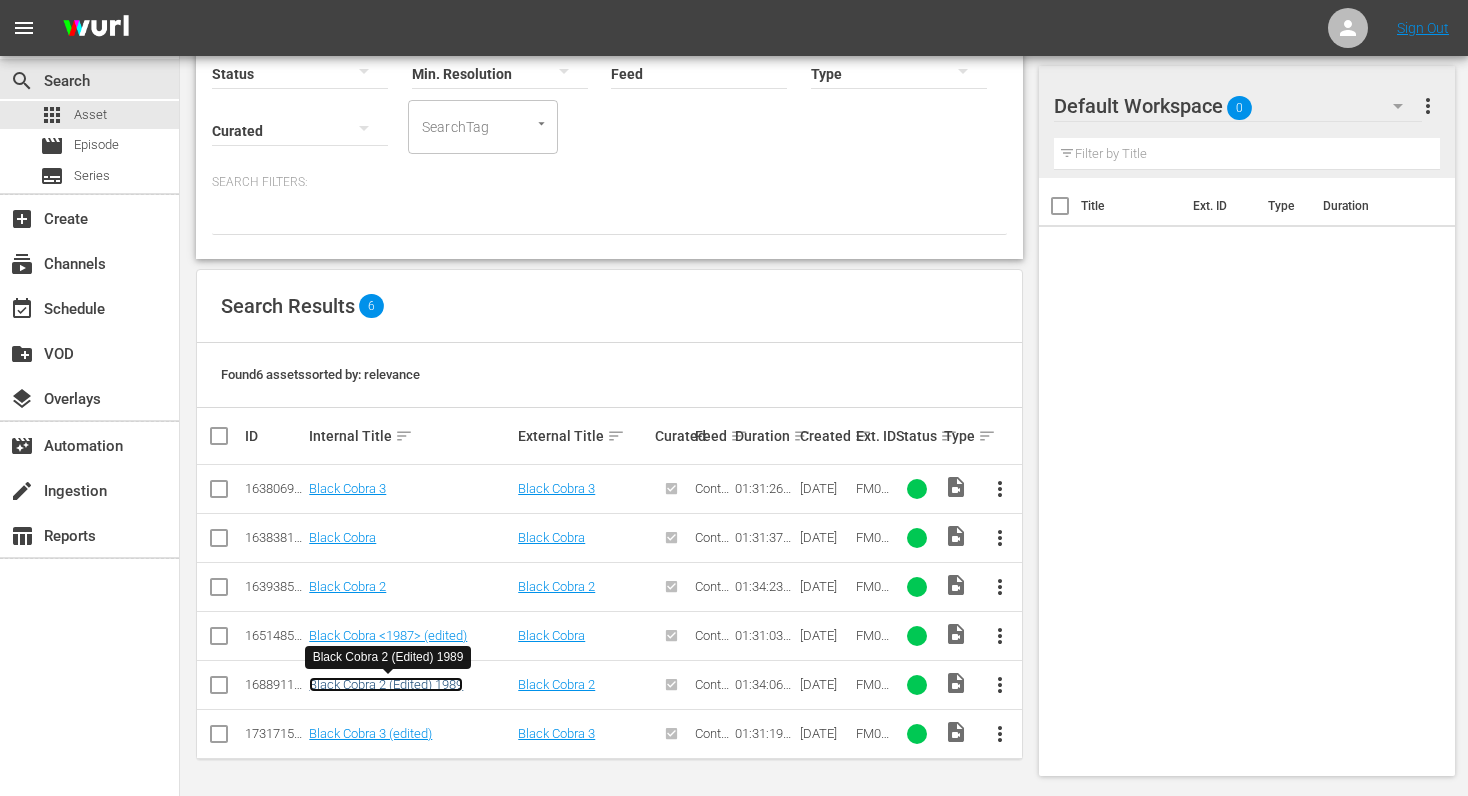 click on "Black Cobra 2 (Edited) 1989" at bounding box center [386, 684] 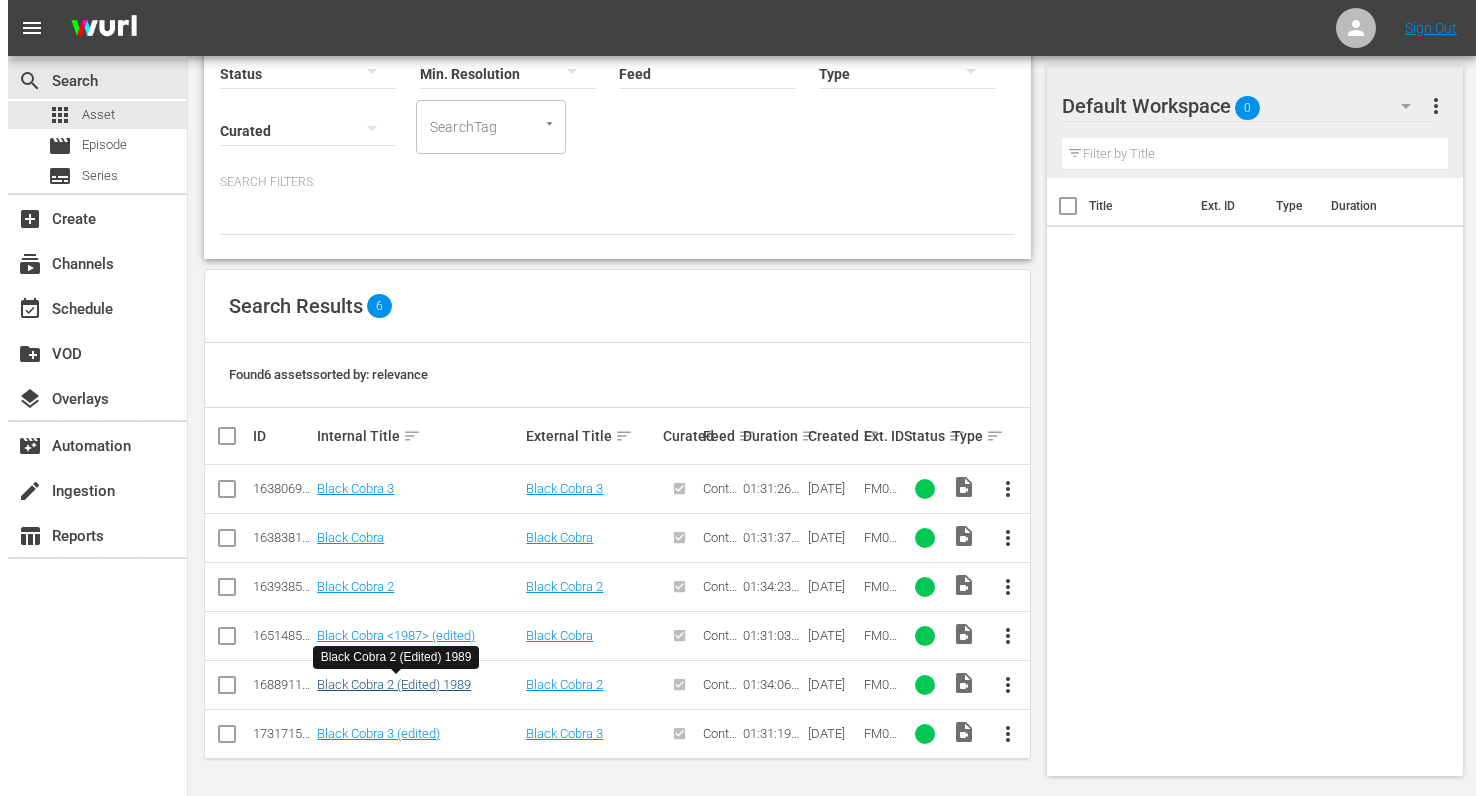 scroll, scrollTop: 0, scrollLeft: 0, axis: both 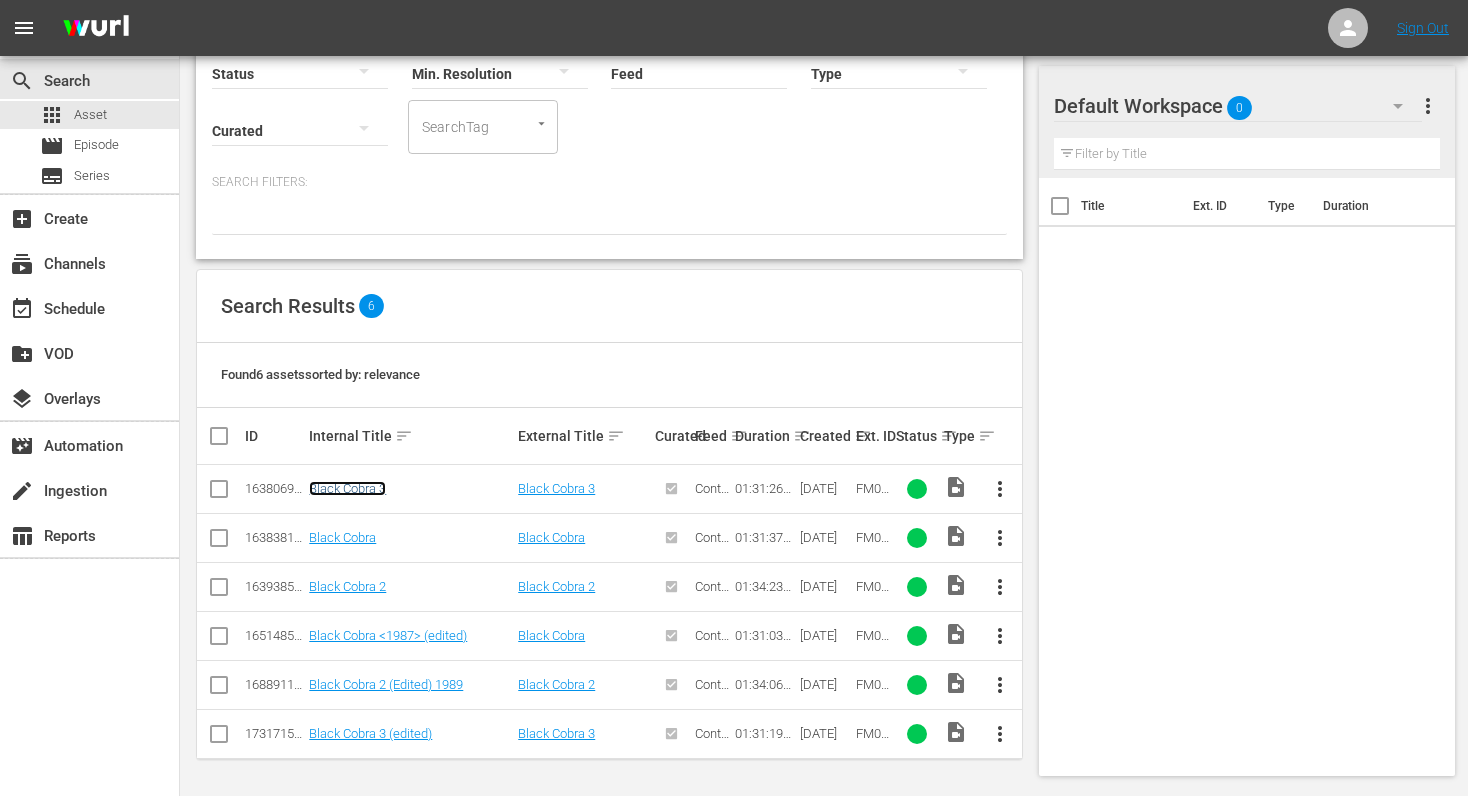 click on "Black Cobra 3" at bounding box center (347, 488) 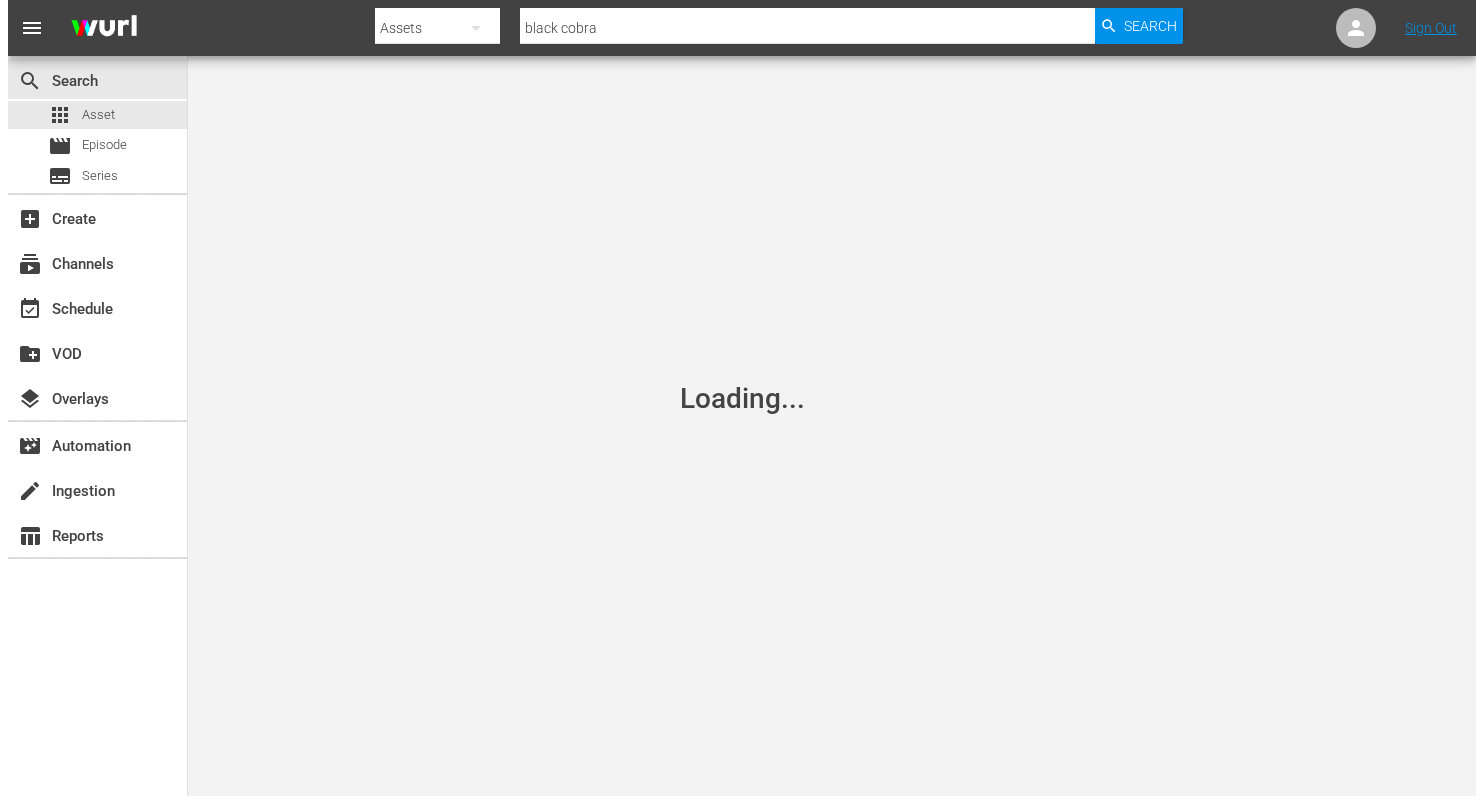 scroll, scrollTop: 0, scrollLeft: 0, axis: both 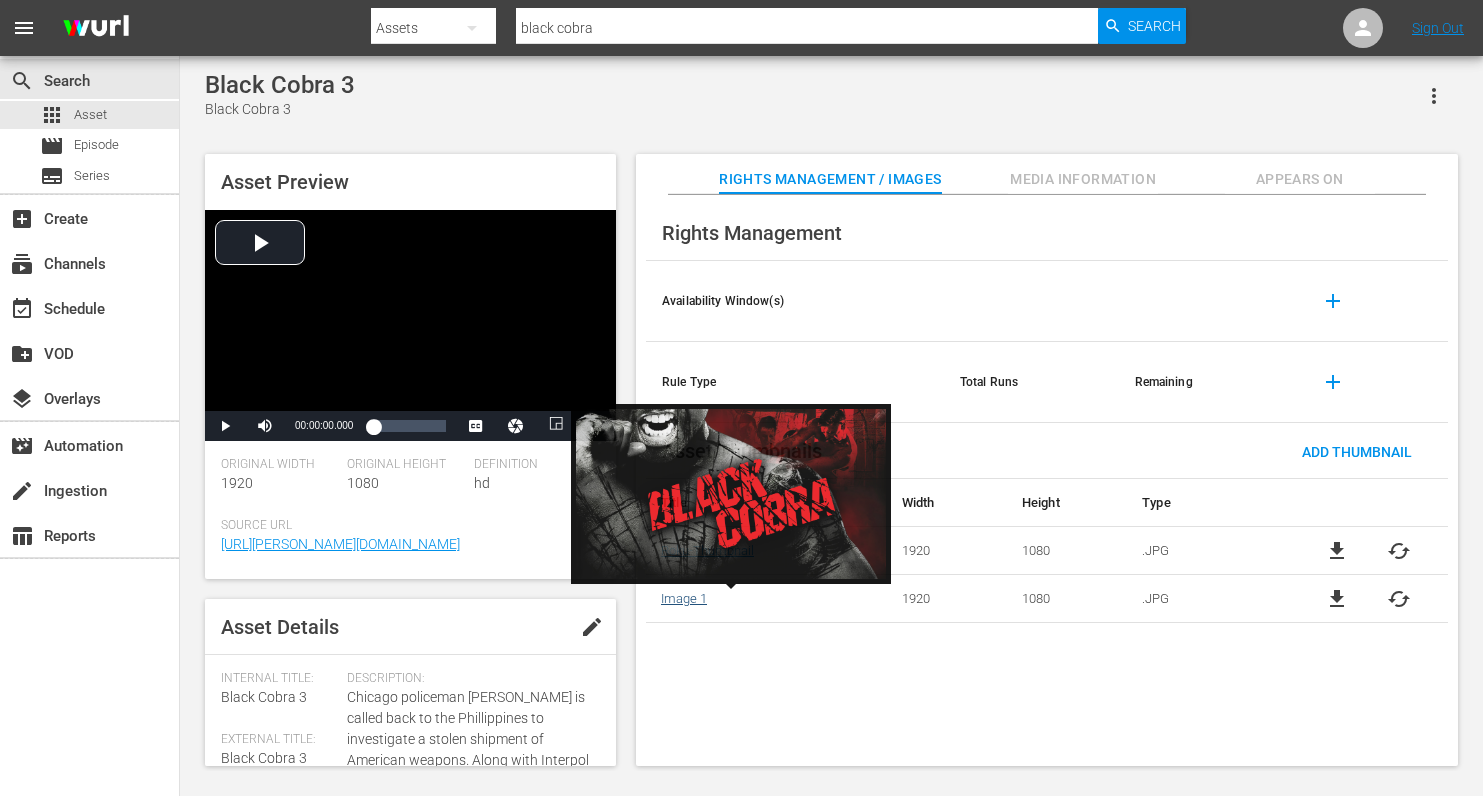 click on "Image 1" at bounding box center [684, 598] 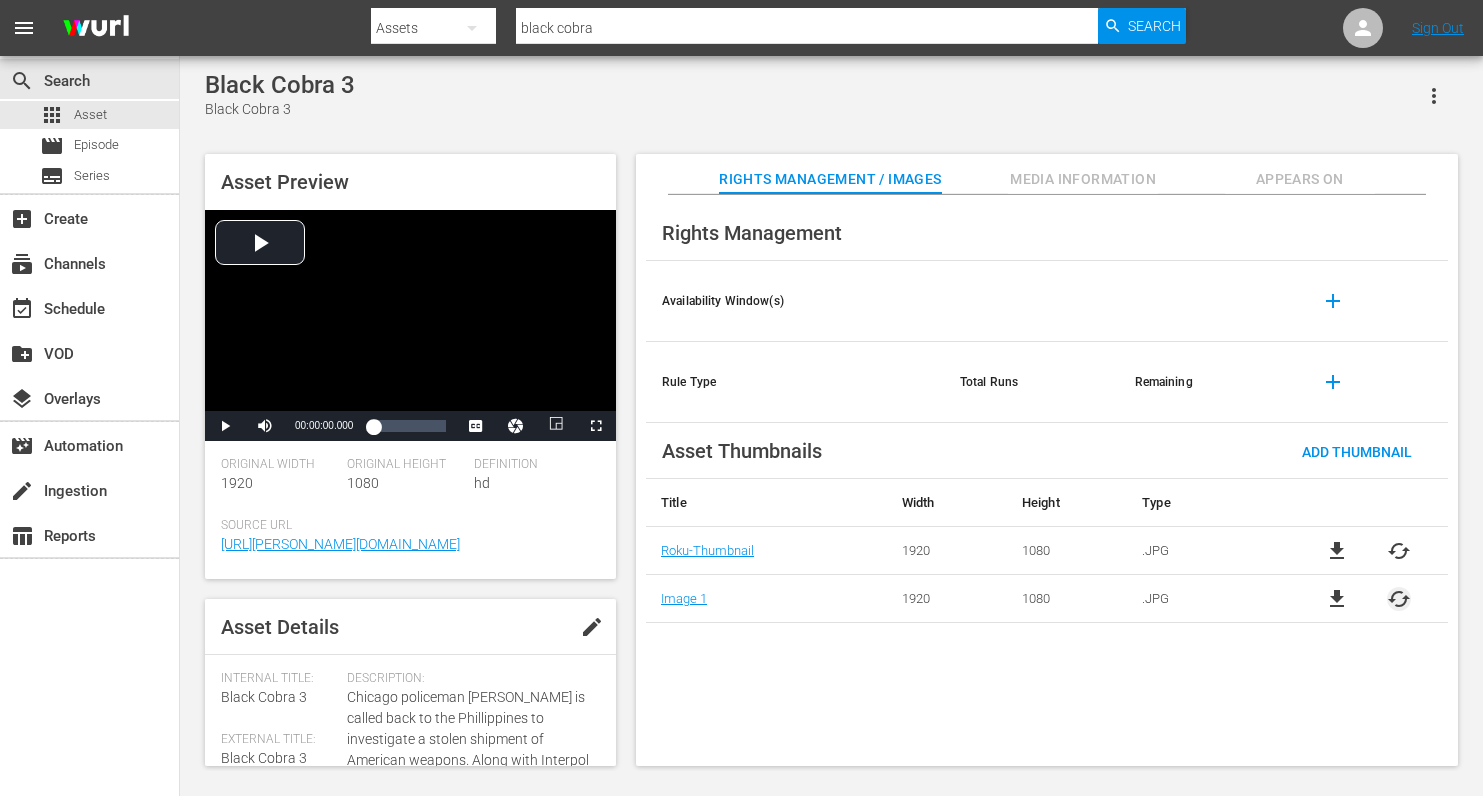 click on "cached" at bounding box center [1399, 599] 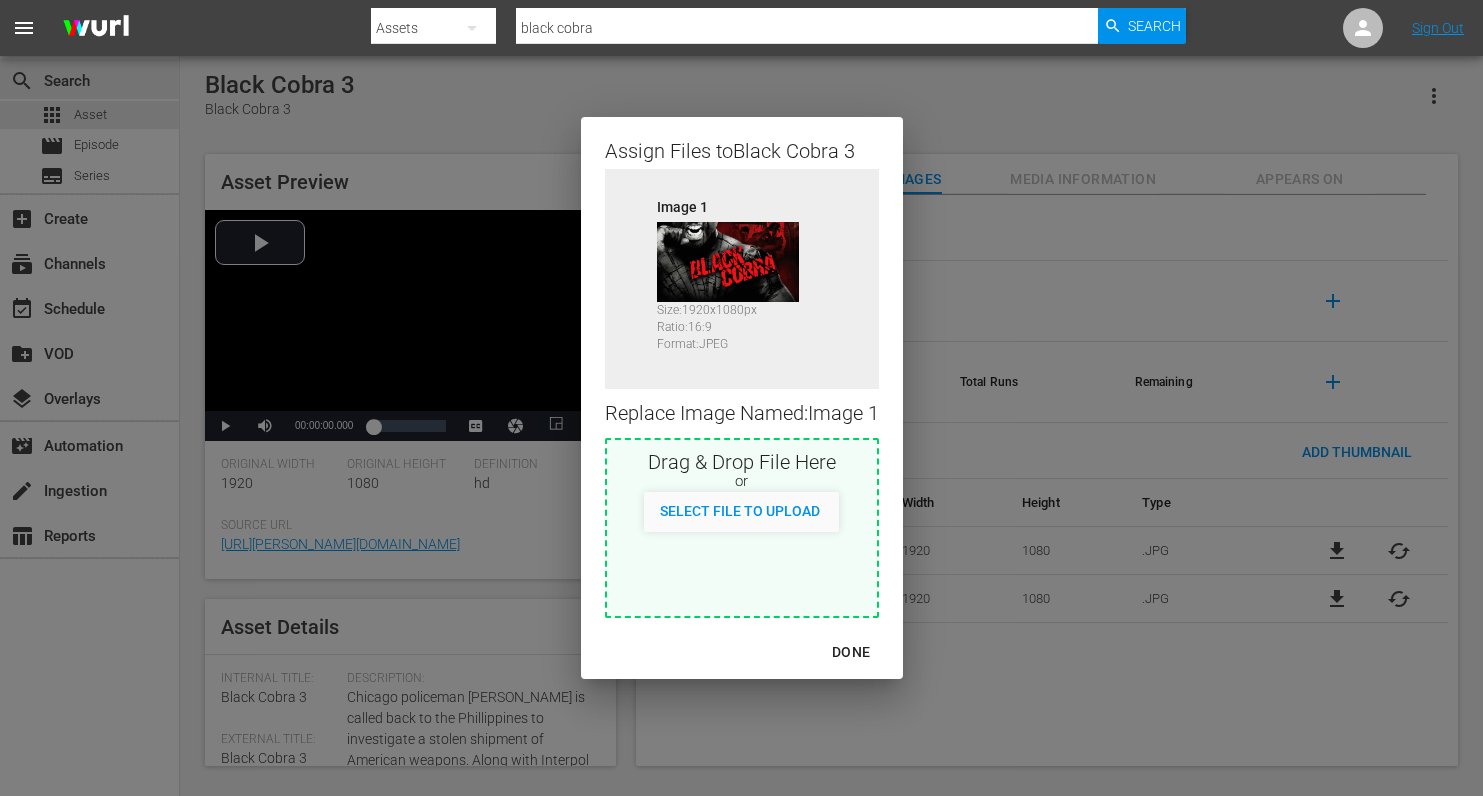 drag, startPoint x: 754, startPoint y: 272, endPoint x: 972, endPoint y: 270, distance: 218.00917 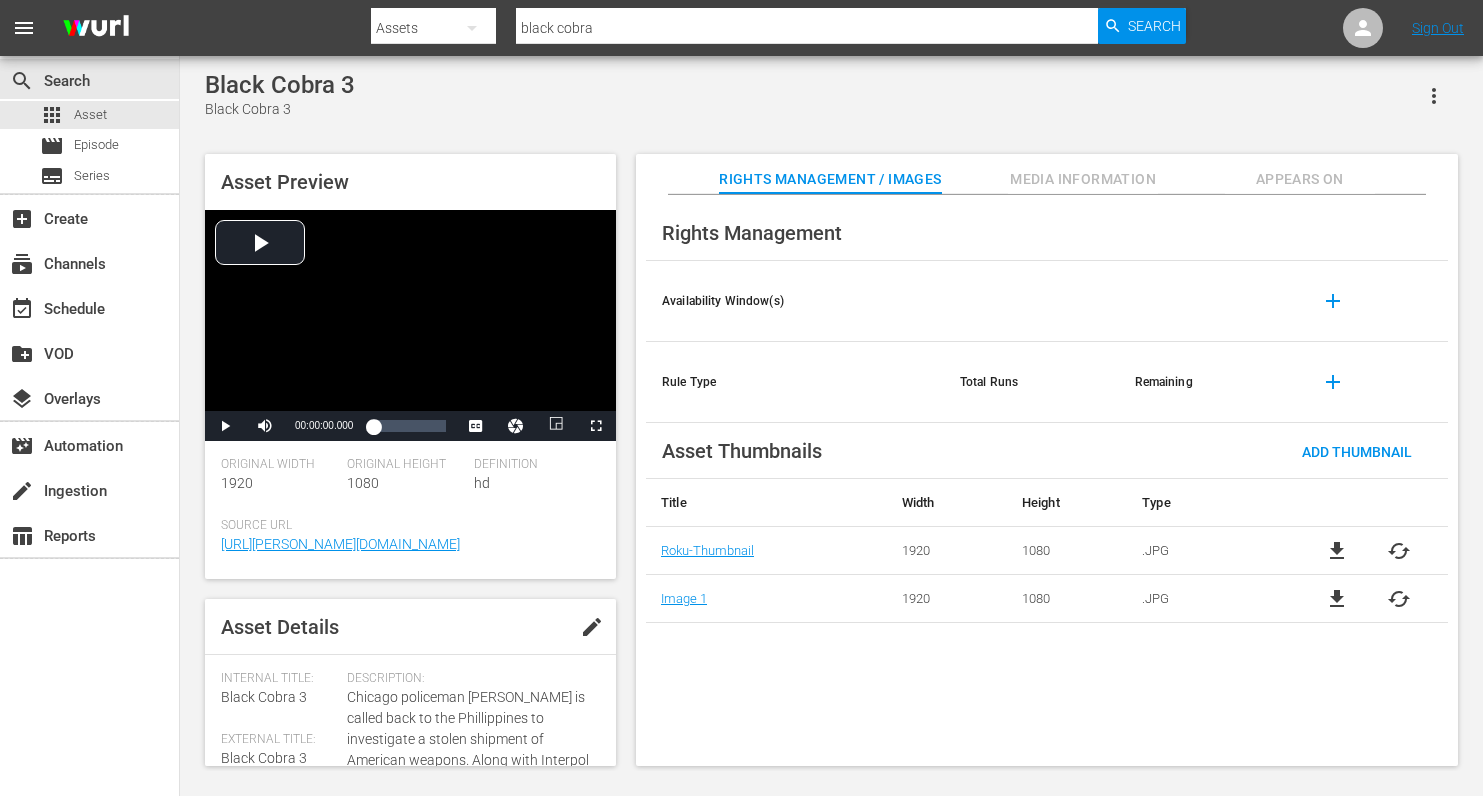 click on "cached" at bounding box center (1399, 599) 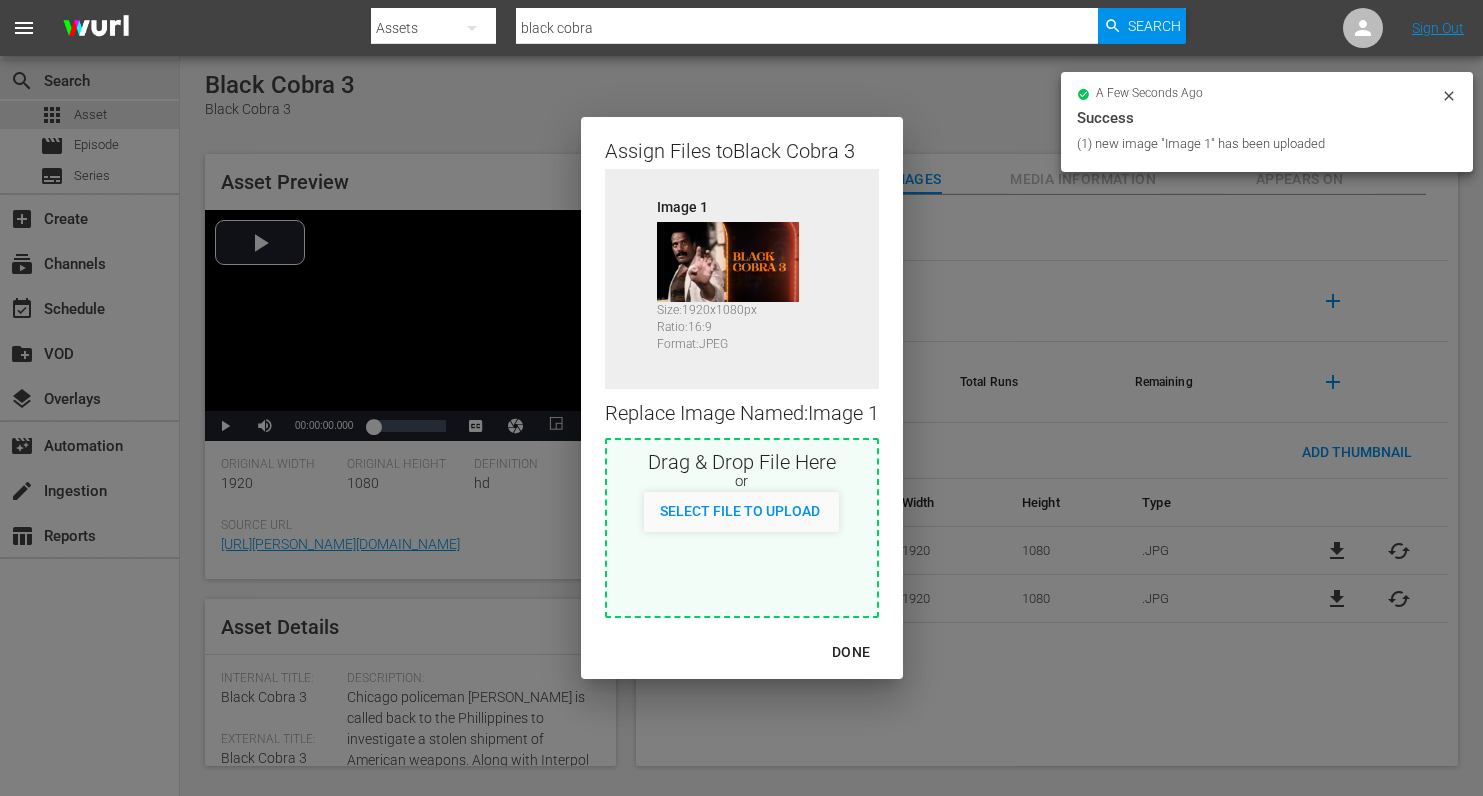 click on "DONE" at bounding box center [851, 652] 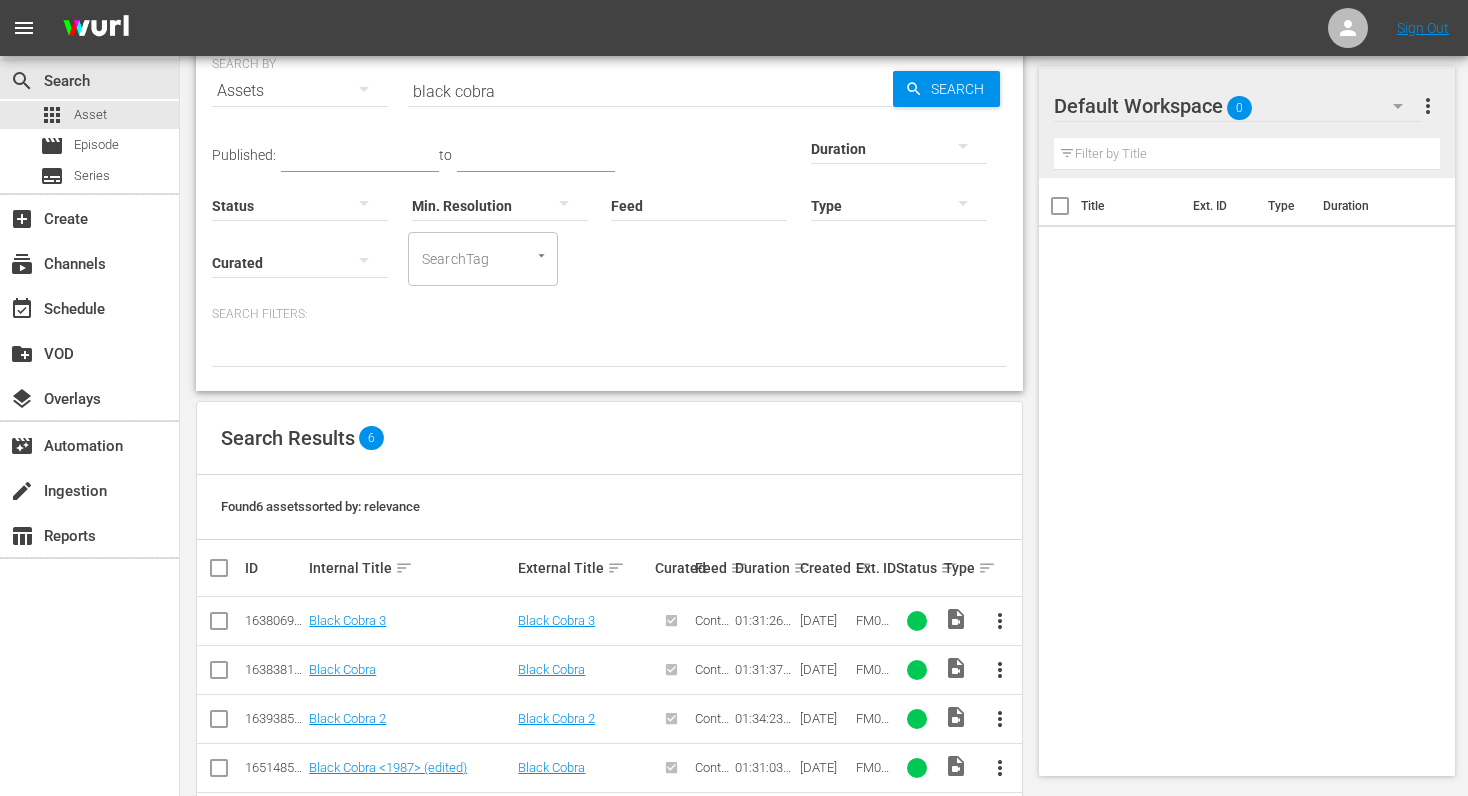 scroll, scrollTop: 217, scrollLeft: 0, axis: vertical 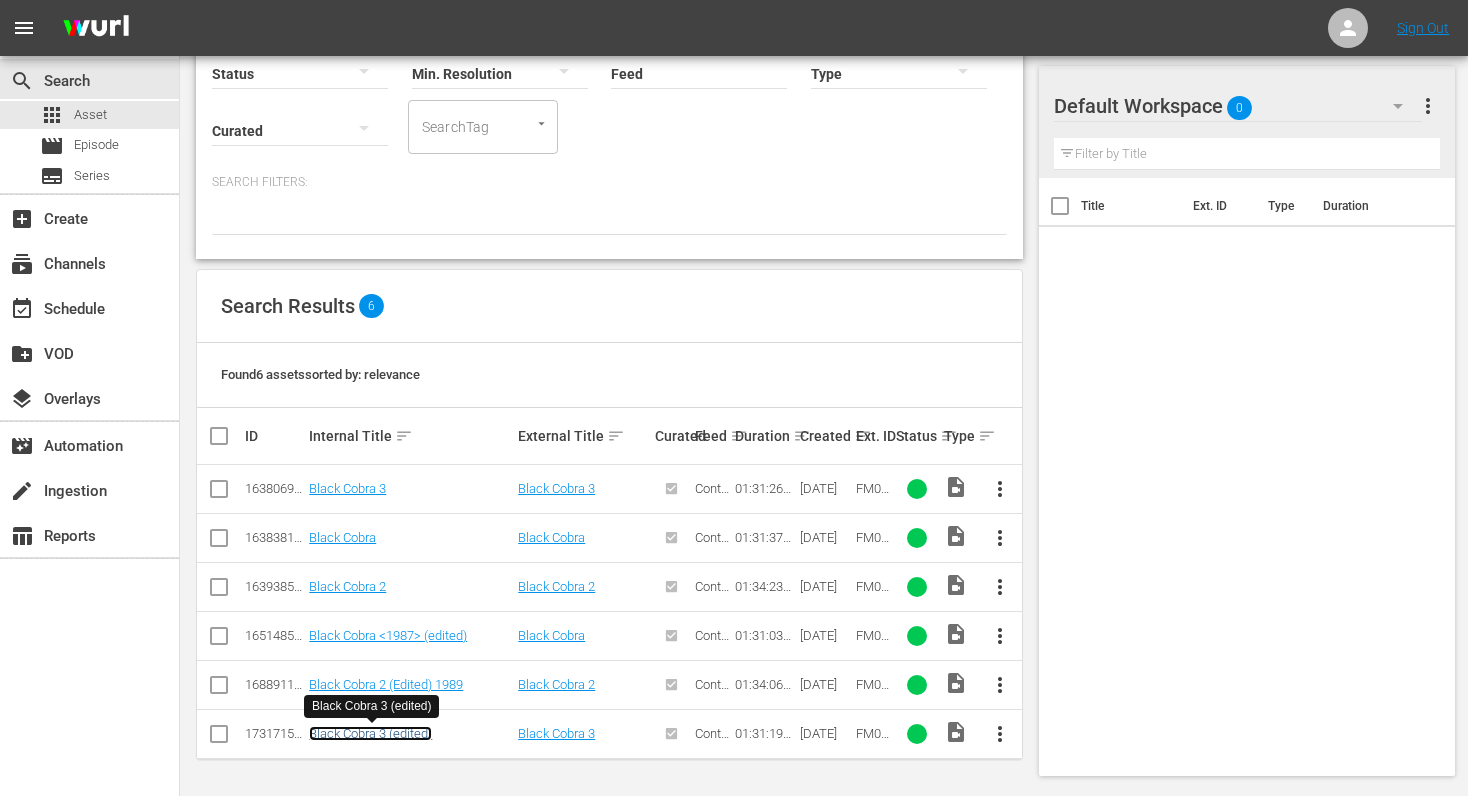 click on "Black Cobra 3 (edited)" at bounding box center (370, 733) 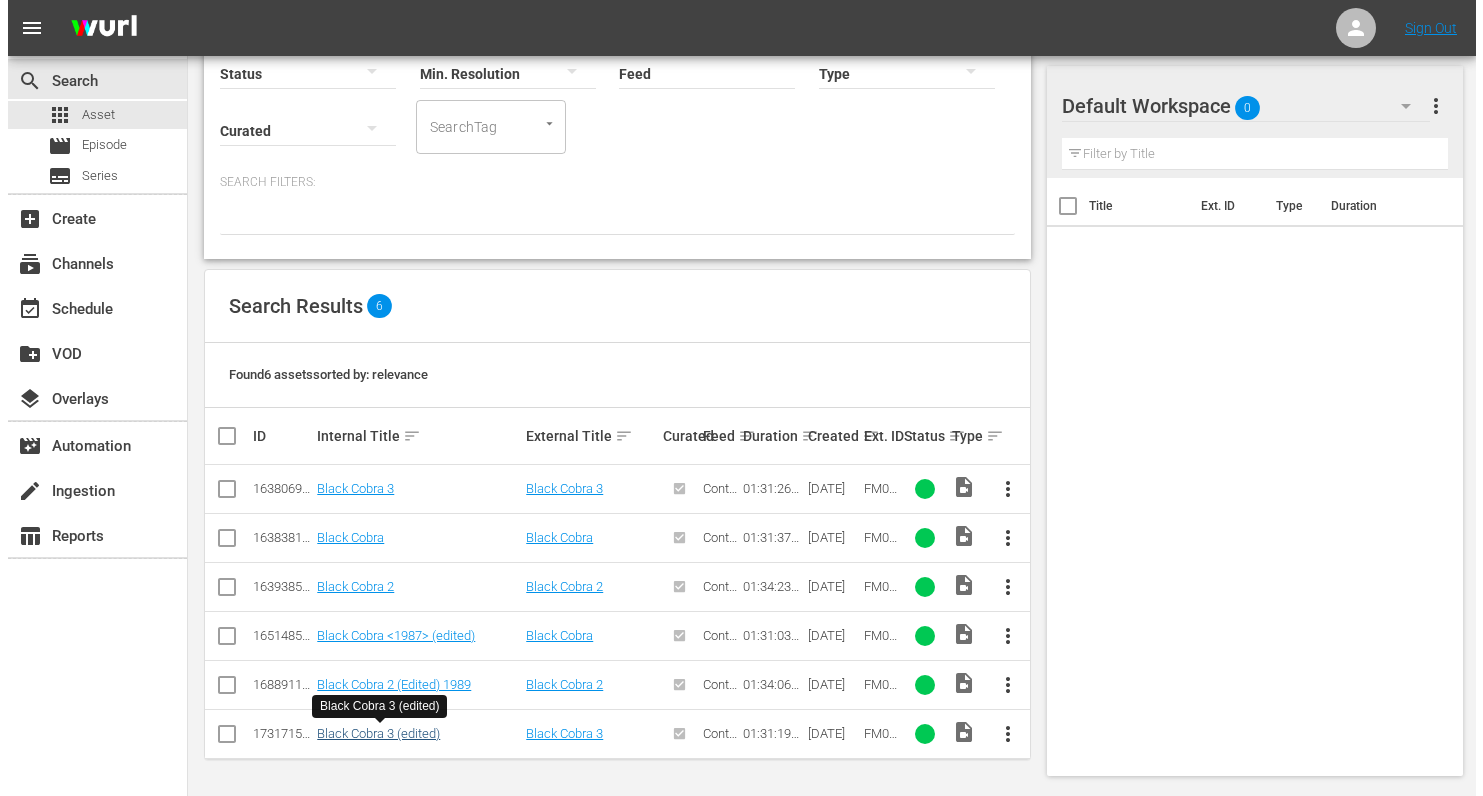 scroll, scrollTop: 0, scrollLeft: 0, axis: both 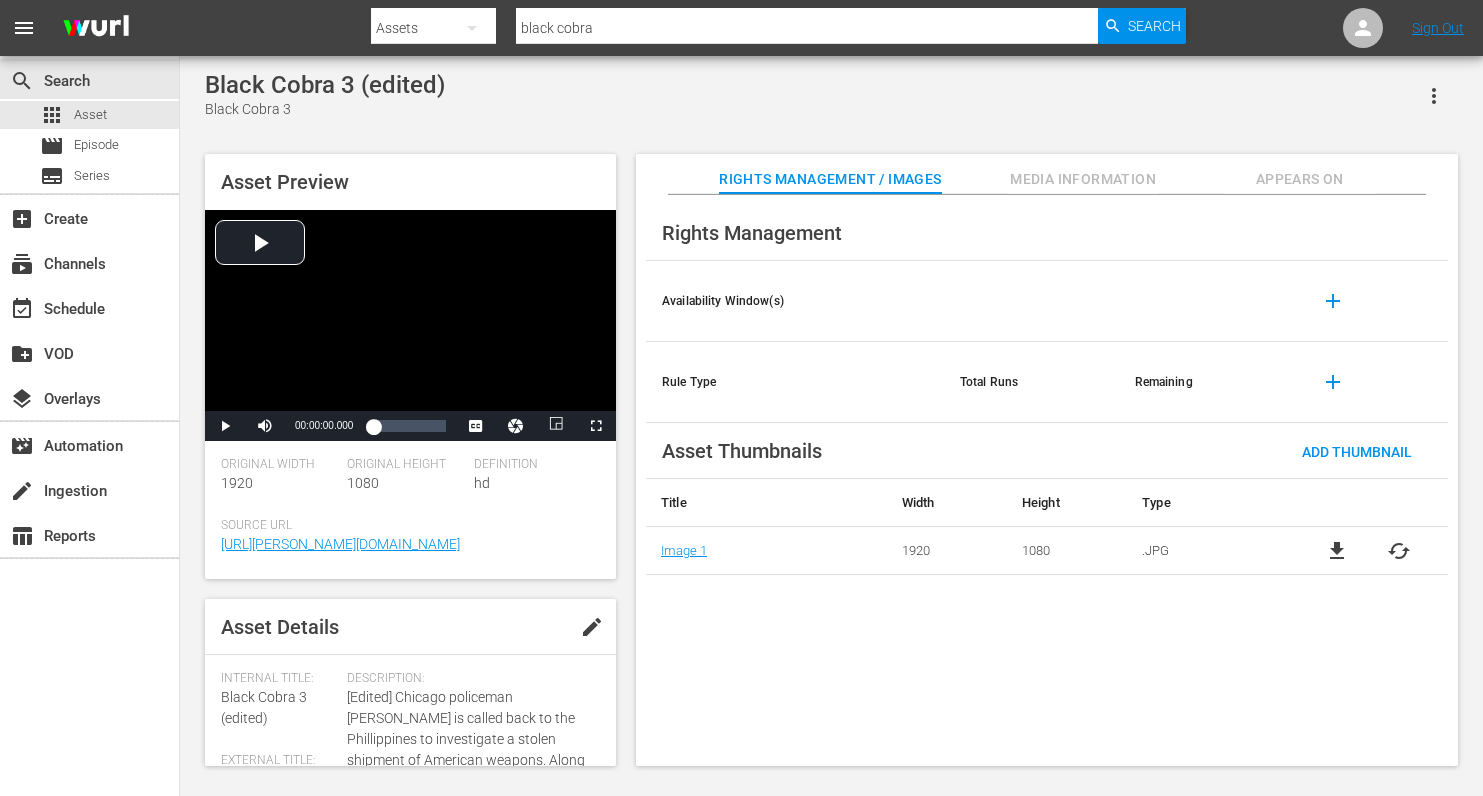 click on "cached" at bounding box center (1399, 551) 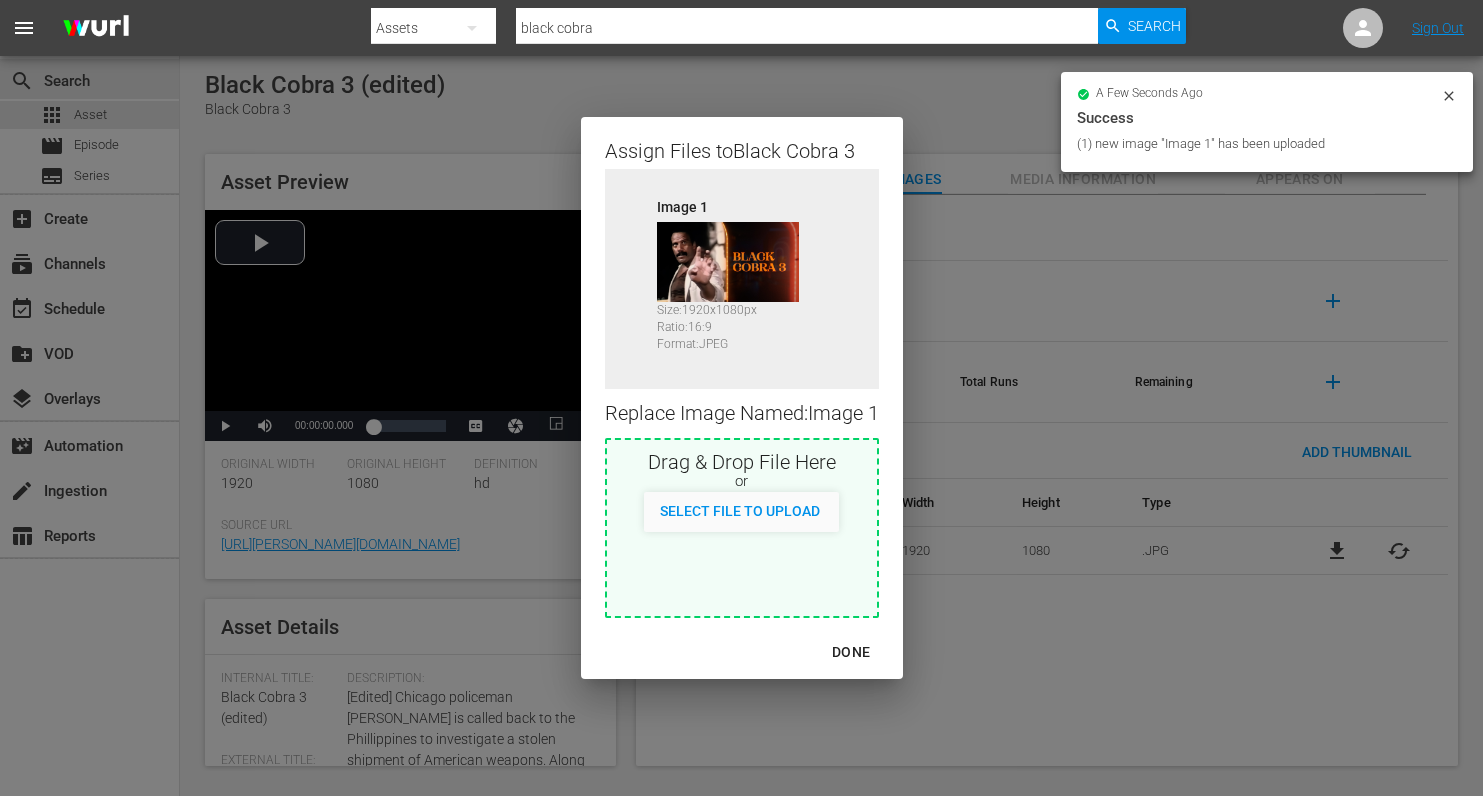 click on "DONE" at bounding box center [851, 652] 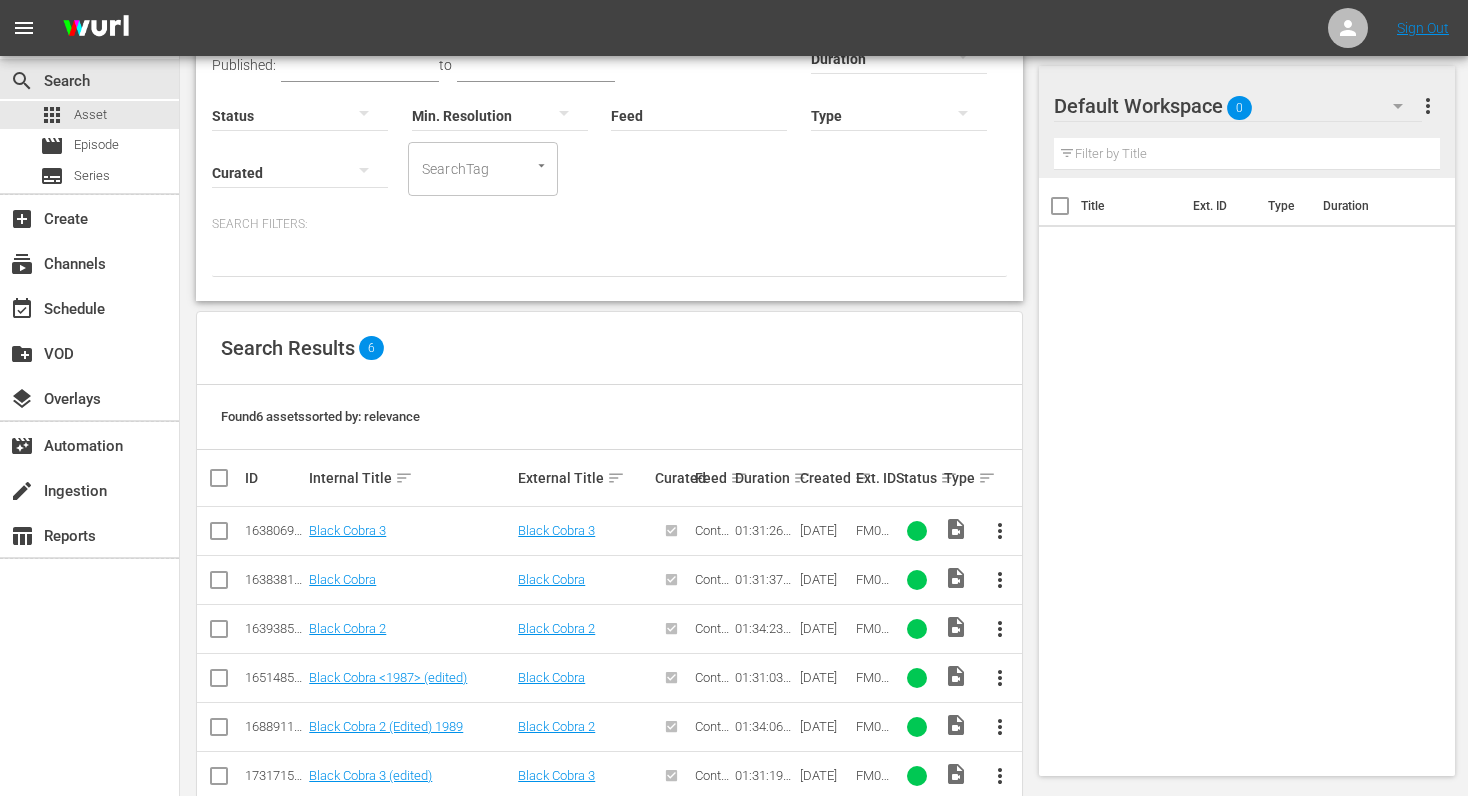 scroll, scrollTop: 217, scrollLeft: 0, axis: vertical 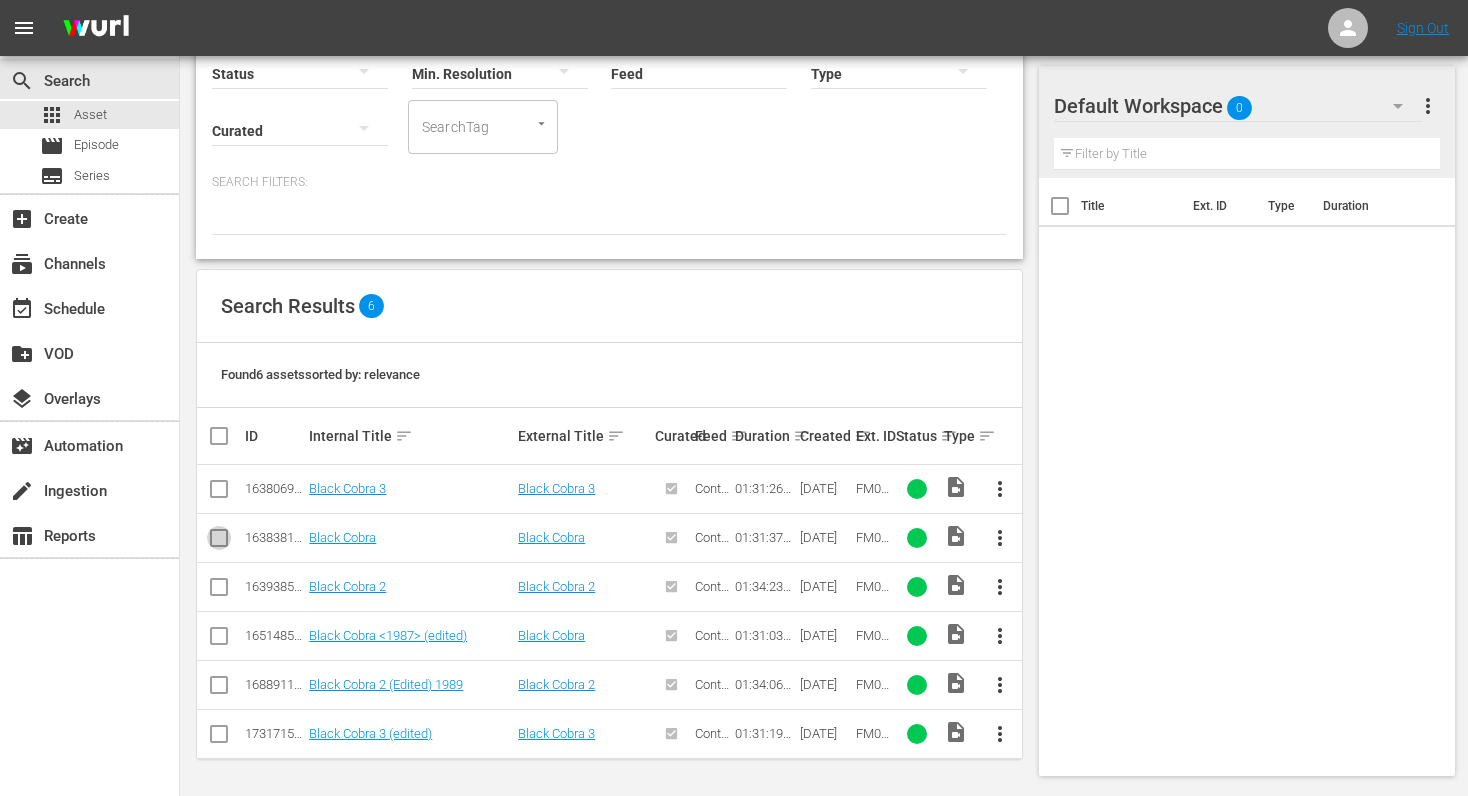 click at bounding box center [219, 542] 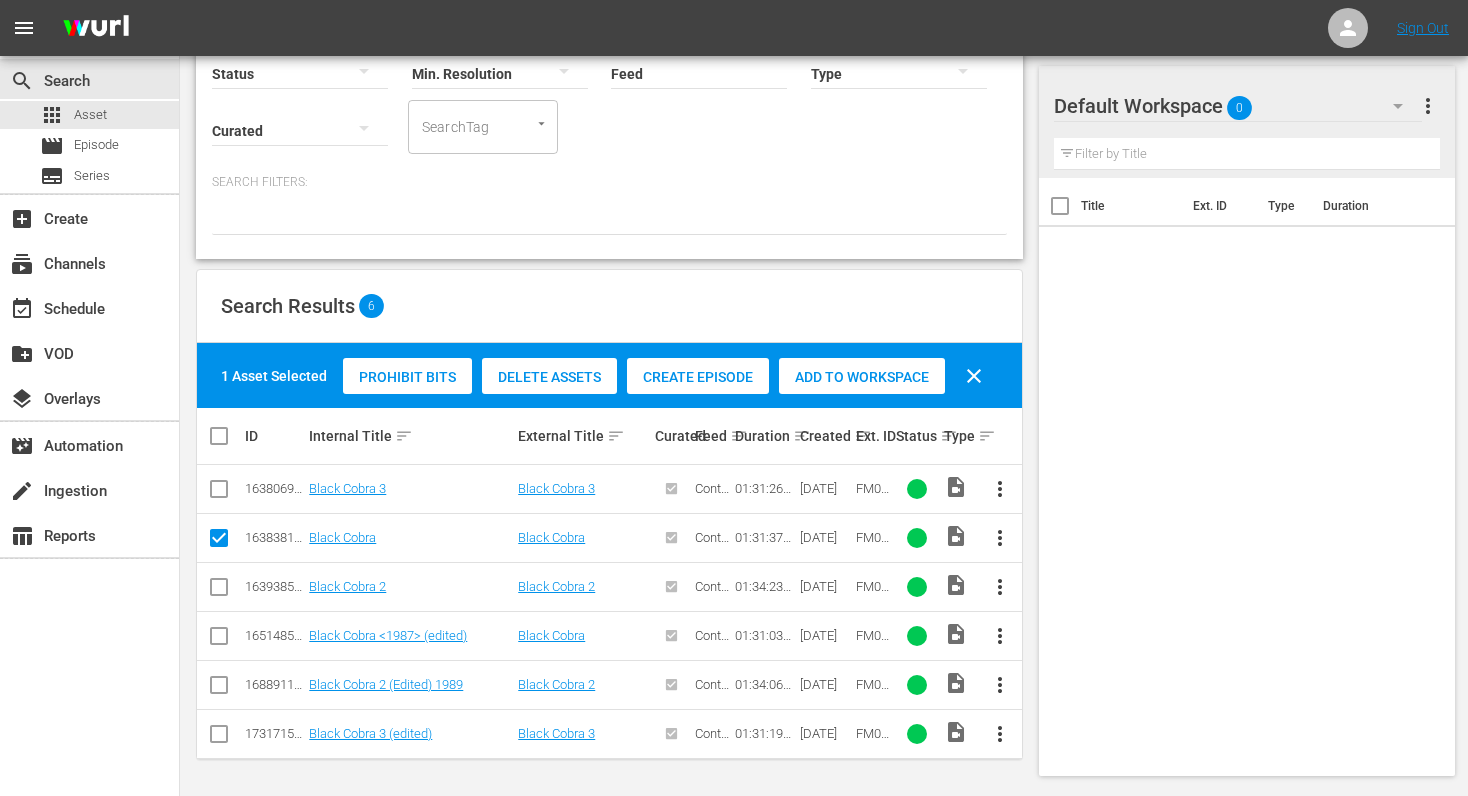 click at bounding box center (219, 542) 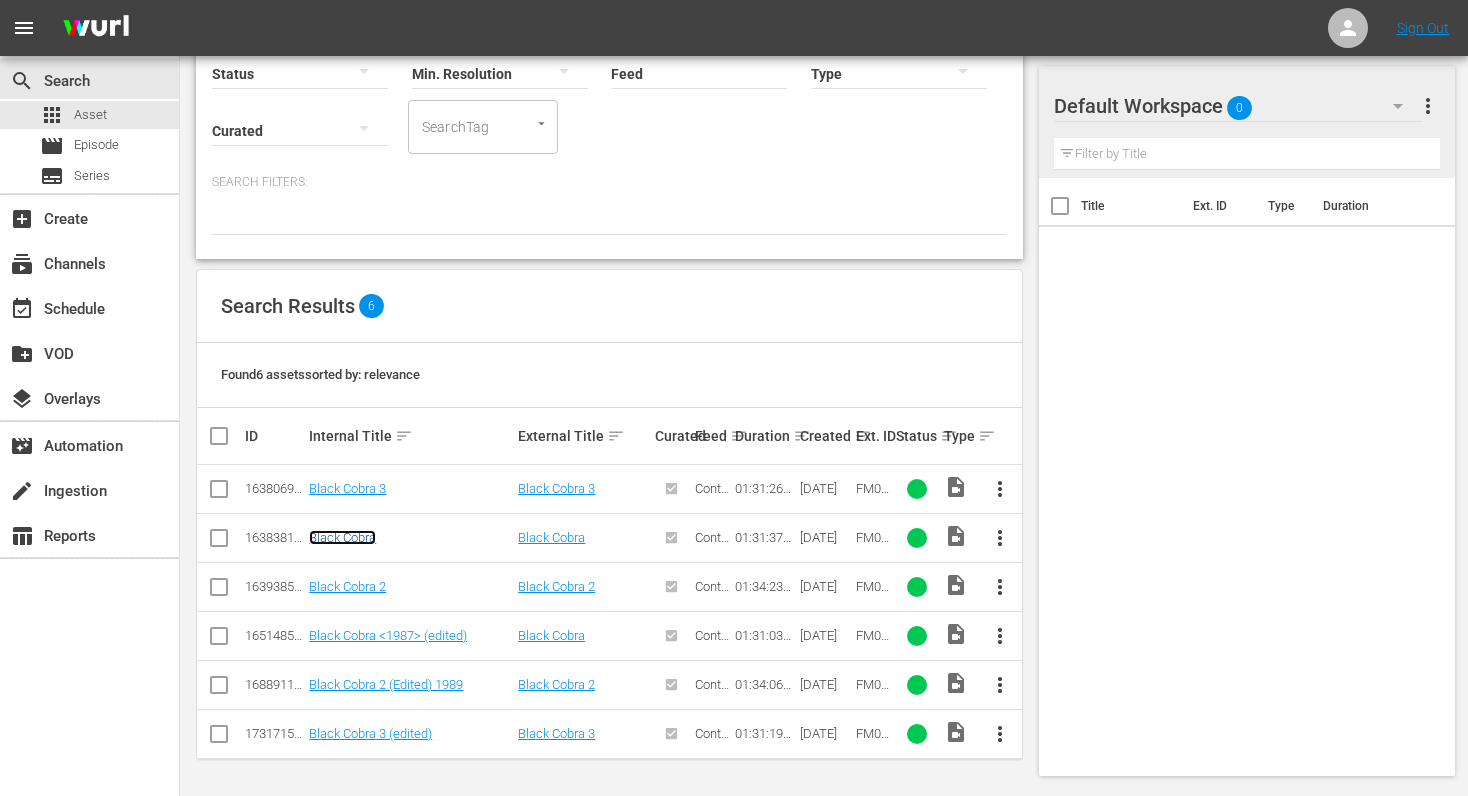 click on "Black Cobra" at bounding box center (342, 537) 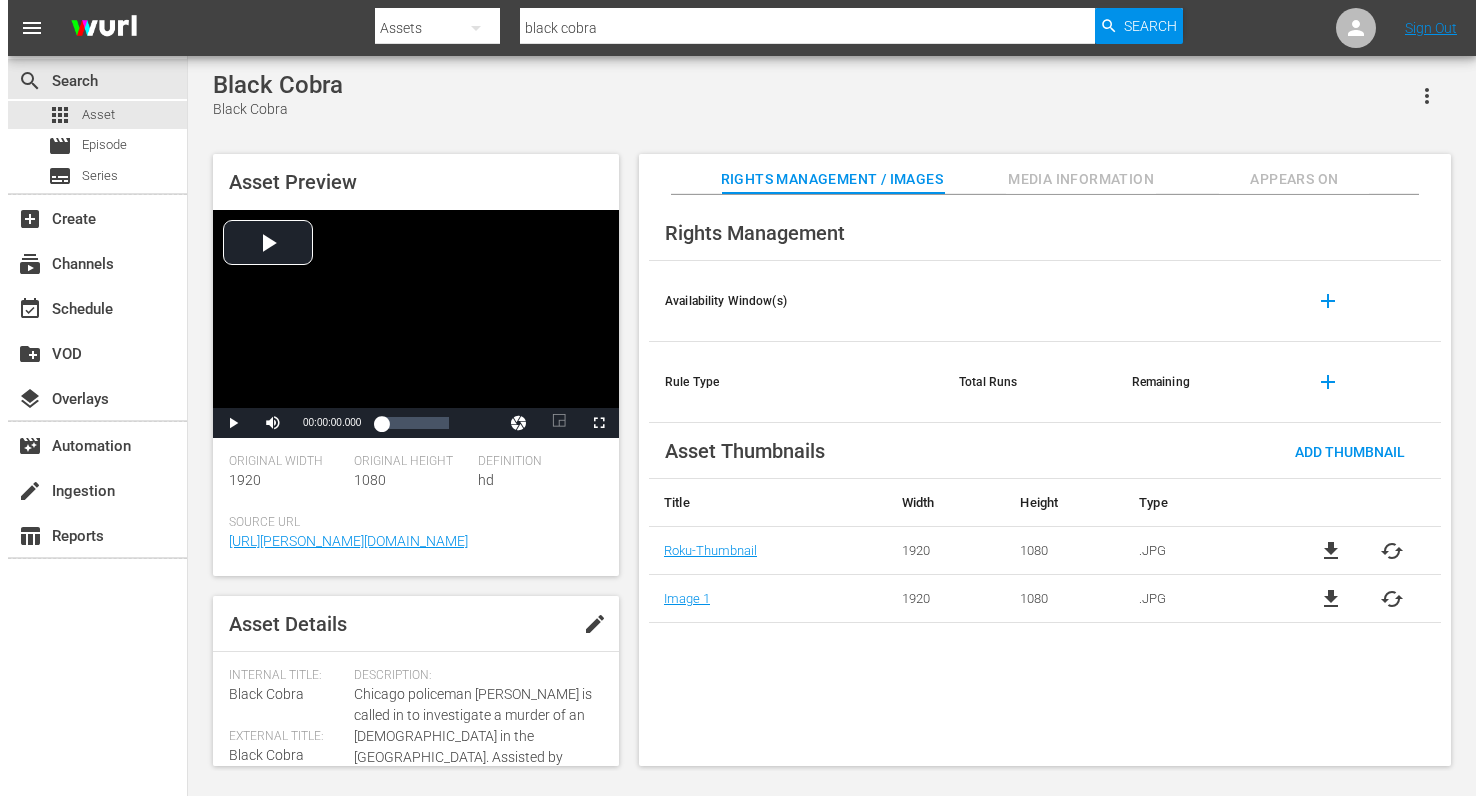 scroll, scrollTop: 0, scrollLeft: 0, axis: both 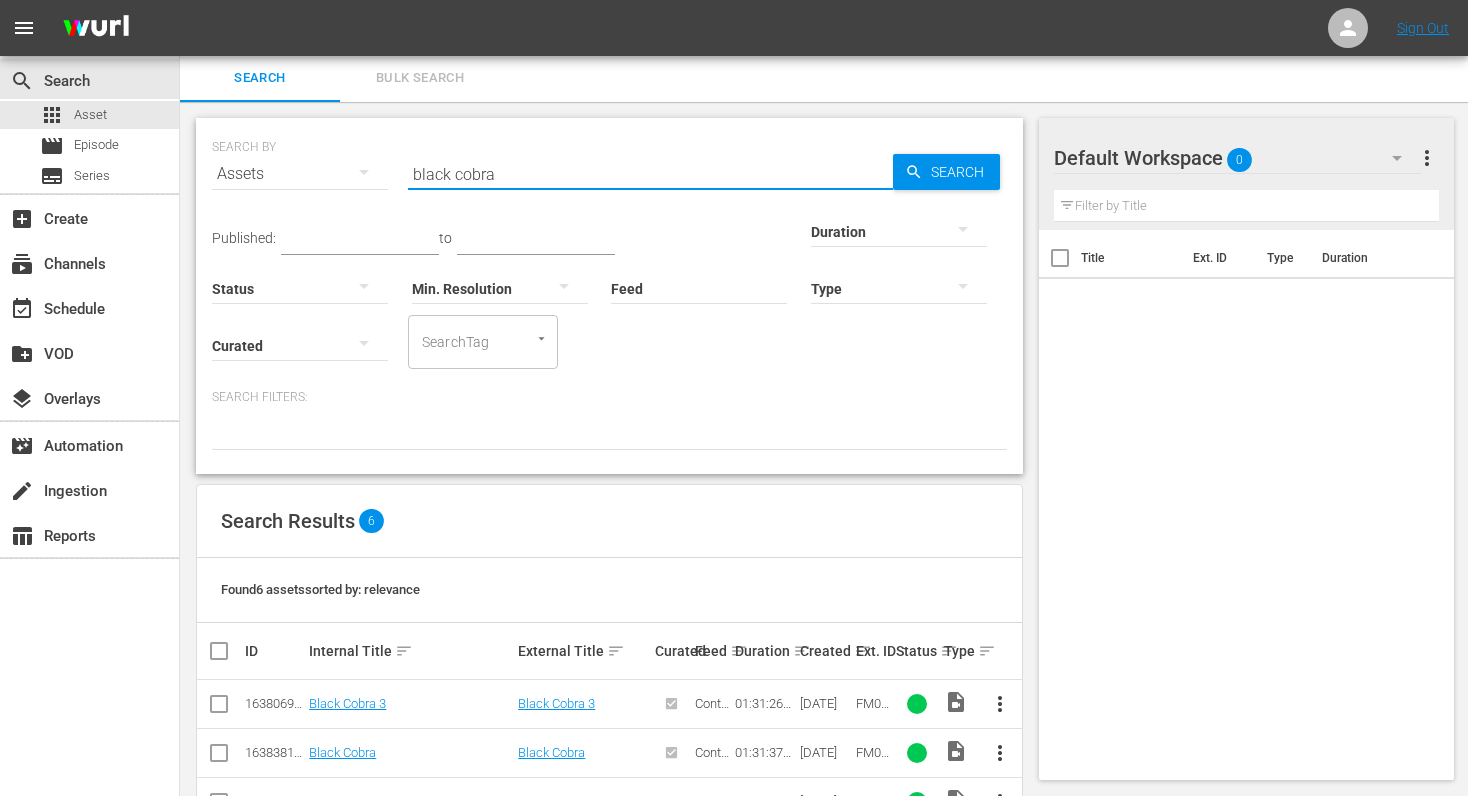 click on "black cobra" at bounding box center (650, 174) 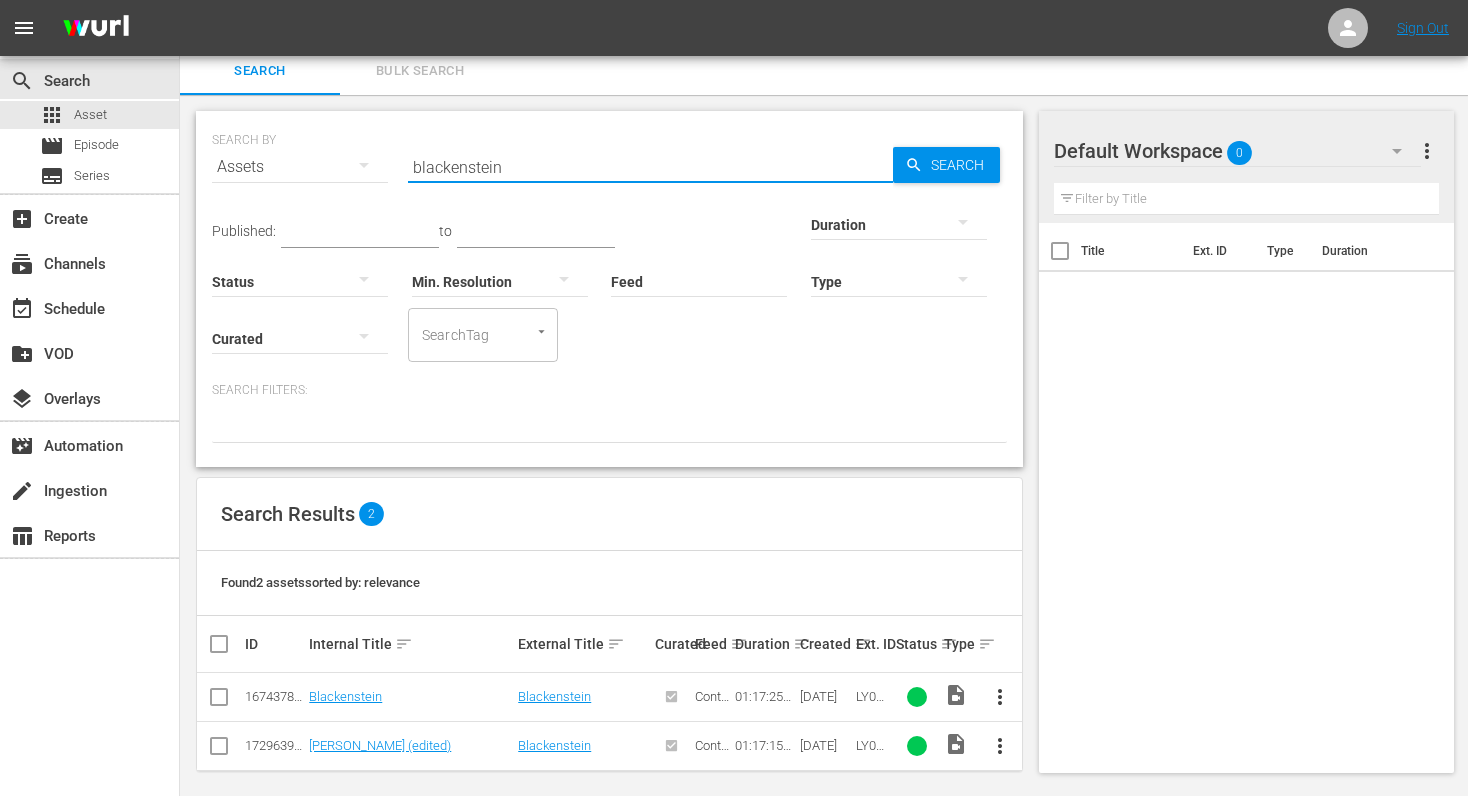 scroll, scrollTop: 21, scrollLeft: 0, axis: vertical 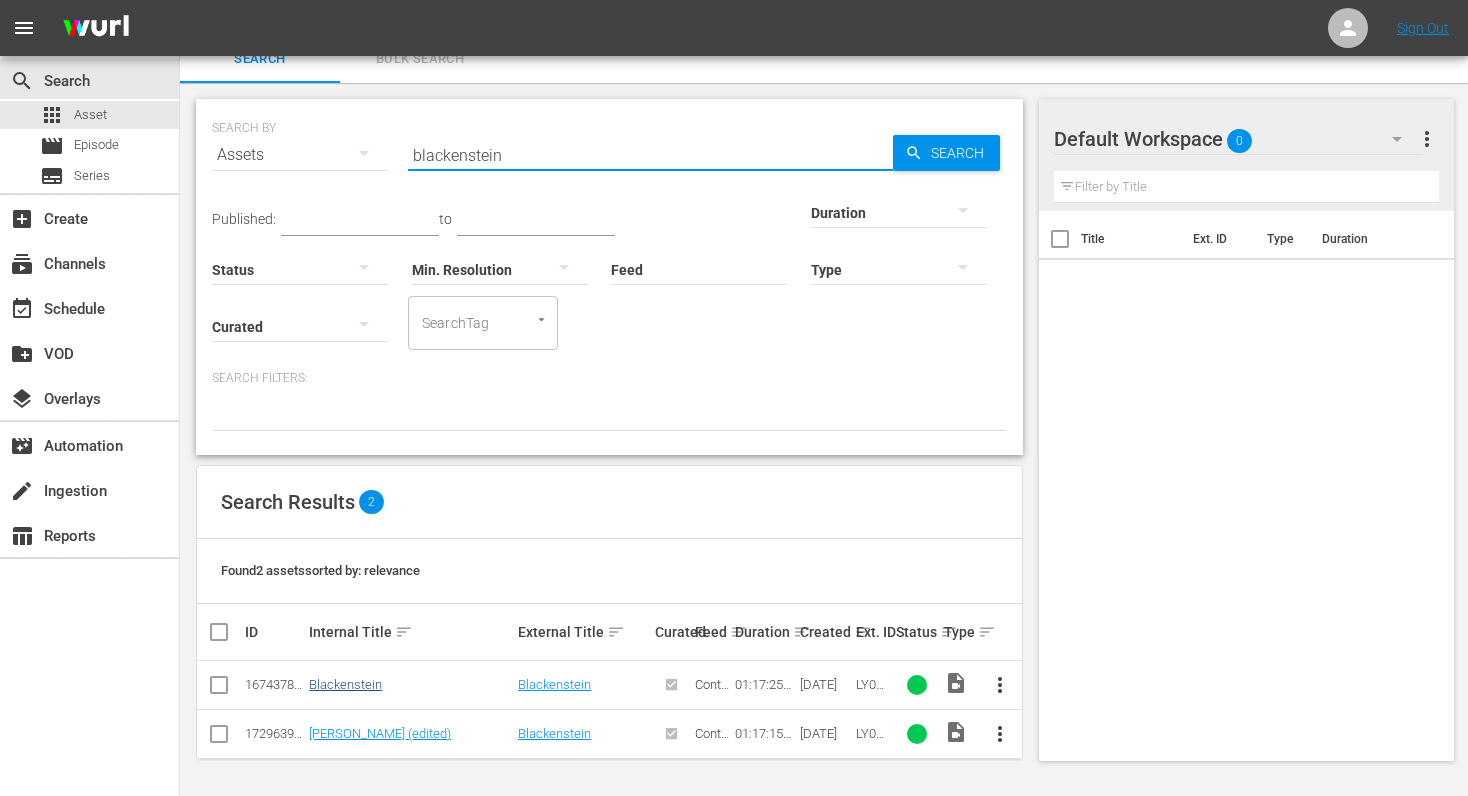 type on "blackenstein" 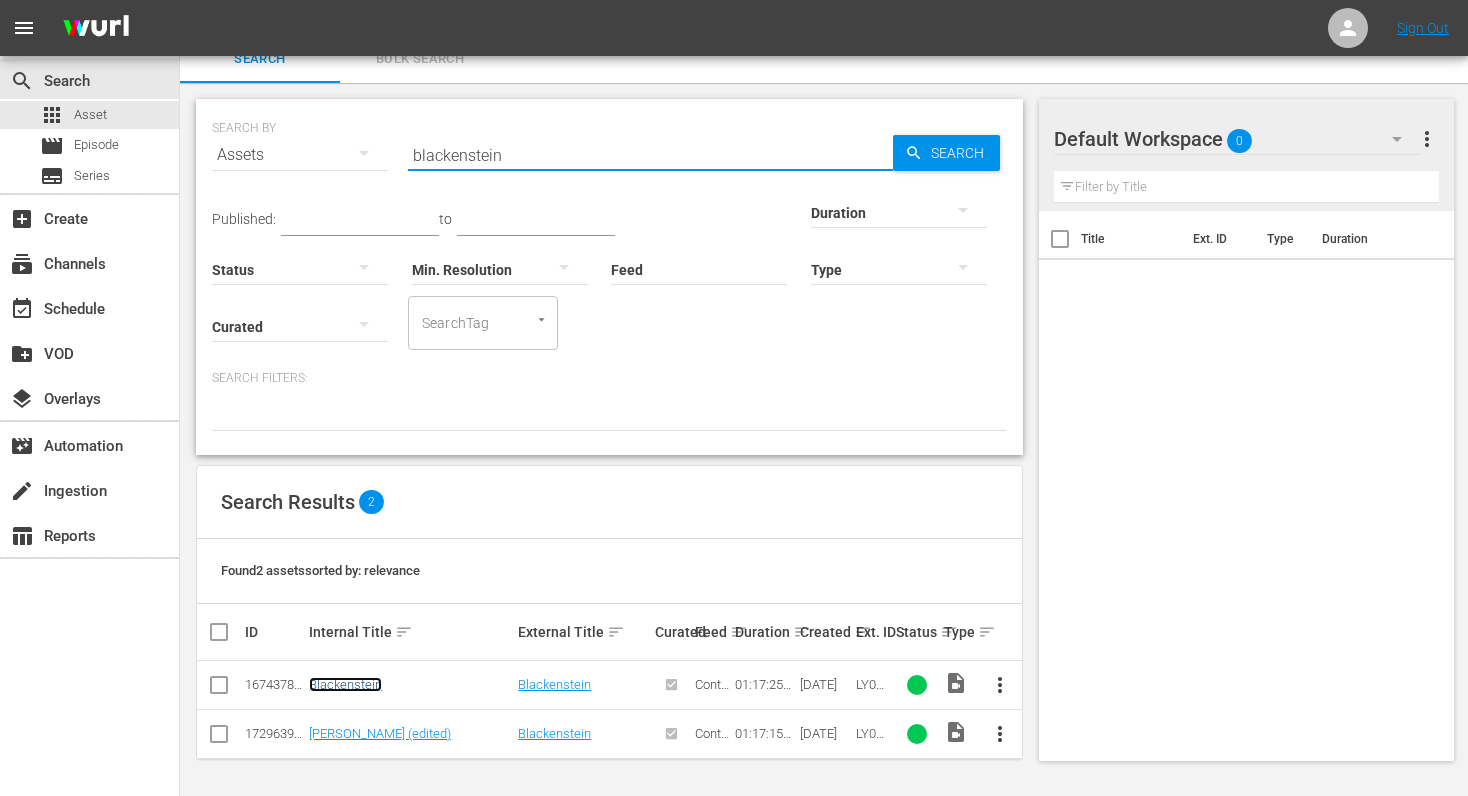click on "Blackenstein" at bounding box center [345, 684] 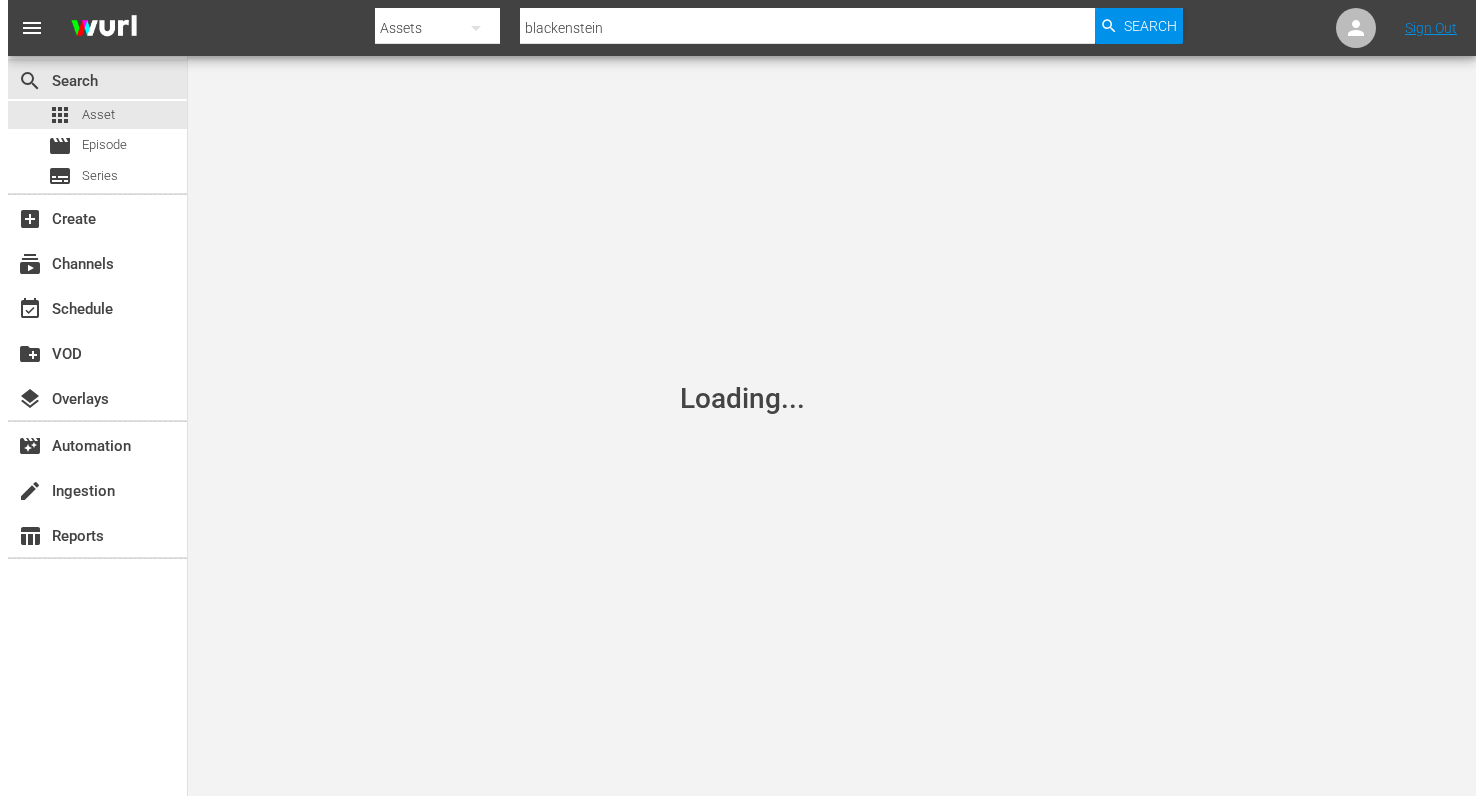 scroll, scrollTop: 0, scrollLeft: 0, axis: both 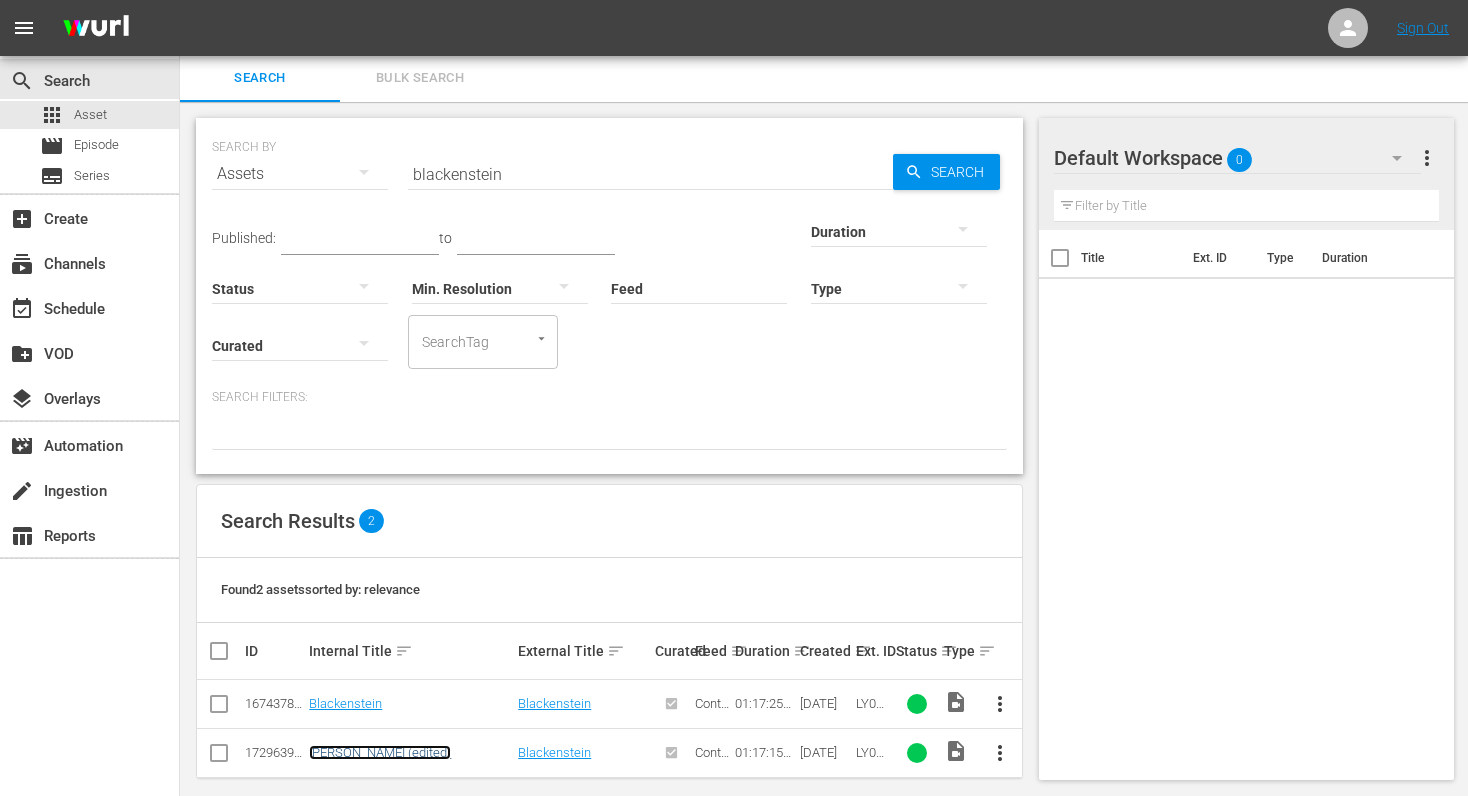 click on "[PERSON_NAME] (edited)" at bounding box center [380, 752] 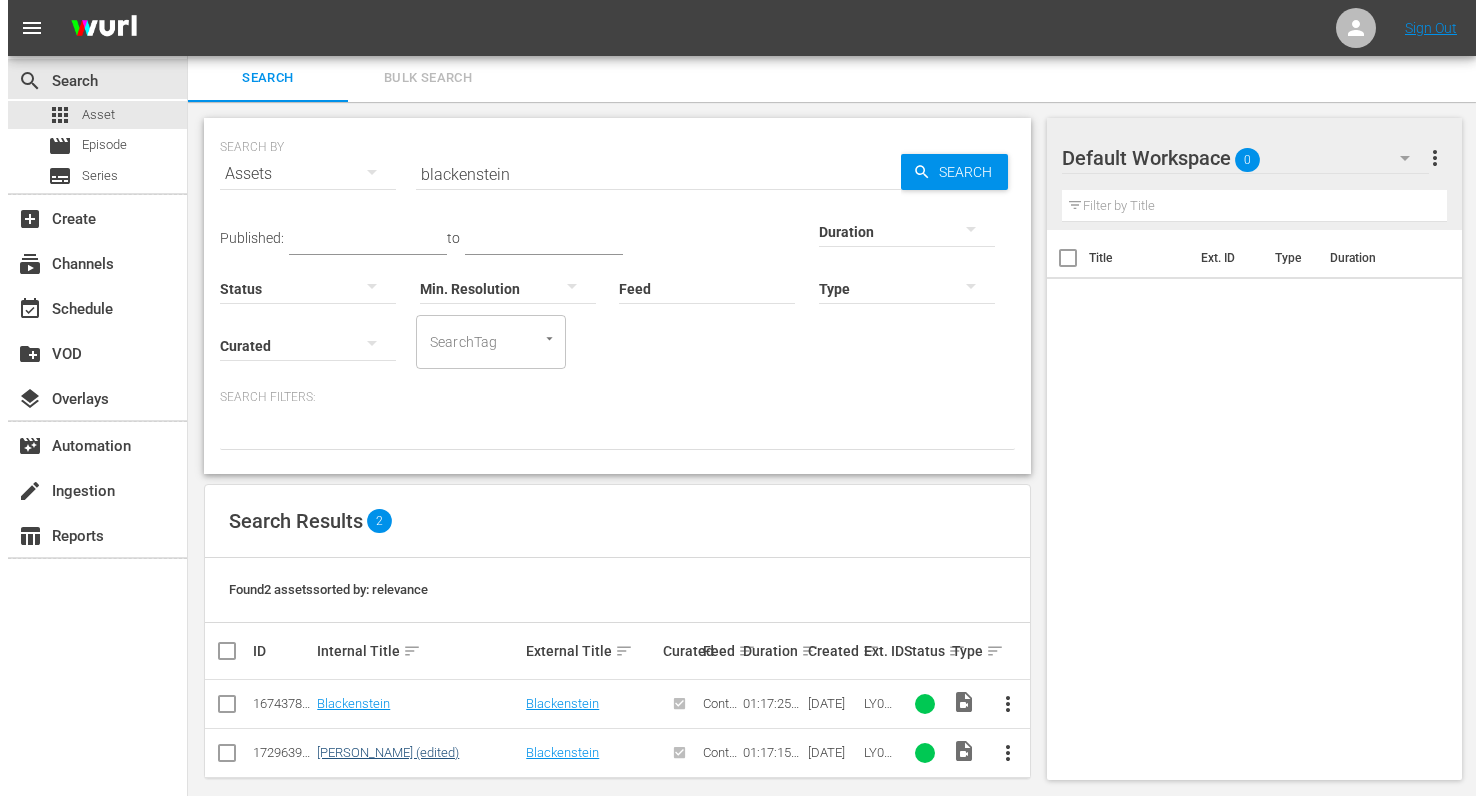 scroll, scrollTop: 0, scrollLeft: 0, axis: both 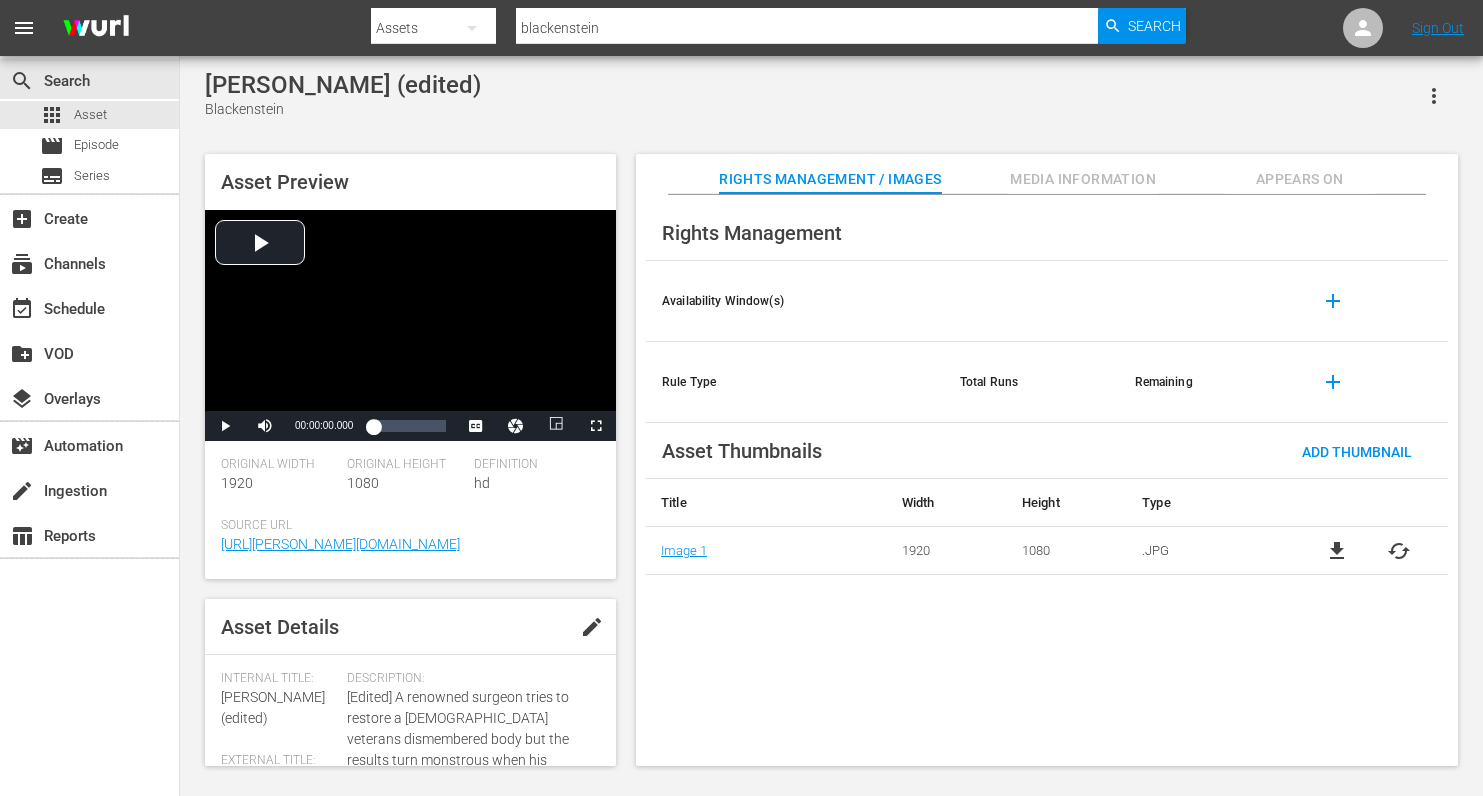 click on "cached" at bounding box center [1399, 551] 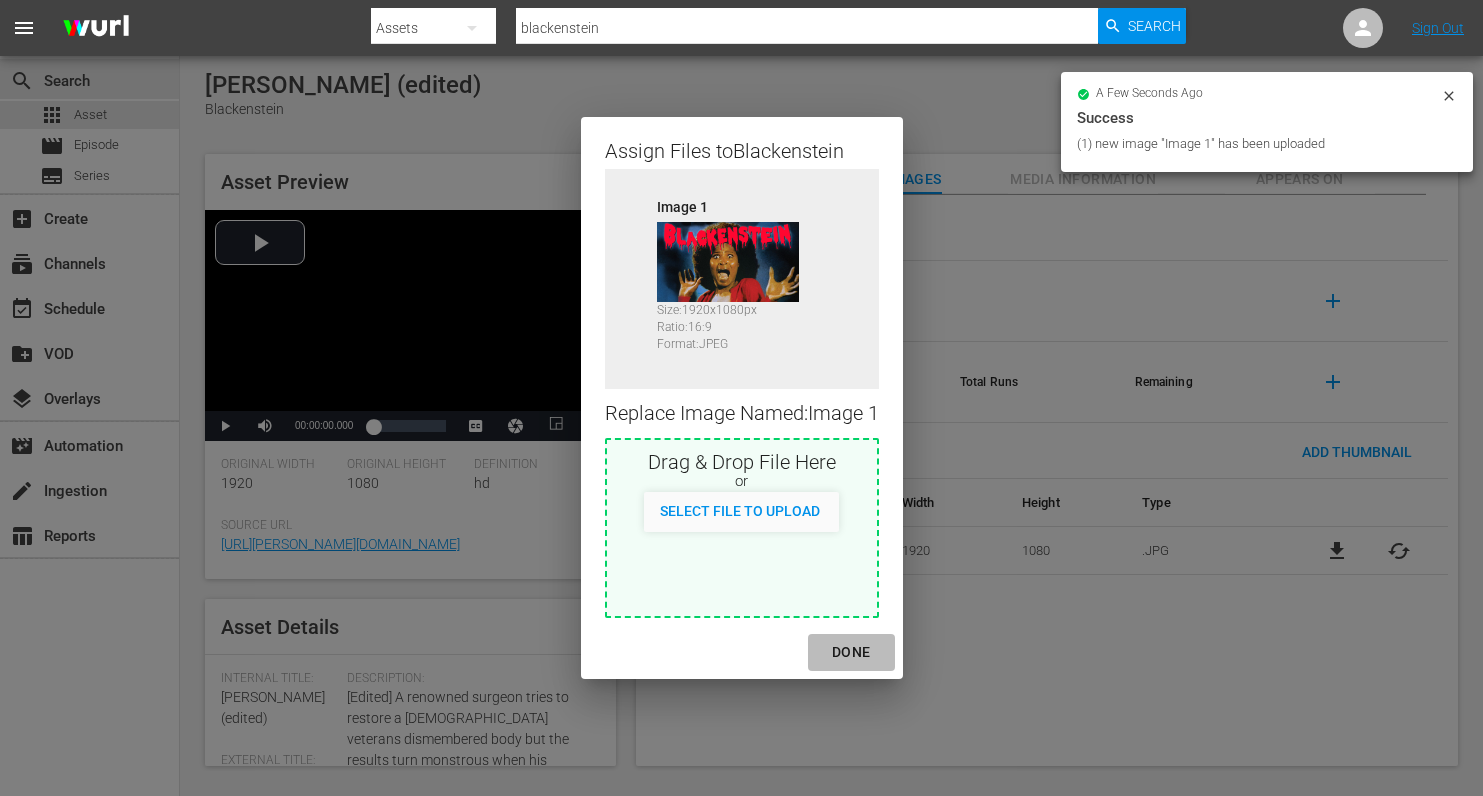 click on "DONE" at bounding box center (851, 652) 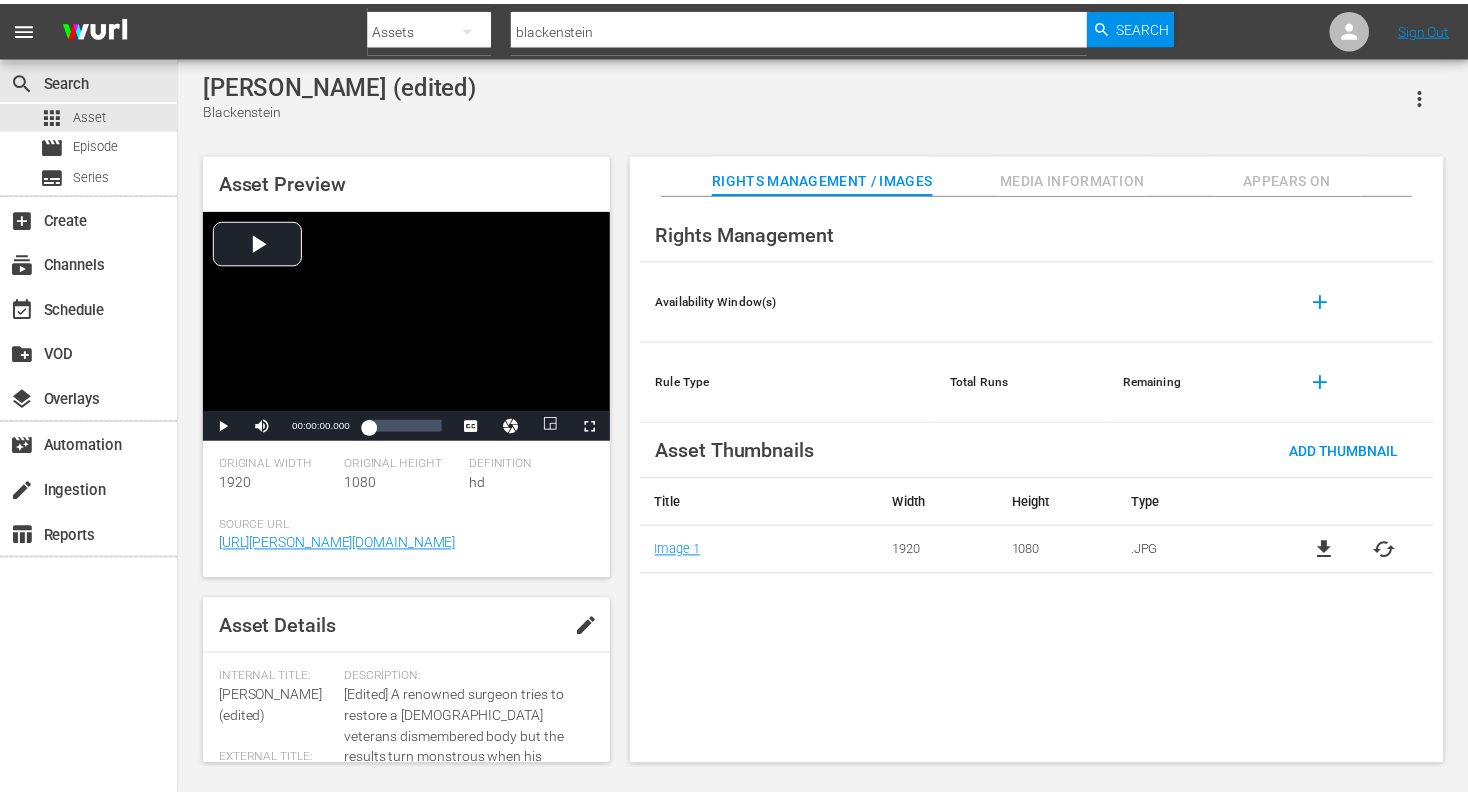 scroll, scrollTop: 2, scrollLeft: 0, axis: vertical 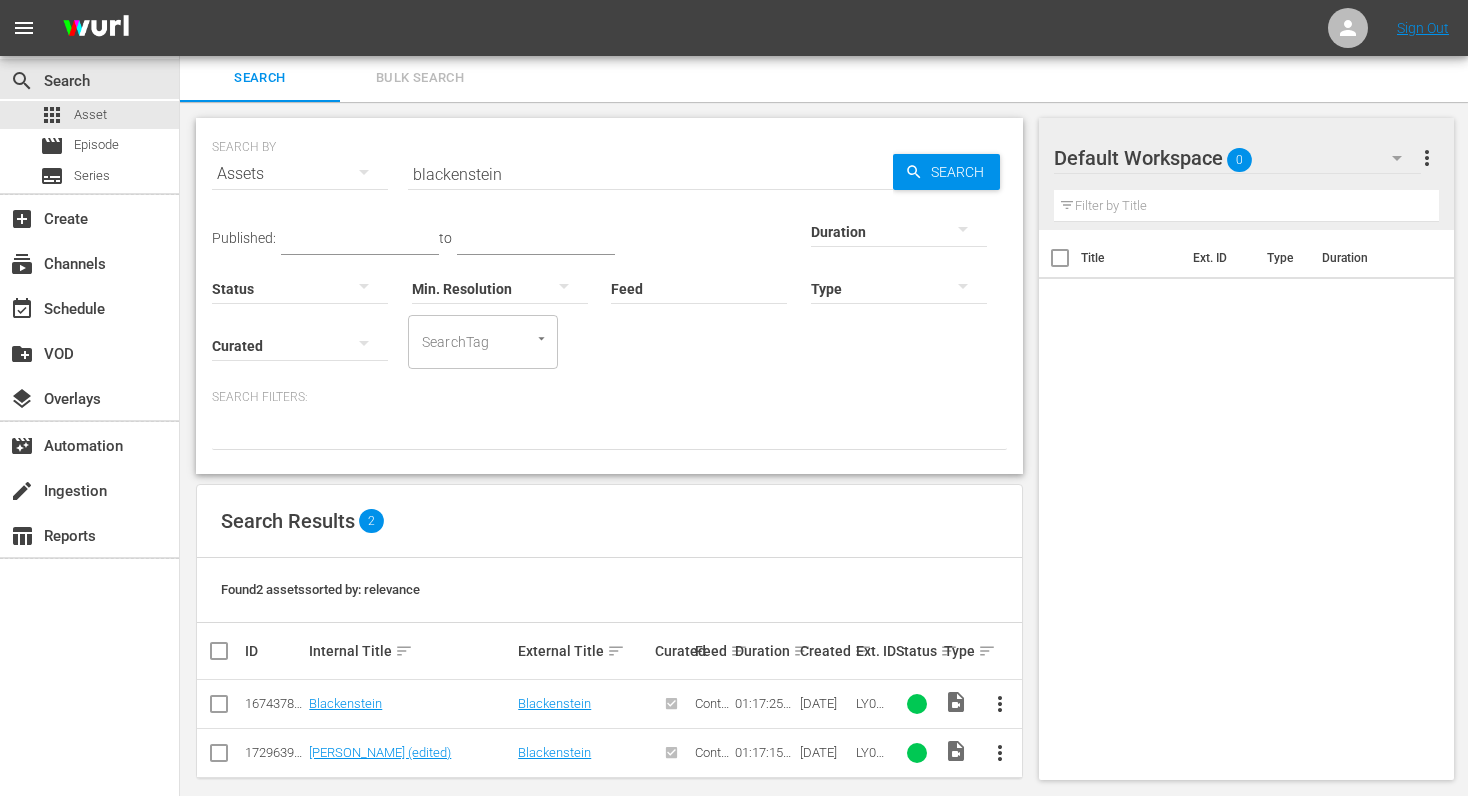 drag, startPoint x: 580, startPoint y: 193, endPoint x: 592, endPoint y: 164, distance: 31.38471 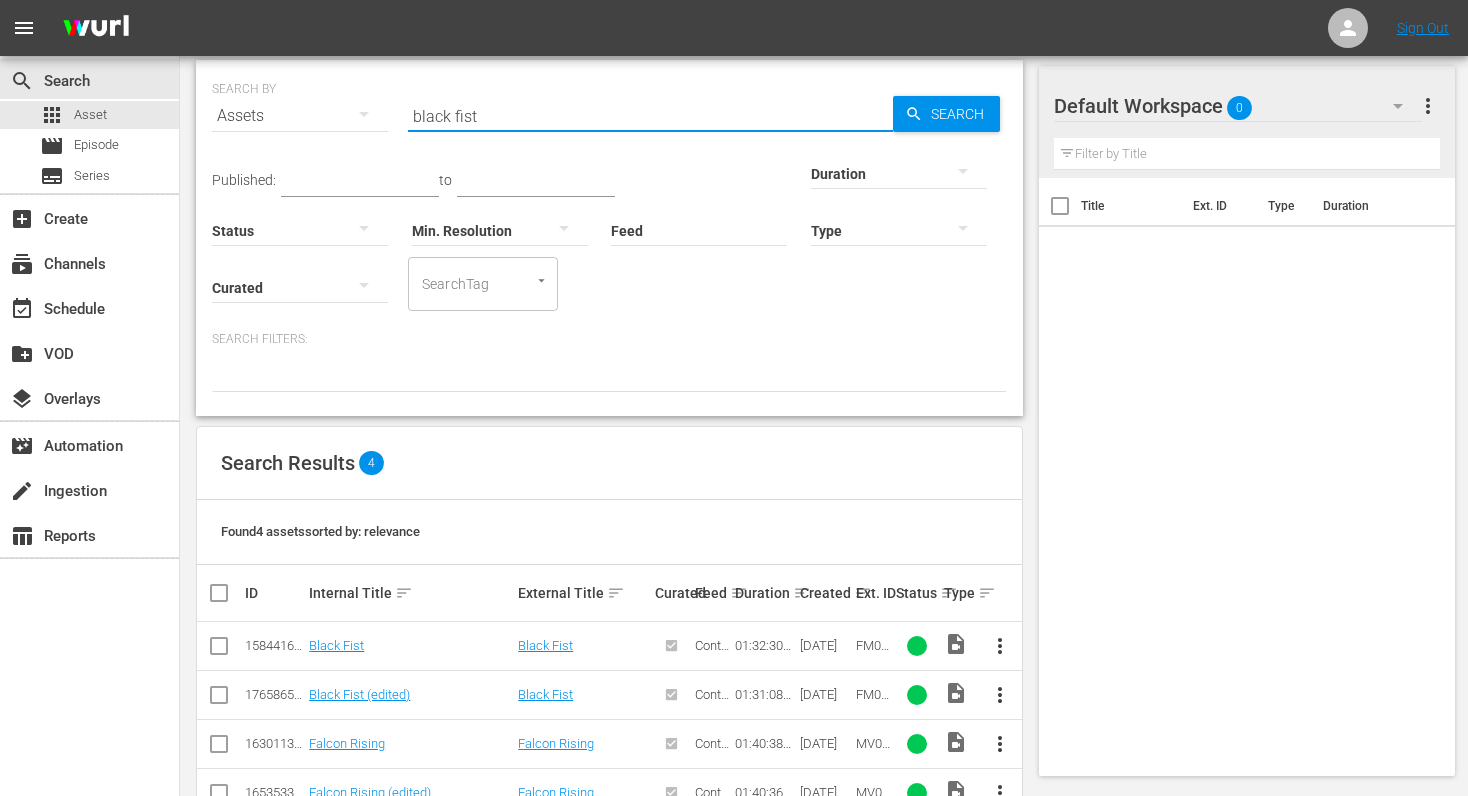 scroll, scrollTop: 119, scrollLeft: 0, axis: vertical 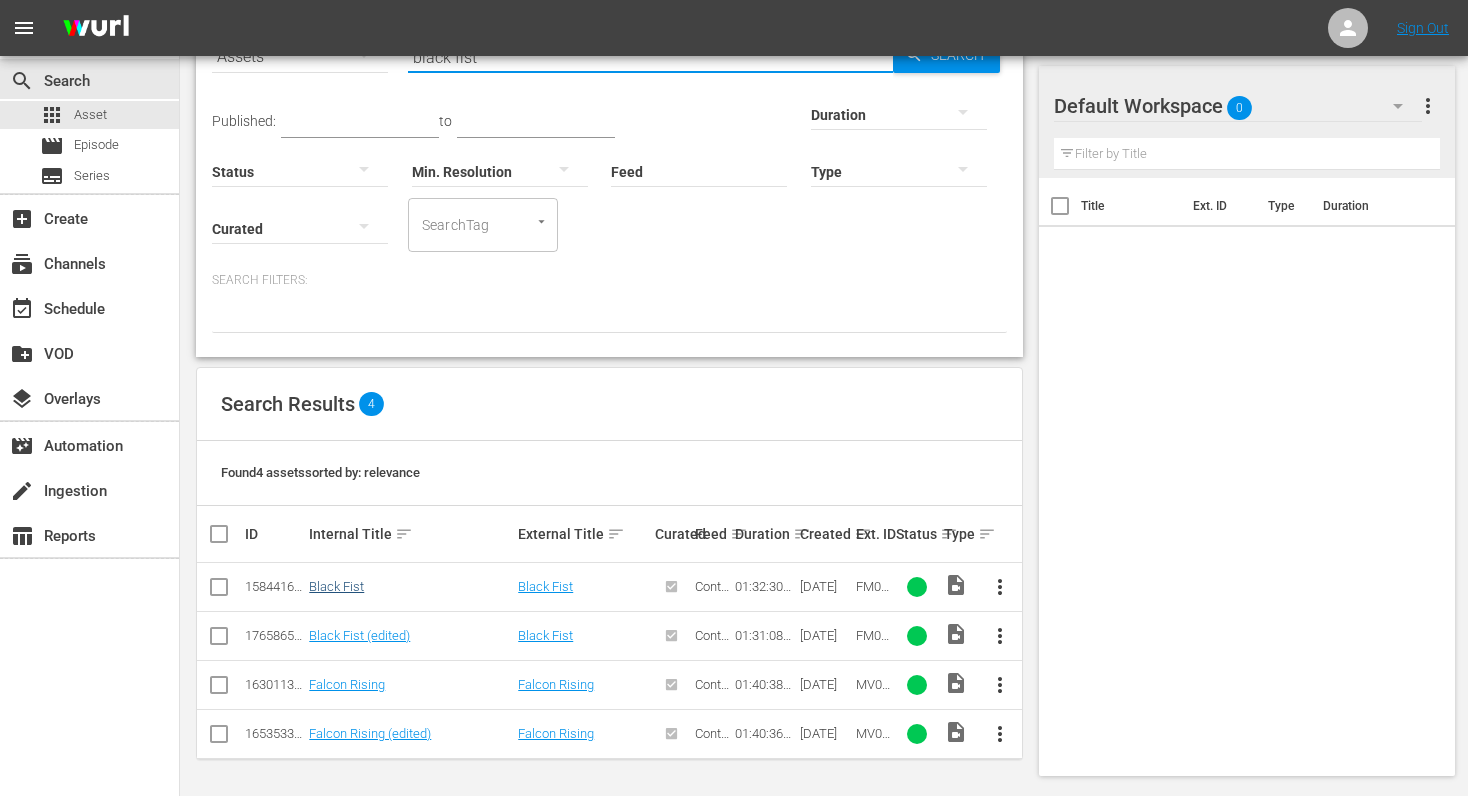type on "black fist" 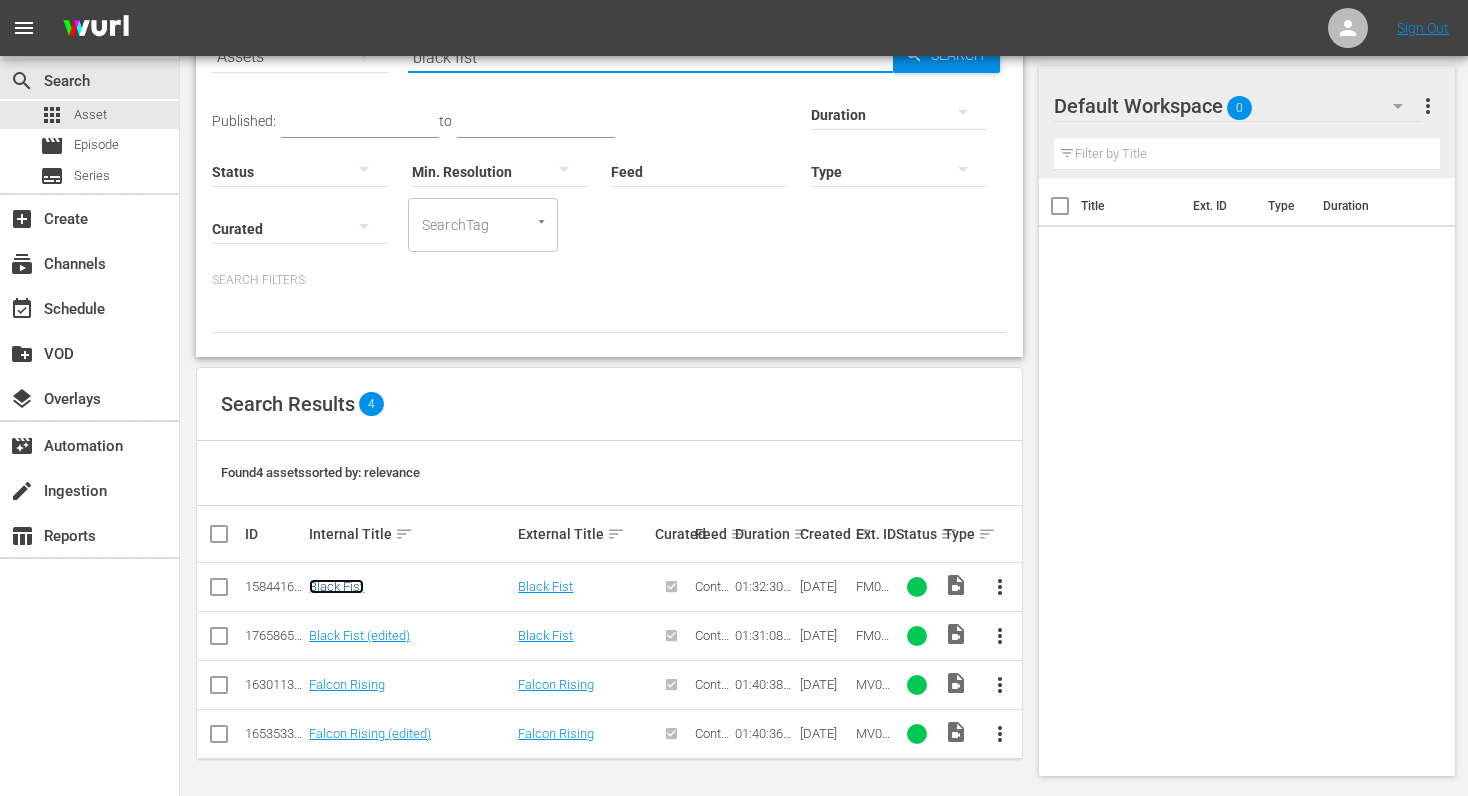 click on "Black Fist" at bounding box center (336, 586) 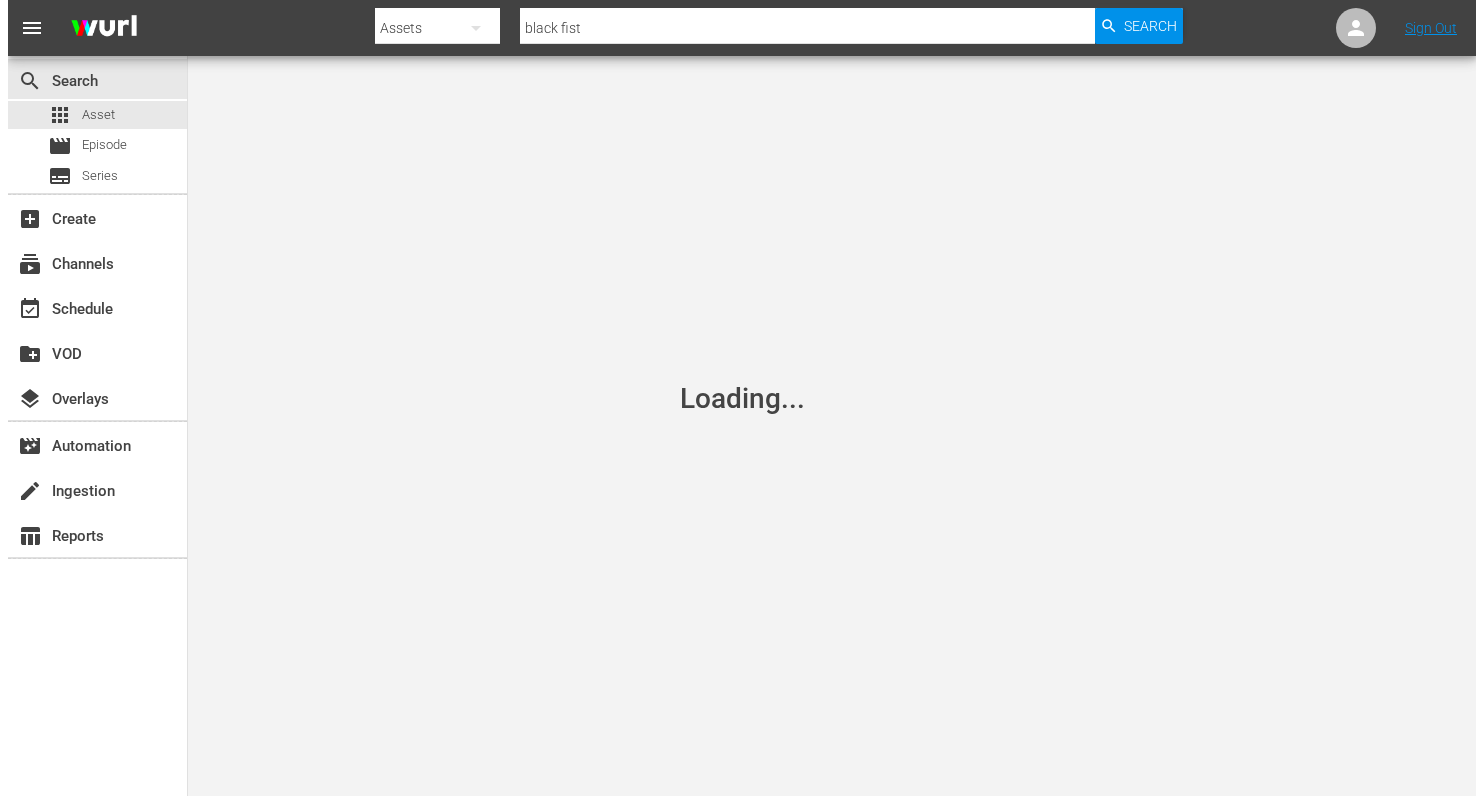 scroll, scrollTop: 0, scrollLeft: 0, axis: both 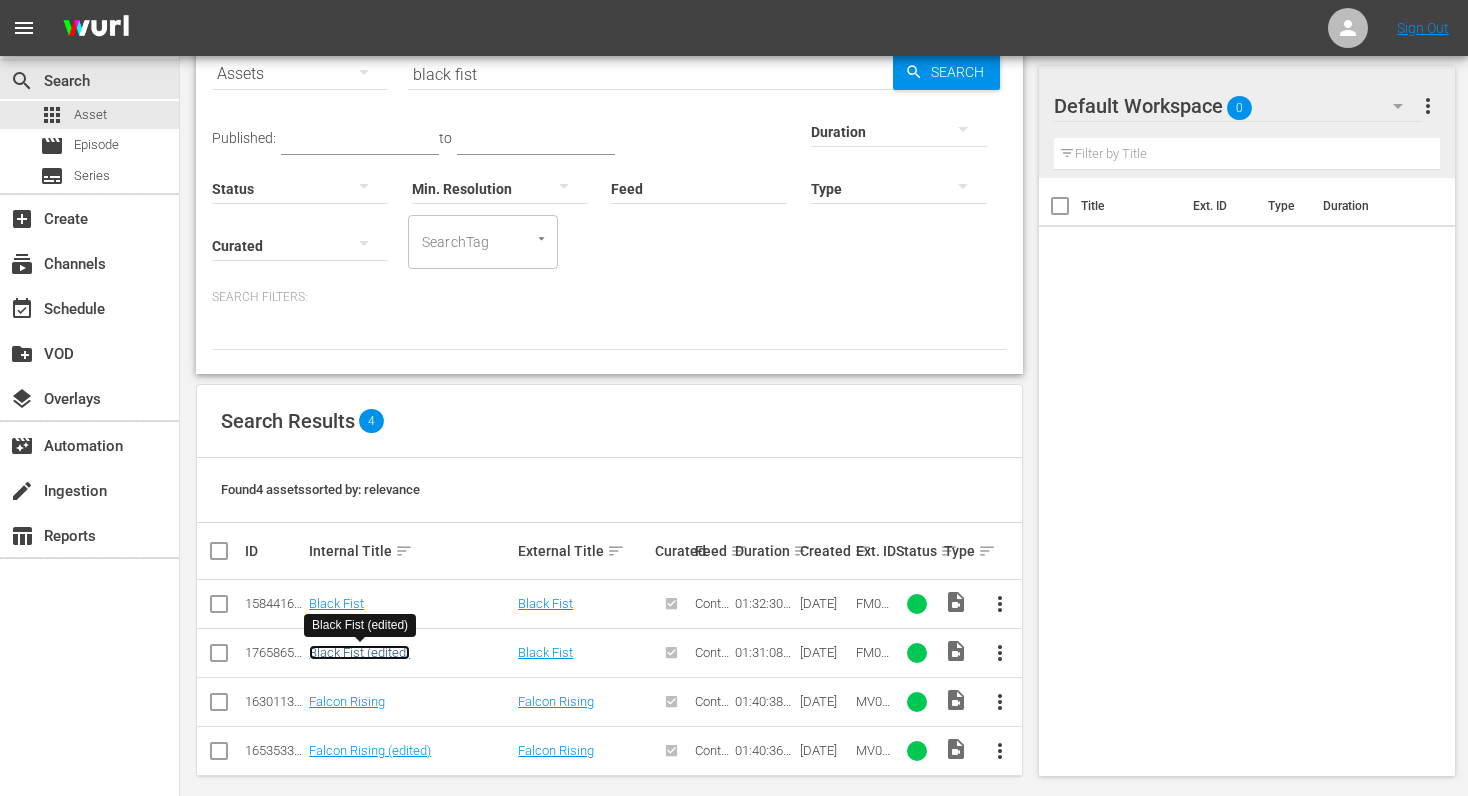 click on "Black Fist (edited)" at bounding box center (359, 652) 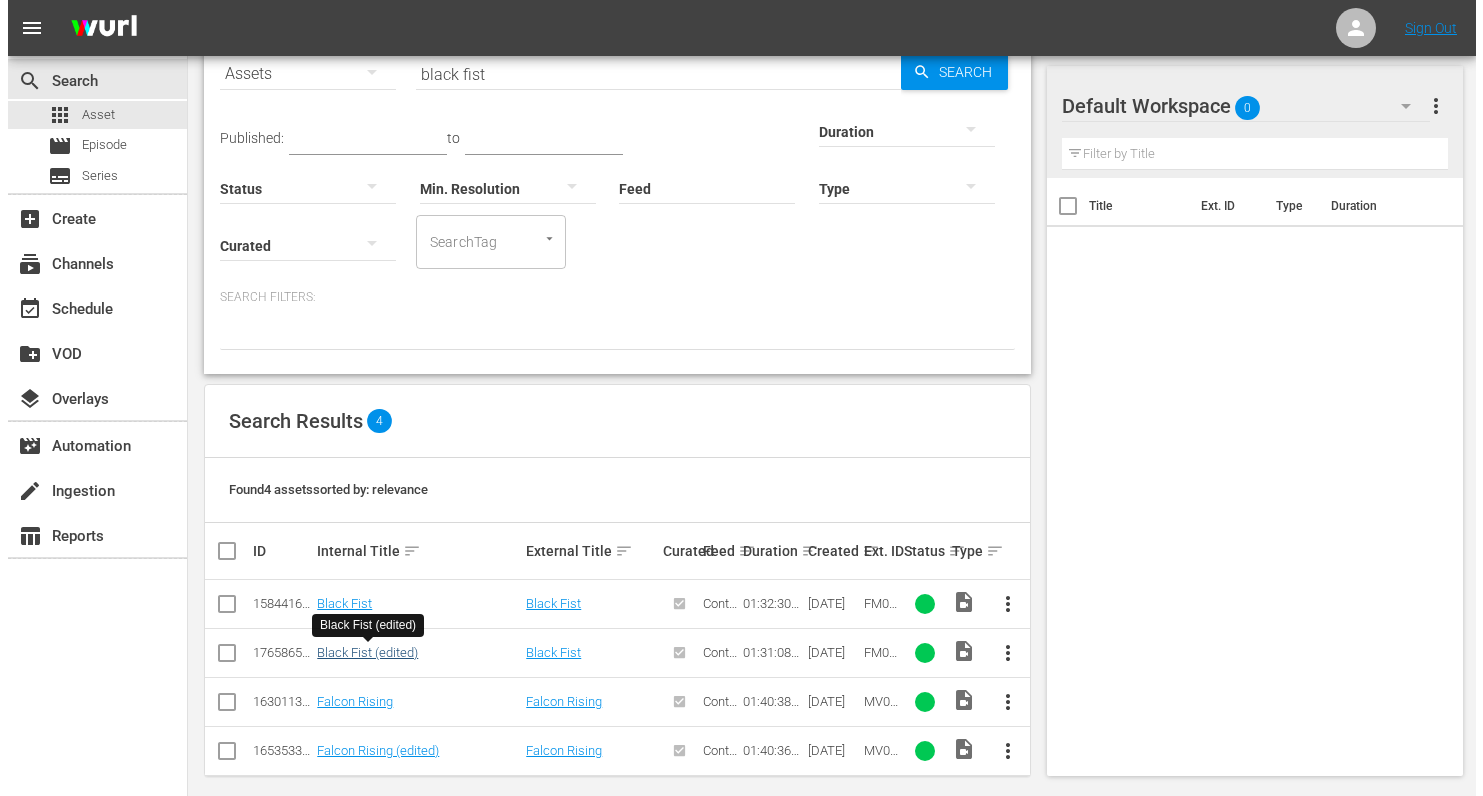 scroll, scrollTop: 0, scrollLeft: 0, axis: both 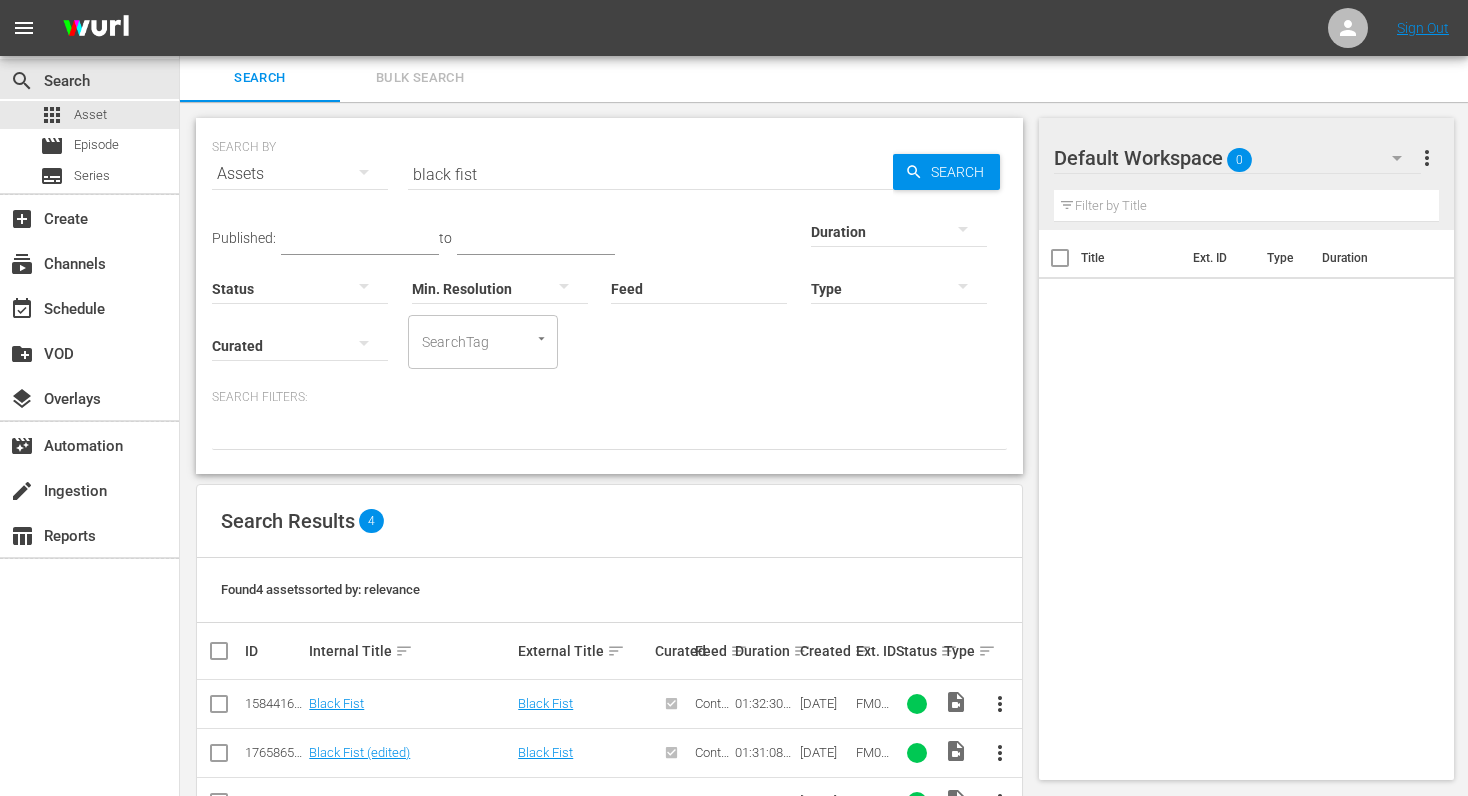 click on "black fist" at bounding box center (650, 174) 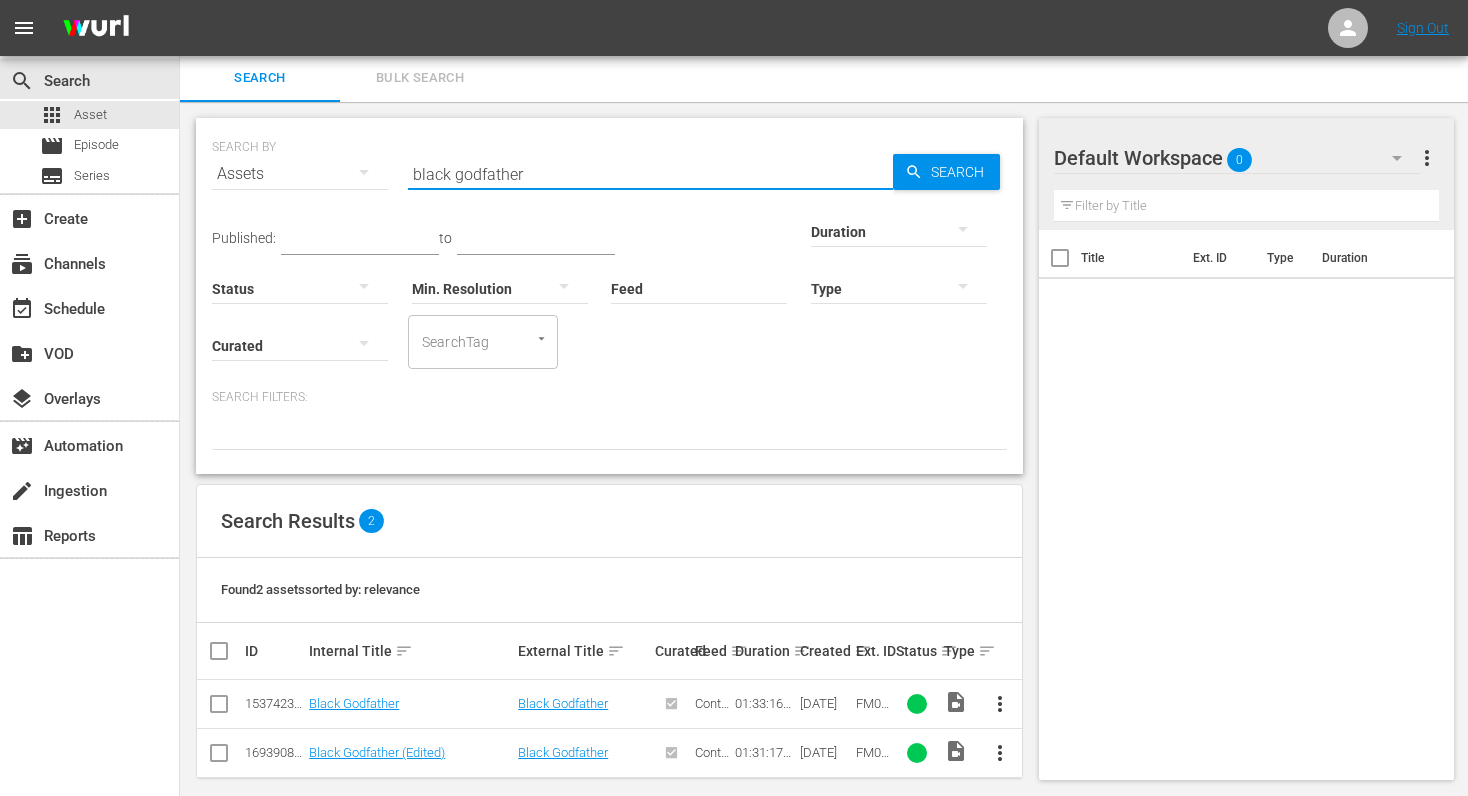 type on "black godfather" 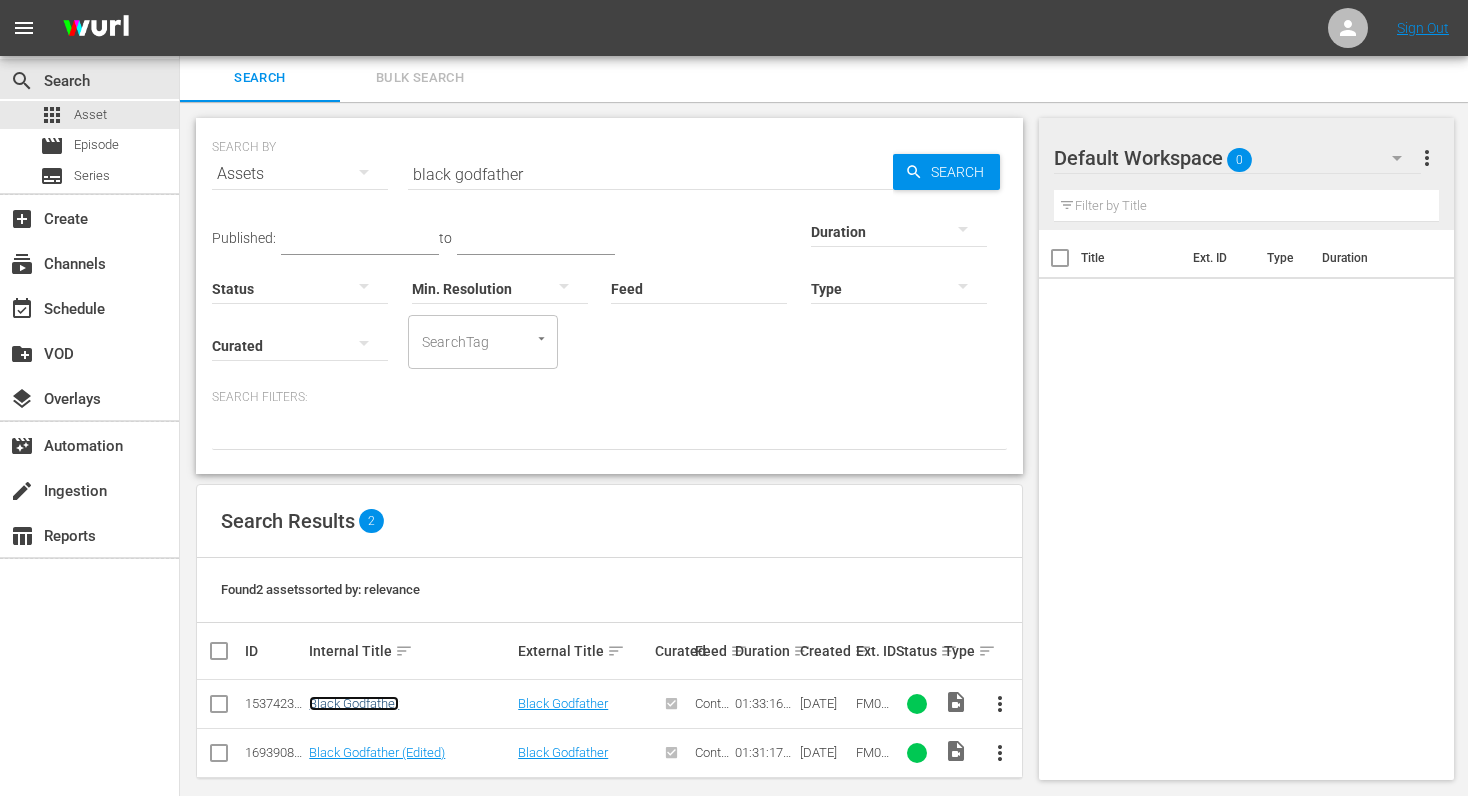 click on "Black Godfather" at bounding box center [354, 703] 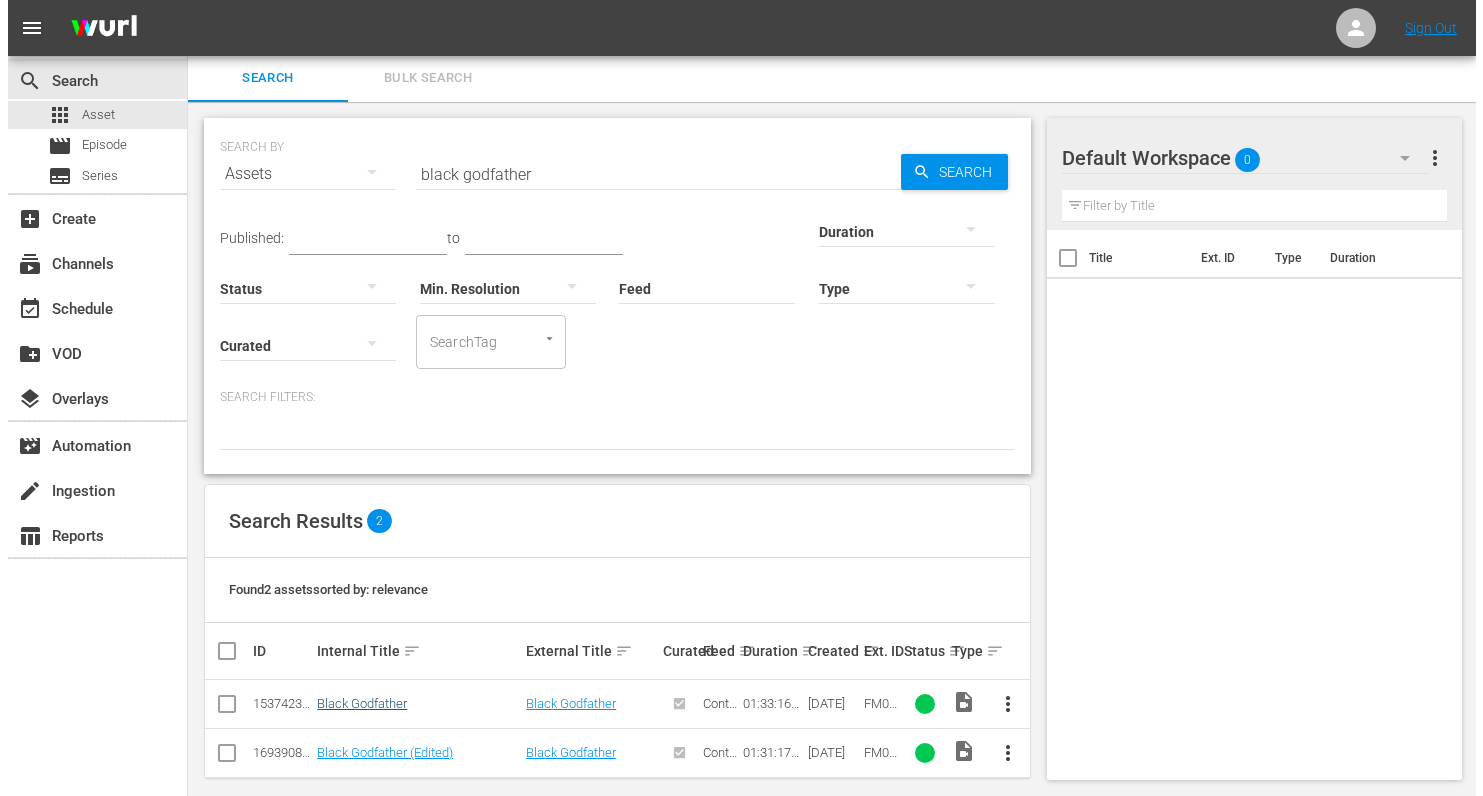 scroll, scrollTop: 0, scrollLeft: 0, axis: both 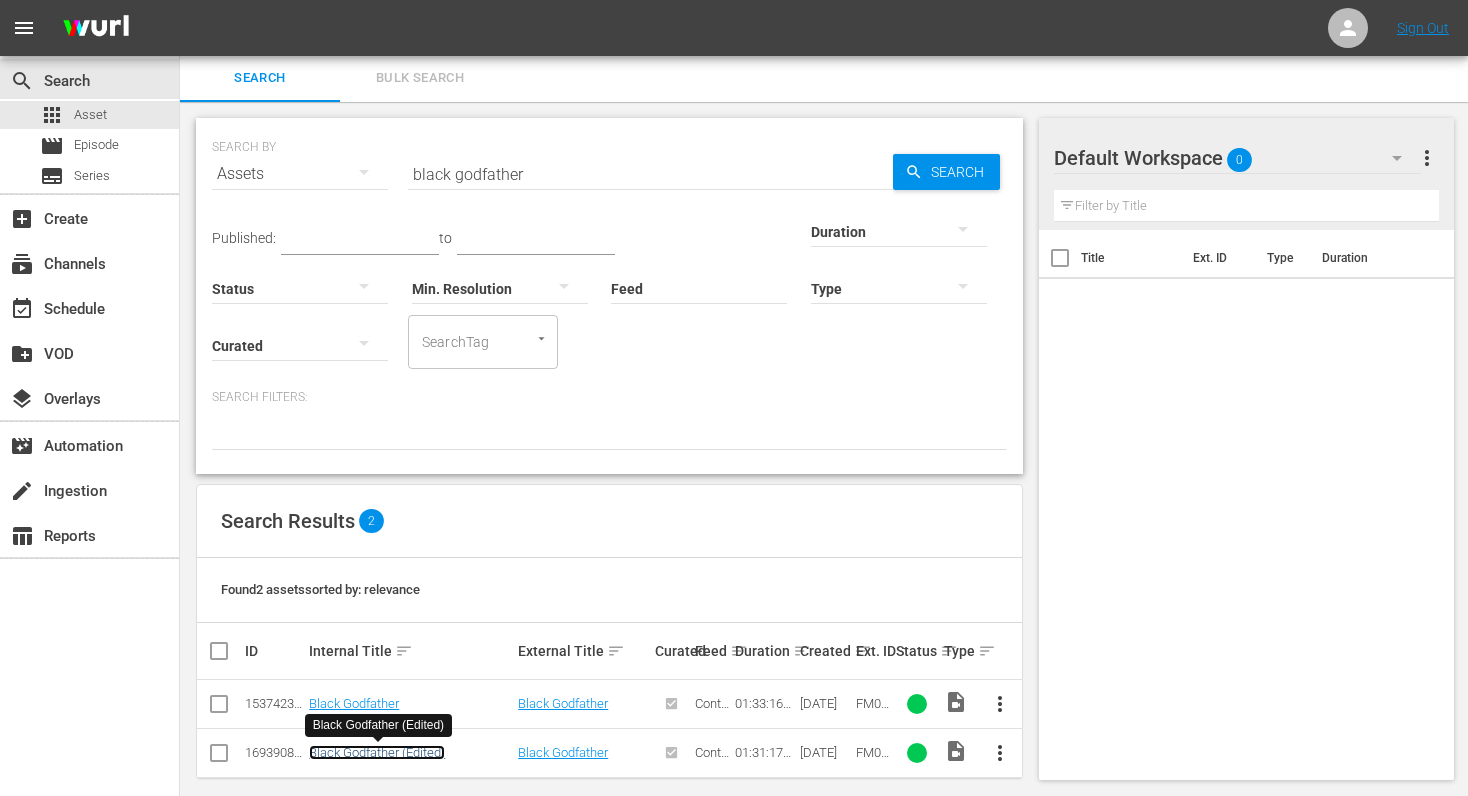 click on "Black Godfather (Edited)" at bounding box center [377, 752] 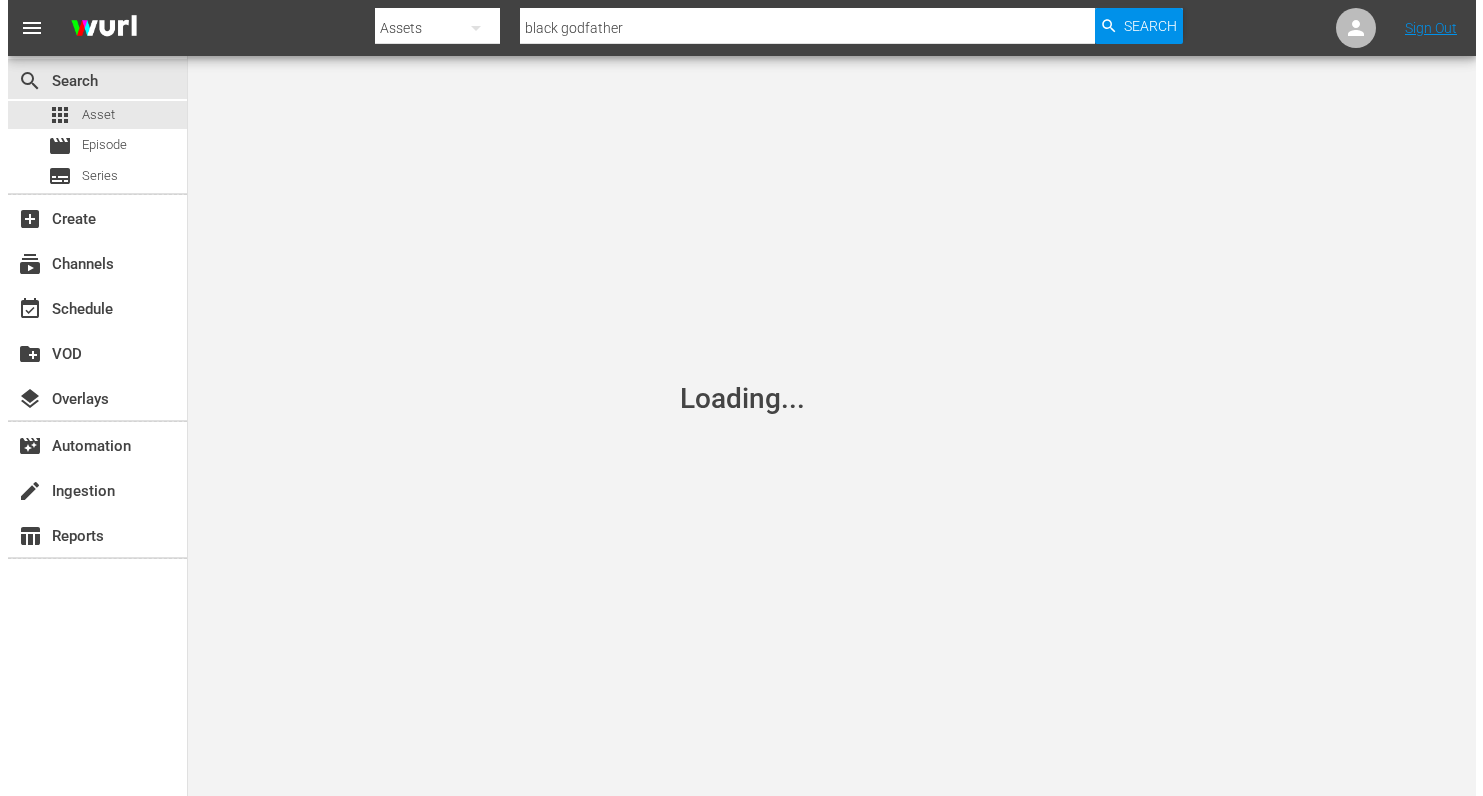 scroll, scrollTop: 0, scrollLeft: 0, axis: both 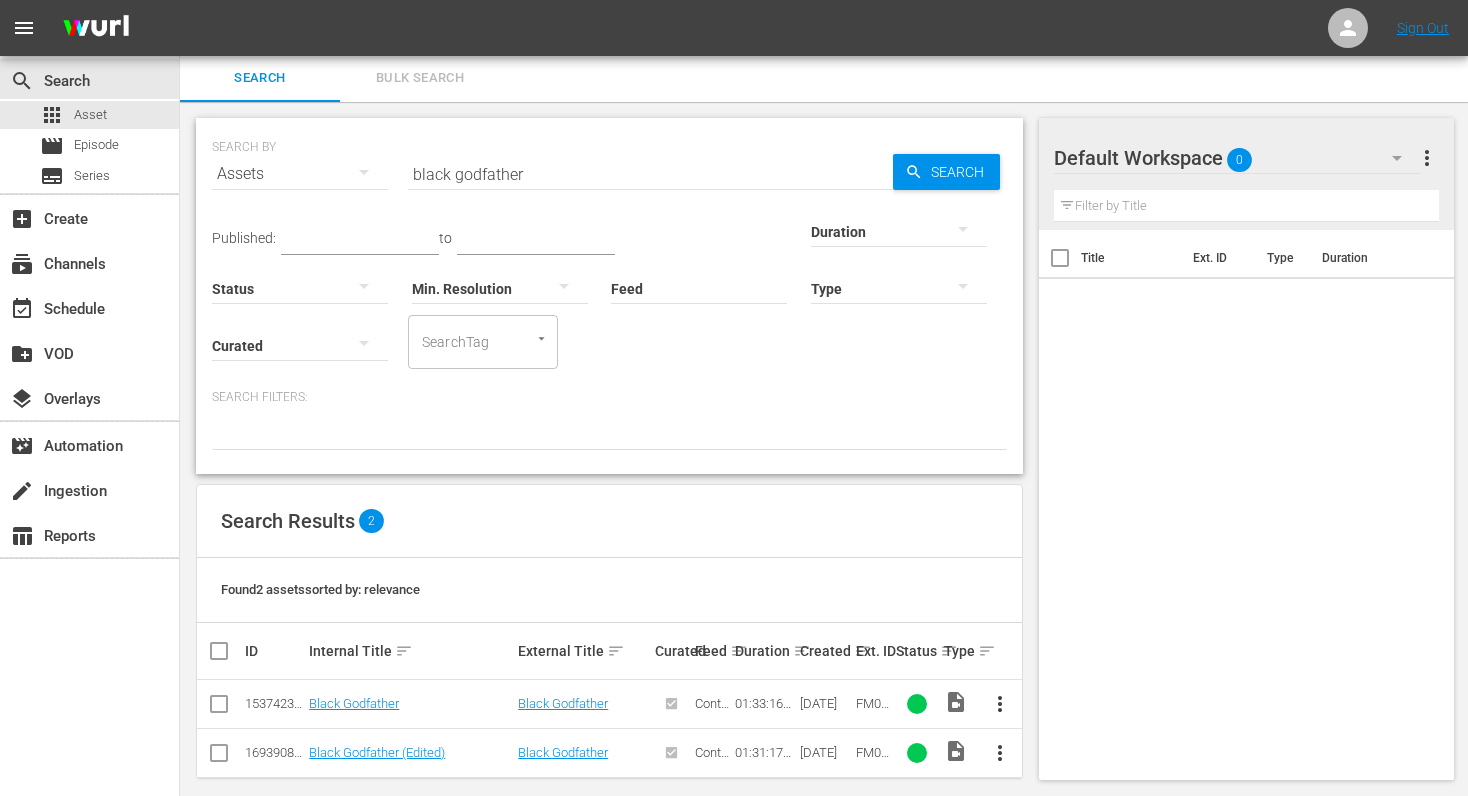 click on "black godfather" at bounding box center [650, 174] 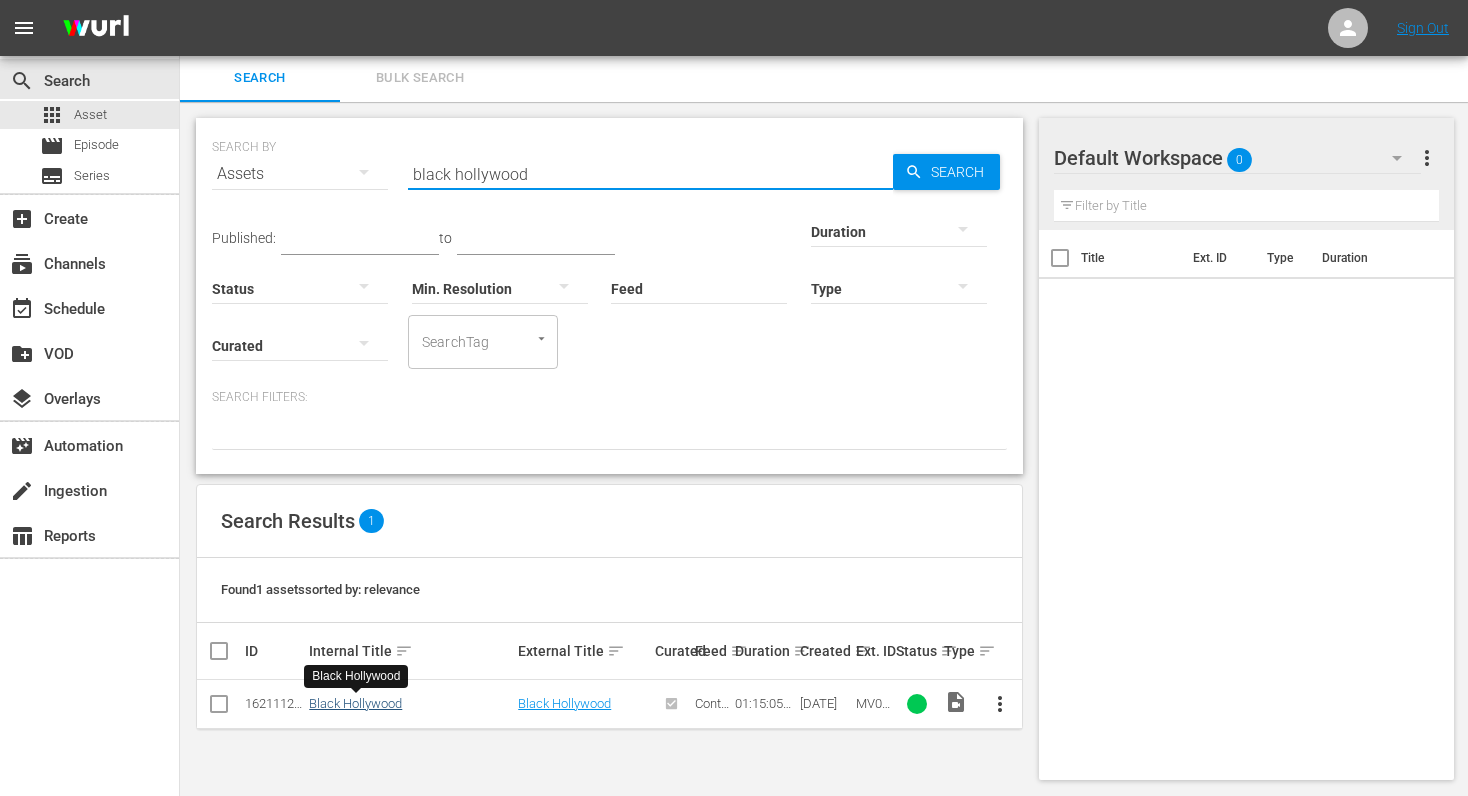 type on "black hollywood" 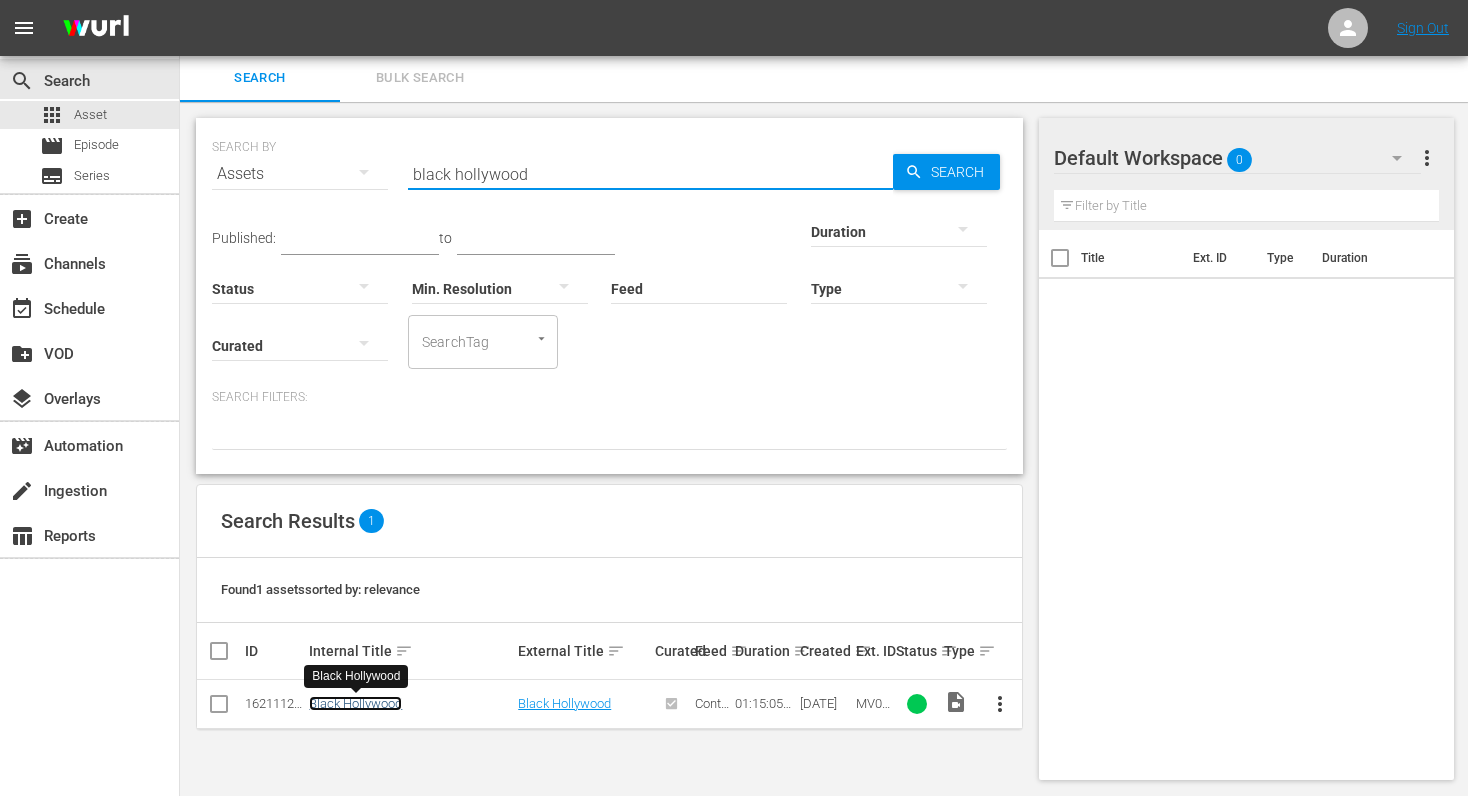 click on "Black Hollywood" at bounding box center (355, 703) 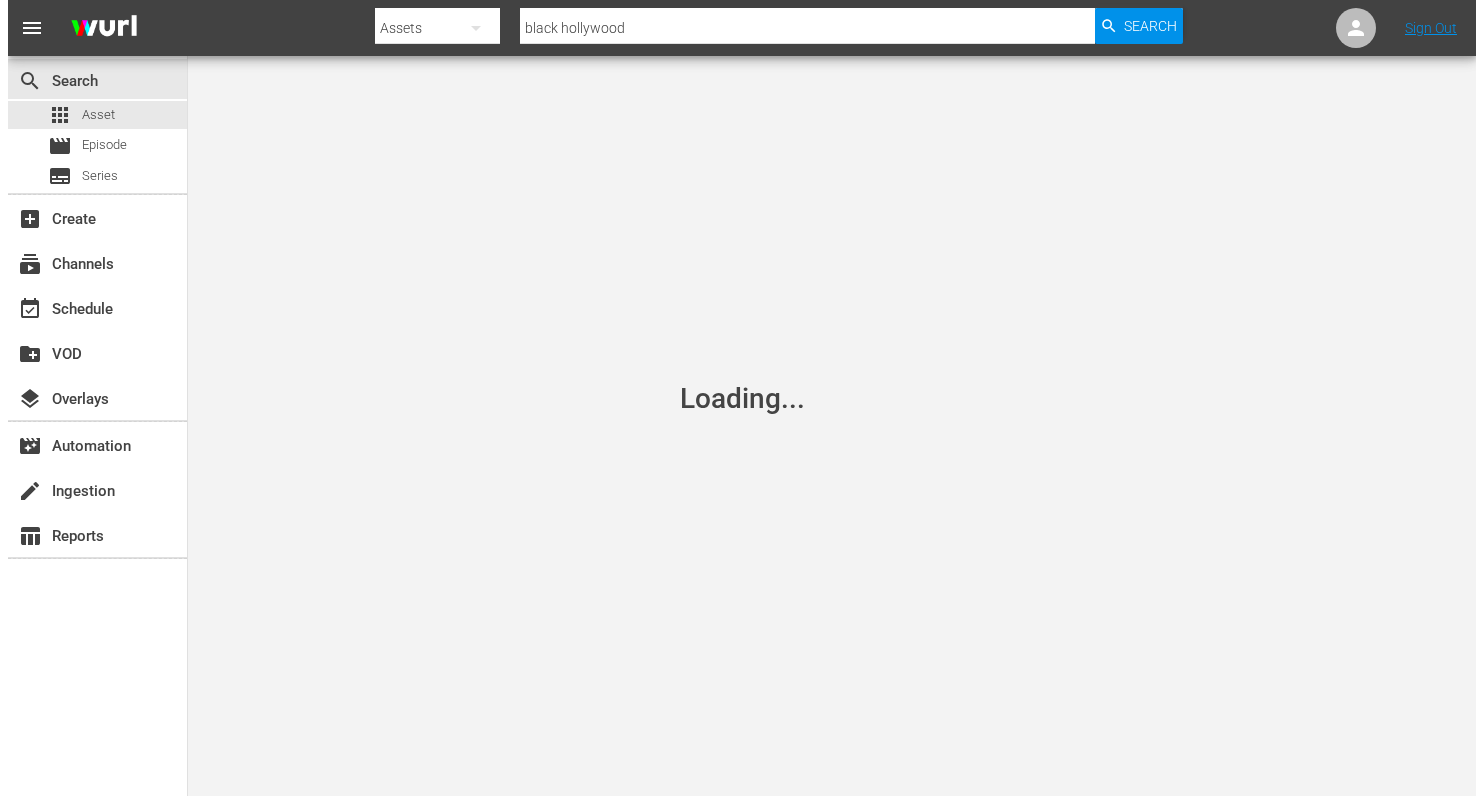 scroll, scrollTop: 0, scrollLeft: 0, axis: both 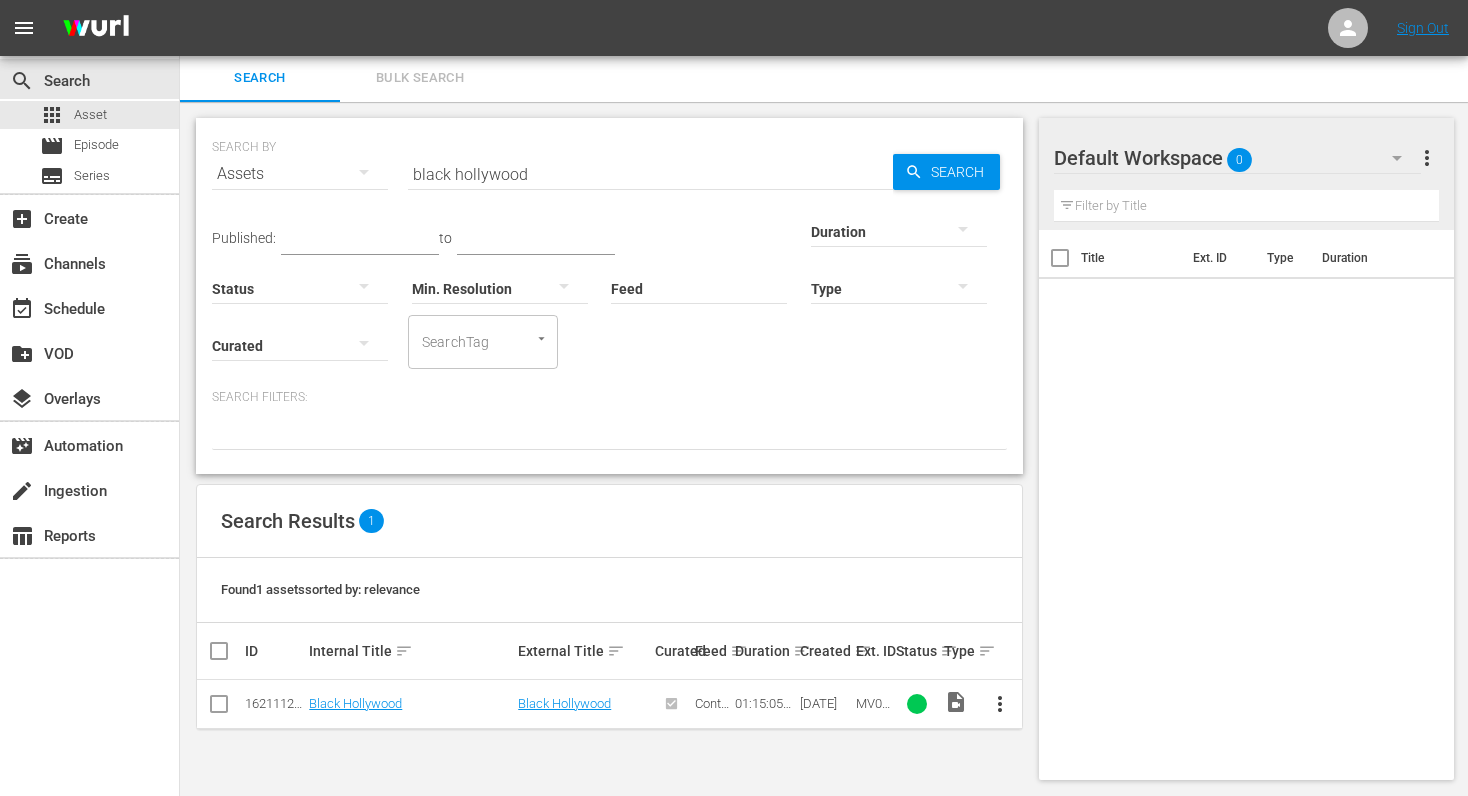 click on "black hollywood" at bounding box center [650, 174] 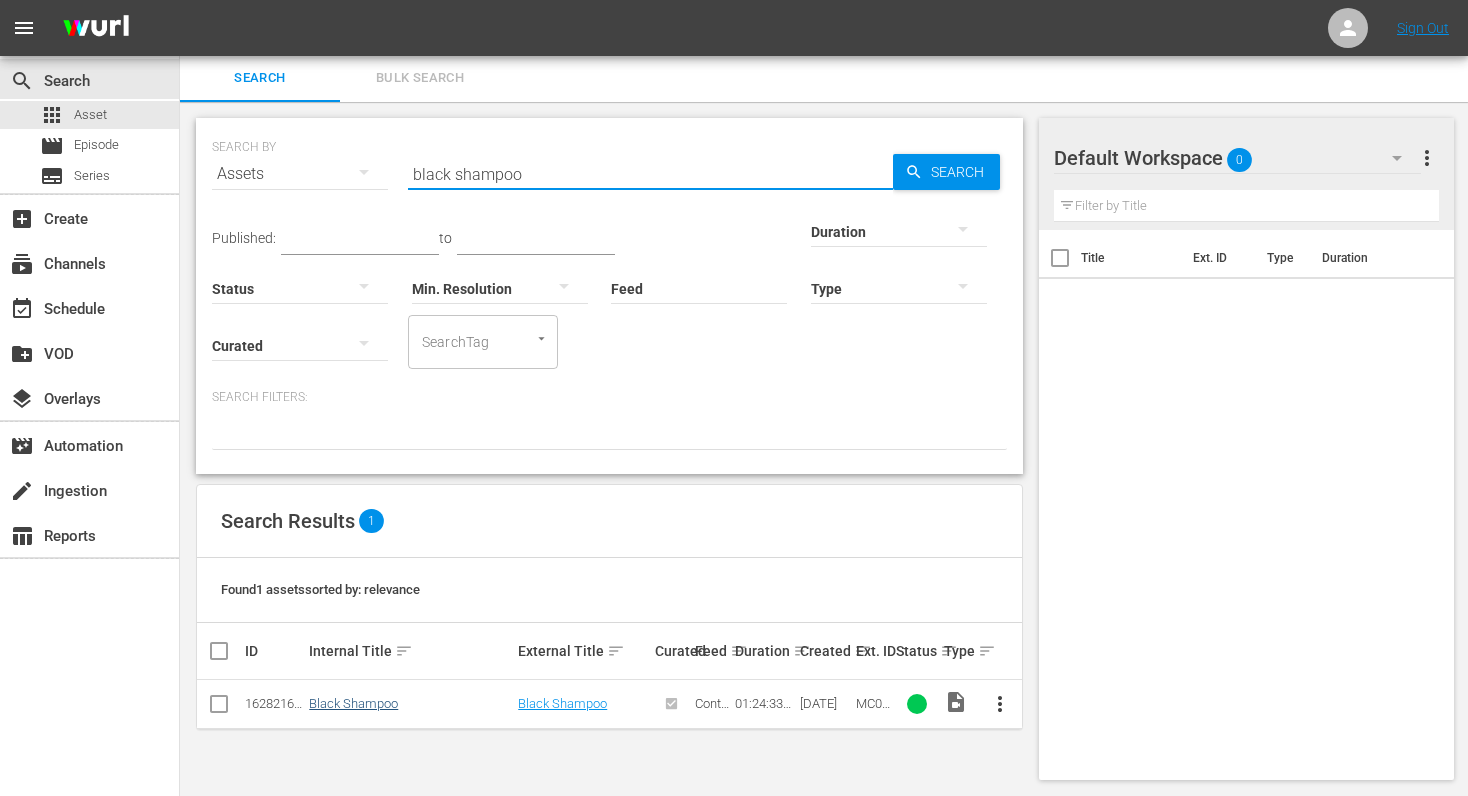 type on "black shampoo" 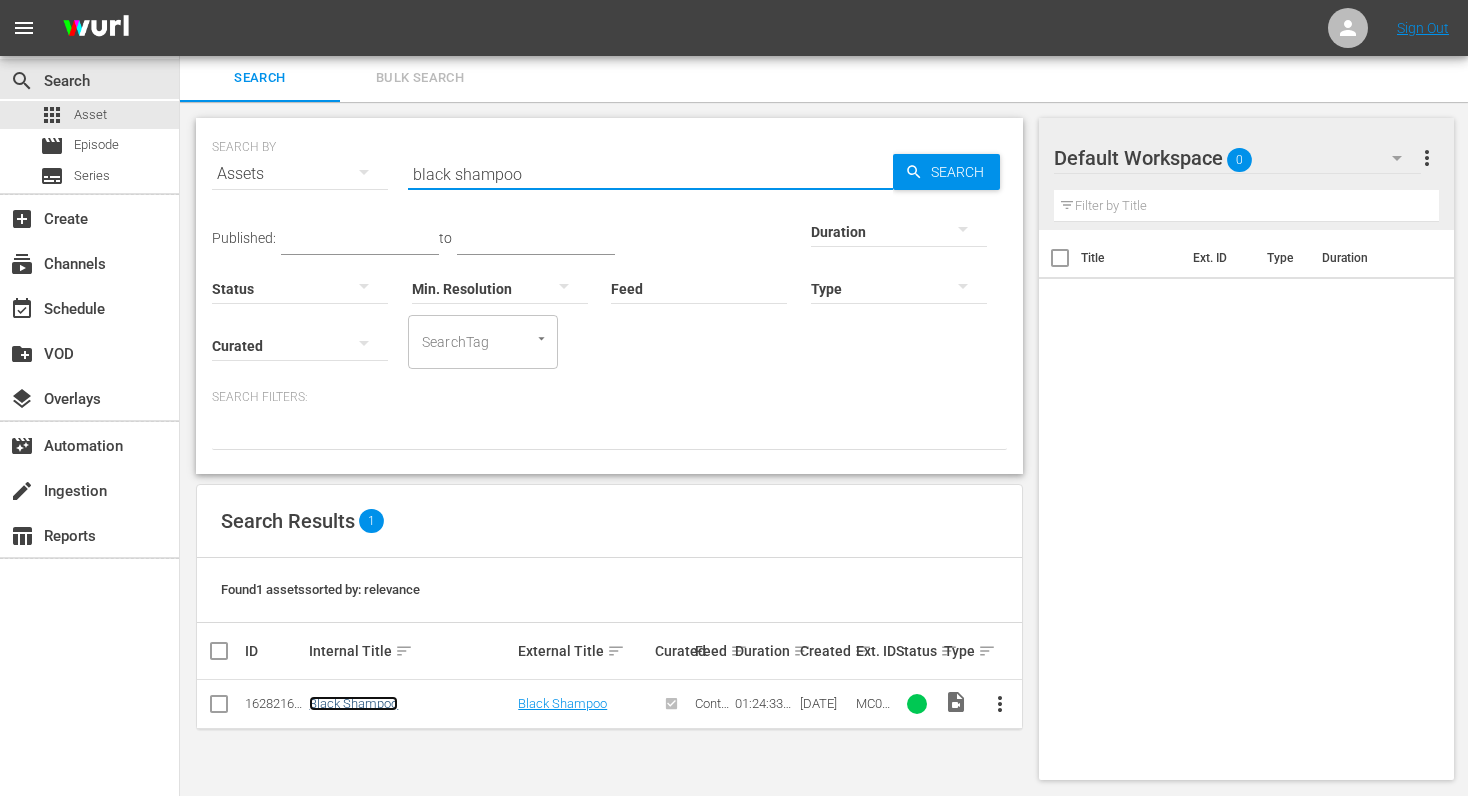 click on "Black Shampoo" at bounding box center (353, 703) 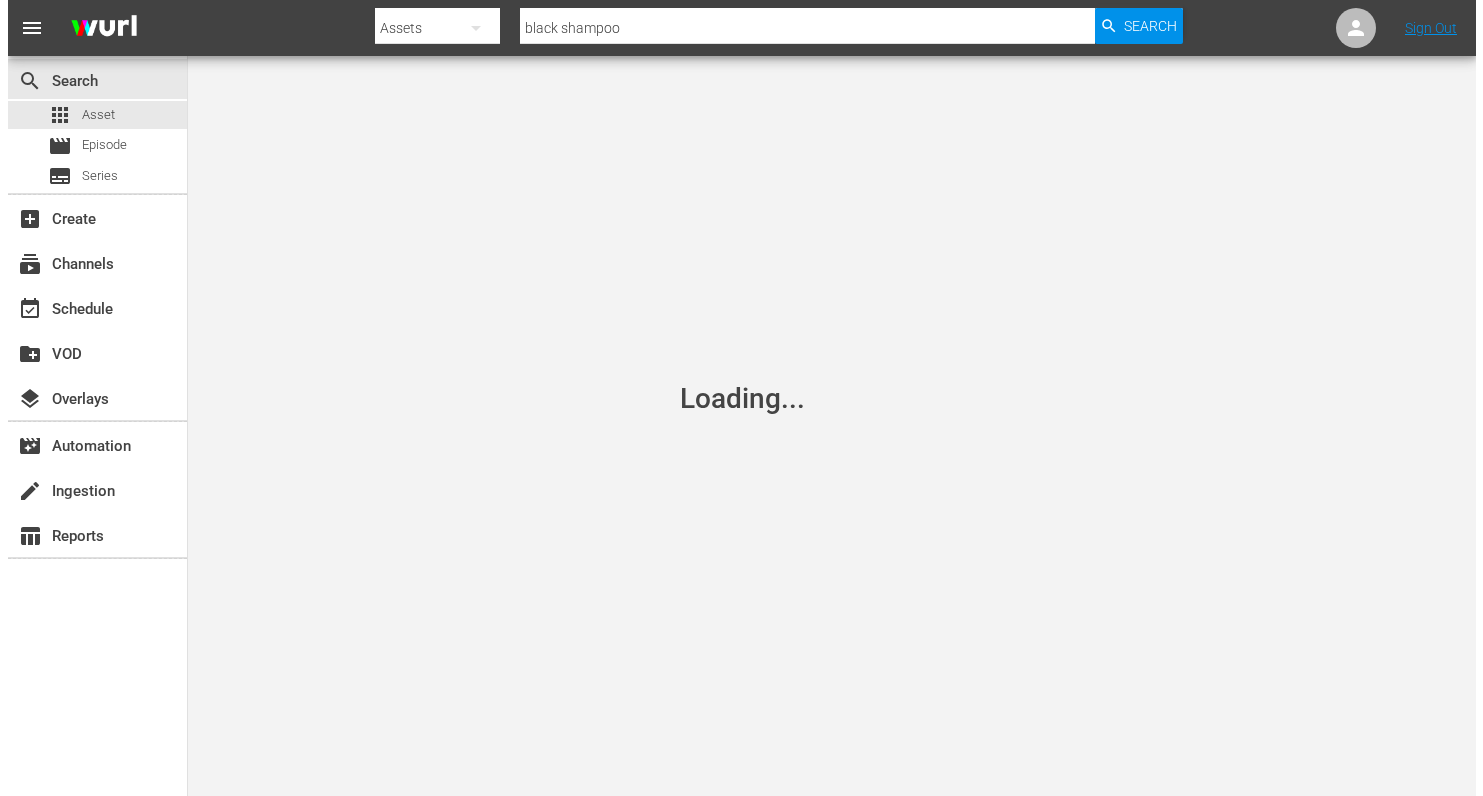 scroll, scrollTop: 0, scrollLeft: 0, axis: both 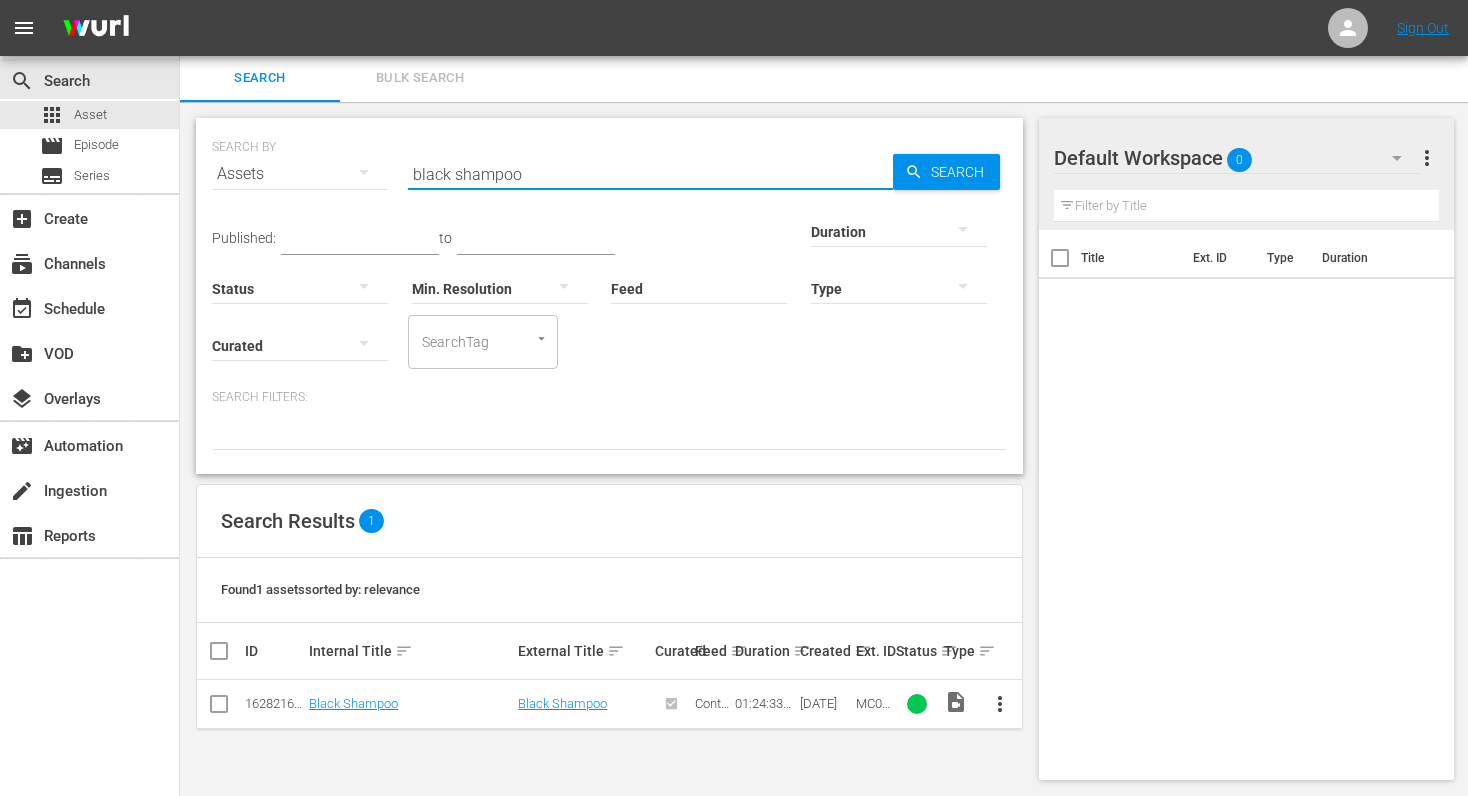 click on "black shampoo" at bounding box center [650, 174] 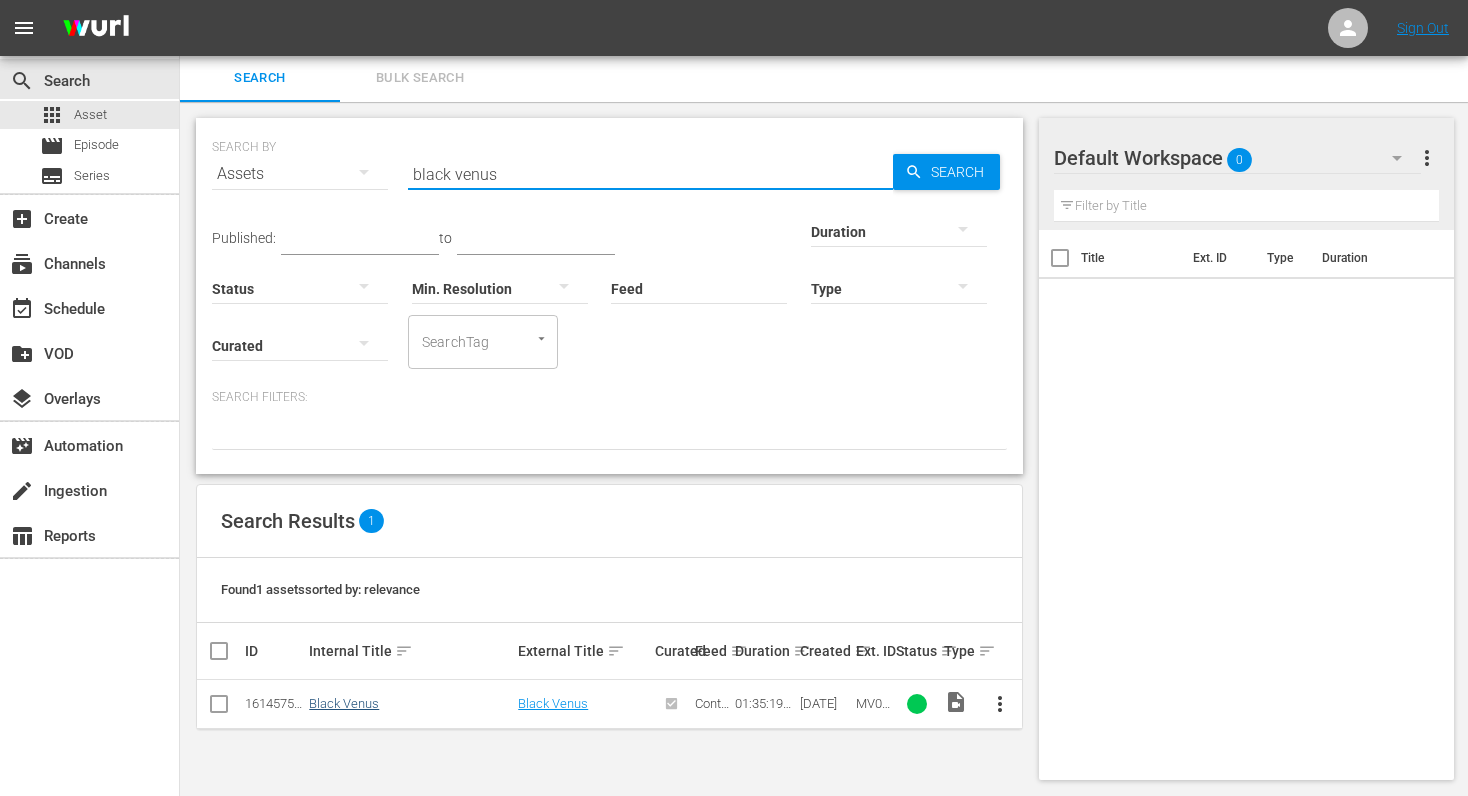 type on "black venus" 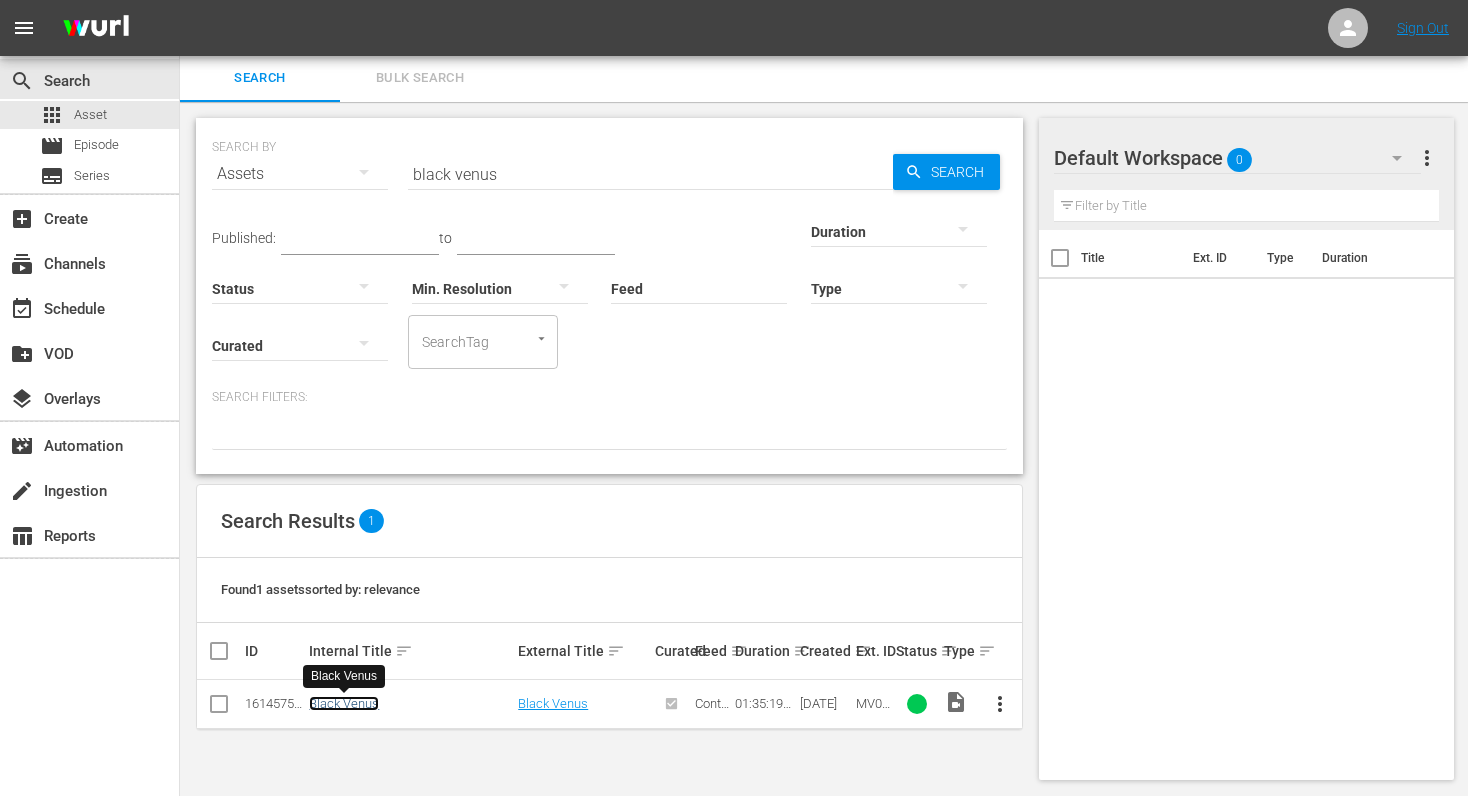 click on "Black Venus" at bounding box center [344, 703] 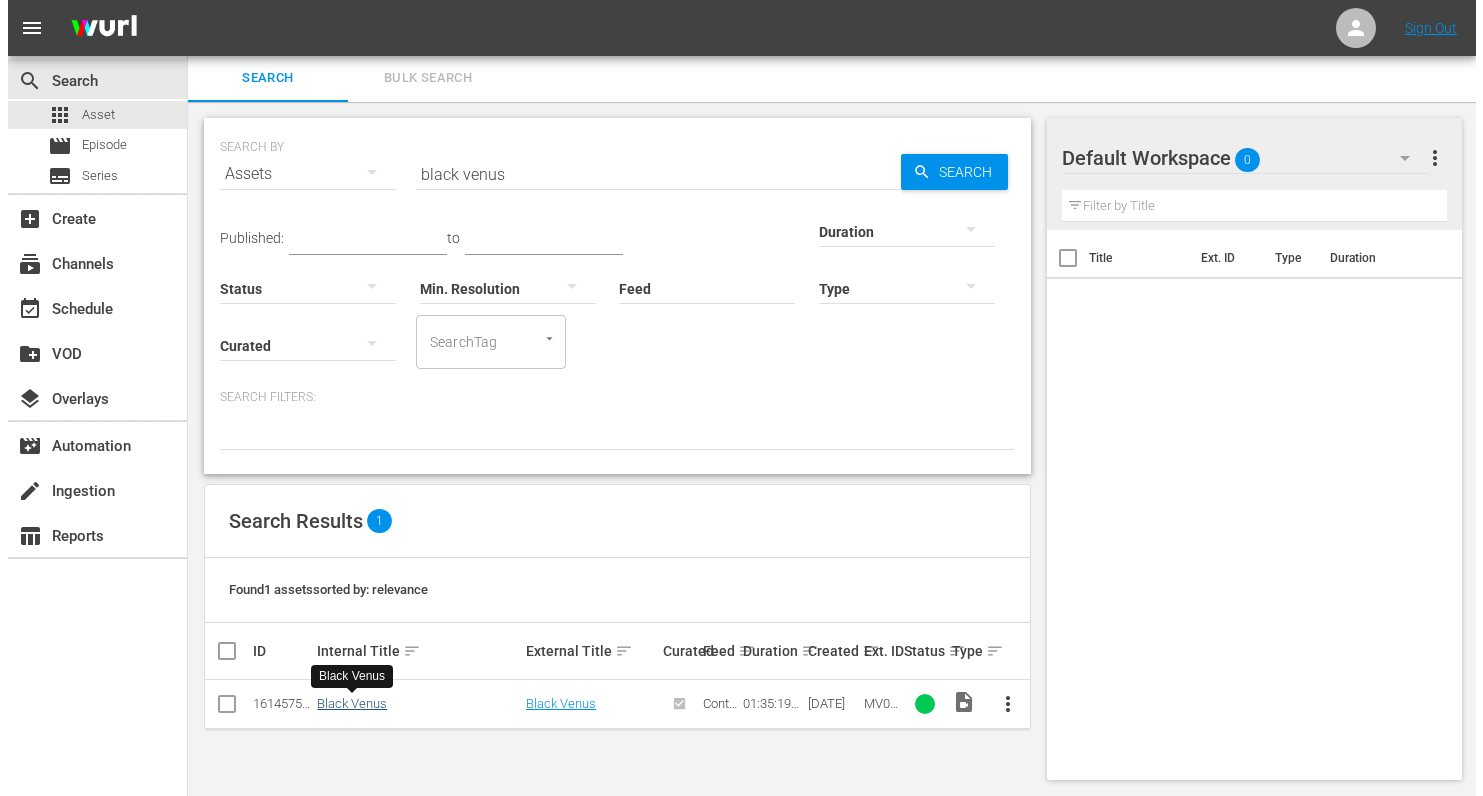 scroll, scrollTop: 0, scrollLeft: 0, axis: both 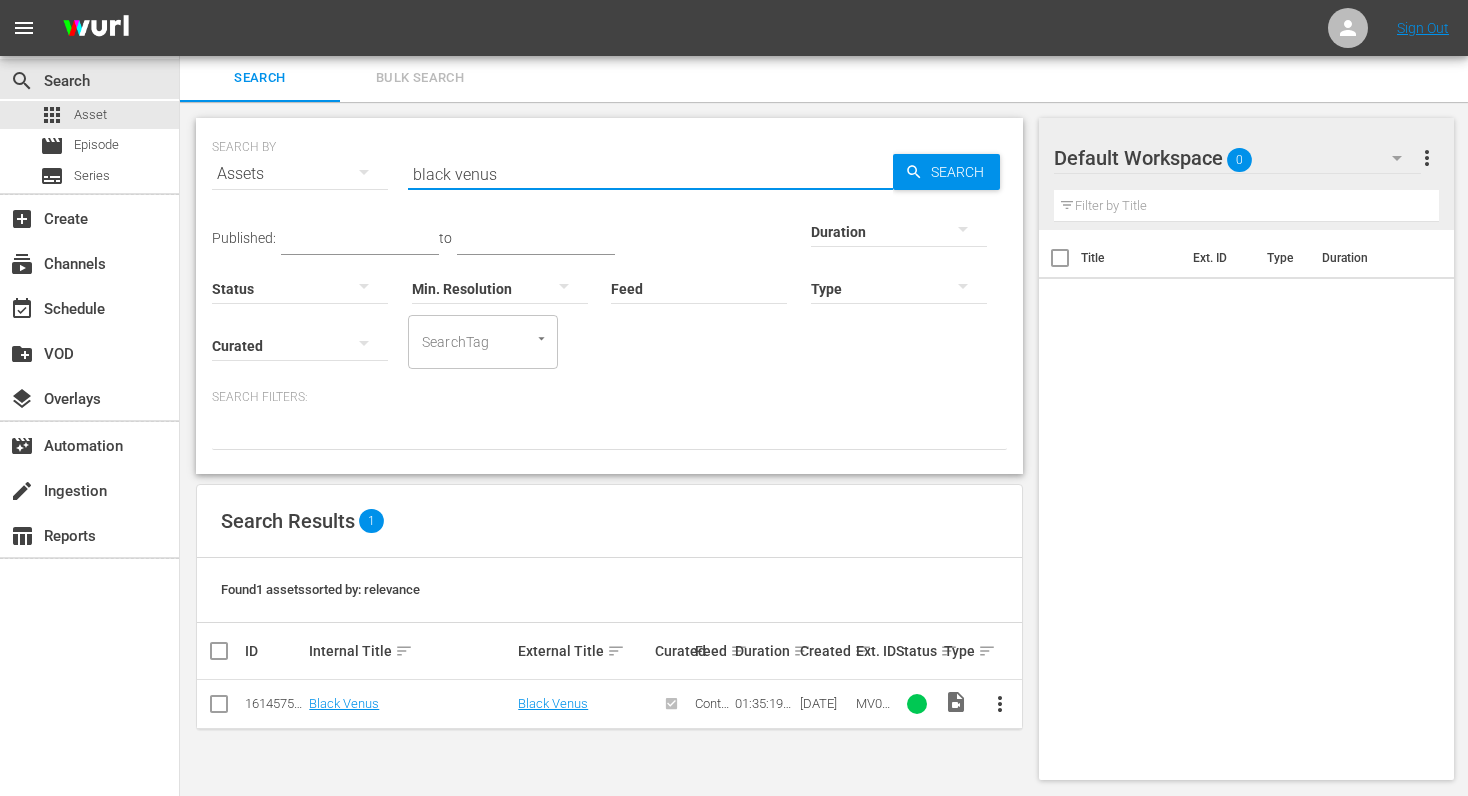 click on "black venus" at bounding box center [650, 174] 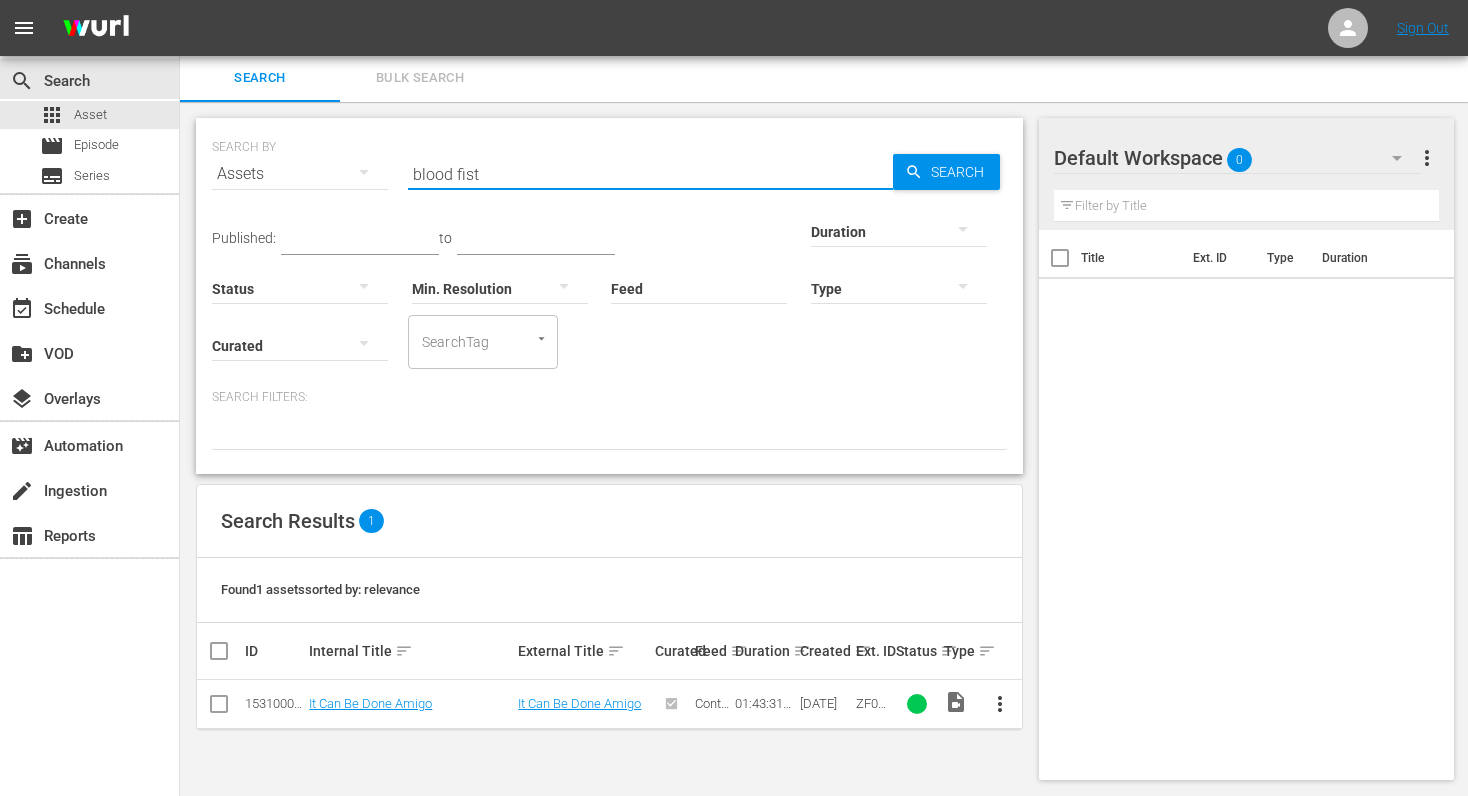 click on "blood fist" at bounding box center [650, 174] 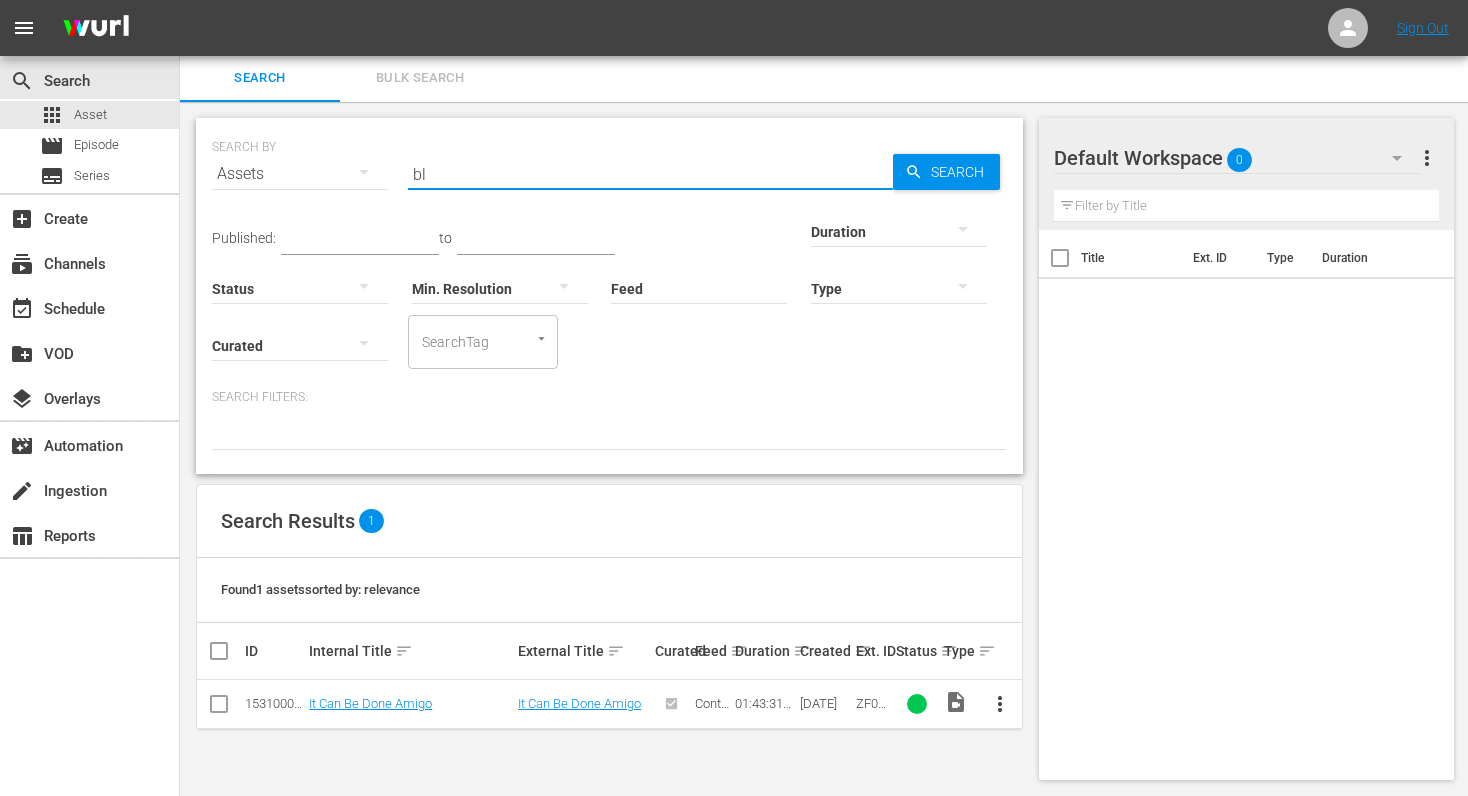 type on "b" 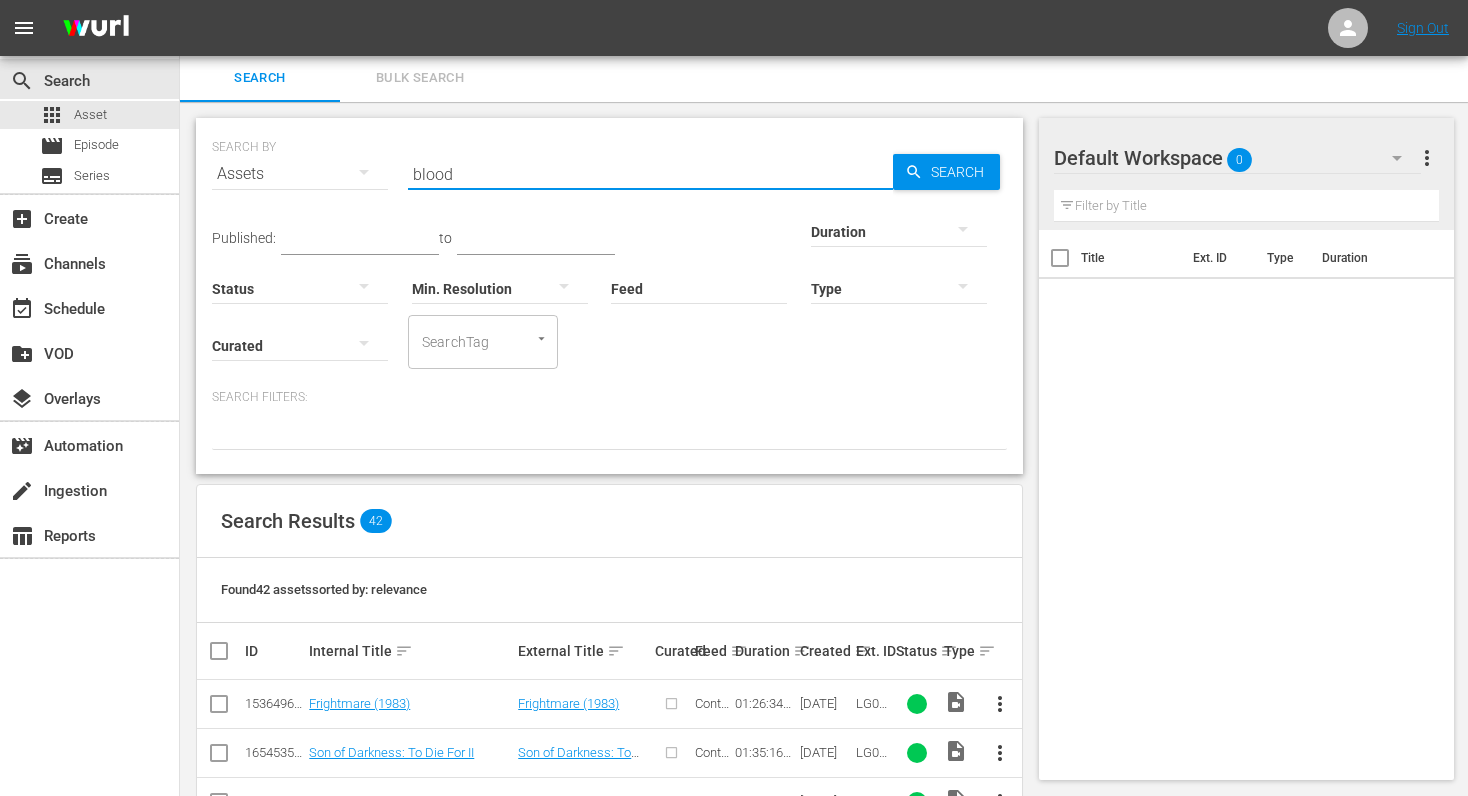 type on "bloodfist" 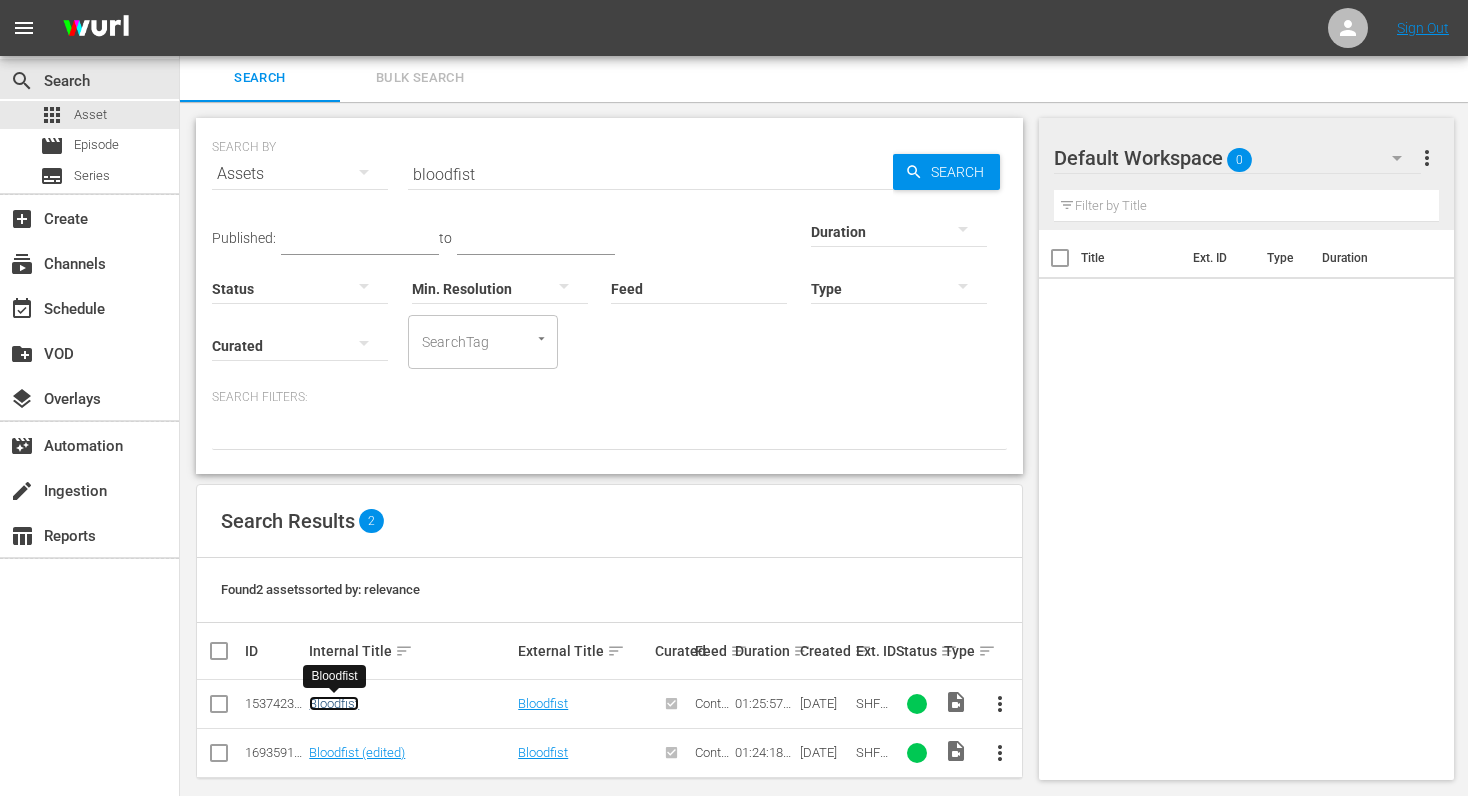 click on "Bloodfist" at bounding box center (334, 703) 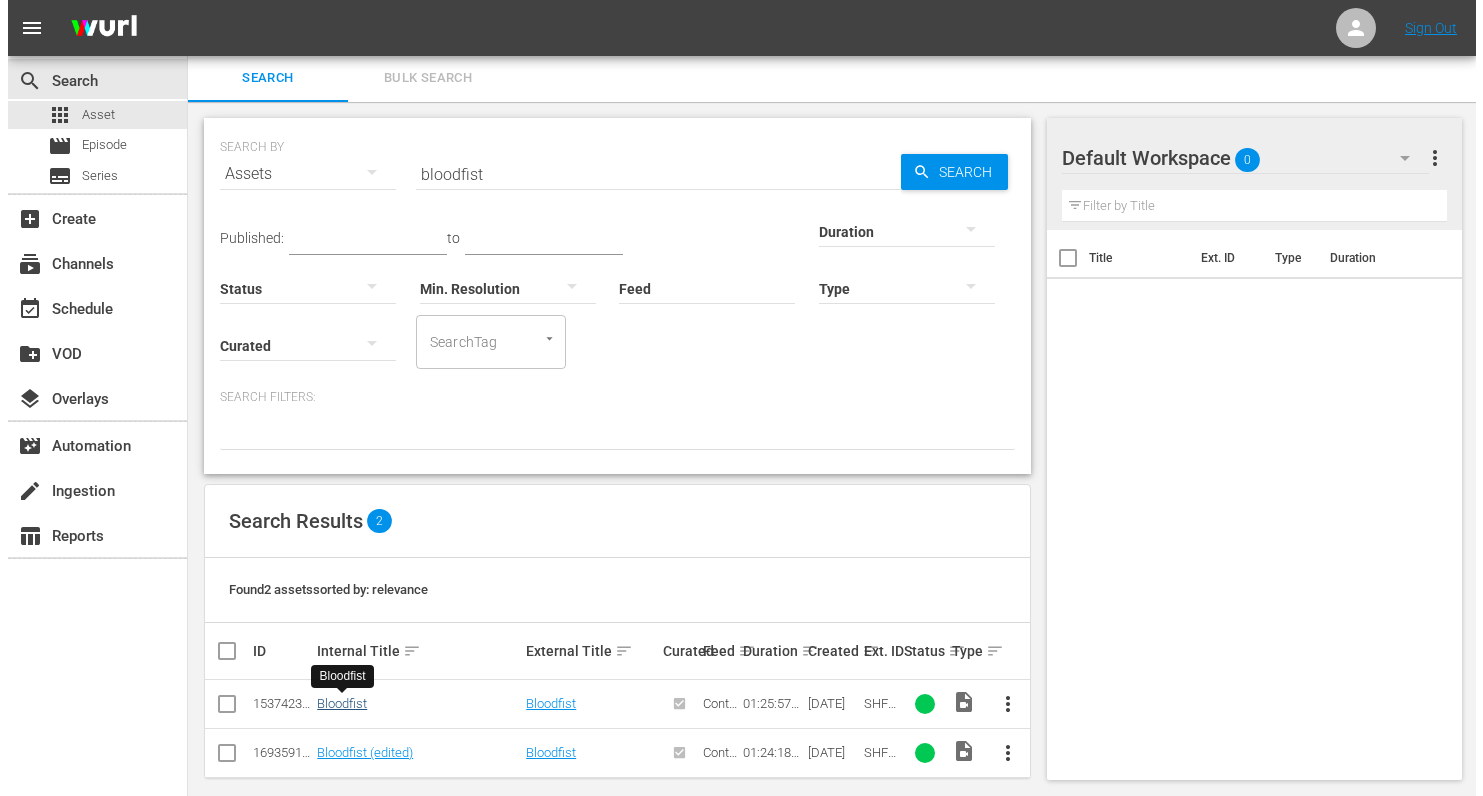 scroll, scrollTop: 0, scrollLeft: 0, axis: both 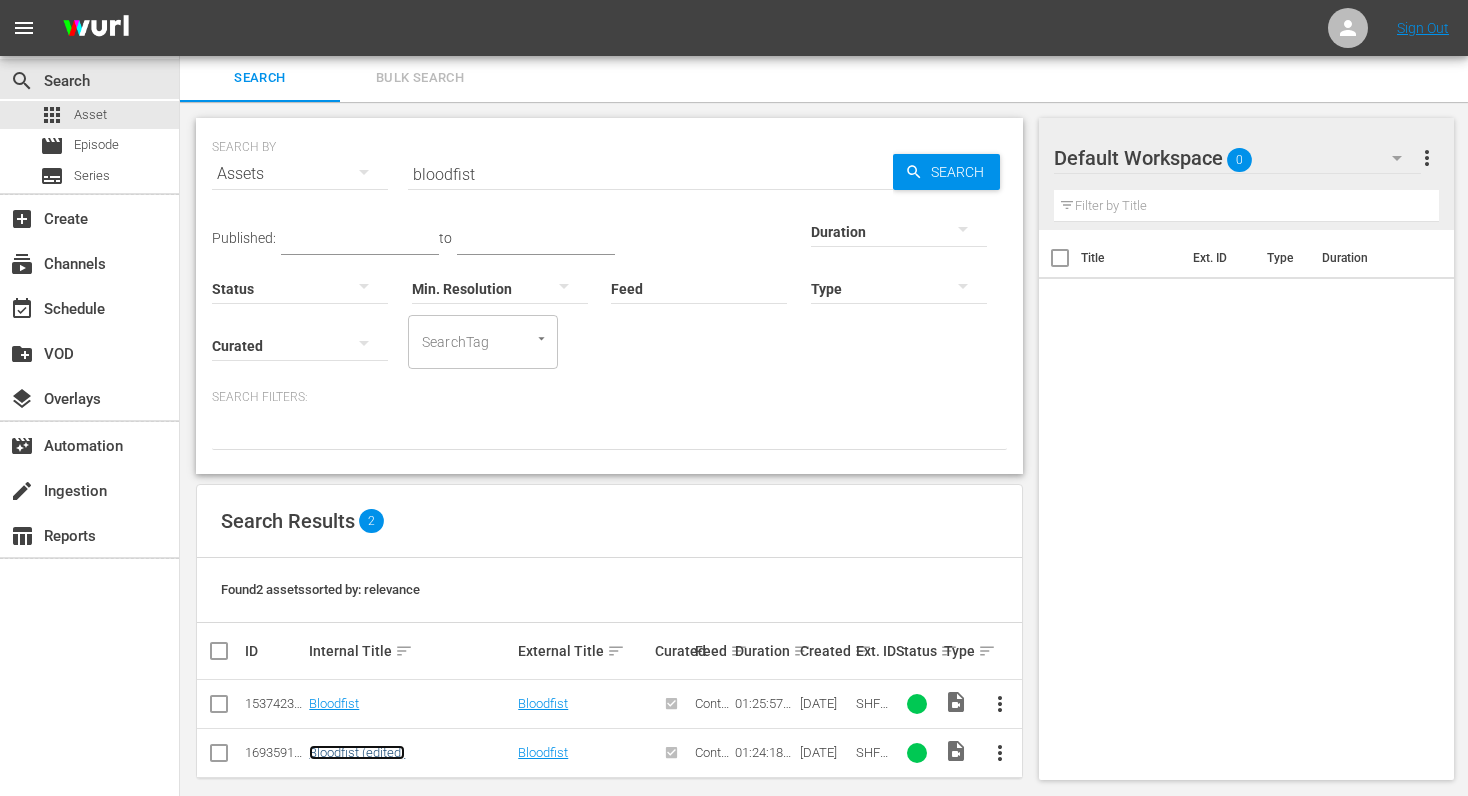 click on "Bloodfist (edited)" at bounding box center [357, 752] 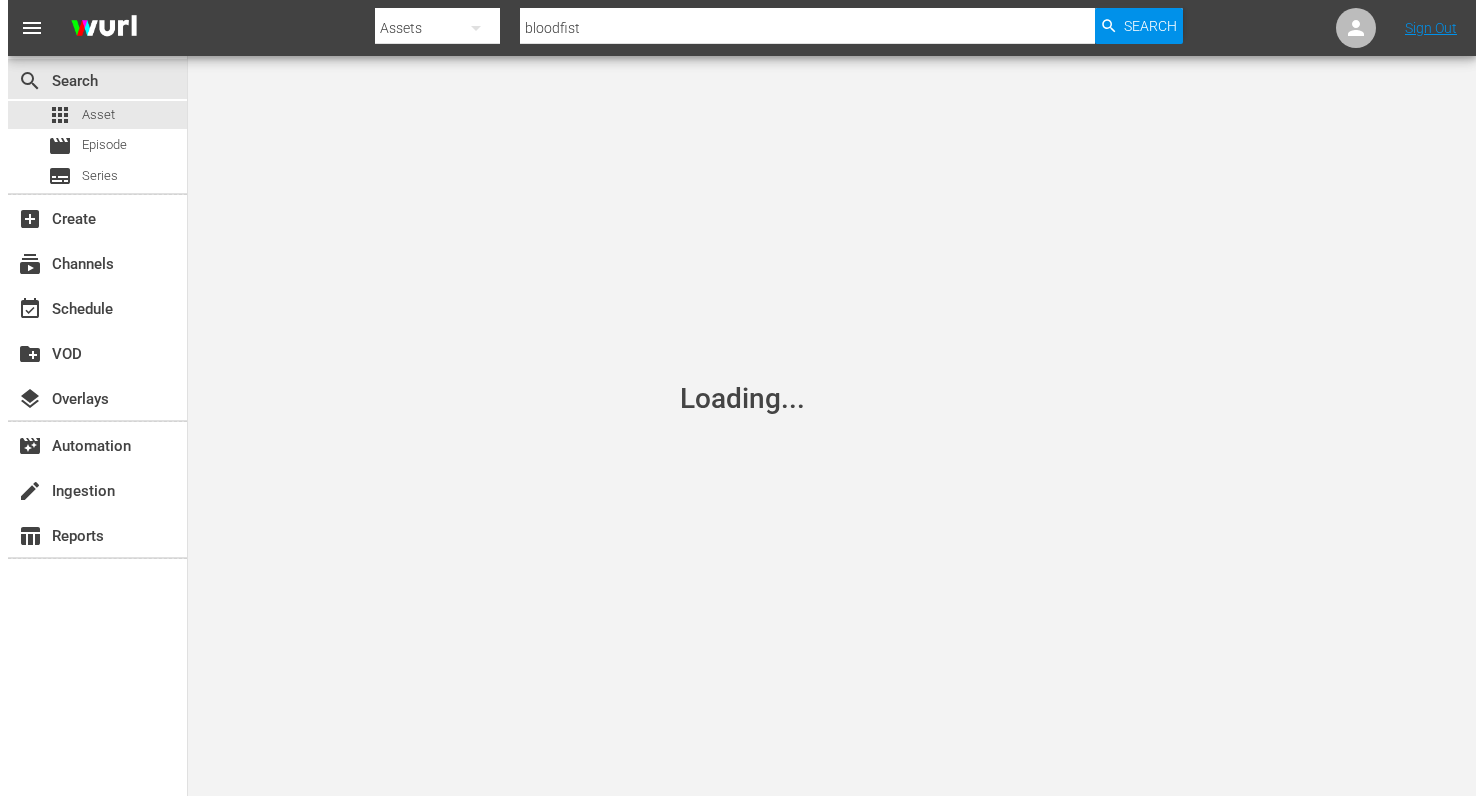 scroll, scrollTop: 0, scrollLeft: 0, axis: both 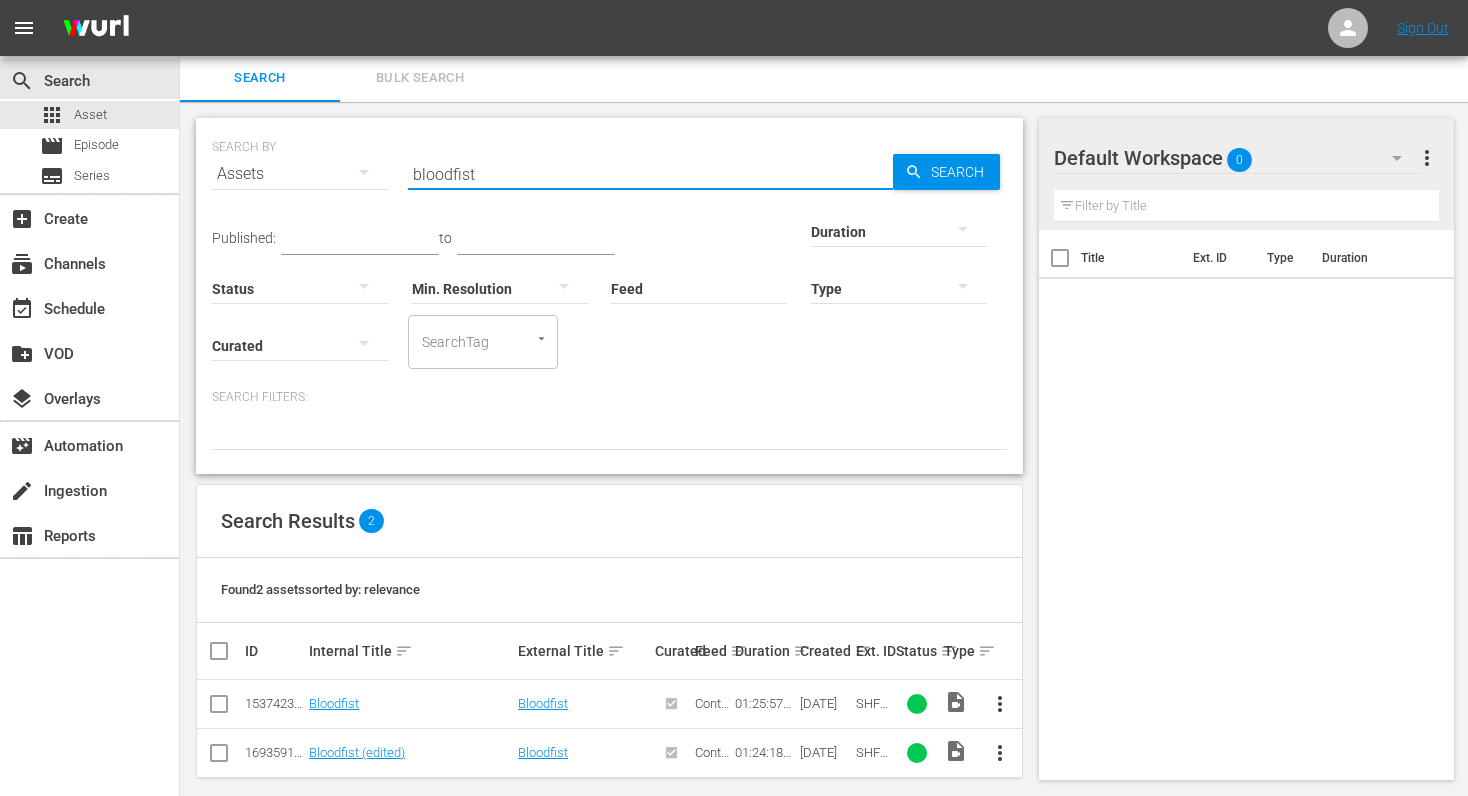 drag, startPoint x: 501, startPoint y: 180, endPoint x: 344, endPoint y: 174, distance: 157.11461 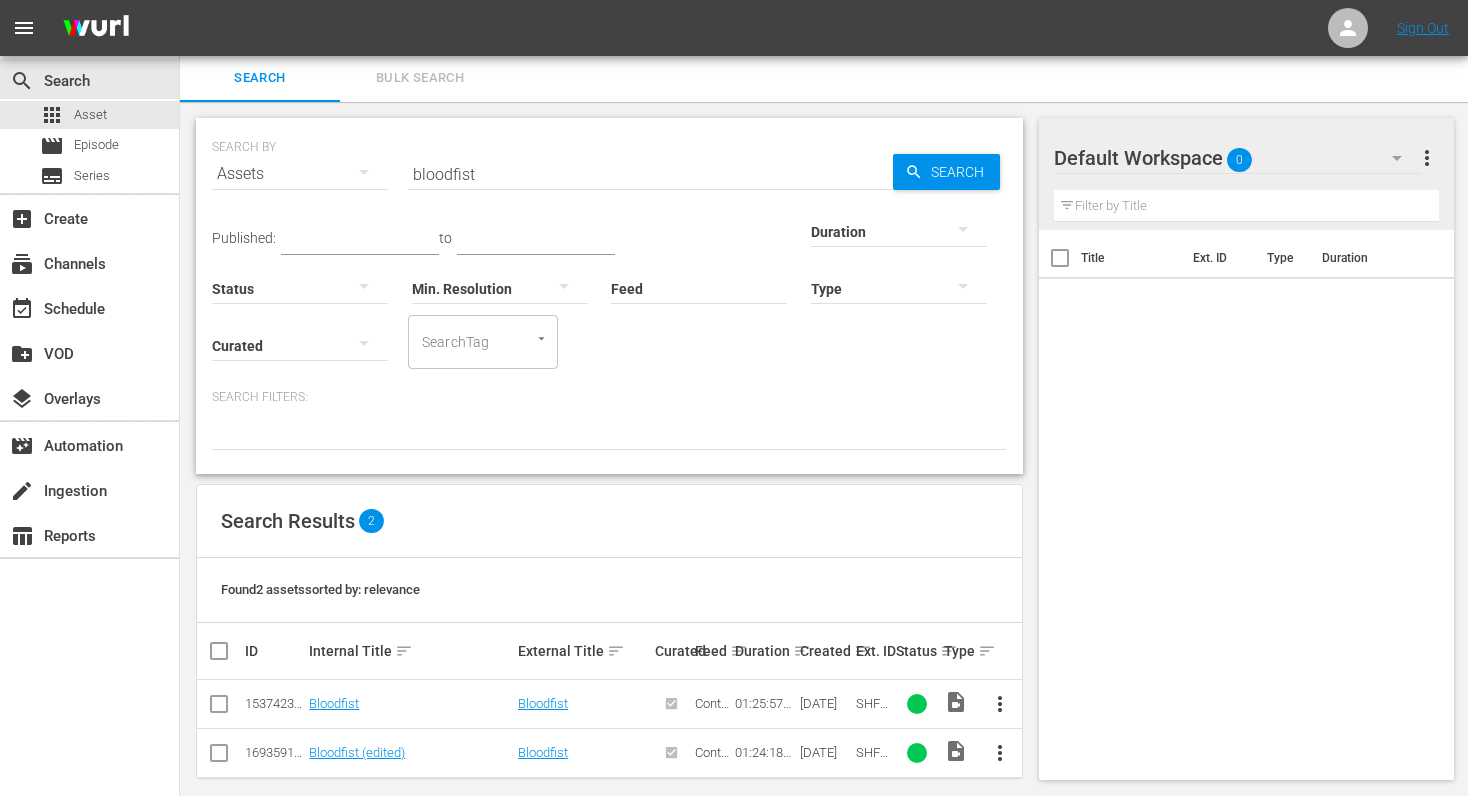 click on "bloodfist" at bounding box center [650, 174] 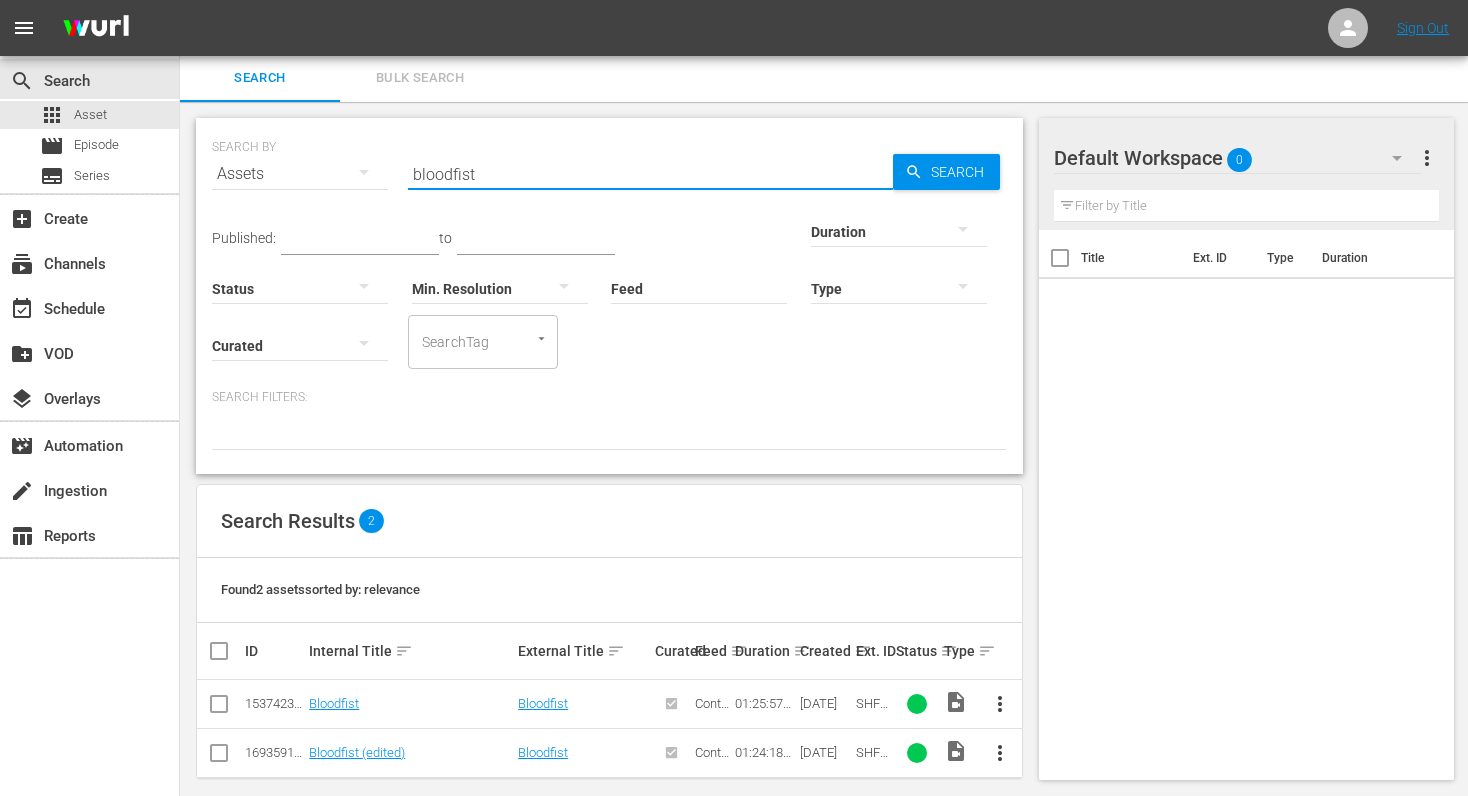 drag, startPoint x: 510, startPoint y: 172, endPoint x: 350, endPoint y: 173, distance: 160.00313 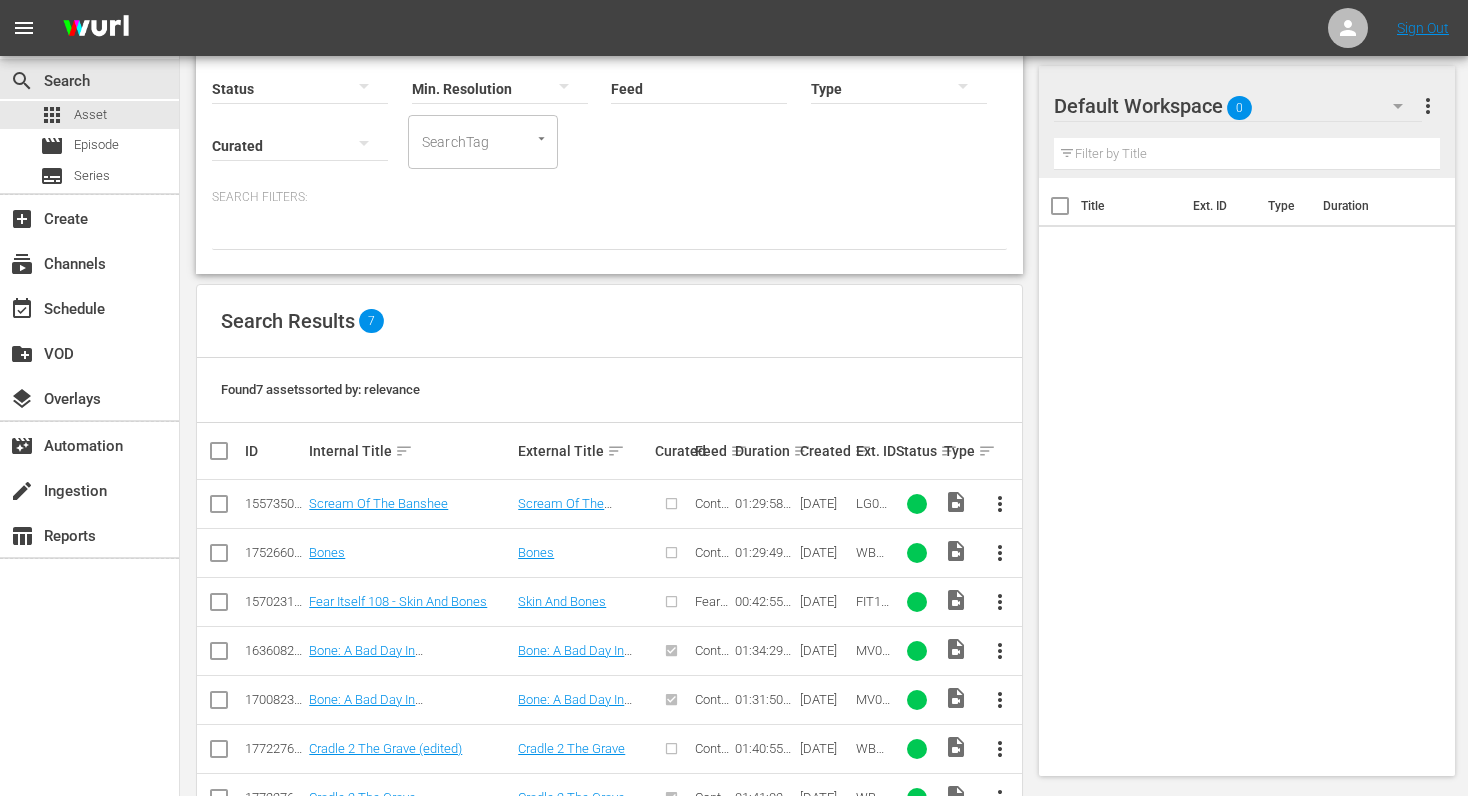 scroll, scrollTop: 266, scrollLeft: 0, axis: vertical 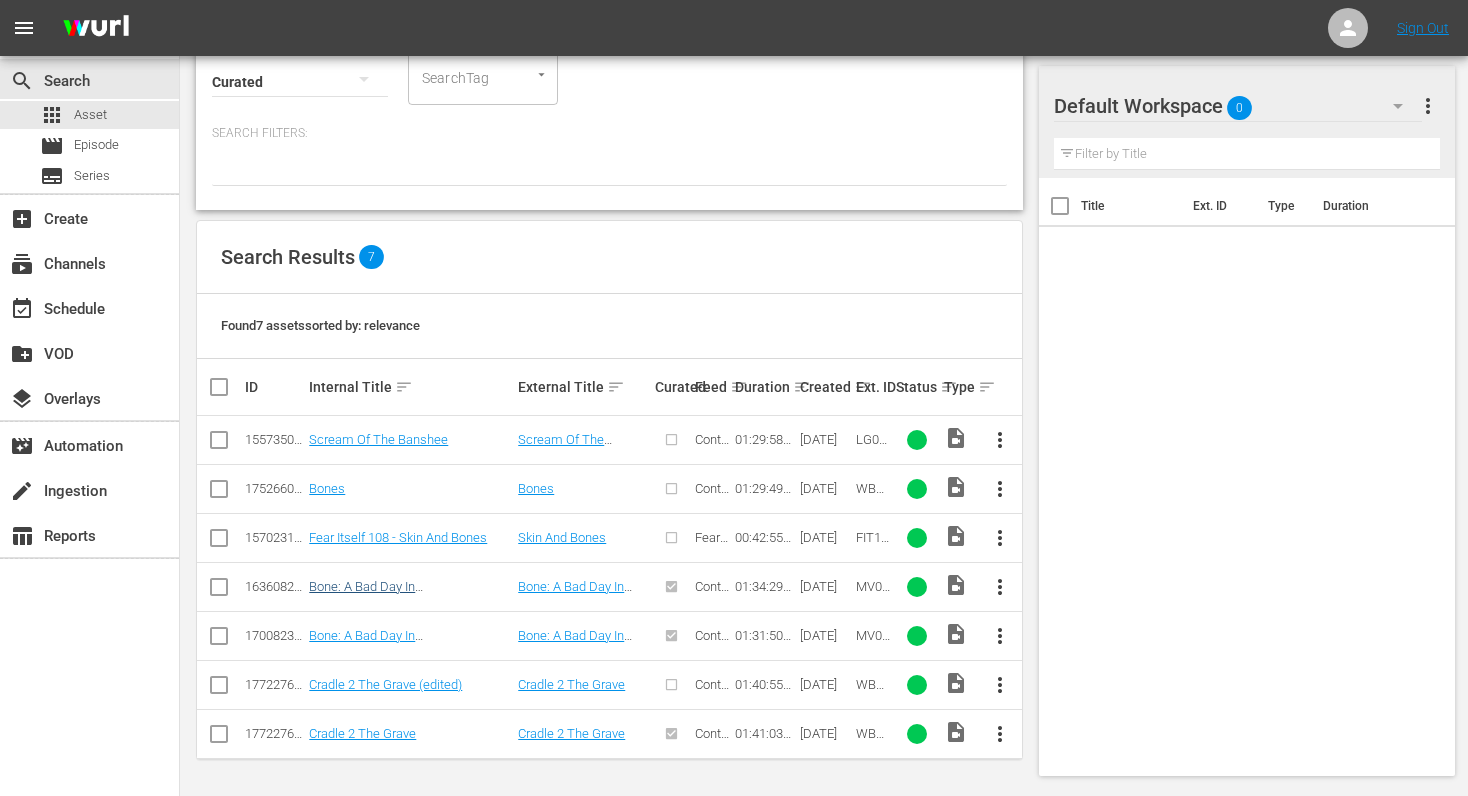 type on "bone" 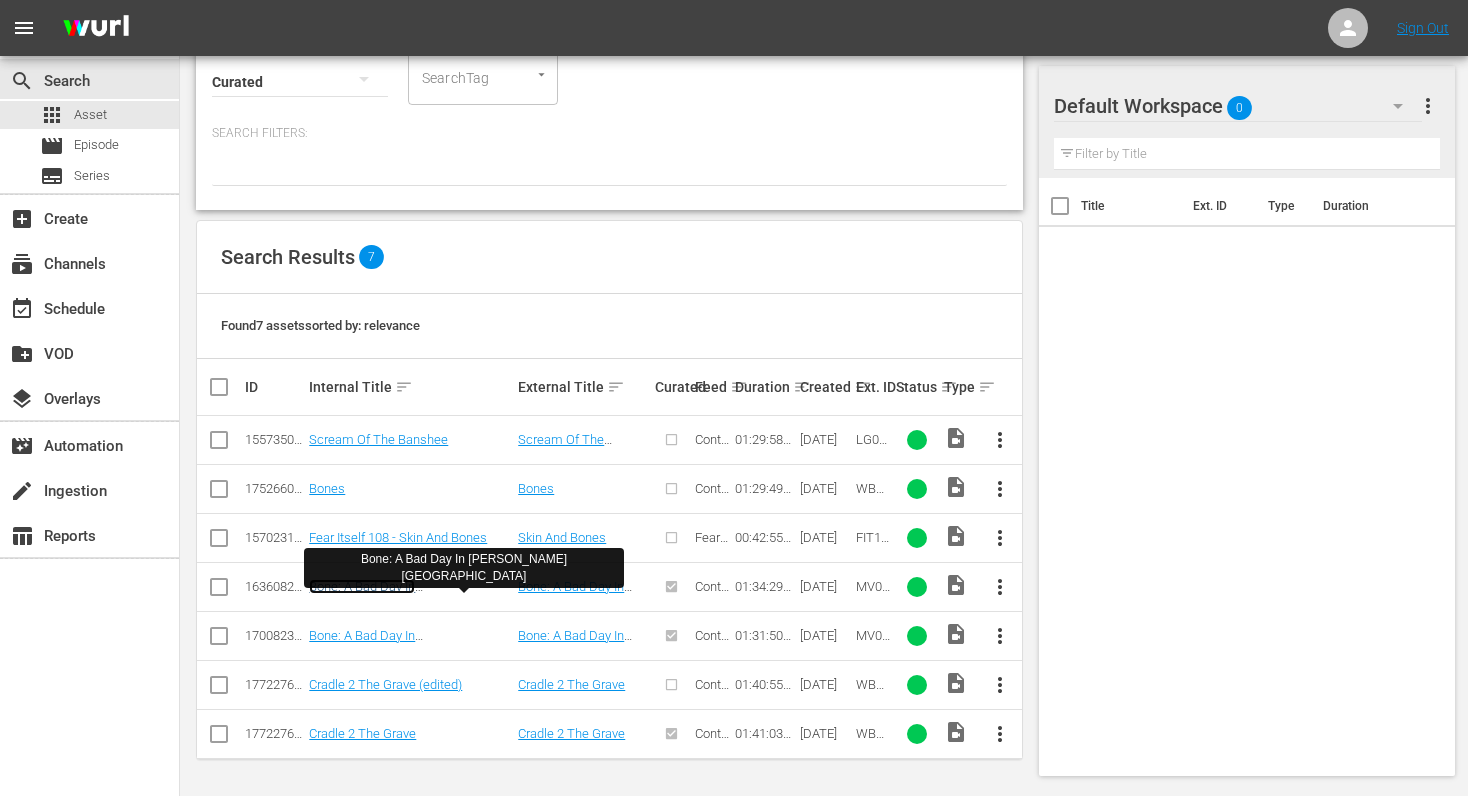 click on "Bone: A Bad Day In [PERSON_NAME][GEOGRAPHIC_DATA]" at bounding box center (369, 601) 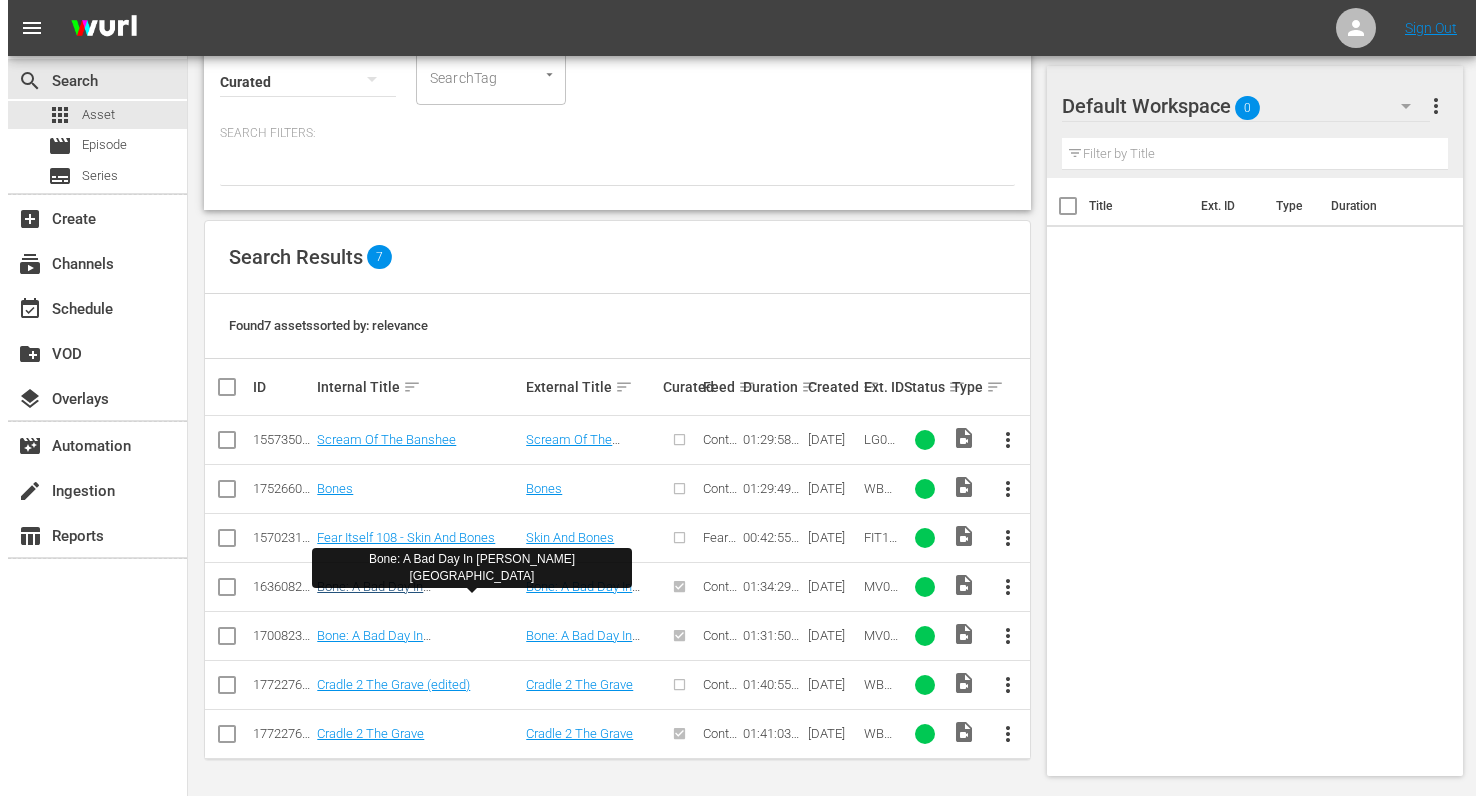 scroll, scrollTop: 0, scrollLeft: 0, axis: both 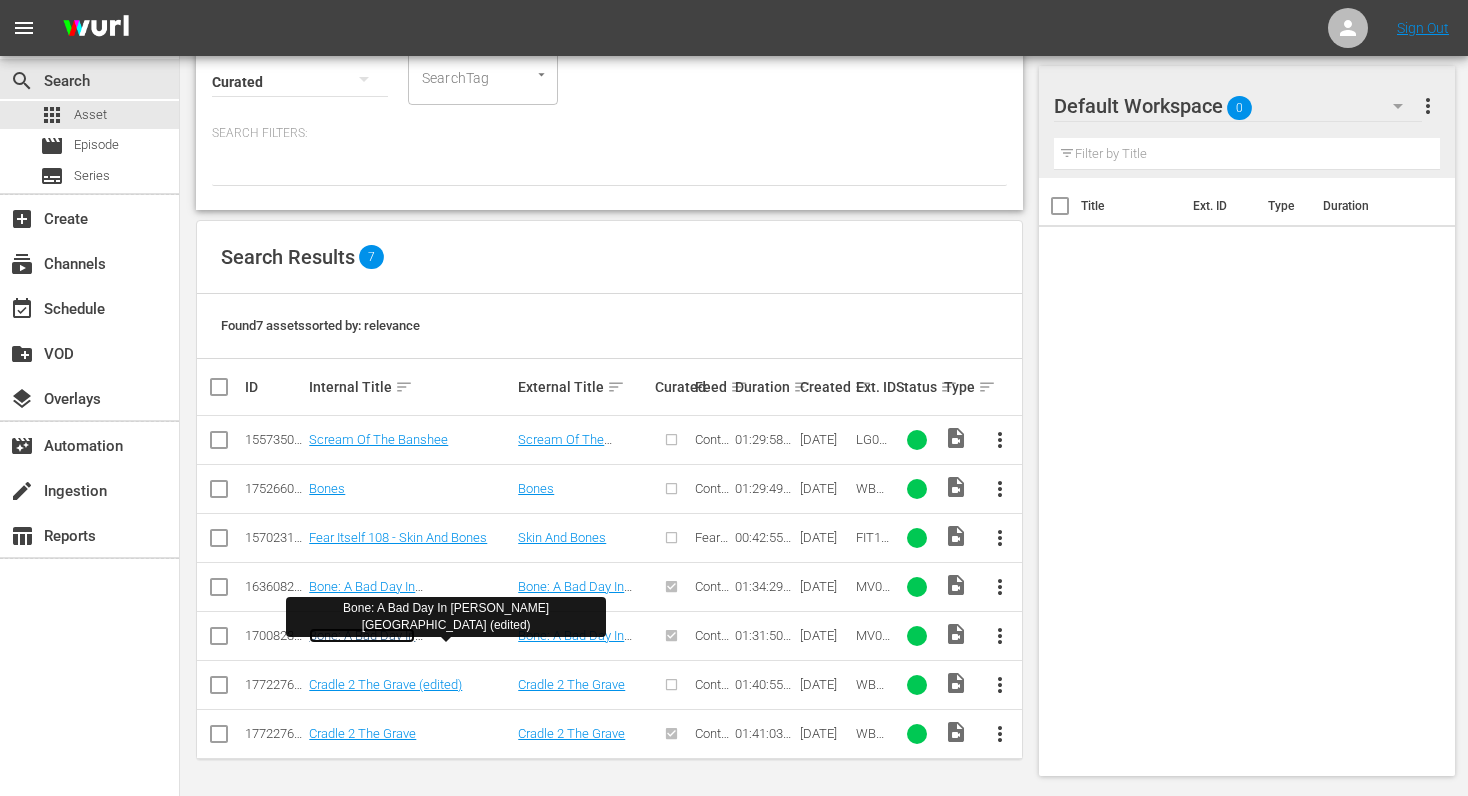 click on "Bone: A Bad Day In [PERSON_NAME][GEOGRAPHIC_DATA] (edited)" at bounding box center (392, 650) 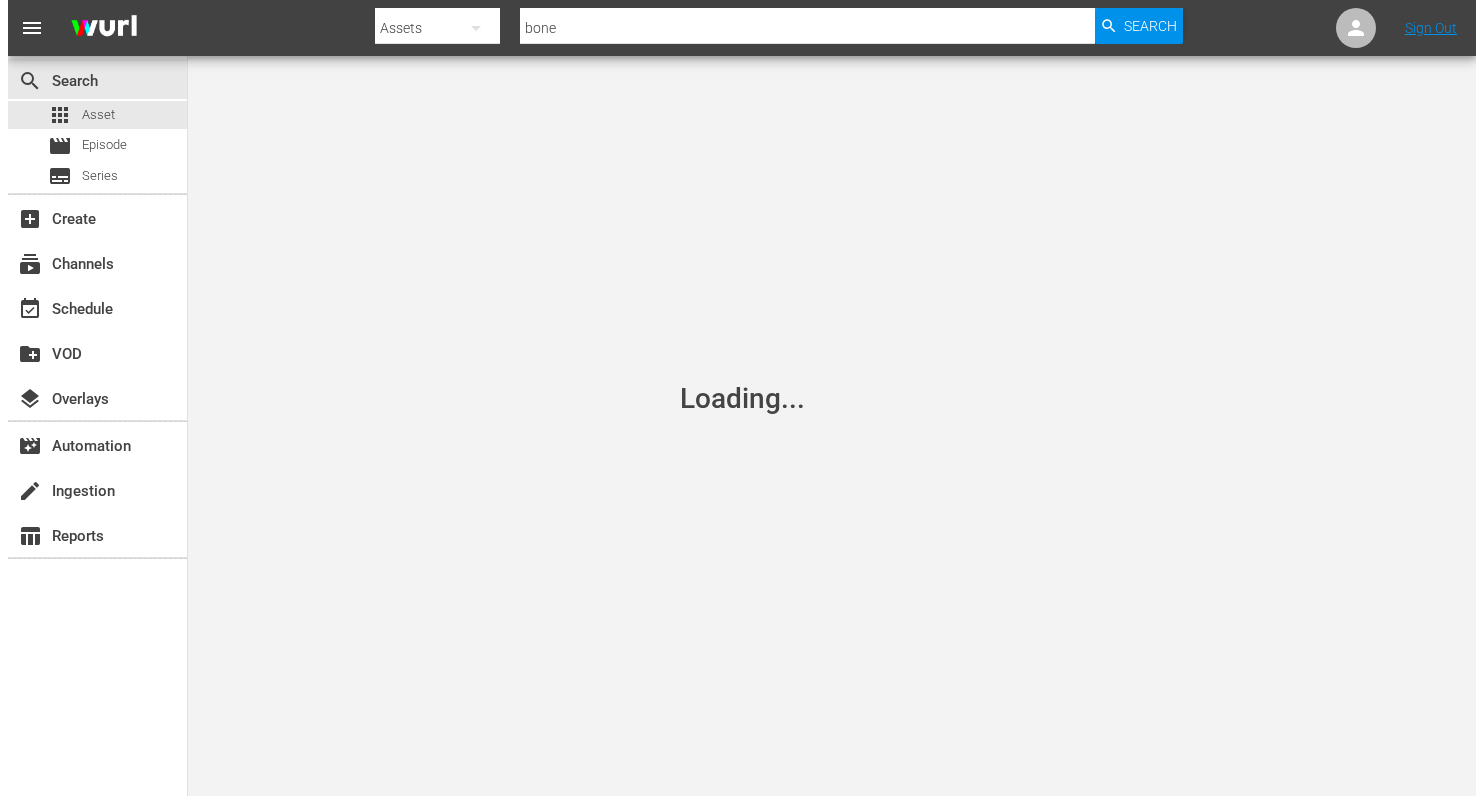 scroll, scrollTop: 0, scrollLeft: 0, axis: both 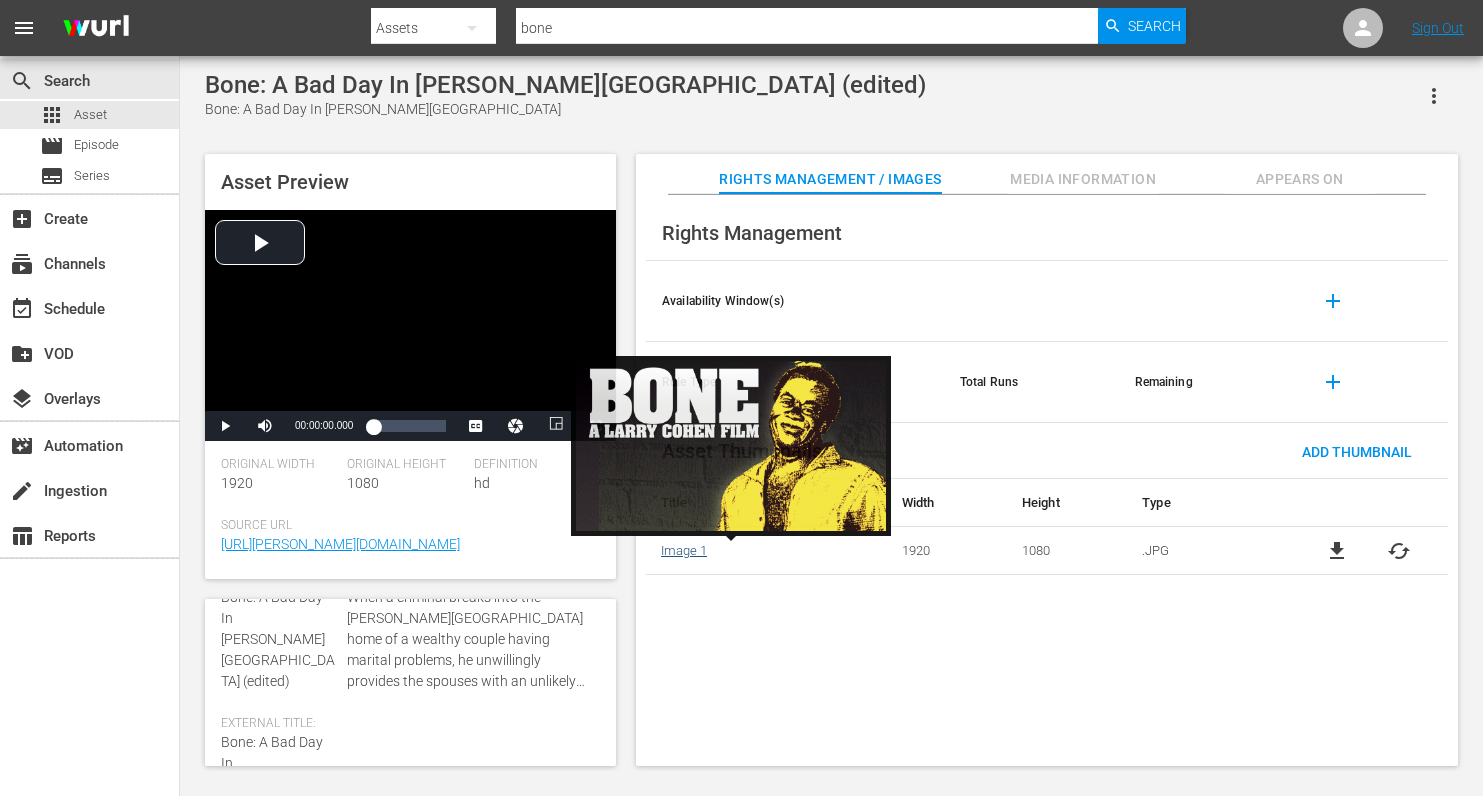 click on "Image 1" at bounding box center (684, 550) 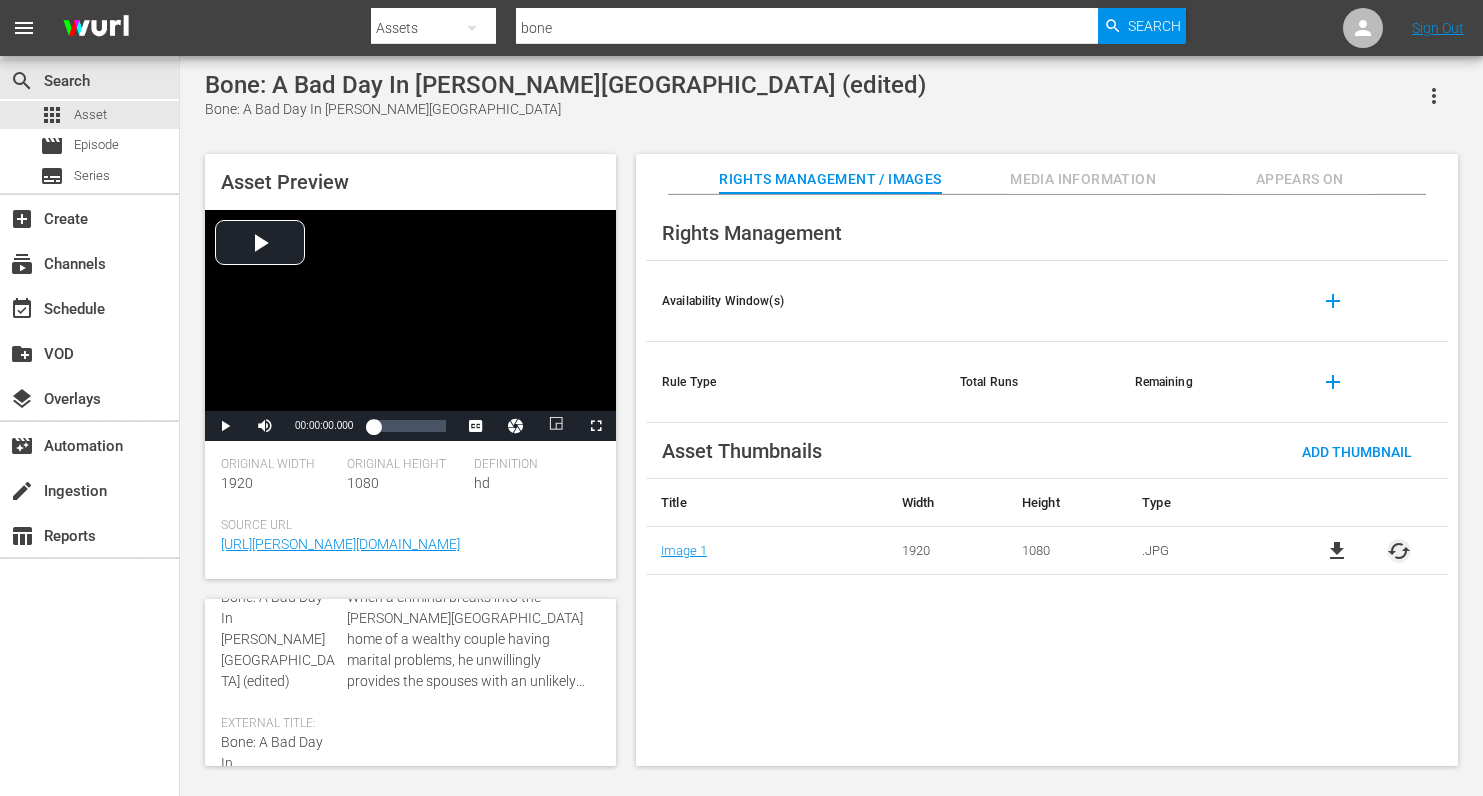 click on "cached" at bounding box center (1399, 551) 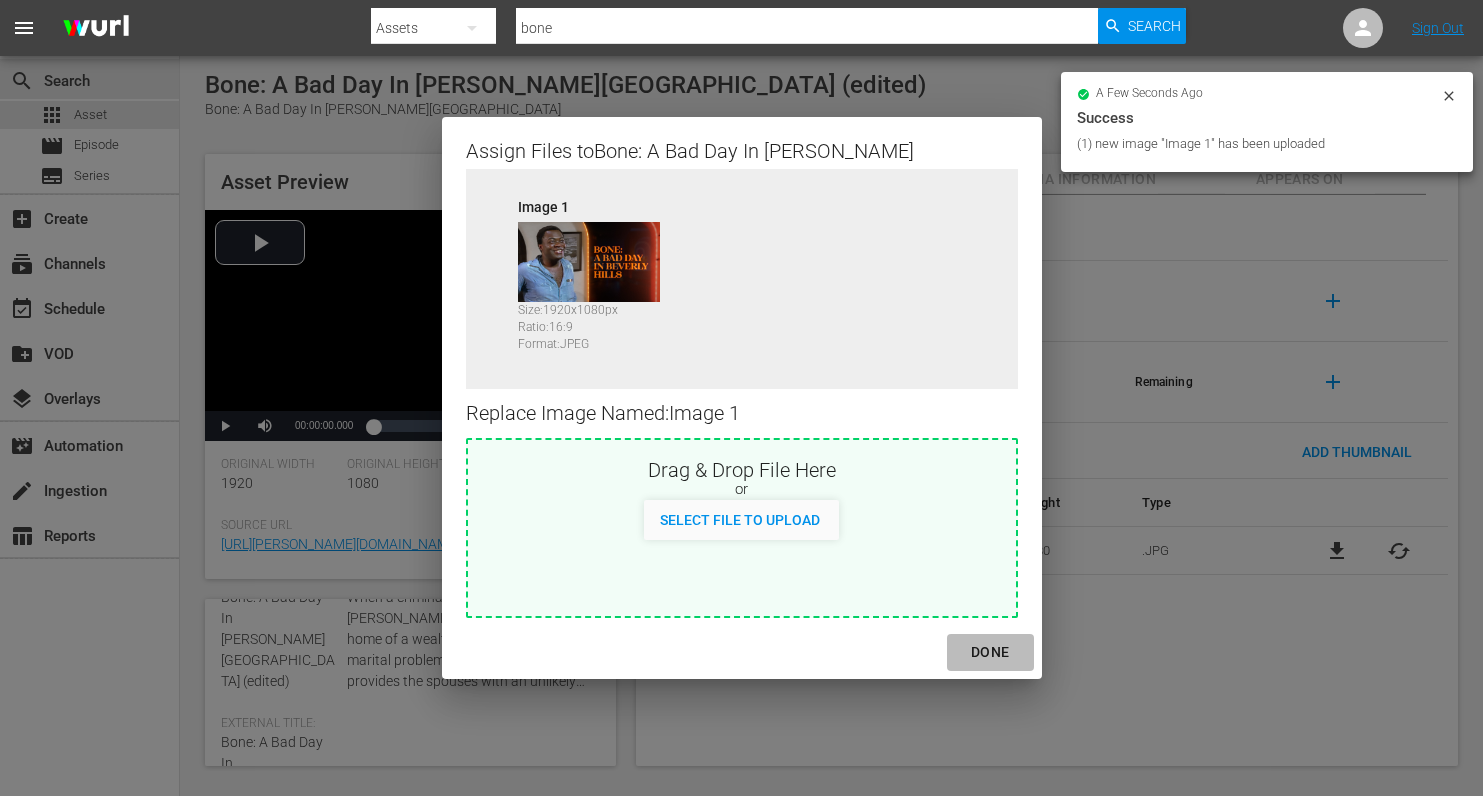 click on "DONE" at bounding box center (990, 652) 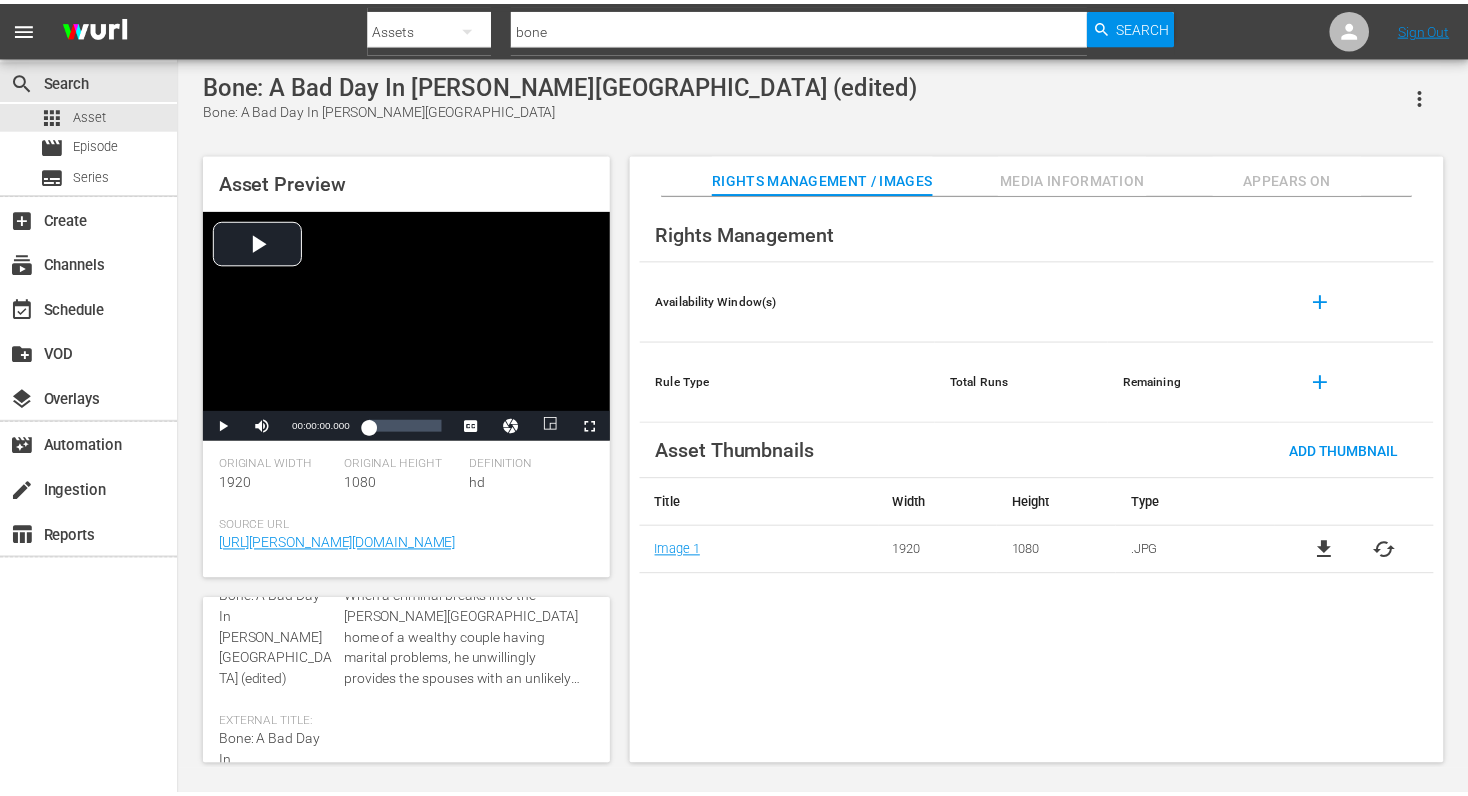 scroll, scrollTop: 2, scrollLeft: 0, axis: vertical 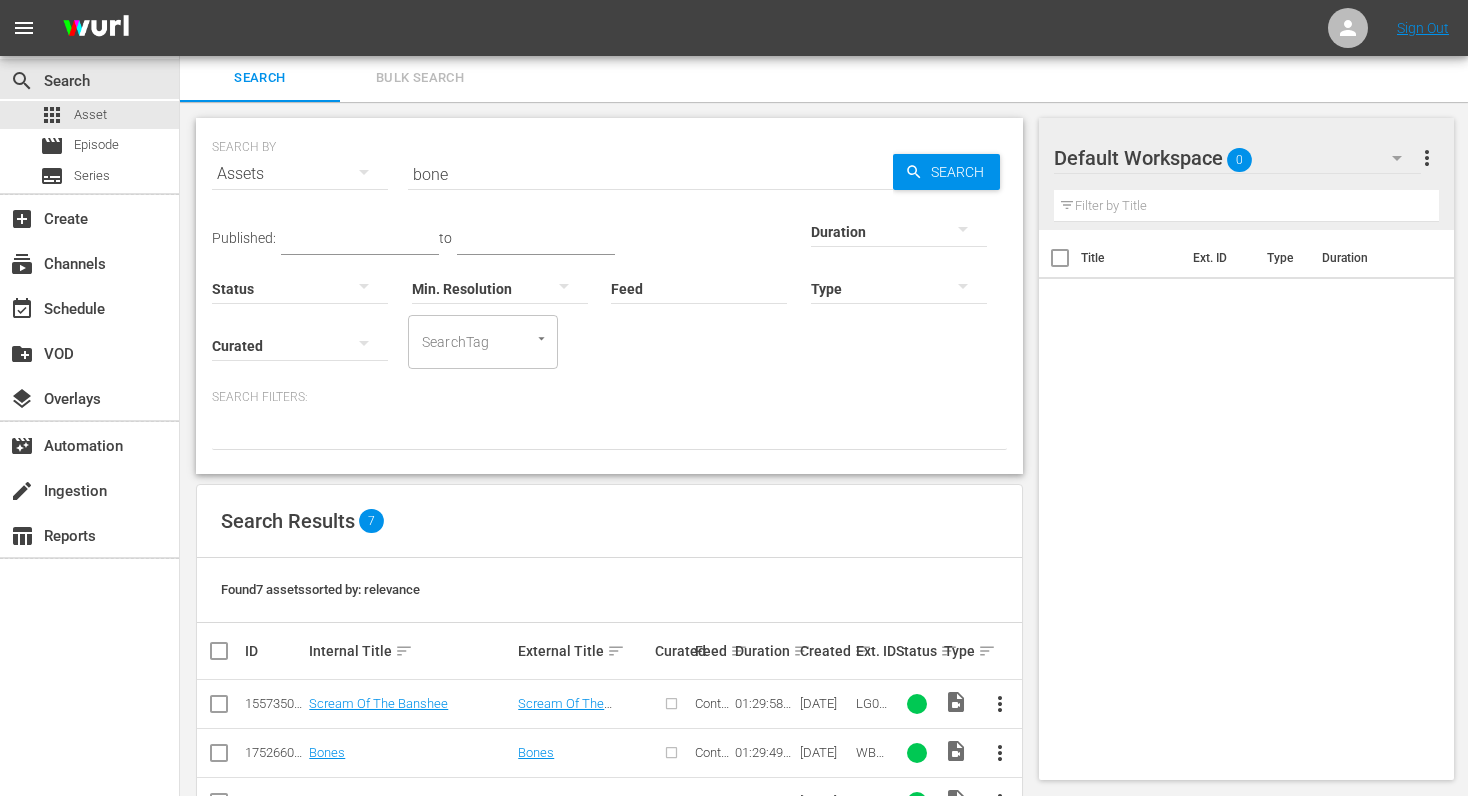drag, startPoint x: 491, startPoint y: 182, endPoint x: 502, endPoint y: 176, distance: 12.529964 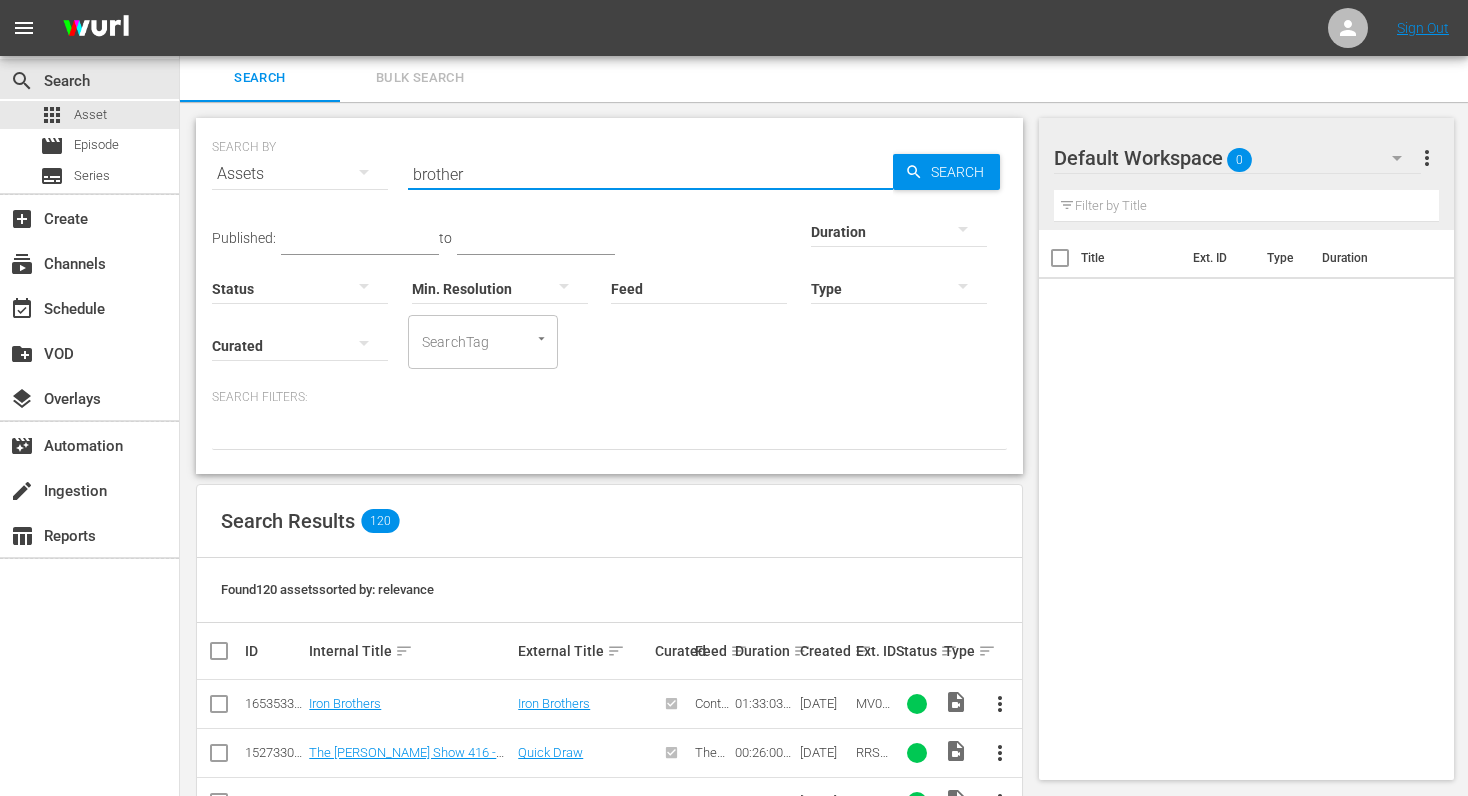type on "brother from another planet" 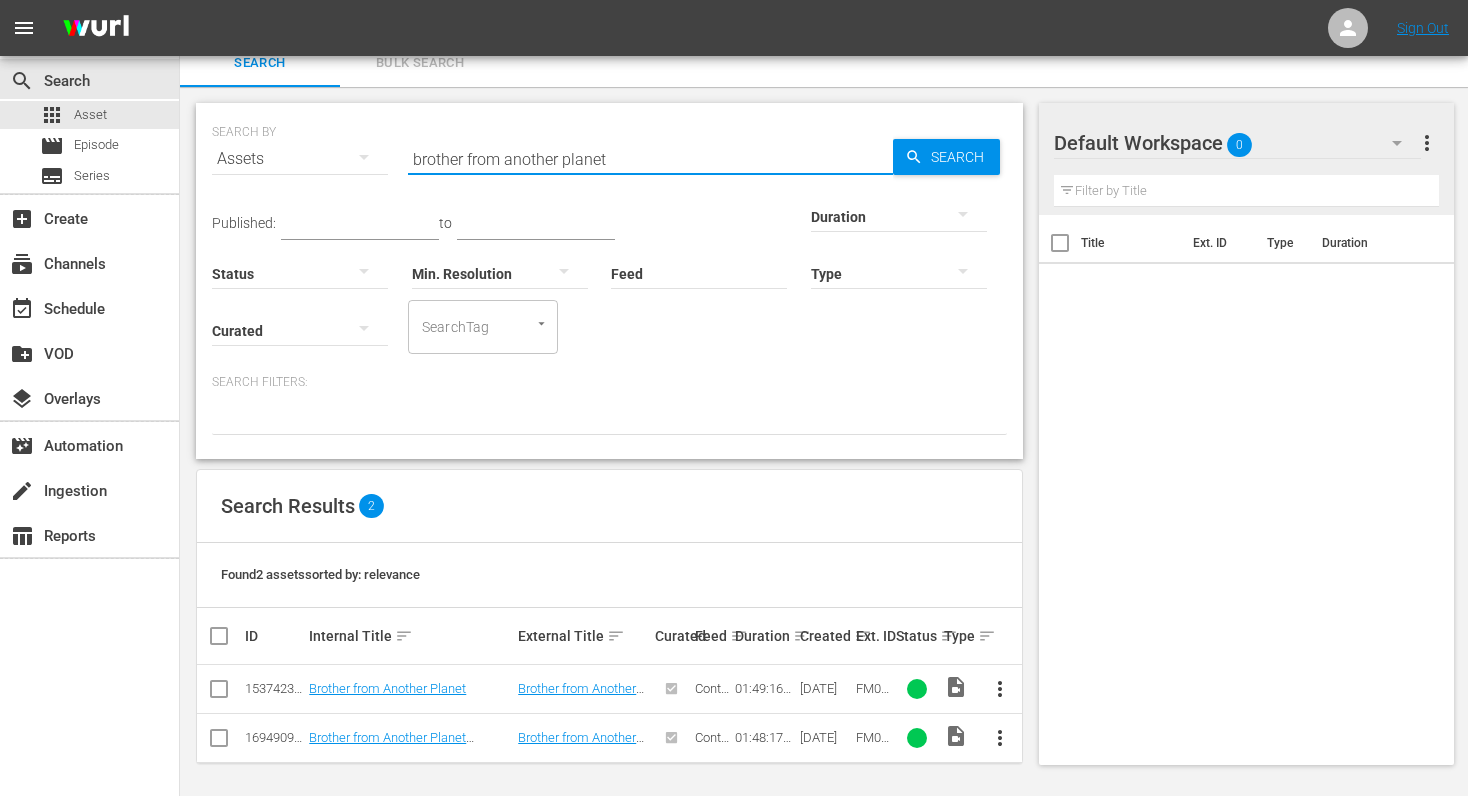 scroll, scrollTop: 21, scrollLeft: 0, axis: vertical 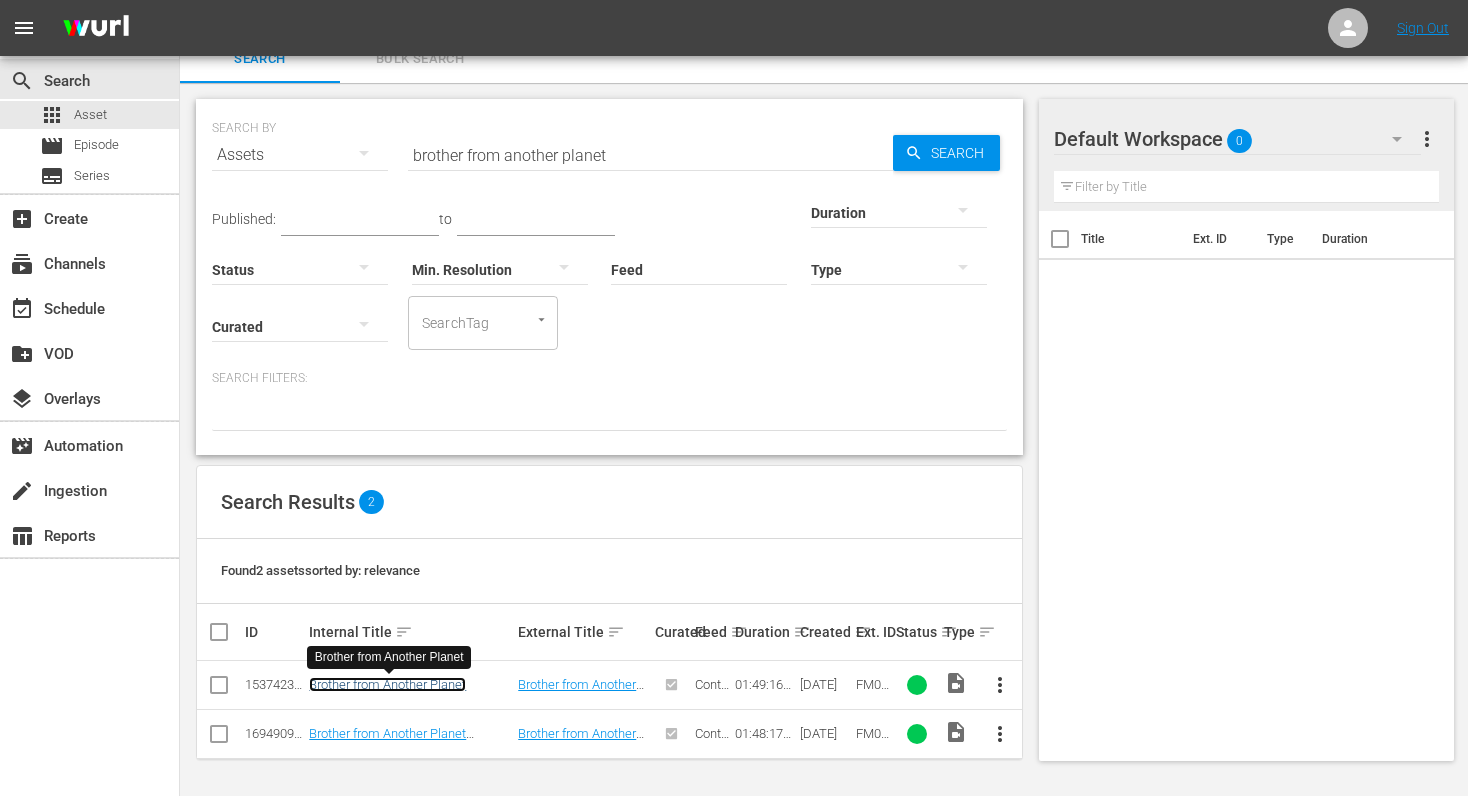 click on "Brother from Another Planet" at bounding box center (387, 684) 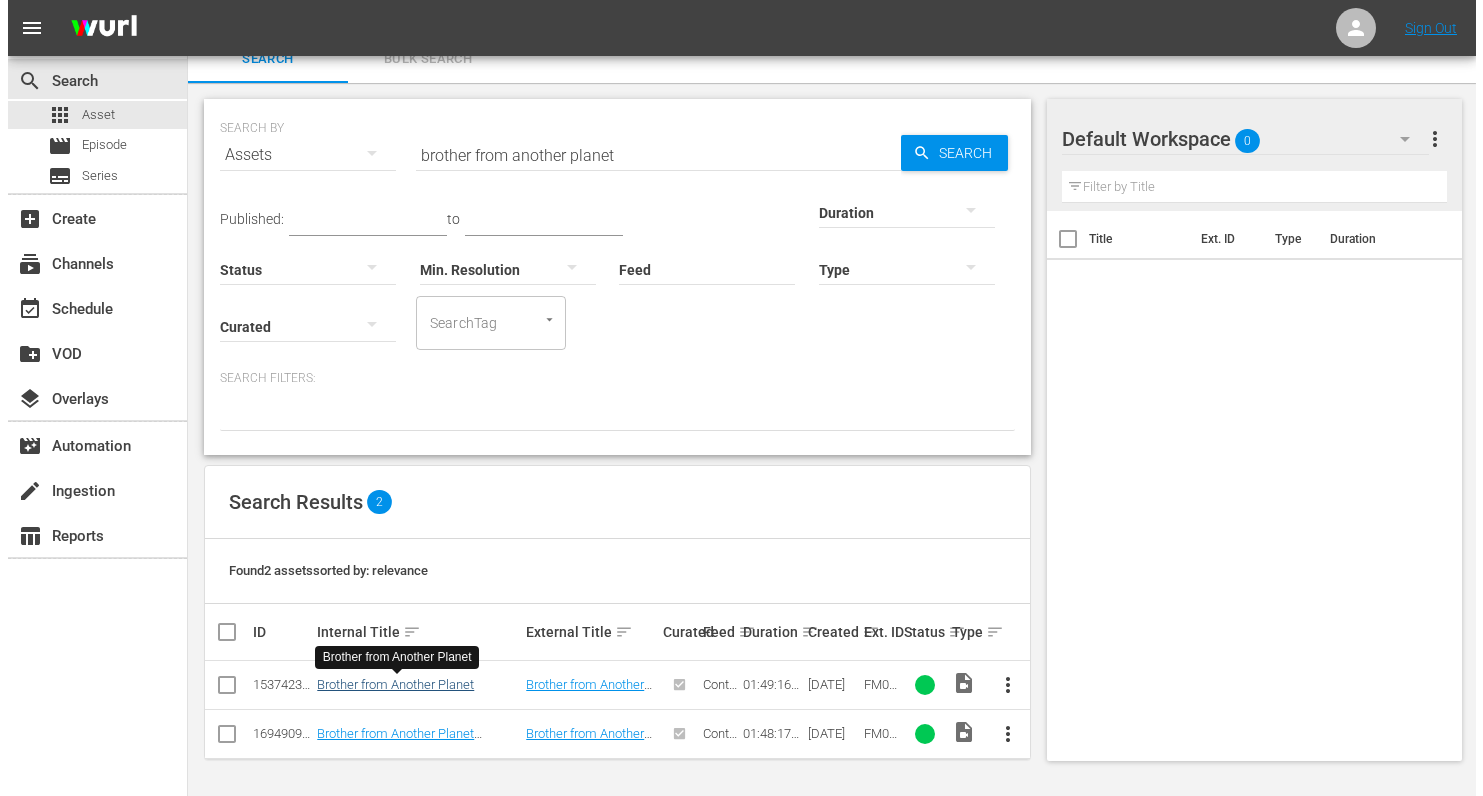 scroll, scrollTop: 0, scrollLeft: 0, axis: both 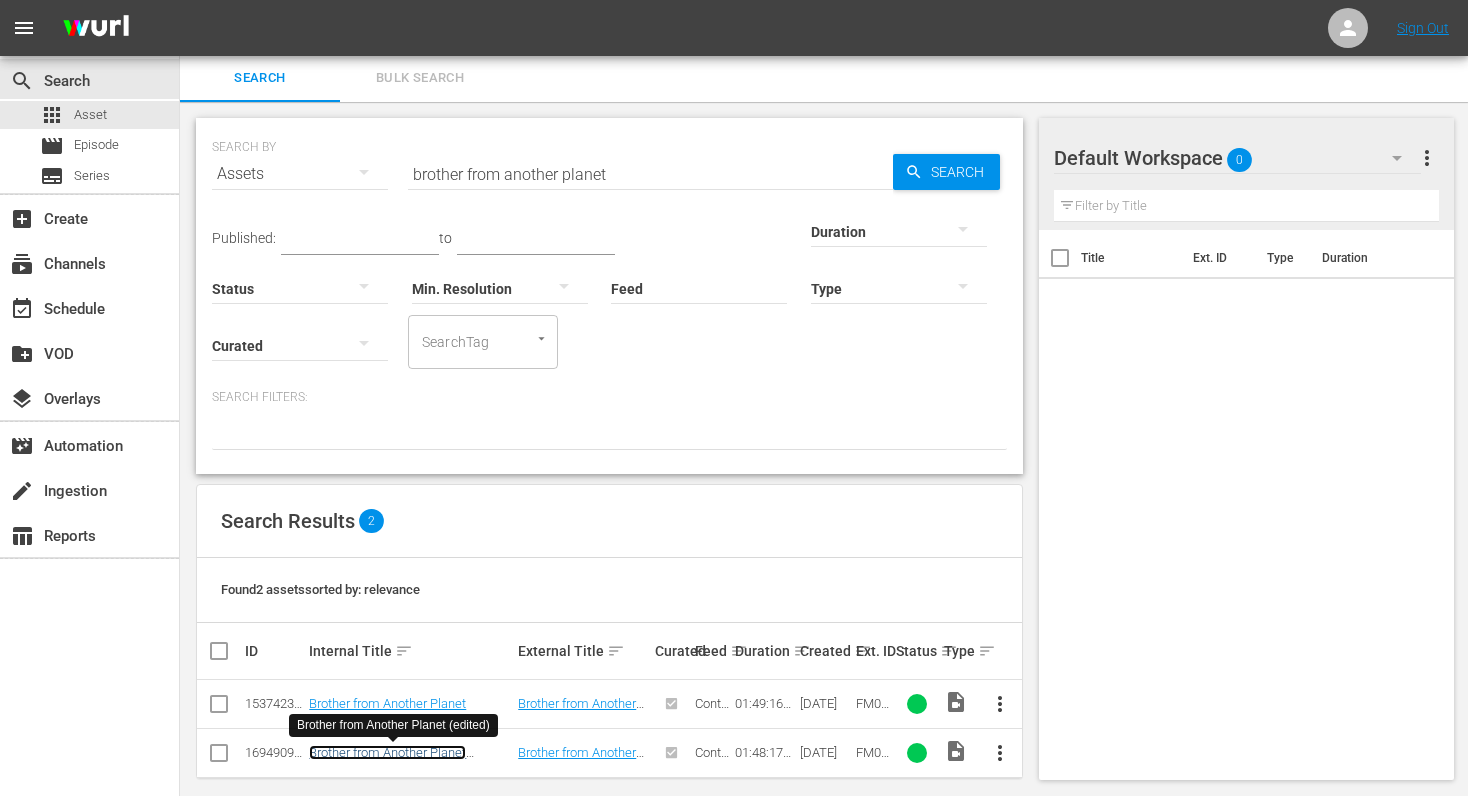 click on "Brother from Another Planet (edited)" at bounding box center (387, 760) 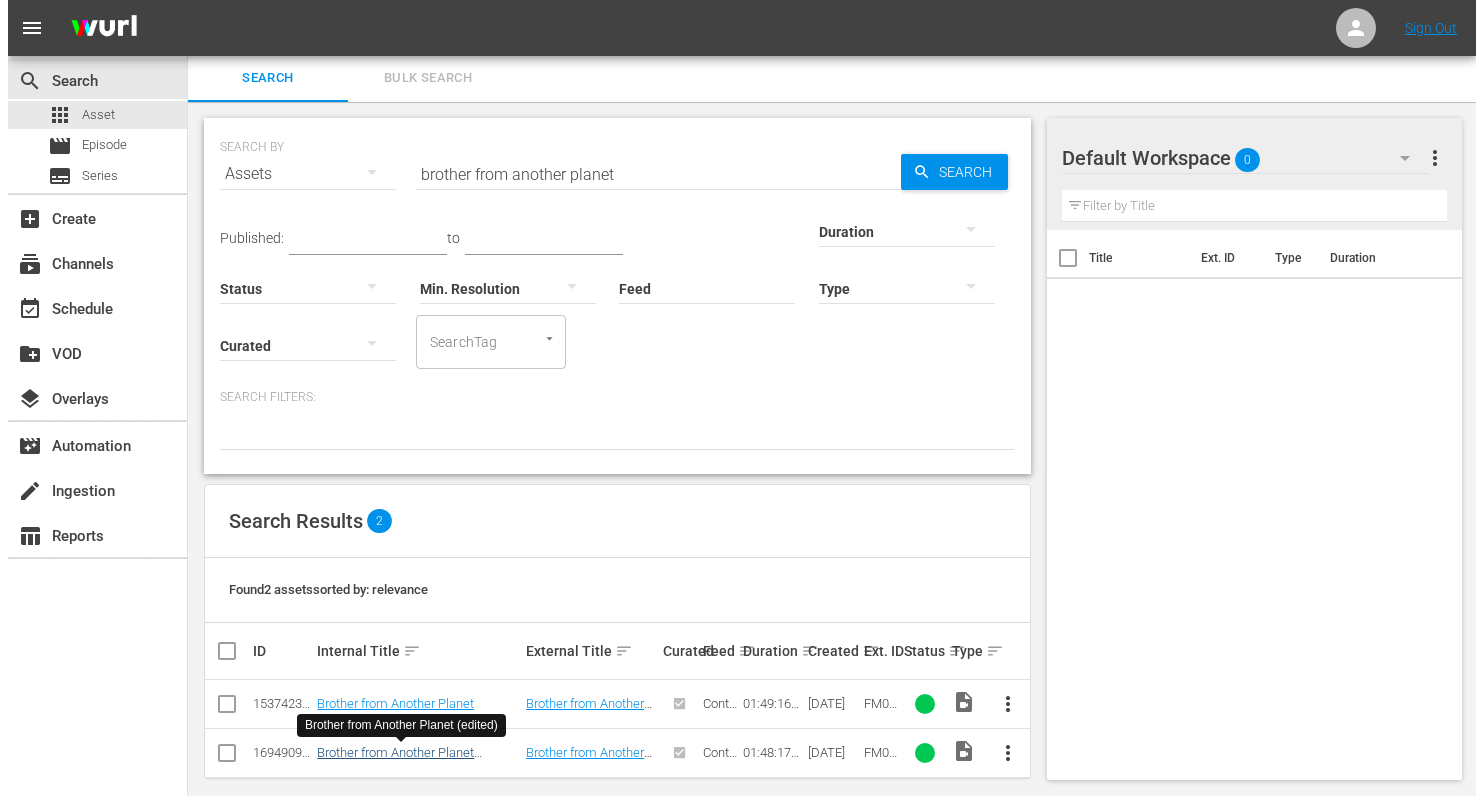 scroll, scrollTop: 0, scrollLeft: 0, axis: both 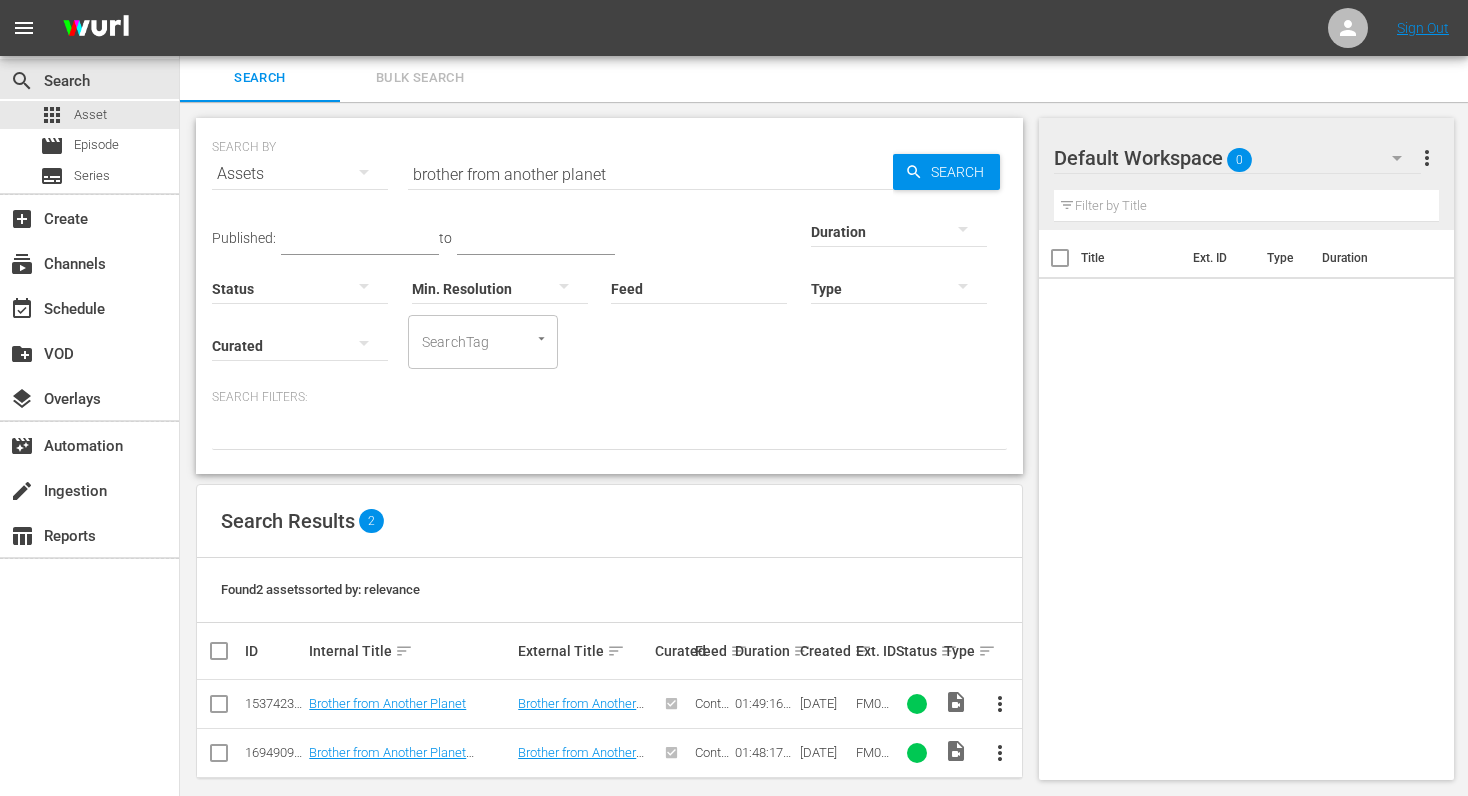 click on "brother from another planet" at bounding box center [650, 174] 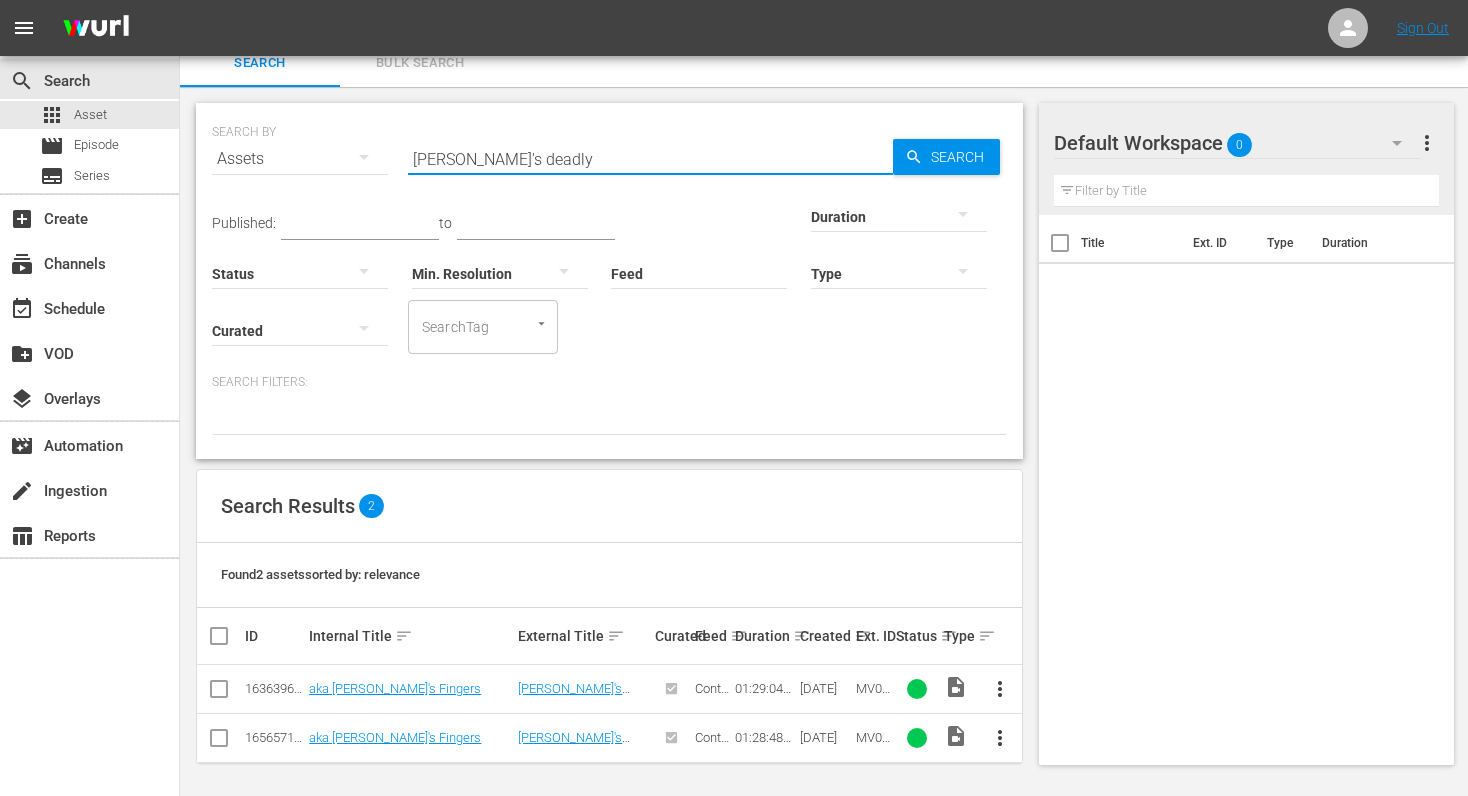 scroll, scrollTop: 21, scrollLeft: 0, axis: vertical 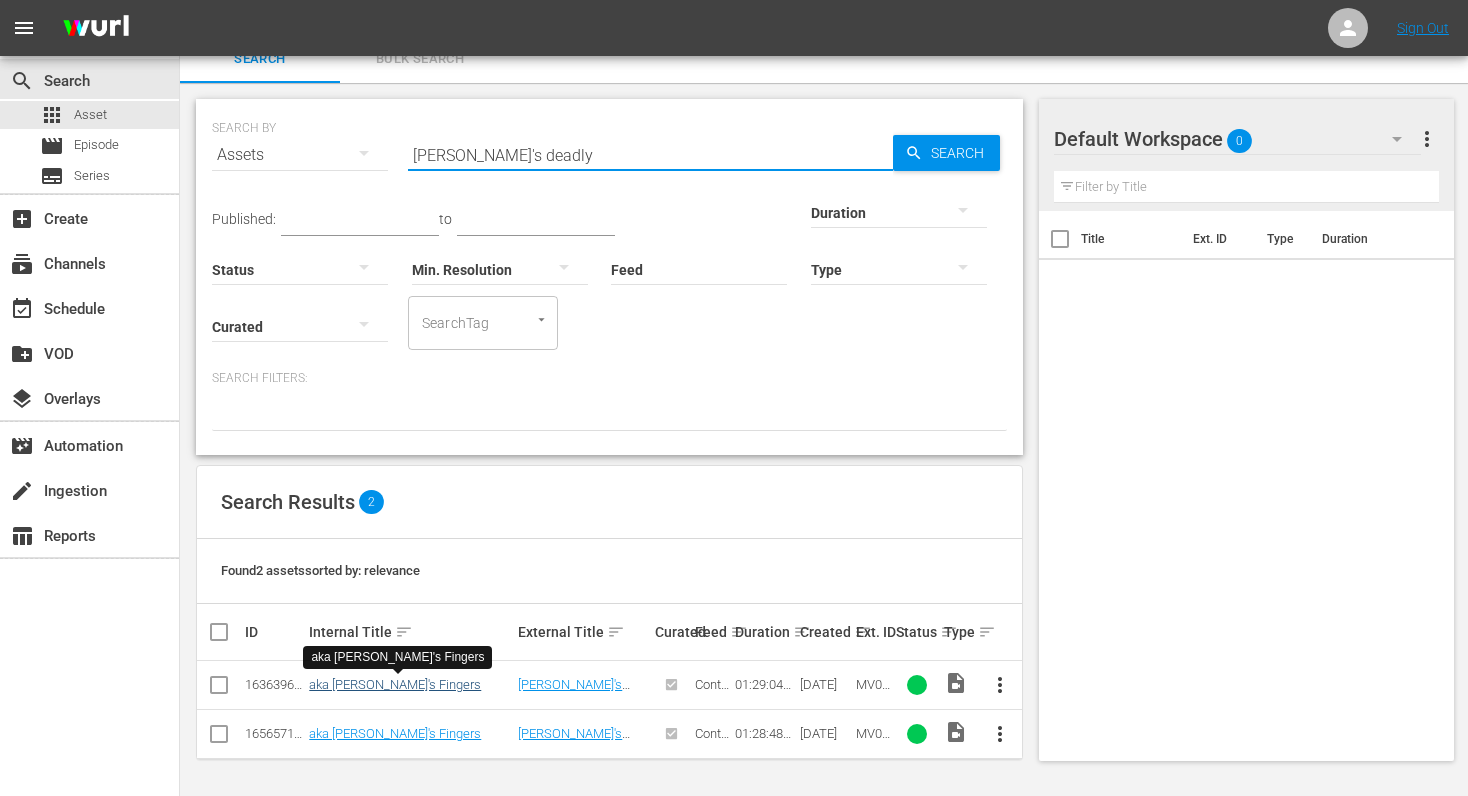 type on "[PERSON_NAME]'s deadly" 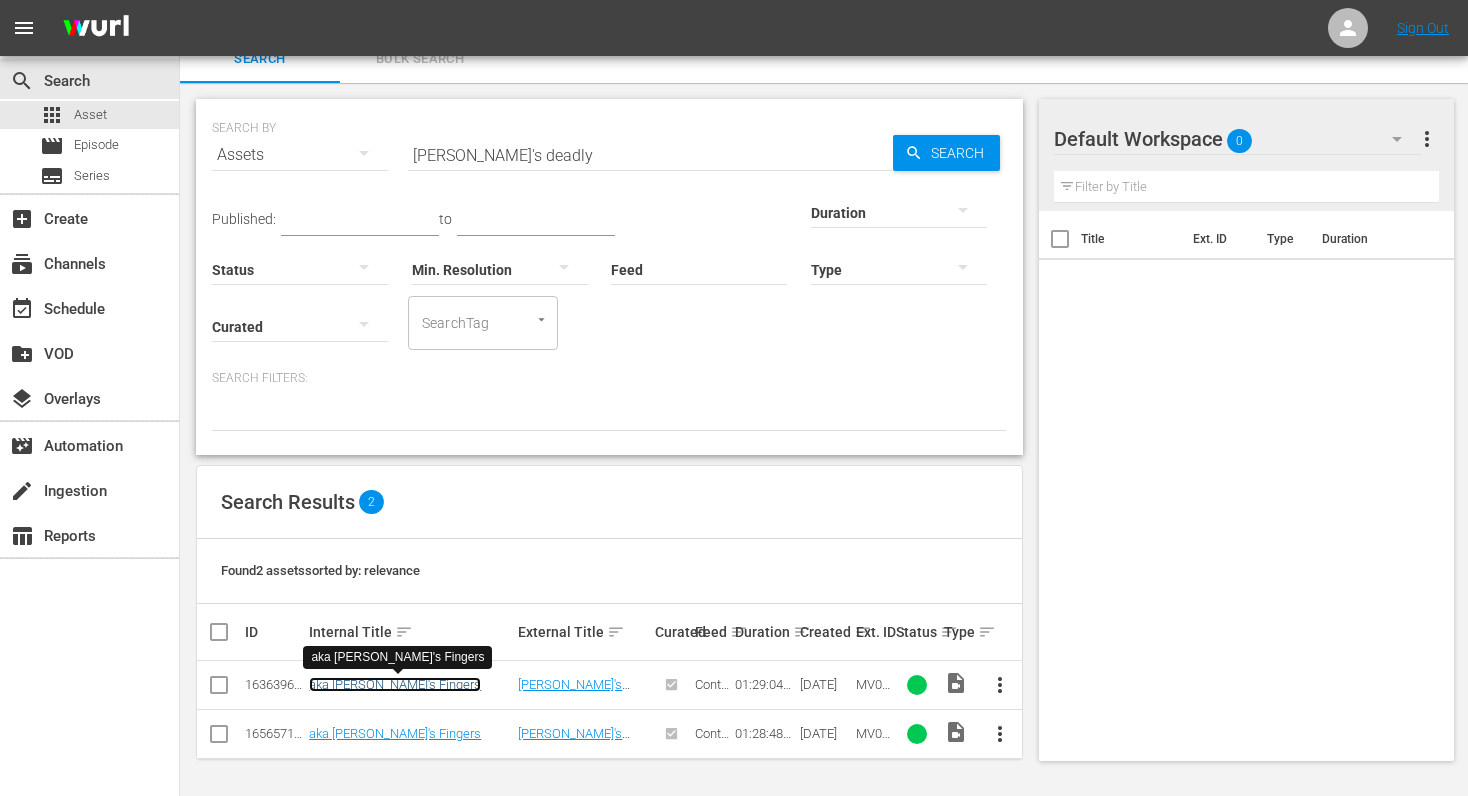 click on "aka [PERSON_NAME]'s Fingers" at bounding box center (395, 684) 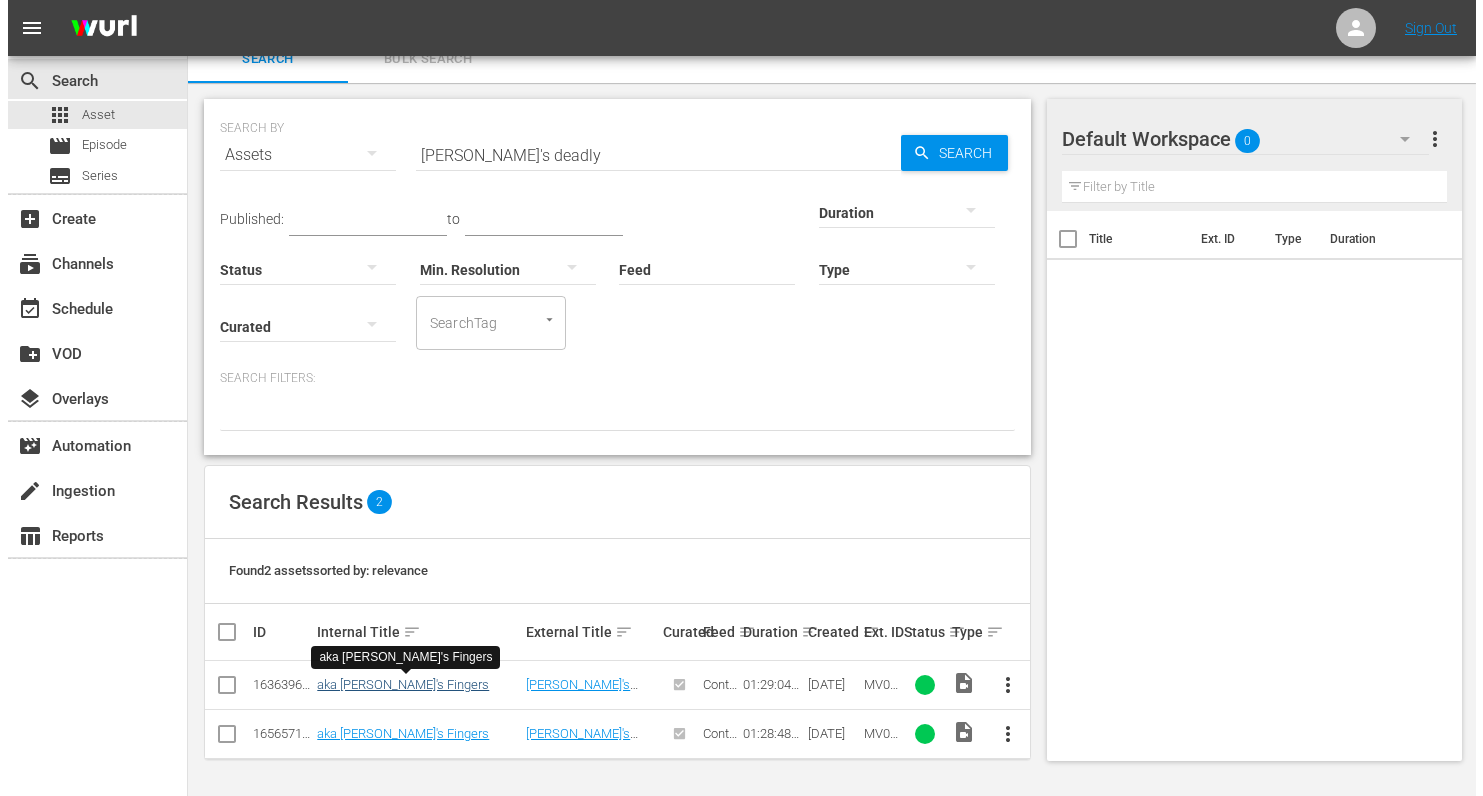 scroll, scrollTop: 0, scrollLeft: 0, axis: both 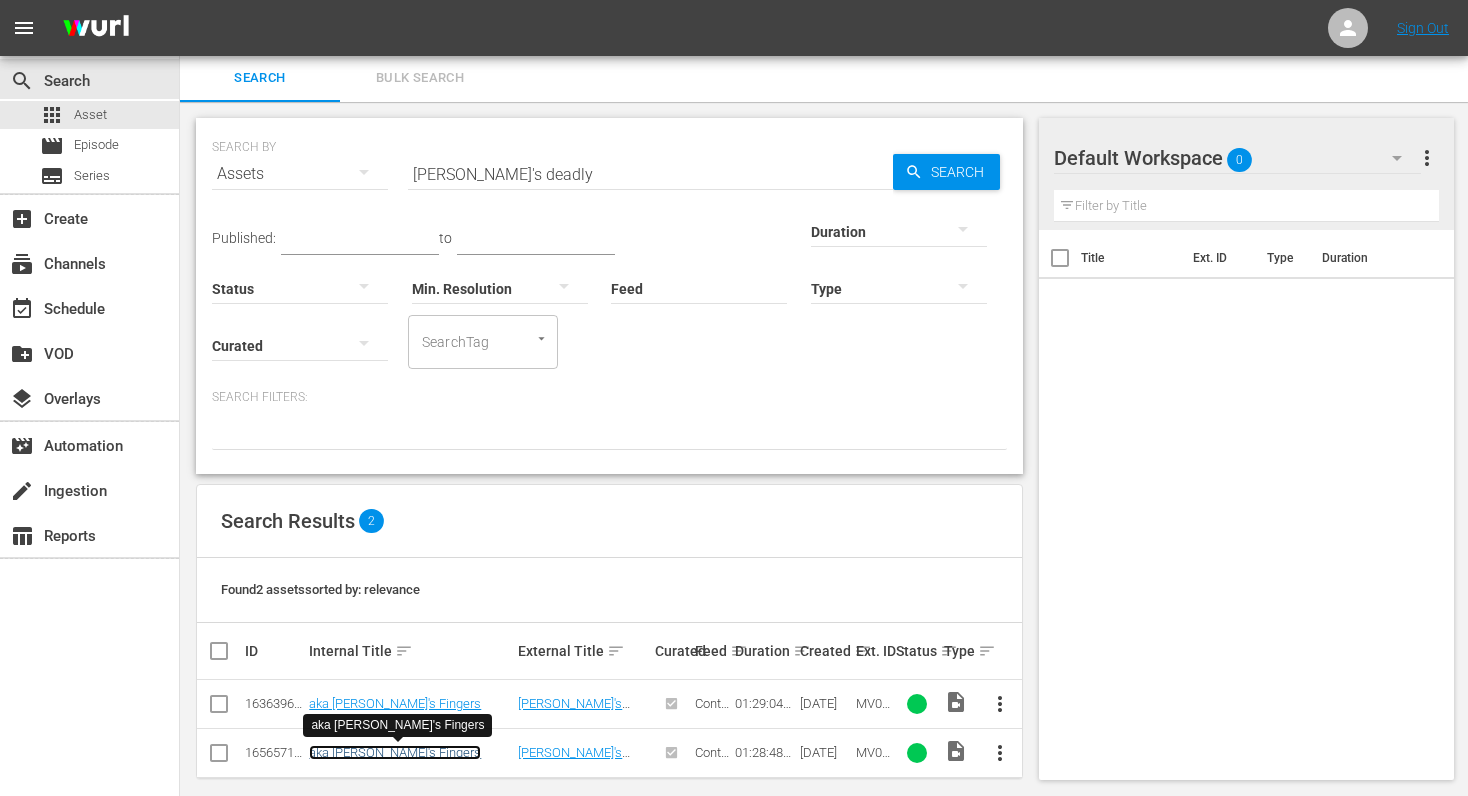 click on "aka [PERSON_NAME]'s Fingers" at bounding box center [395, 752] 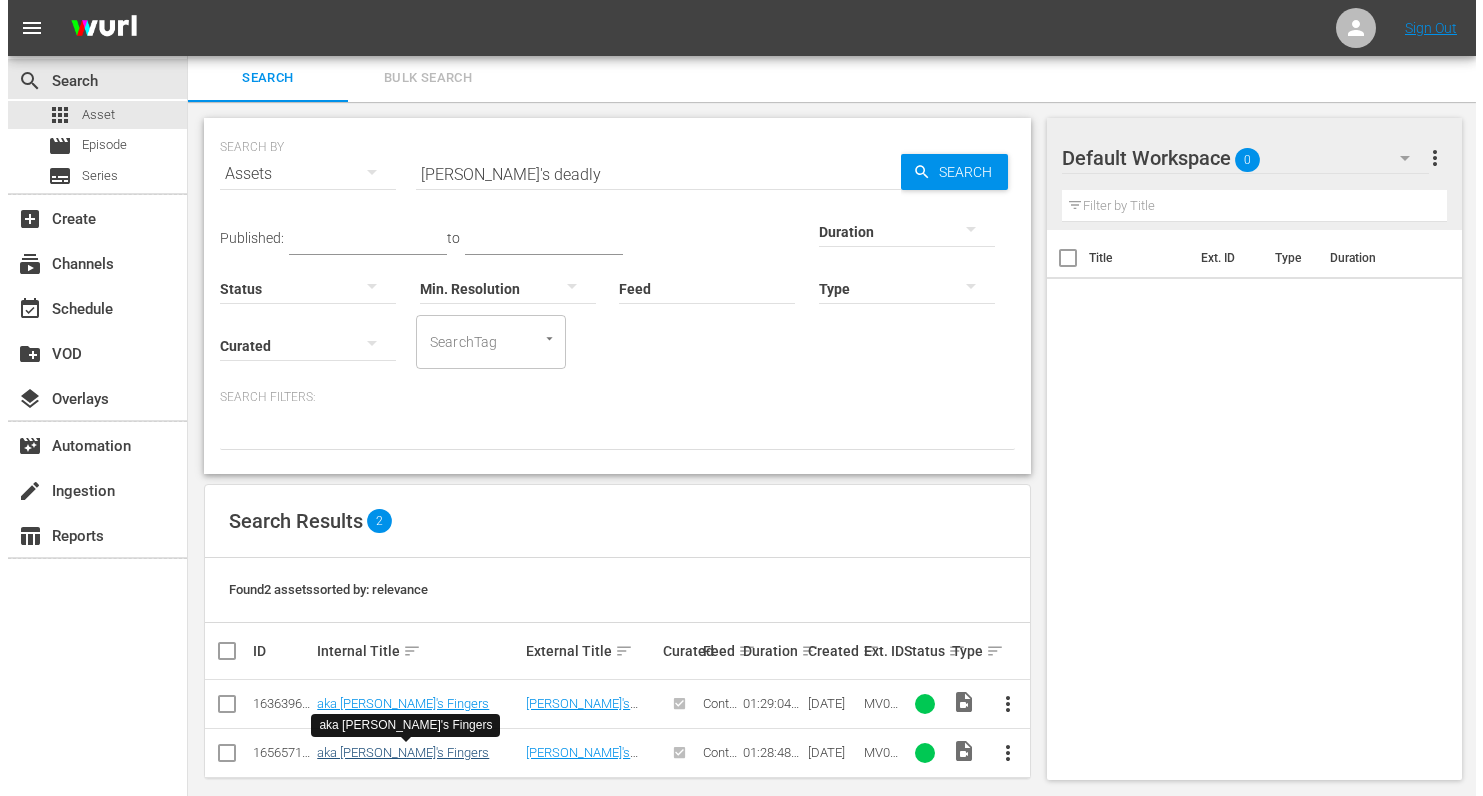 scroll, scrollTop: 0, scrollLeft: 0, axis: both 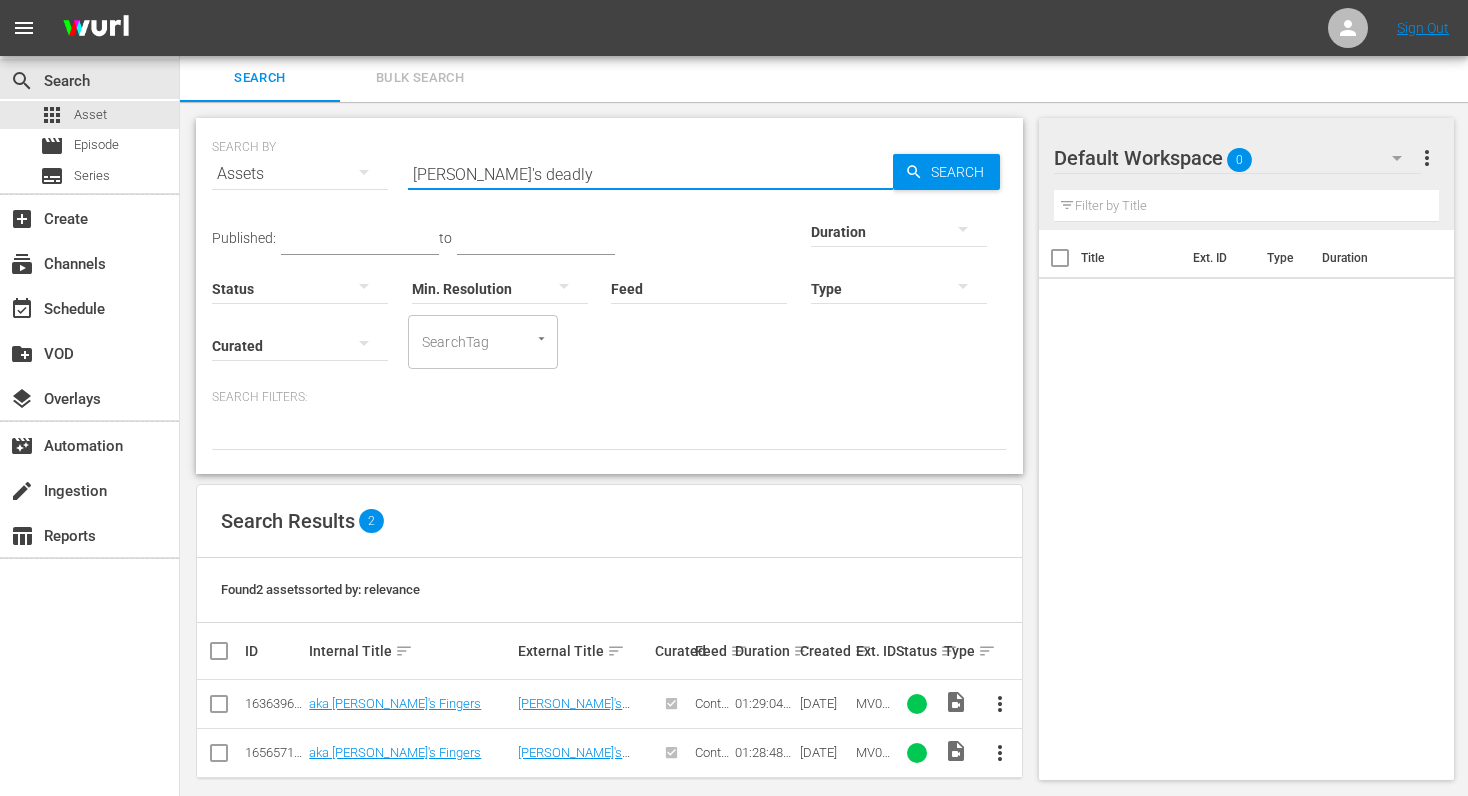 drag, startPoint x: 531, startPoint y: 178, endPoint x: 329, endPoint y: 165, distance: 202.41788 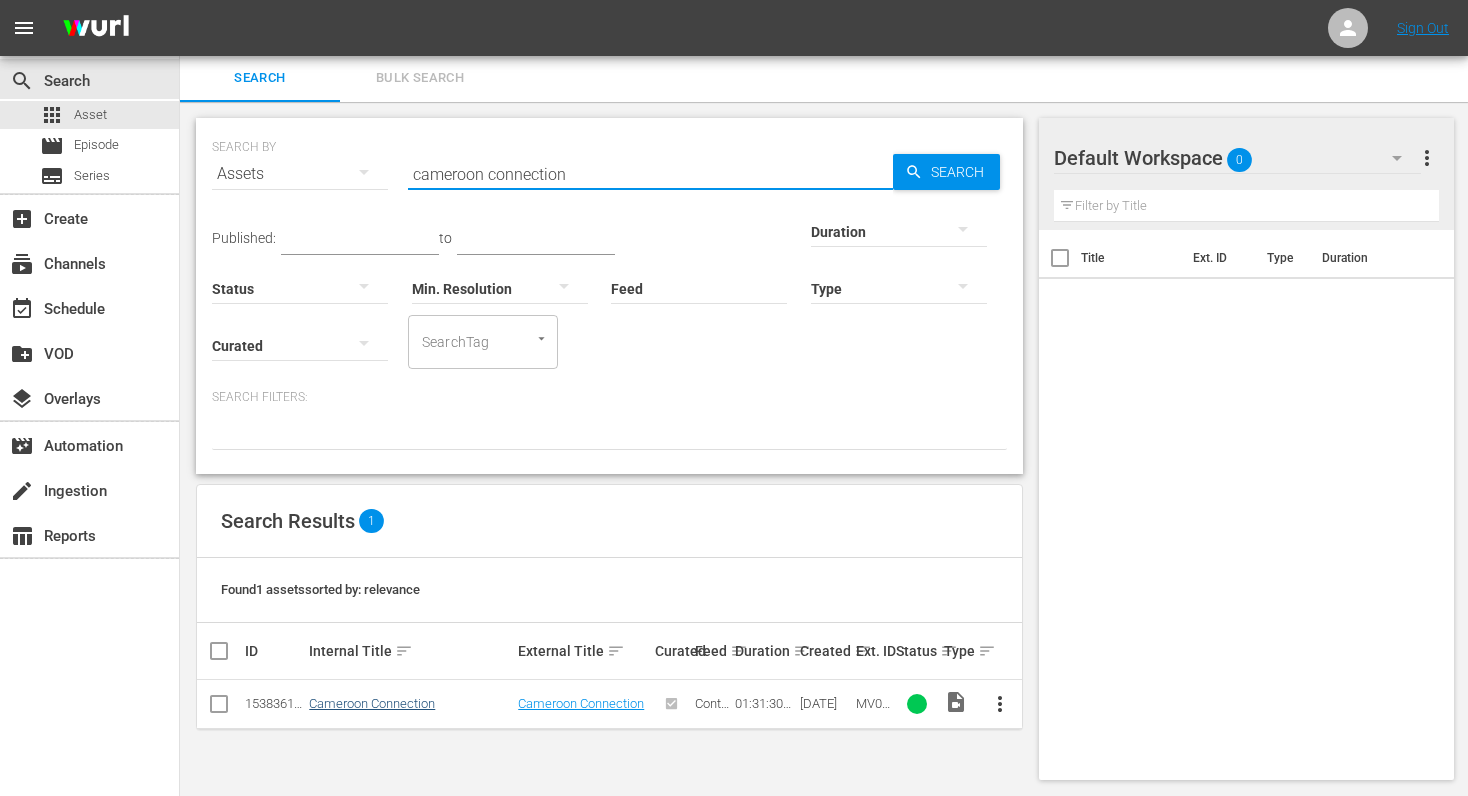 type on "cameroon connection" 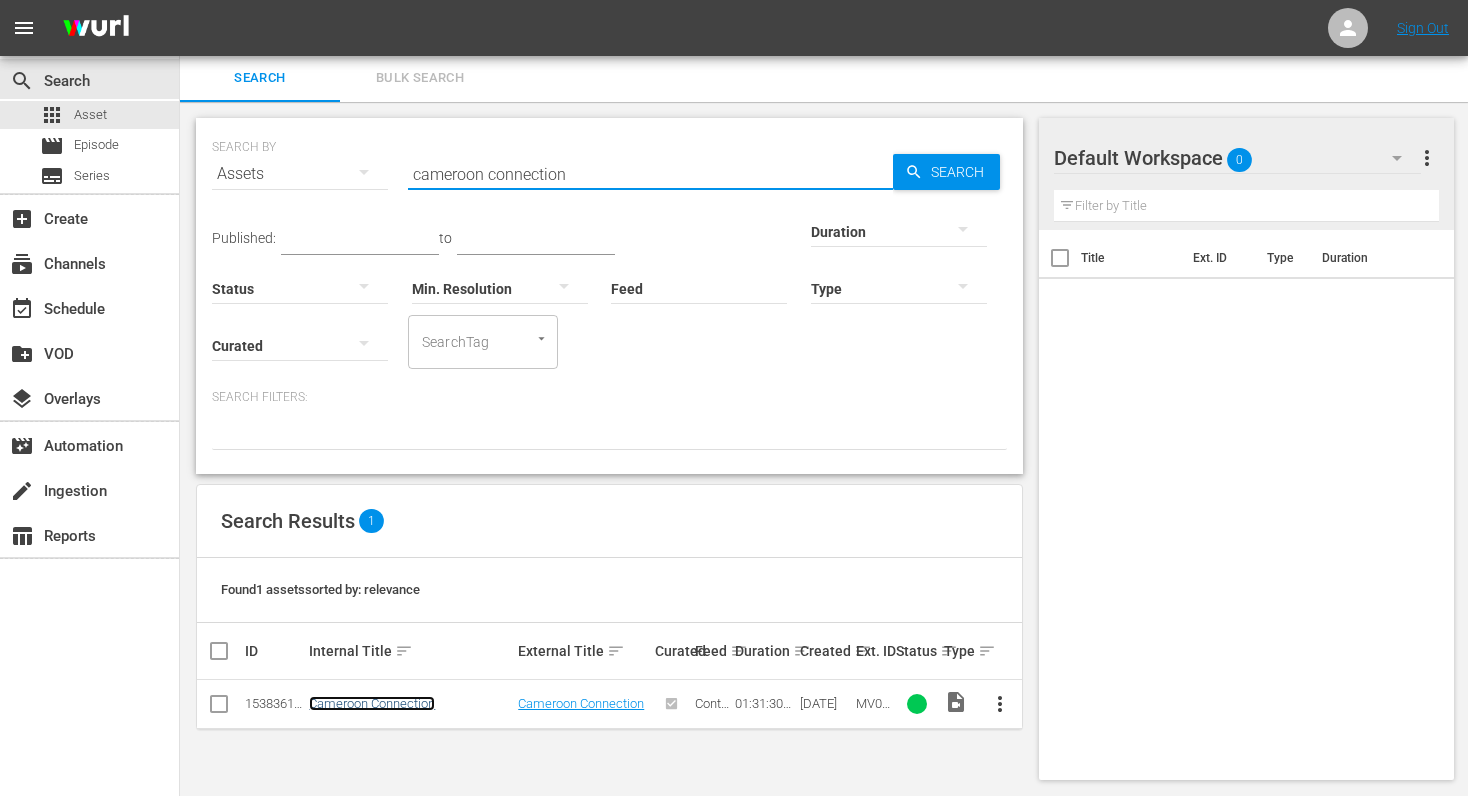 click on "Cameroon Connection" at bounding box center [372, 703] 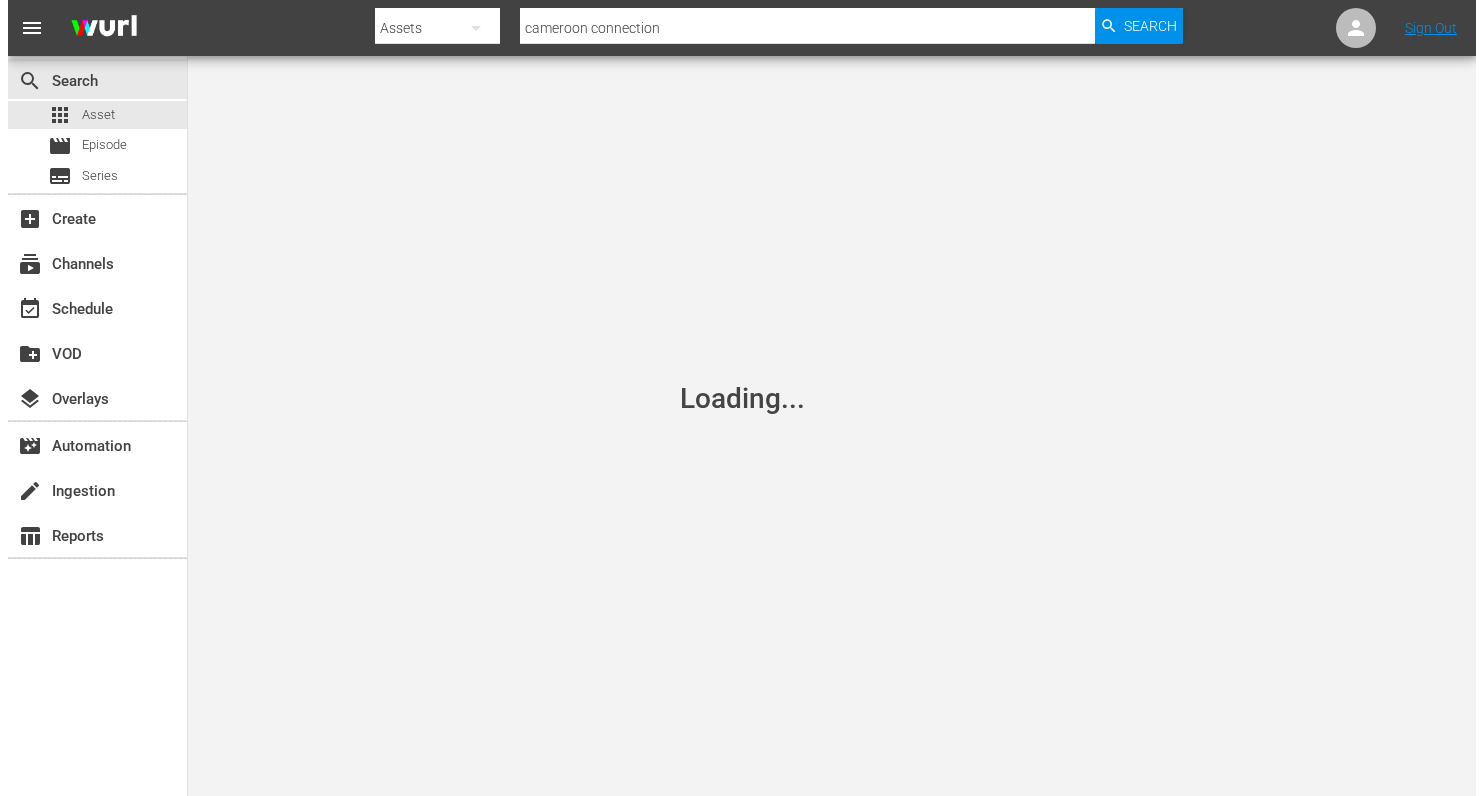scroll, scrollTop: 0, scrollLeft: 0, axis: both 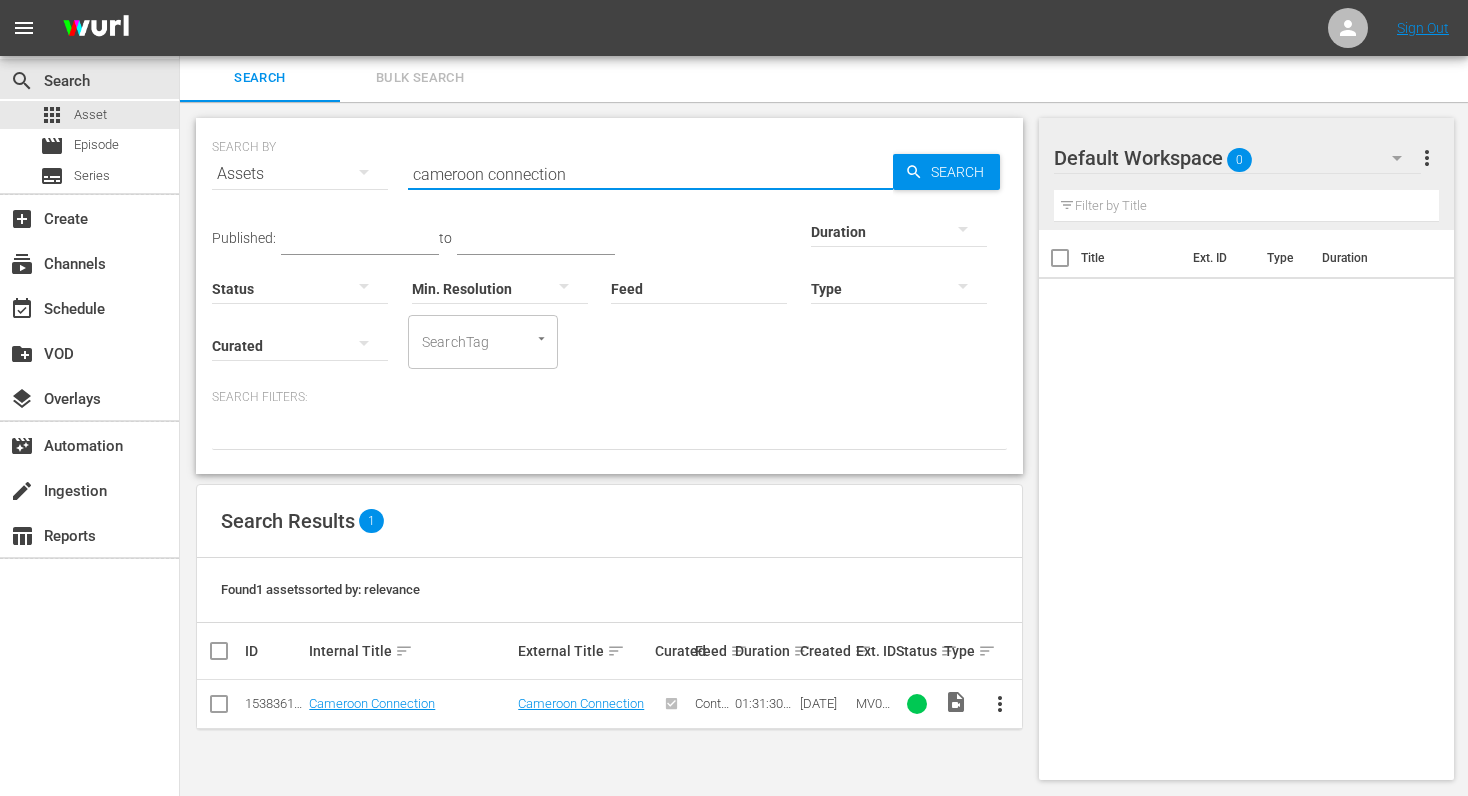 drag, startPoint x: 663, startPoint y: 181, endPoint x: 182, endPoint y: 170, distance: 481.12576 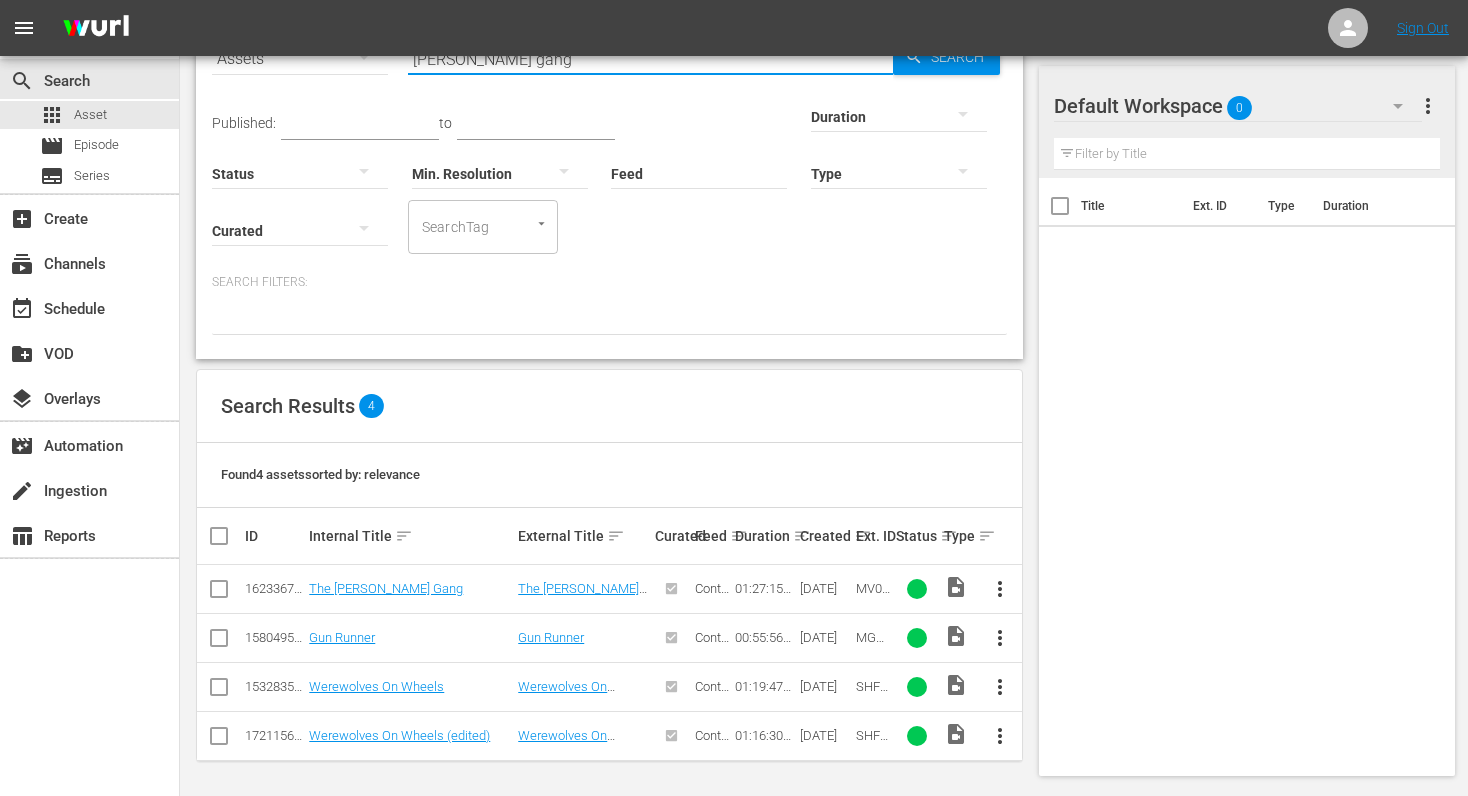 scroll, scrollTop: 119, scrollLeft: 0, axis: vertical 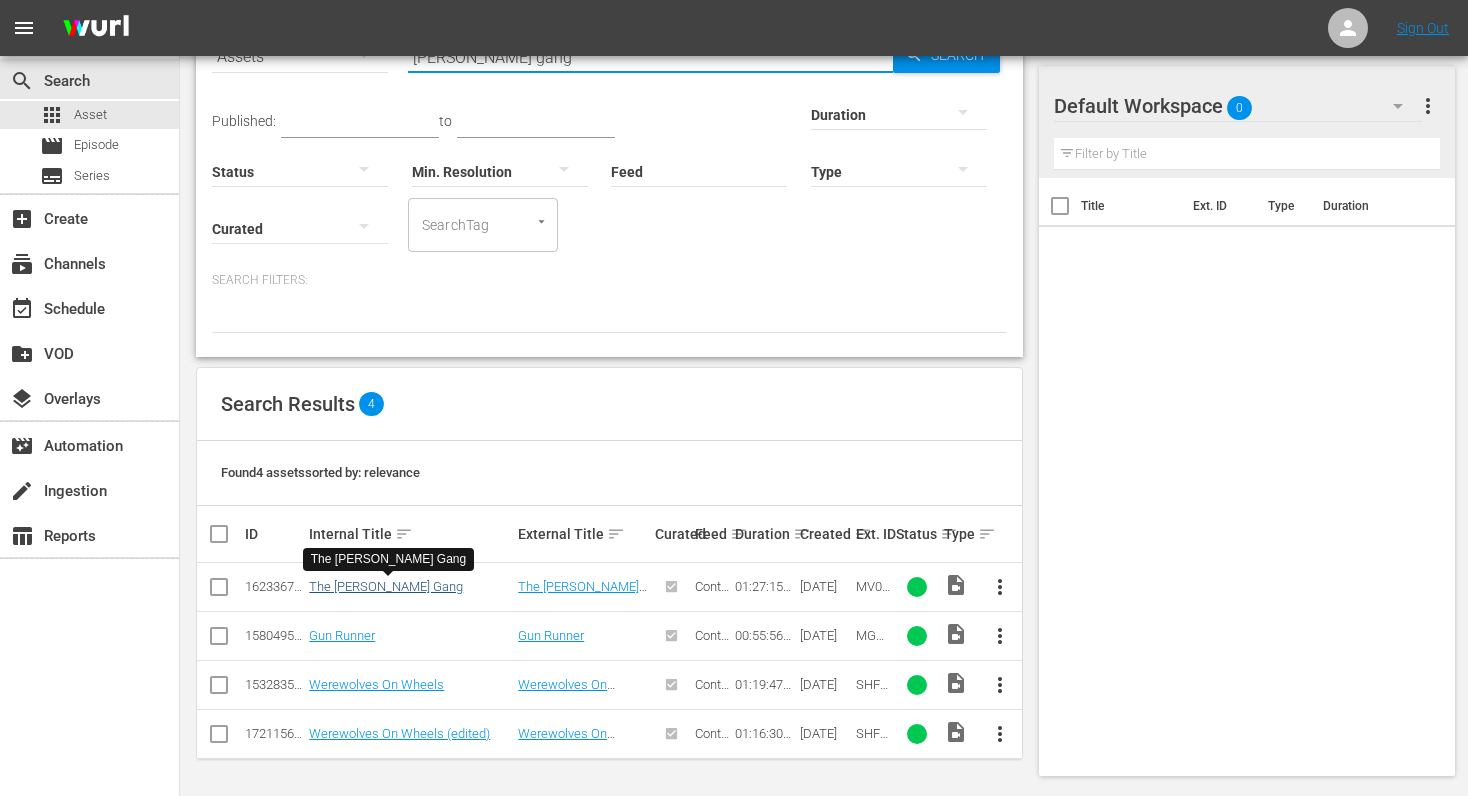 type on "[PERSON_NAME] gang" 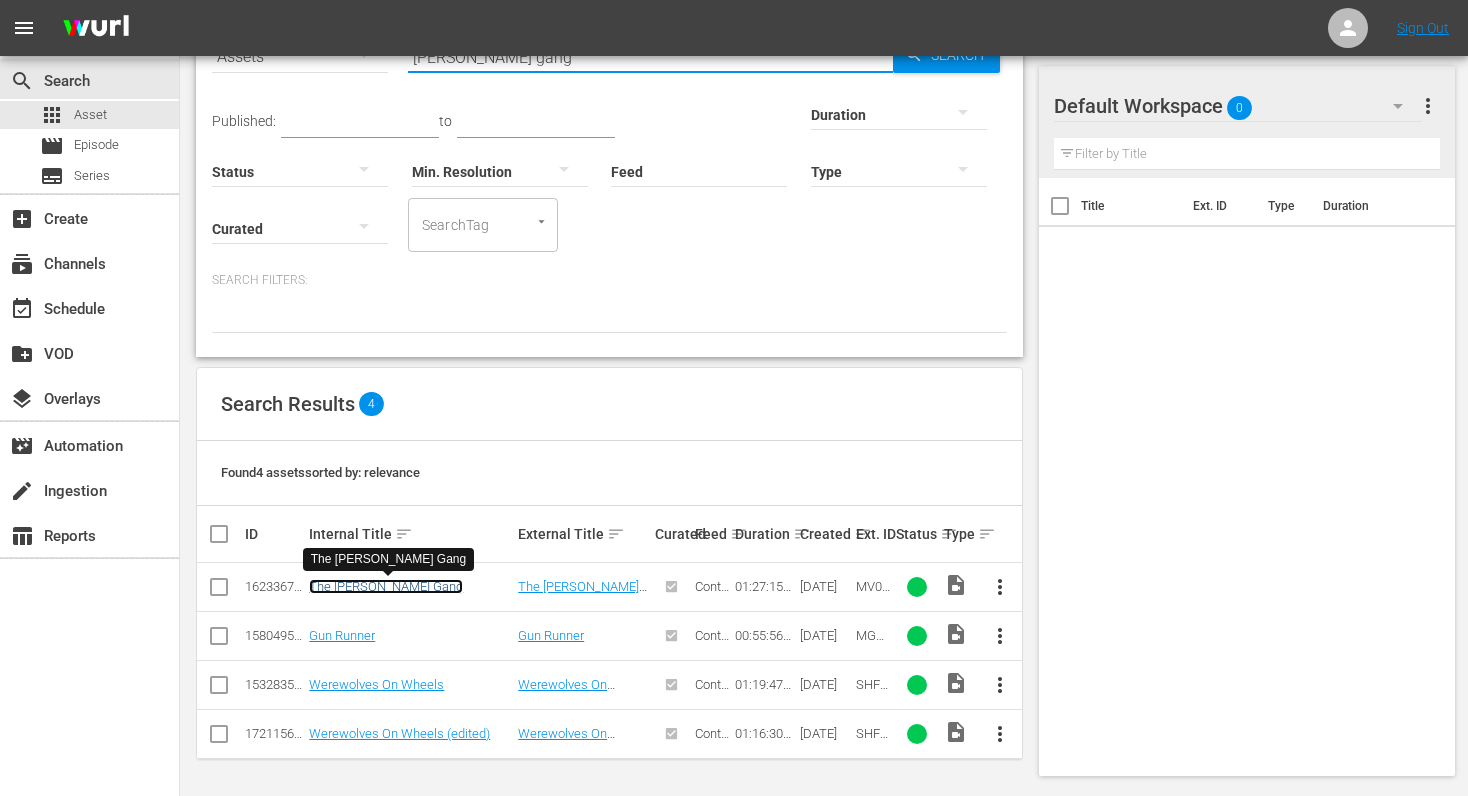 click on "The [PERSON_NAME] Gang" at bounding box center (386, 586) 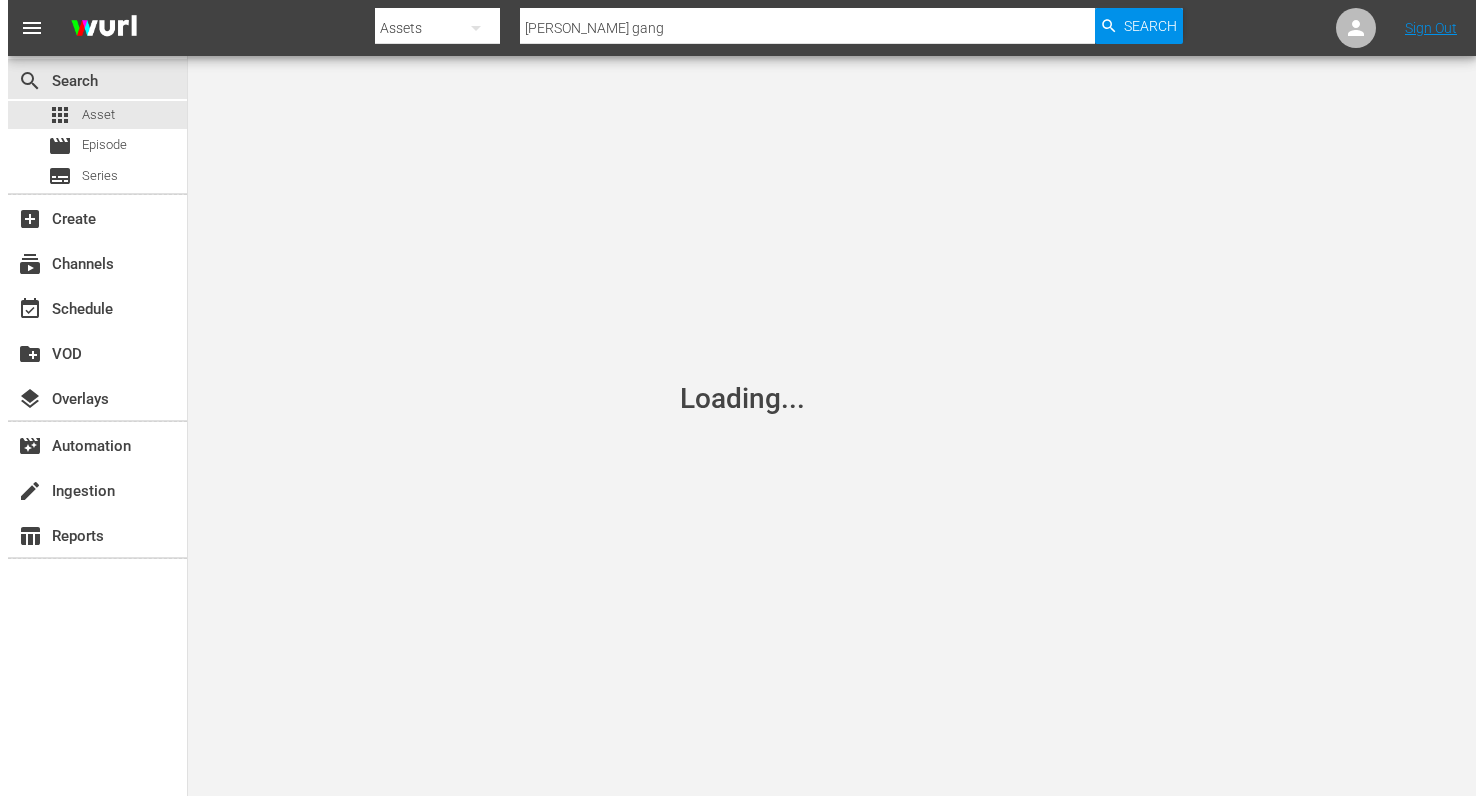 scroll, scrollTop: 0, scrollLeft: 0, axis: both 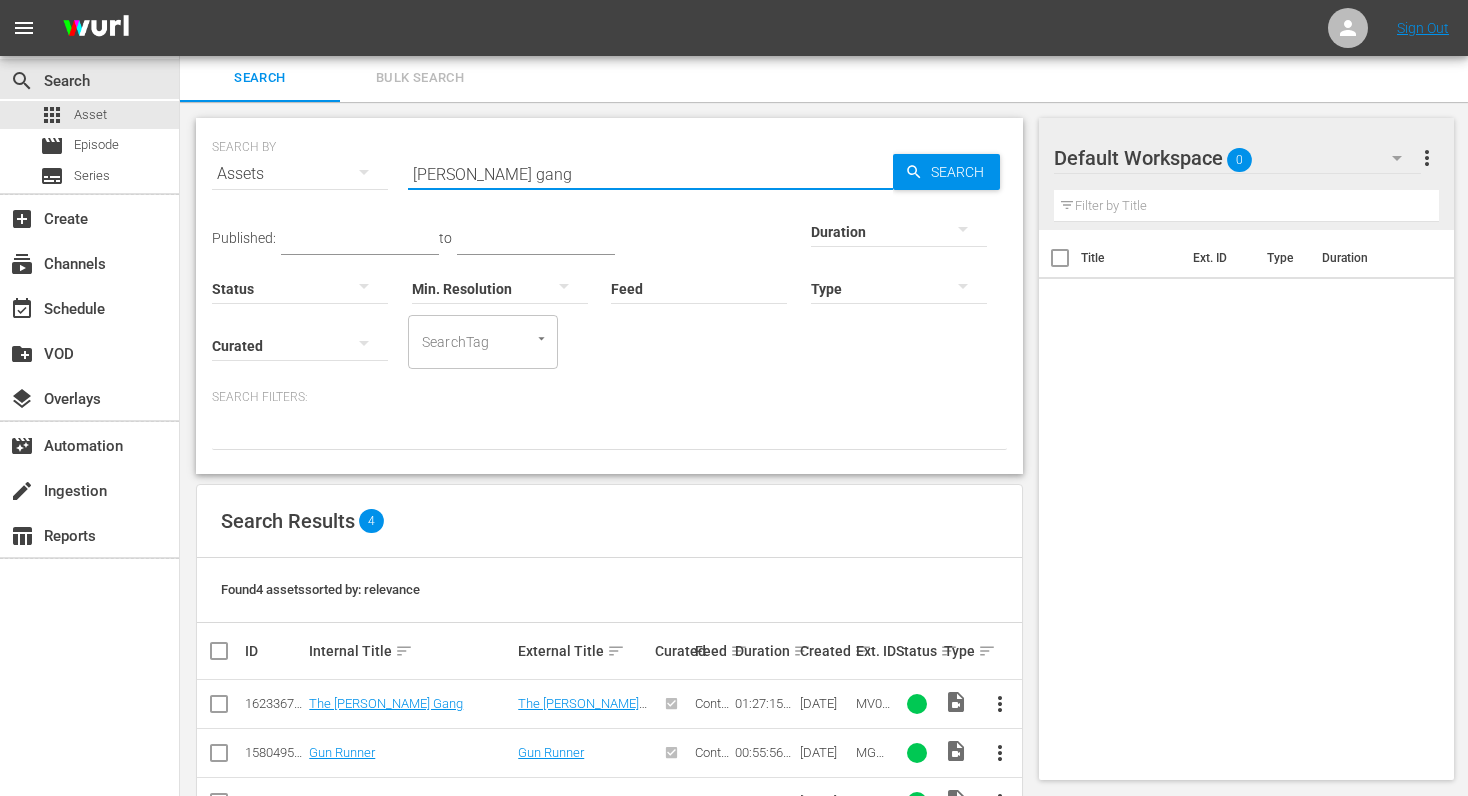 drag, startPoint x: 518, startPoint y: 180, endPoint x: 232, endPoint y: 181, distance: 286.00174 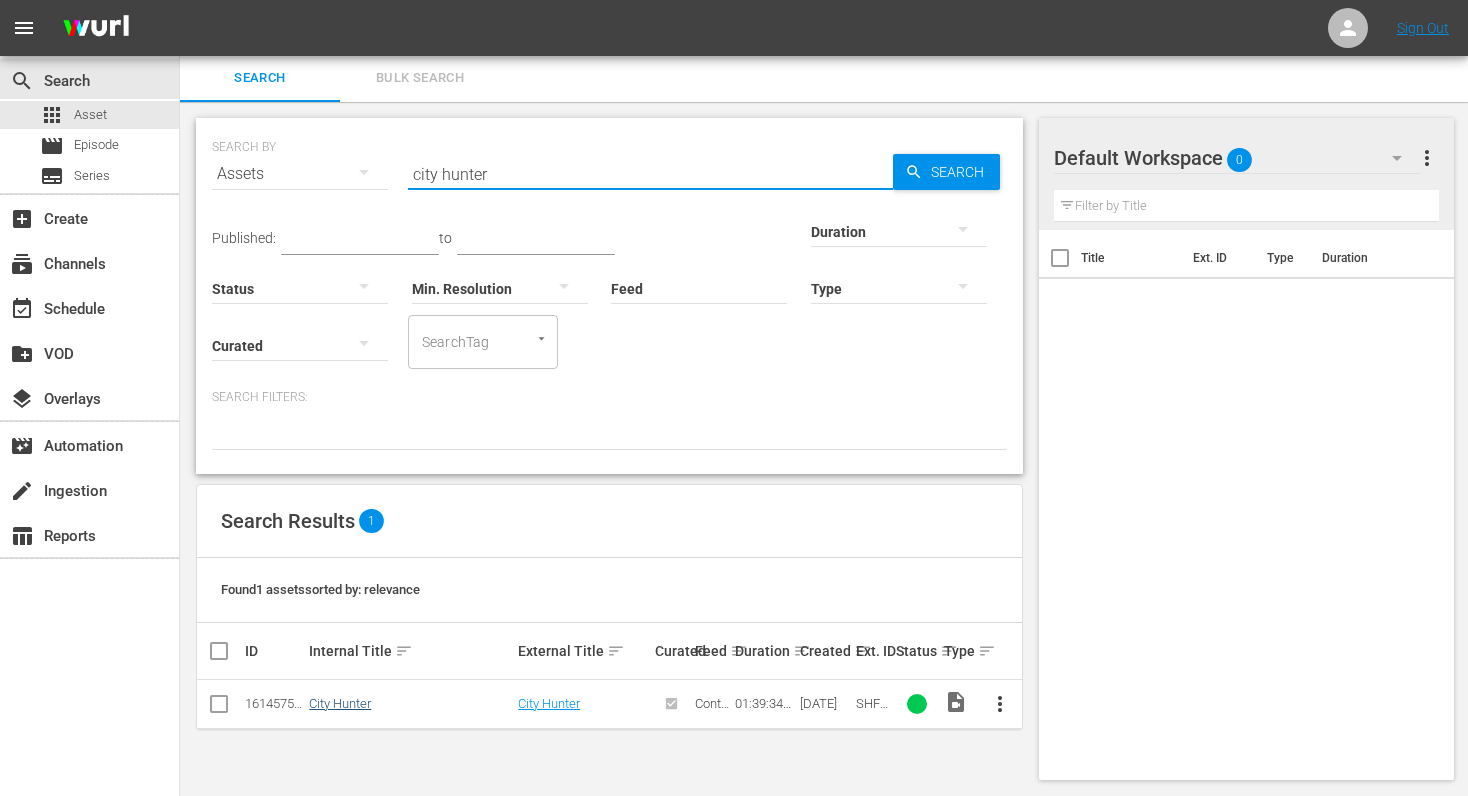 type on "city hunter" 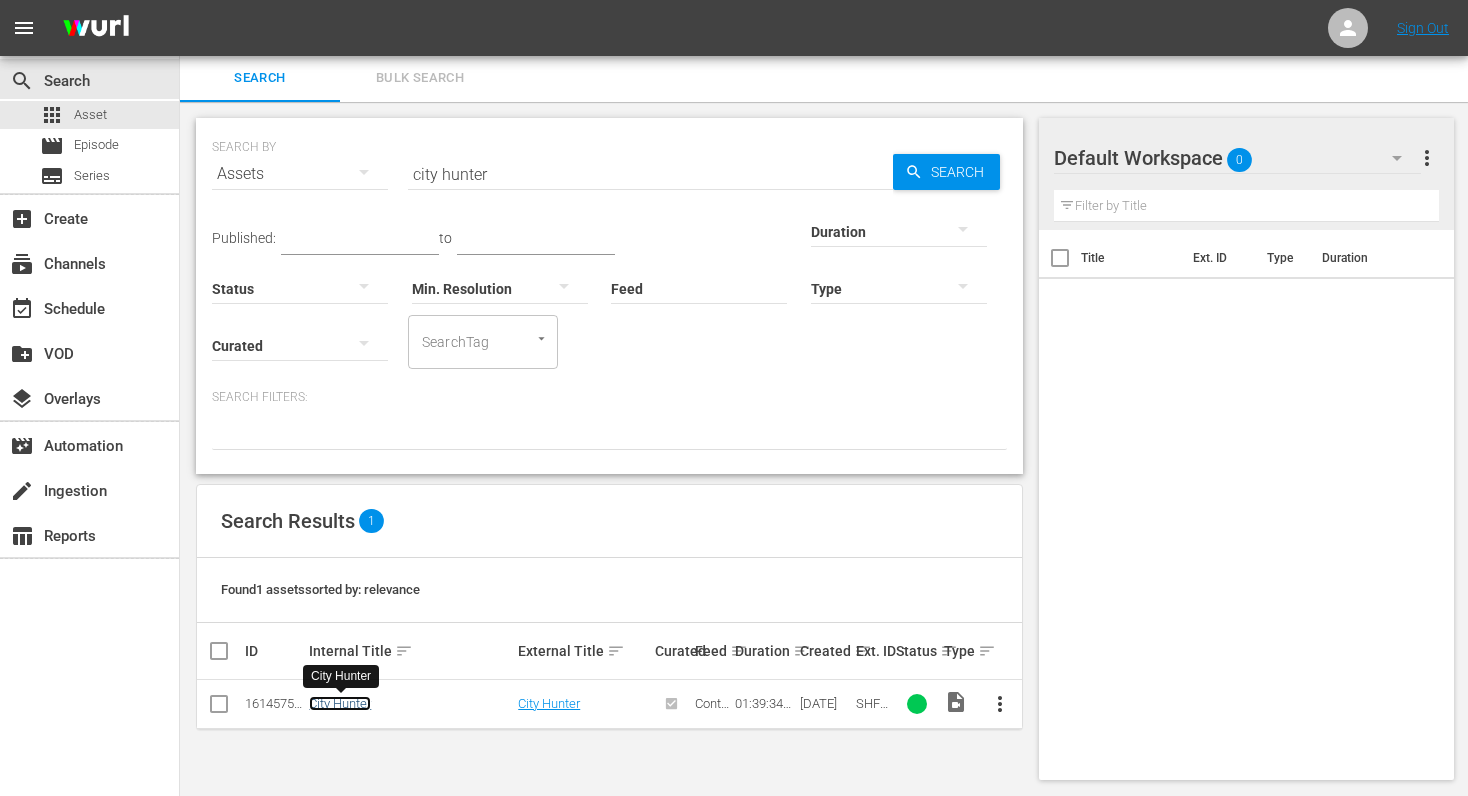 click on "City Hunter" at bounding box center [340, 703] 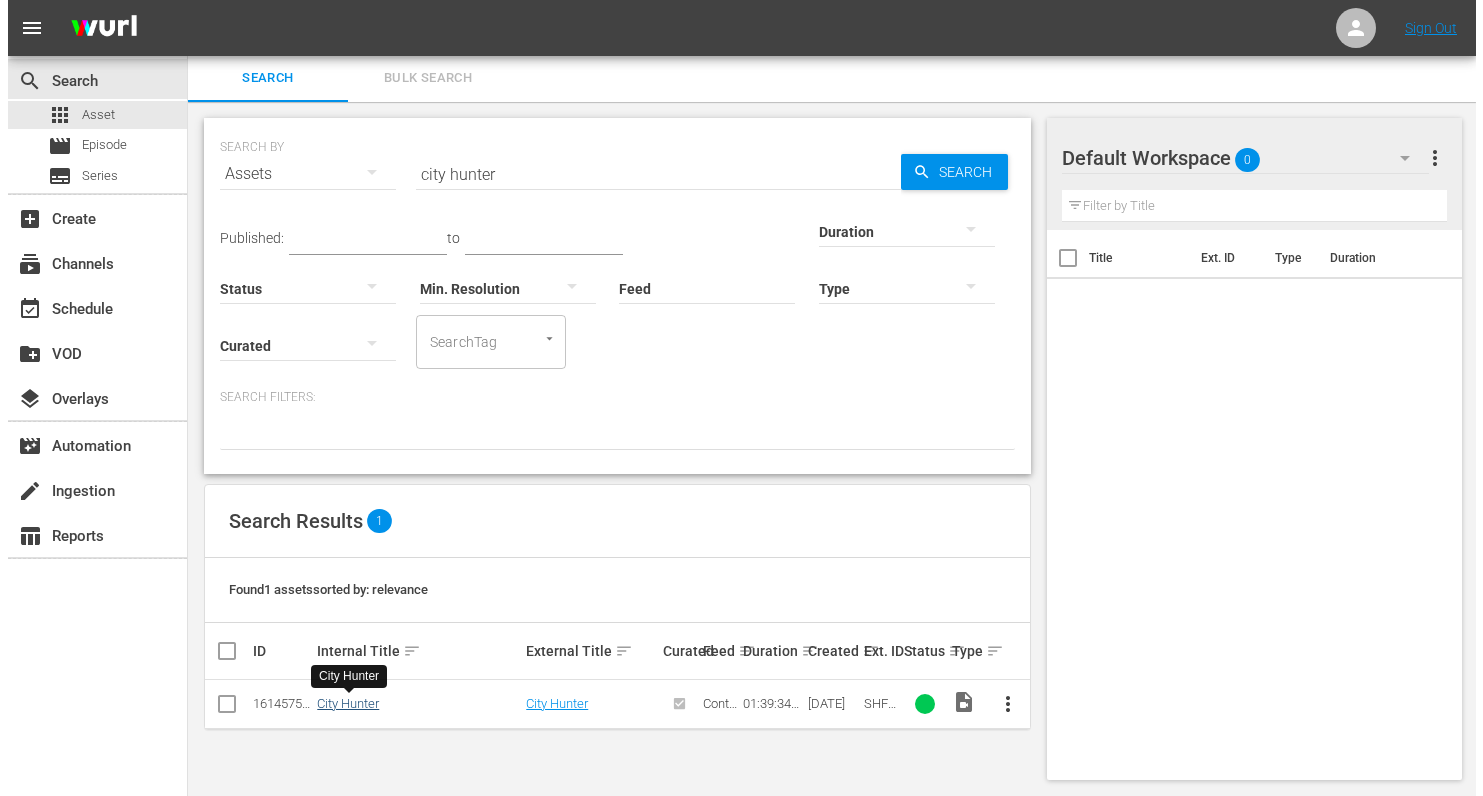 scroll, scrollTop: 0, scrollLeft: 0, axis: both 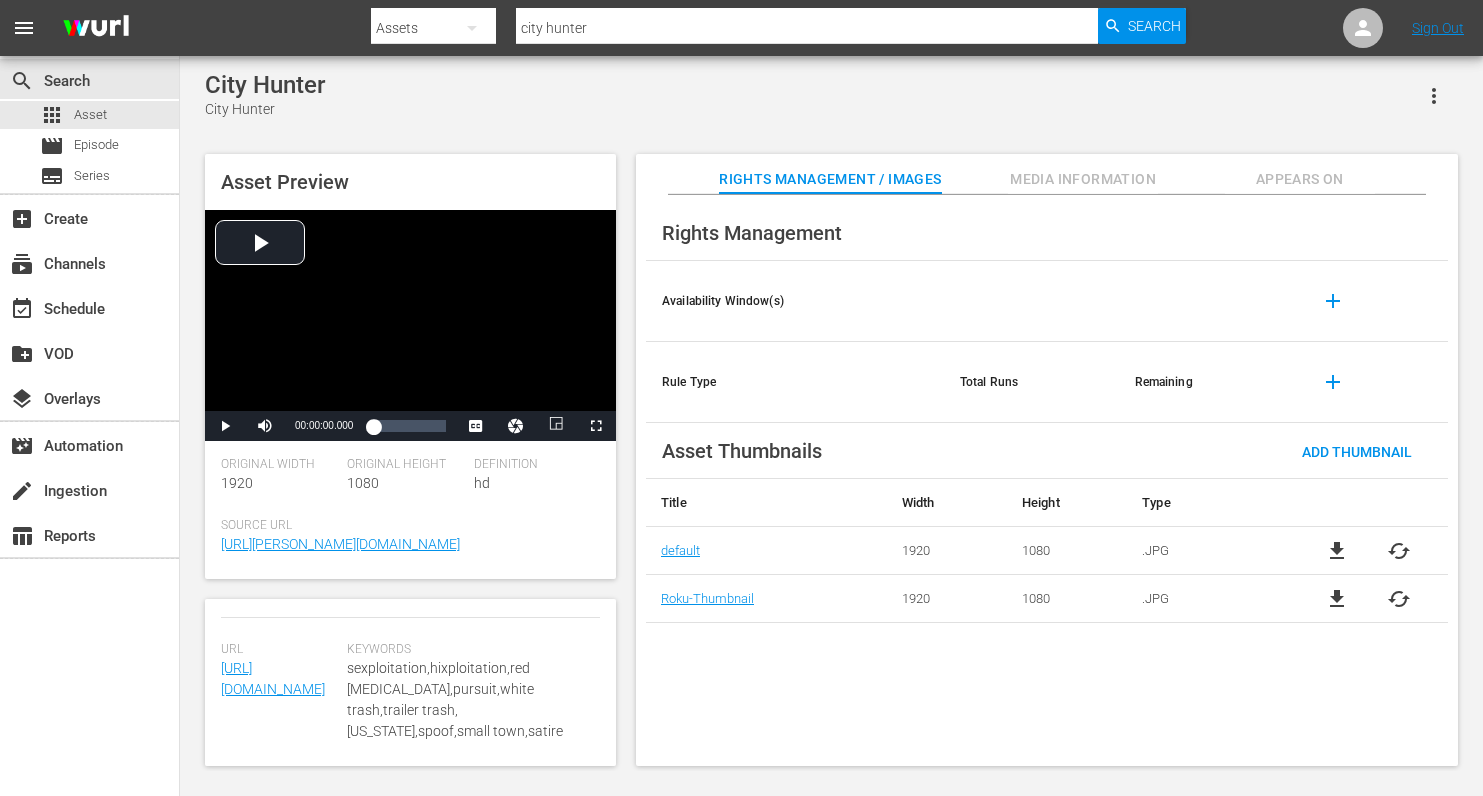 click on "Appears On" at bounding box center [1300, 179] 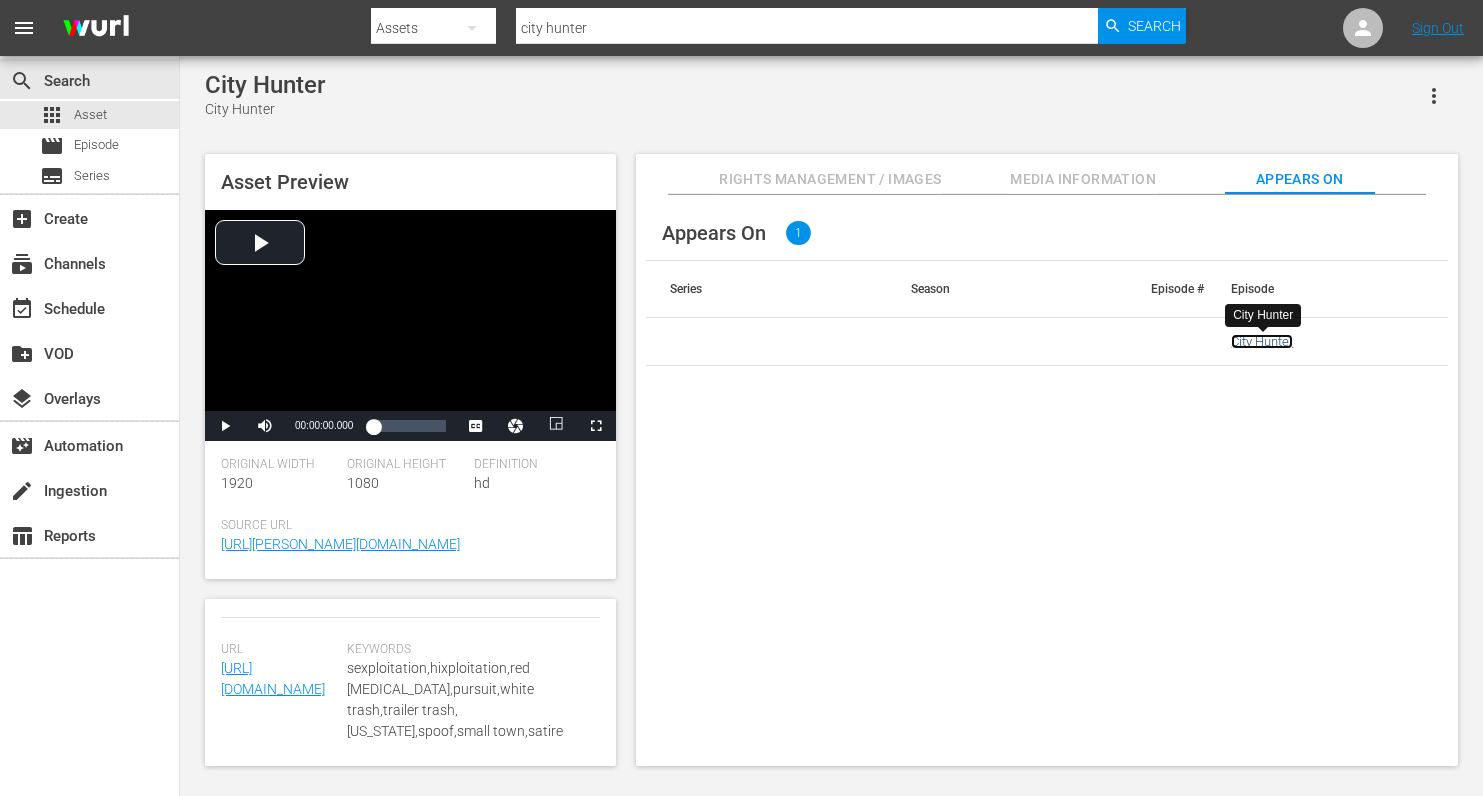 click on "City Hunter" at bounding box center (1262, 341) 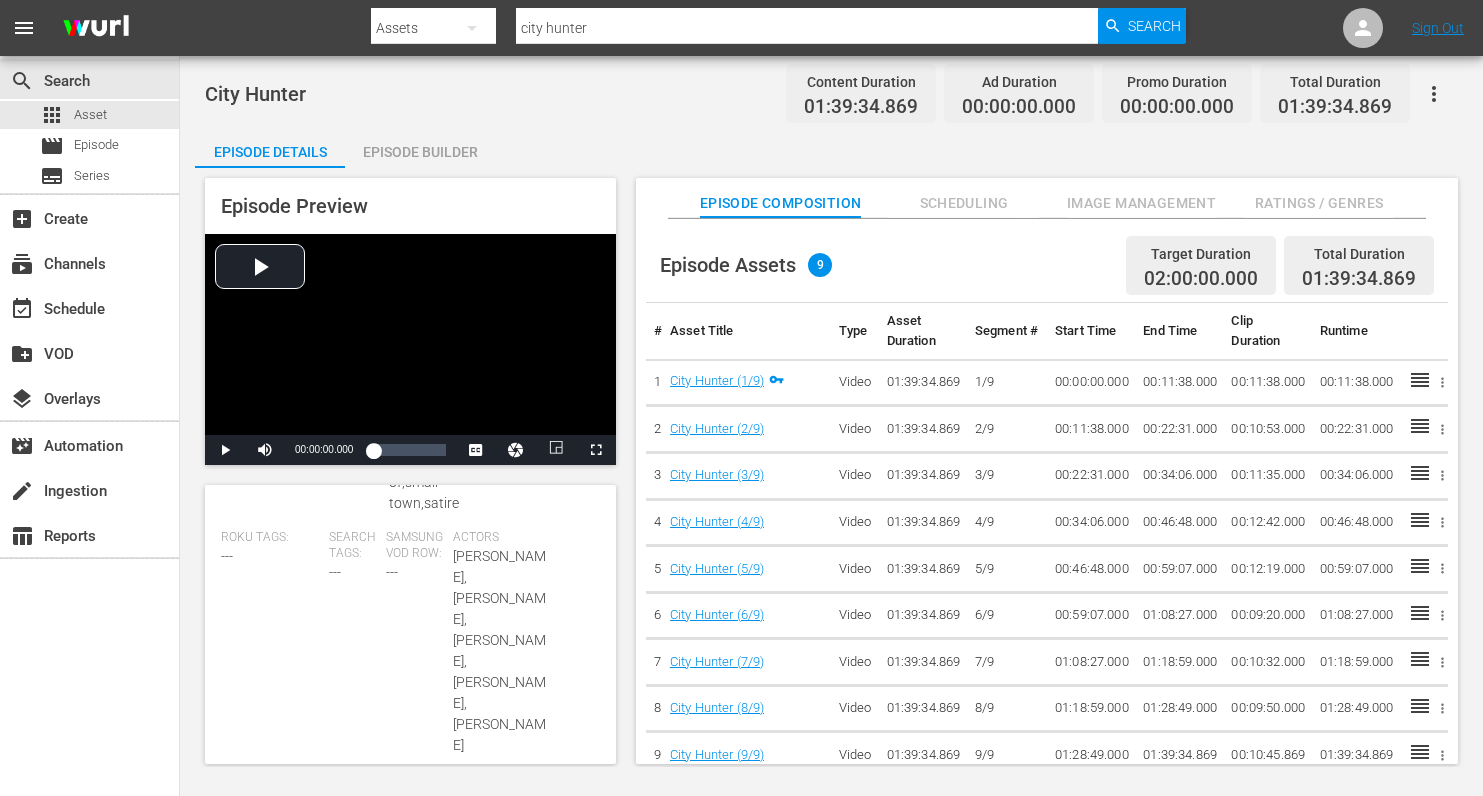 scroll, scrollTop: 700, scrollLeft: 0, axis: vertical 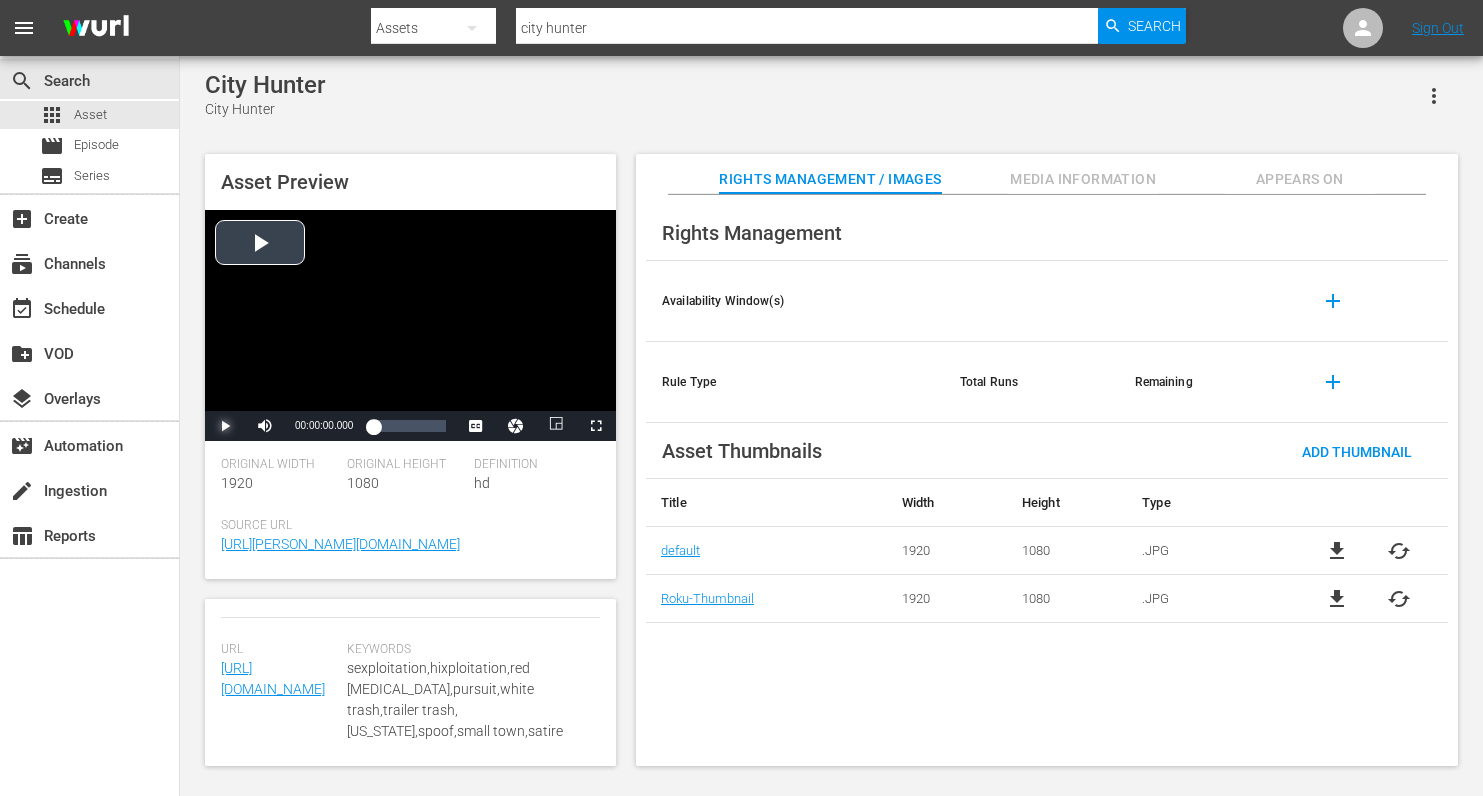 click at bounding box center (225, 426) 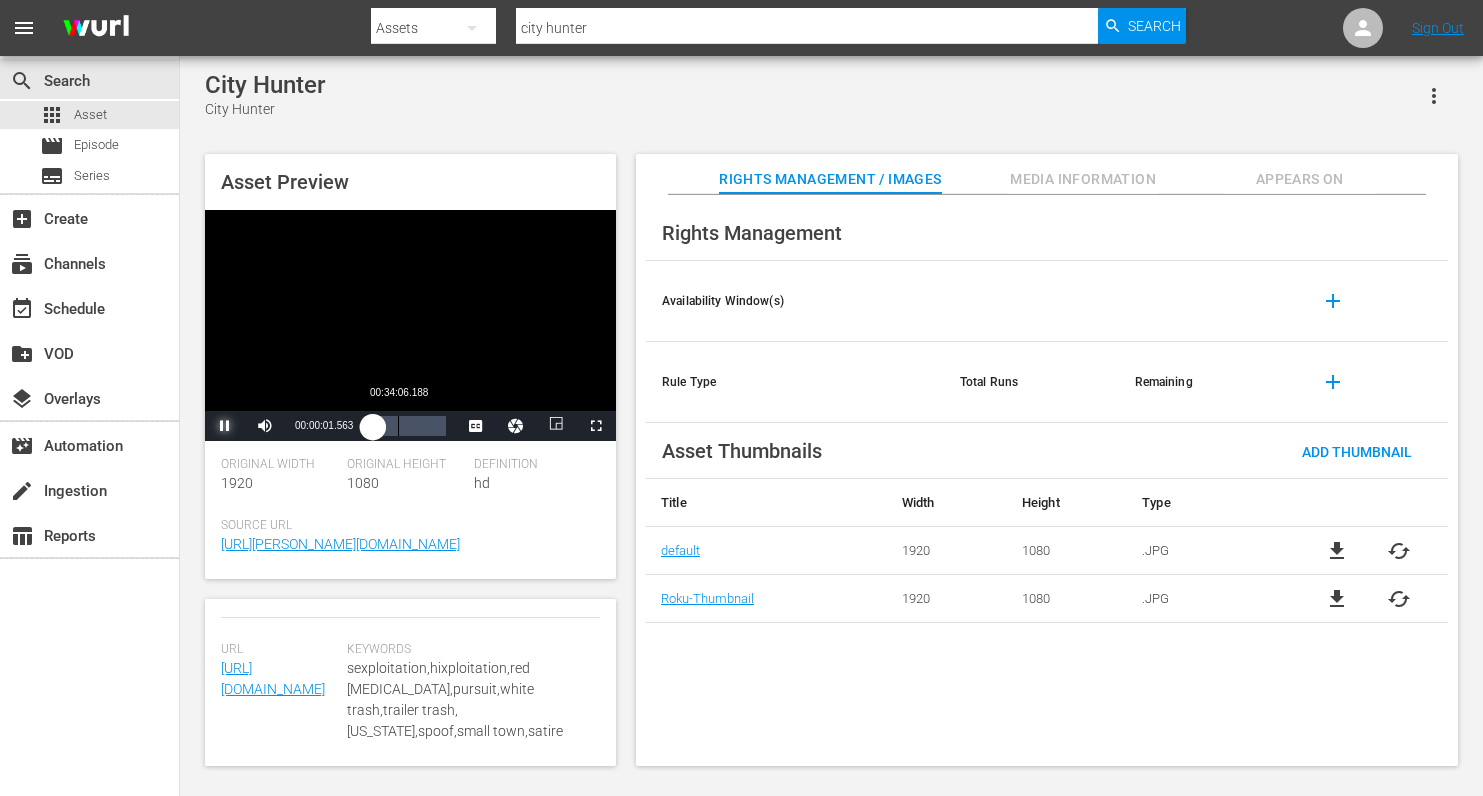 click on "00:34:06.188" at bounding box center [398, 426] 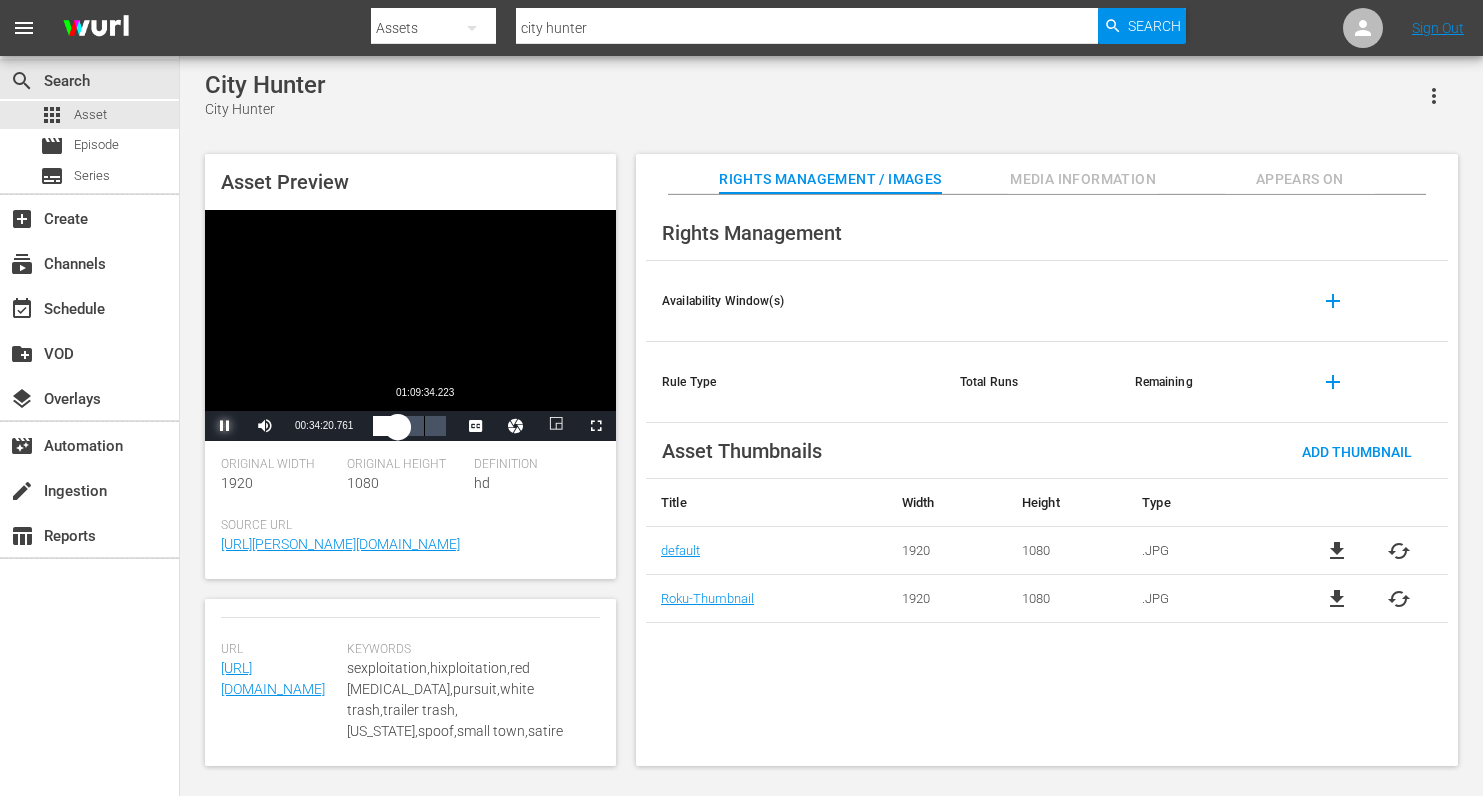 click on "01:09:34.223" at bounding box center [424, 426] 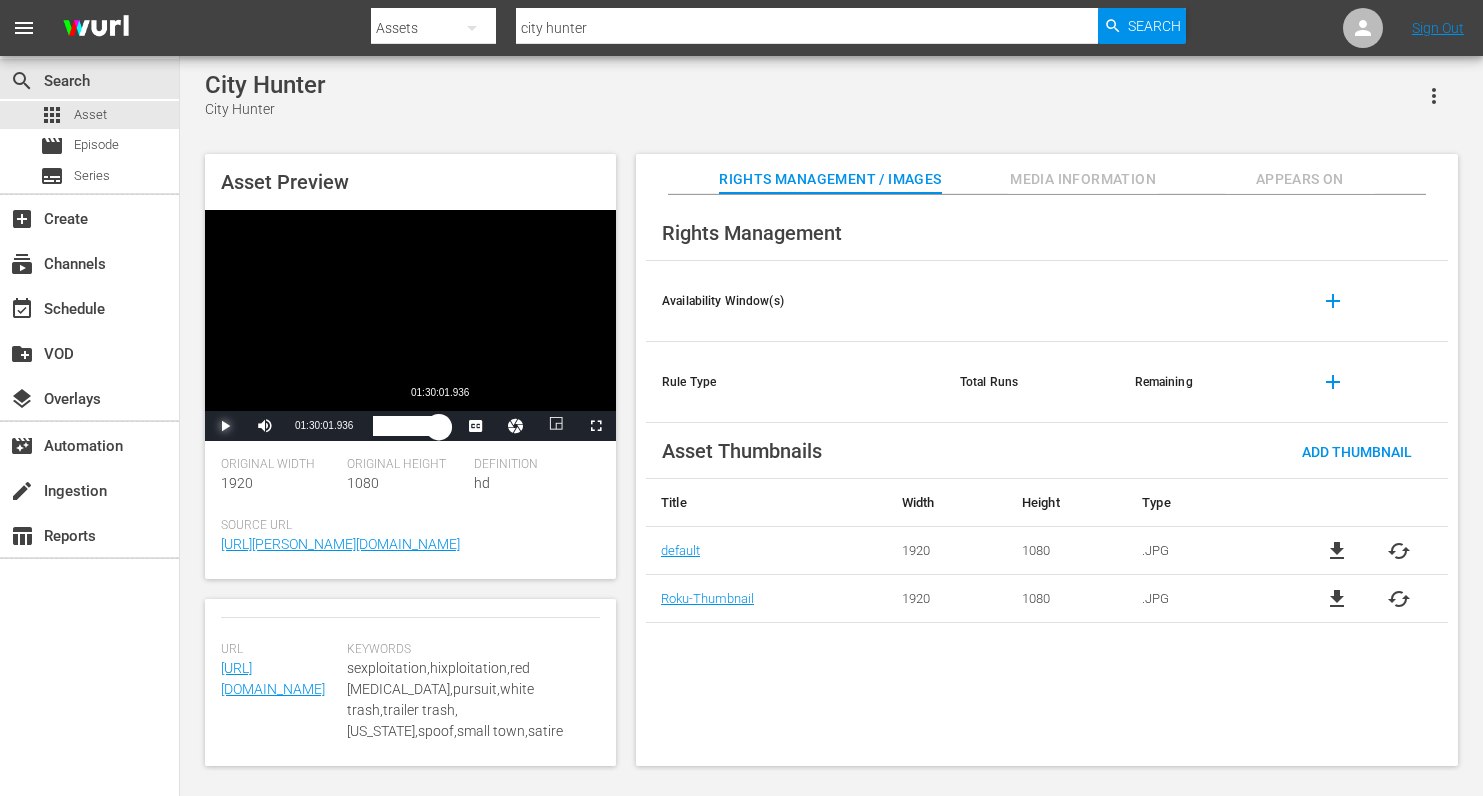 click on "01:10:10.547" at bounding box center (406, 426) 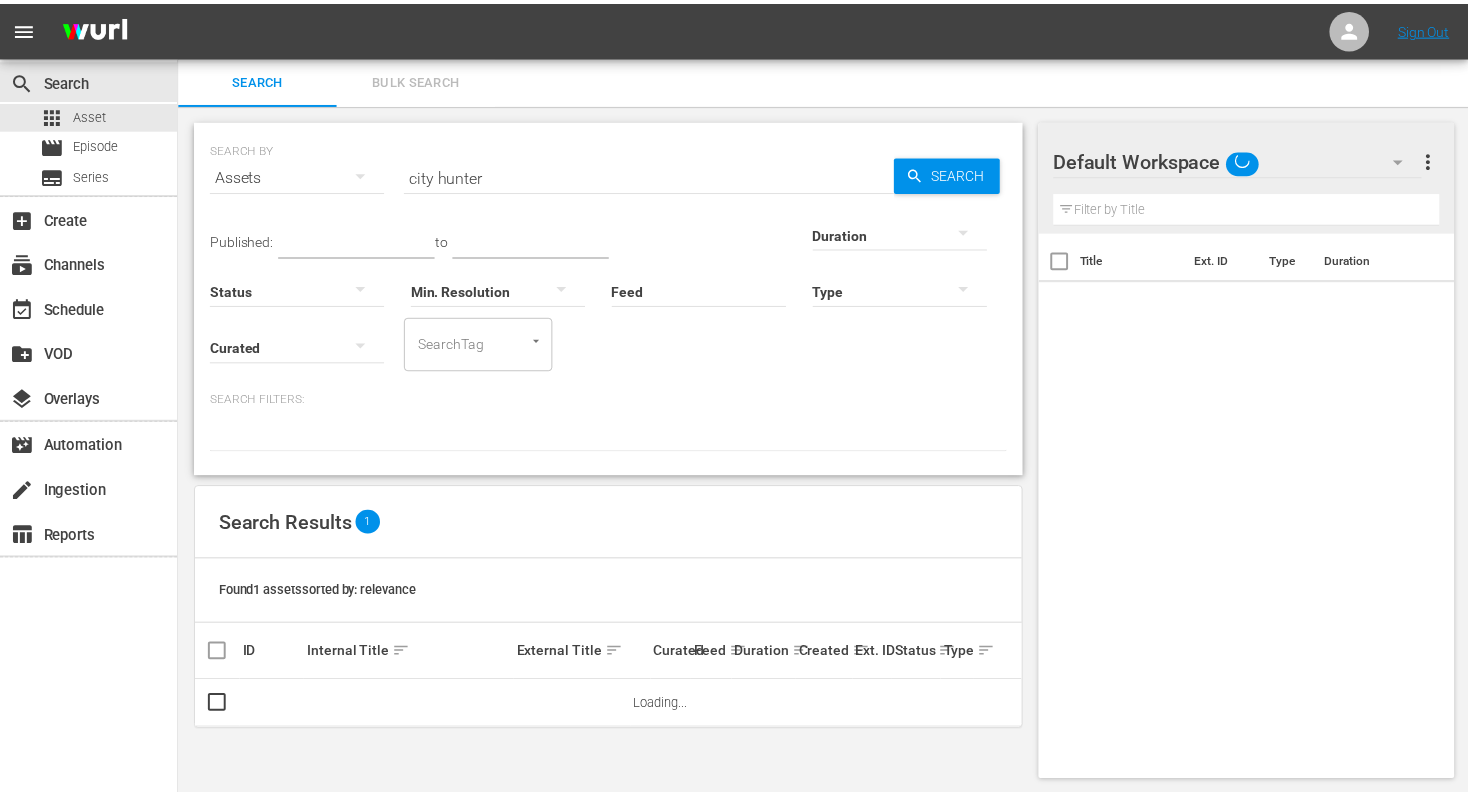 scroll, scrollTop: 2, scrollLeft: 0, axis: vertical 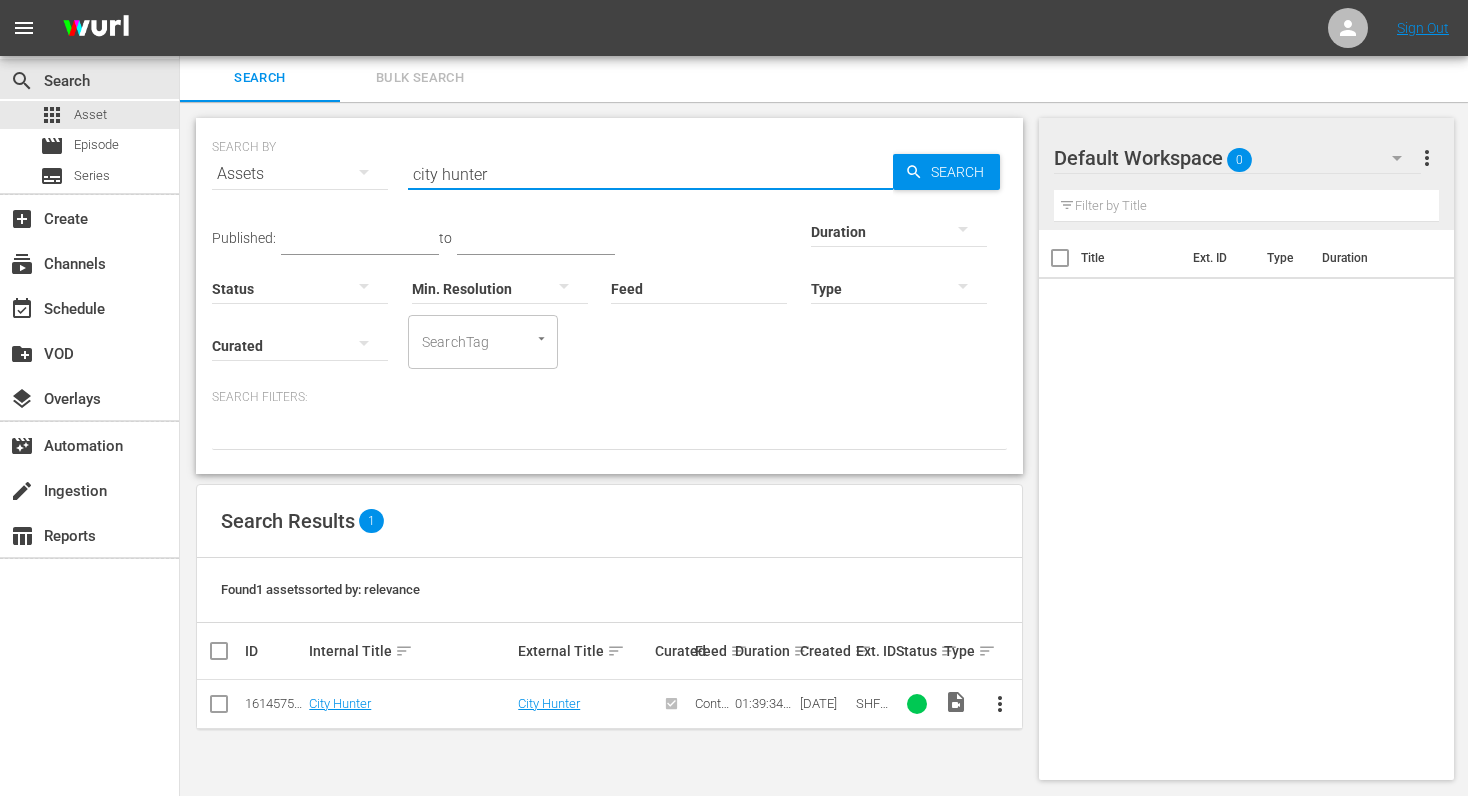 drag, startPoint x: 508, startPoint y: 183, endPoint x: 338, endPoint y: 176, distance: 170.14406 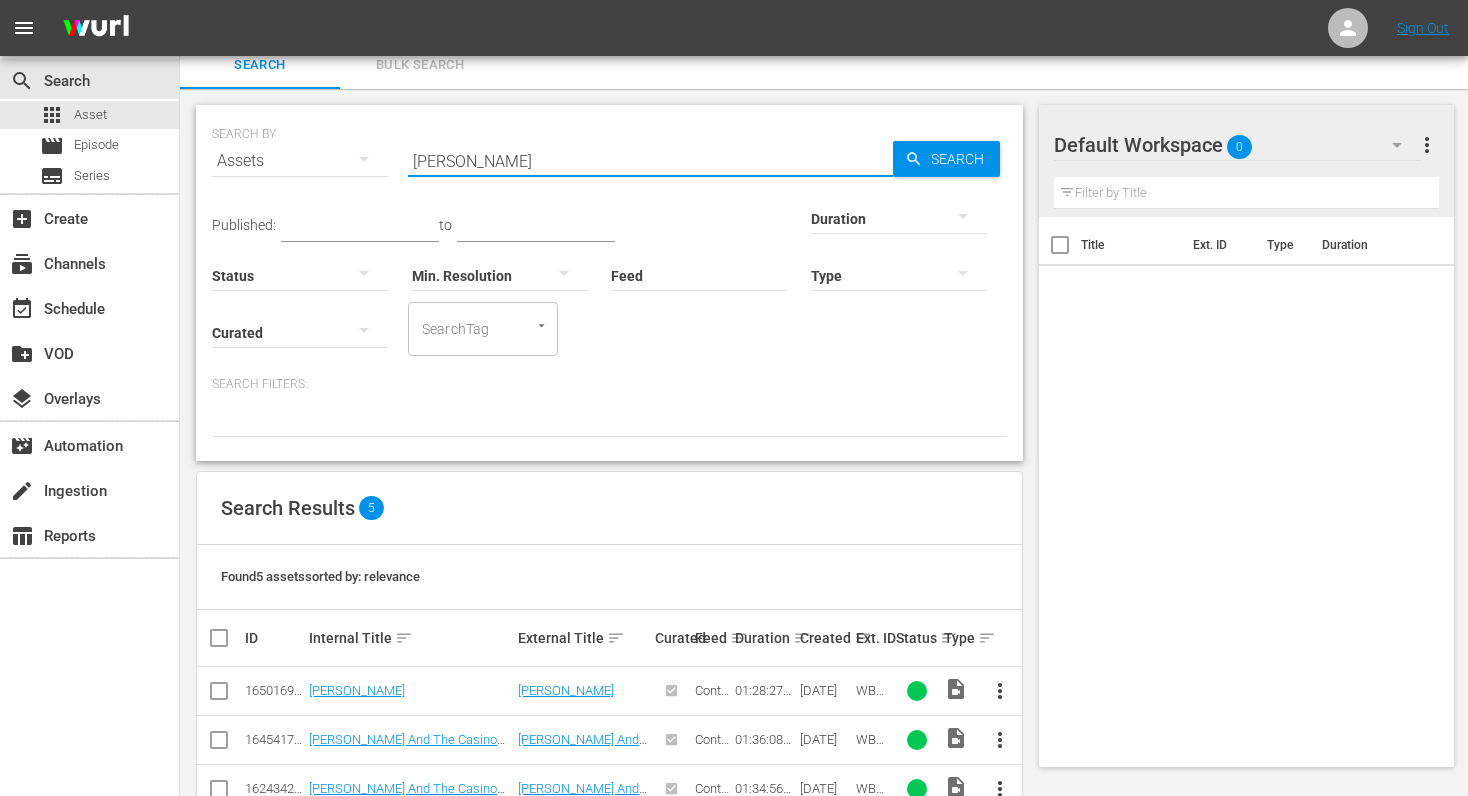 scroll, scrollTop: 168, scrollLeft: 0, axis: vertical 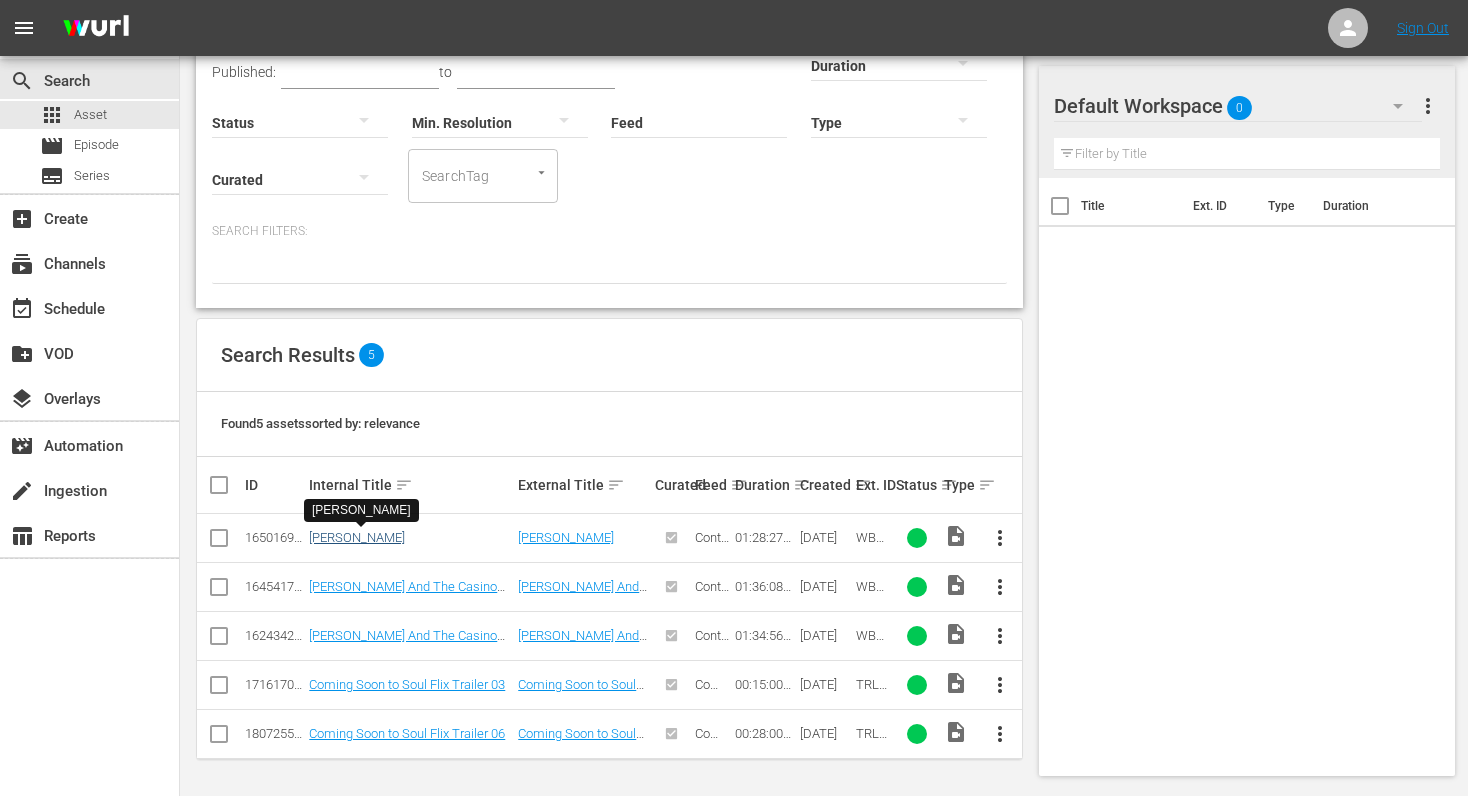 type on "[PERSON_NAME]" 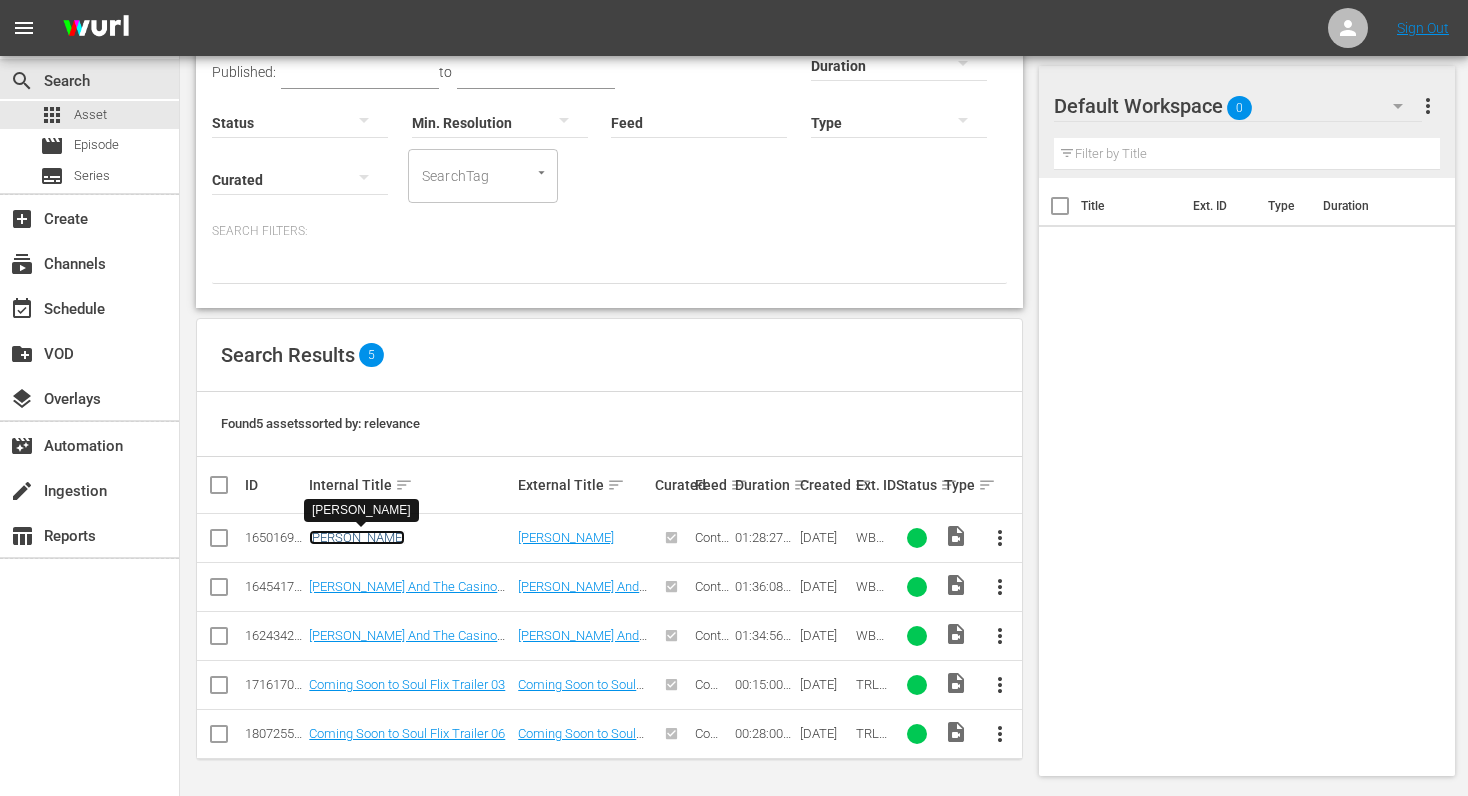 click on "[PERSON_NAME]" at bounding box center (357, 537) 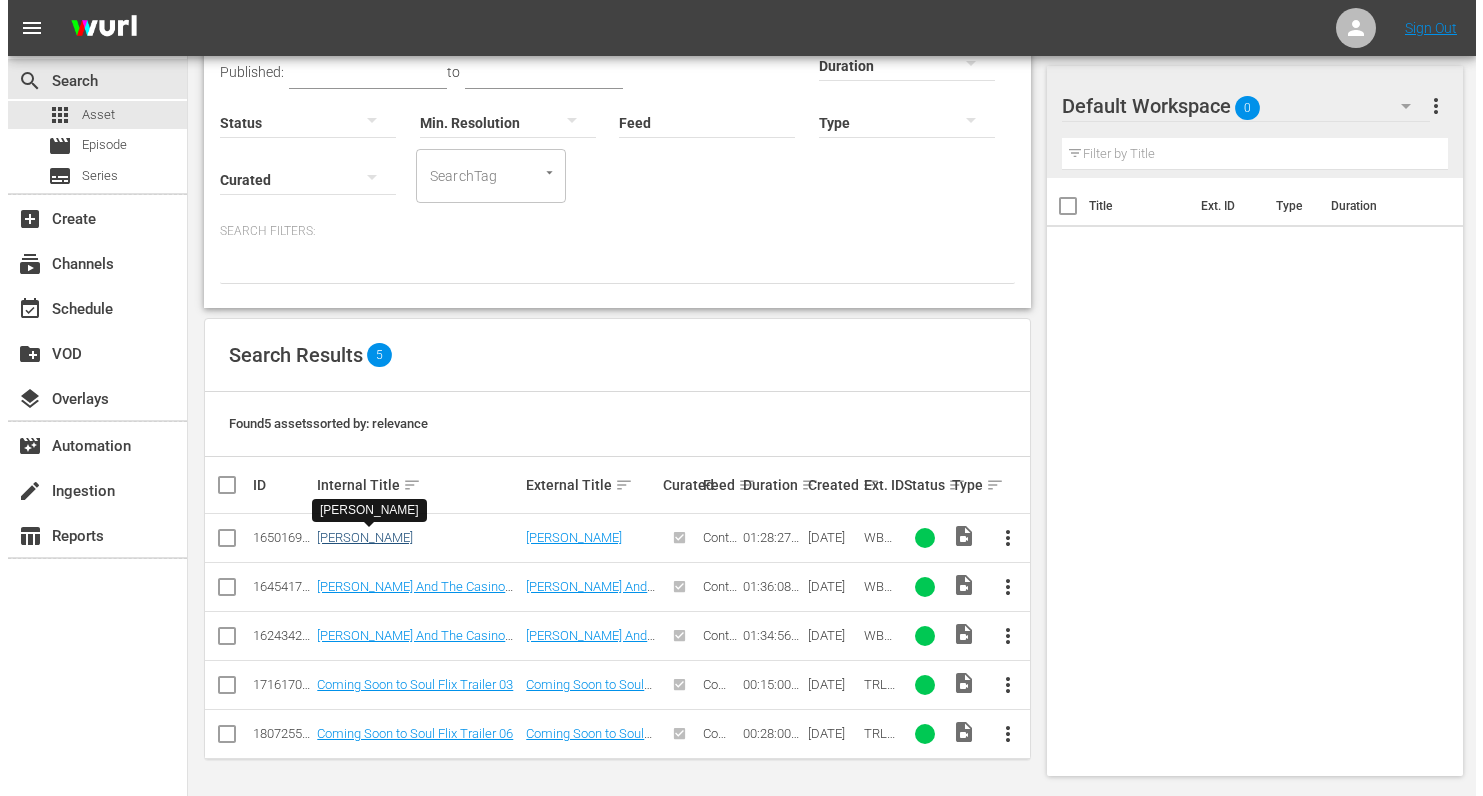 scroll, scrollTop: 0, scrollLeft: 0, axis: both 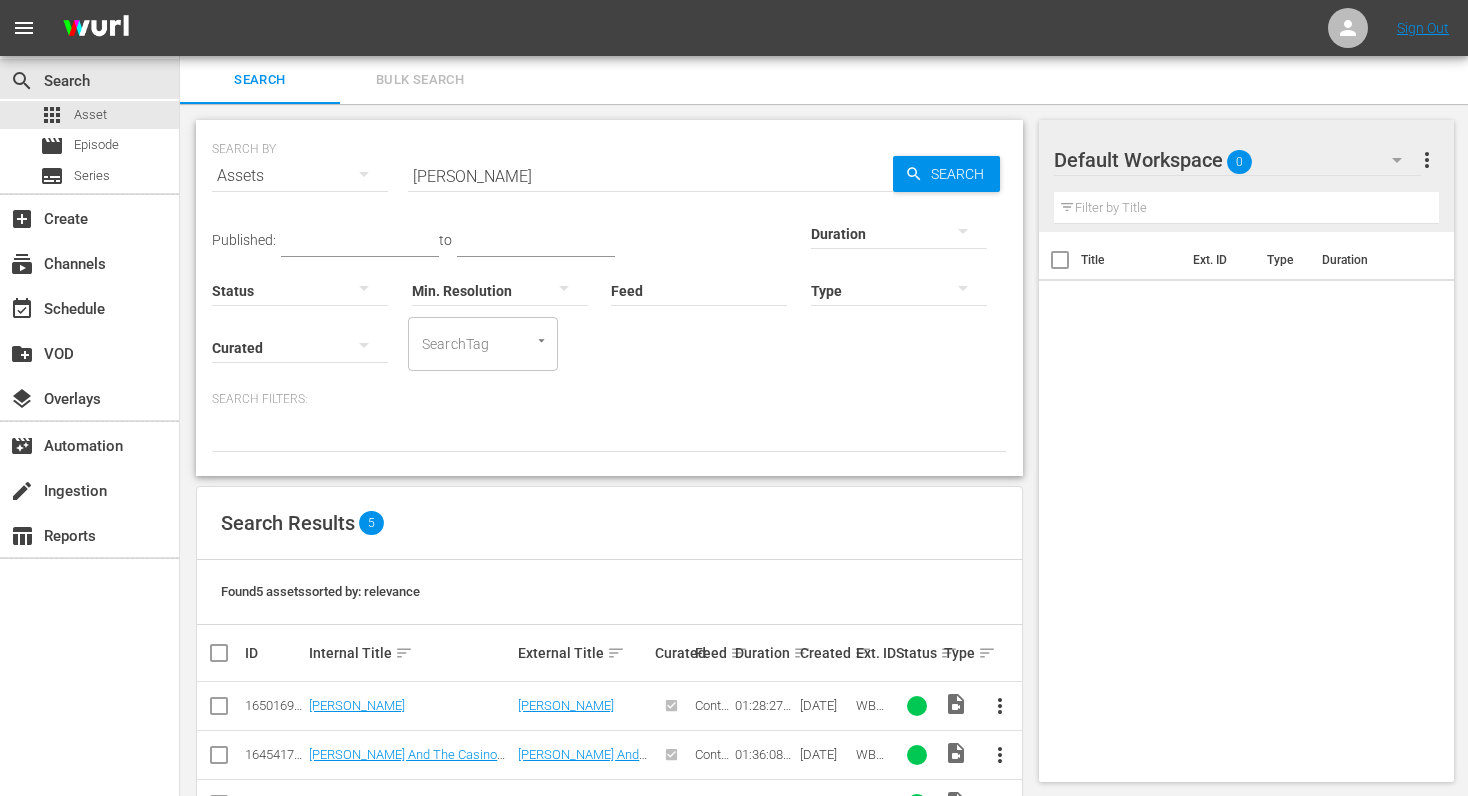 click on "[PERSON_NAME]" at bounding box center [650, 176] 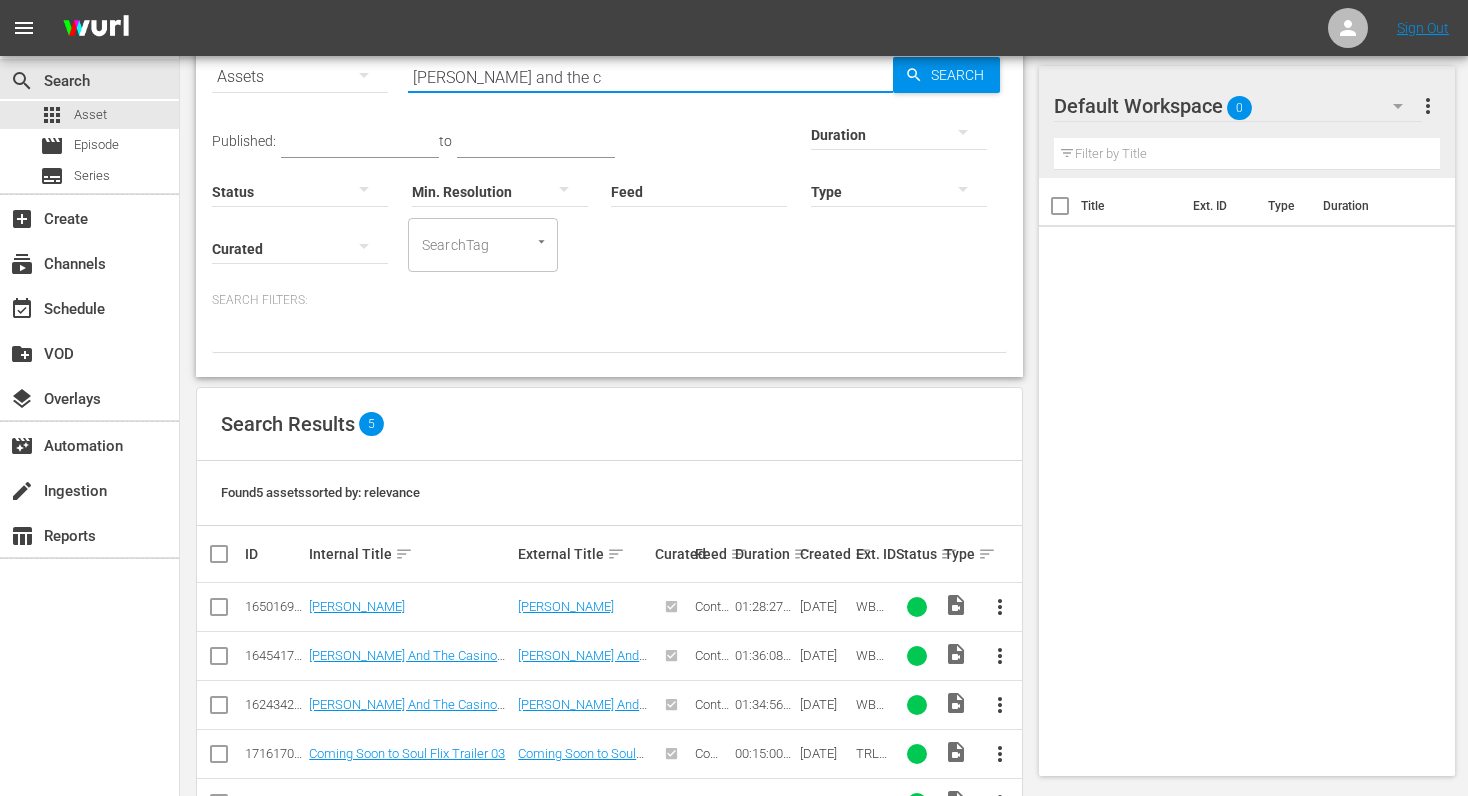 scroll, scrollTop: 168, scrollLeft: 0, axis: vertical 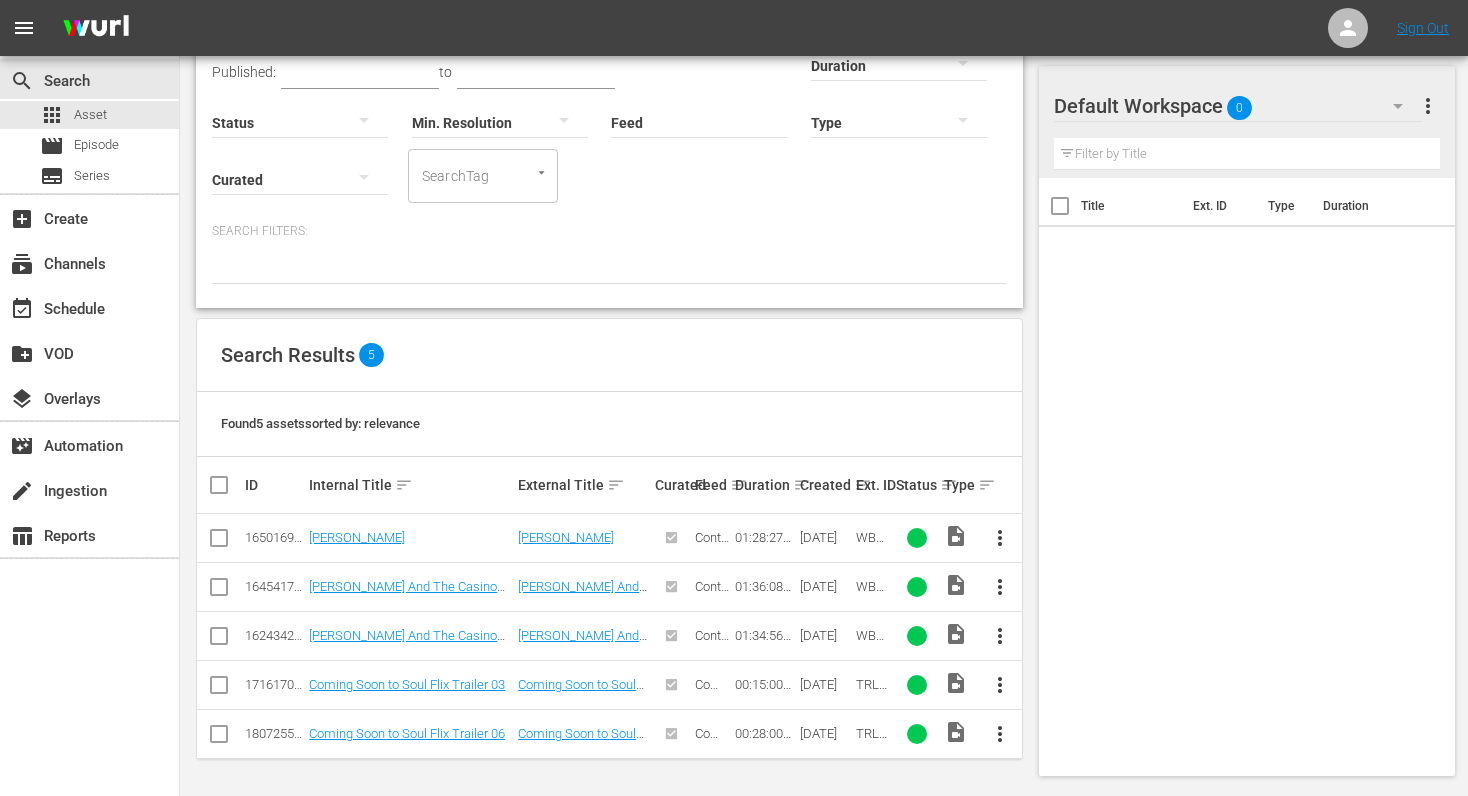 type on "[PERSON_NAME] and the c" 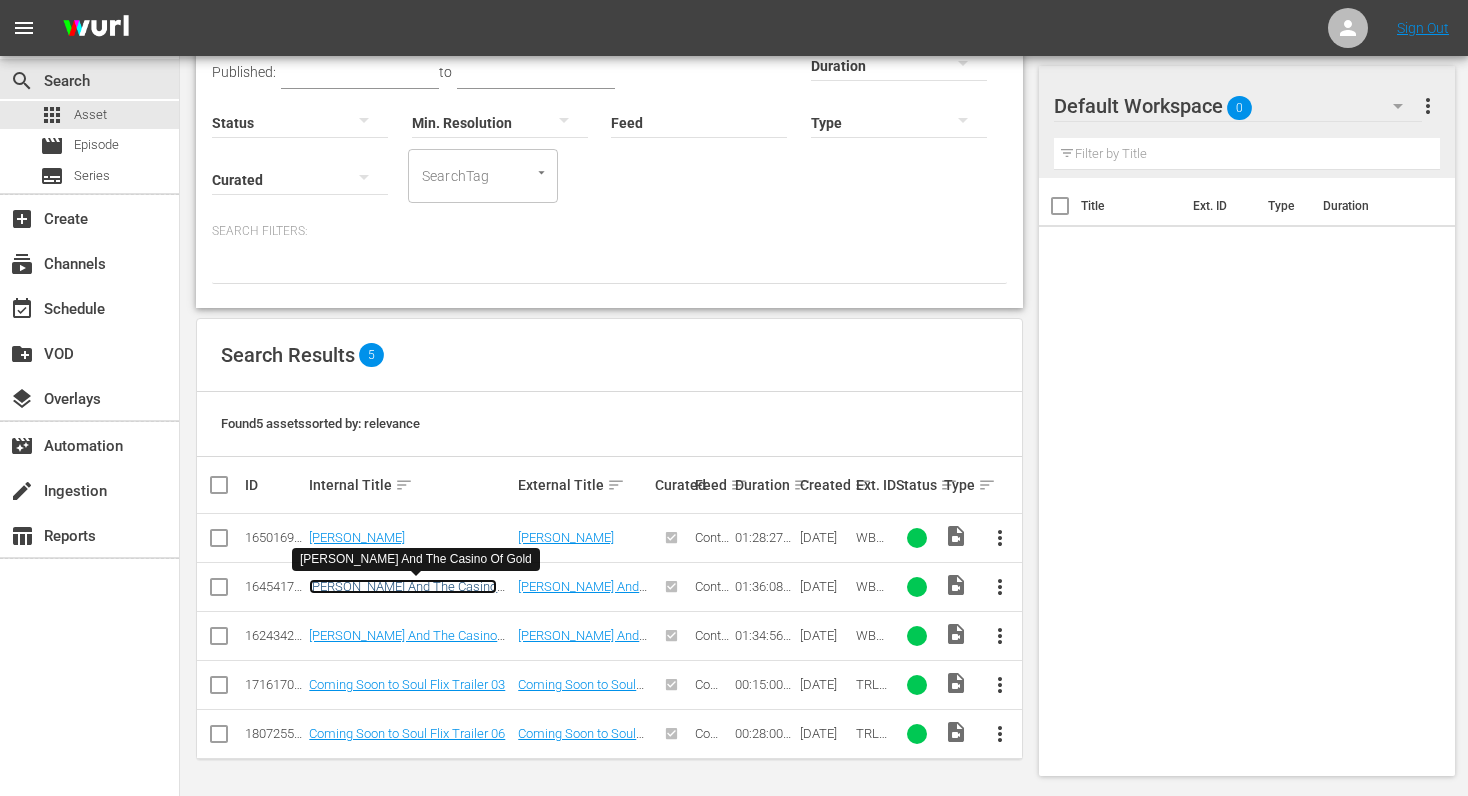 click on "[PERSON_NAME] And The Casino Of Gold" at bounding box center [403, 594] 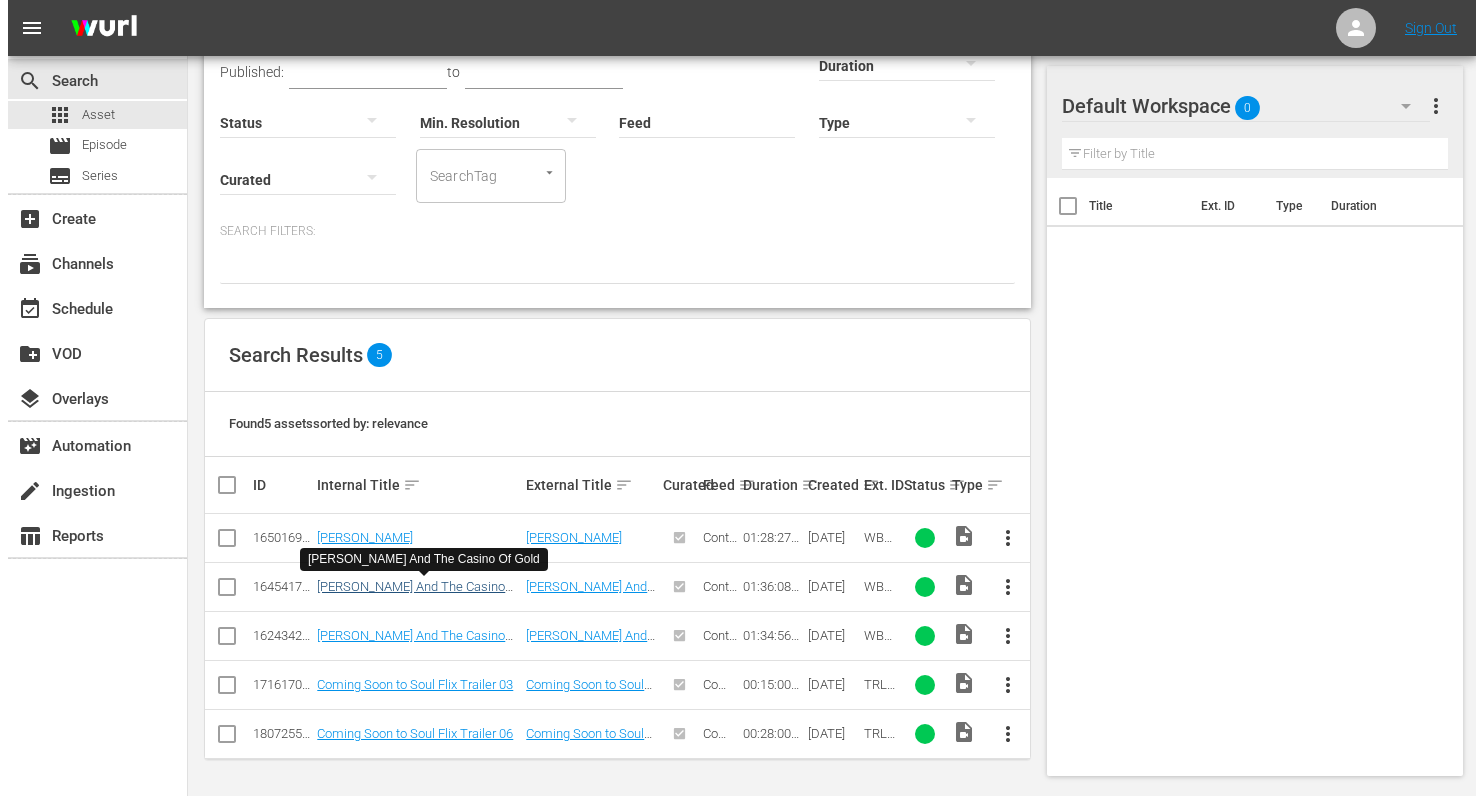 scroll, scrollTop: 0, scrollLeft: 0, axis: both 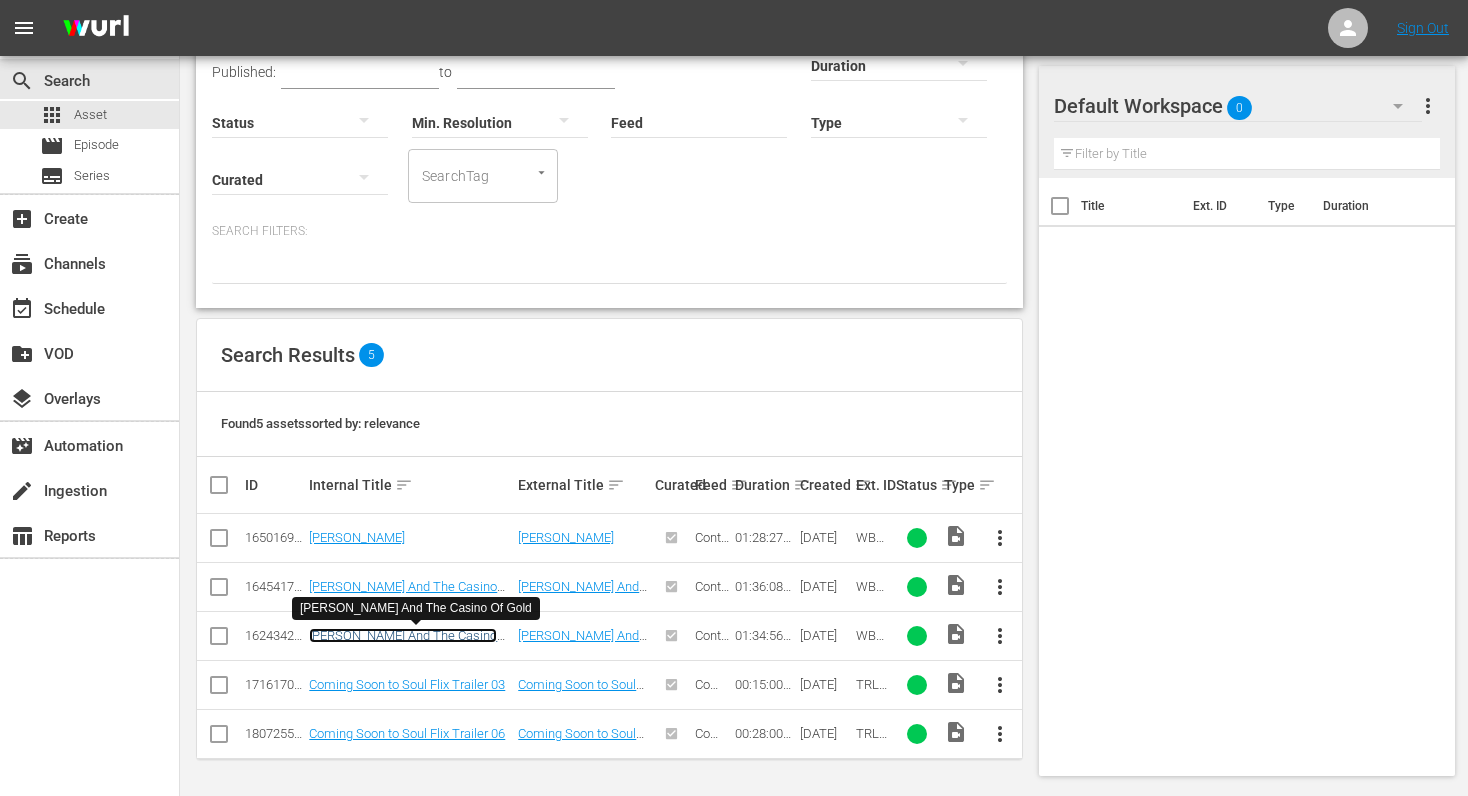 click on "[PERSON_NAME] And The Casino Of Gold" at bounding box center [403, 643] 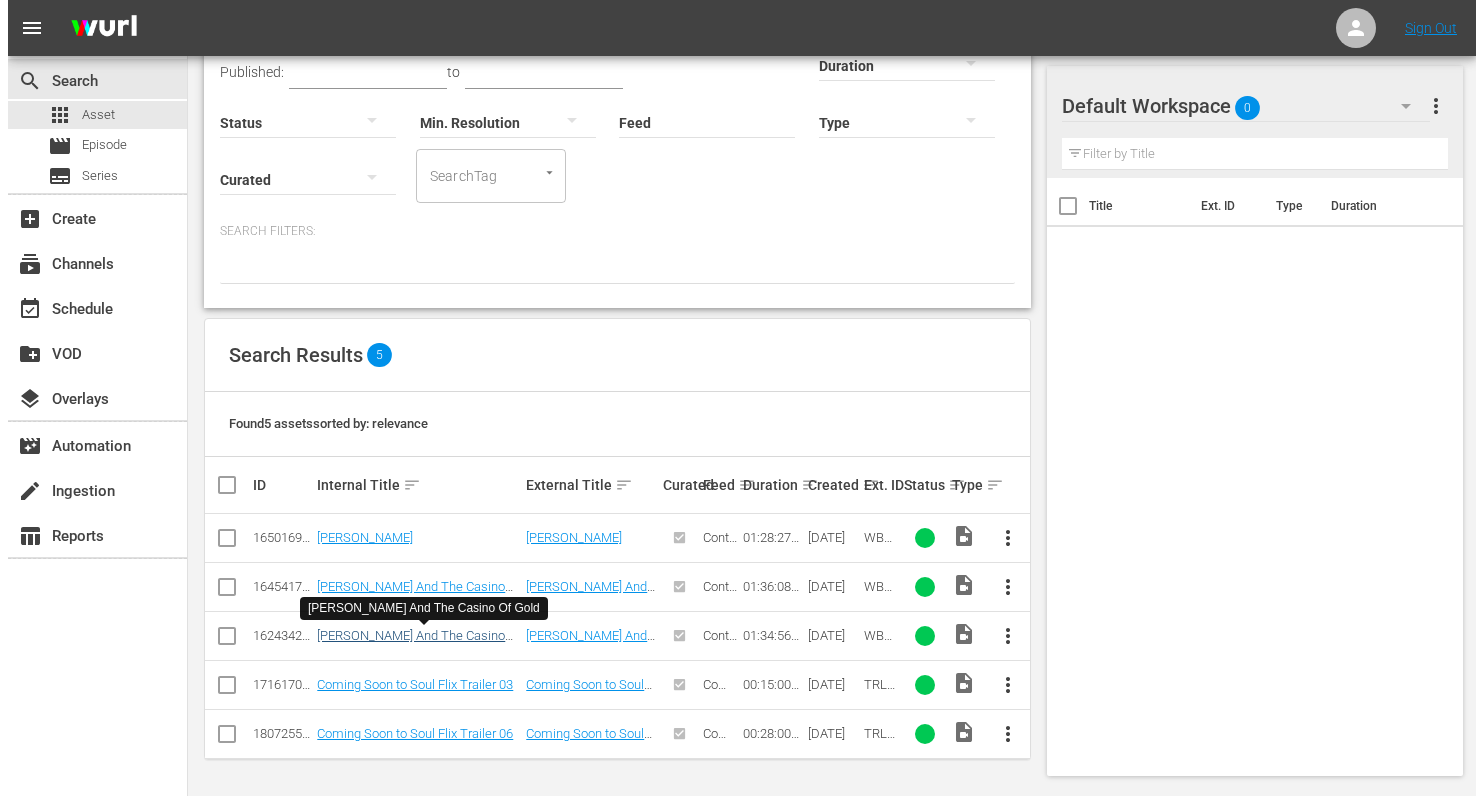 scroll, scrollTop: 0, scrollLeft: 0, axis: both 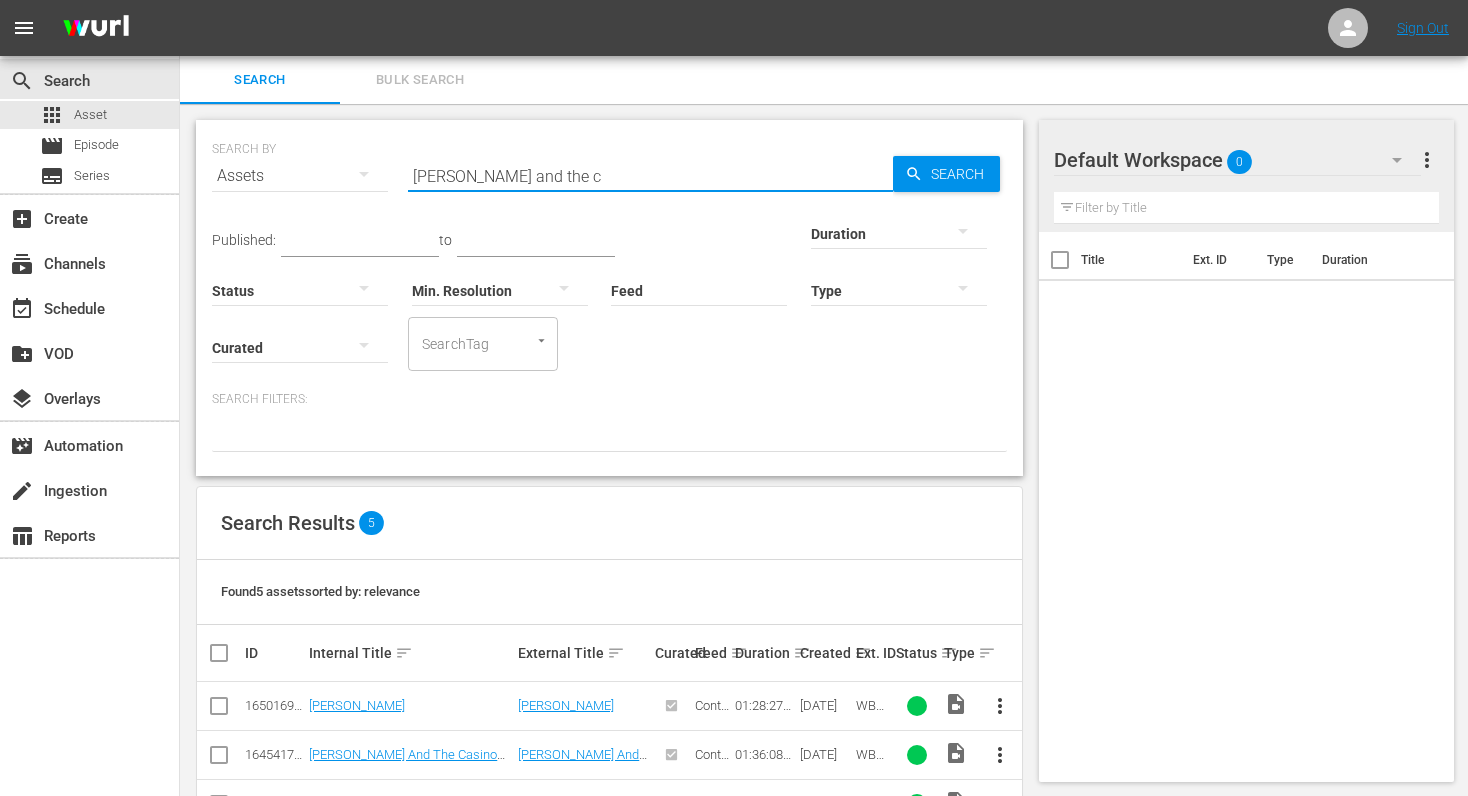drag, startPoint x: 616, startPoint y: 181, endPoint x: 255, endPoint y: 173, distance: 361.08862 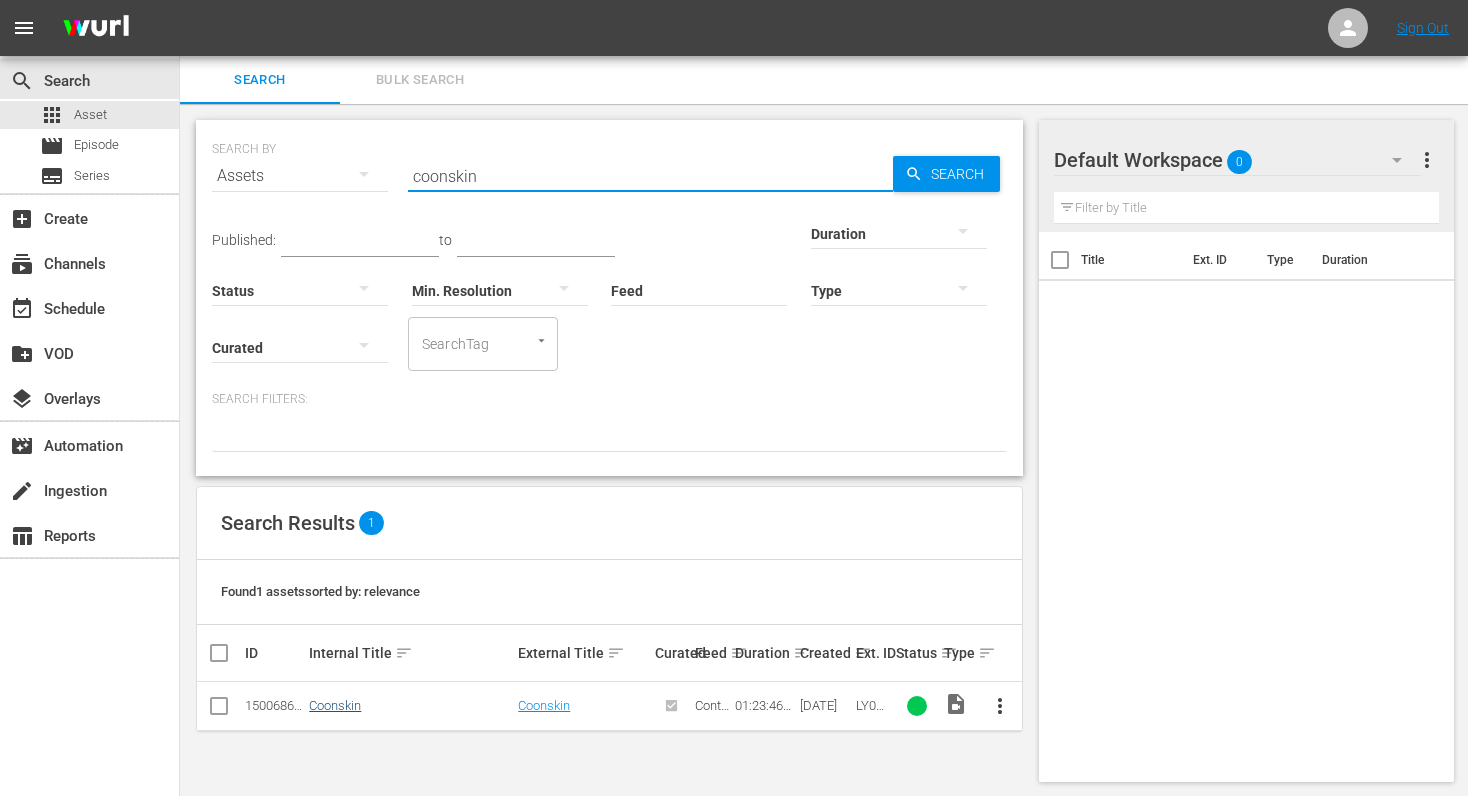type on "coonskin" 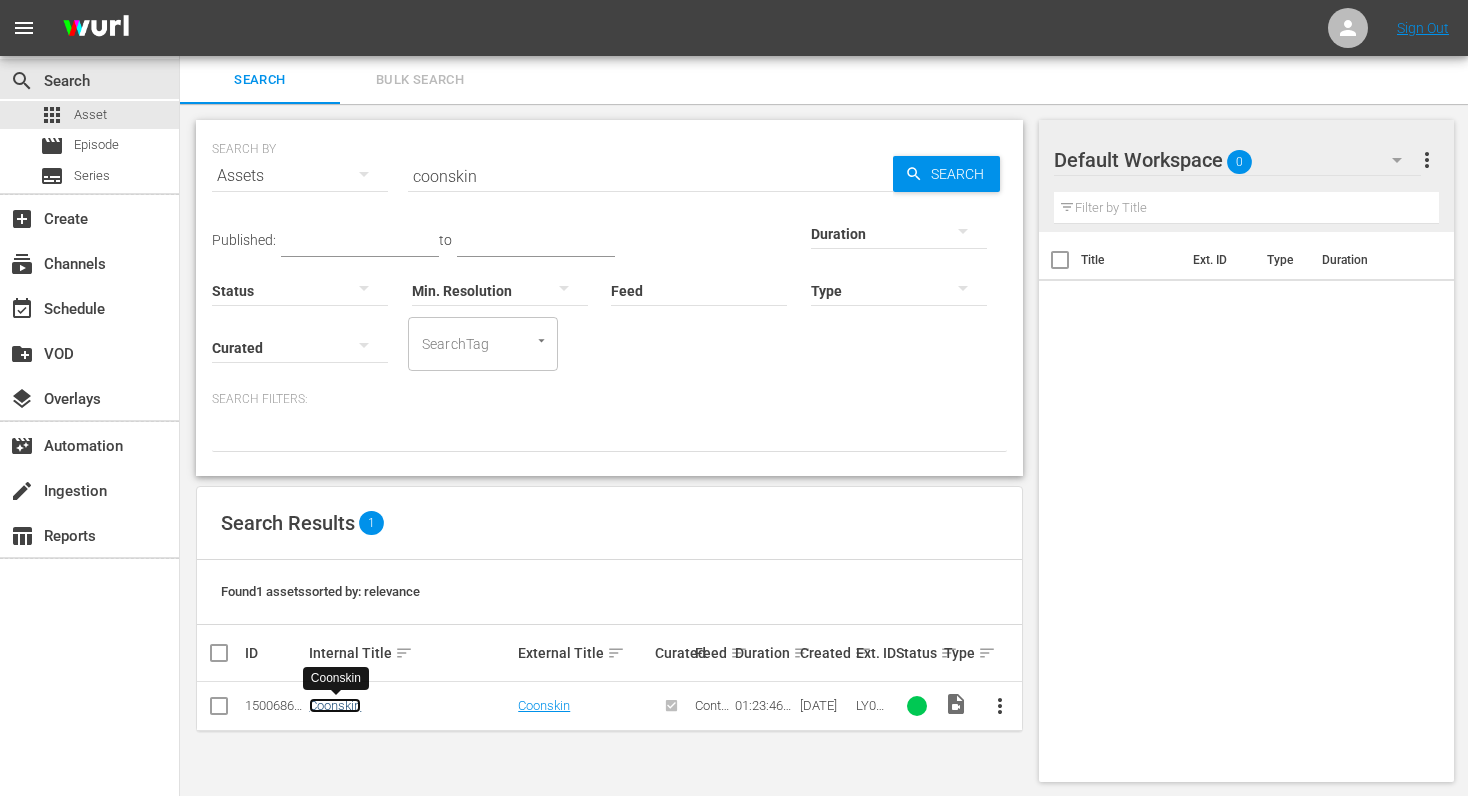 click on "Coonskin" at bounding box center [335, 705] 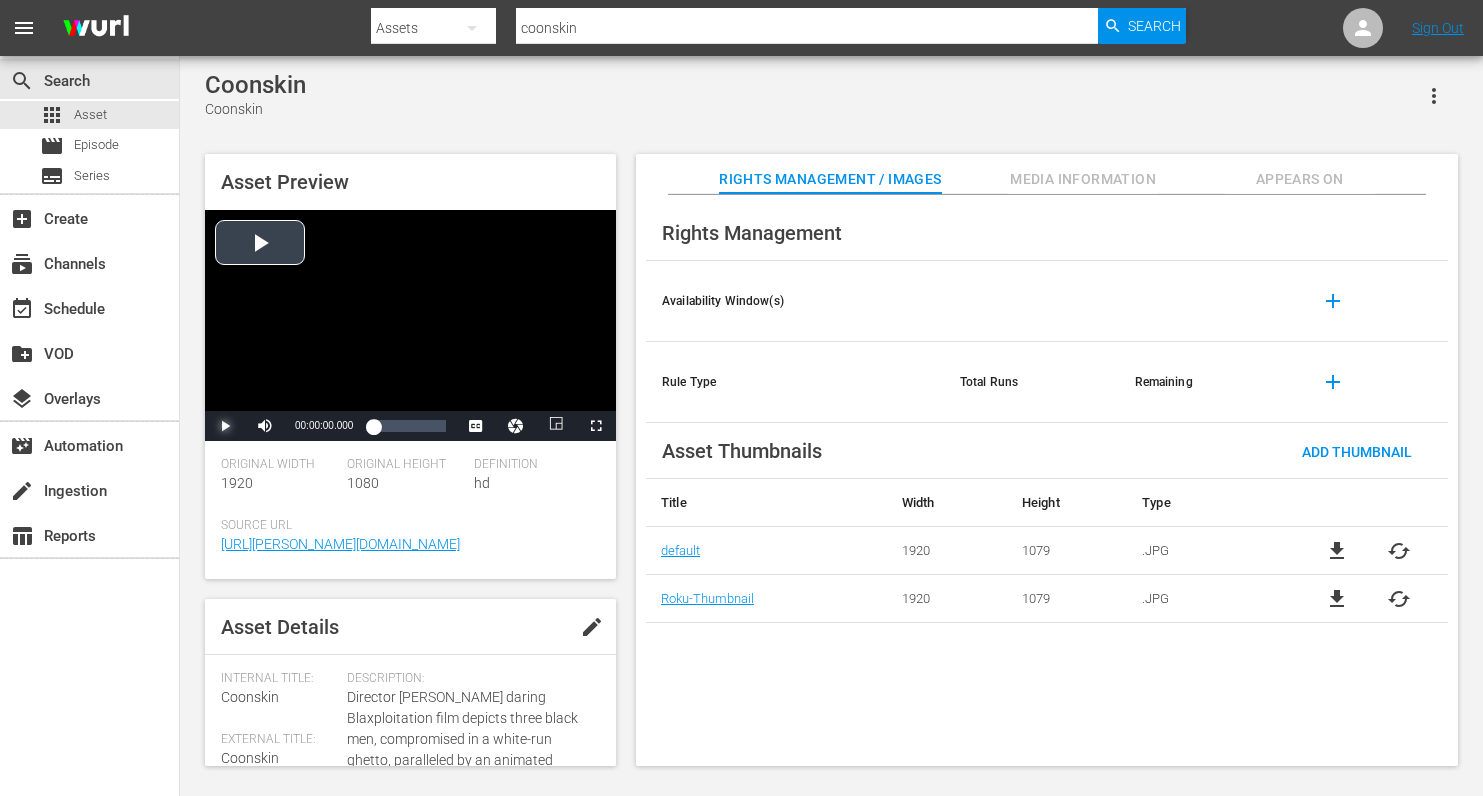 click at bounding box center [225, 426] 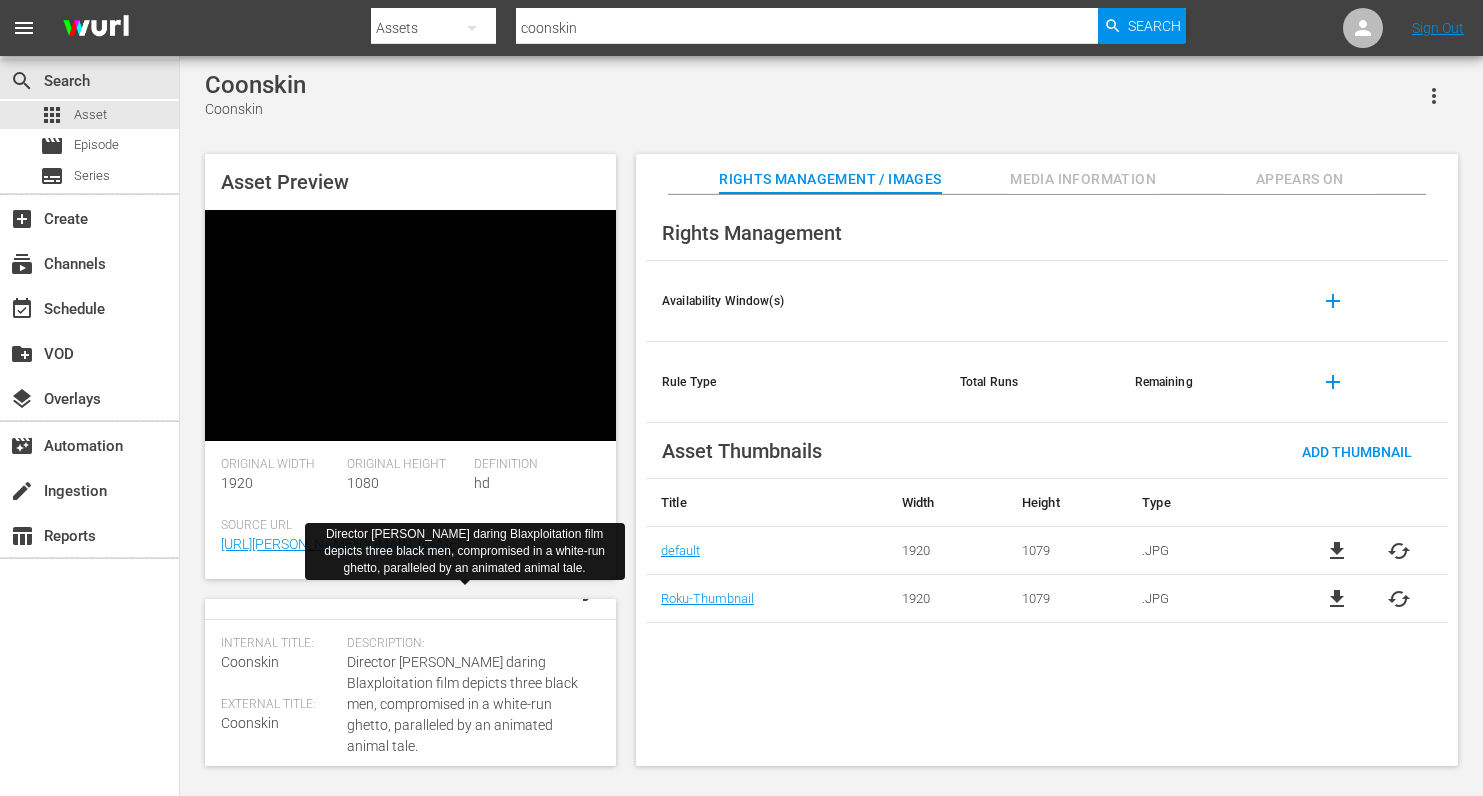 scroll, scrollTop: 0, scrollLeft: 0, axis: both 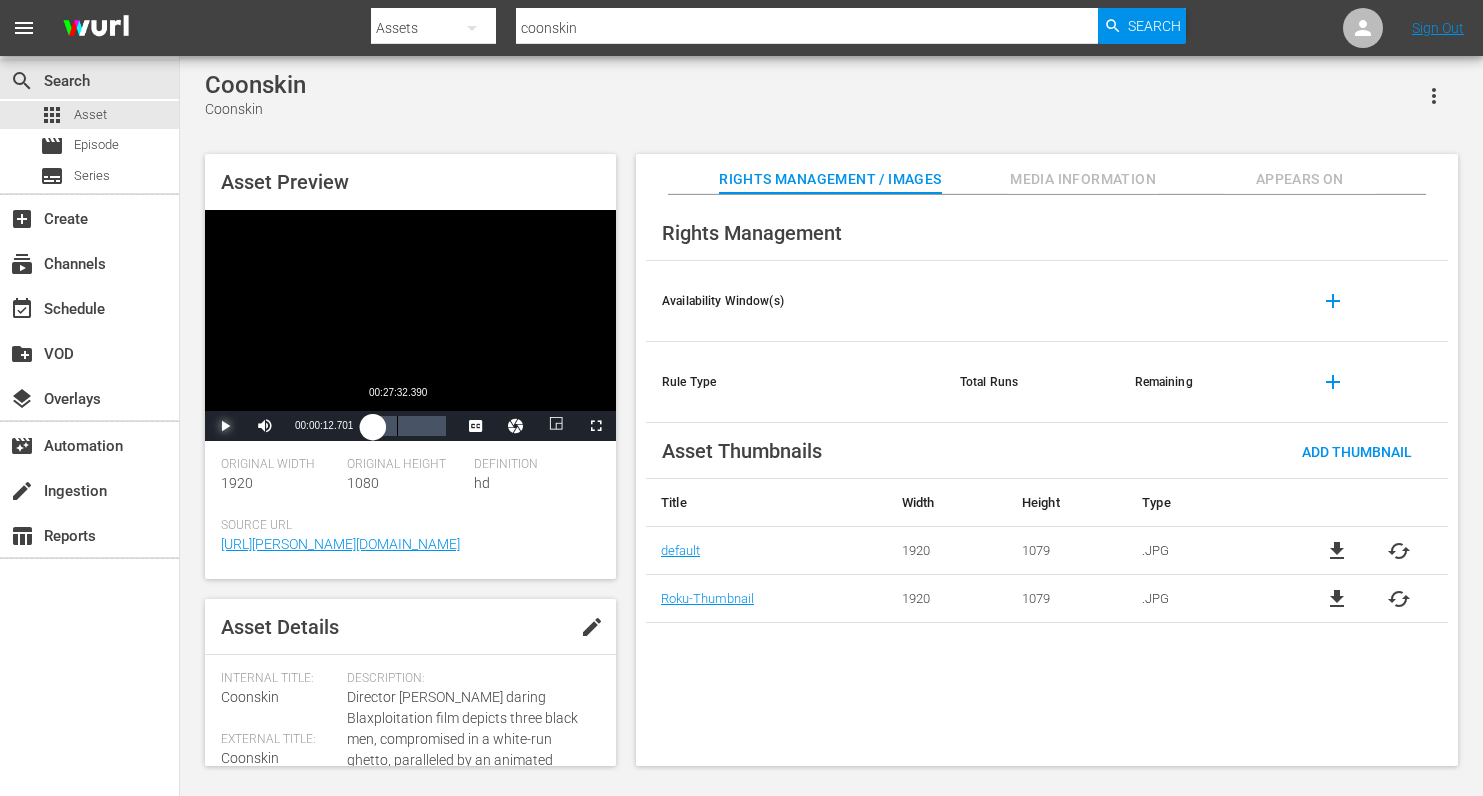 click on "00:27:32.390" at bounding box center [397, 426] 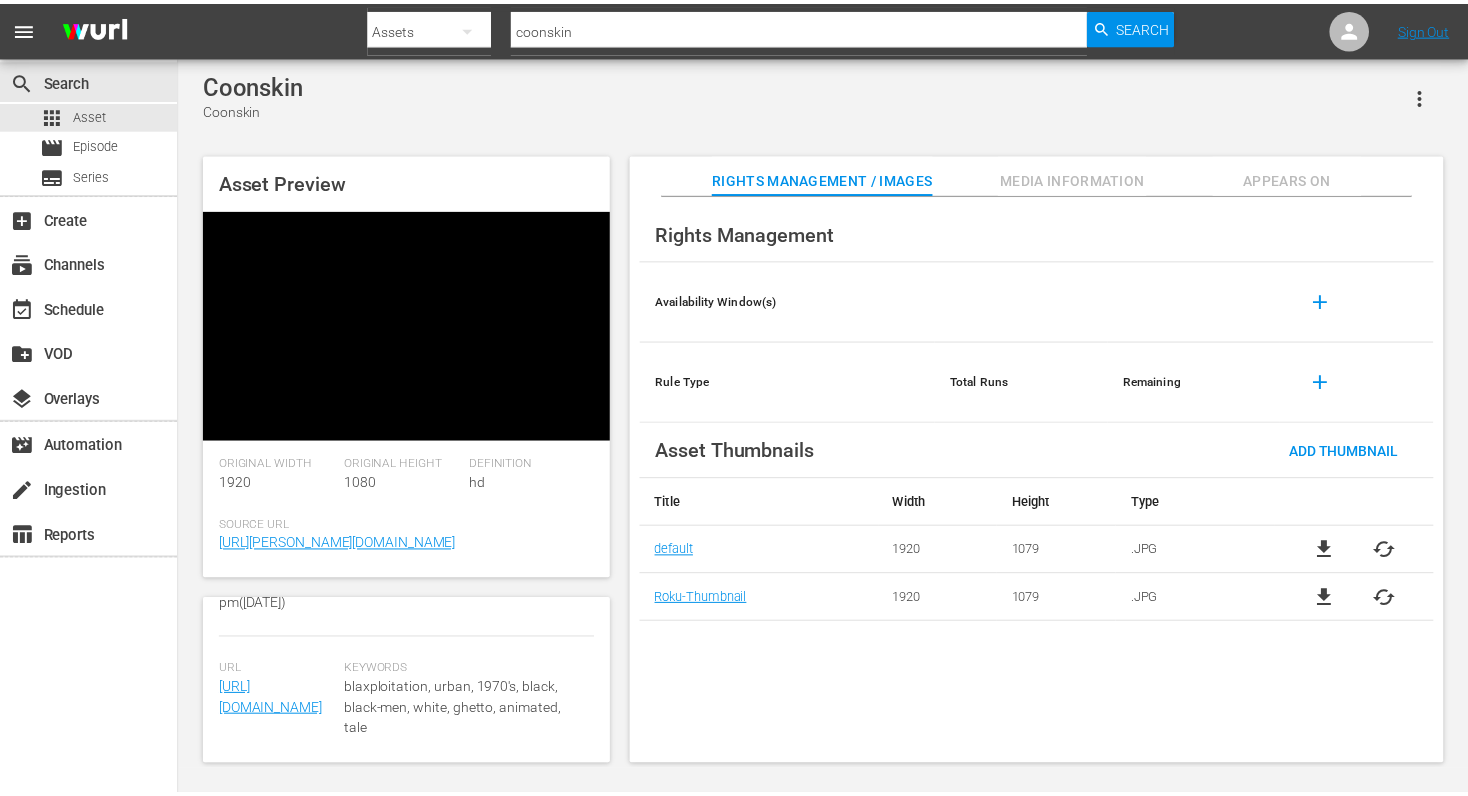 scroll, scrollTop: 613, scrollLeft: 0, axis: vertical 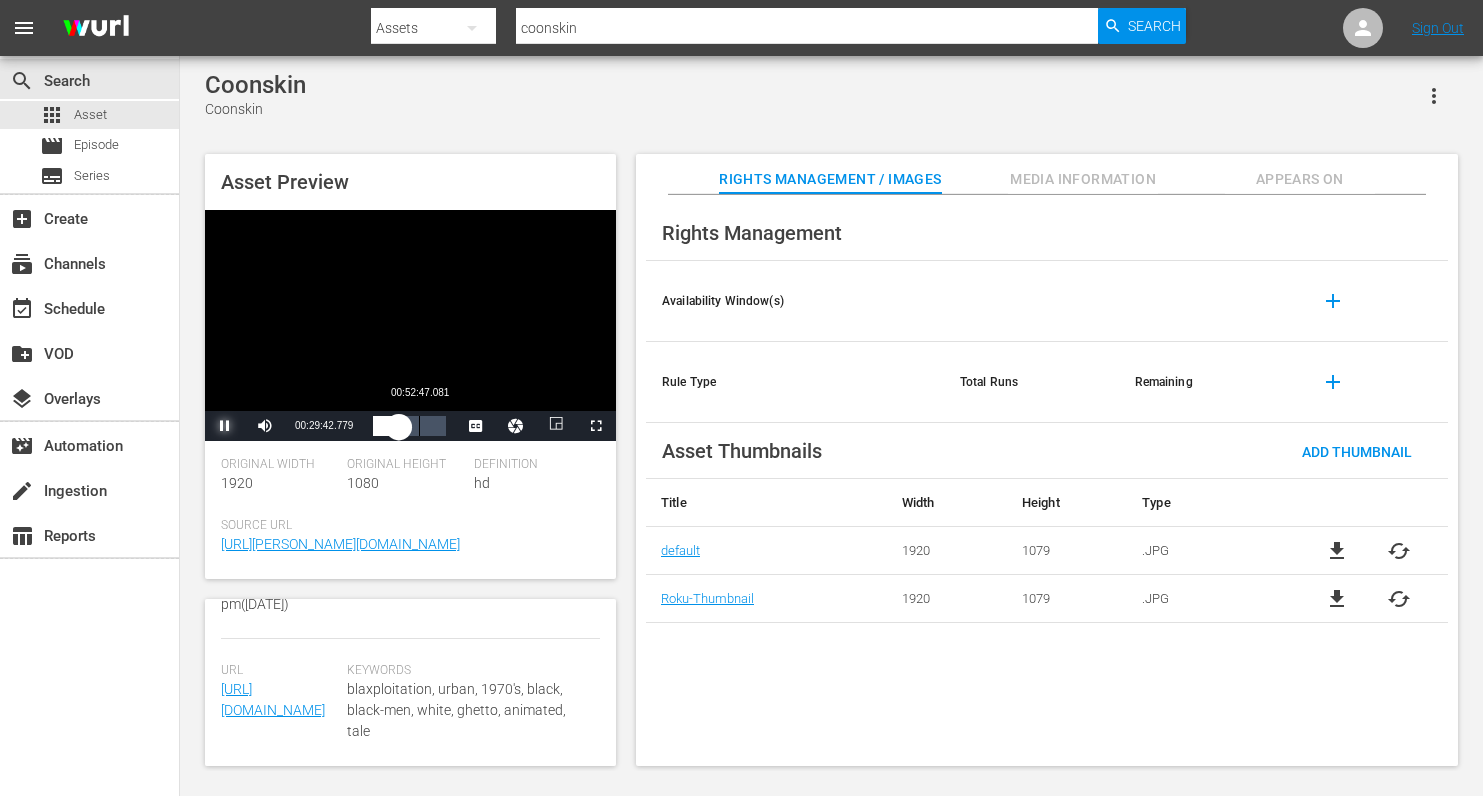 click on "Loaded :  36.68% 00:52:47.081
00:29:42.903" at bounding box center (409, 426) 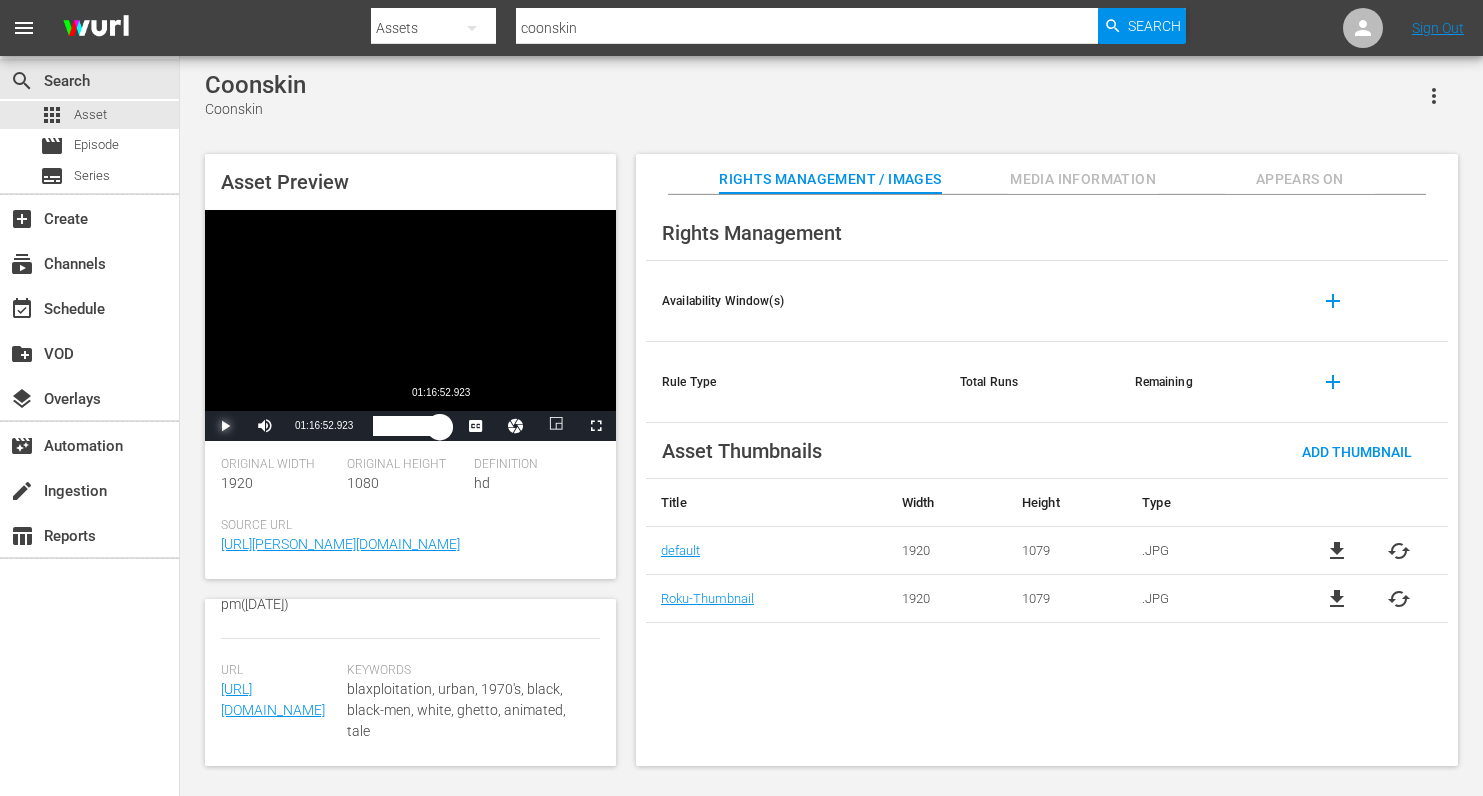 click on "Loaded :  69.07% 01:16:52.923
00:56:50.528" at bounding box center (409, 426) 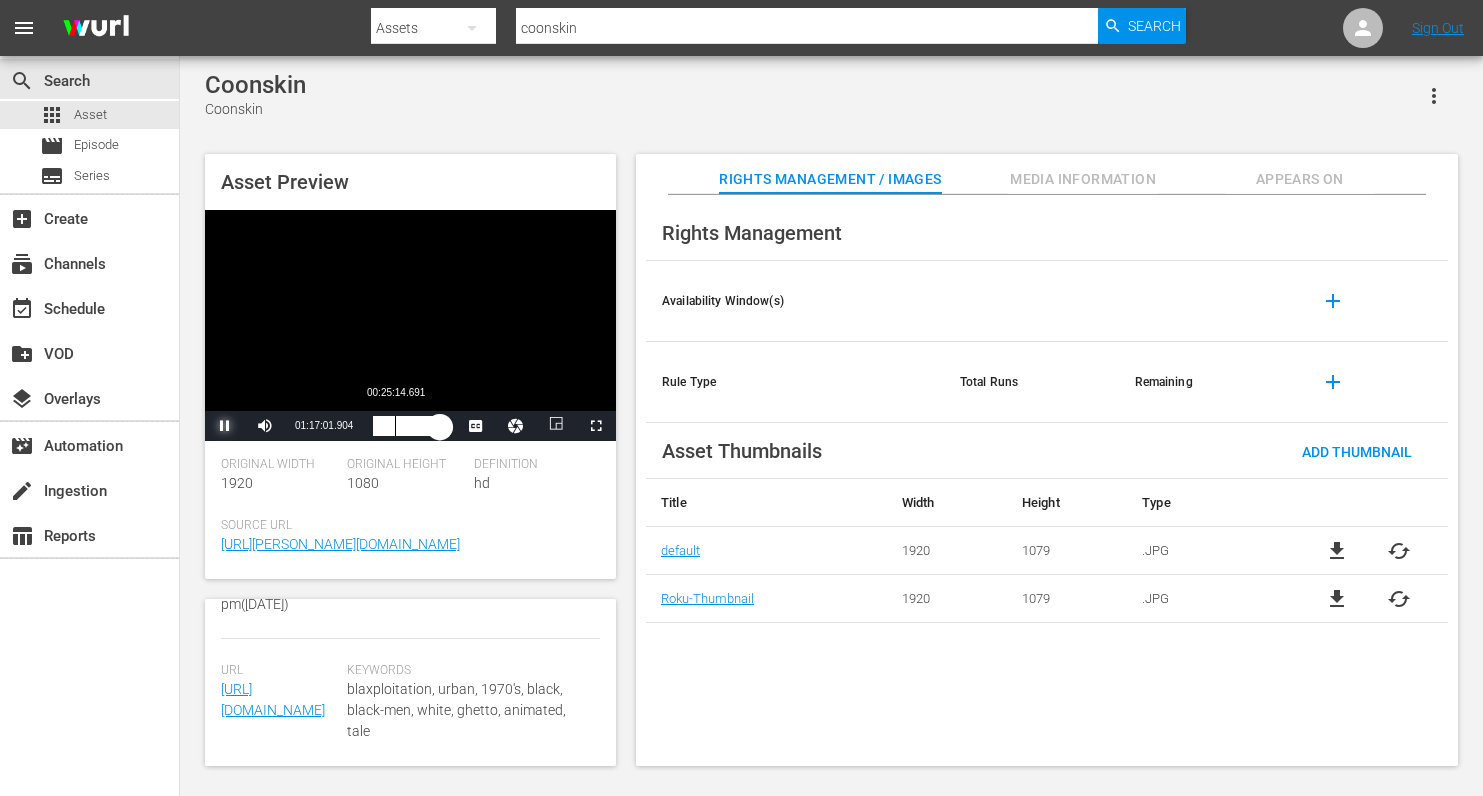 click on "01:17:01.904" at bounding box center [406, 426] 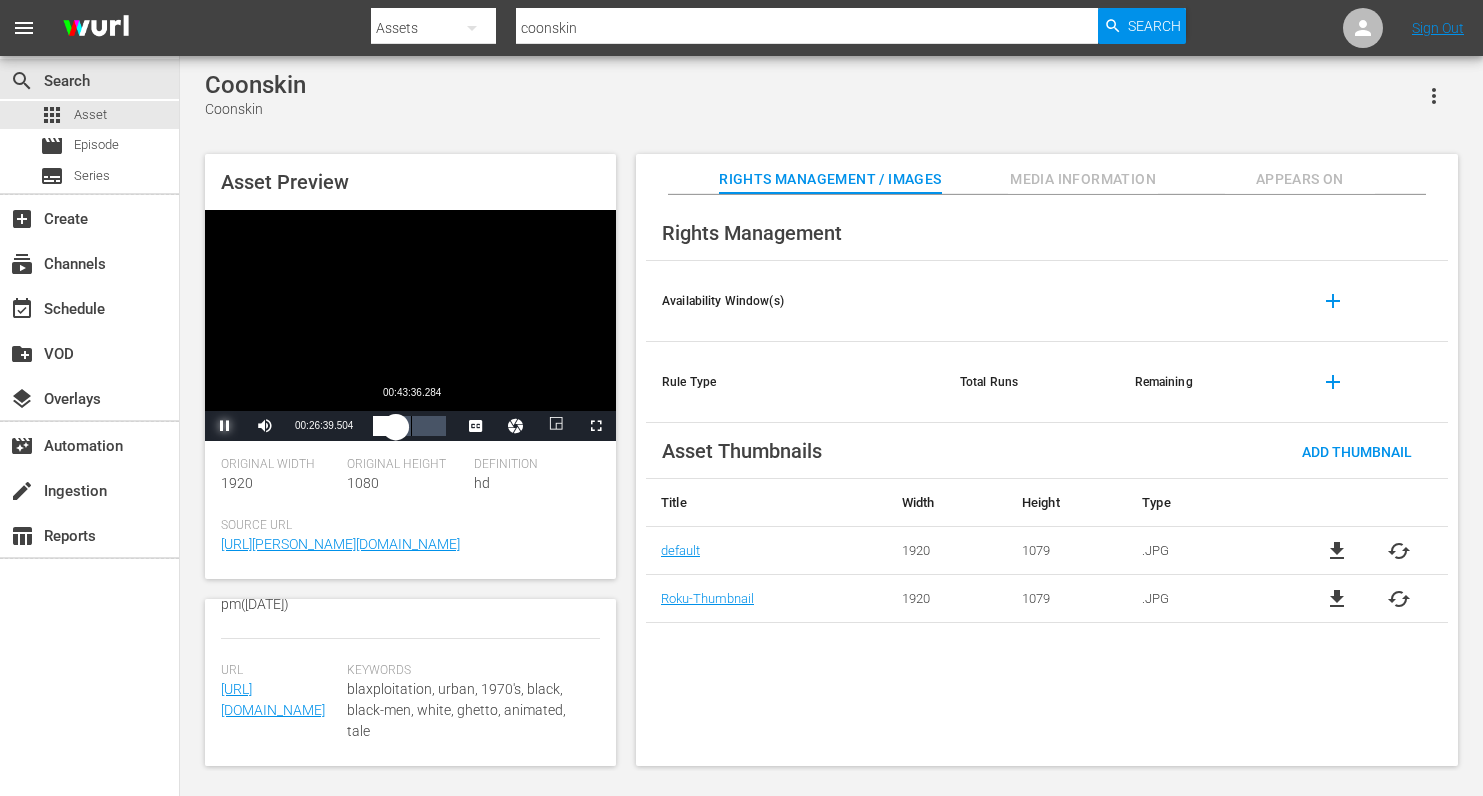 click on "00:26:39.693" at bounding box center [384, 426] 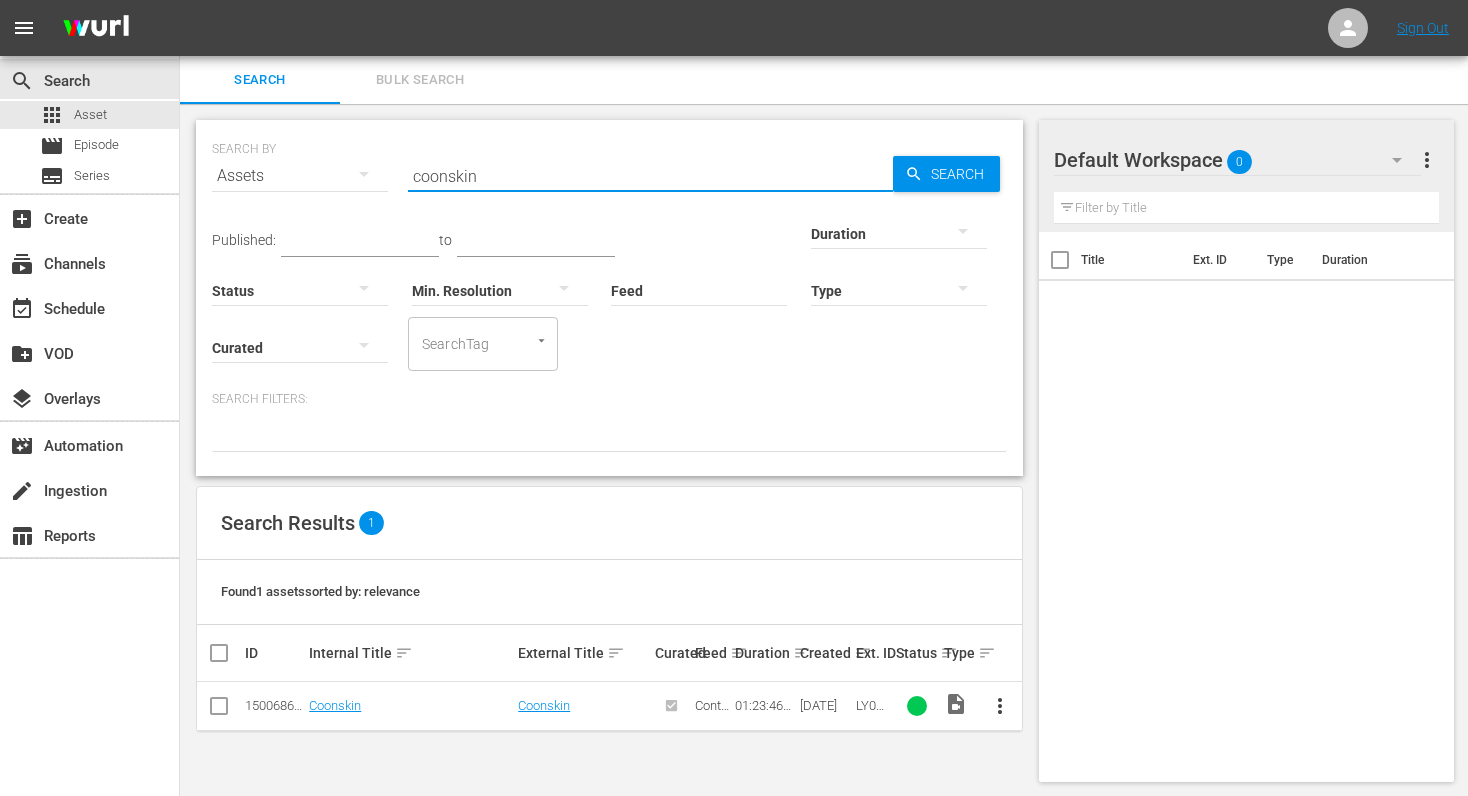 drag, startPoint x: 521, startPoint y: 174, endPoint x: 263, endPoint y: 179, distance: 258.04843 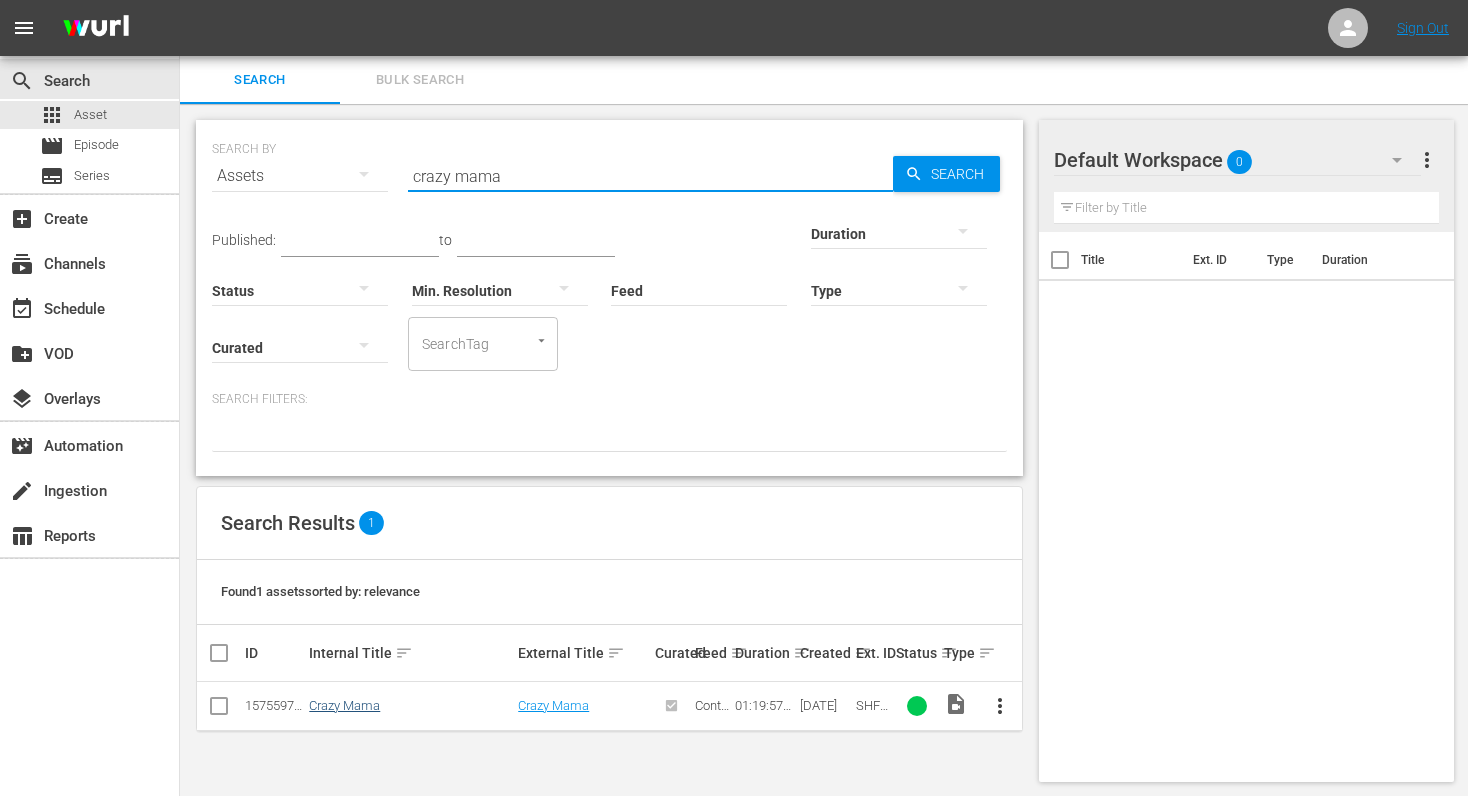 type on "crazy mama" 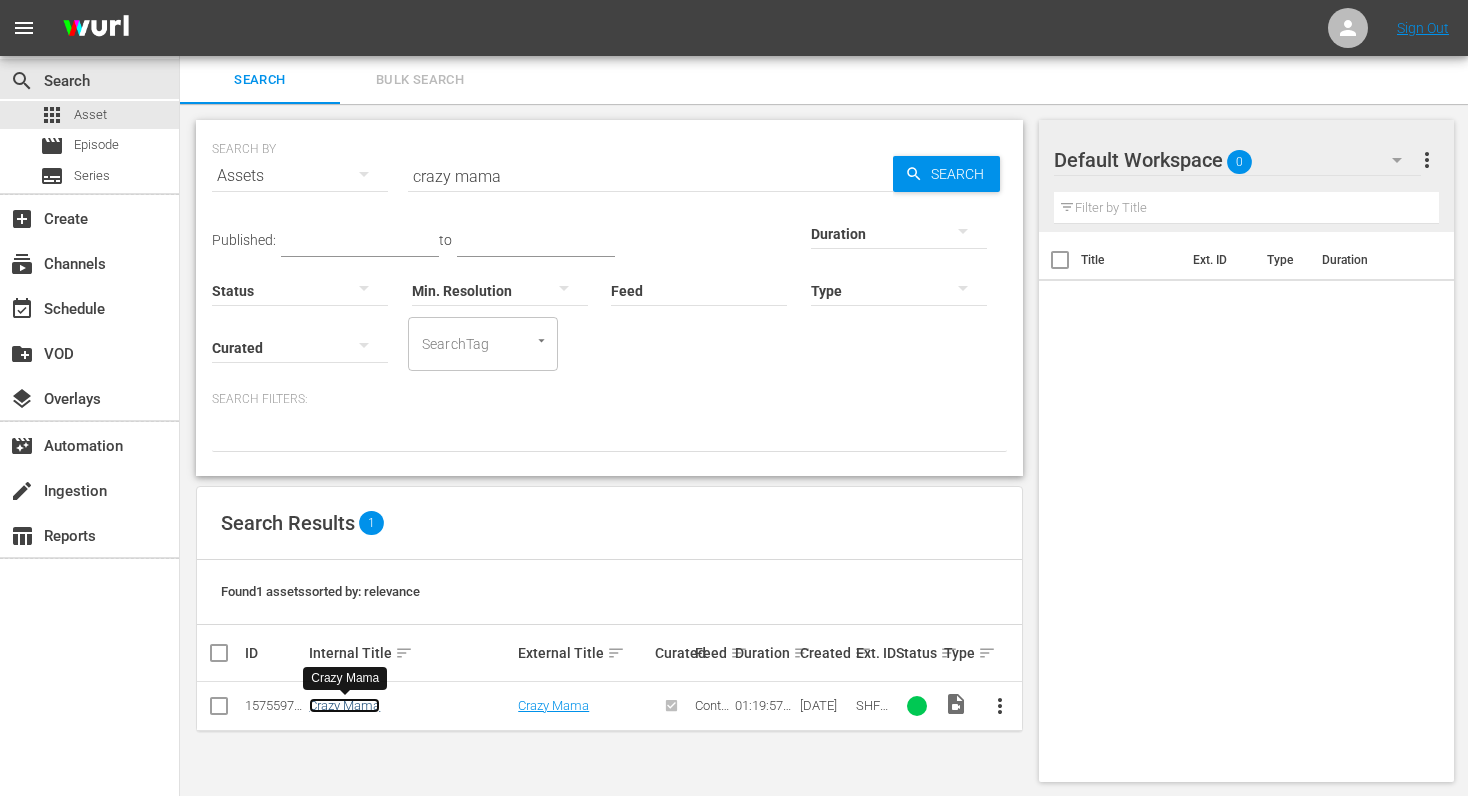 click on "Crazy Mama" at bounding box center [344, 705] 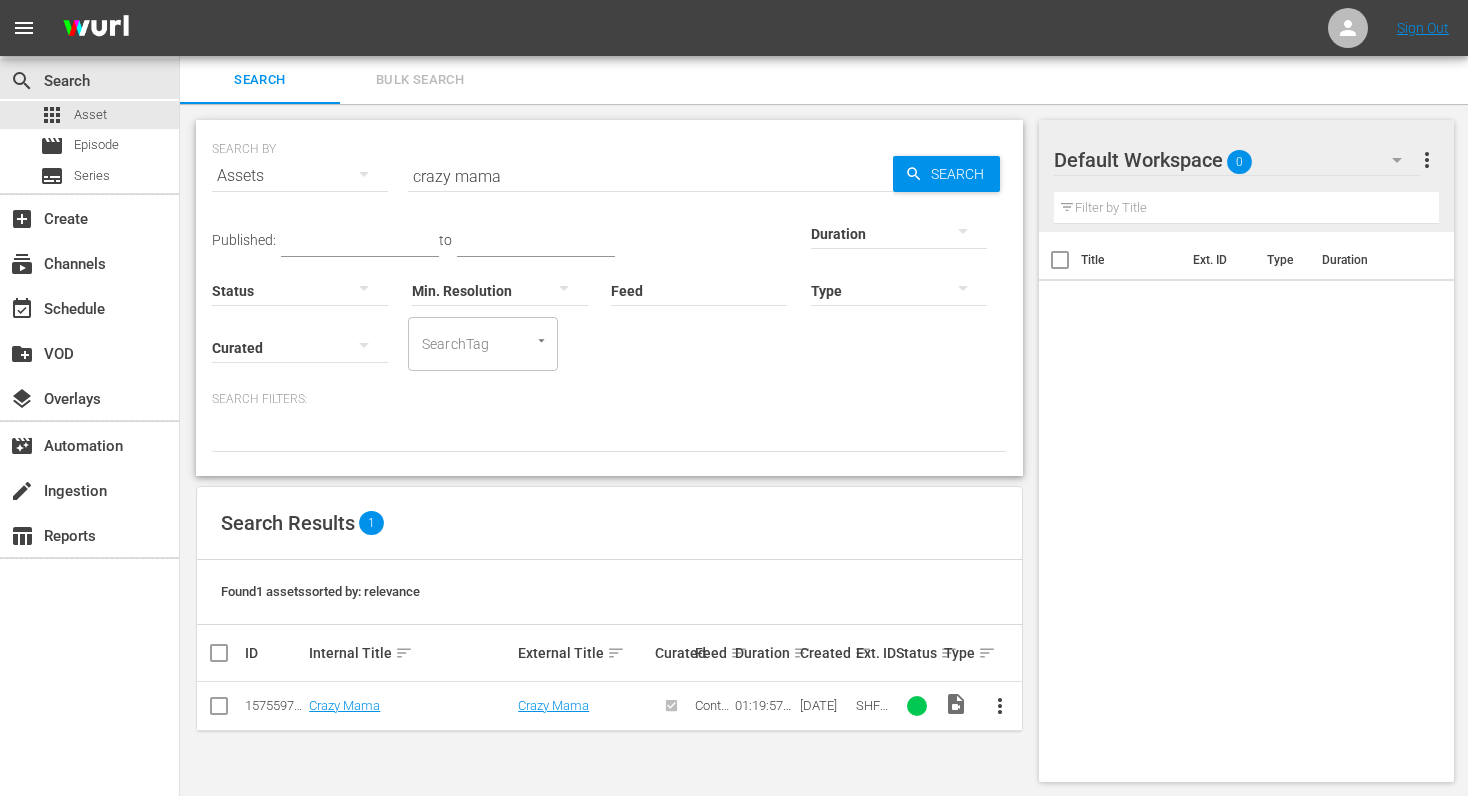 click on "crazy mama" at bounding box center [650, 176] 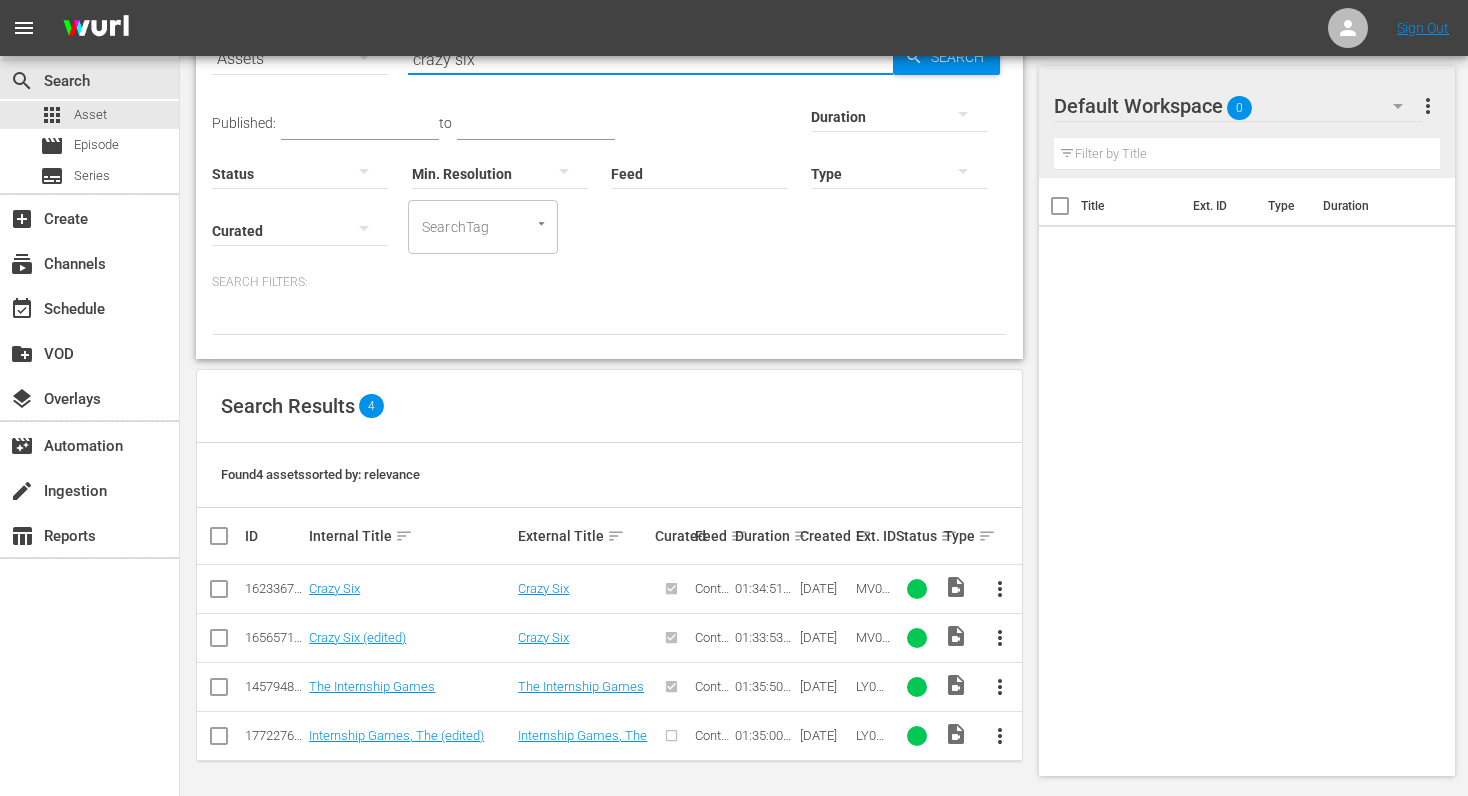 scroll, scrollTop: 119, scrollLeft: 0, axis: vertical 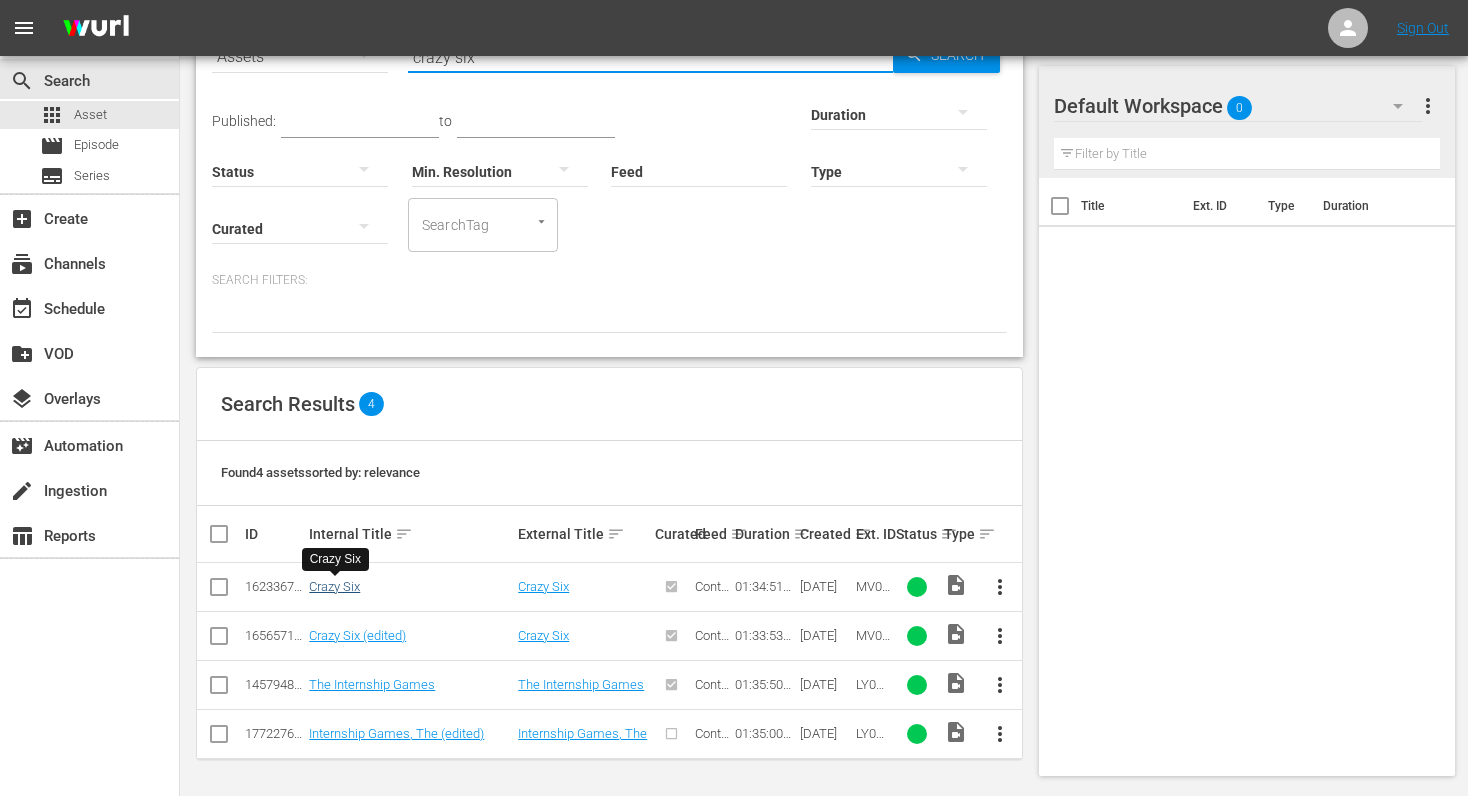 type on "crazy six" 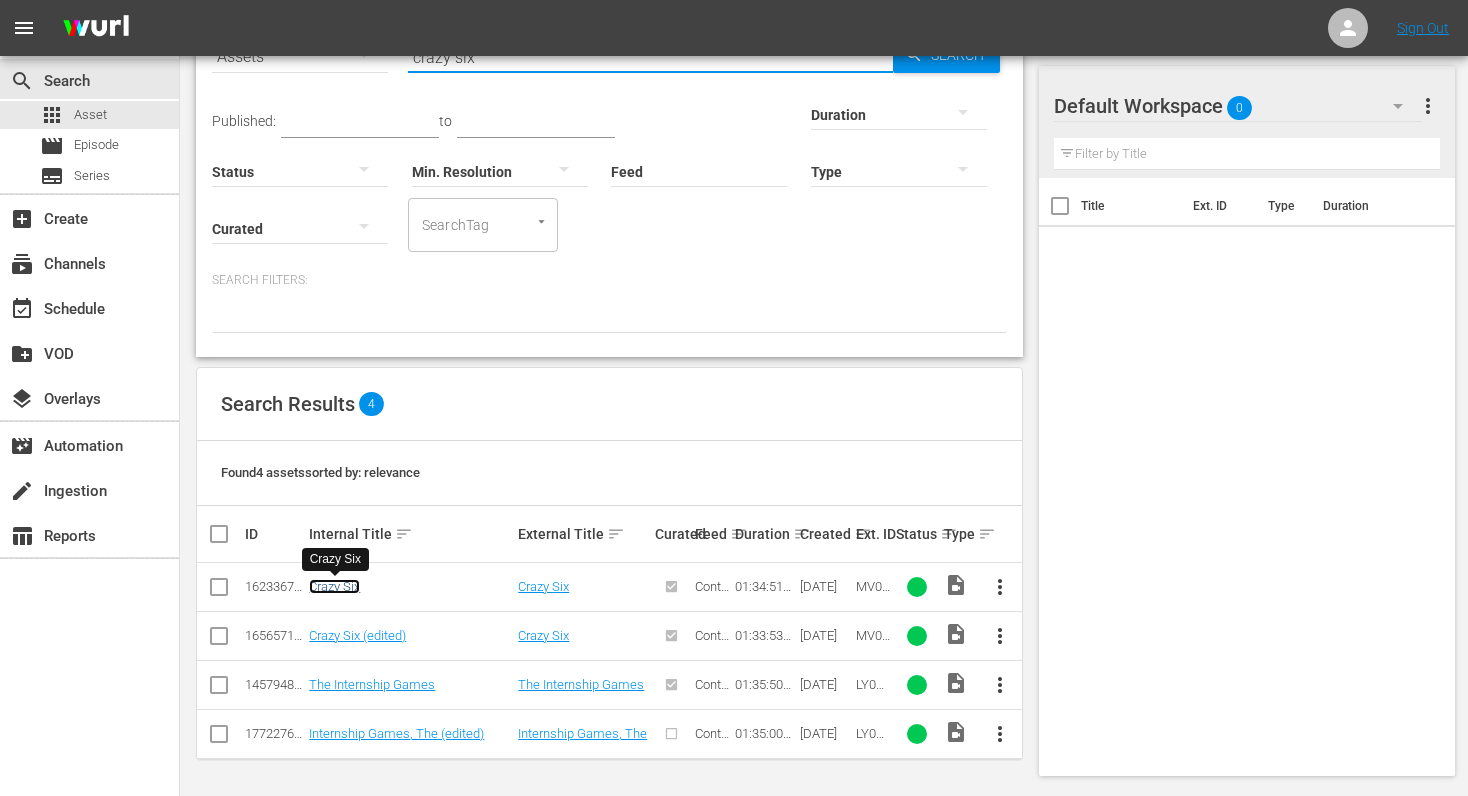click on "Crazy Six" at bounding box center [334, 586] 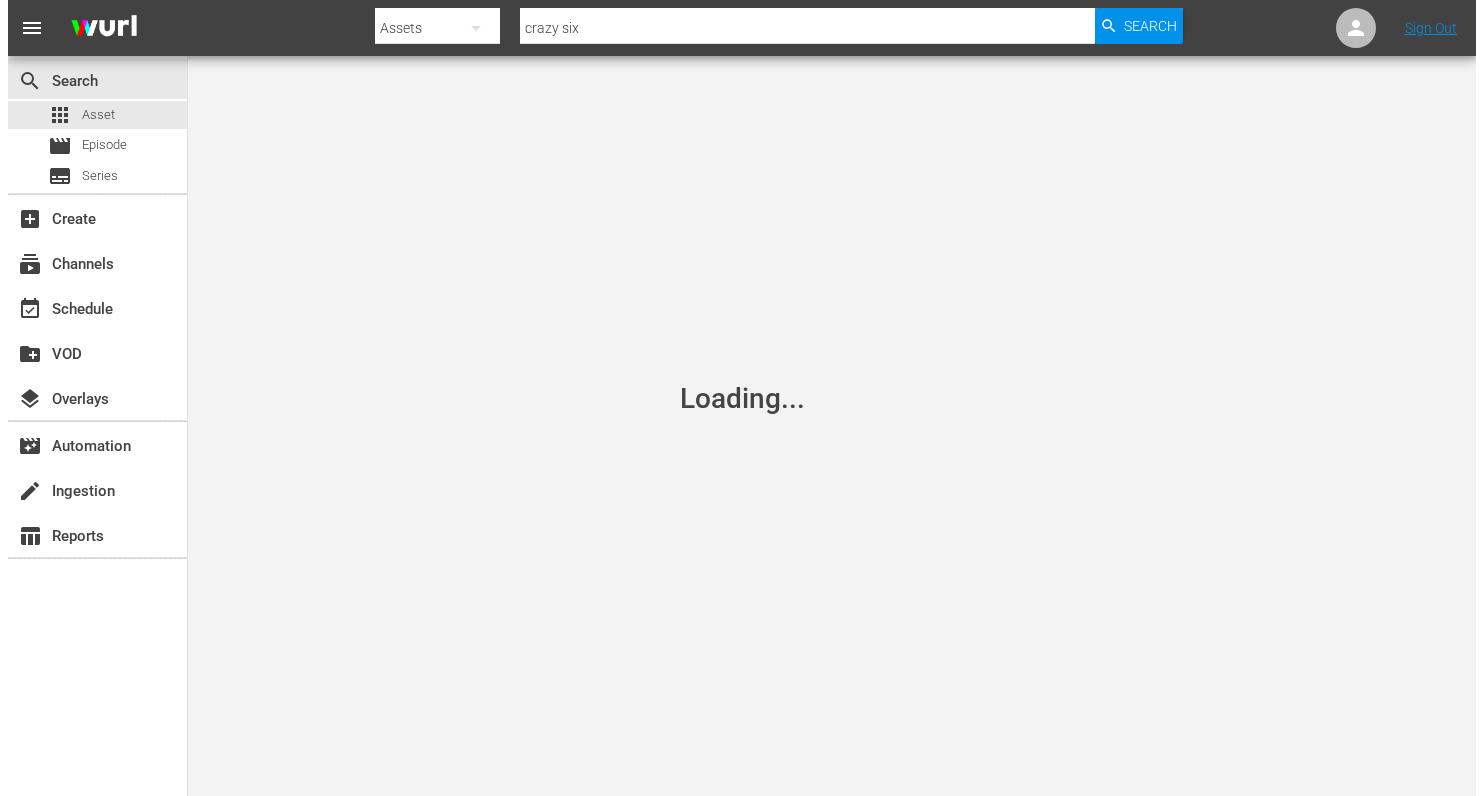 scroll, scrollTop: 0, scrollLeft: 0, axis: both 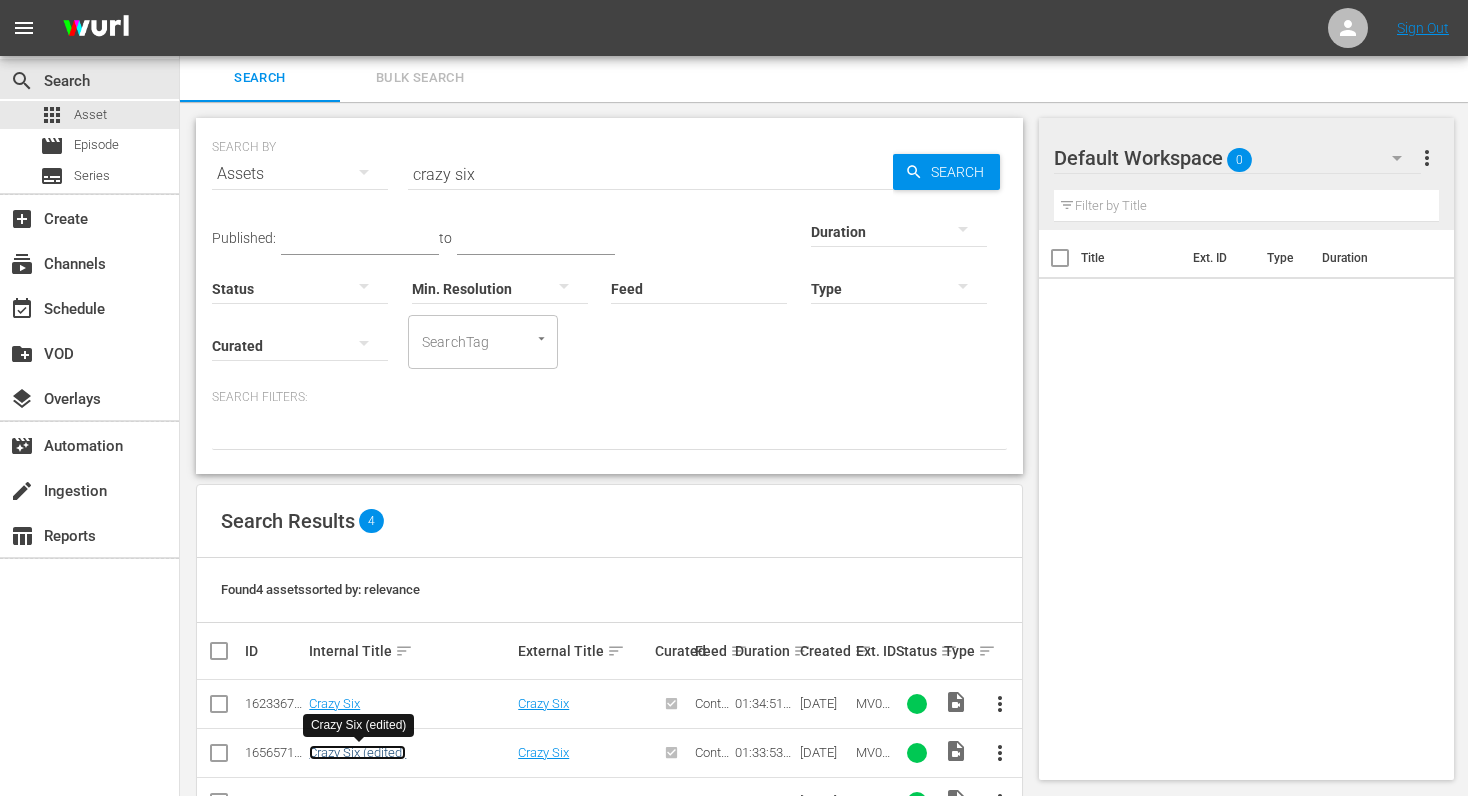 click on "Crazy Six (edited)" at bounding box center [357, 752] 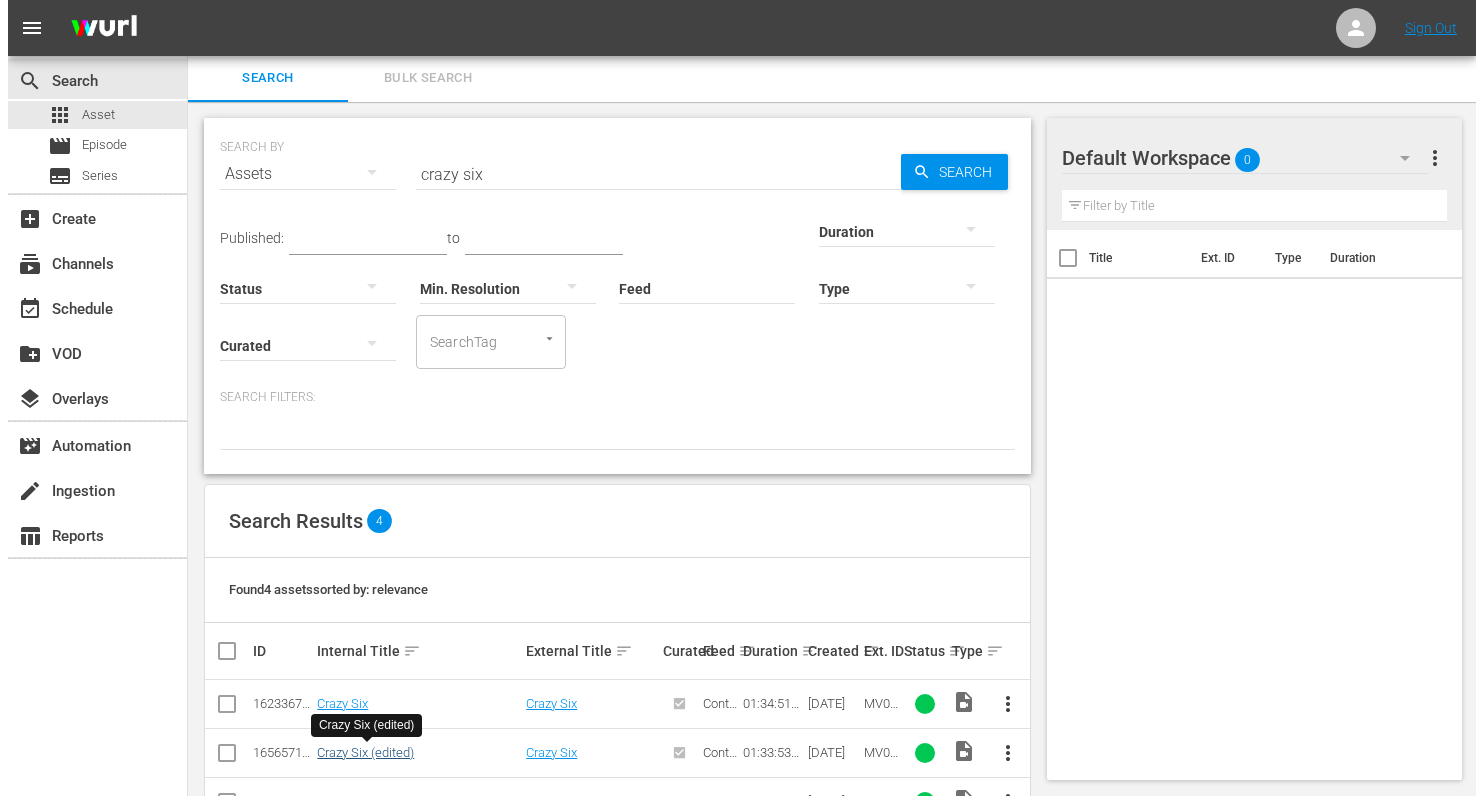 scroll, scrollTop: 0, scrollLeft: 0, axis: both 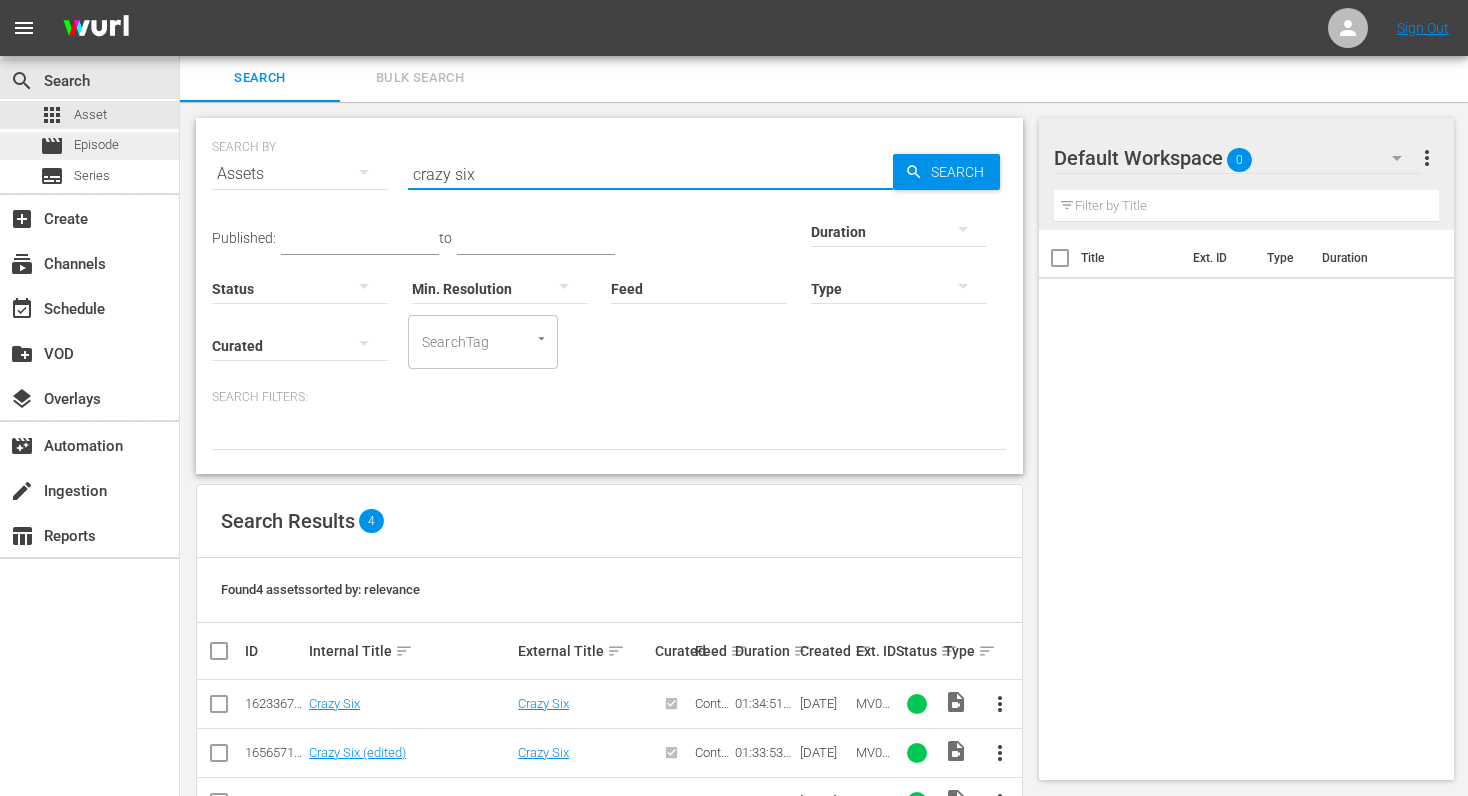 drag, startPoint x: 501, startPoint y: 175, endPoint x: 162, endPoint y: 140, distance: 340.802 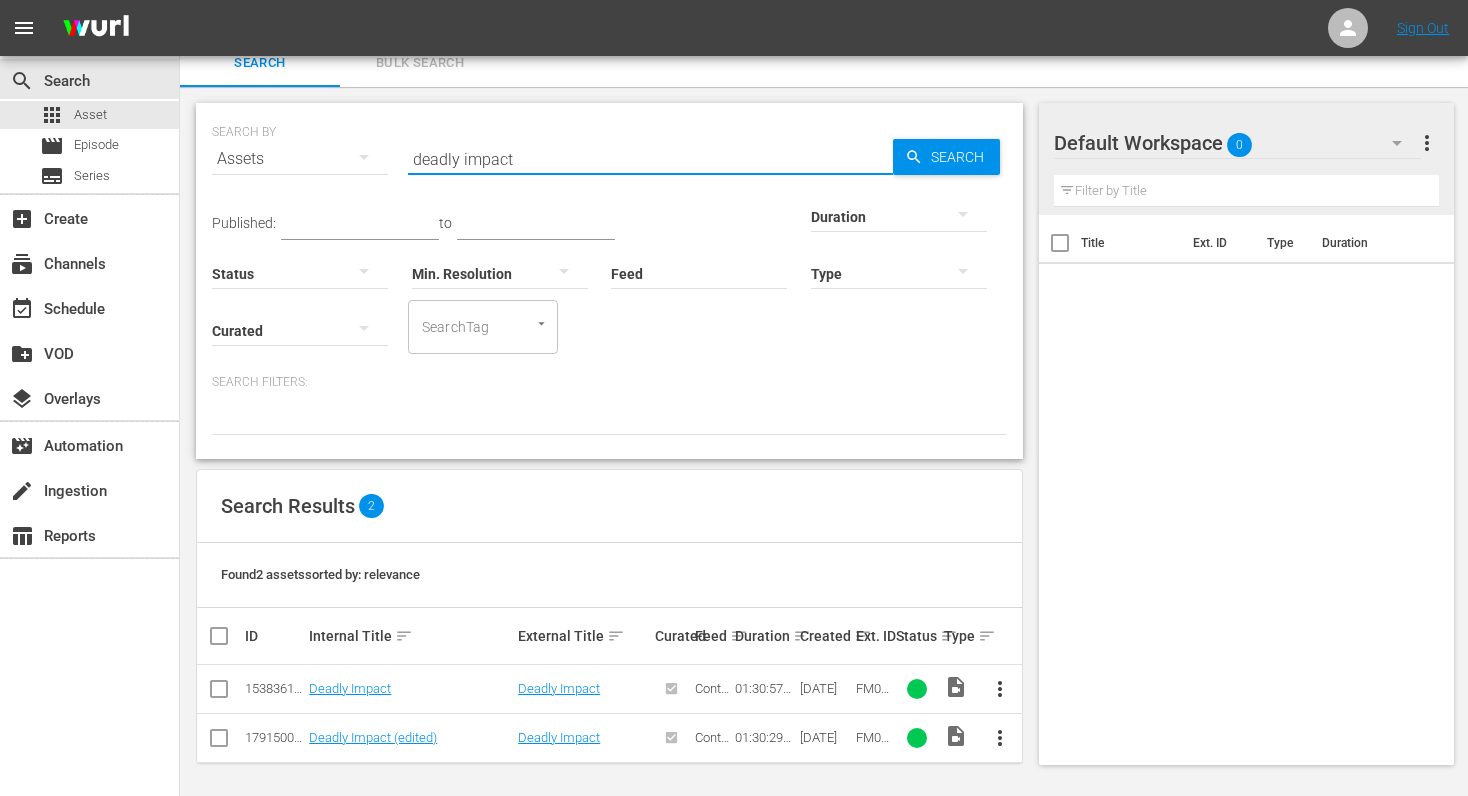 scroll, scrollTop: 21, scrollLeft: 0, axis: vertical 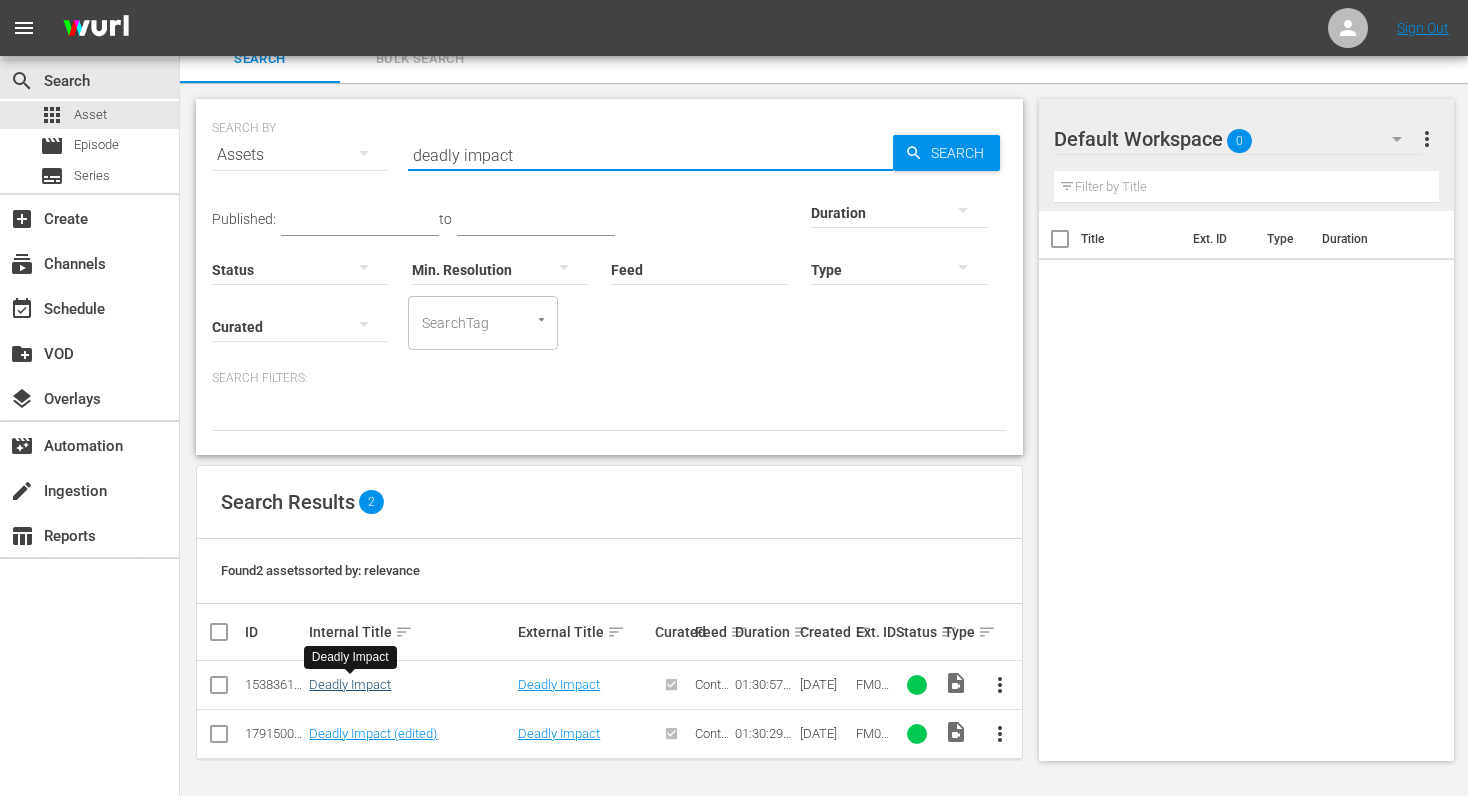 type on "deadly impact" 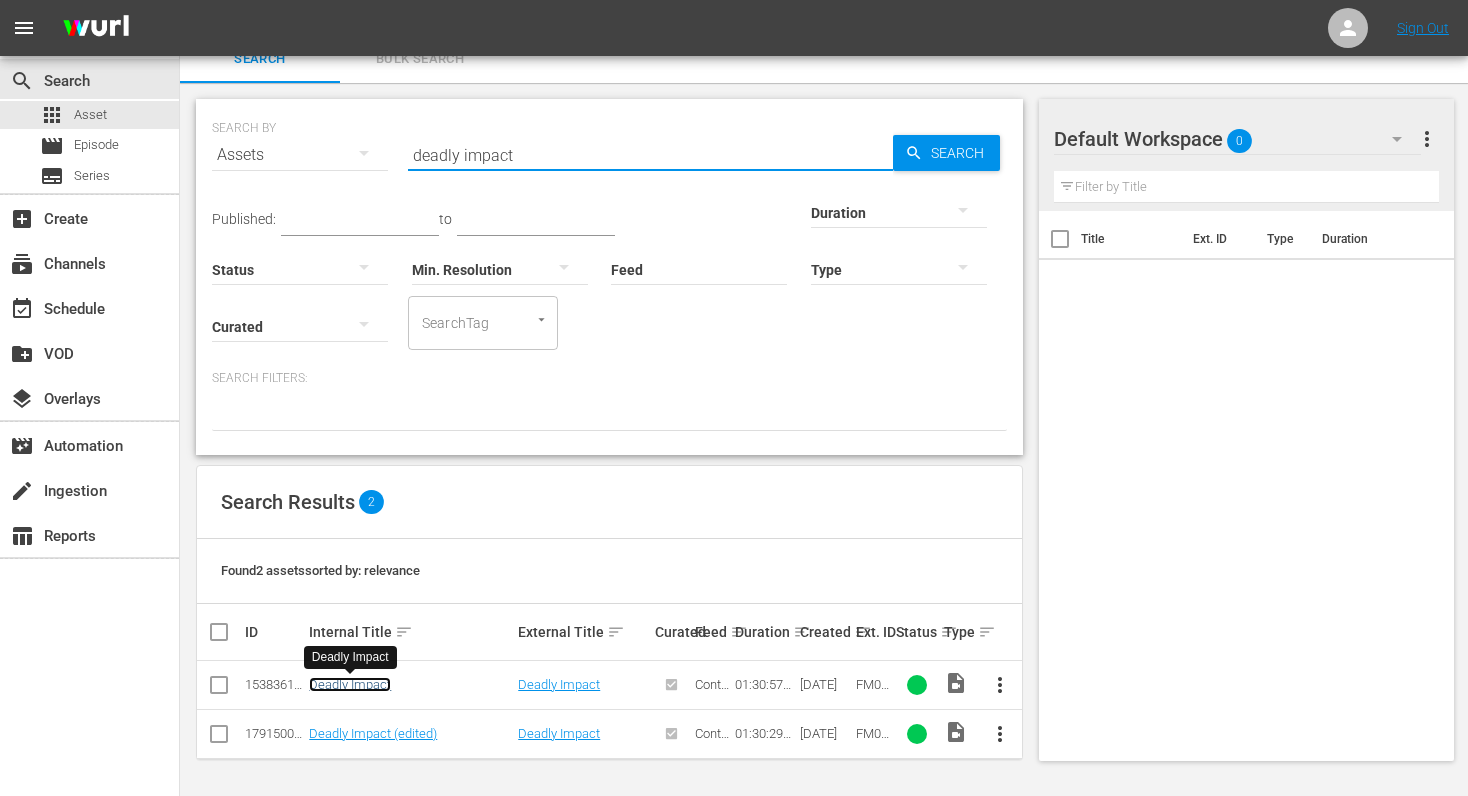 click on "Deadly Impact" at bounding box center (350, 684) 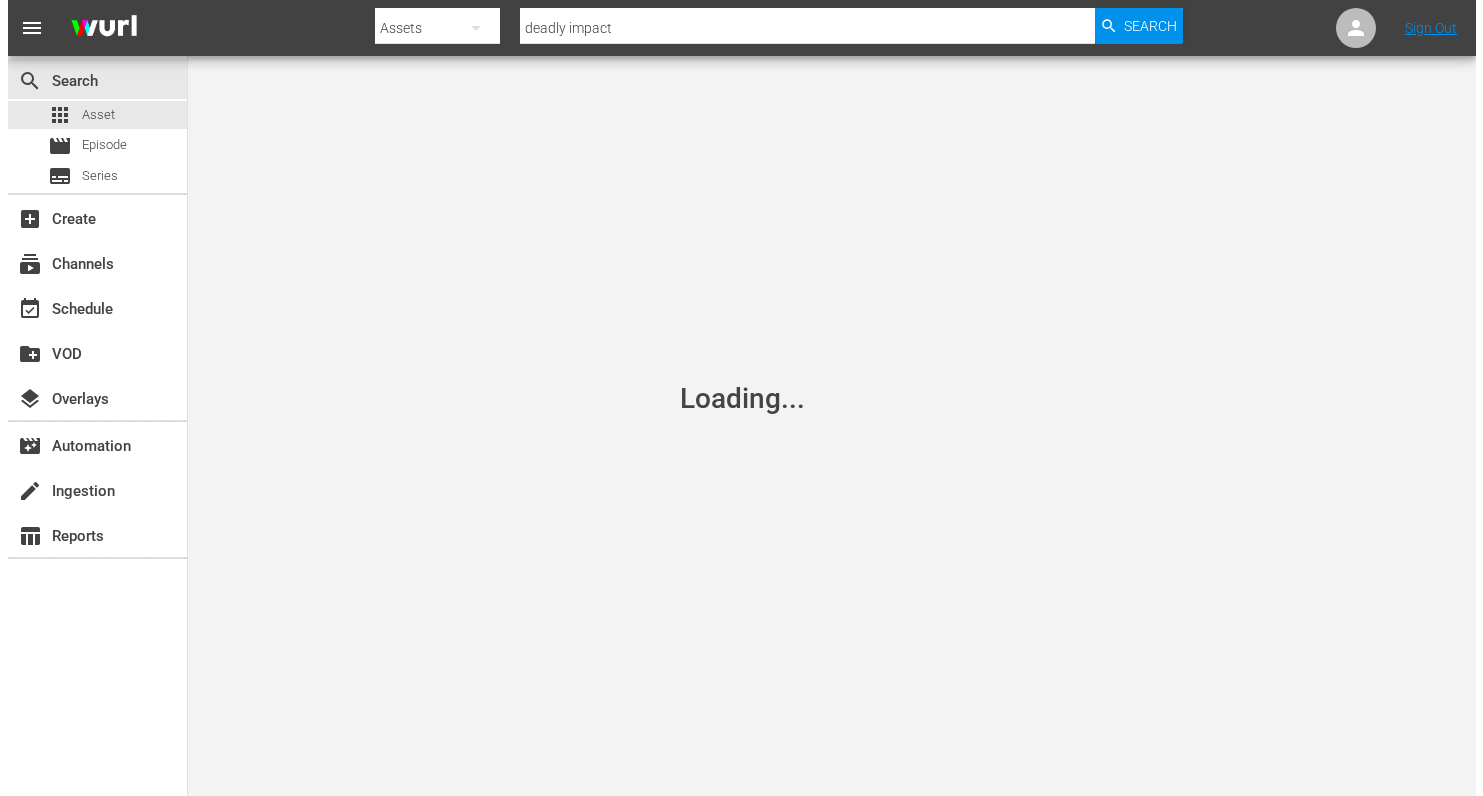 scroll, scrollTop: 0, scrollLeft: 0, axis: both 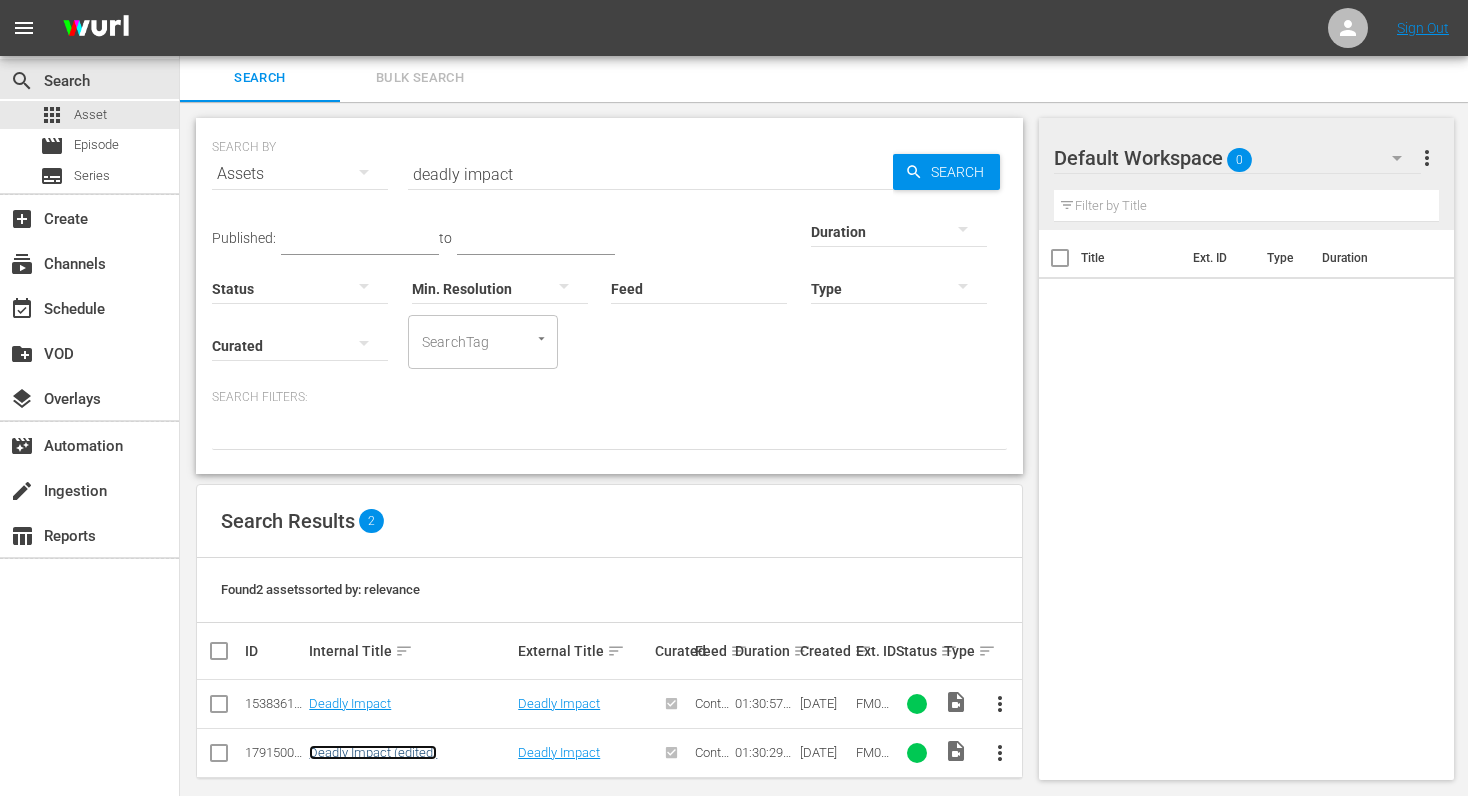 click on "Deadly Impact (edited)" at bounding box center [373, 752] 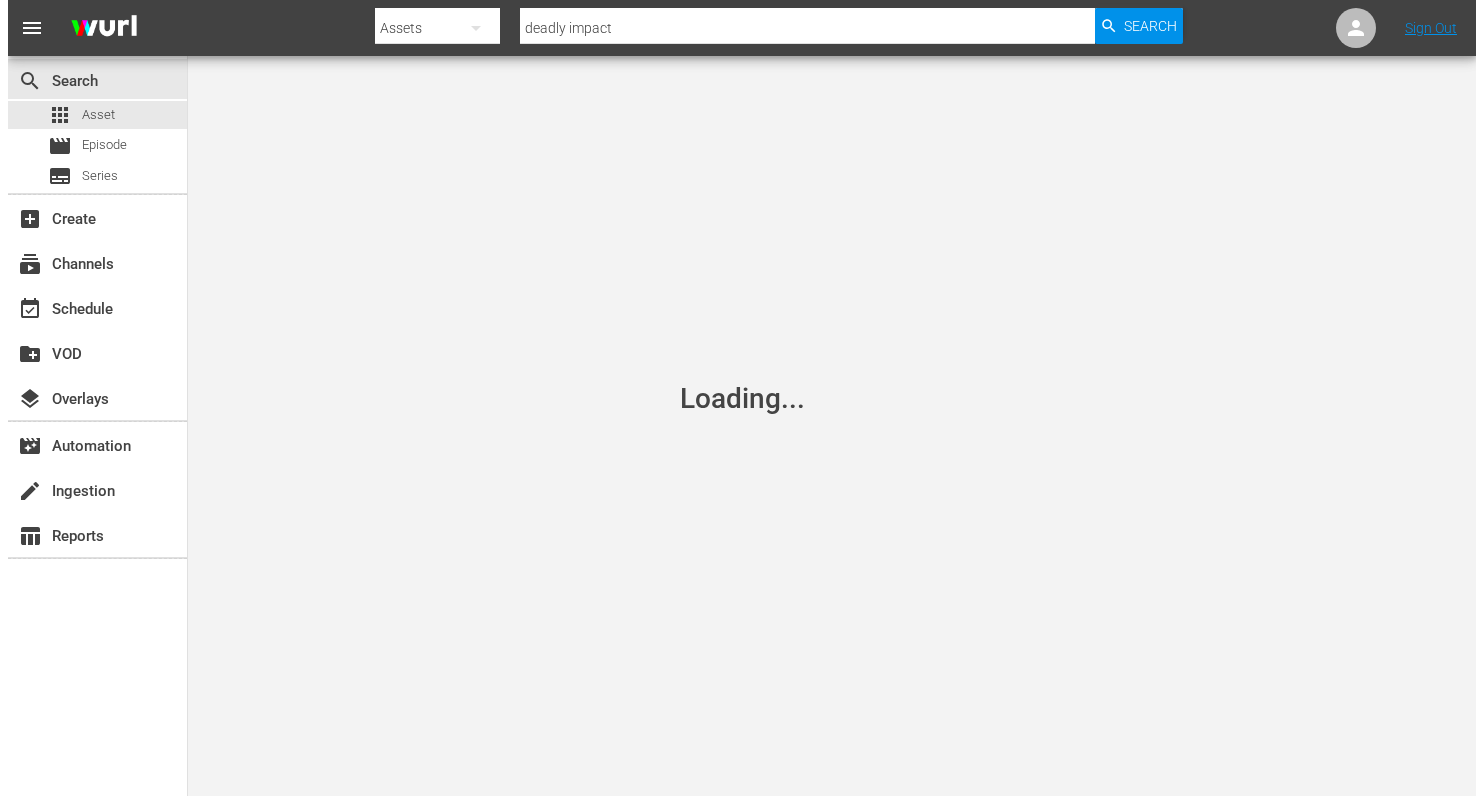 scroll, scrollTop: 0, scrollLeft: 0, axis: both 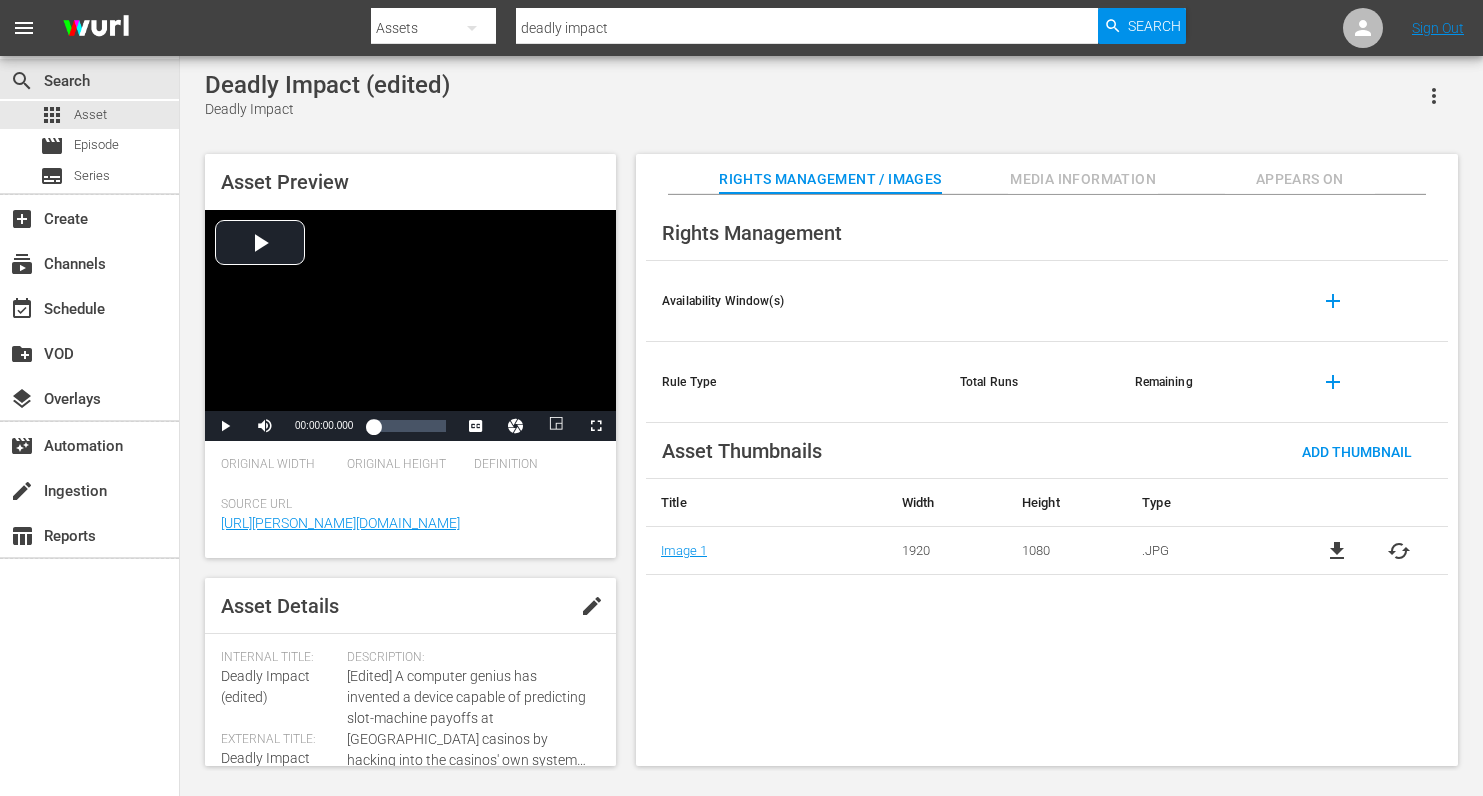 click on "cached" at bounding box center (1399, 551) 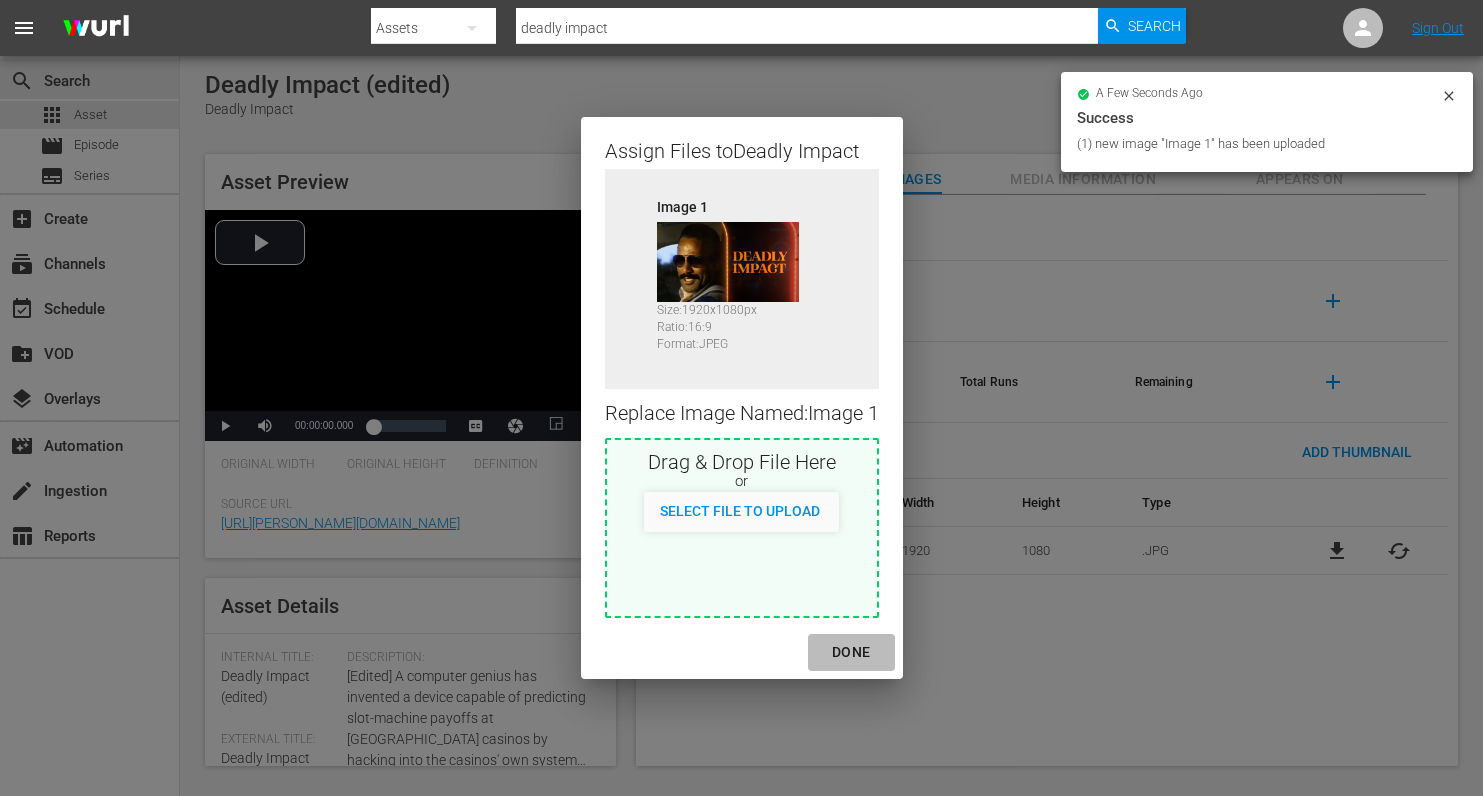 click on "DONE" at bounding box center [851, 652] 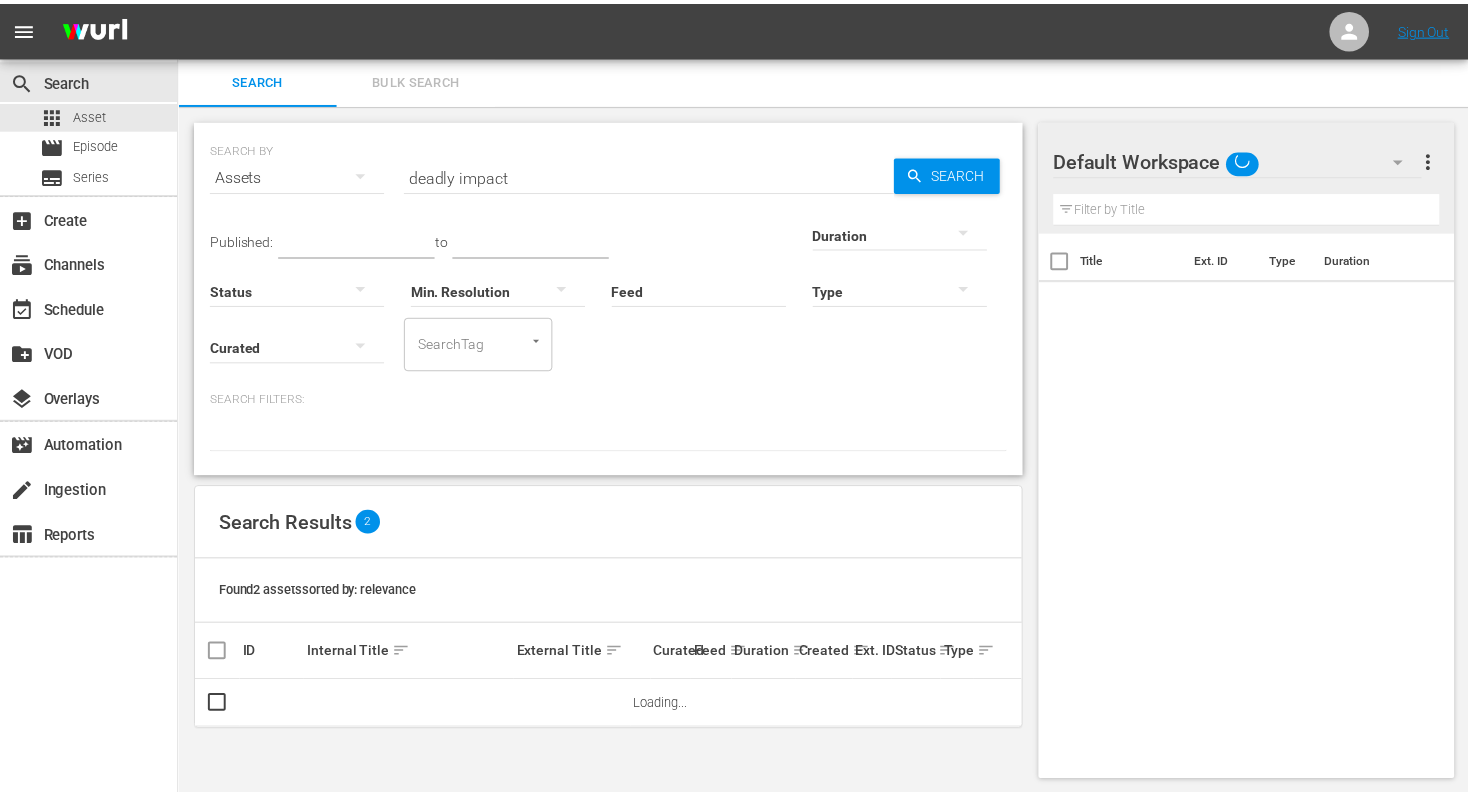 scroll, scrollTop: 2, scrollLeft: 0, axis: vertical 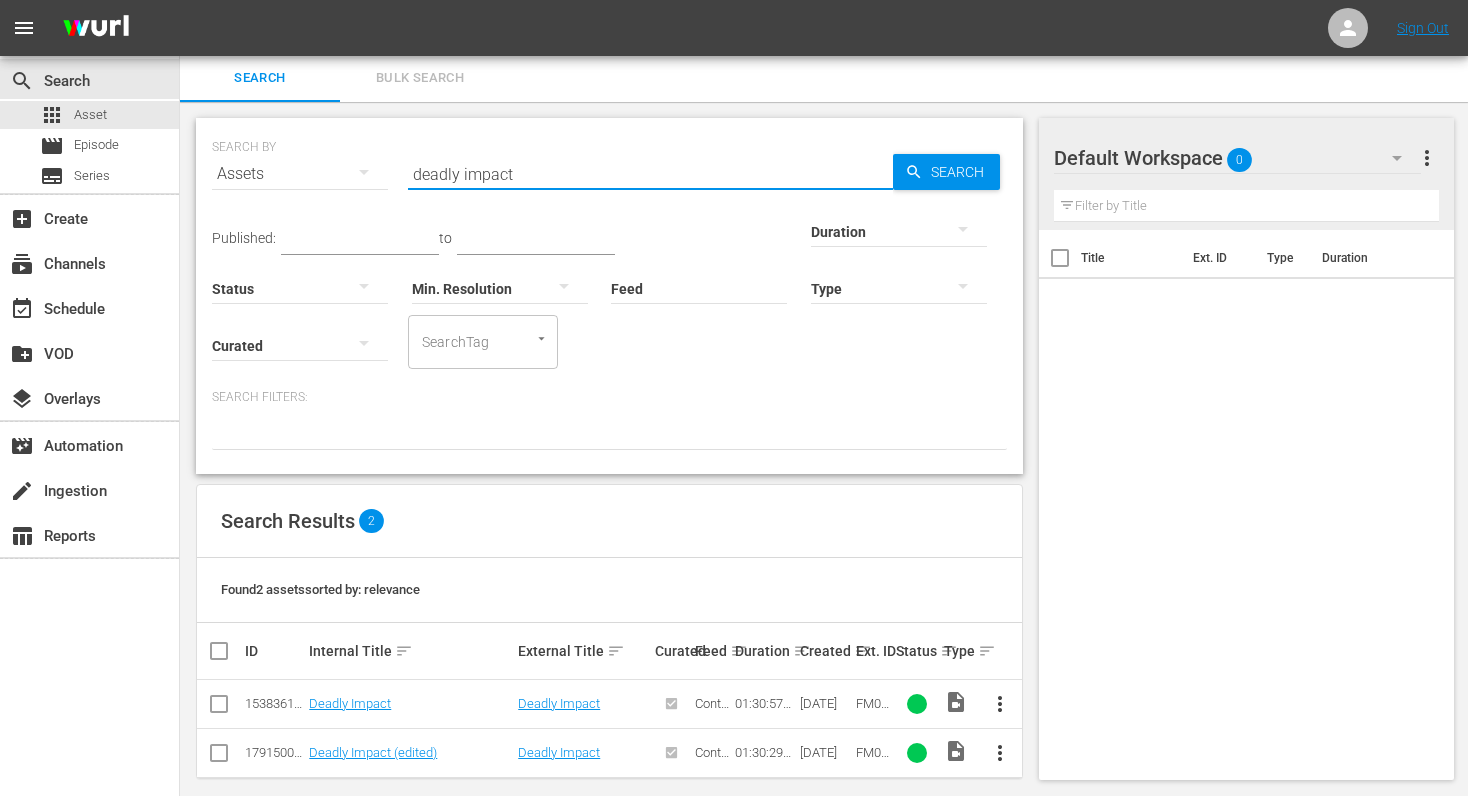 click on "deadly impact" at bounding box center [650, 174] 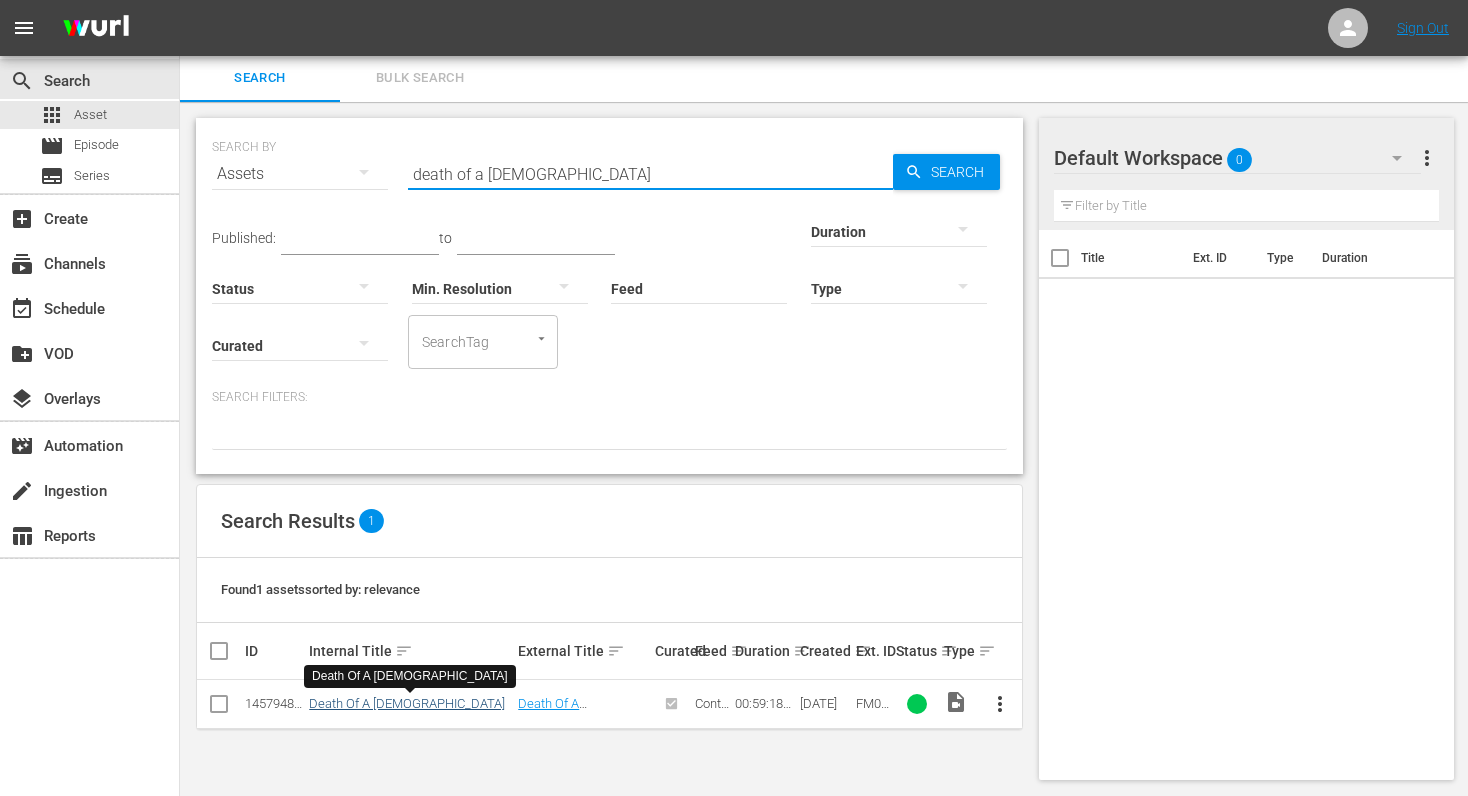 type on "death of a [DEMOGRAPHIC_DATA]" 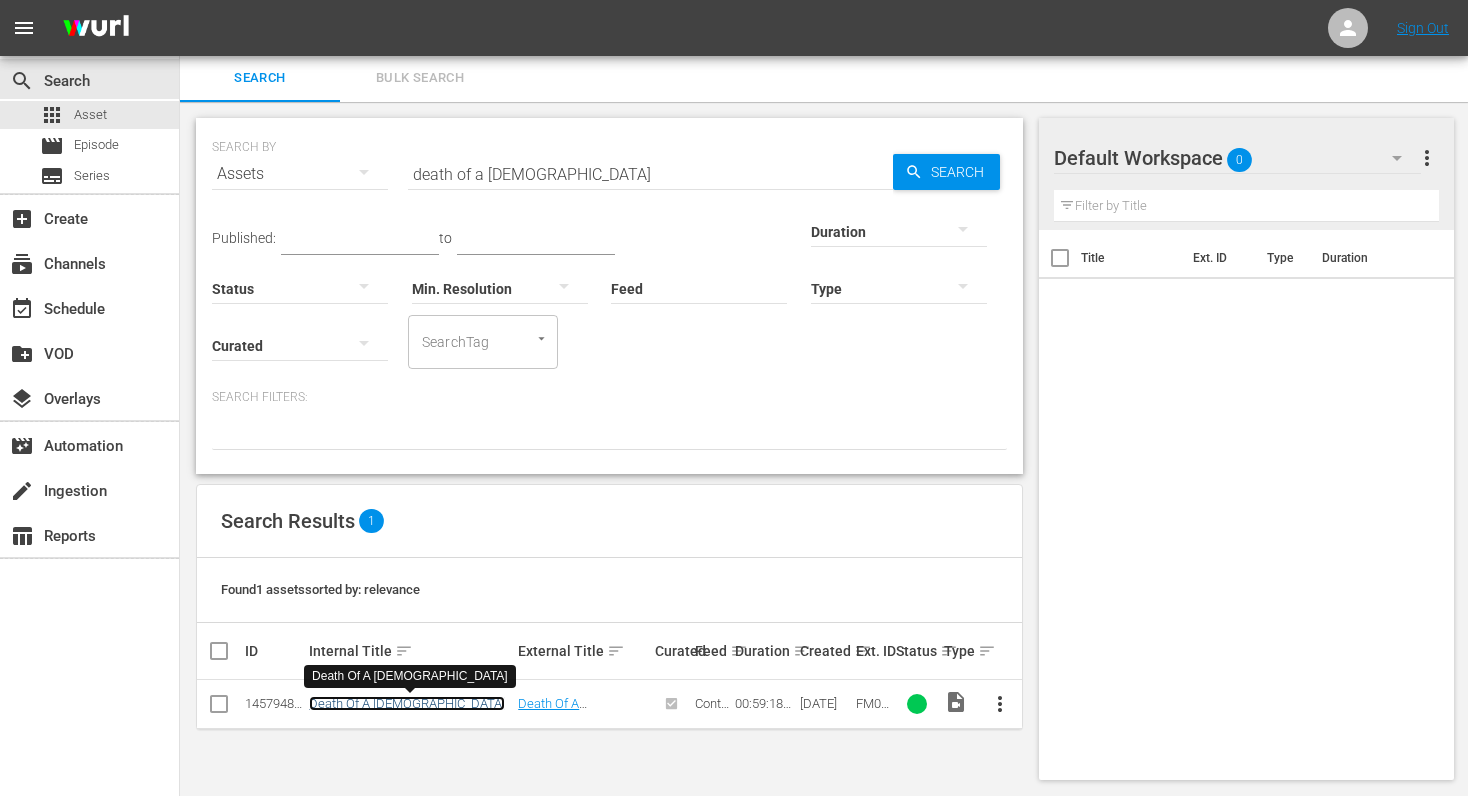 click on "Death Of A [DEMOGRAPHIC_DATA]" at bounding box center [407, 703] 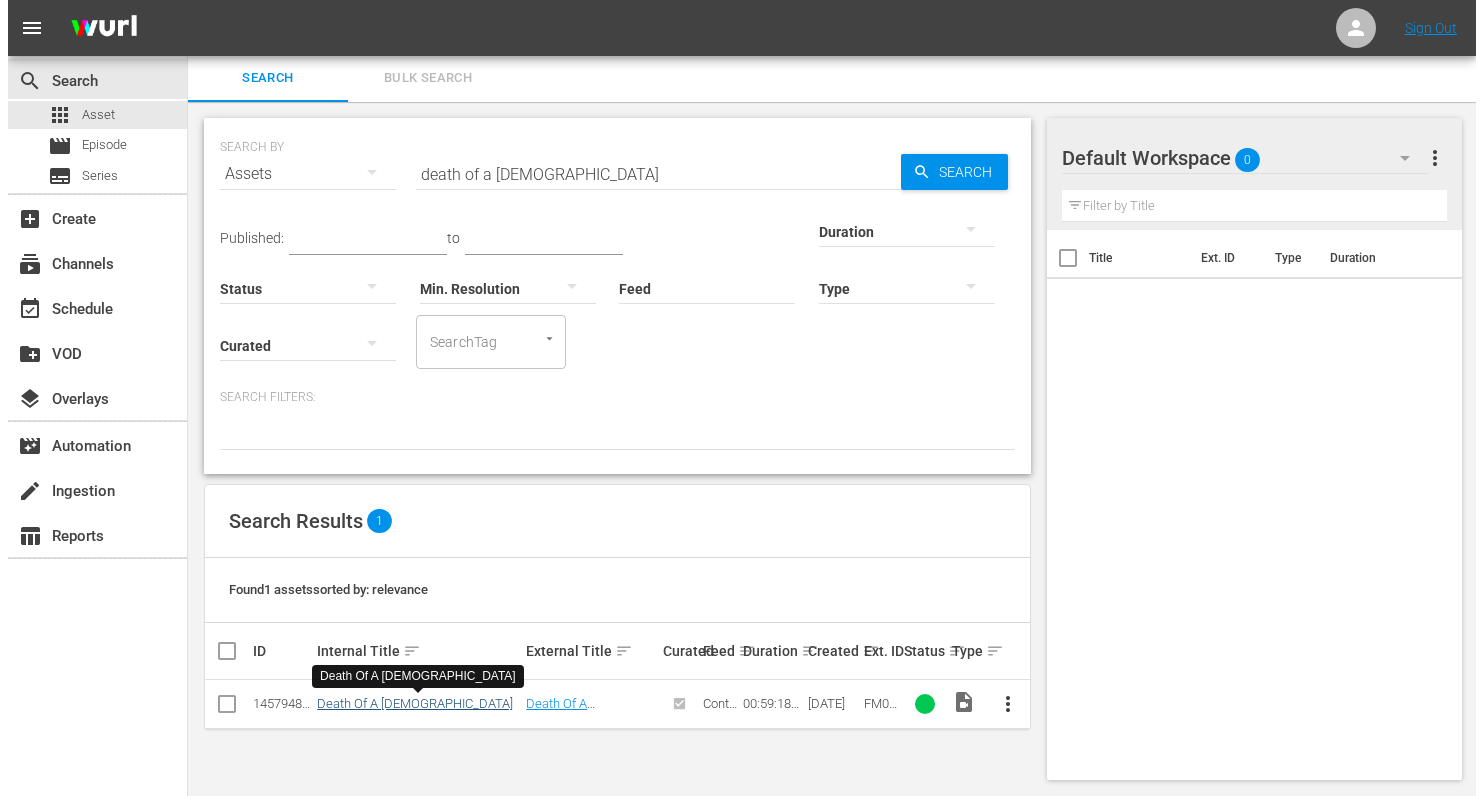 scroll, scrollTop: 0, scrollLeft: 0, axis: both 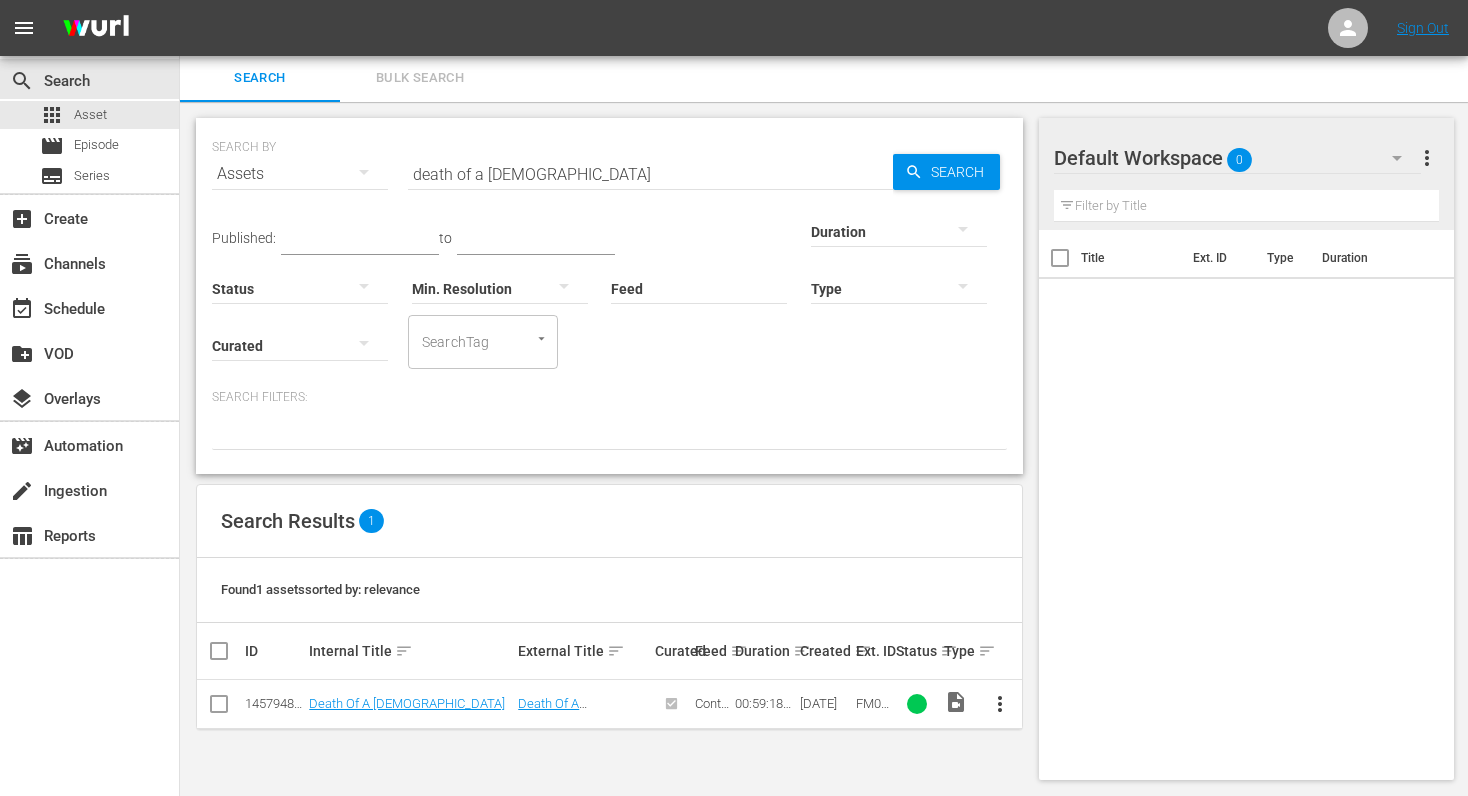 click on "death of a [DEMOGRAPHIC_DATA]" at bounding box center [650, 174] 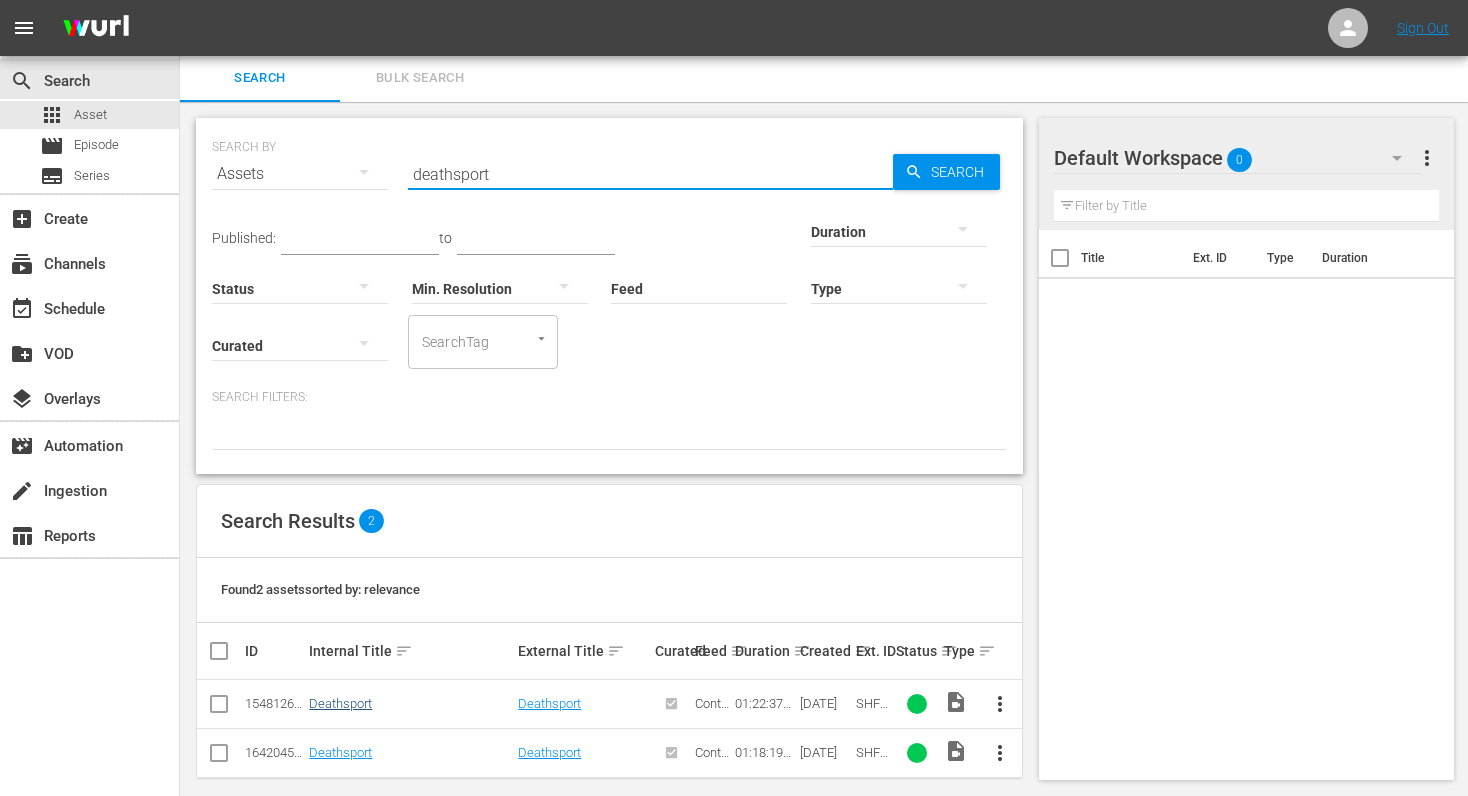 type on "deathsport" 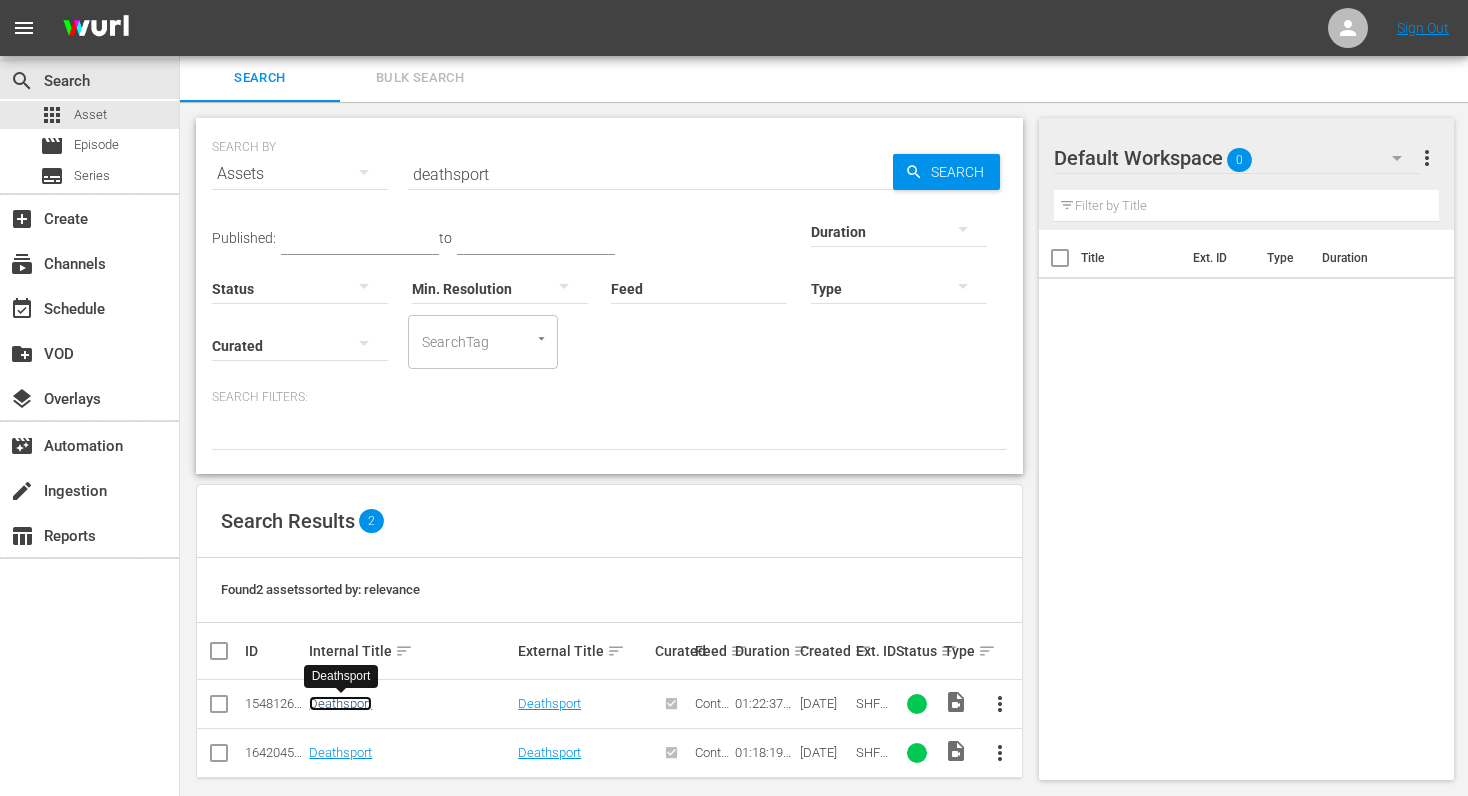 click on "Deathsport" at bounding box center (340, 703) 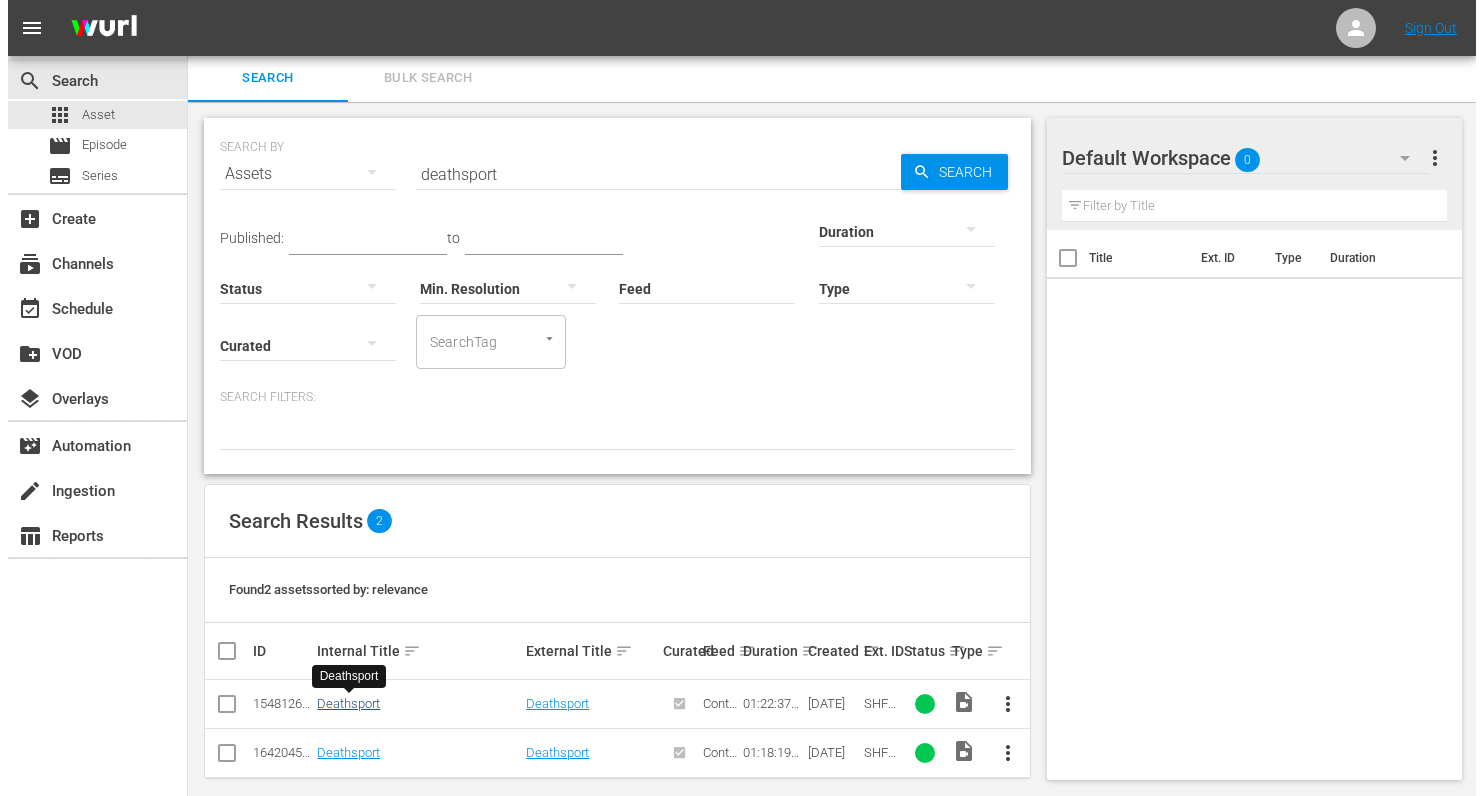 scroll, scrollTop: 0, scrollLeft: 0, axis: both 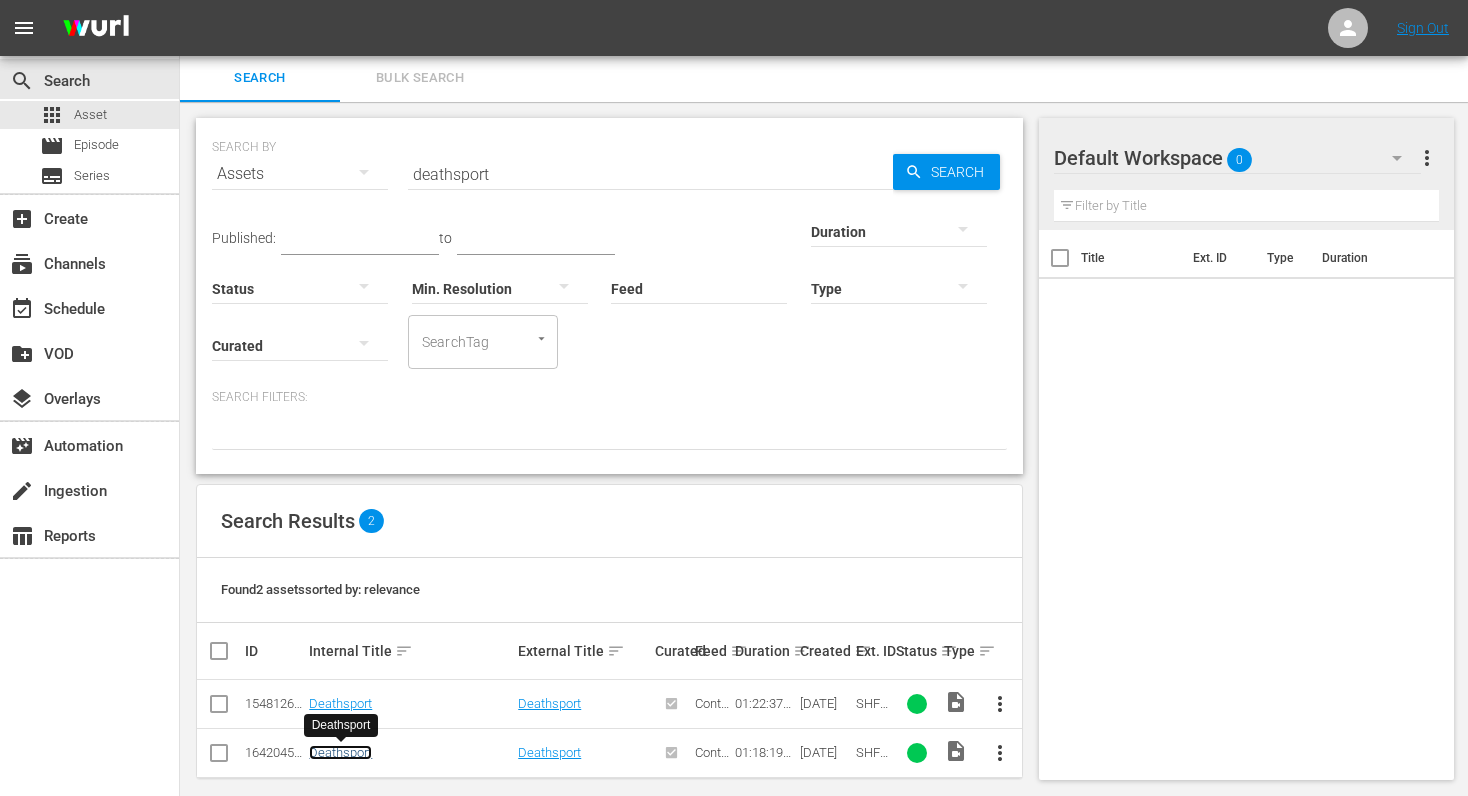 click on "Deathsport" at bounding box center [340, 752] 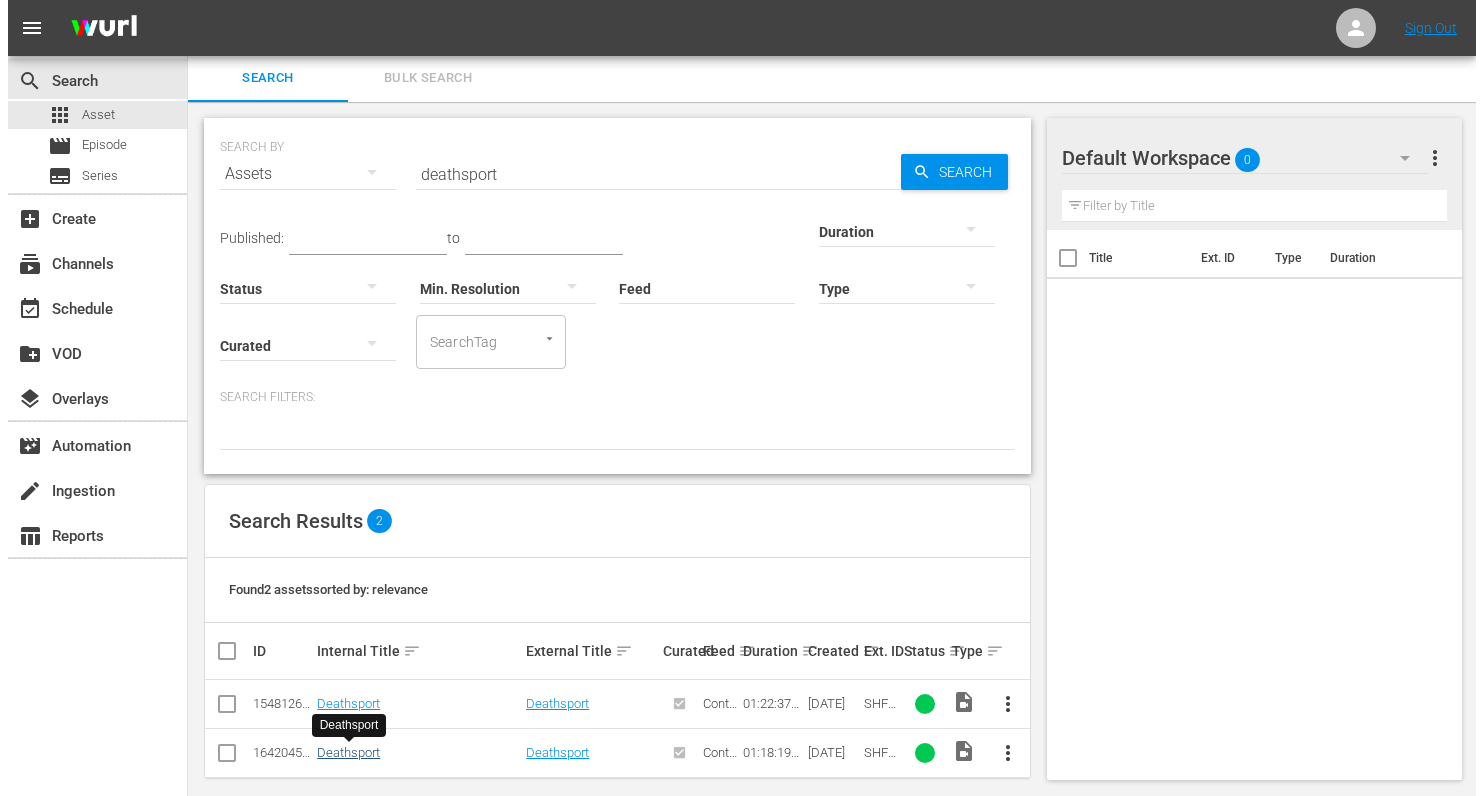 scroll, scrollTop: 0, scrollLeft: 0, axis: both 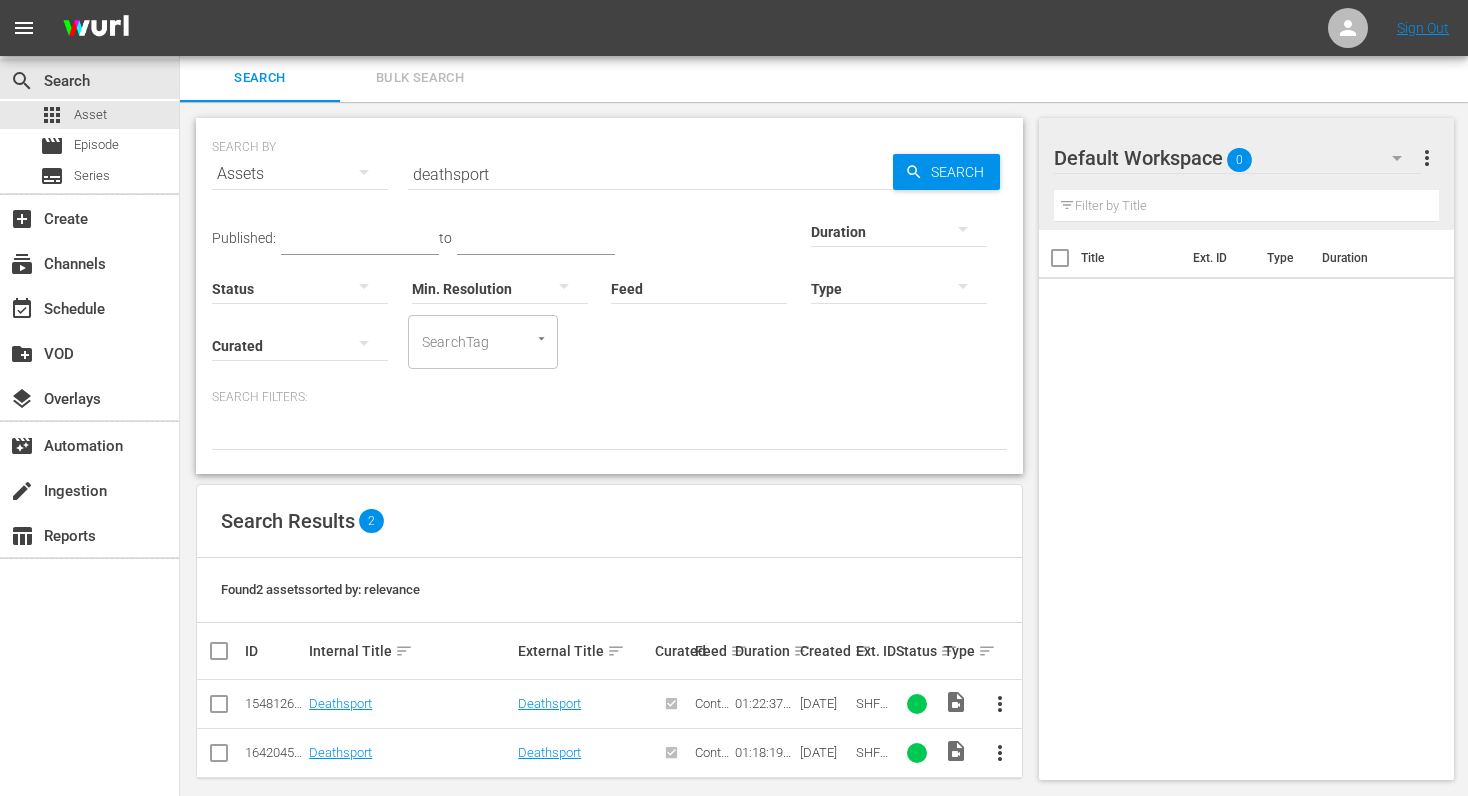 click on "deathsport" at bounding box center [650, 174] 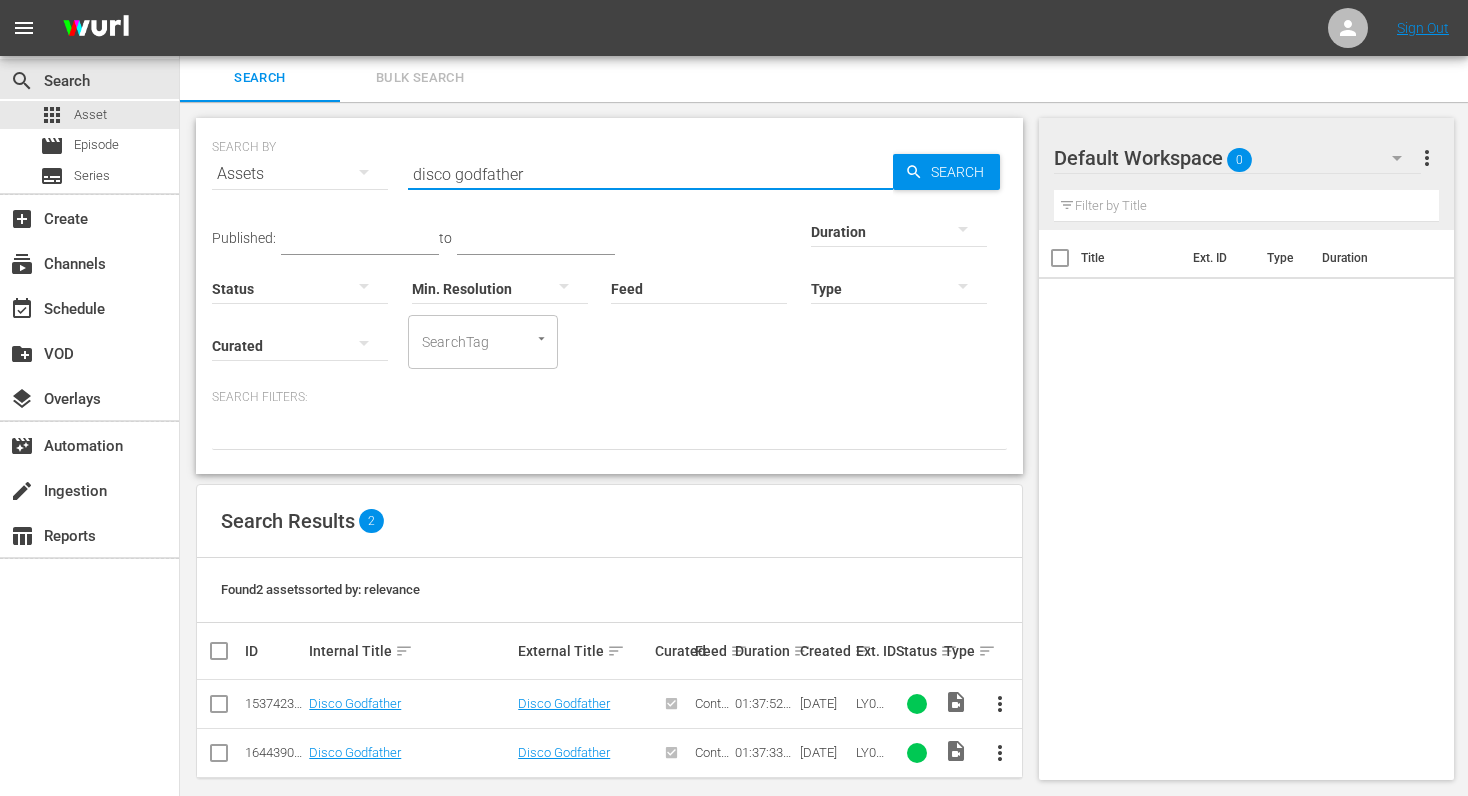 scroll, scrollTop: 21, scrollLeft: 0, axis: vertical 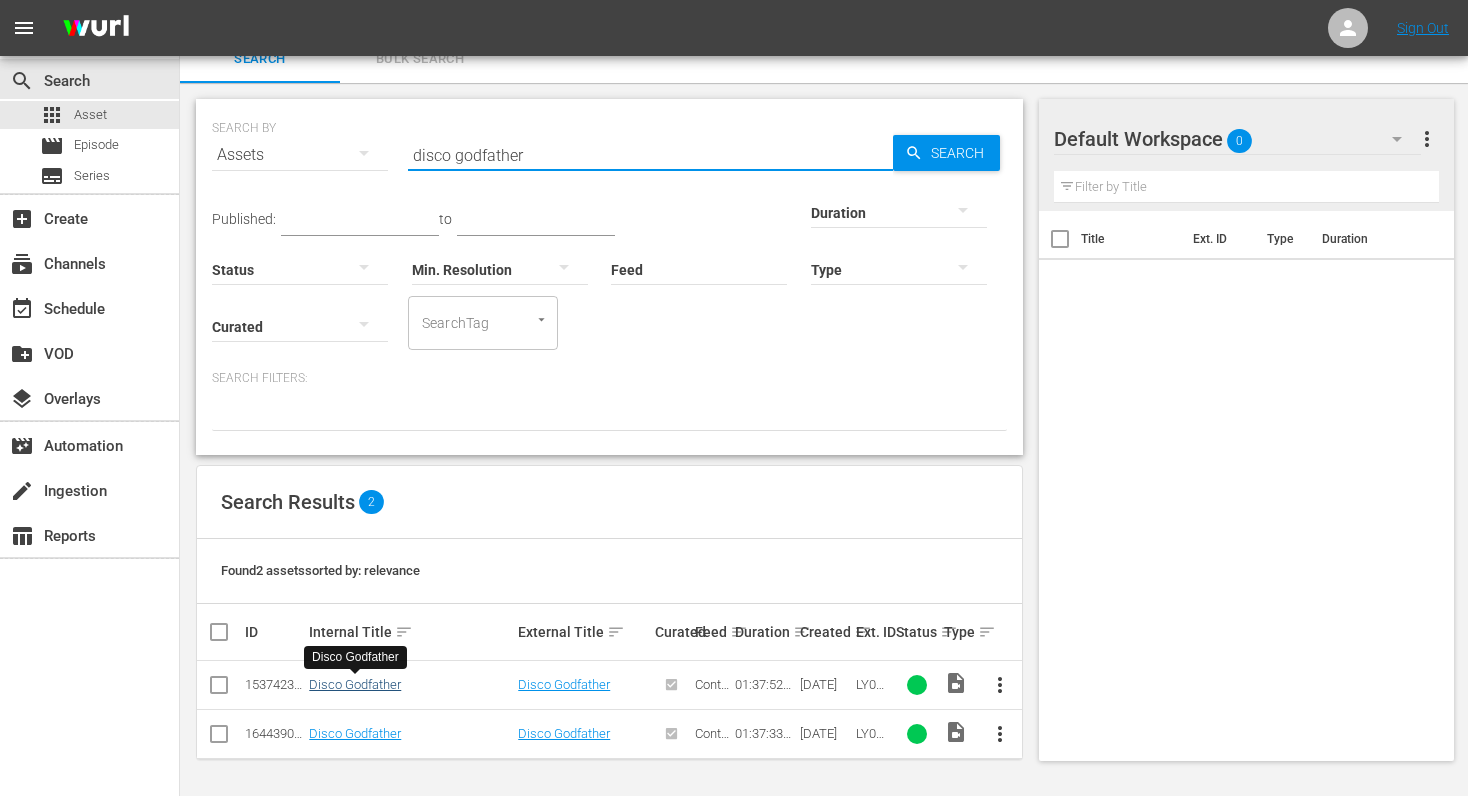 type on "disco godfather" 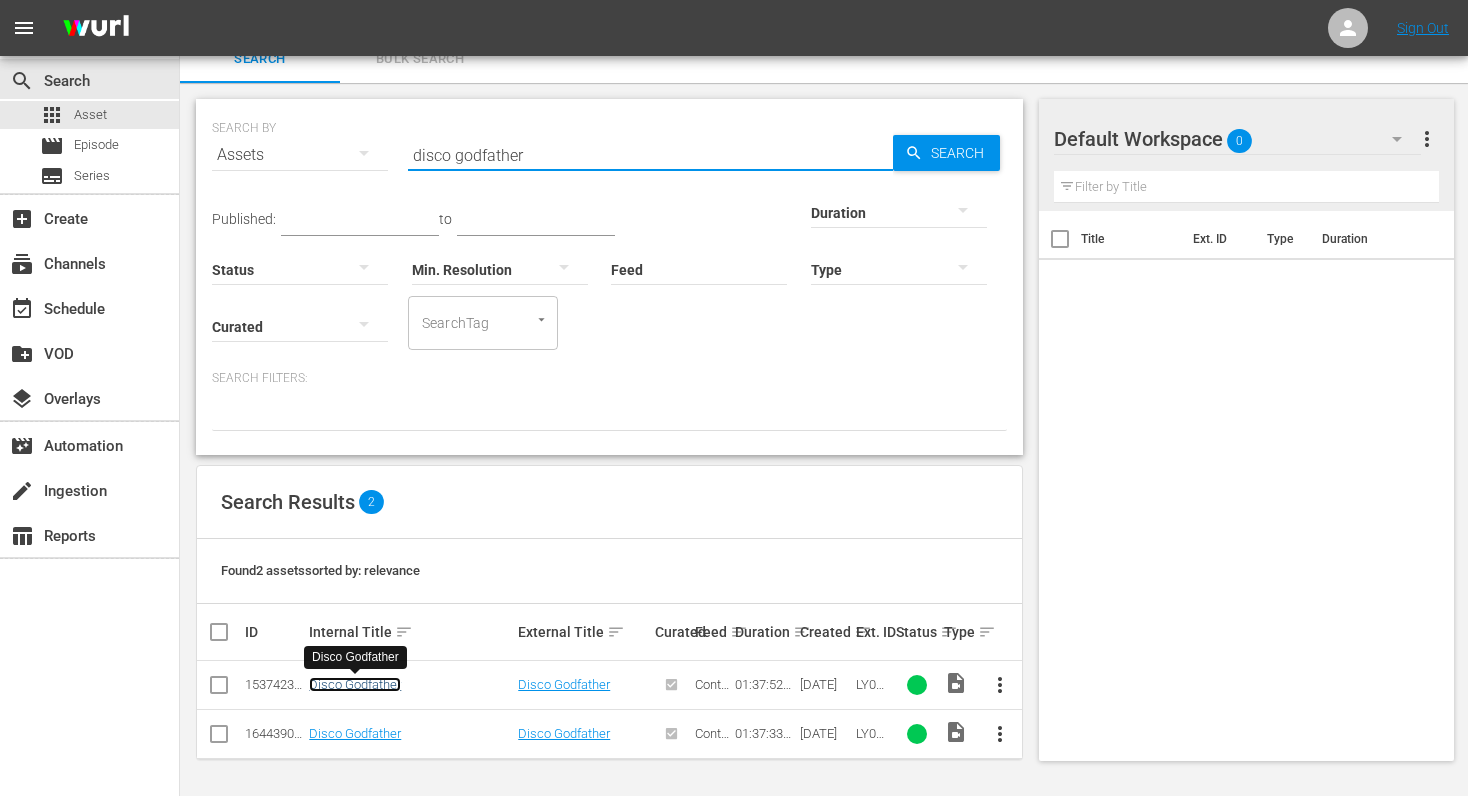 click on "Disco Godfather" at bounding box center [355, 684] 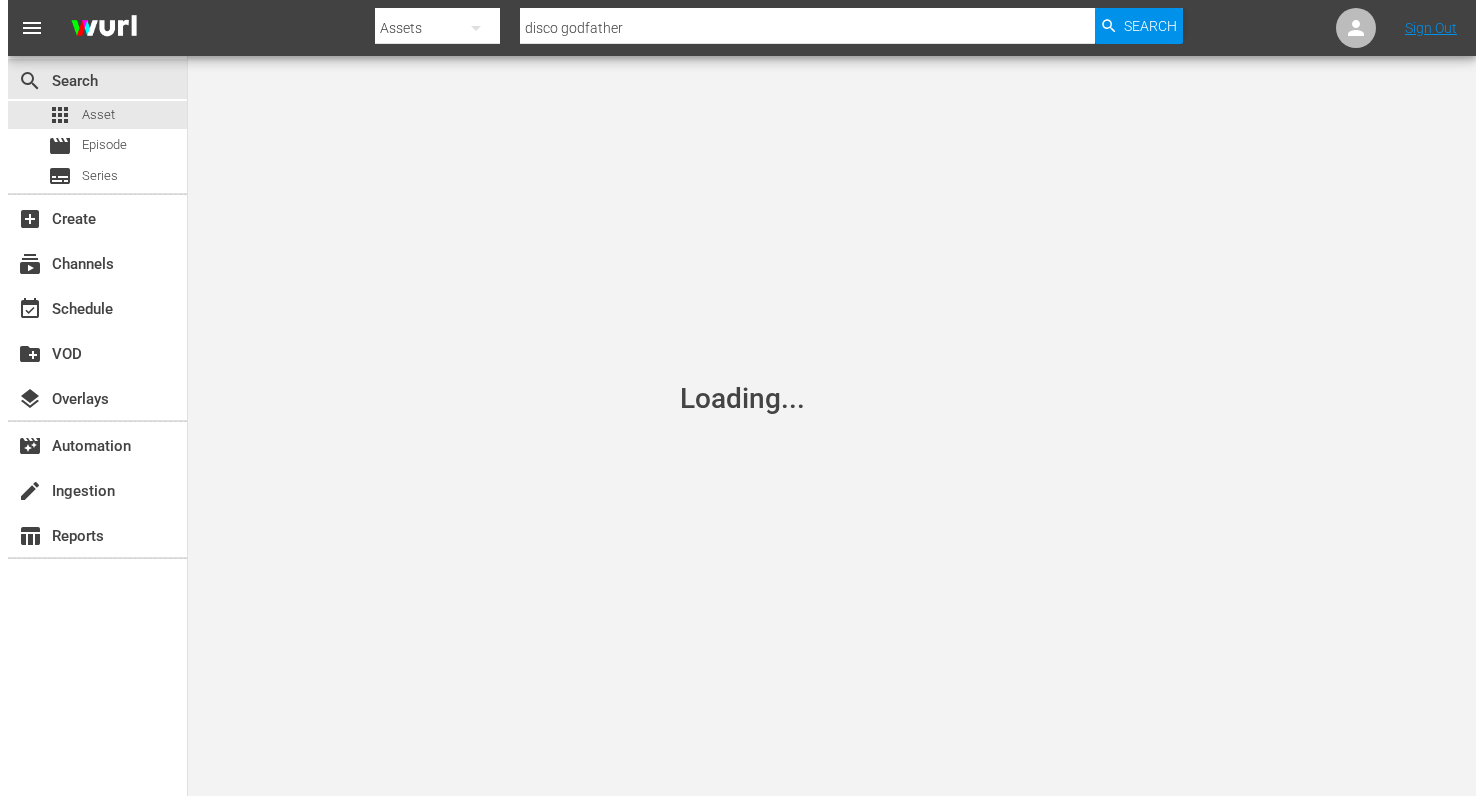 scroll, scrollTop: 0, scrollLeft: 0, axis: both 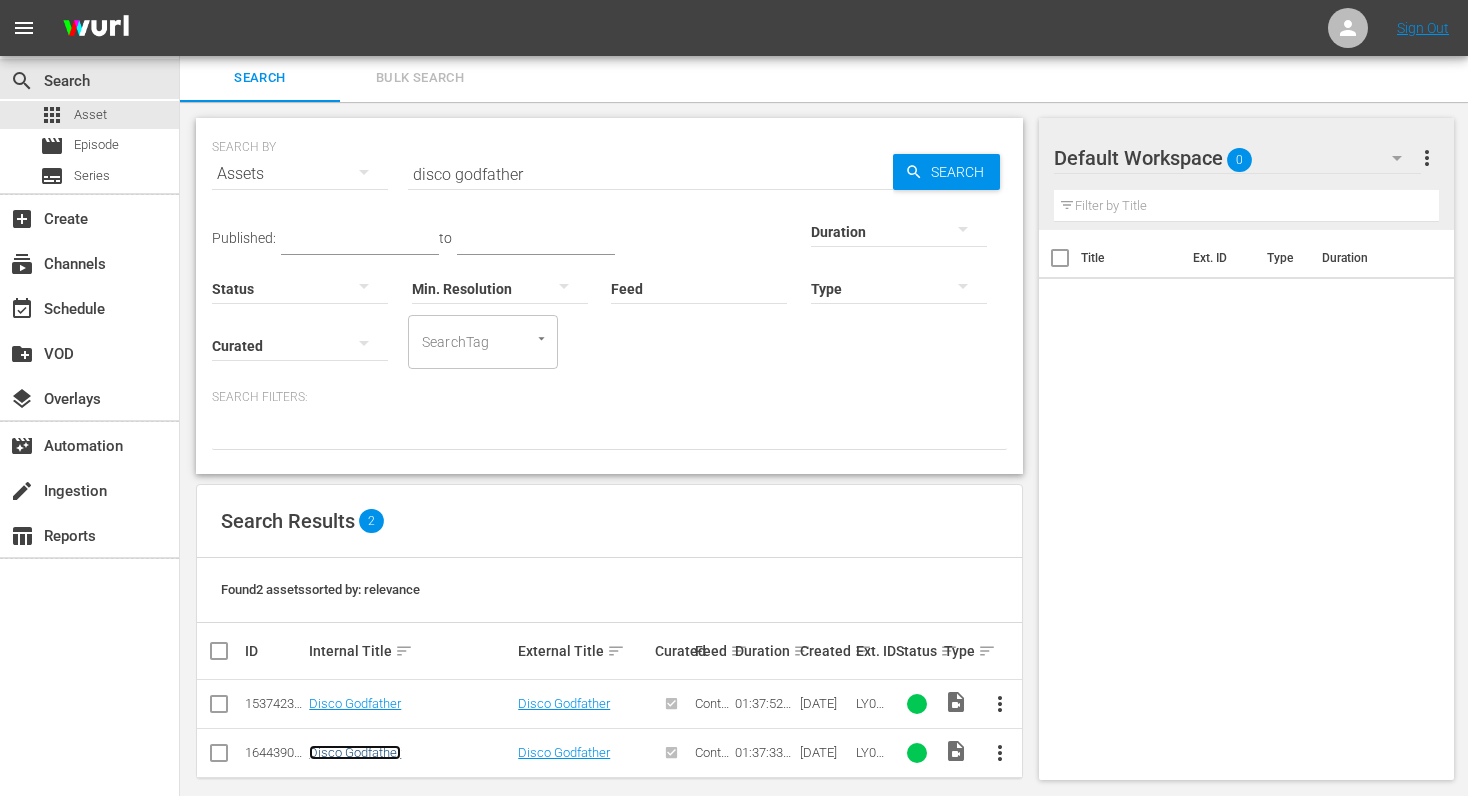 click on "Disco Godfather" at bounding box center [355, 752] 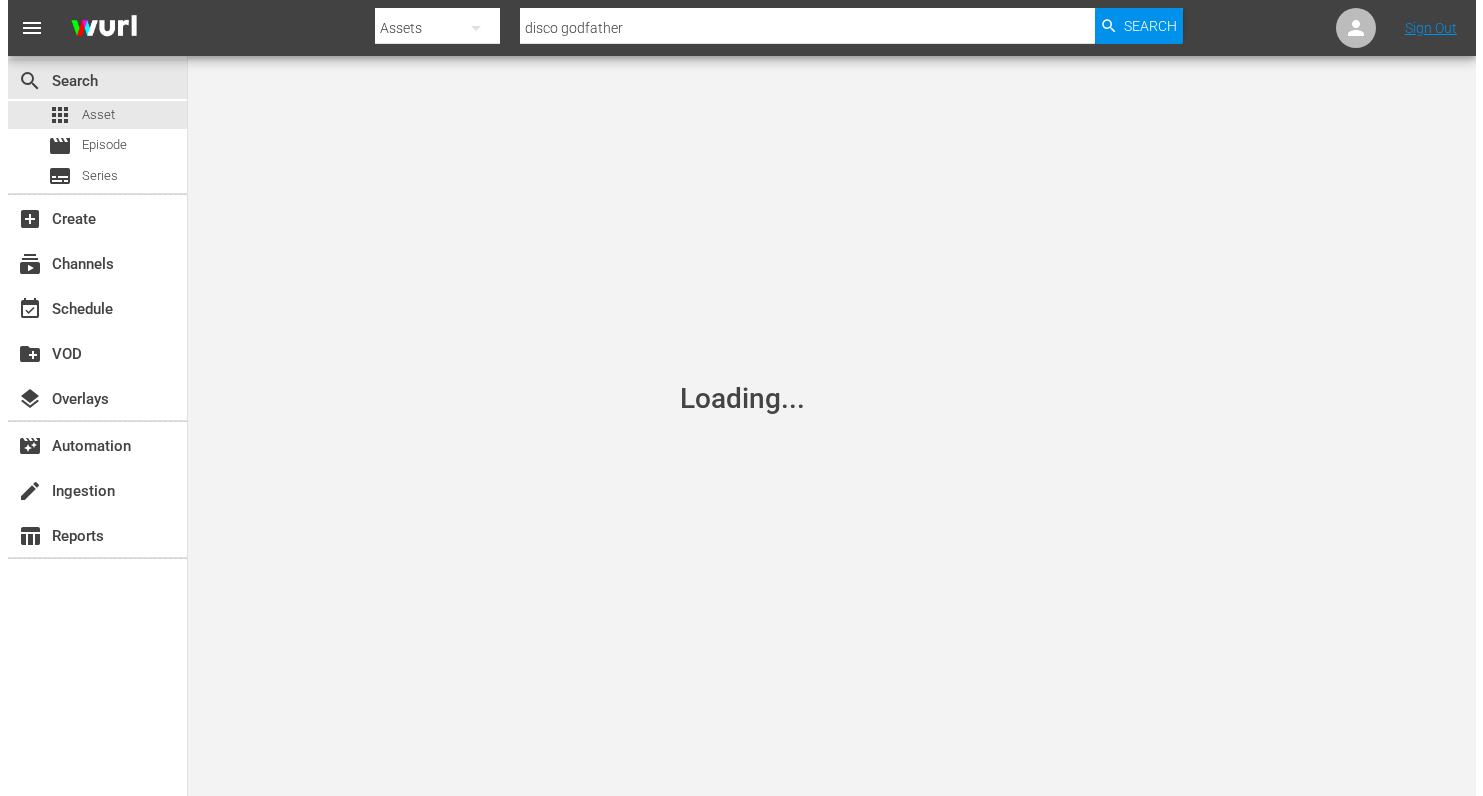 scroll, scrollTop: 0, scrollLeft: 0, axis: both 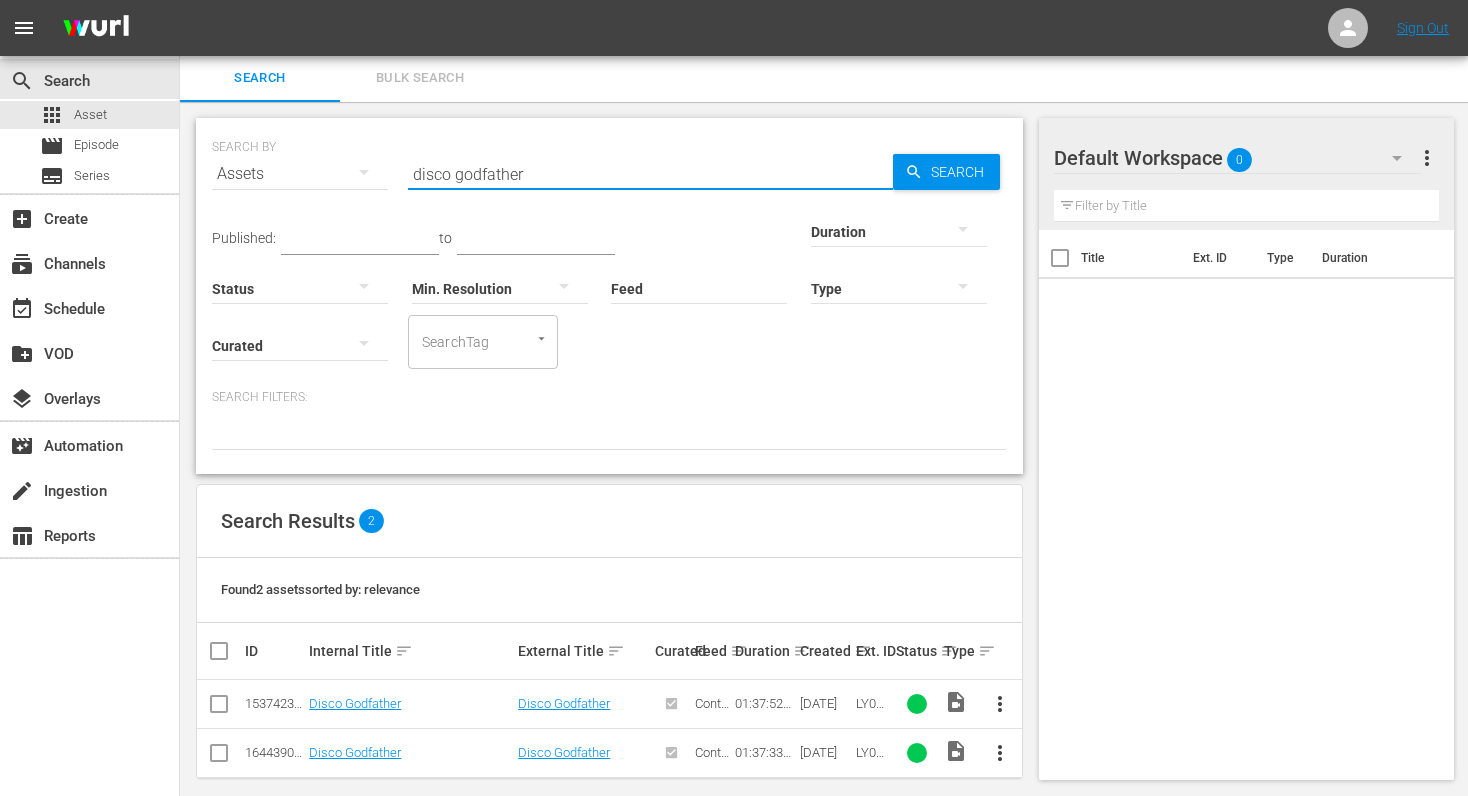 drag, startPoint x: 546, startPoint y: 177, endPoint x: 247, endPoint y: 162, distance: 299.376 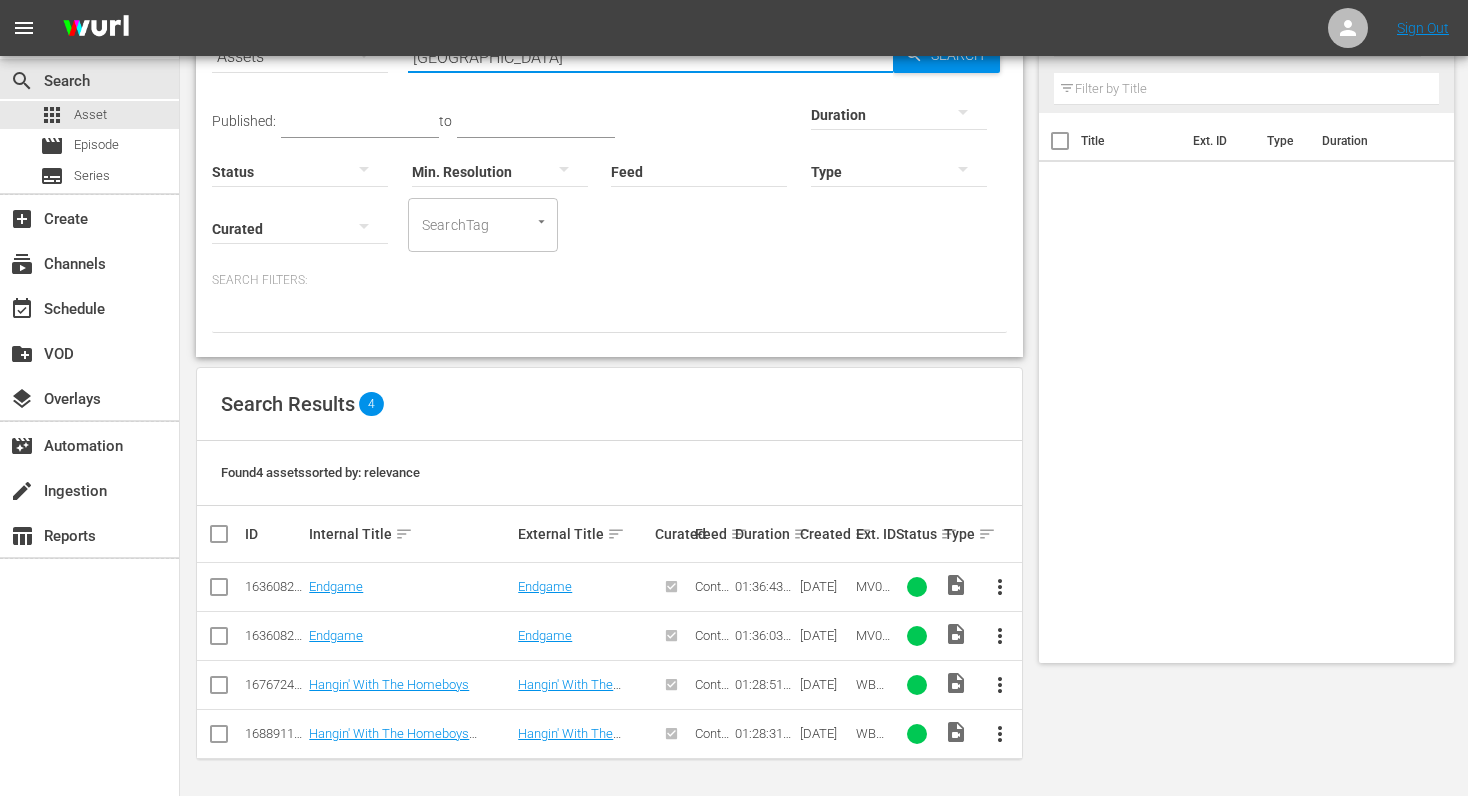 scroll, scrollTop: 0, scrollLeft: 0, axis: both 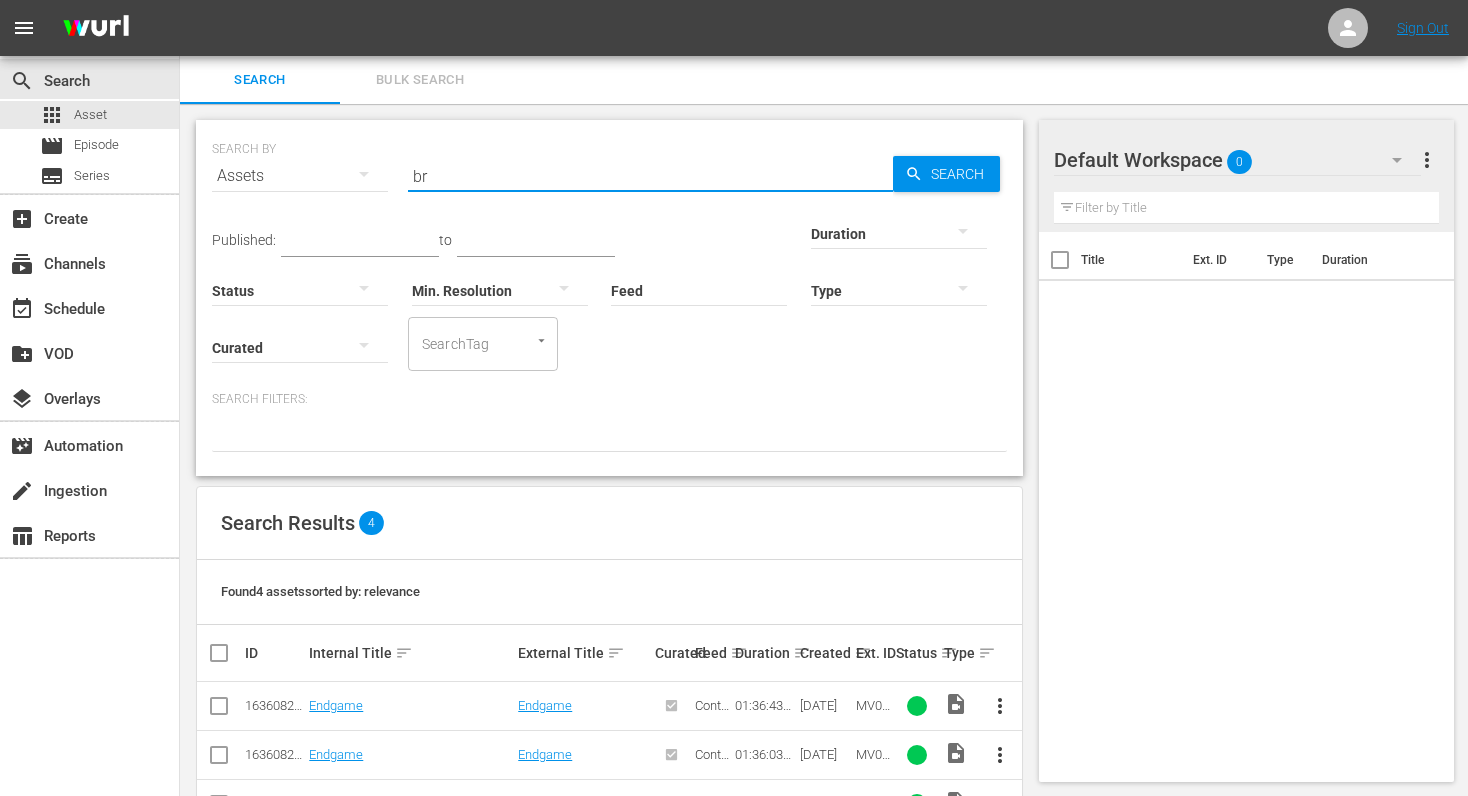 type on "b" 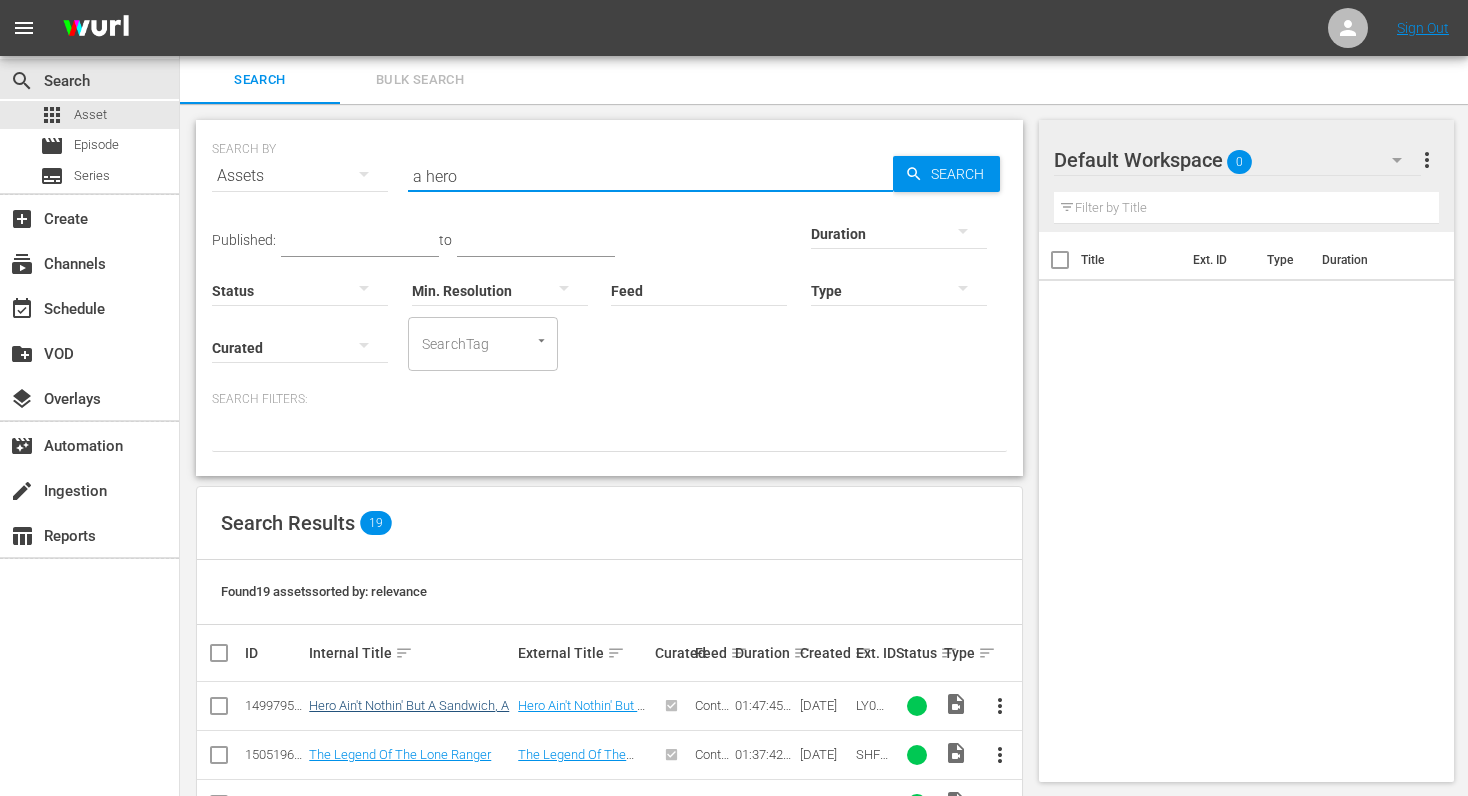 type on "a hero" 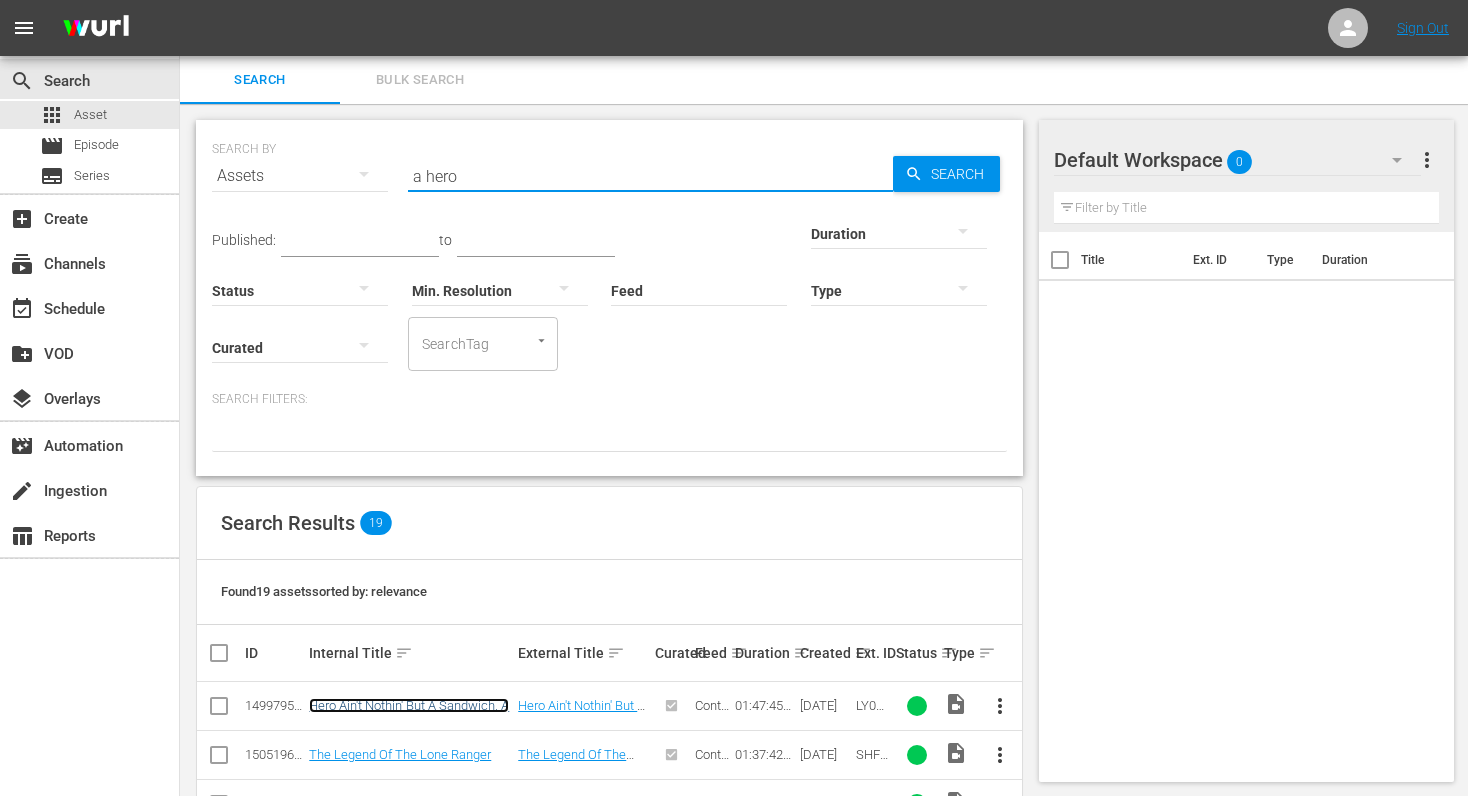 click on "Hero Ain't Nothin' But A Sandwich, A" at bounding box center [409, 705] 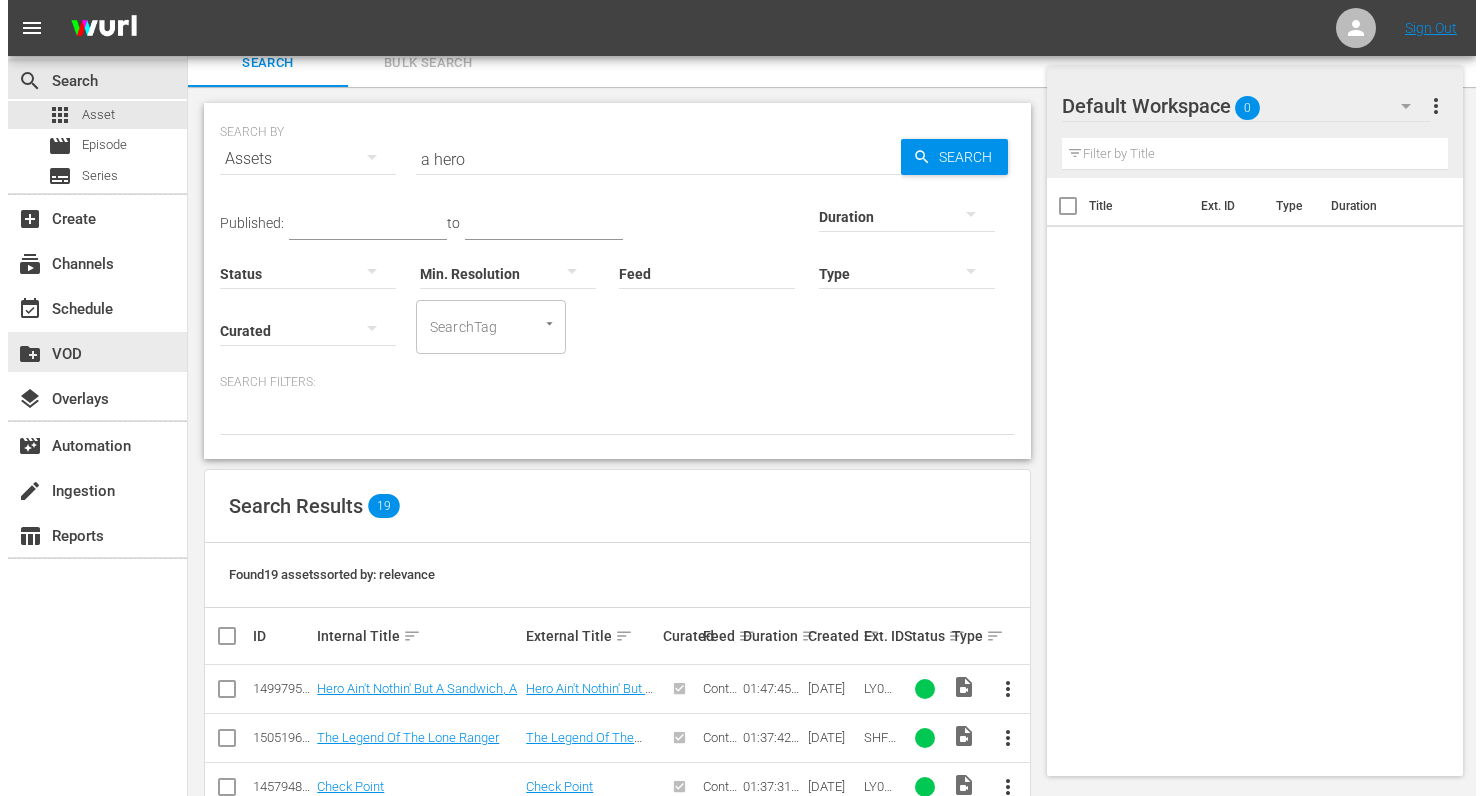 scroll, scrollTop: 0, scrollLeft: 0, axis: both 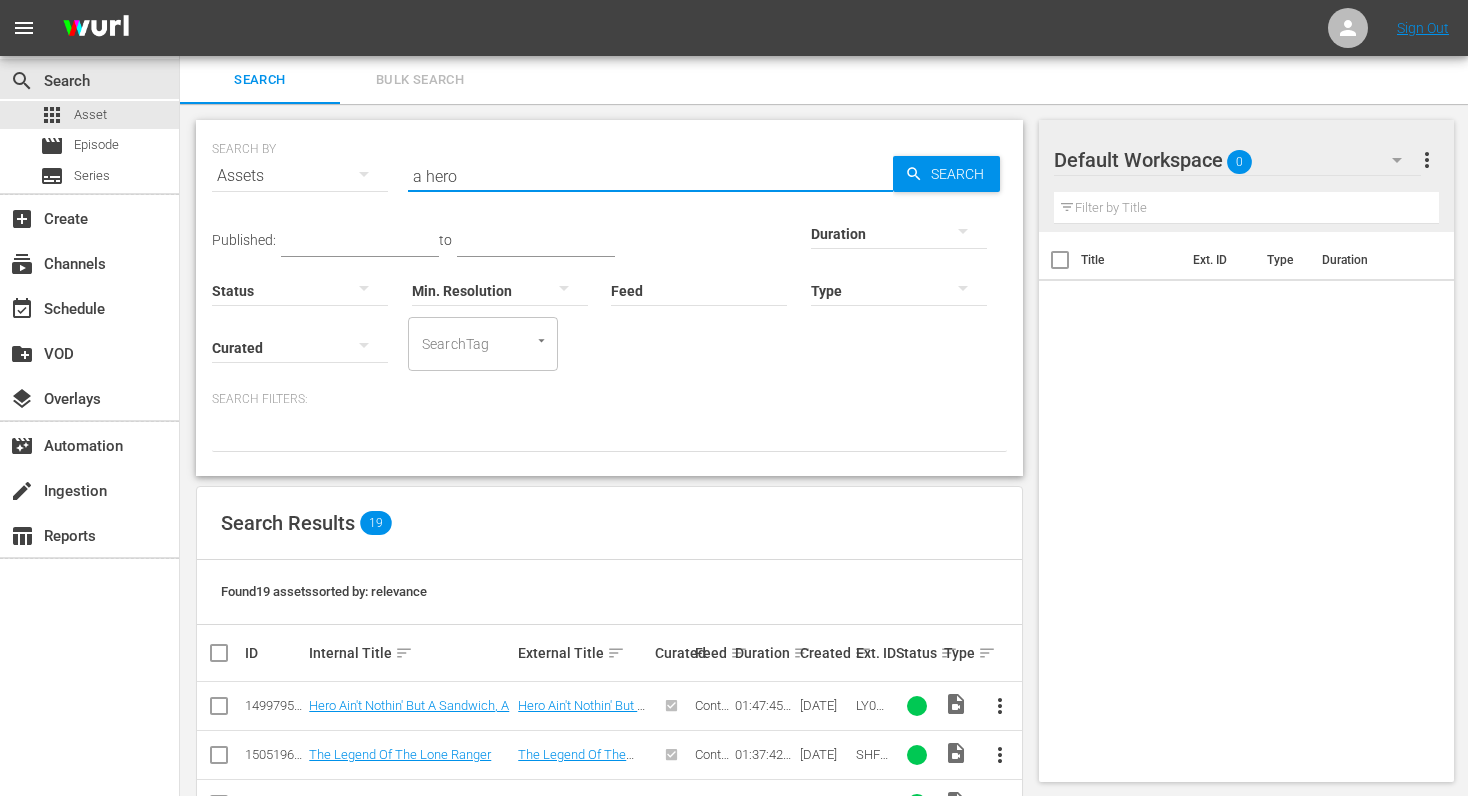 drag, startPoint x: 479, startPoint y: 168, endPoint x: 321, endPoint y: 174, distance: 158.11388 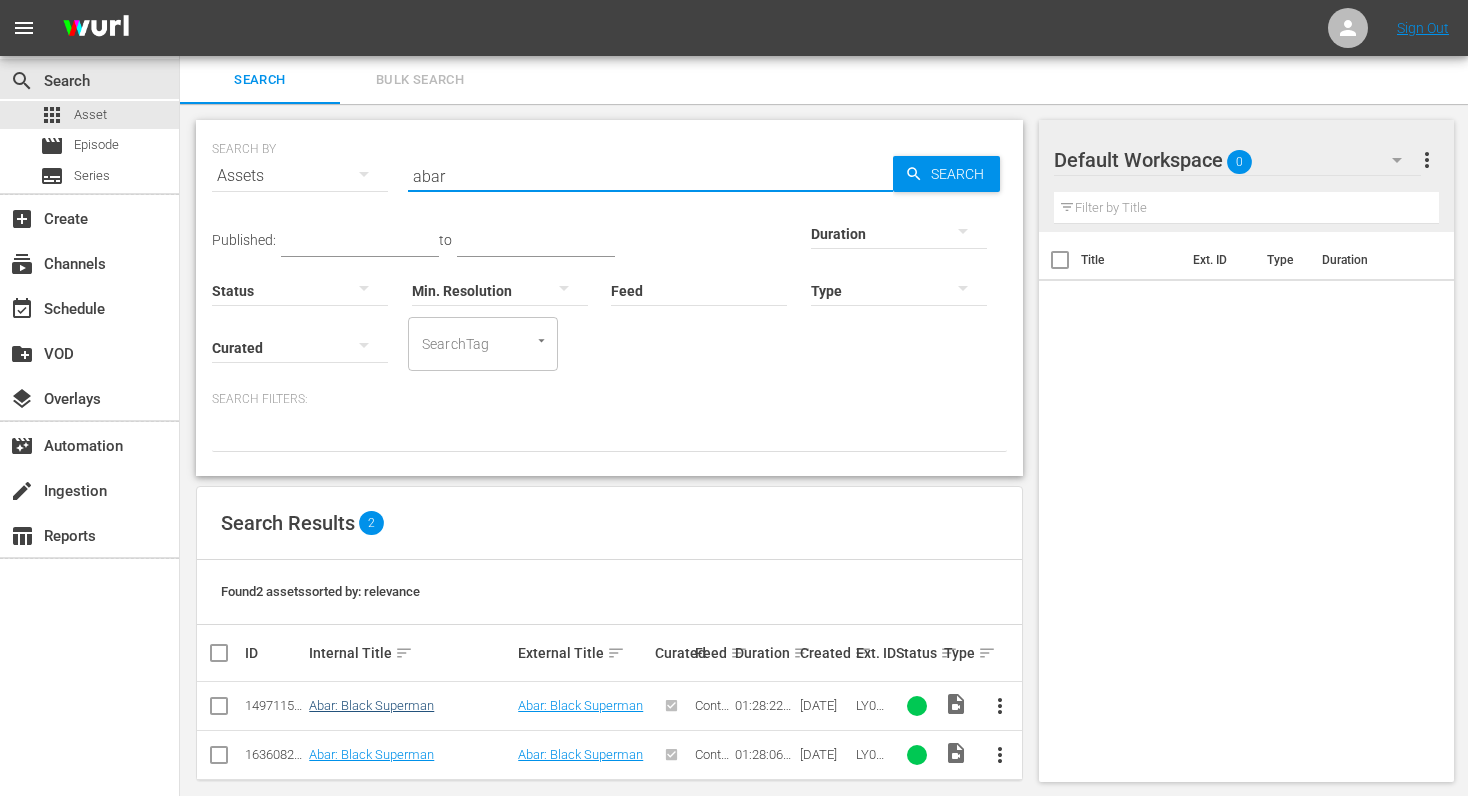 type on "abar" 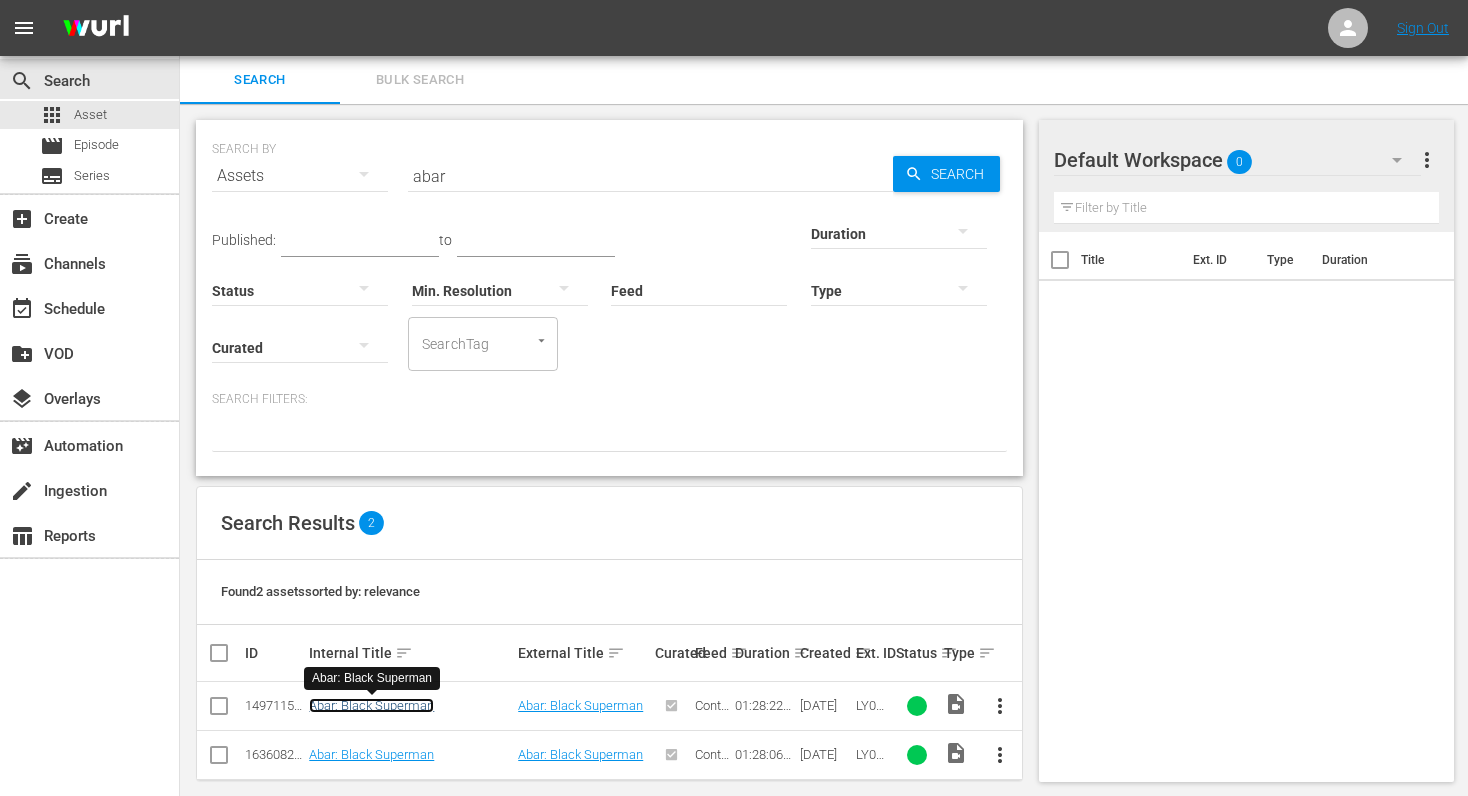 click on "Abar: Black Superman" at bounding box center (371, 705) 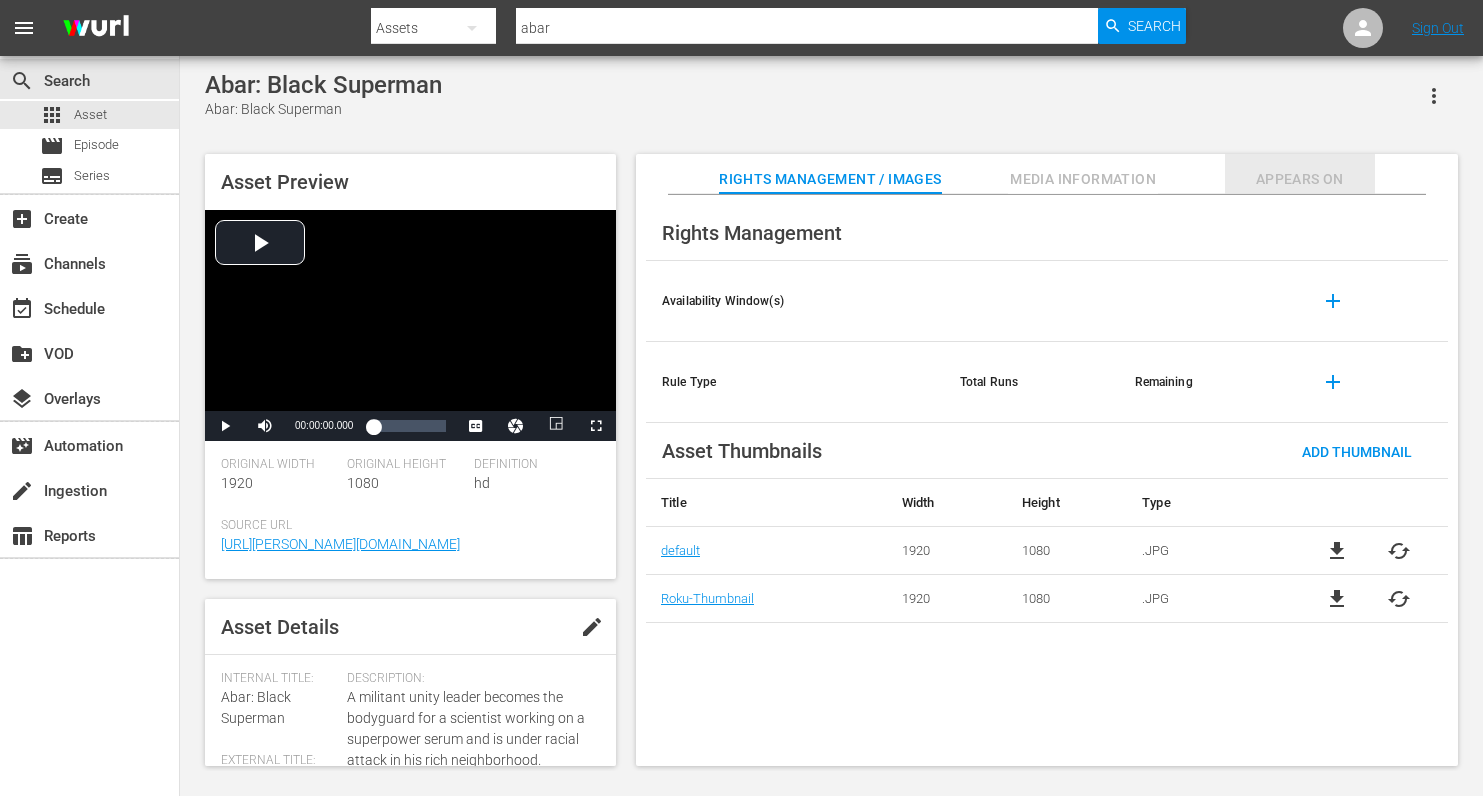 click on "Appears On" at bounding box center [1300, 179] 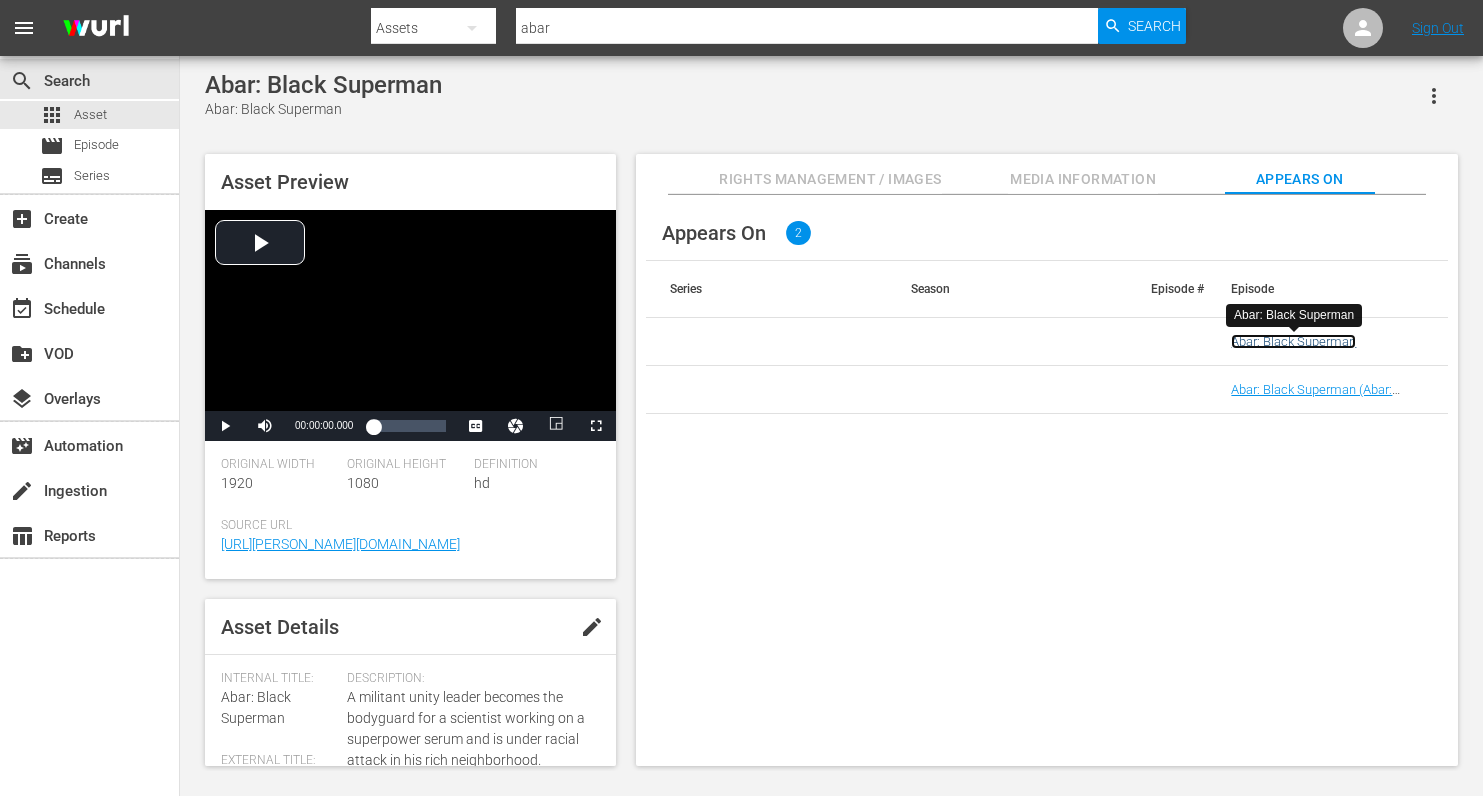 click on "Abar: Black Superman" at bounding box center (1293, 341) 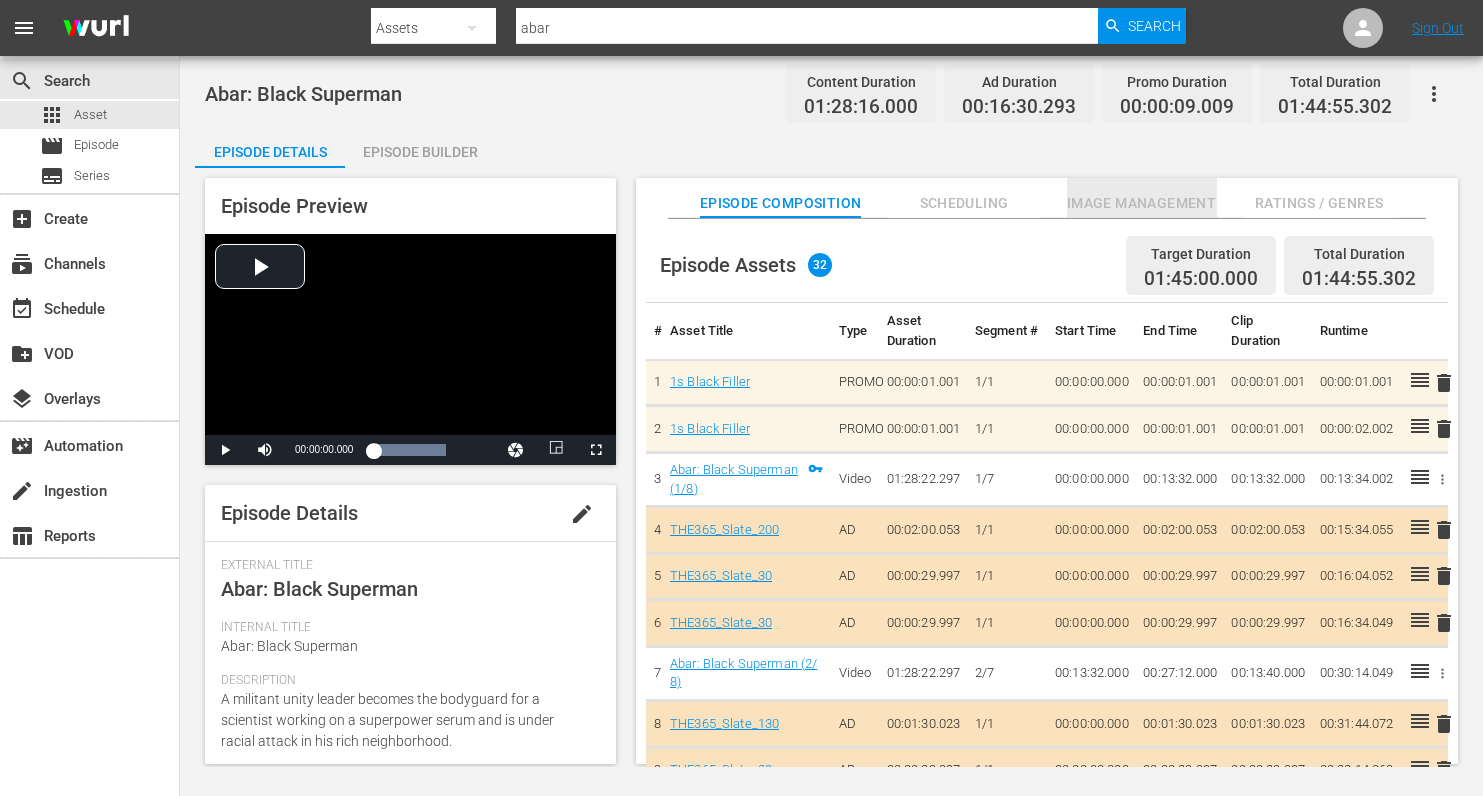 click on "Image Management" at bounding box center (1142, 203) 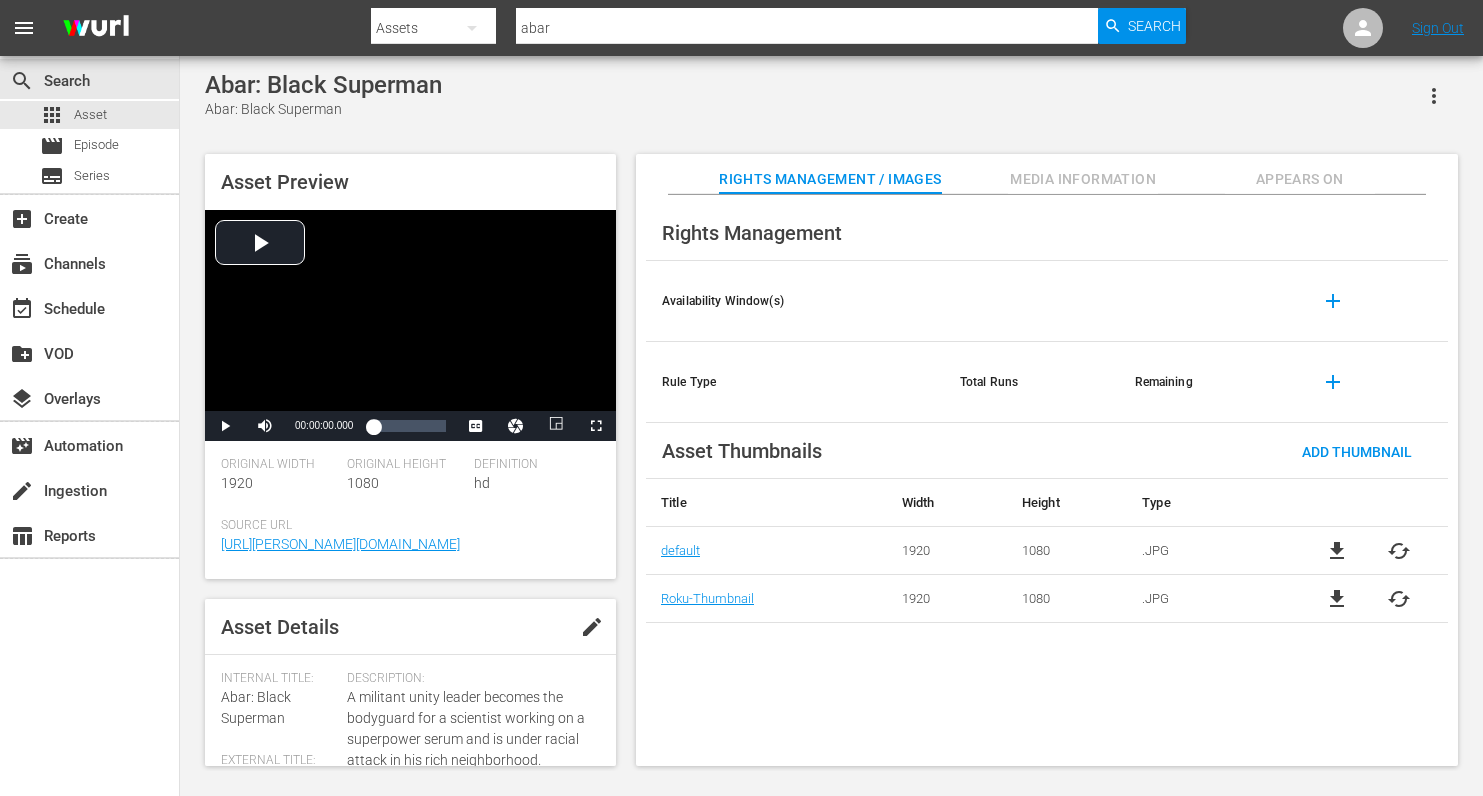 click on "Appears On" at bounding box center [1300, 179] 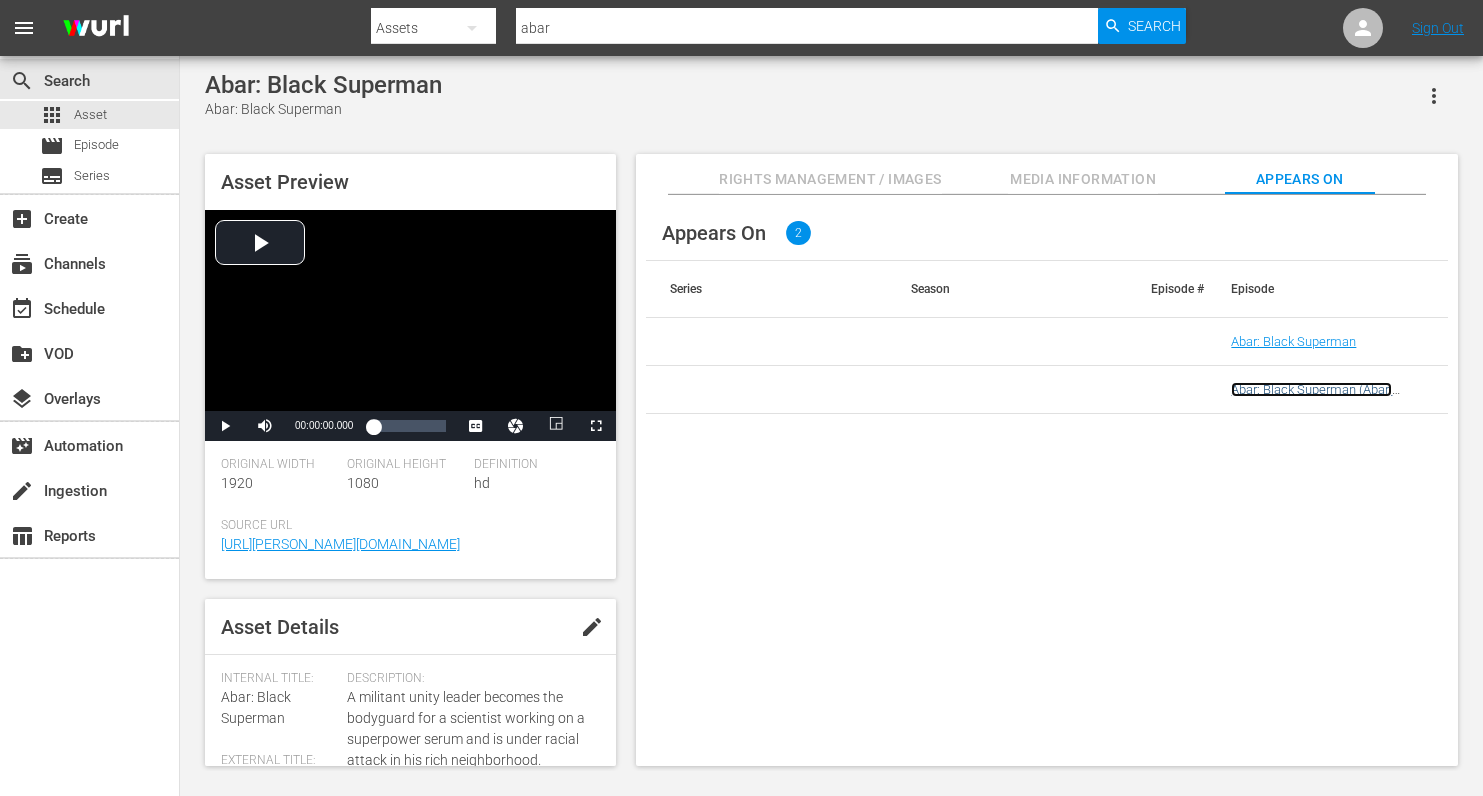 click on "Abar: Black Superman (Abar: Black Superman (VARIANT))" at bounding box center (1311, 397) 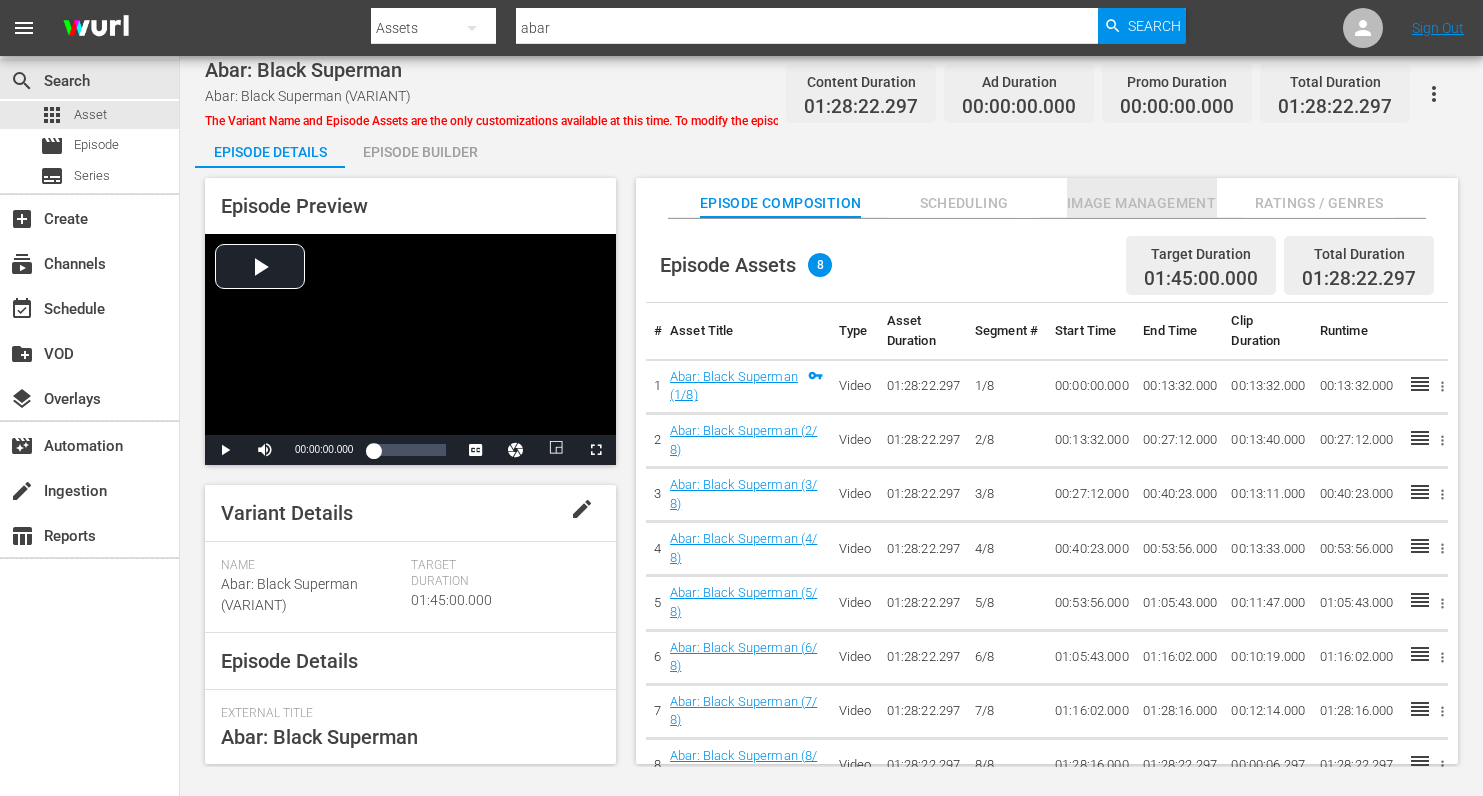 click on "Image Management" at bounding box center [1142, 203] 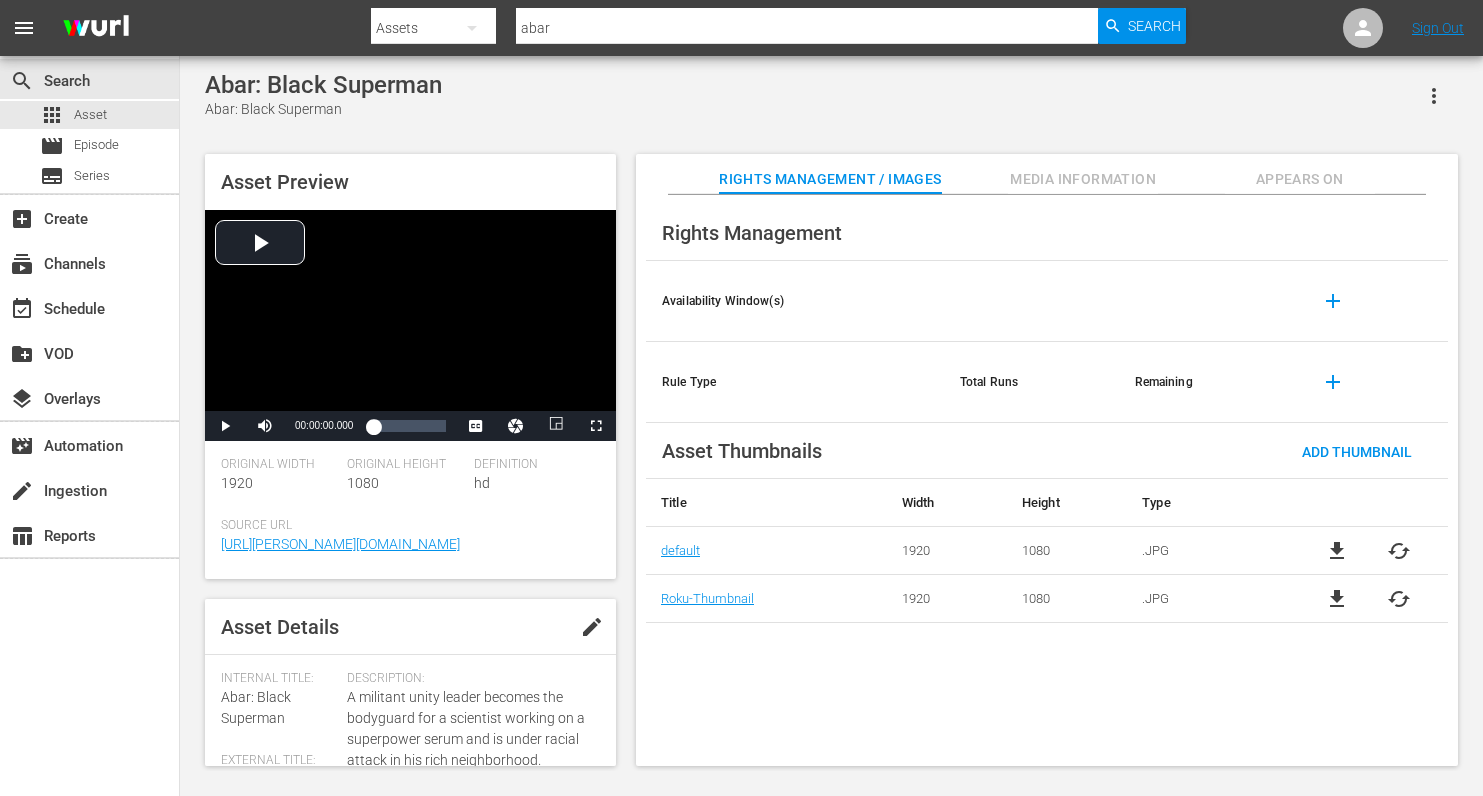 click on "Appears On" at bounding box center (1300, 179) 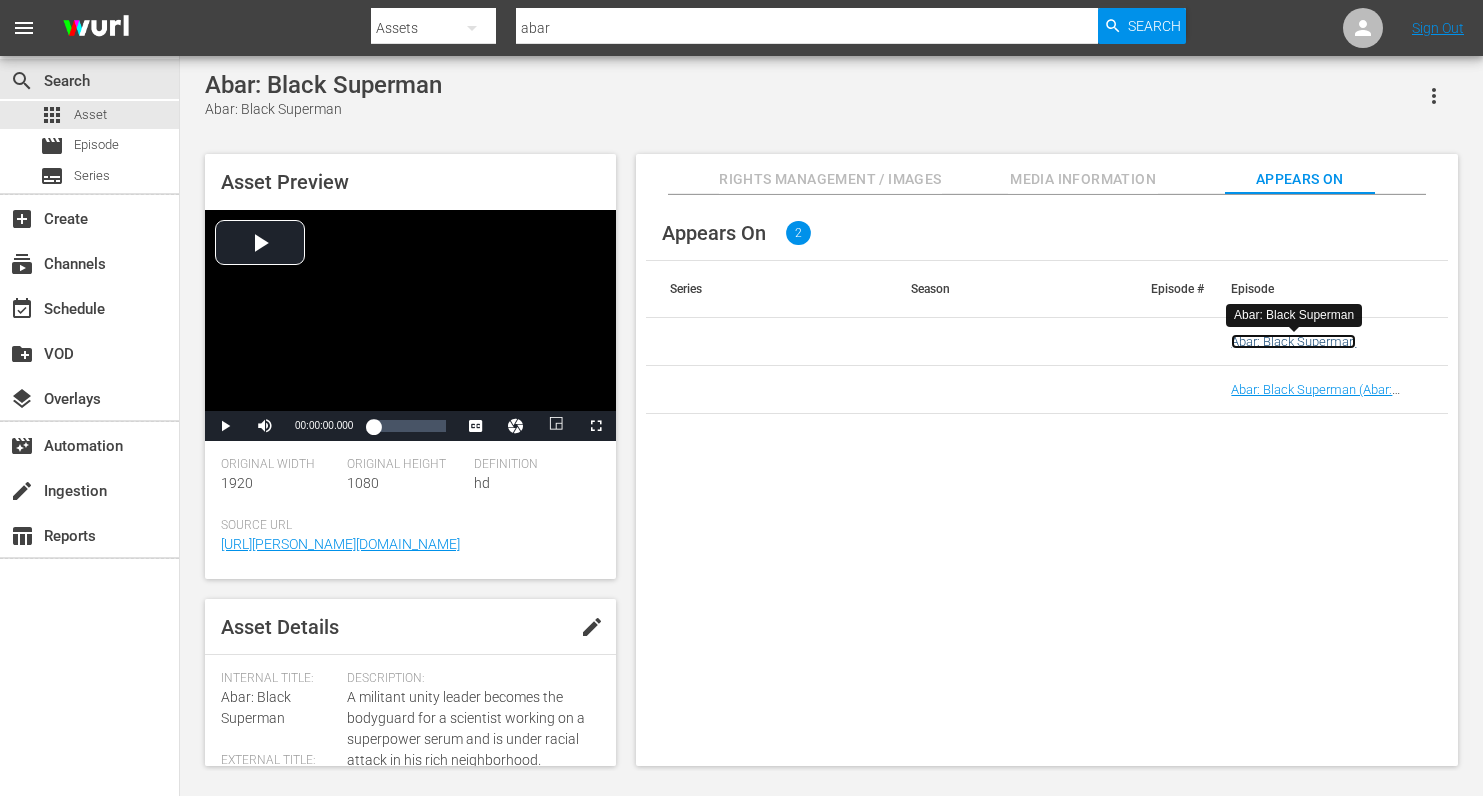 click on "Abar: Black Superman" at bounding box center (1293, 341) 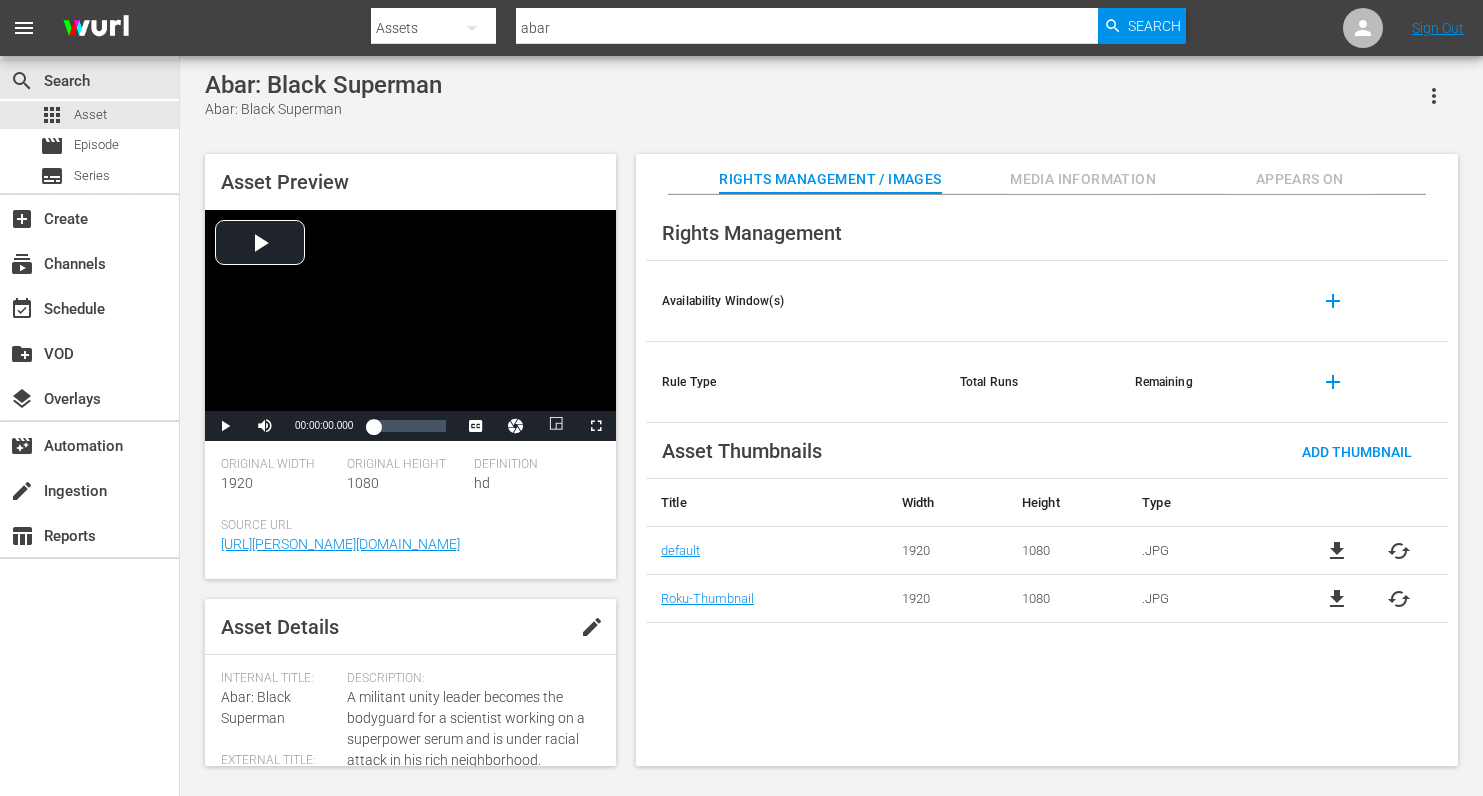 click on "Appears On" at bounding box center (1300, 179) 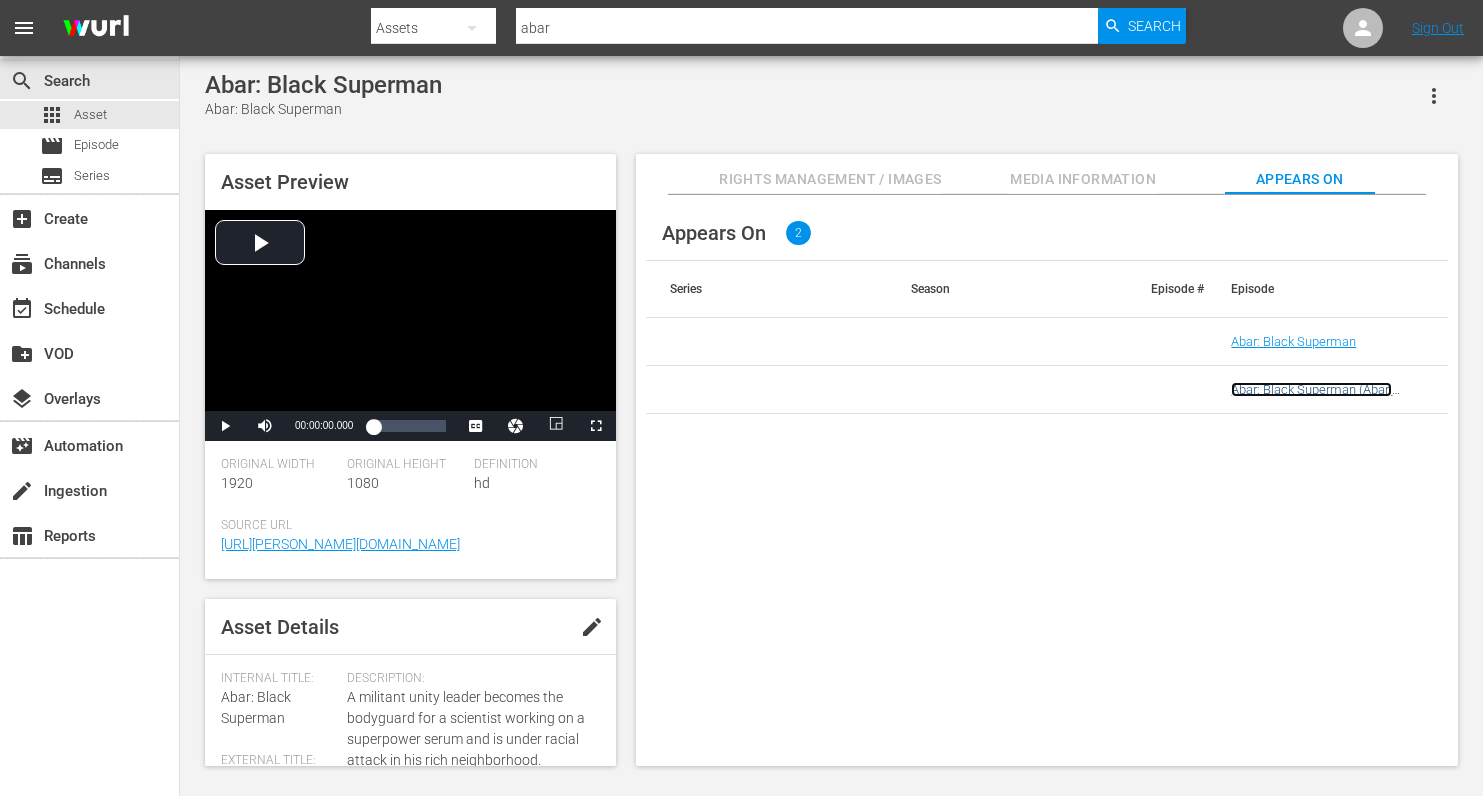 click on "Abar: Black Superman (Abar: Black Superman (VARIANT))" at bounding box center [1311, 397] 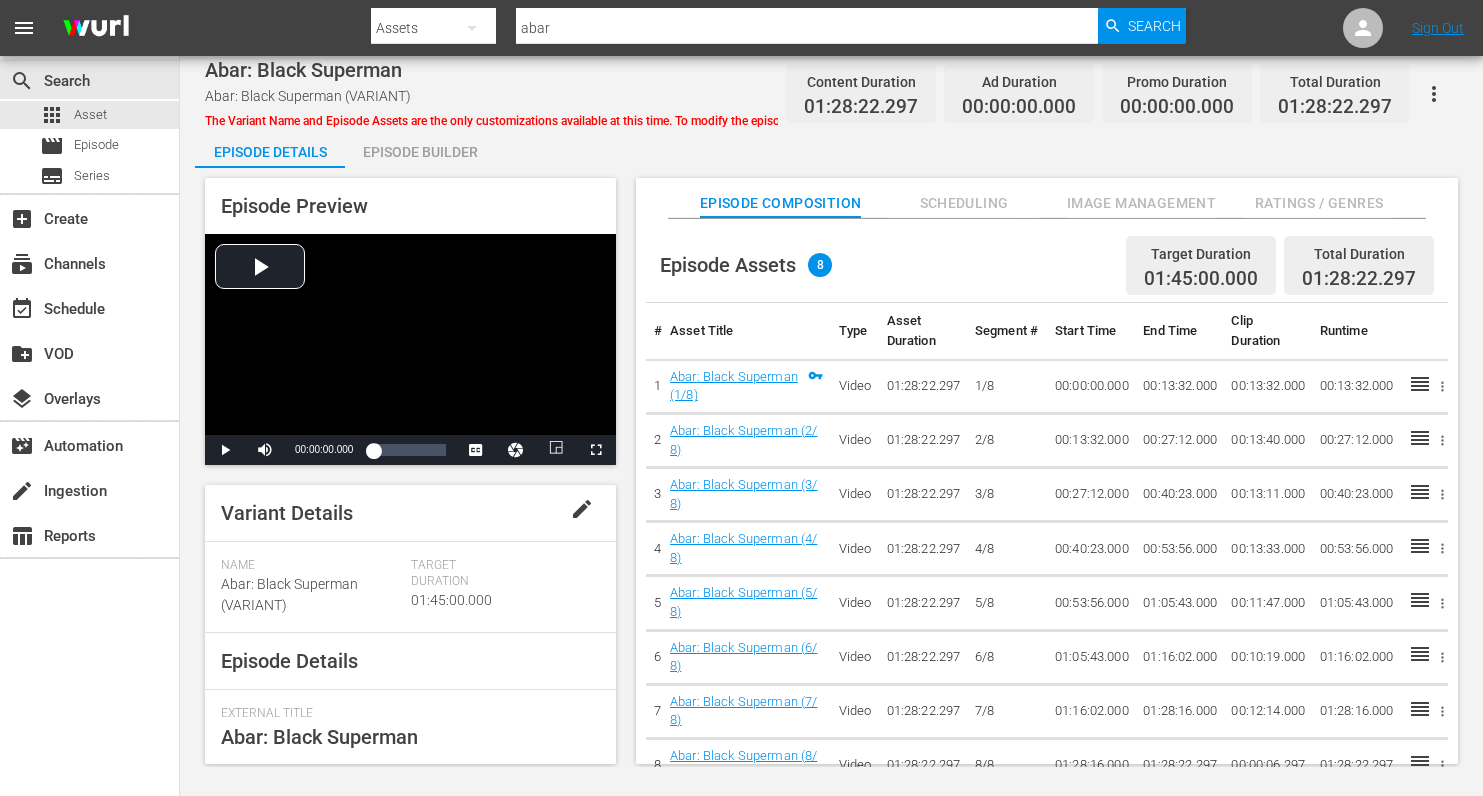 click on "Image Management" at bounding box center (1142, 203) 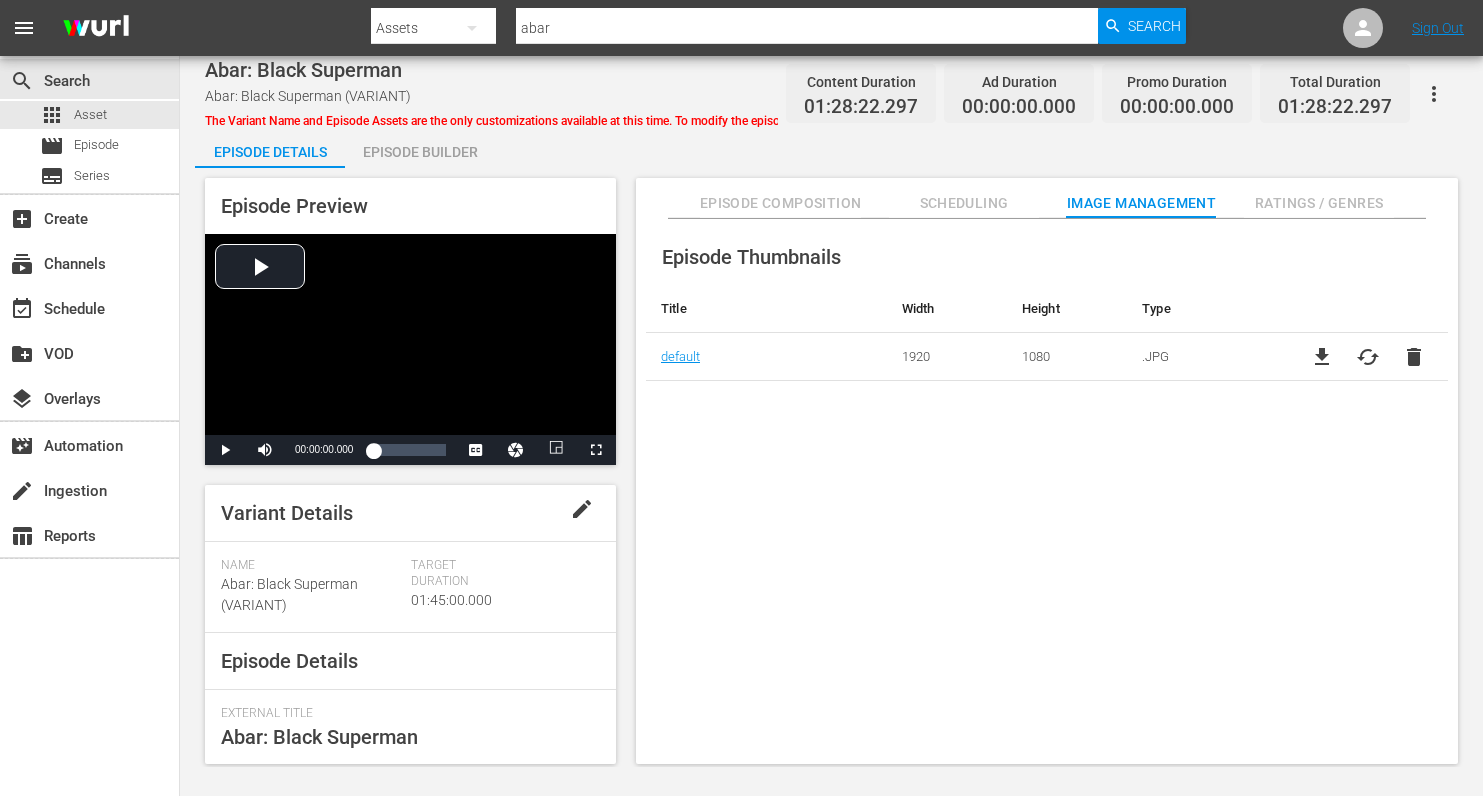 click on "delete" at bounding box center (1414, 357) 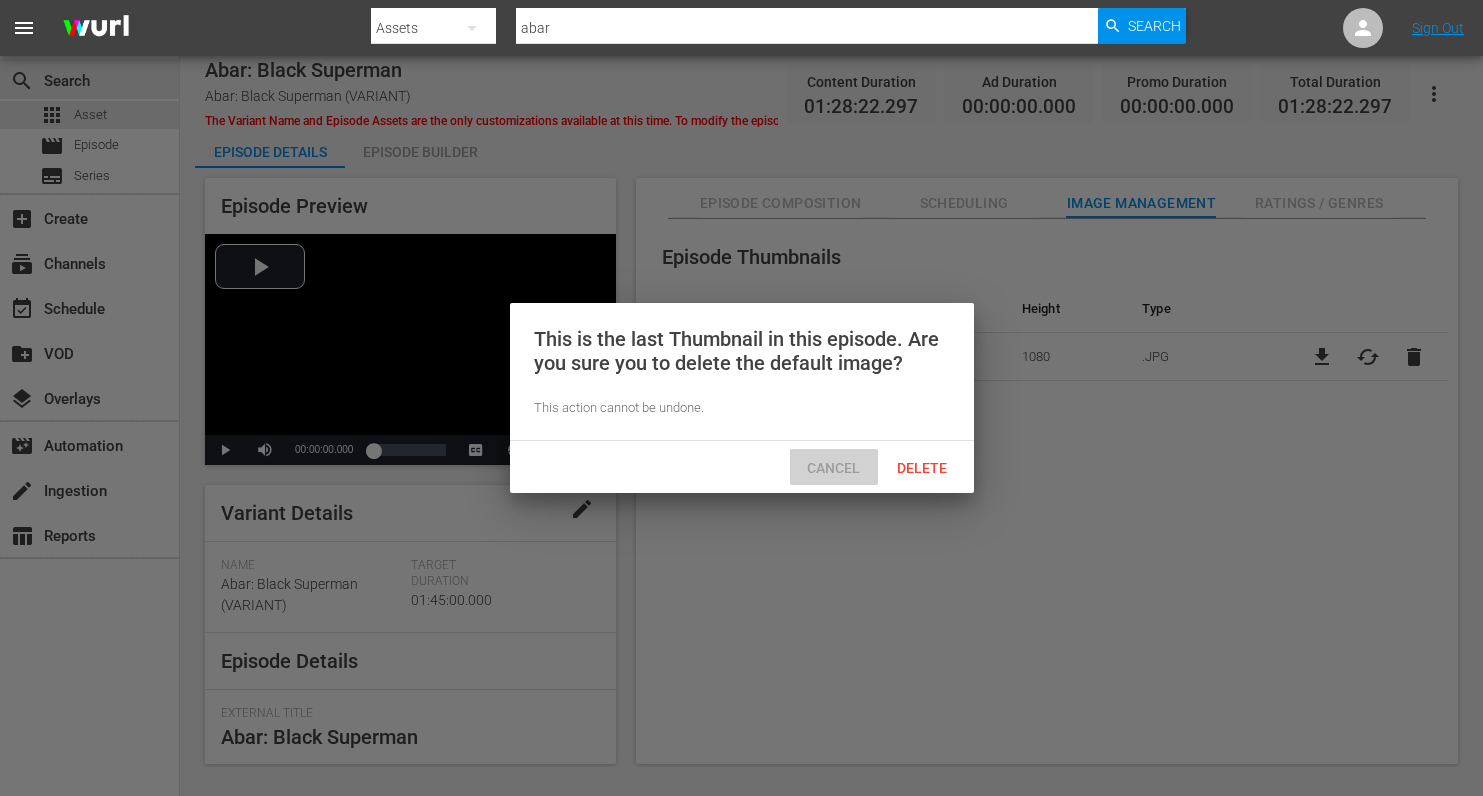 click on "Cancel" at bounding box center [833, 468] 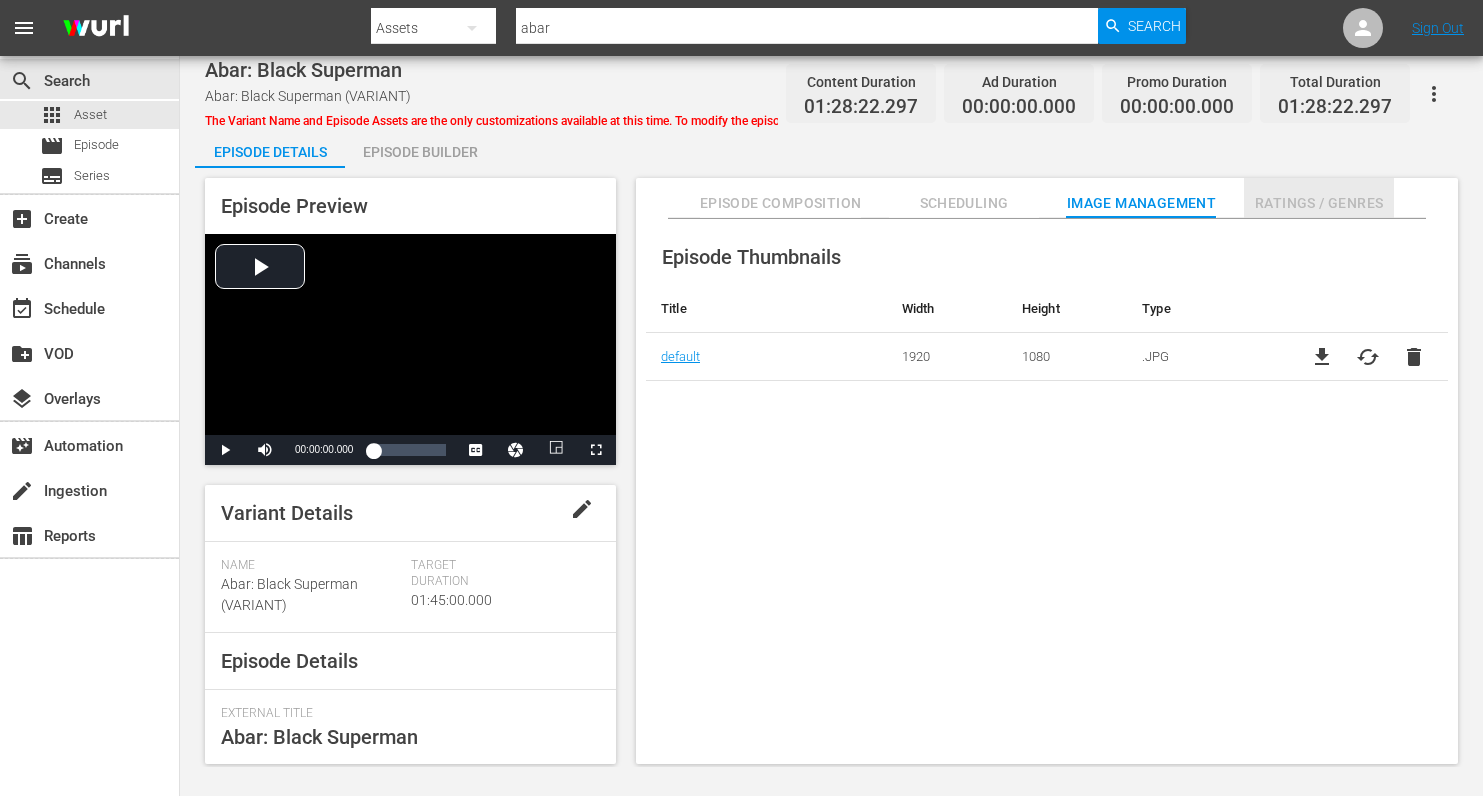 click on "Ratings / Genres" at bounding box center (1319, 203) 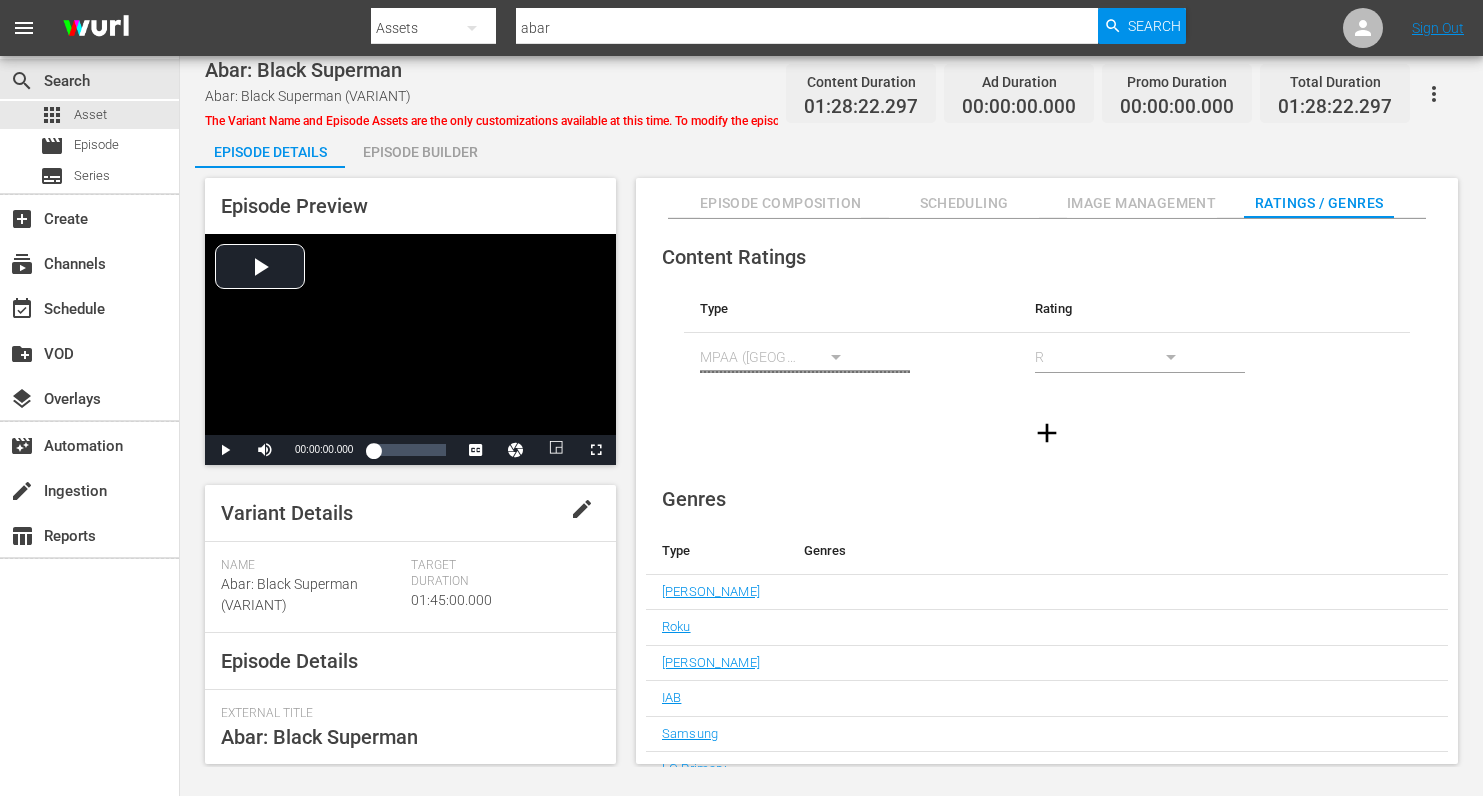 click on "Image Management" at bounding box center (1142, 203) 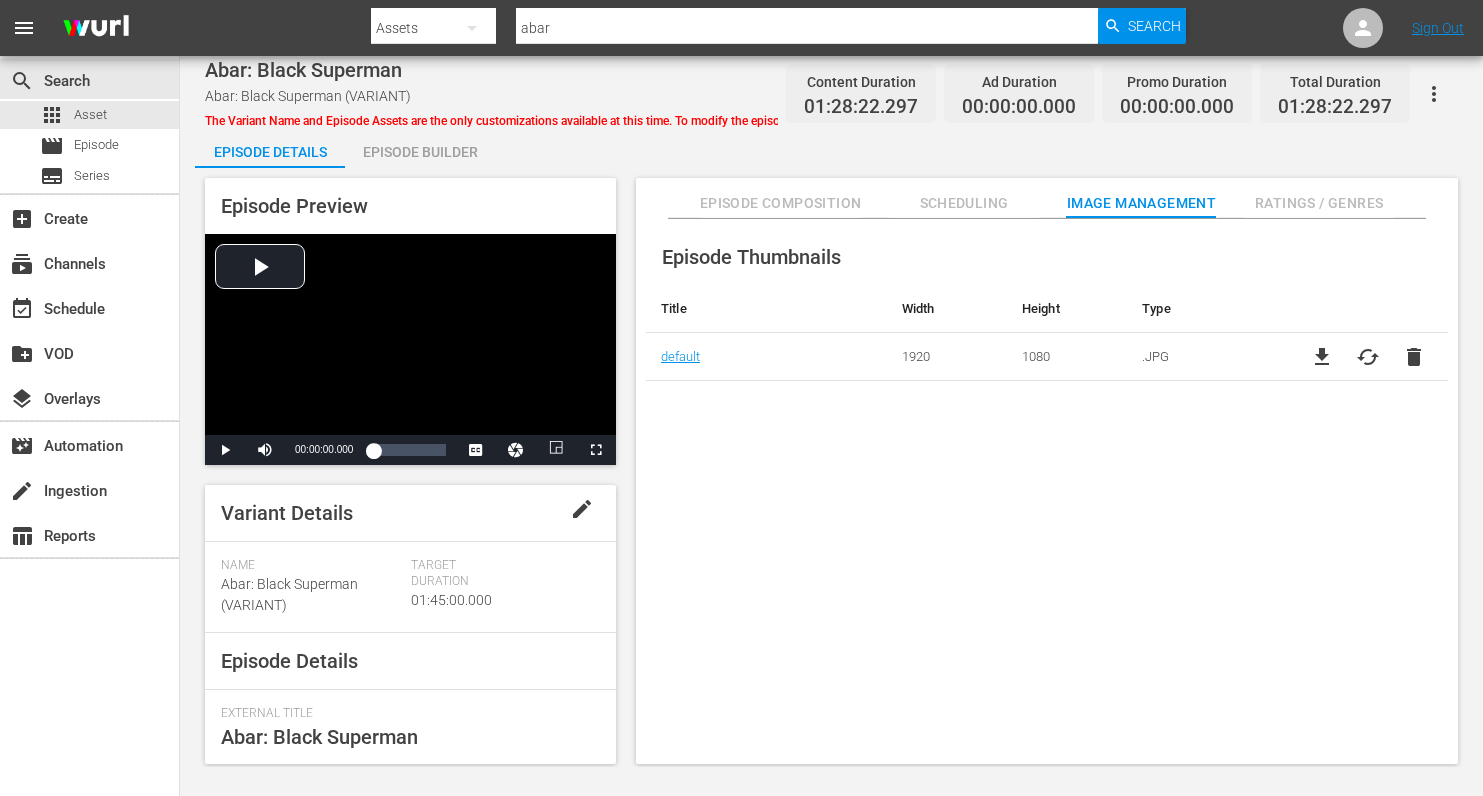 click on "Scheduling" at bounding box center [964, 203] 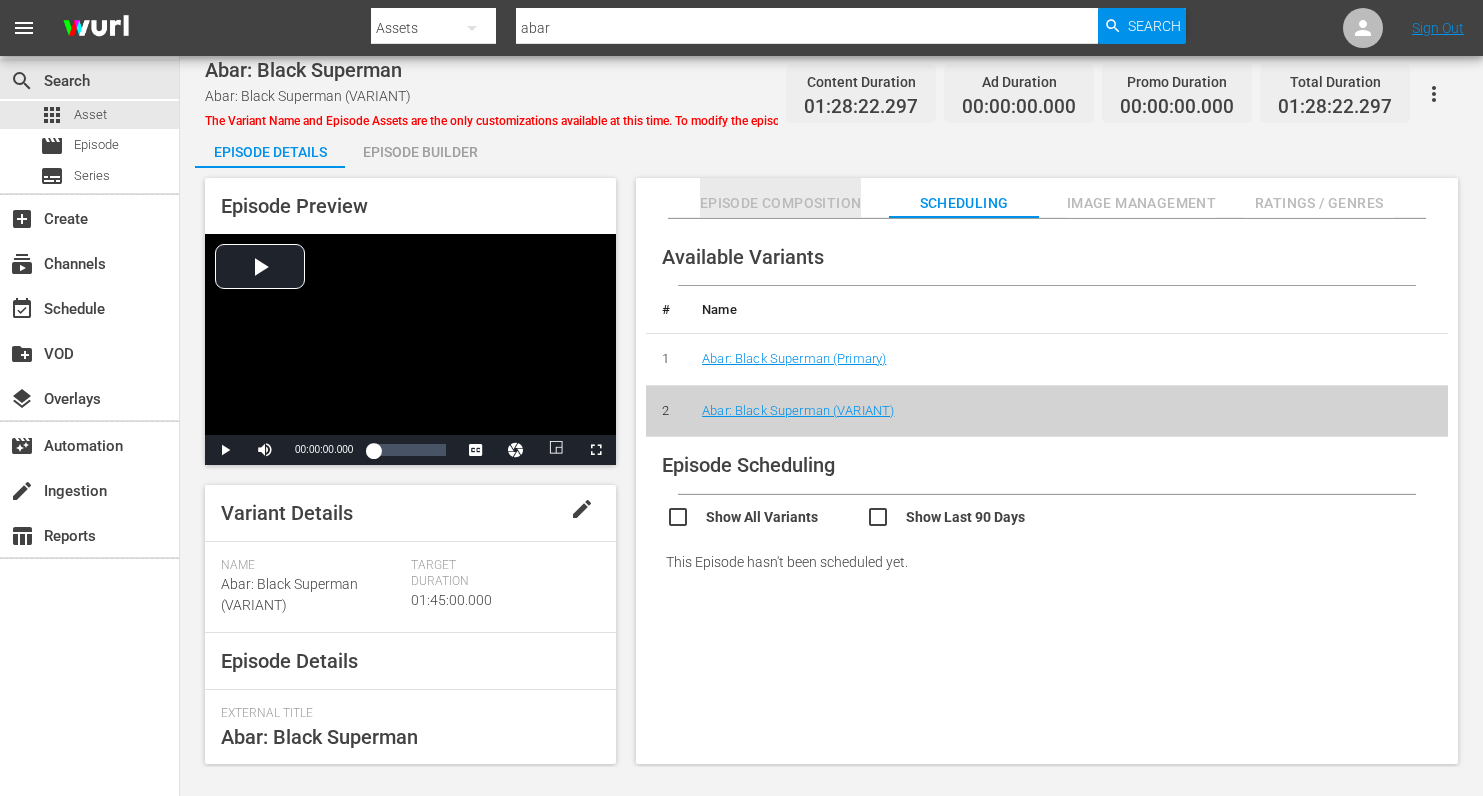 click on "Episode Composition" at bounding box center (781, 203) 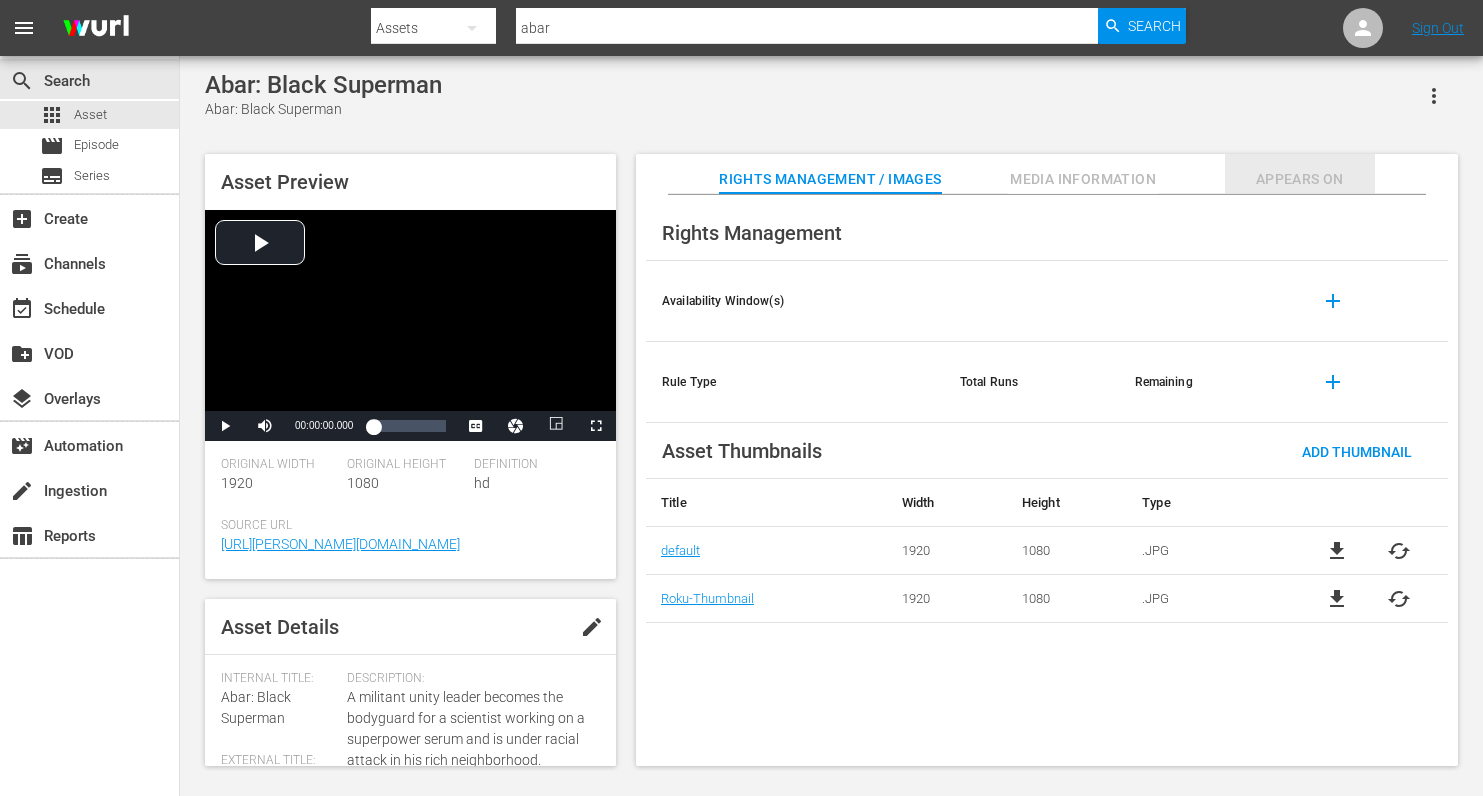 click on "Appears On" at bounding box center (1300, 179) 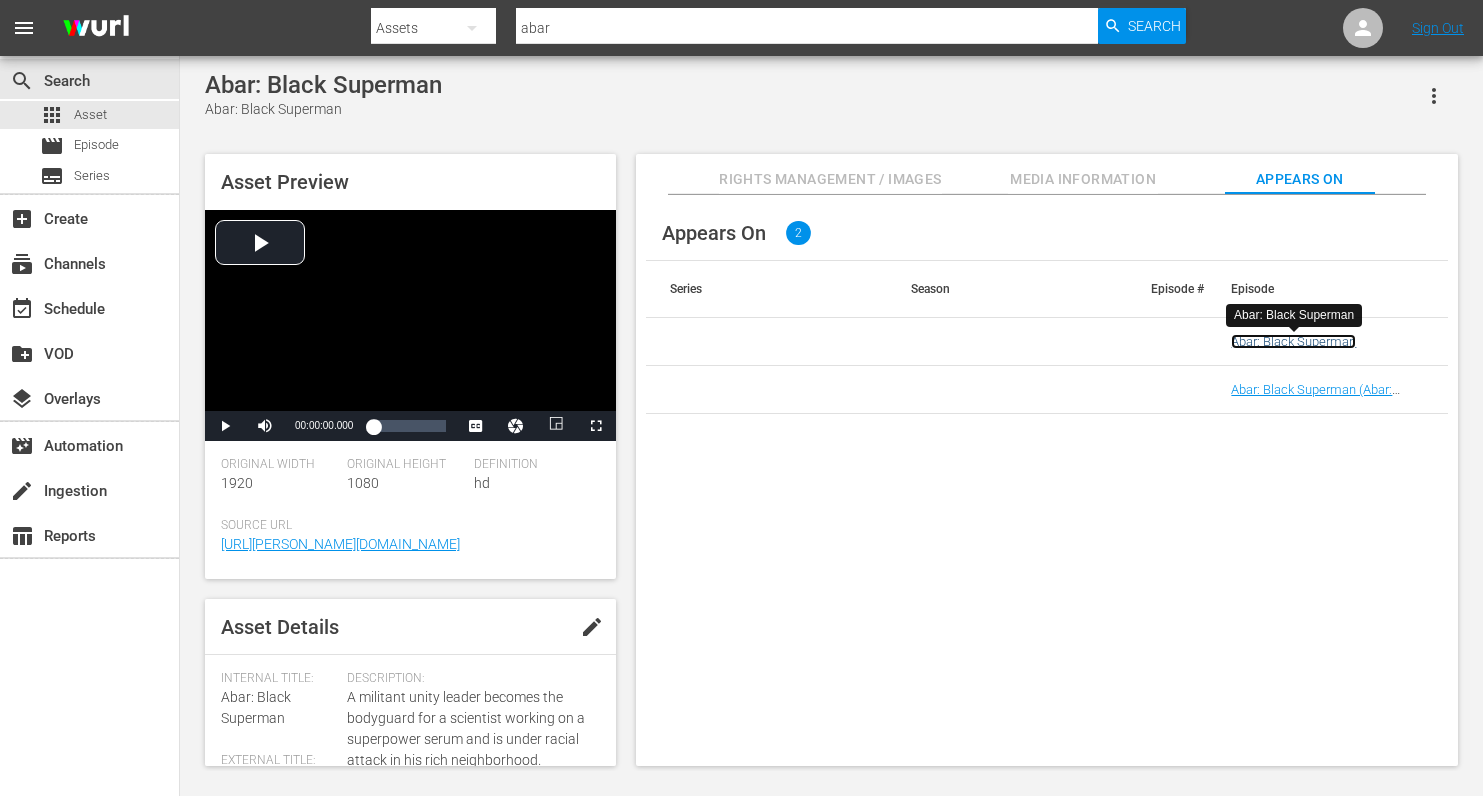 click on "Abar: Black Superman" at bounding box center [1293, 341] 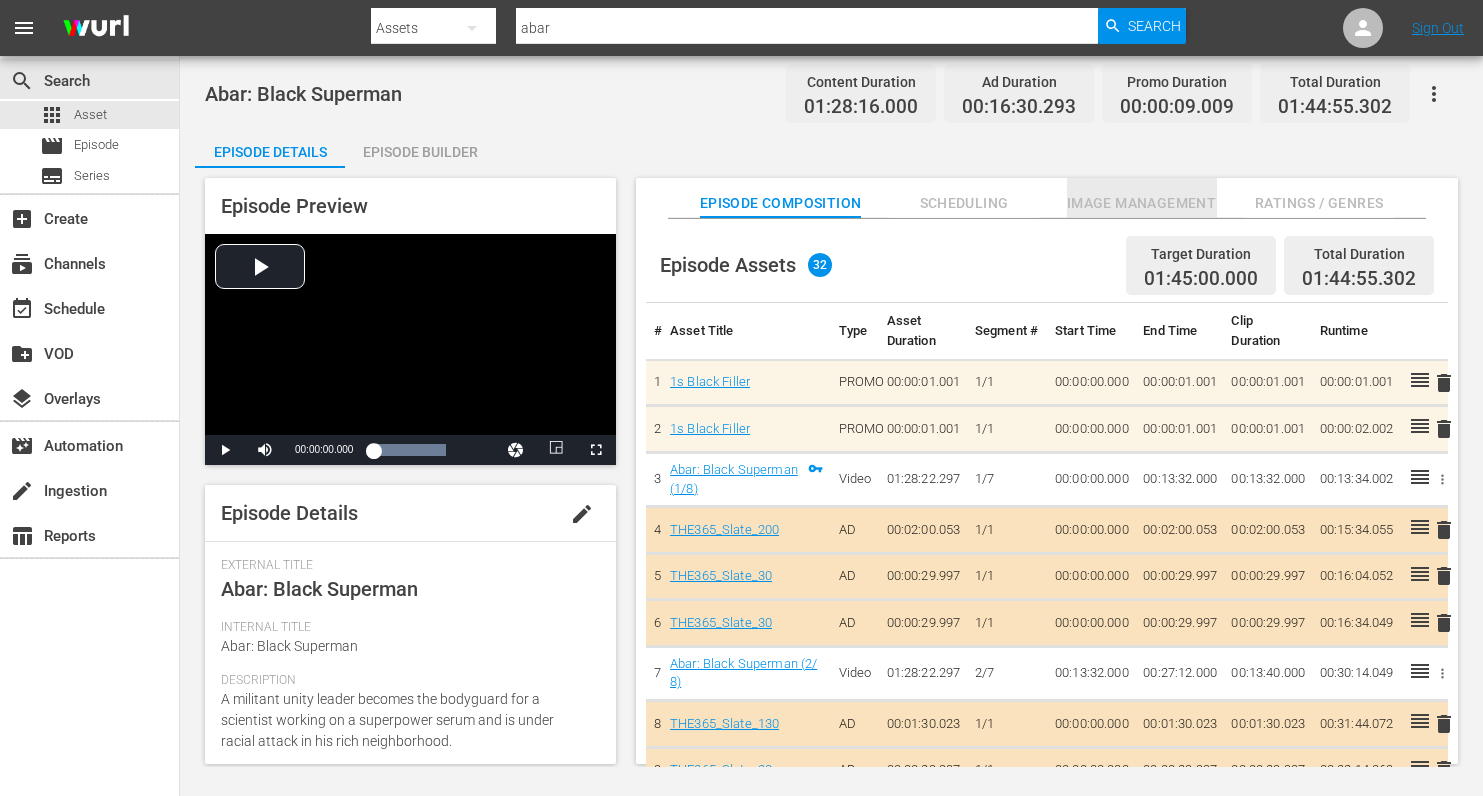 click on "Image Management" at bounding box center (1142, 203) 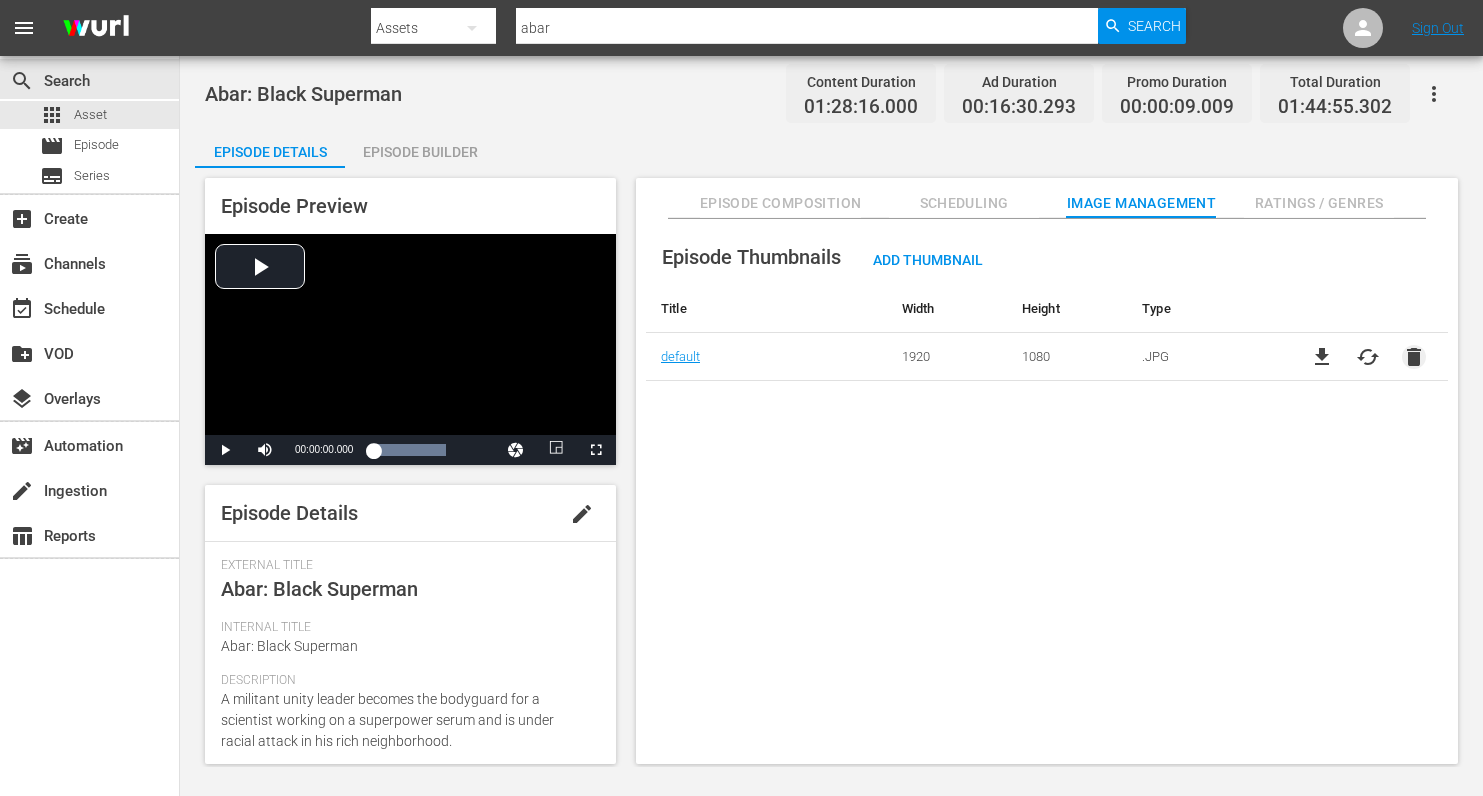 click on "delete" at bounding box center (1414, 357) 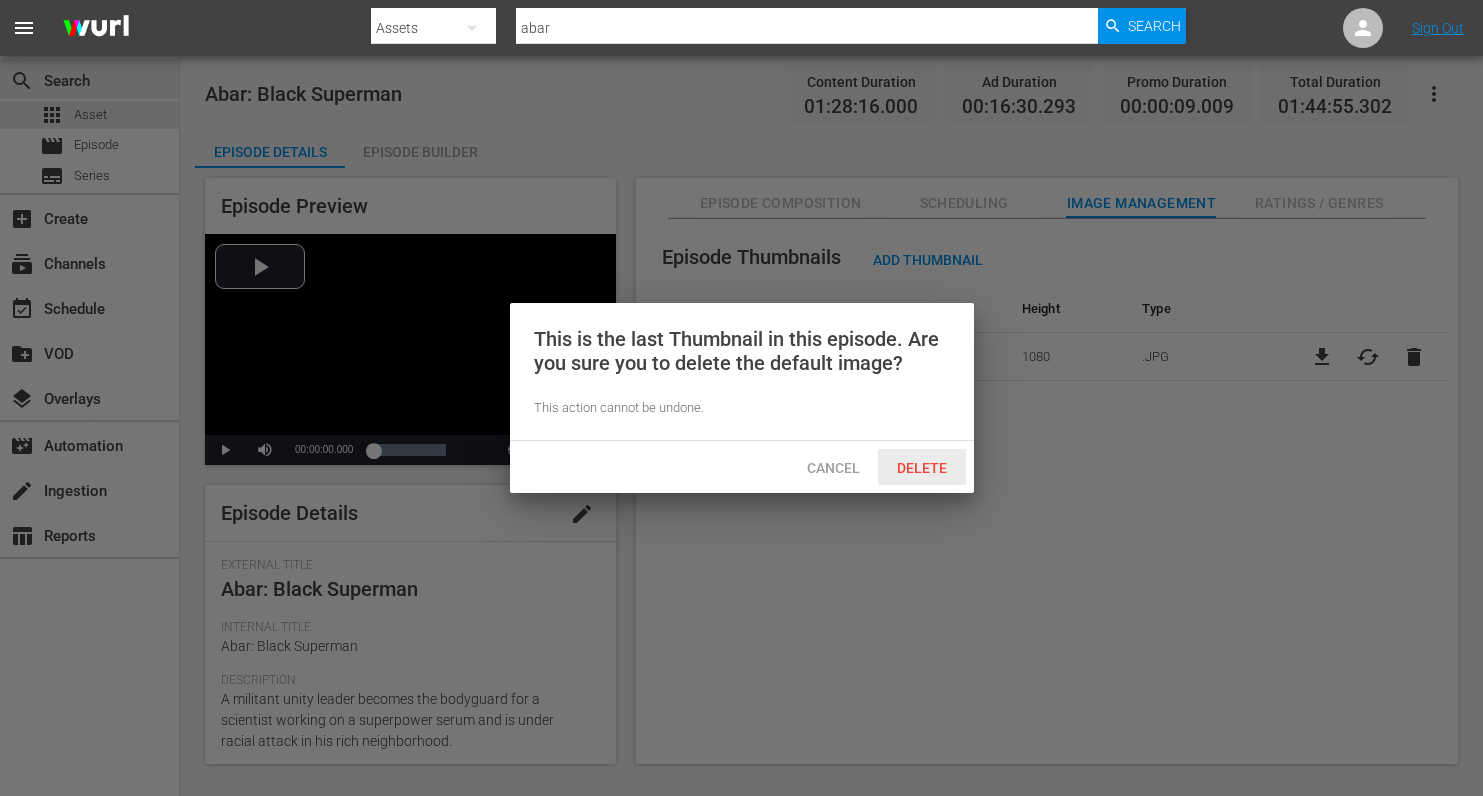 click on "Delete" at bounding box center [922, 468] 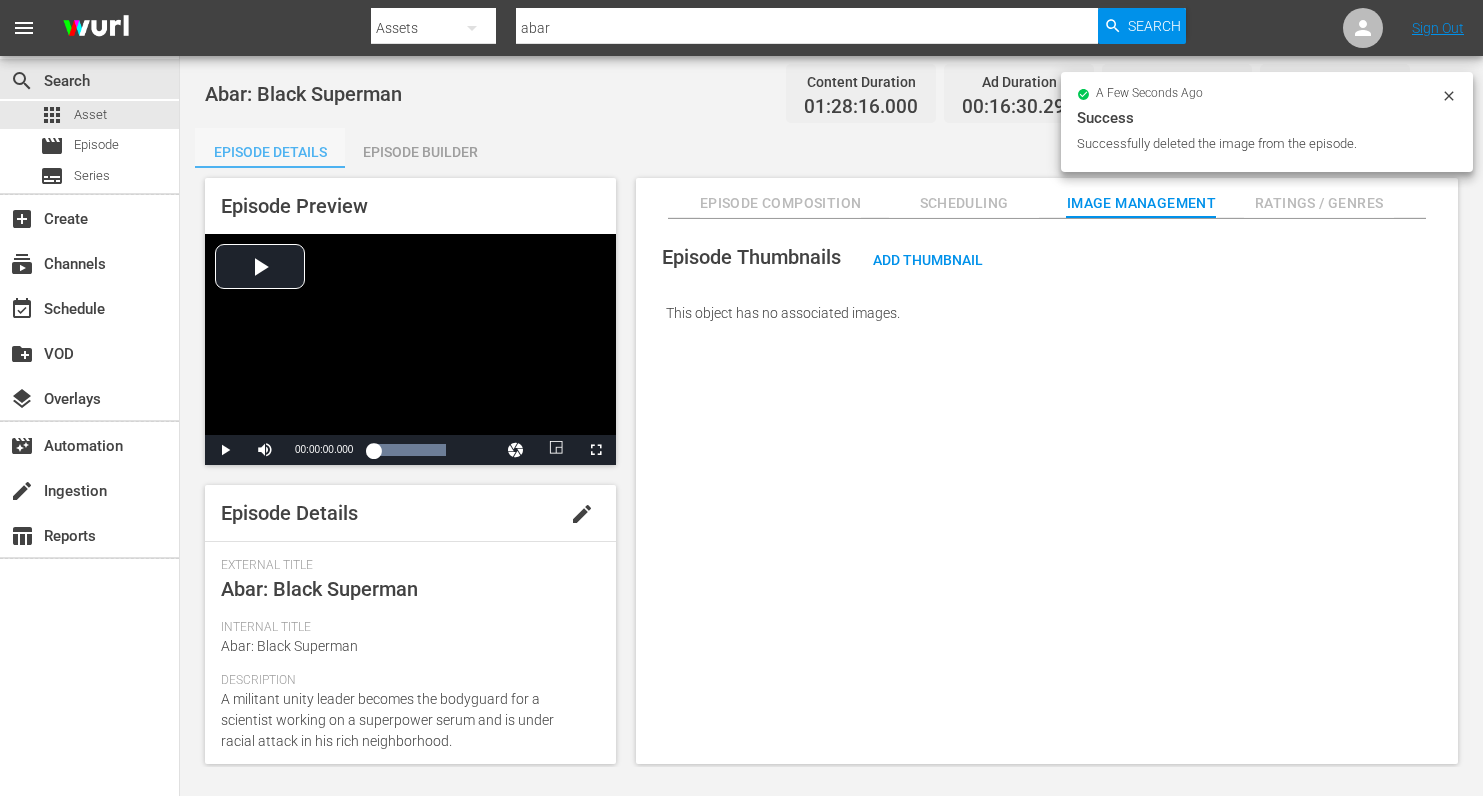 click on "Episode Details" at bounding box center (270, 152) 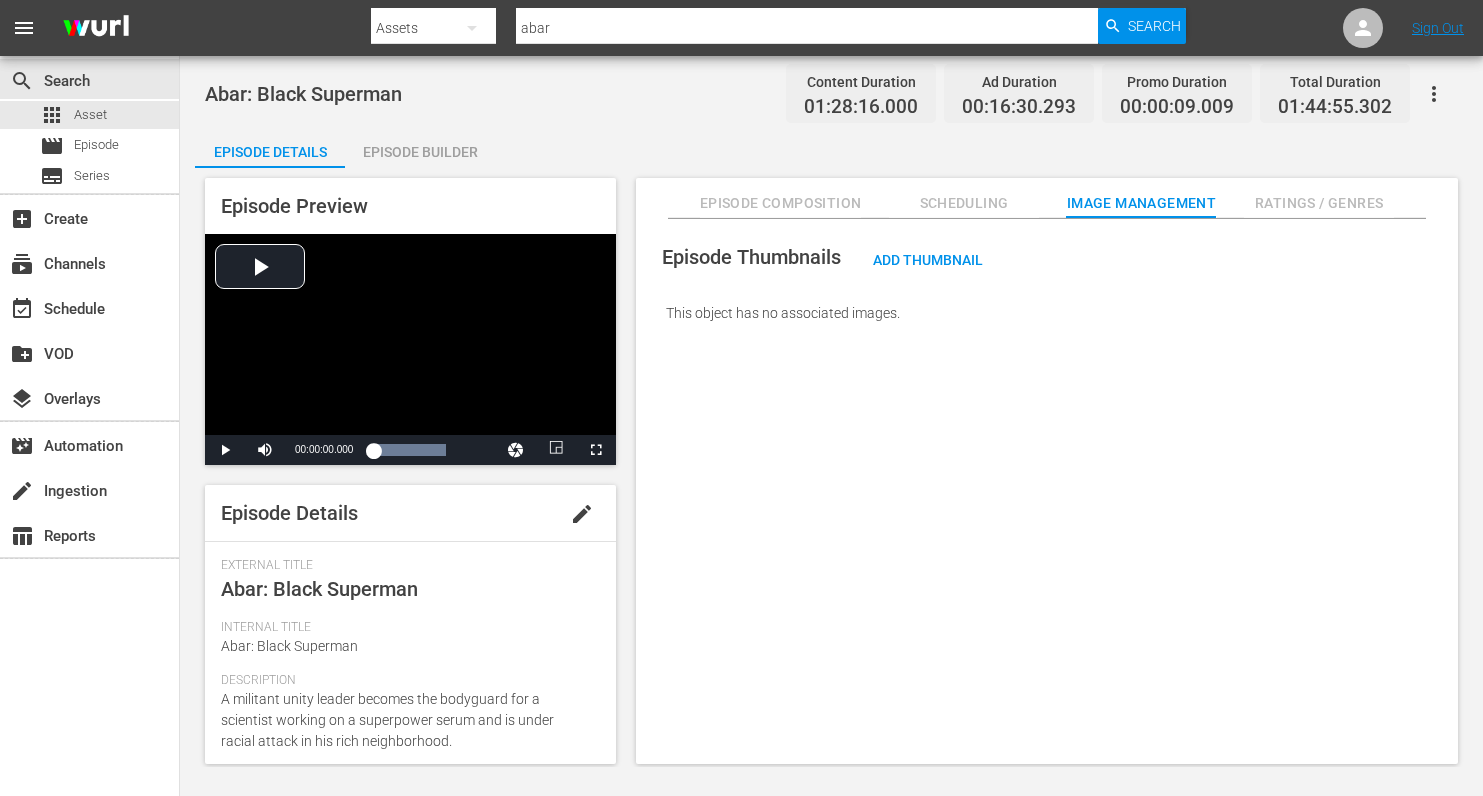click on "Episode Composition" at bounding box center [781, 203] 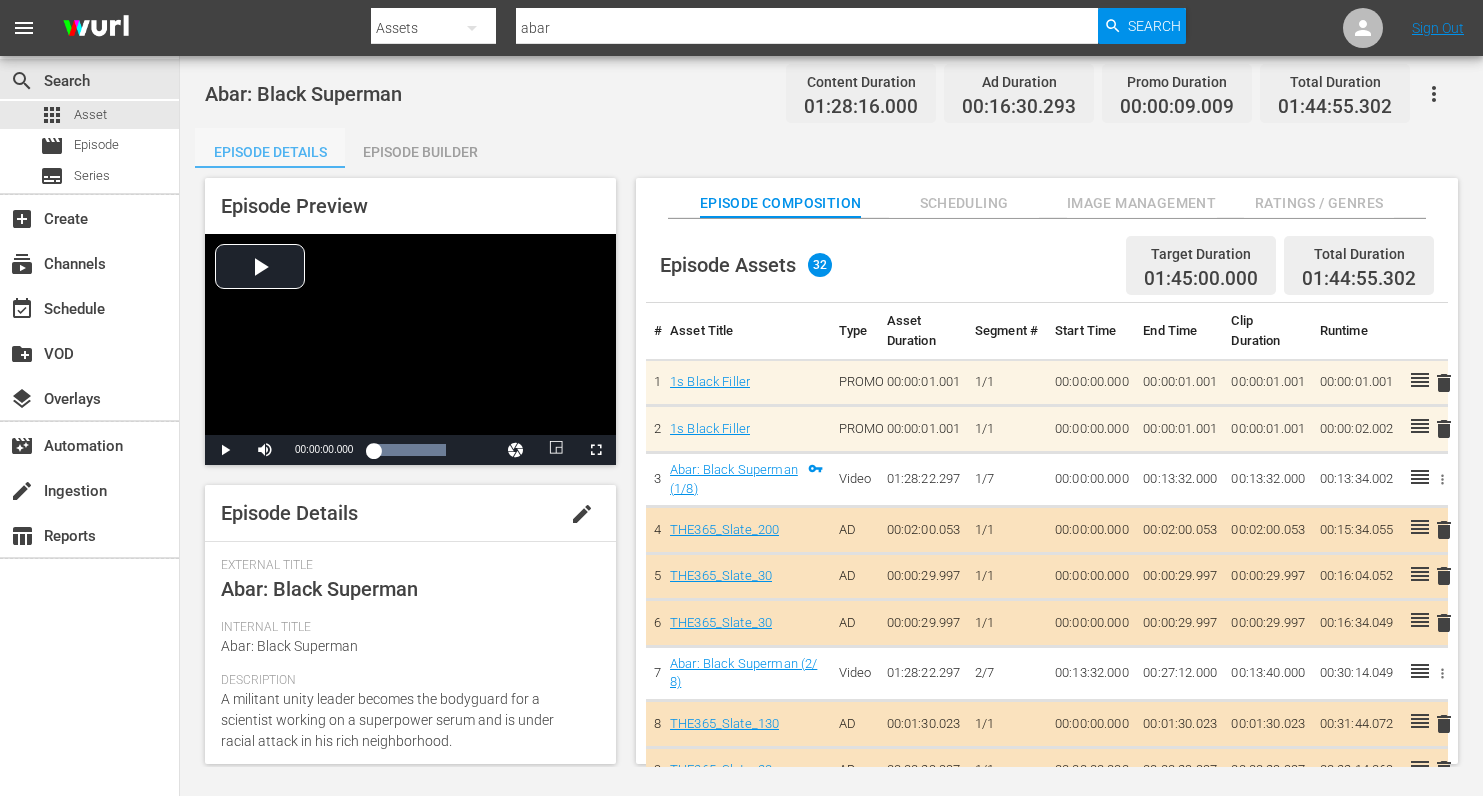 click on "Episode Details" at bounding box center [270, 152] 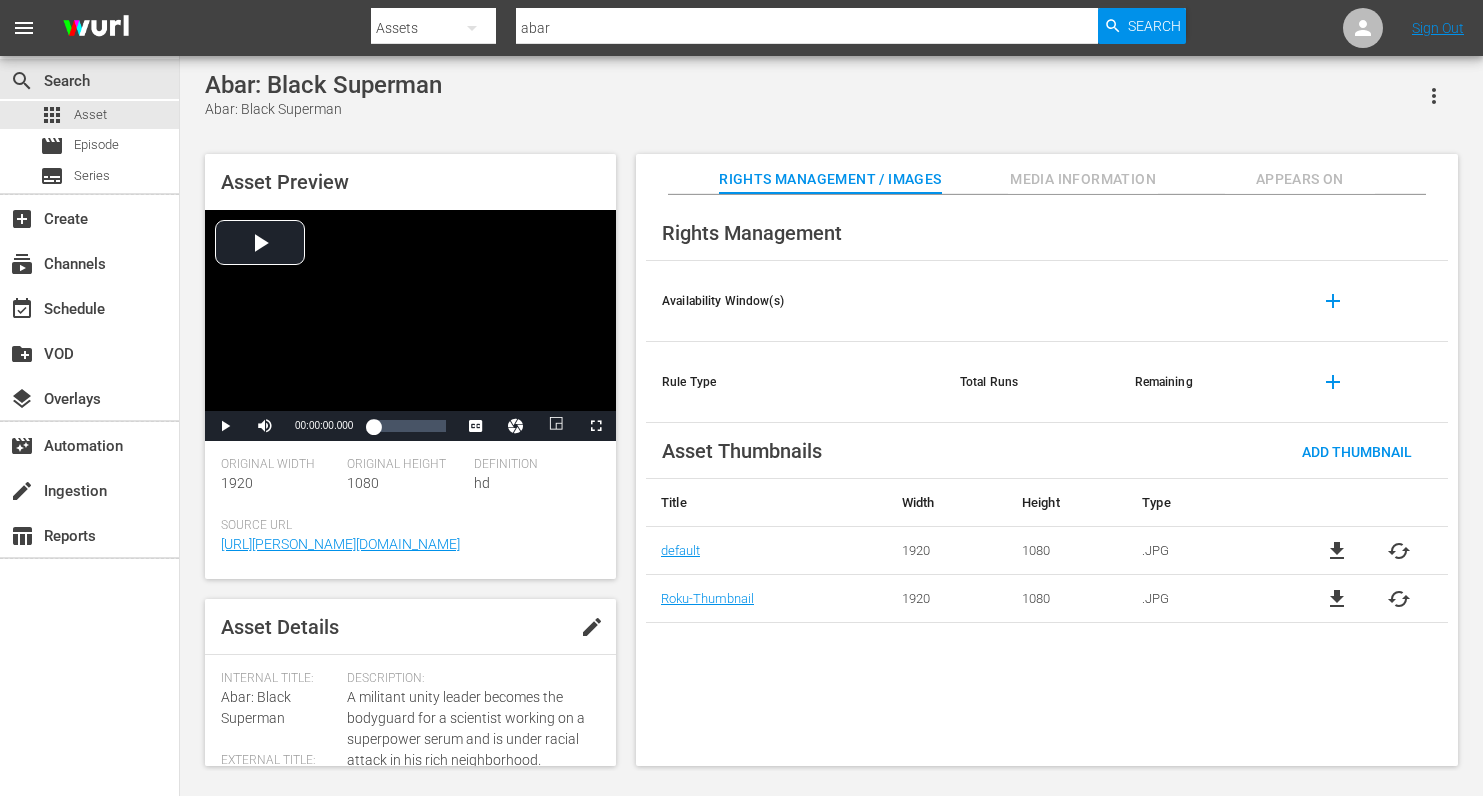 click on "Appears On" at bounding box center [1300, 179] 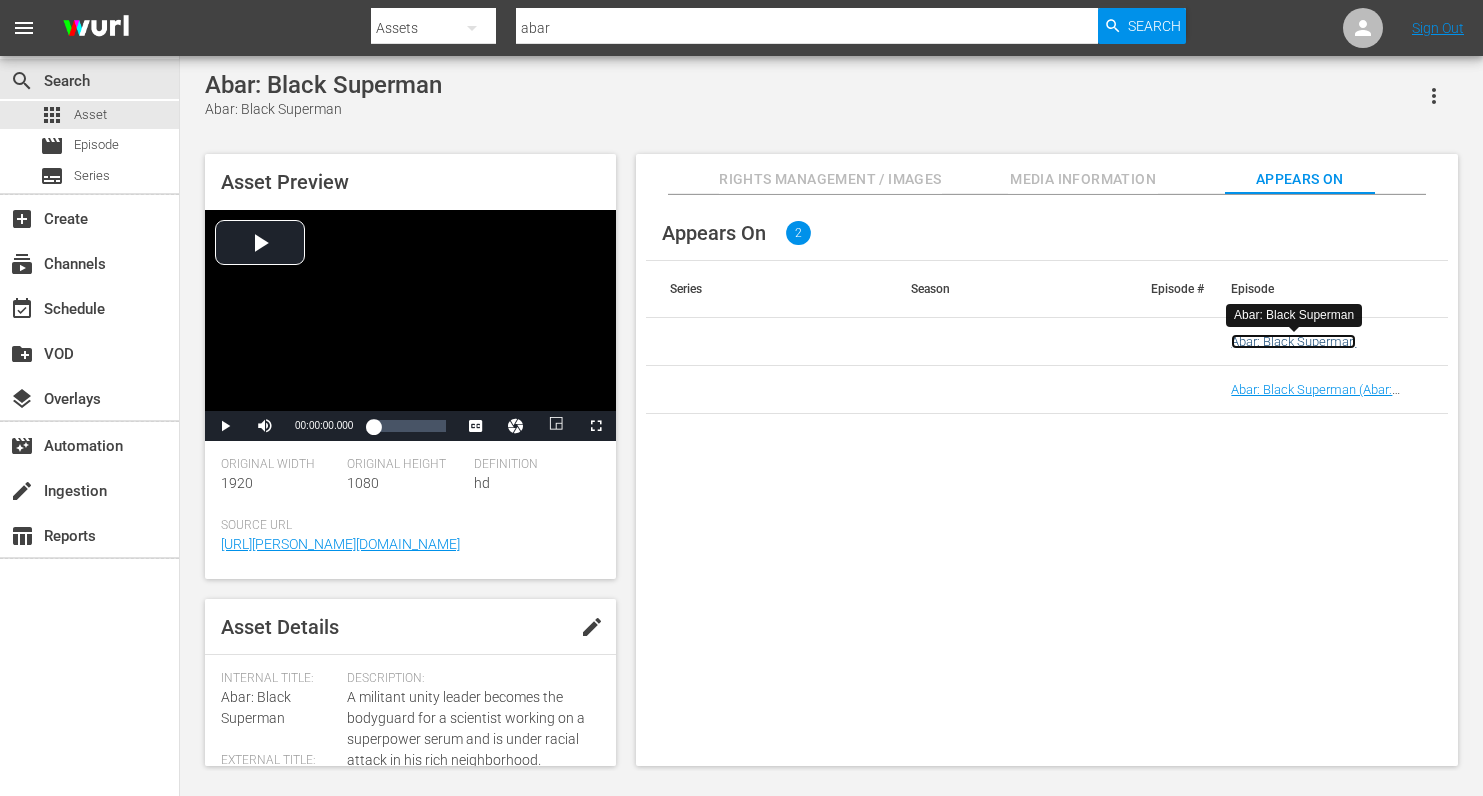click on "Abar: Black Superman" at bounding box center (1293, 341) 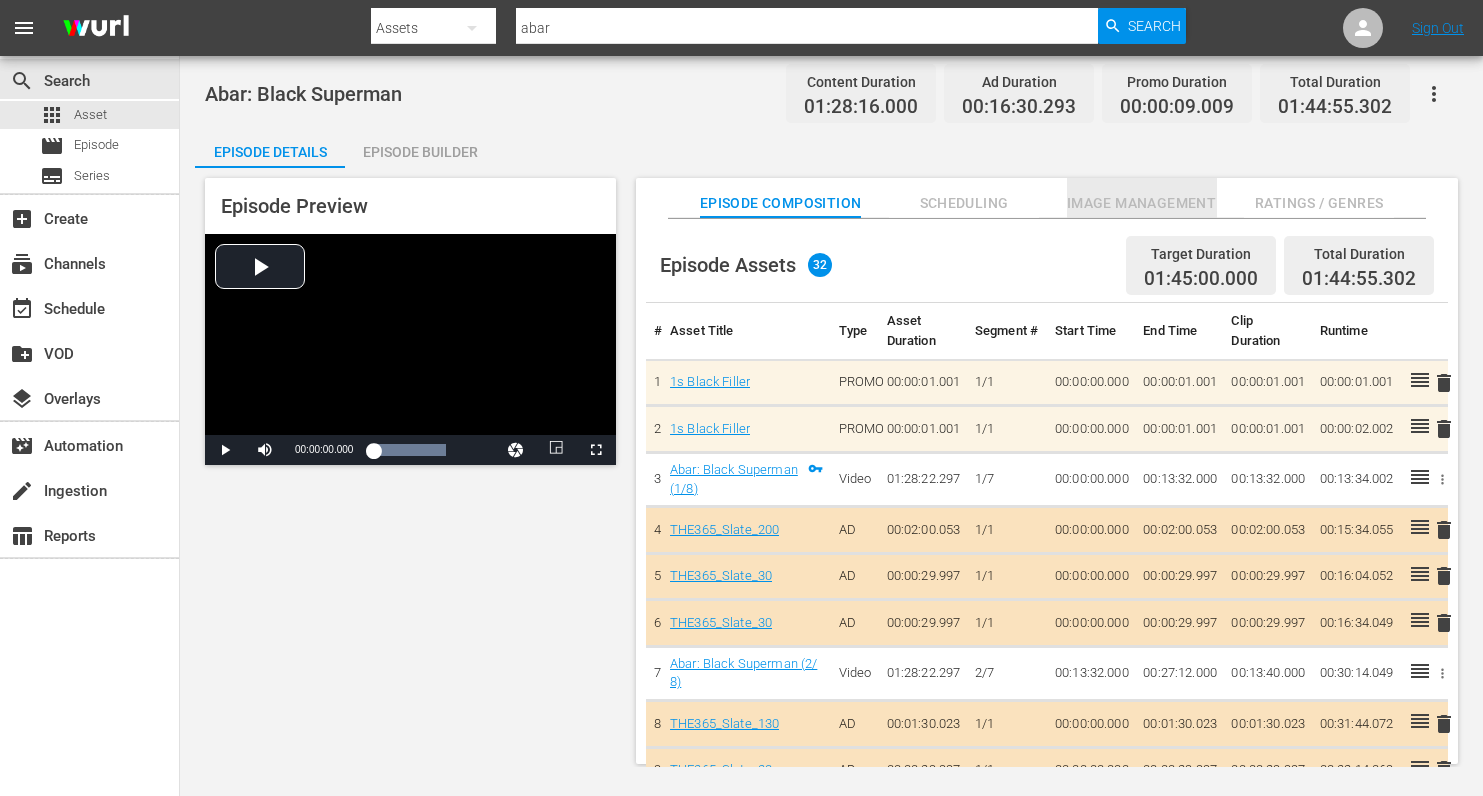 click on "Image Management" at bounding box center [1142, 203] 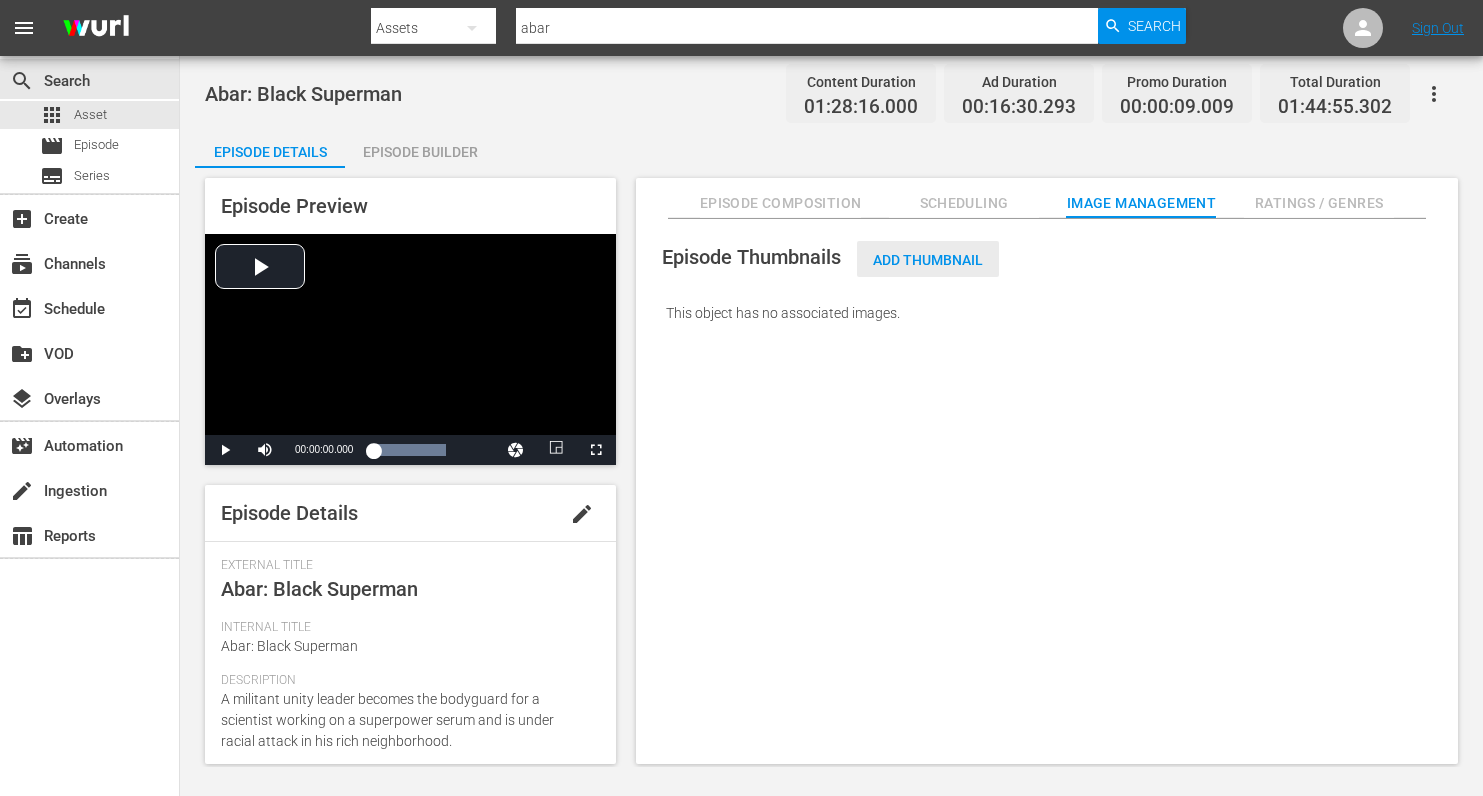 click on "Add Thumbnail" at bounding box center [928, 260] 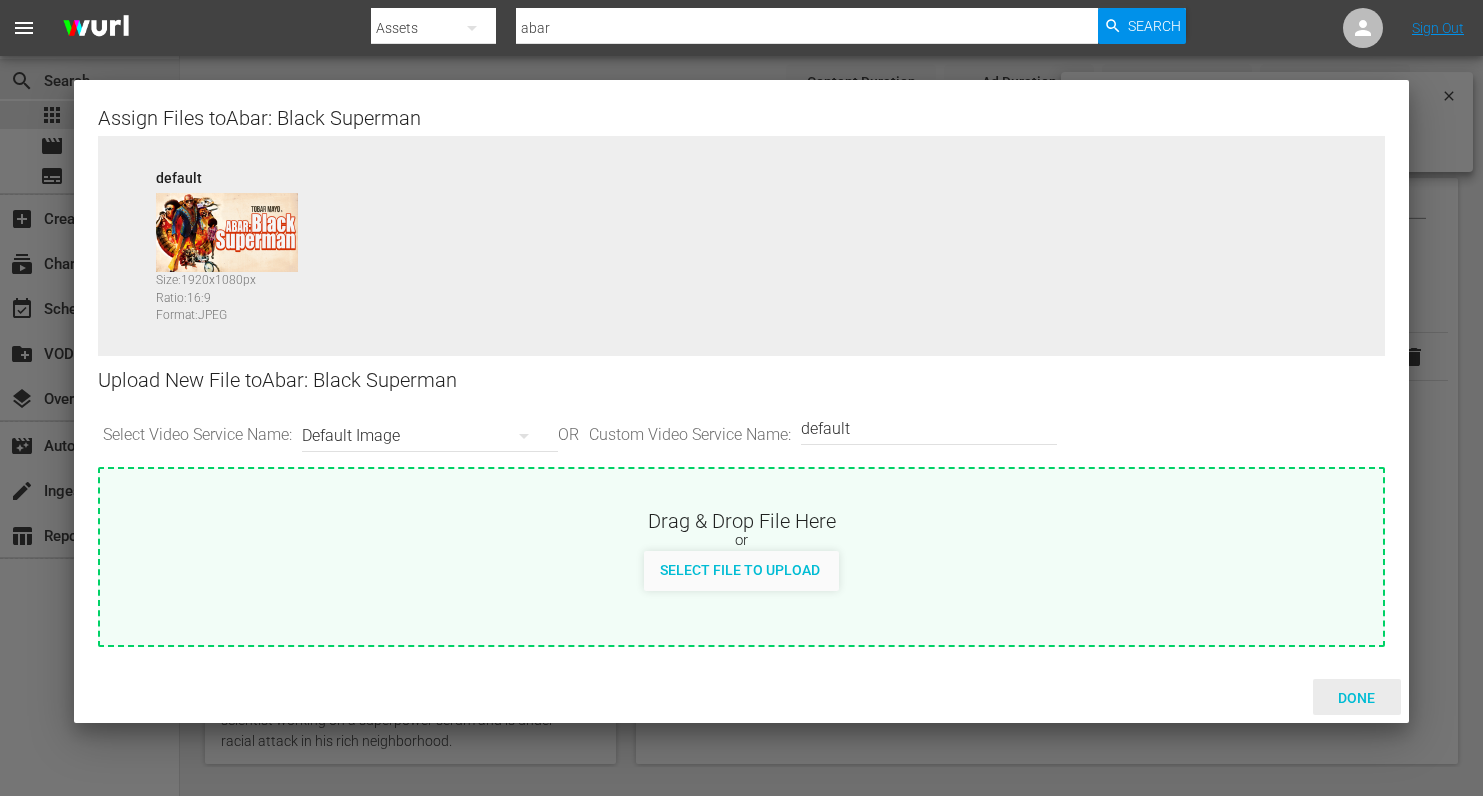 click on "Done" at bounding box center [1356, 698] 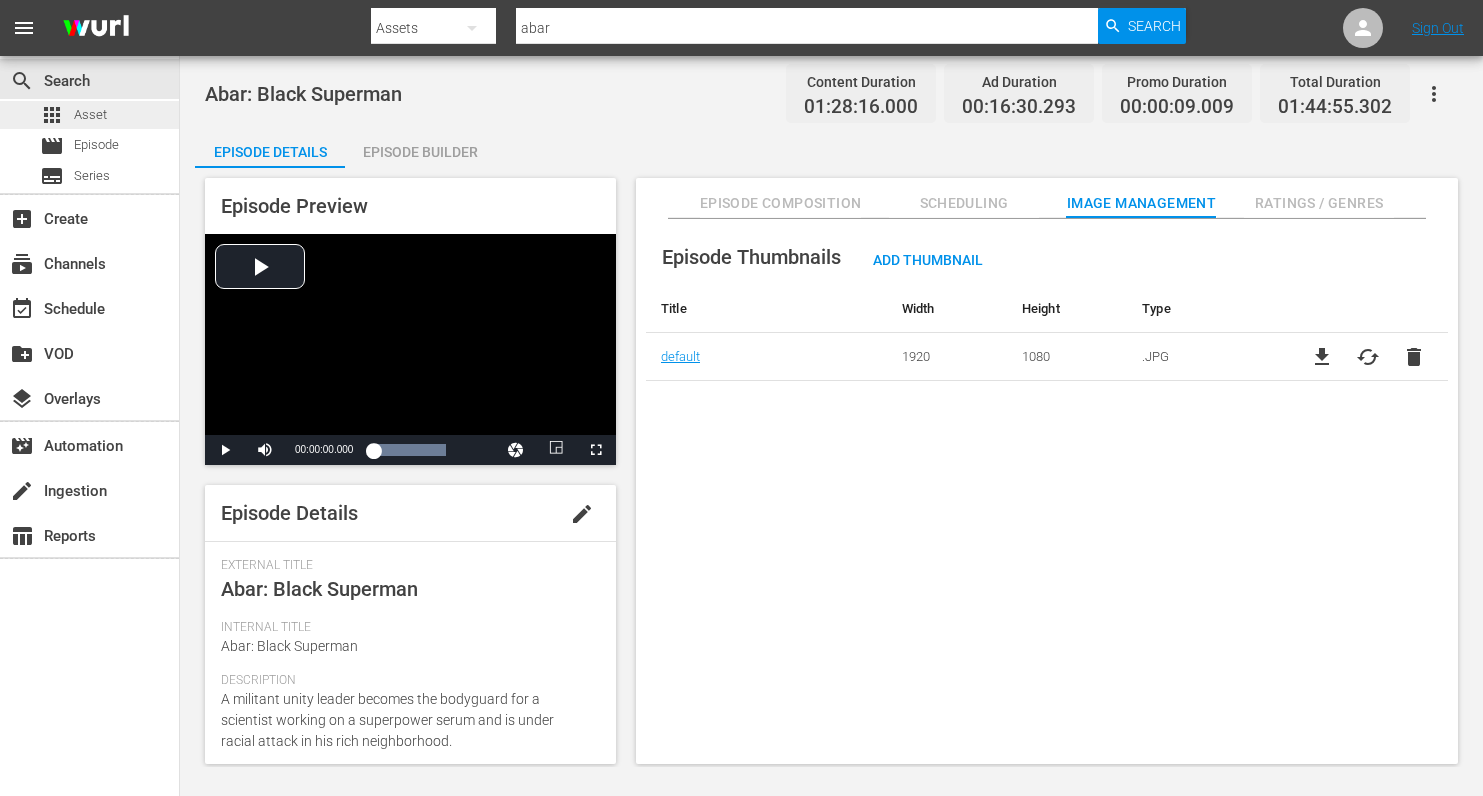click on "Asset" at bounding box center [90, 115] 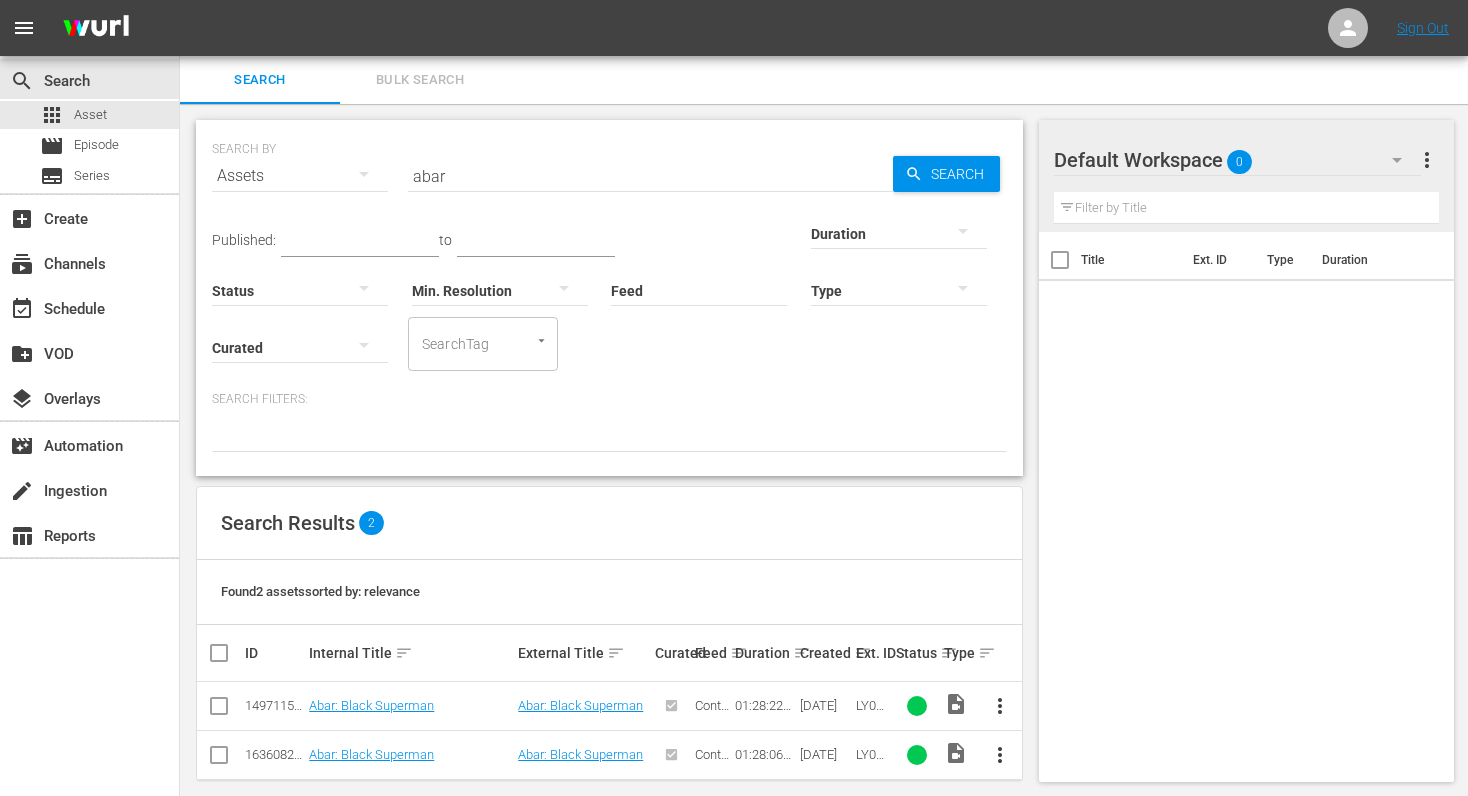 click on "abar" at bounding box center (650, 176) 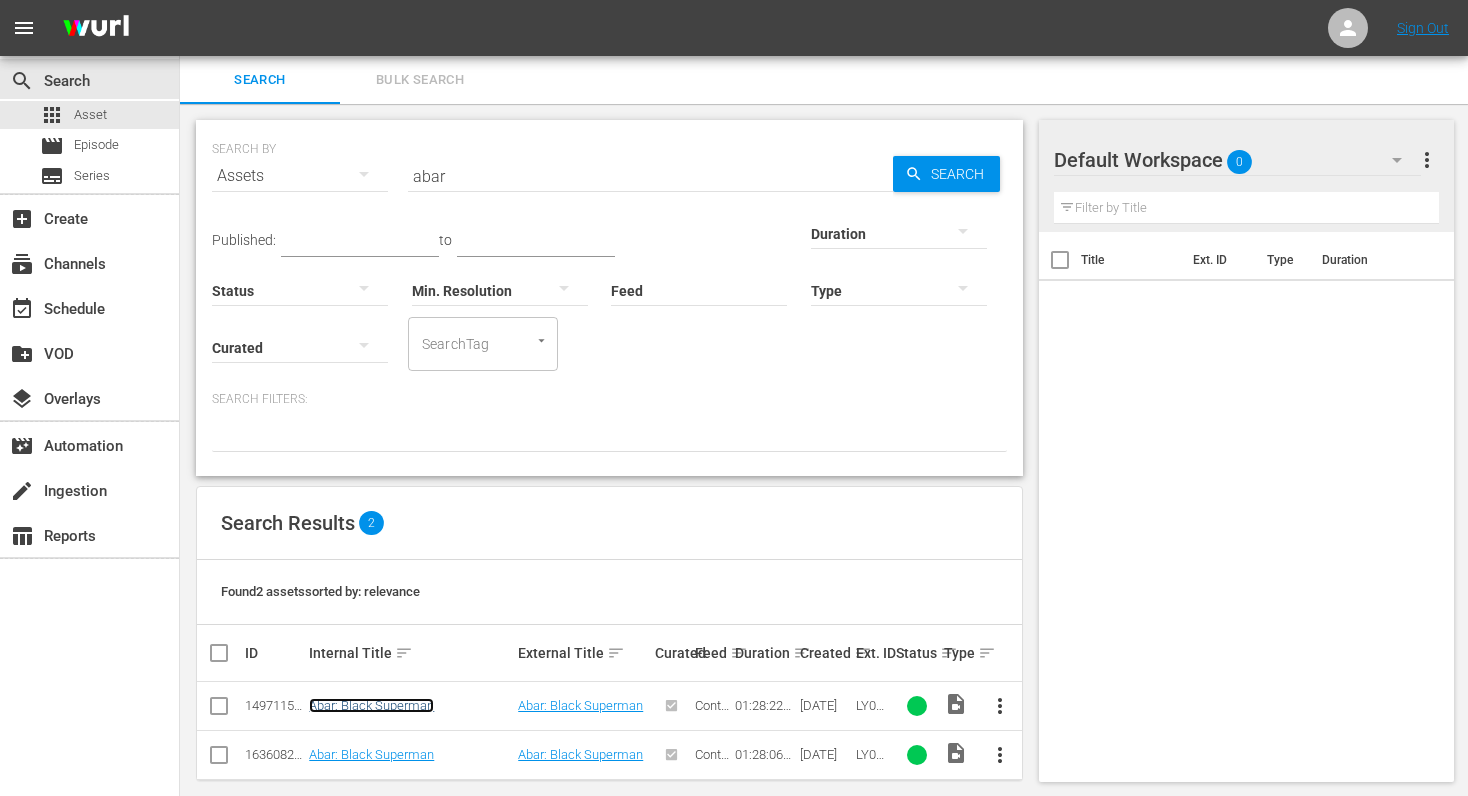 click on "Abar: Black Superman" at bounding box center (371, 705) 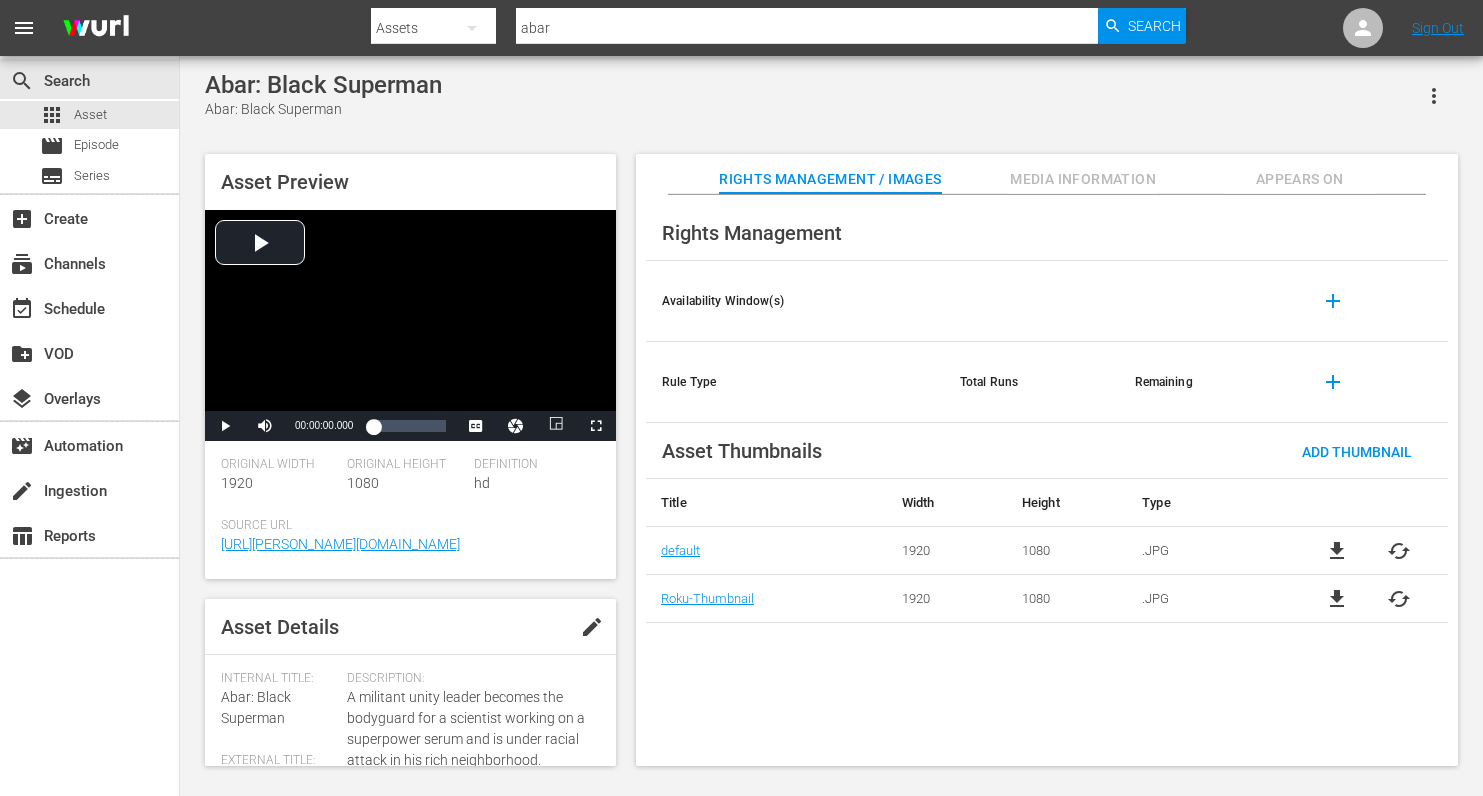 click on "Appears On" at bounding box center (1300, 179) 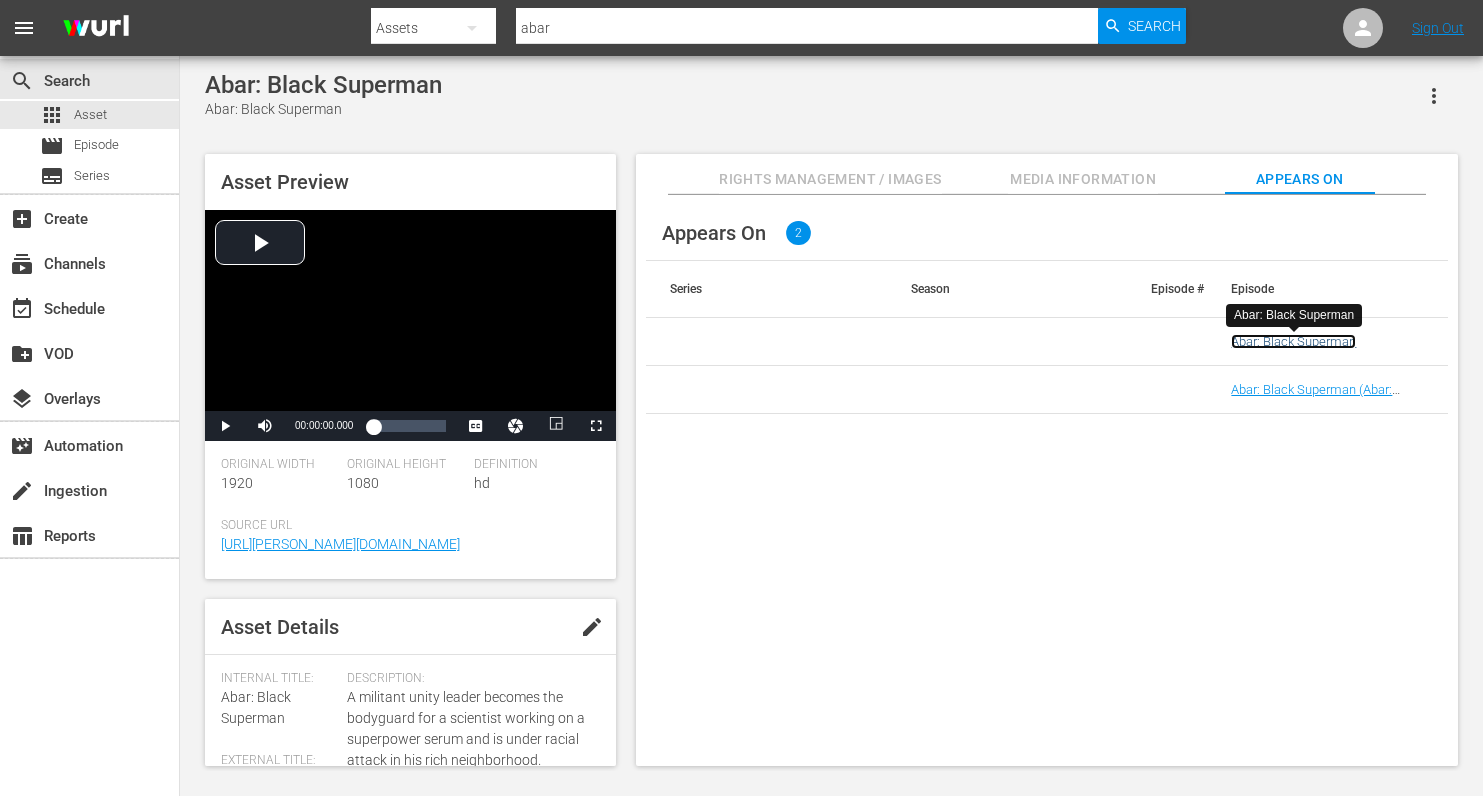click on "Abar: Black Superman" at bounding box center (1293, 341) 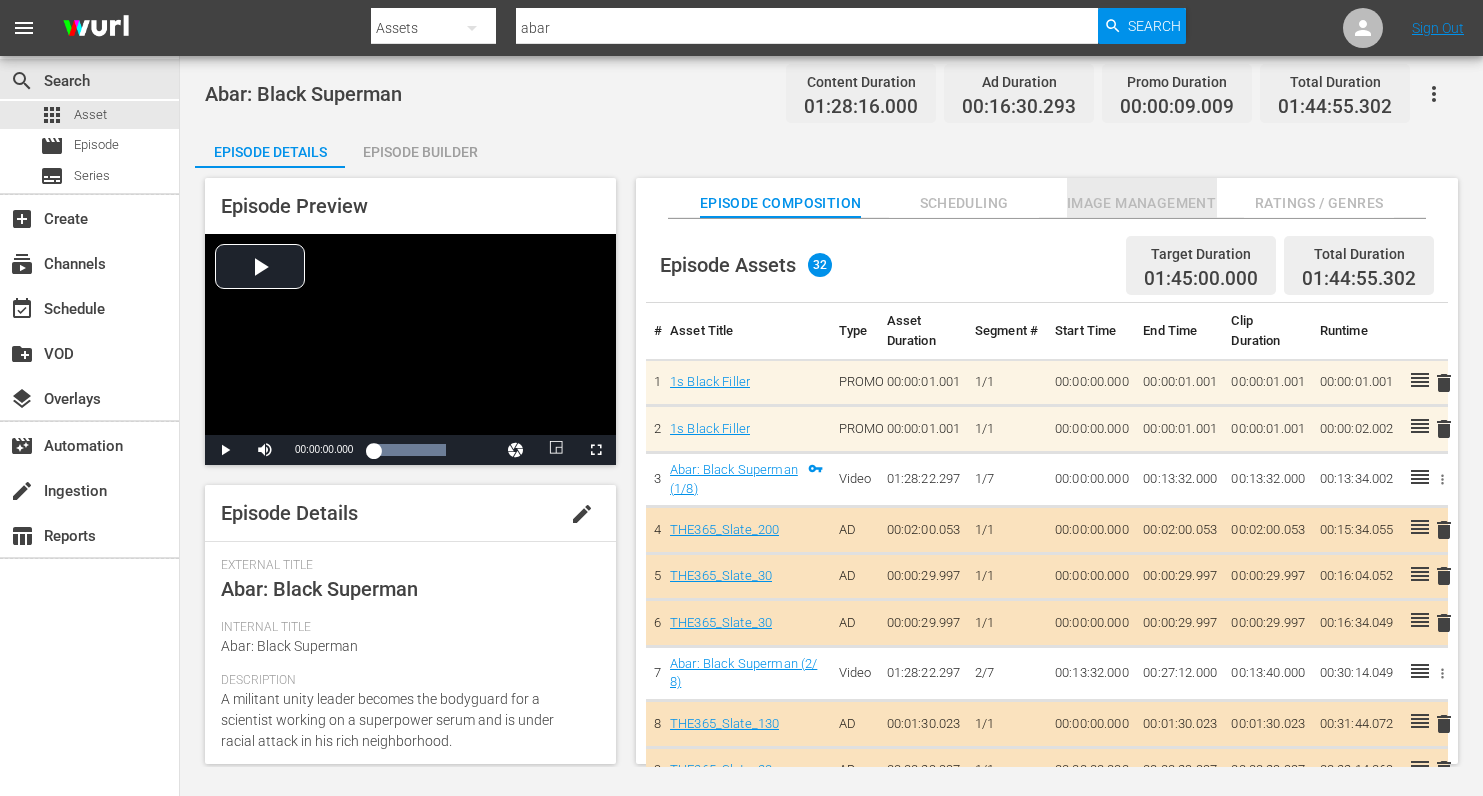 click on "Image Management" at bounding box center (1142, 203) 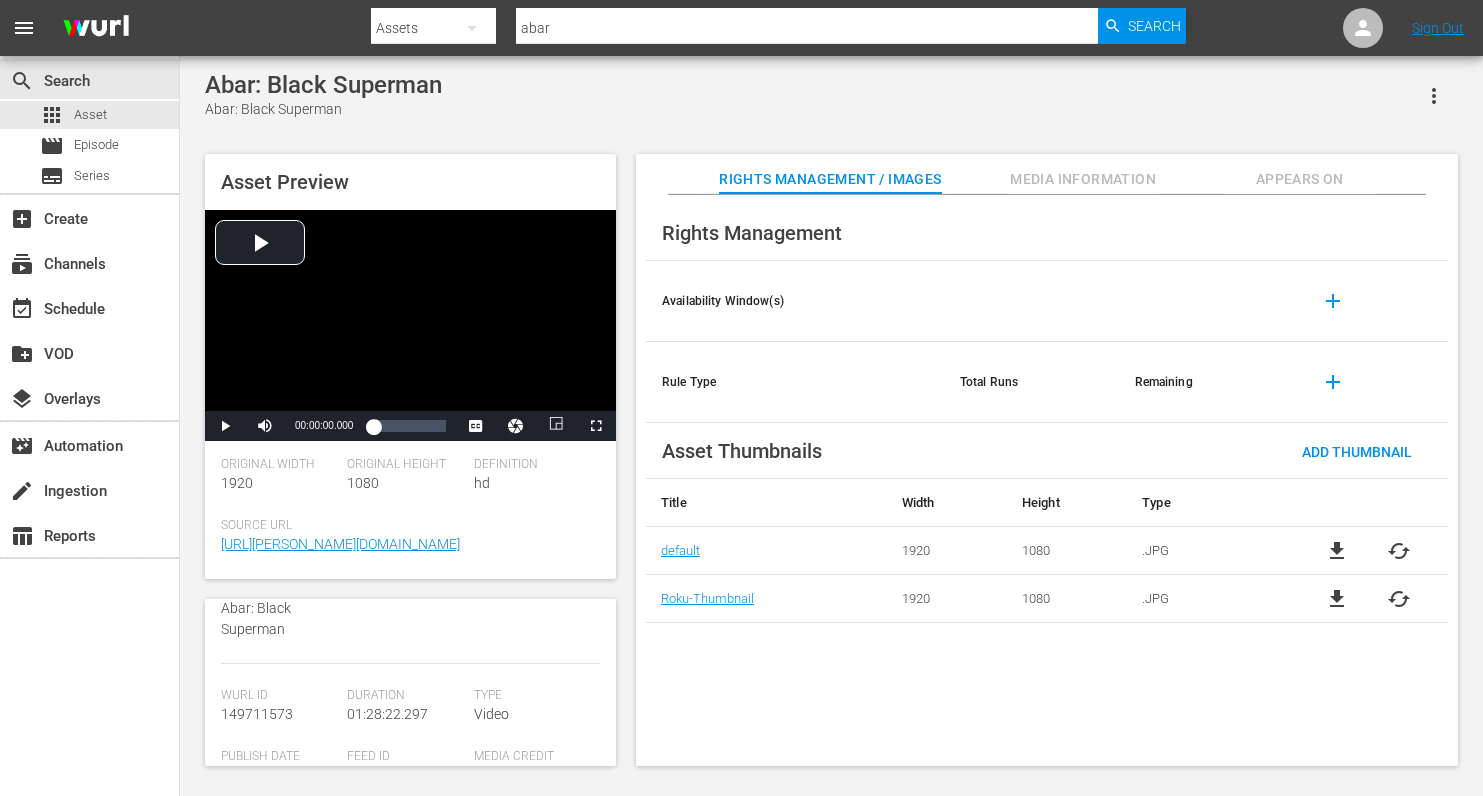 scroll, scrollTop: 200, scrollLeft: 0, axis: vertical 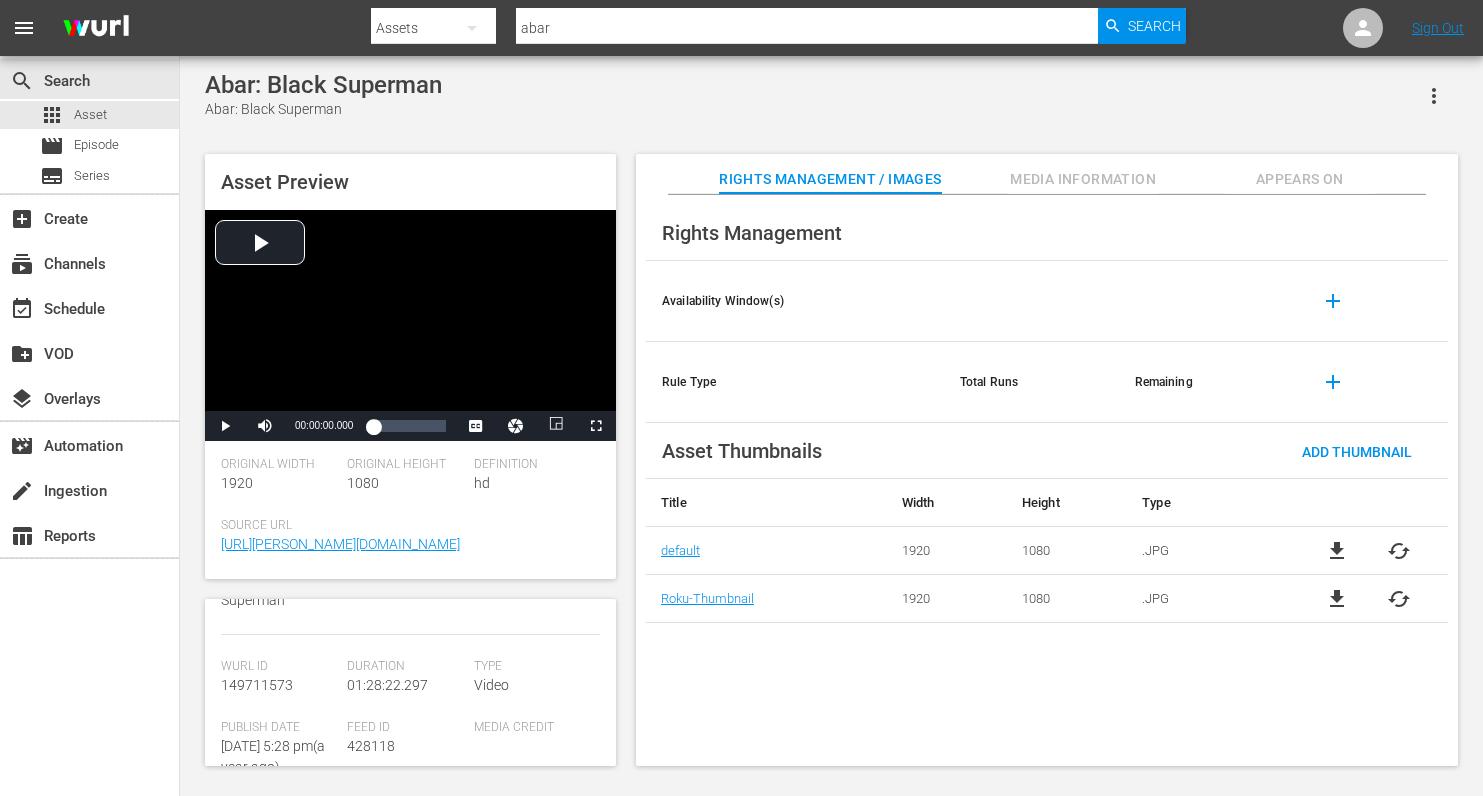 click on "file_download cached" at bounding box center [1368, 551] 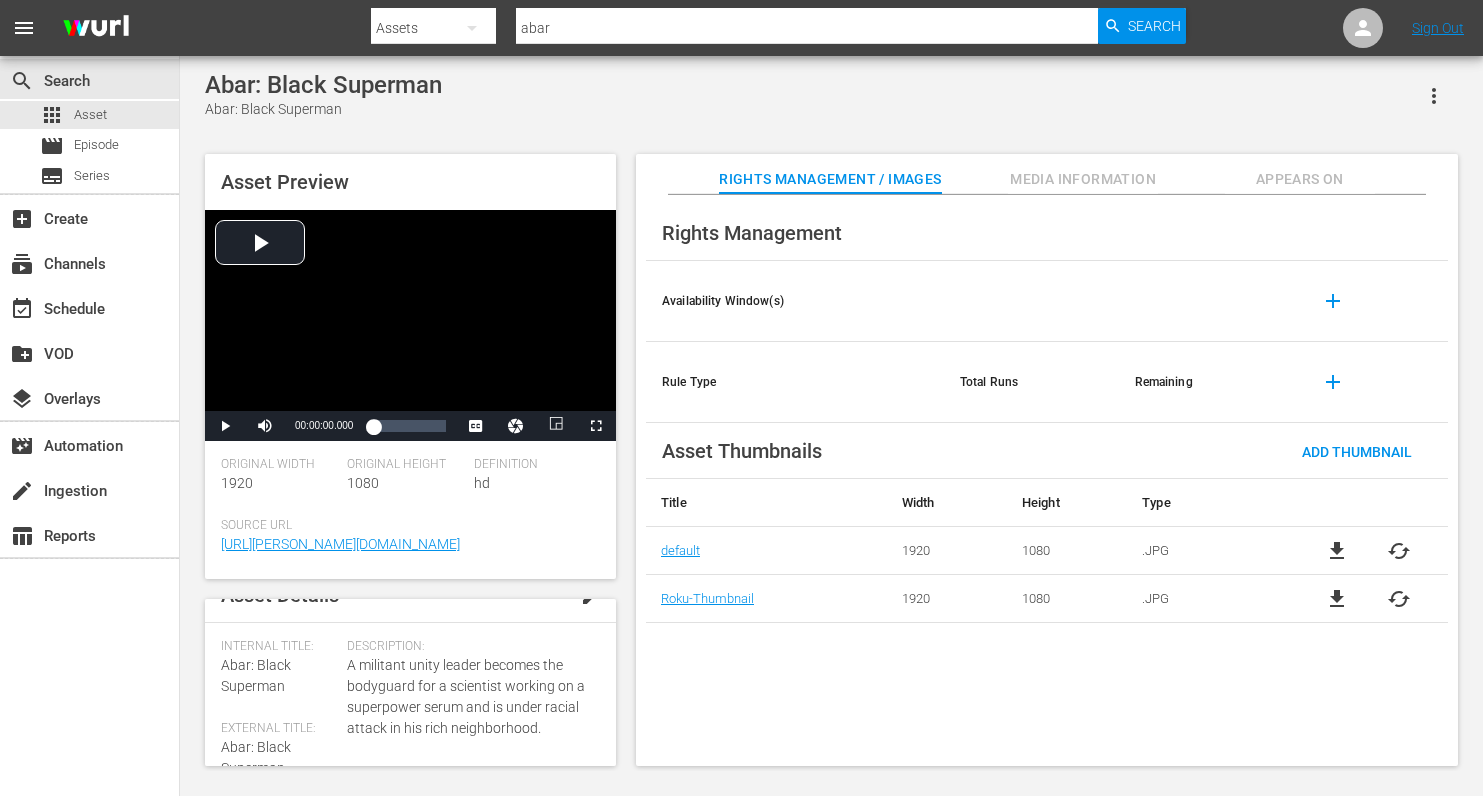 scroll, scrollTop: 0, scrollLeft: 0, axis: both 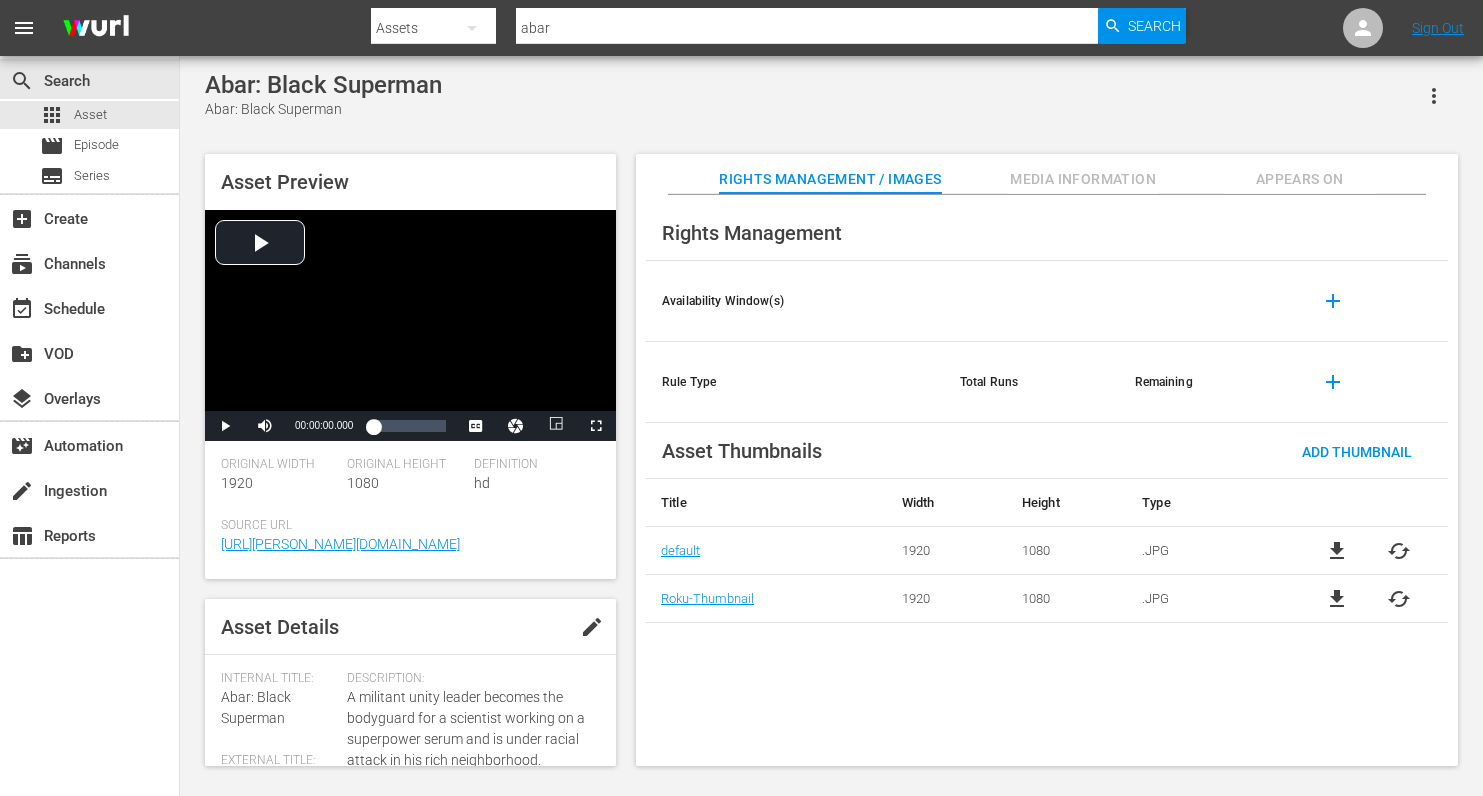 click on "edit" at bounding box center (592, 627) 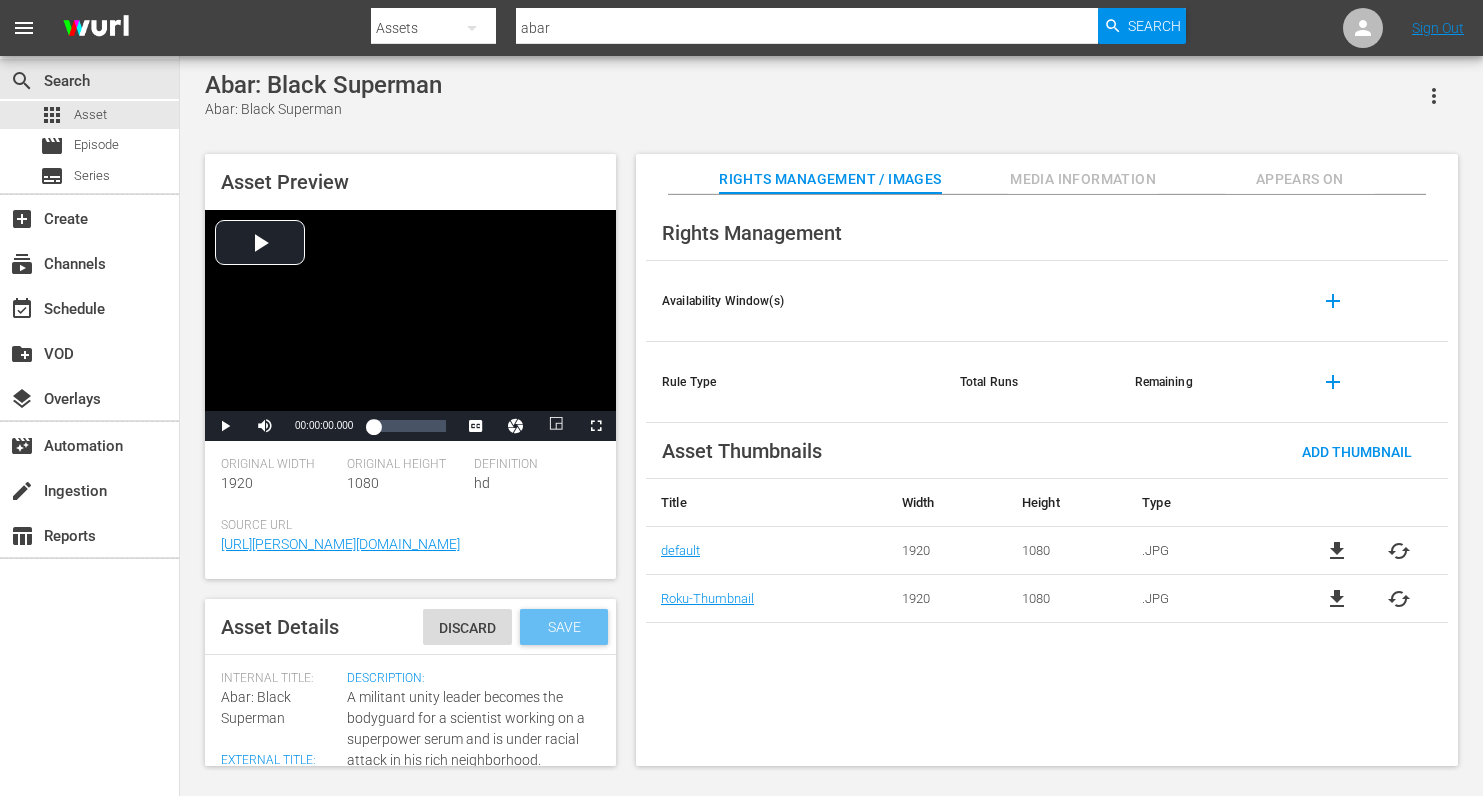 click on "Save" at bounding box center (564, 627) 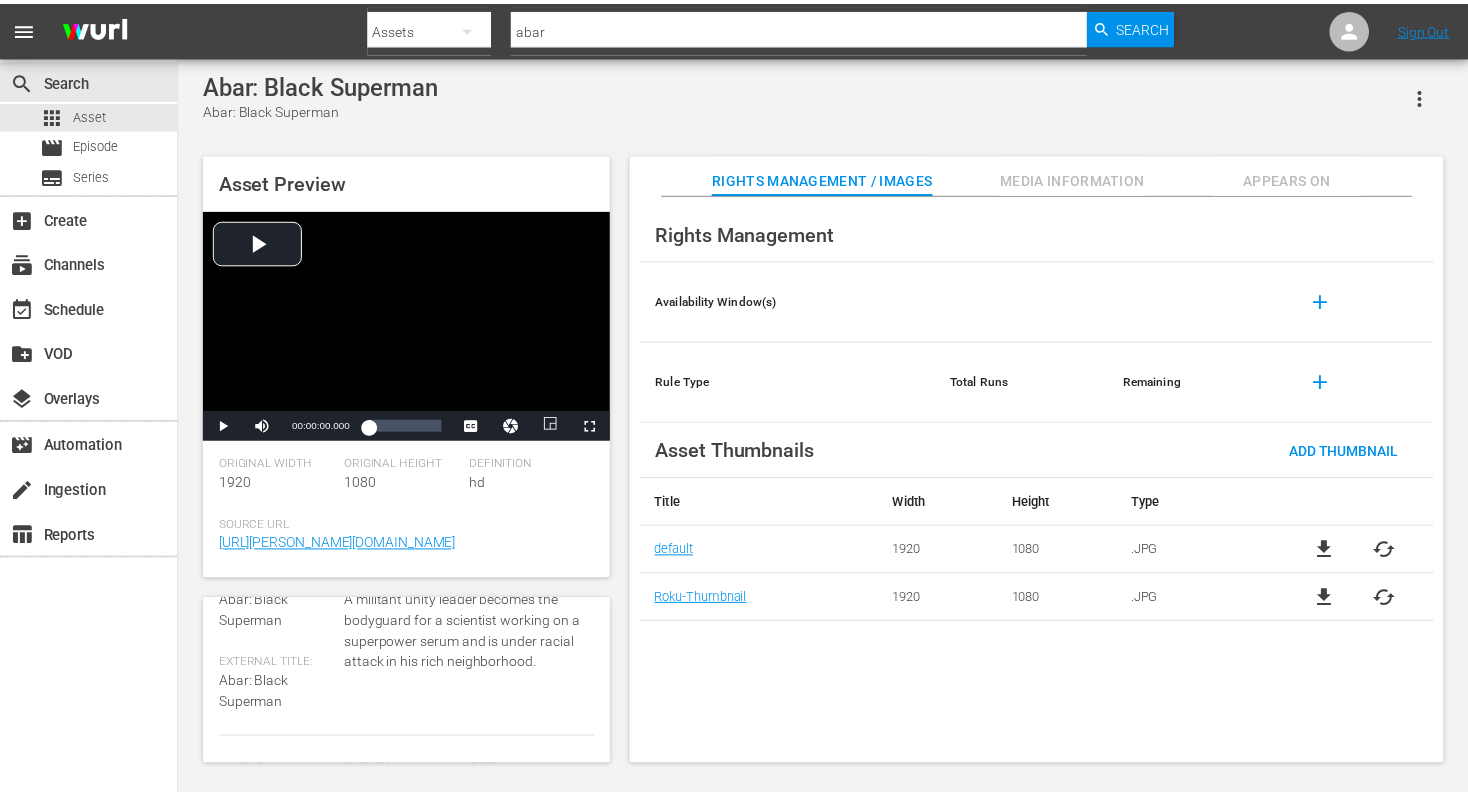 scroll, scrollTop: 300, scrollLeft: 0, axis: vertical 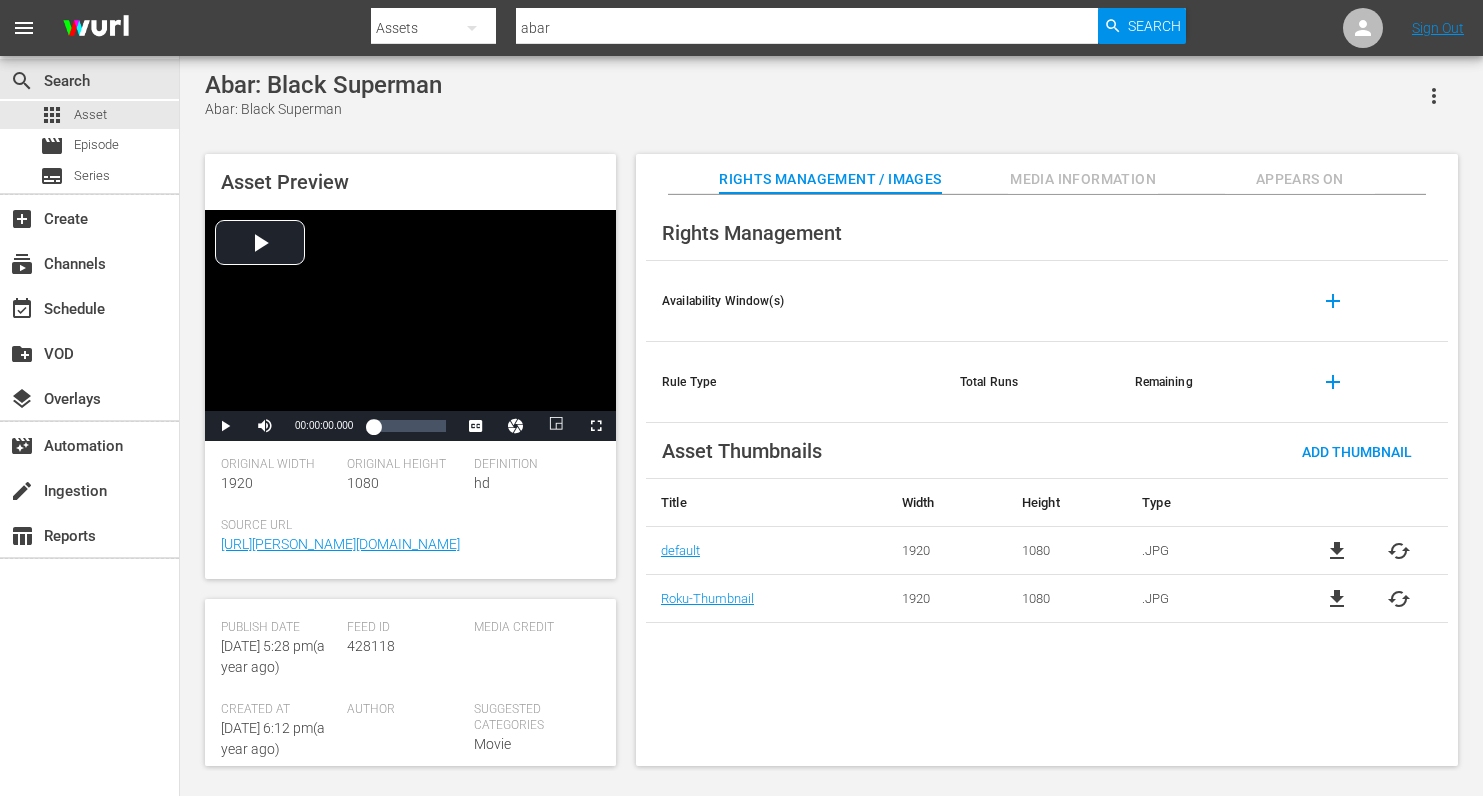click on "Appears On" at bounding box center [1300, 179] 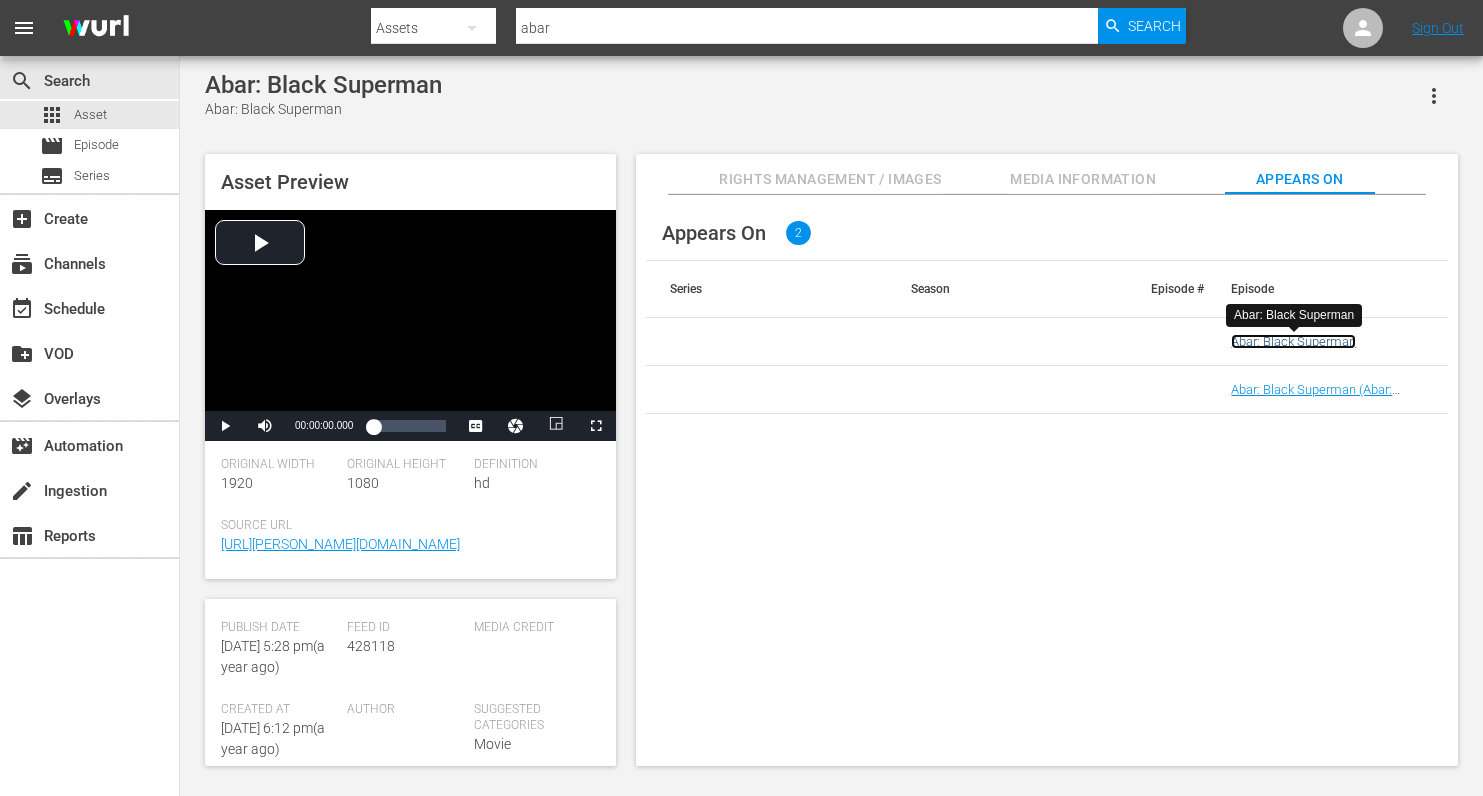 click on "Abar: Black Superman" at bounding box center [1293, 341] 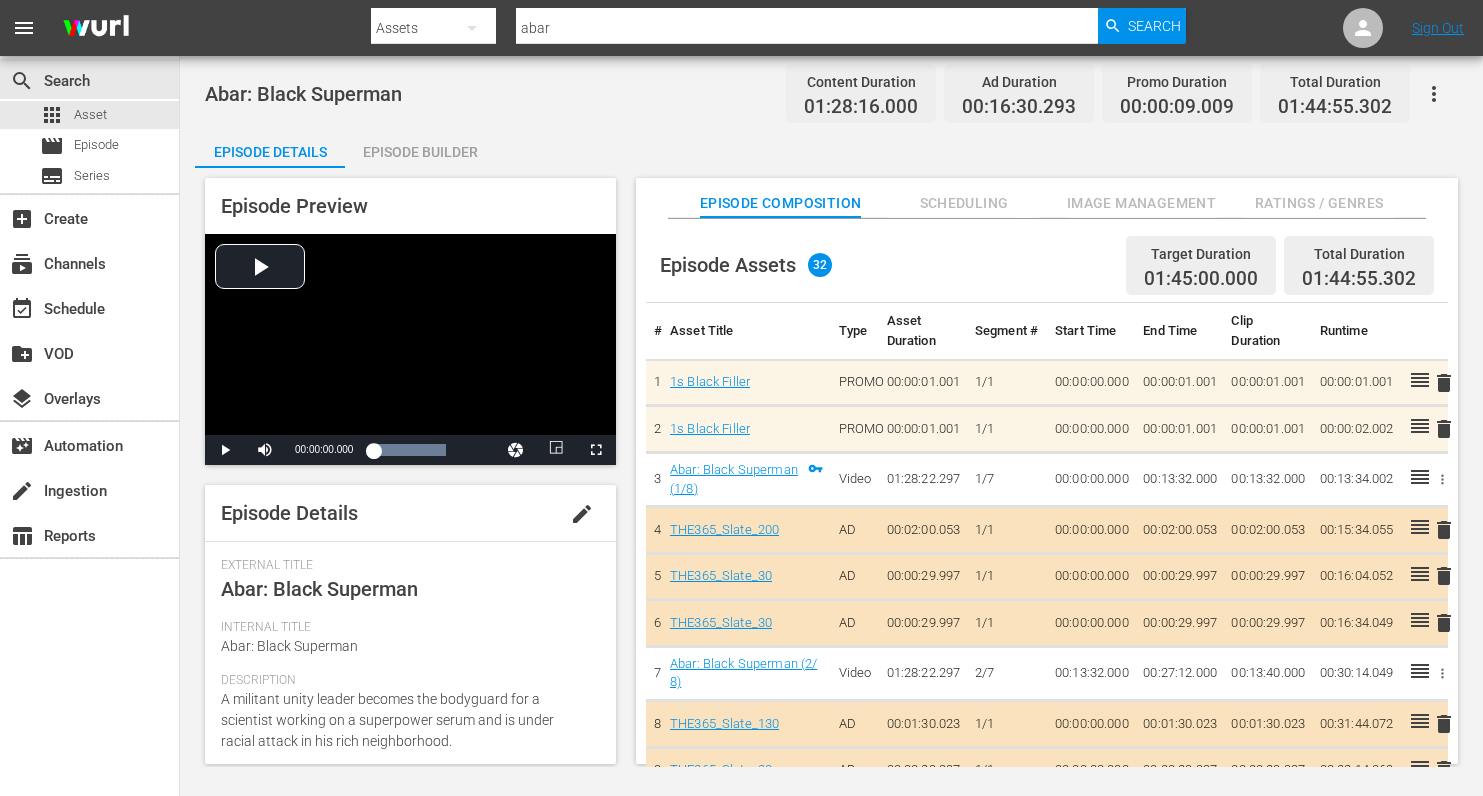 click on "Image Management" at bounding box center [1142, 203] 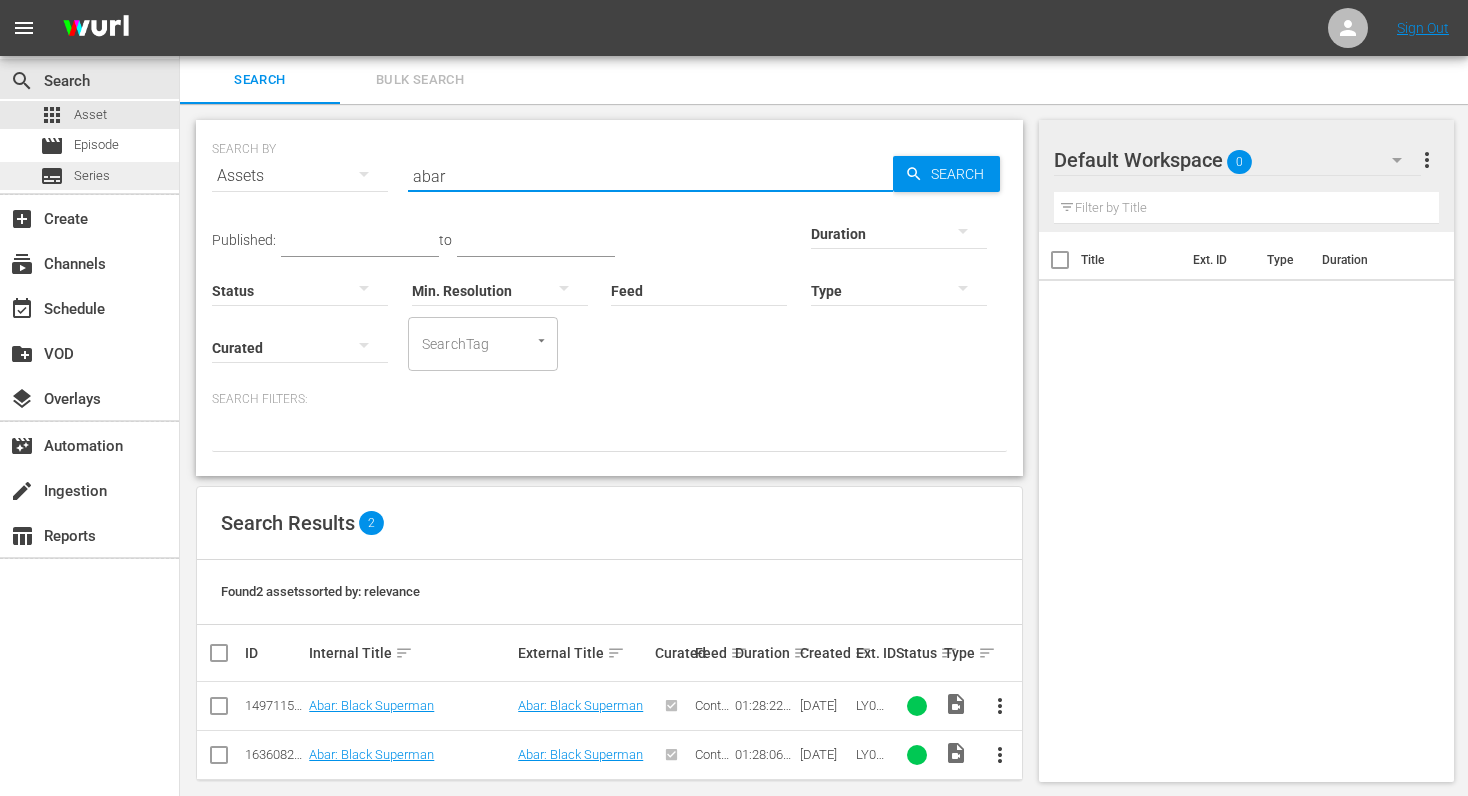 drag, startPoint x: 508, startPoint y: 175, endPoint x: 76, endPoint y: 176, distance: 432.00116 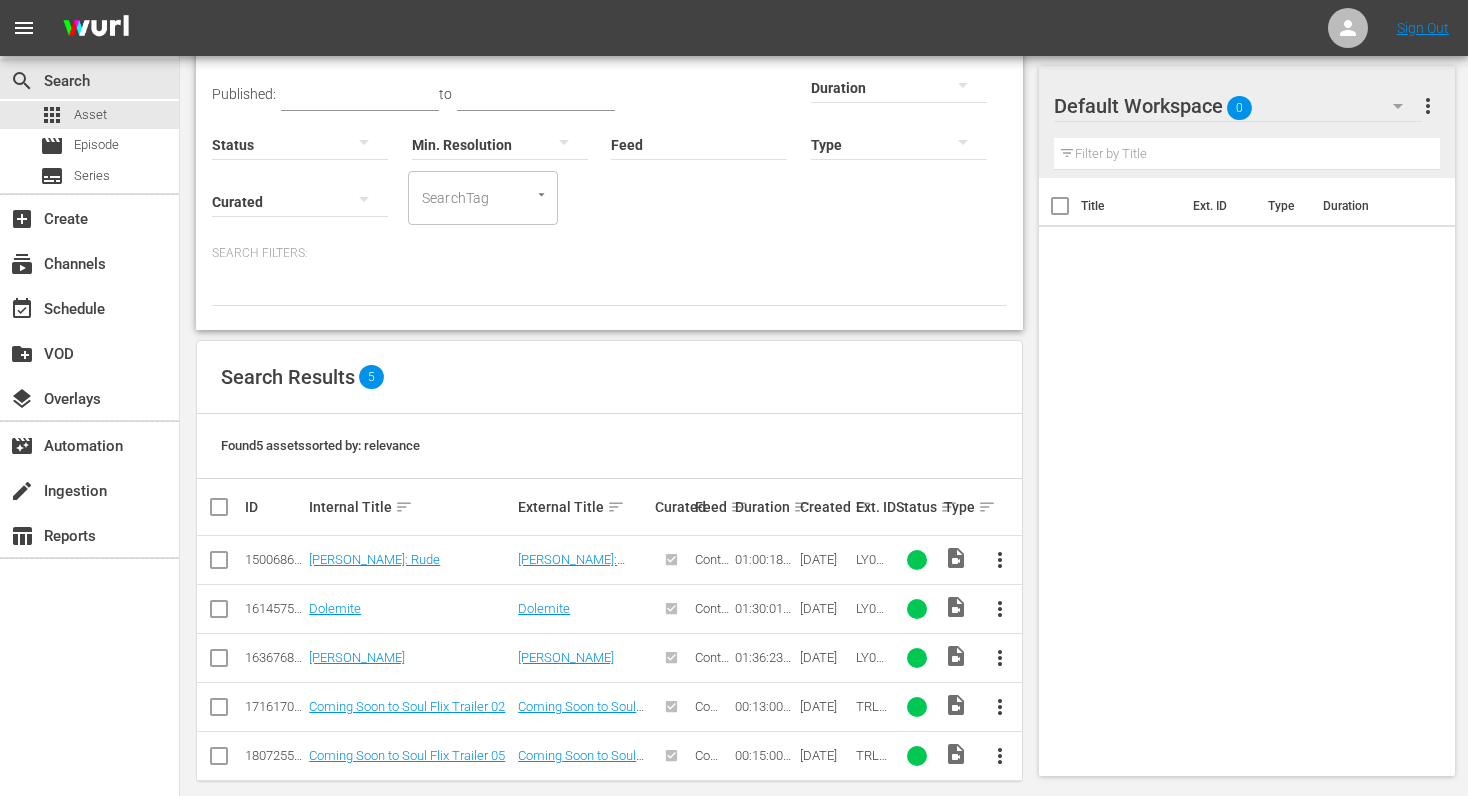 scroll, scrollTop: 168, scrollLeft: 0, axis: vertical 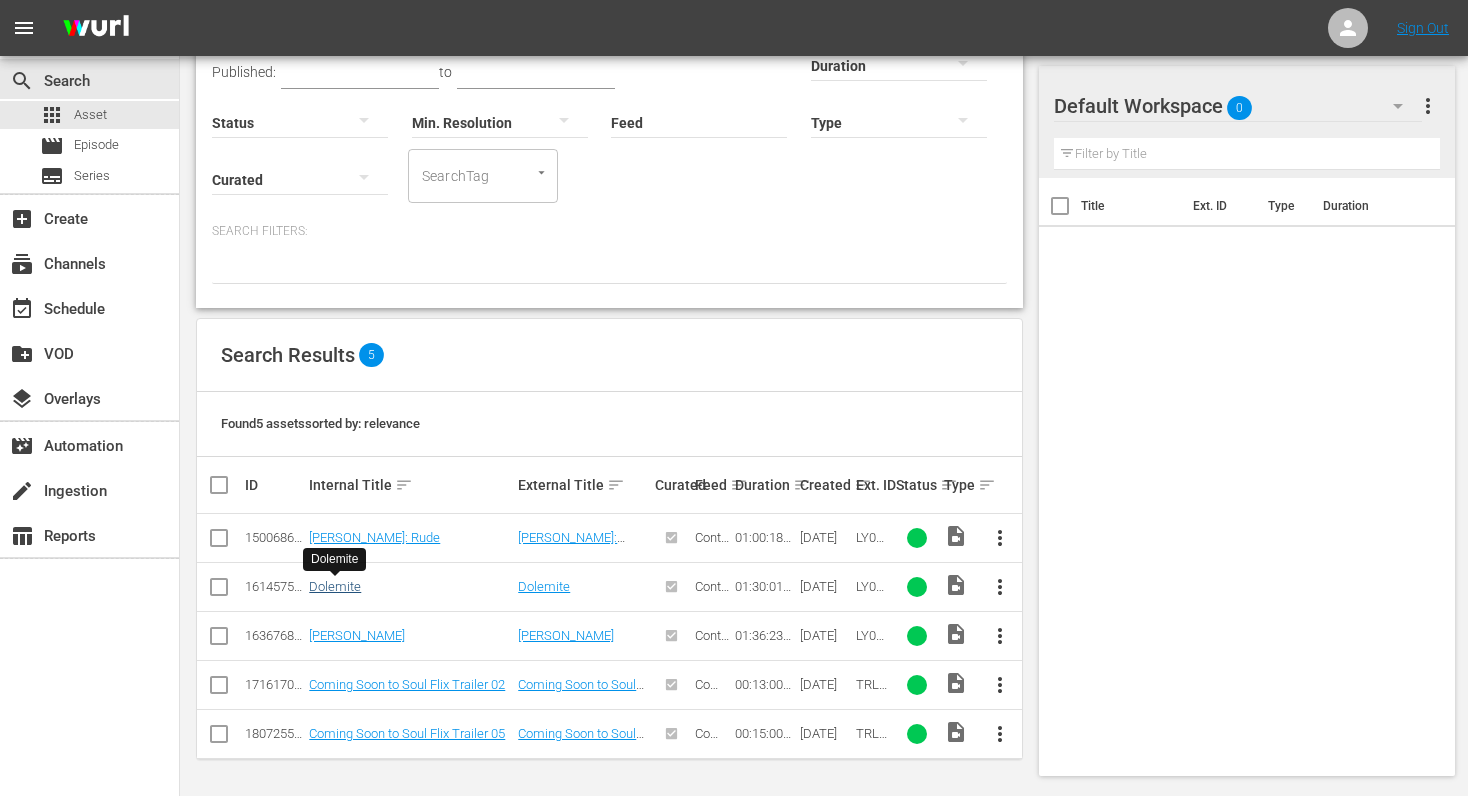 type on "dolemite" 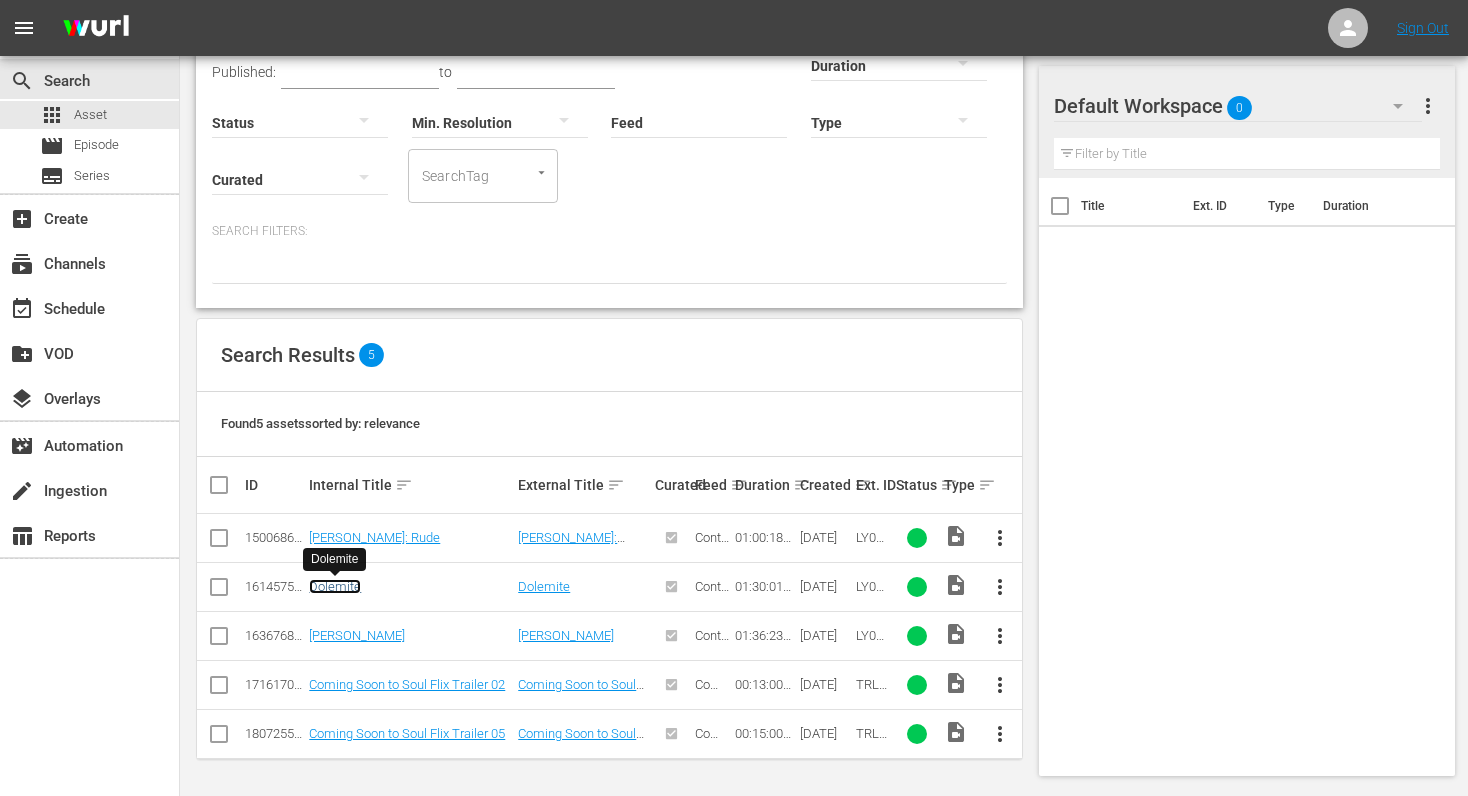 click on "Dolemite" at bounding box center [335, 586] 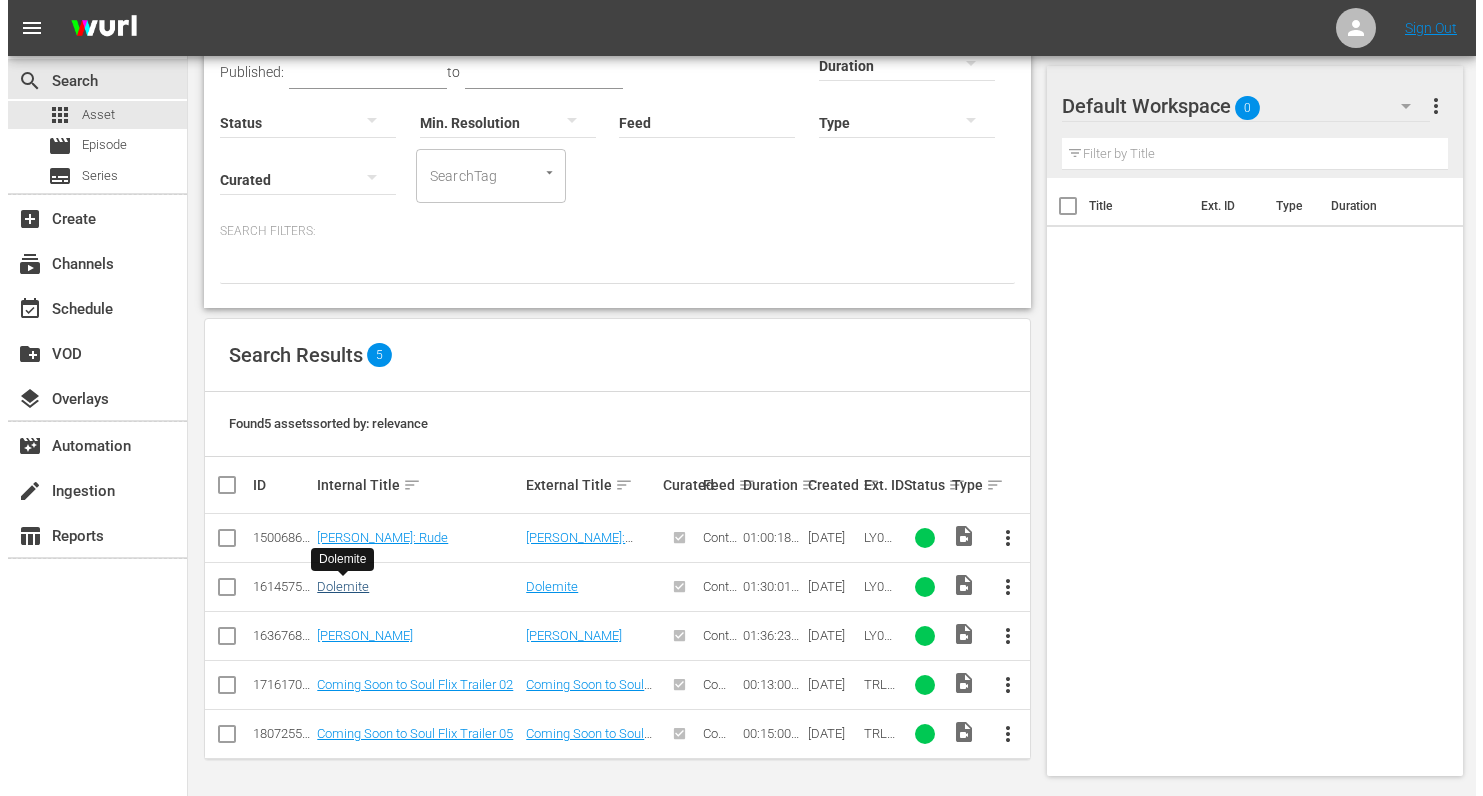 scroll, scrollTop: 0, scrollLeft: 0, axis: both 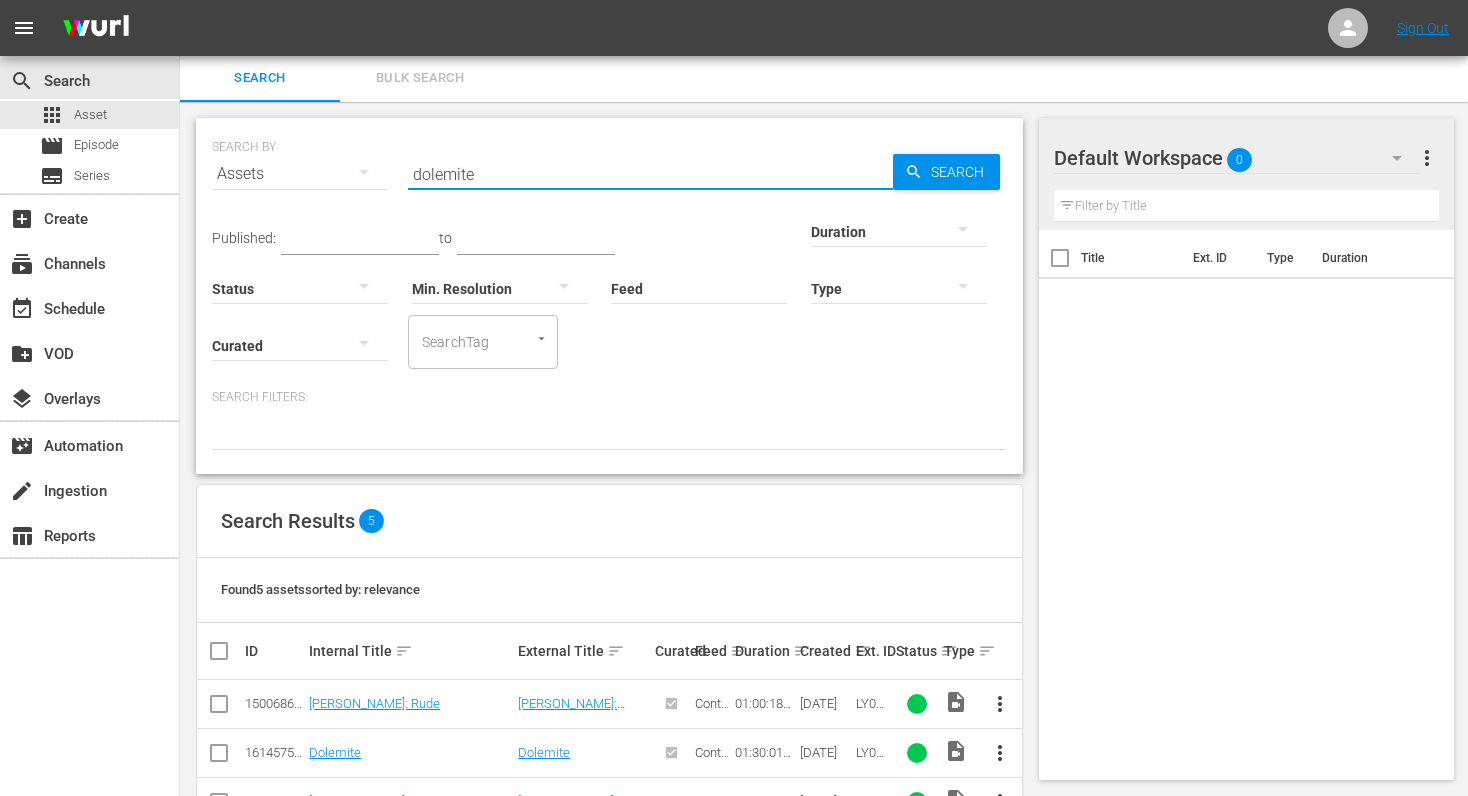 drag, startPoint x: 581, startPoint y: 183, endPoint x: 351, endPoint y: 178, distance: 230.05434 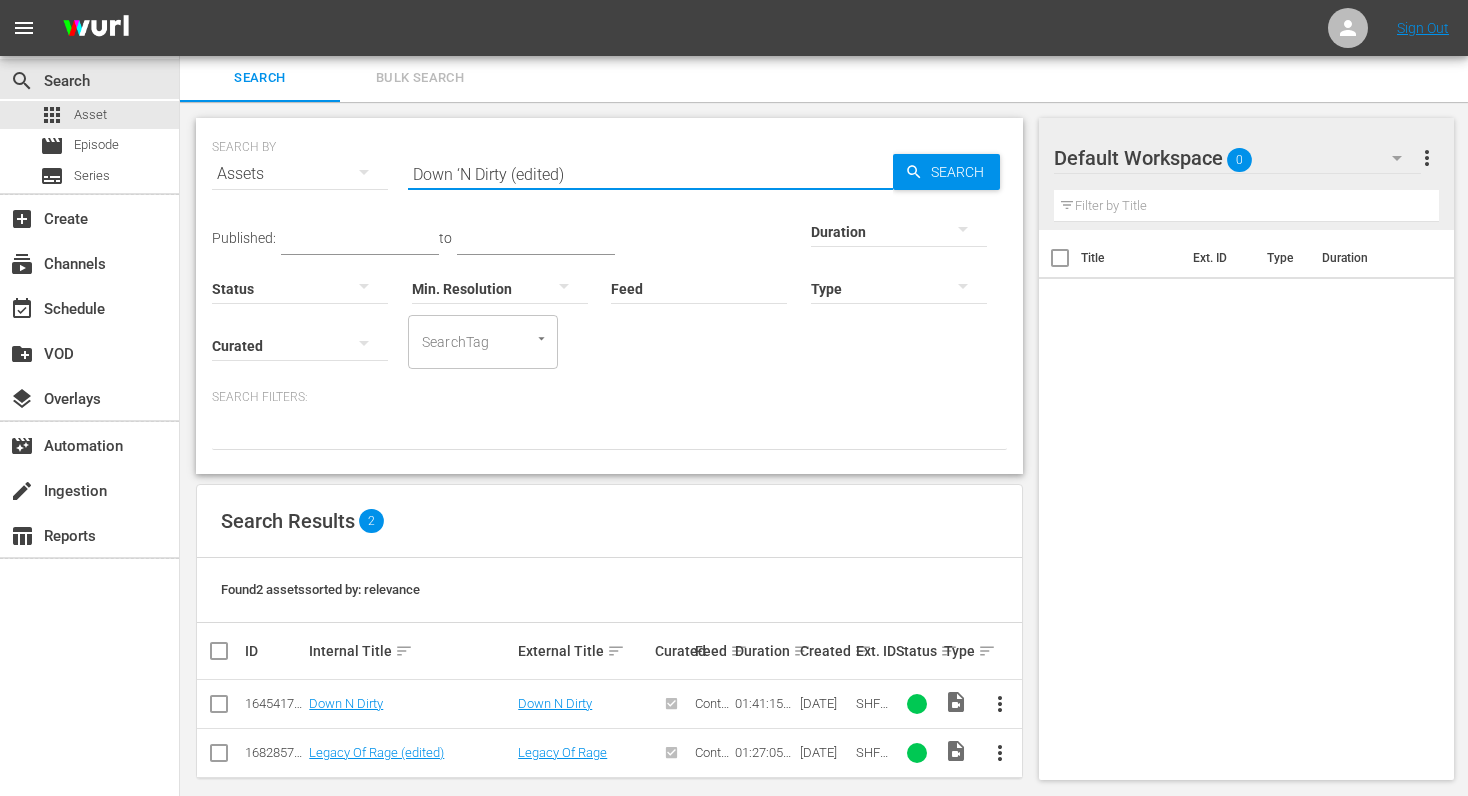 click on "Down ‘N Dirty (edited)" at bounding box center [650, 174] 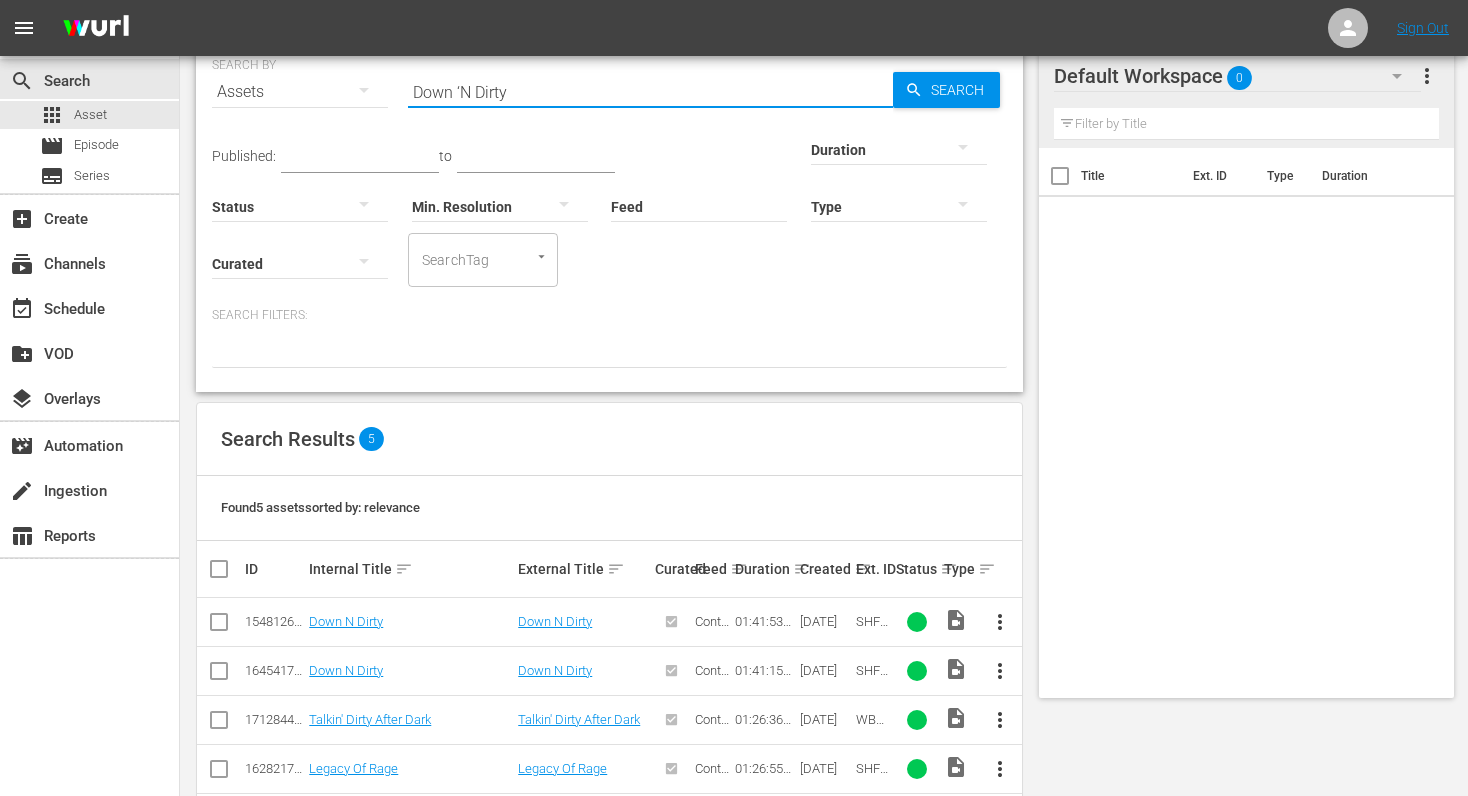 scroll, scrollTop: 168, scrollLeft: 0, axis: vertical 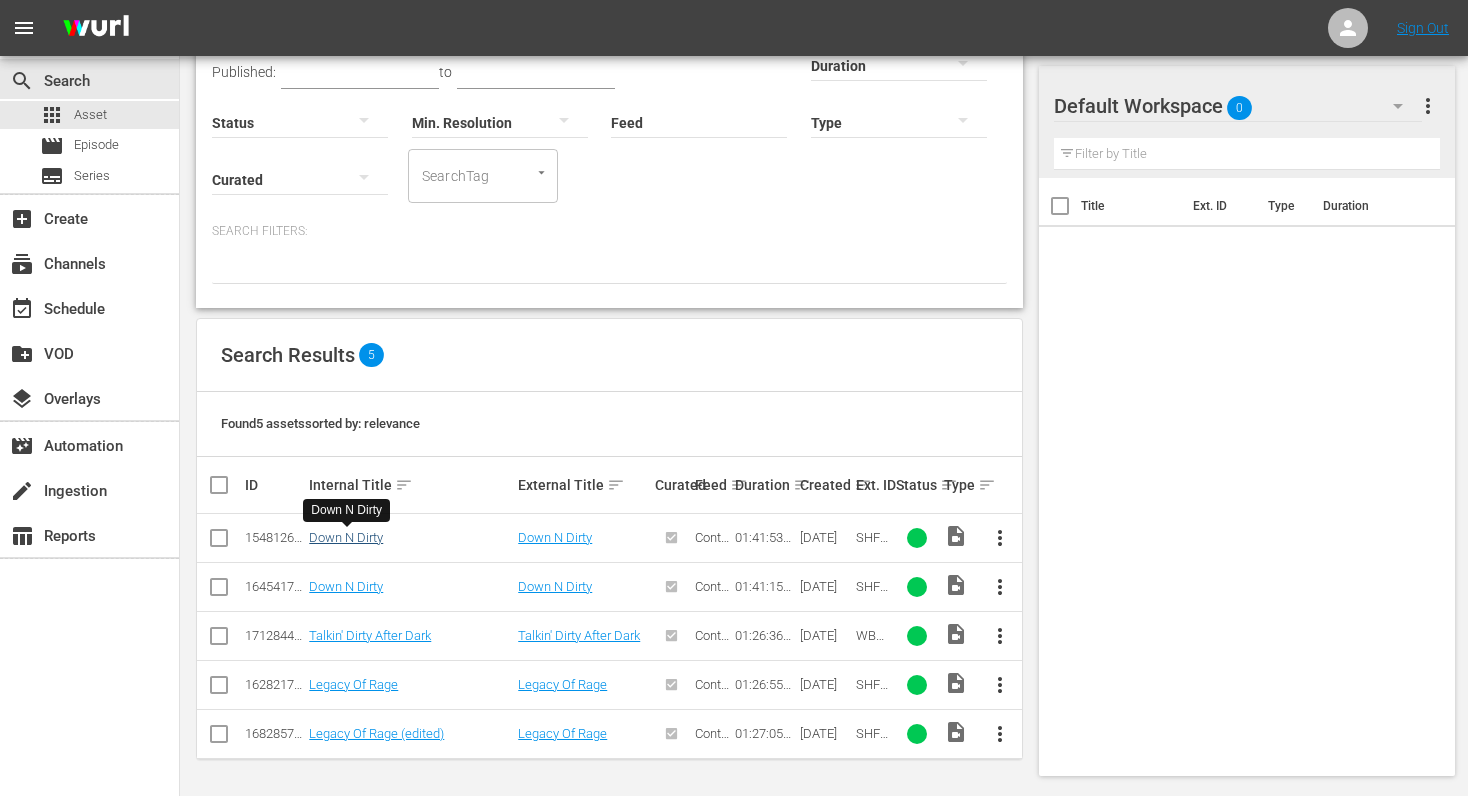 type on "Down ‘N Dirty" 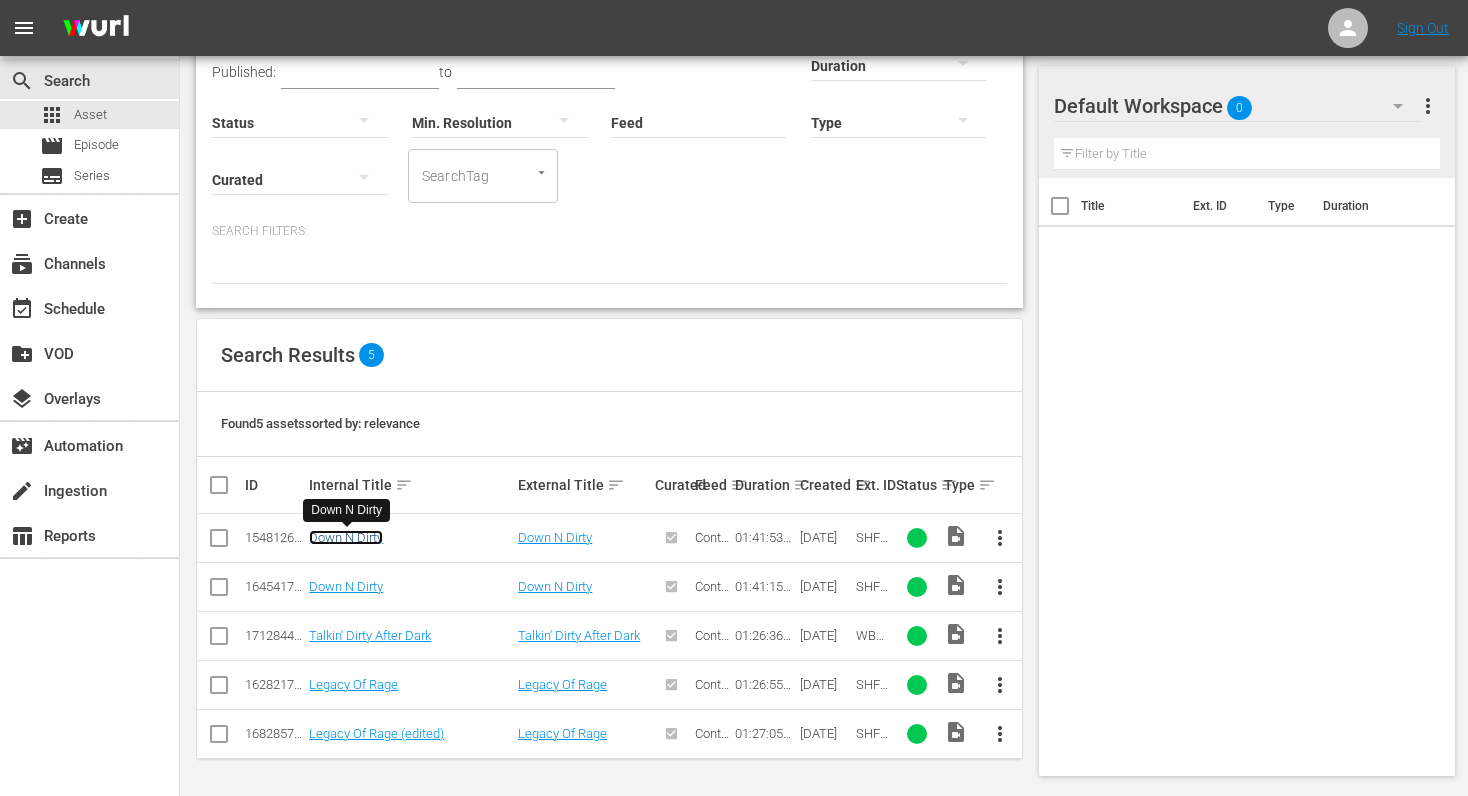 click on "Down N Dirty" at bounding box center (346, 537) 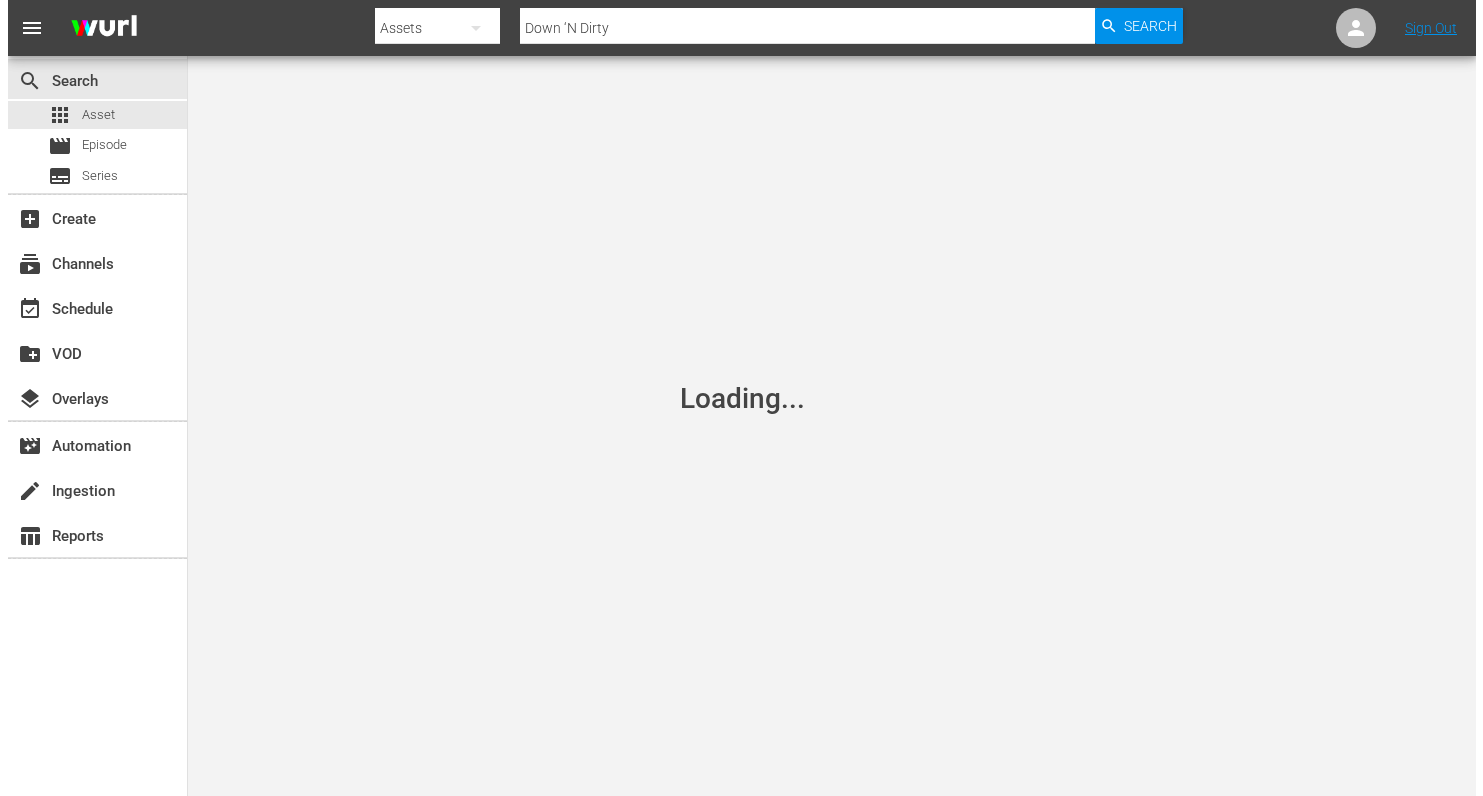 scroll, scrollTop: 0, scrollLeft: 0, axis: both 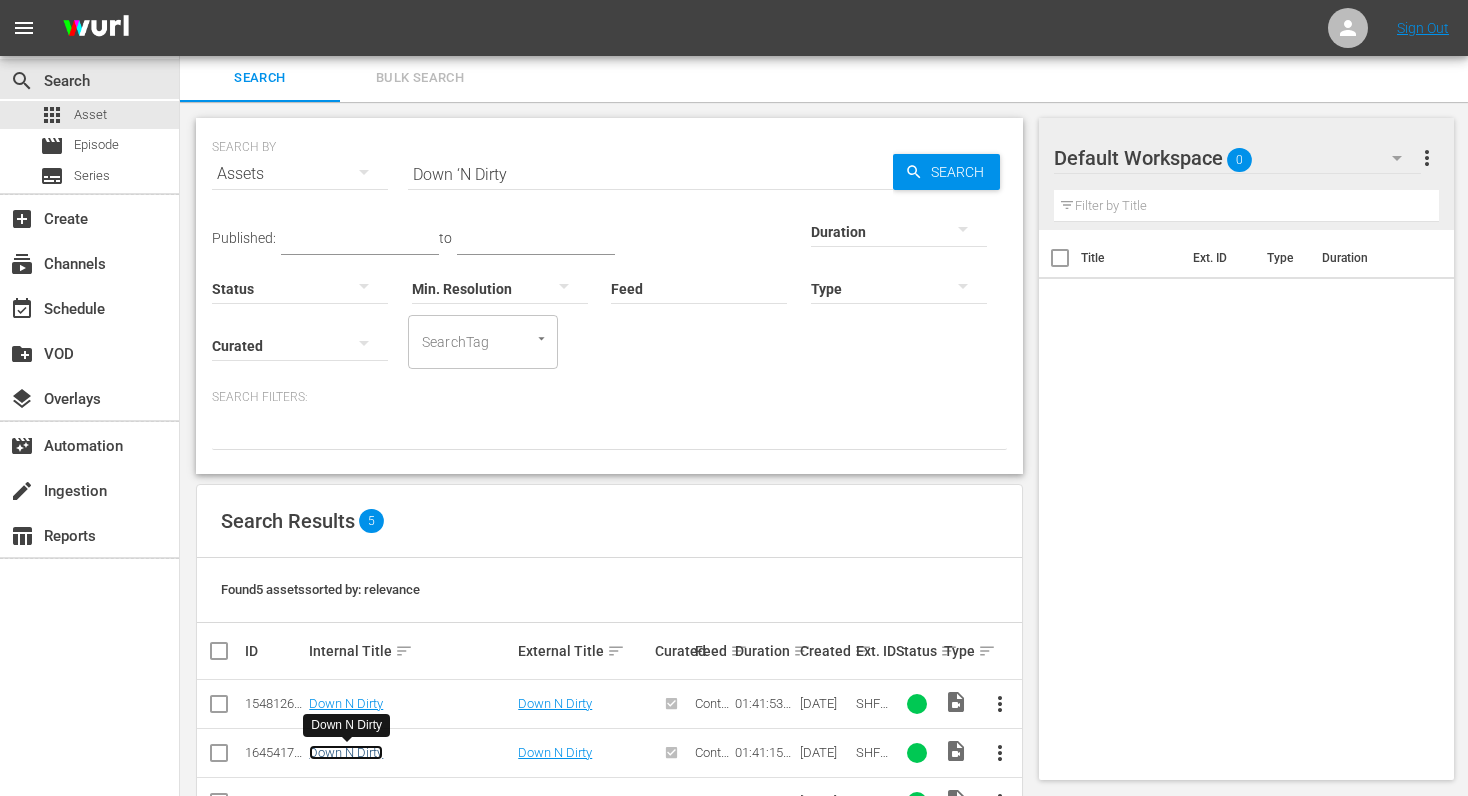 click on "Down N Dirty" at bounding box center (346, 752) 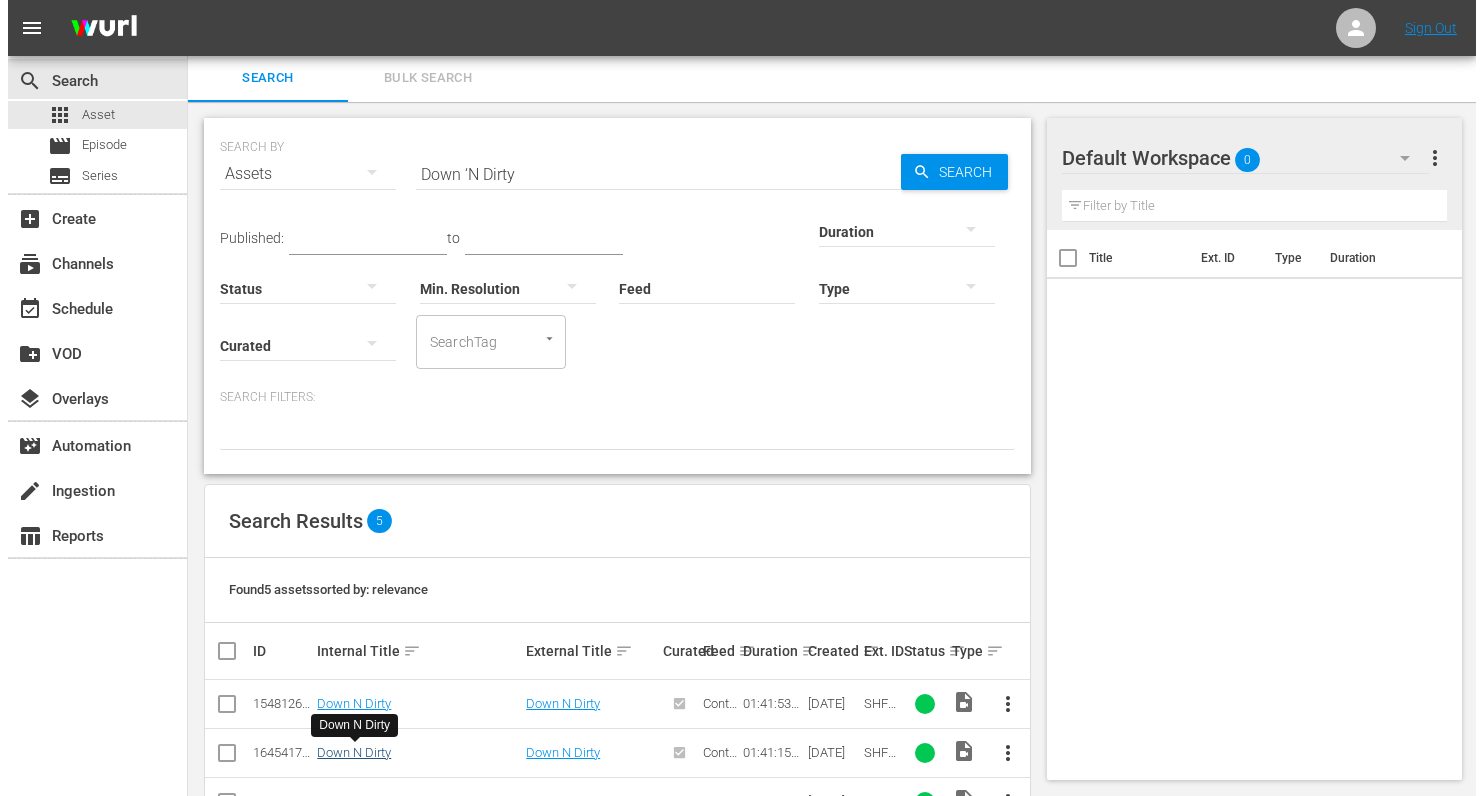scroll, scrollTop: 0, scrollLeft: 0, axis: both 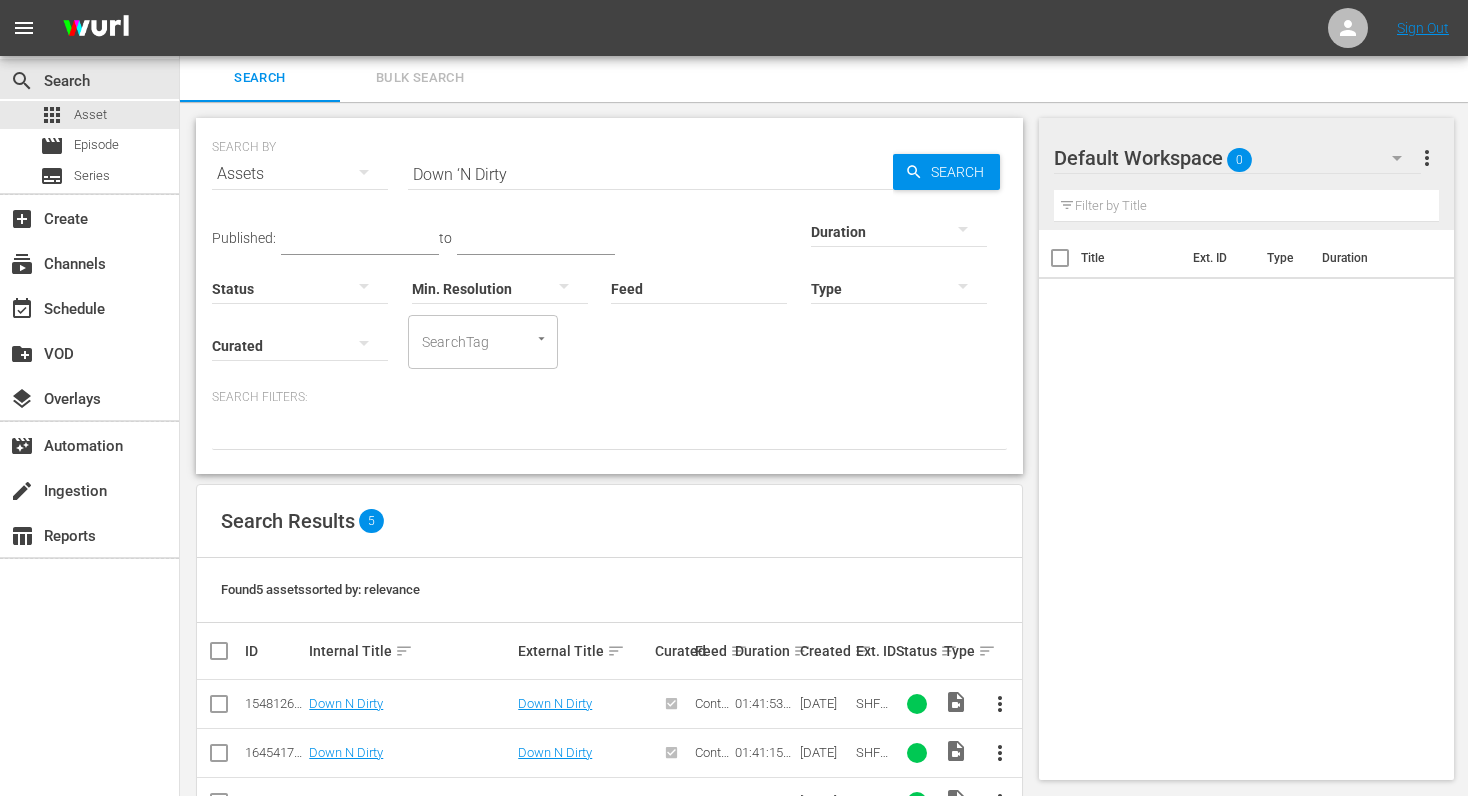 click on "Down ‘N Dirty" at bounding box center [650, 174] 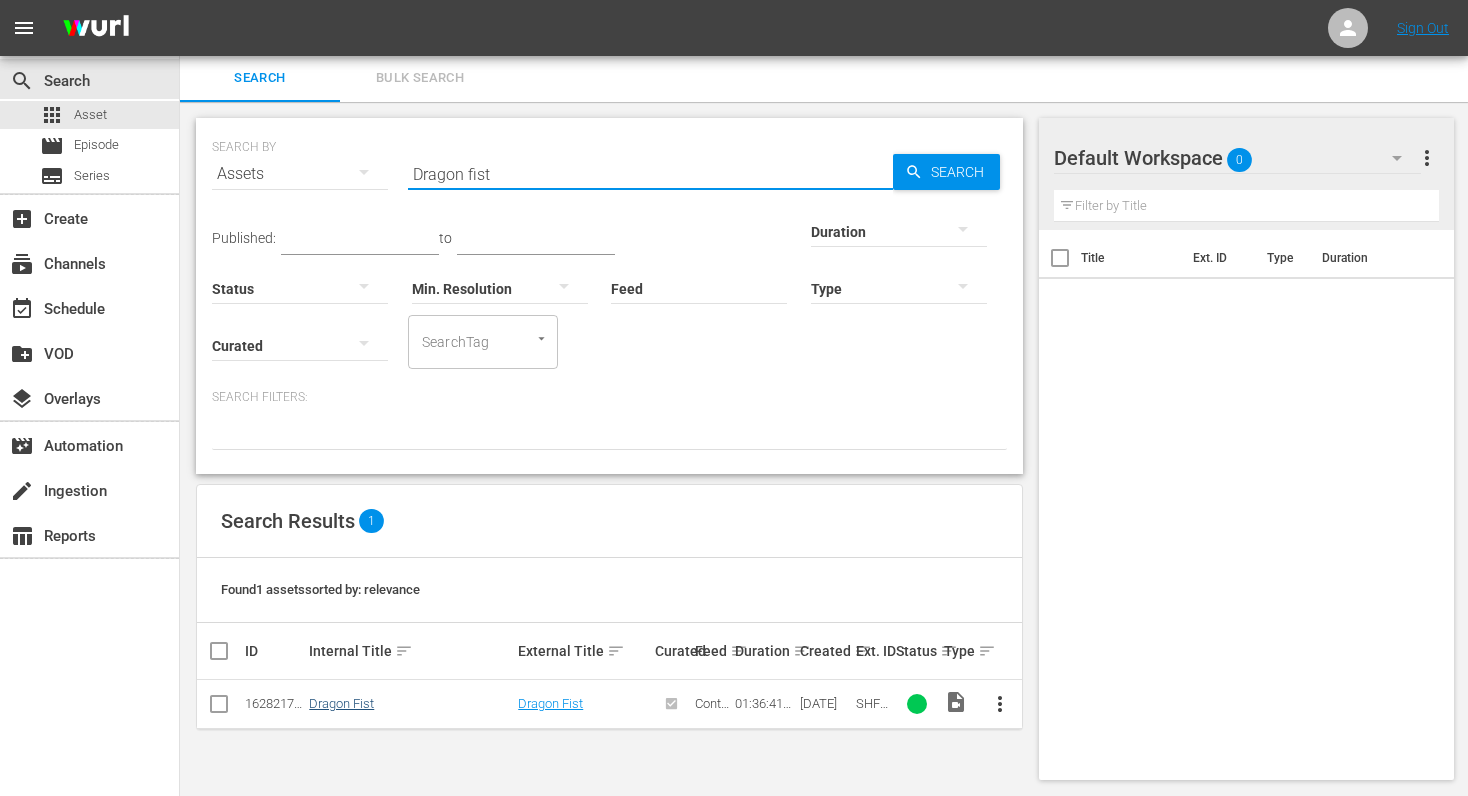 type on "Dragon fist" 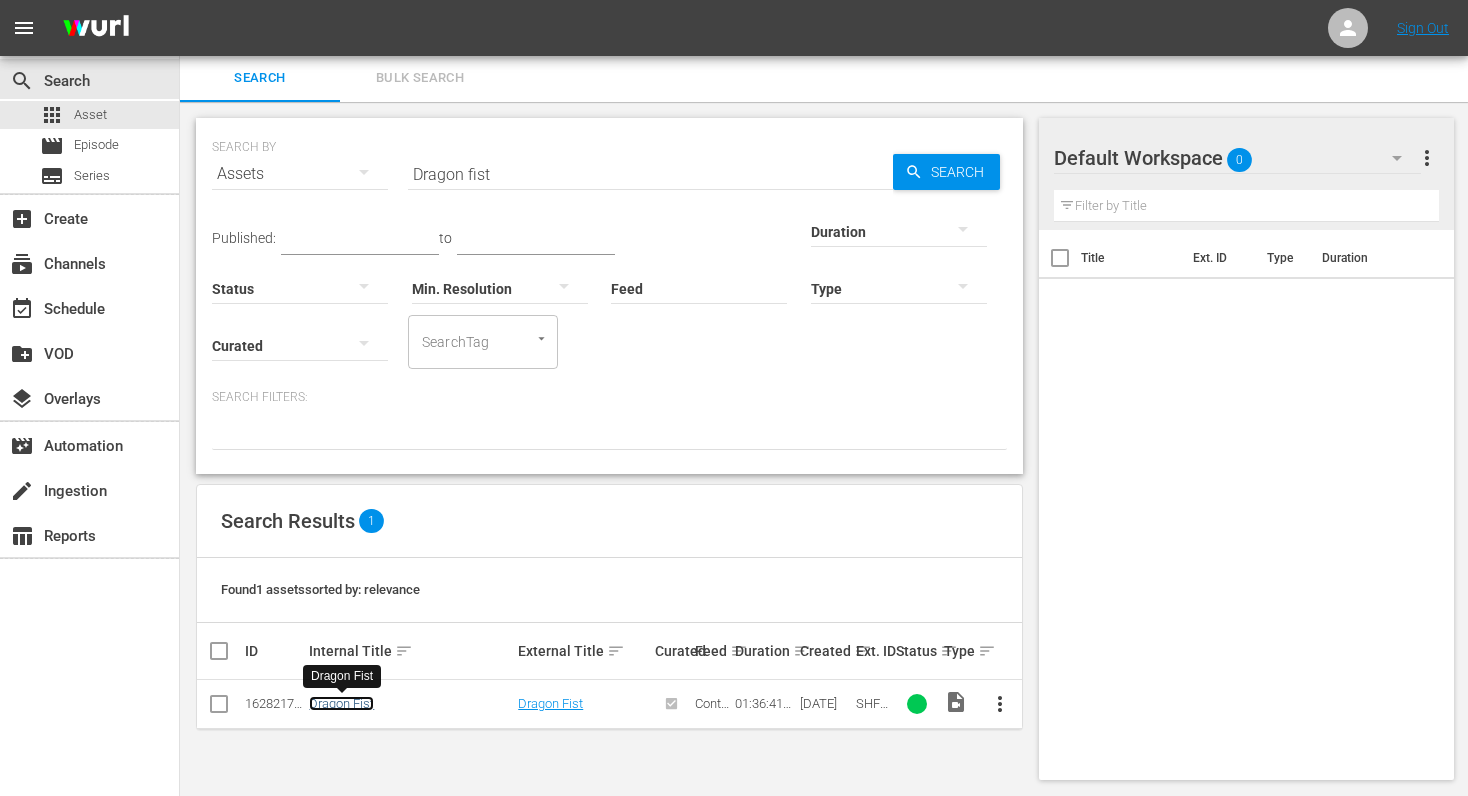 click on "Dragon Fist" at bounding box center (341, 703) 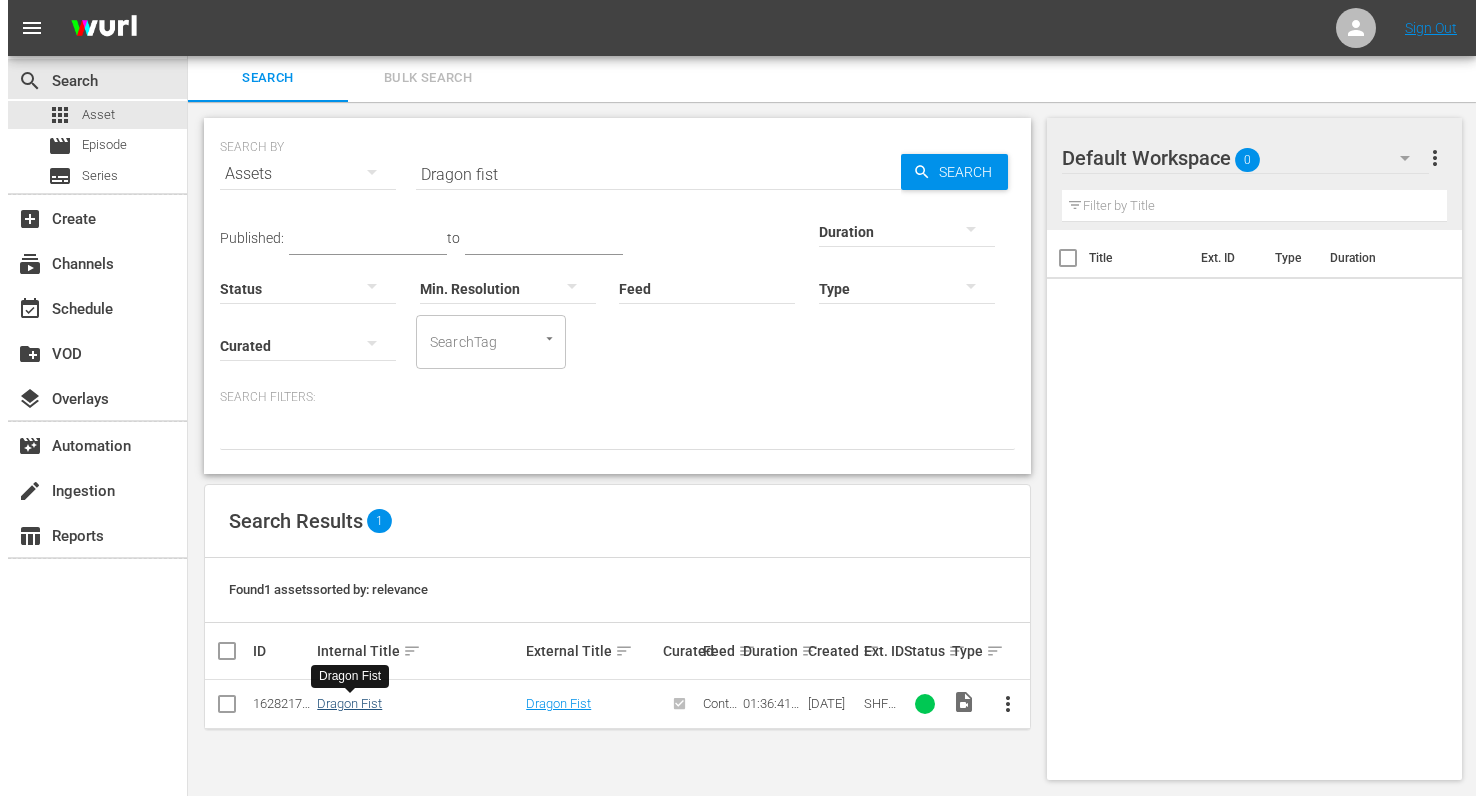scroll, scrollTop: 0, scrollLeft: 0, axis: both 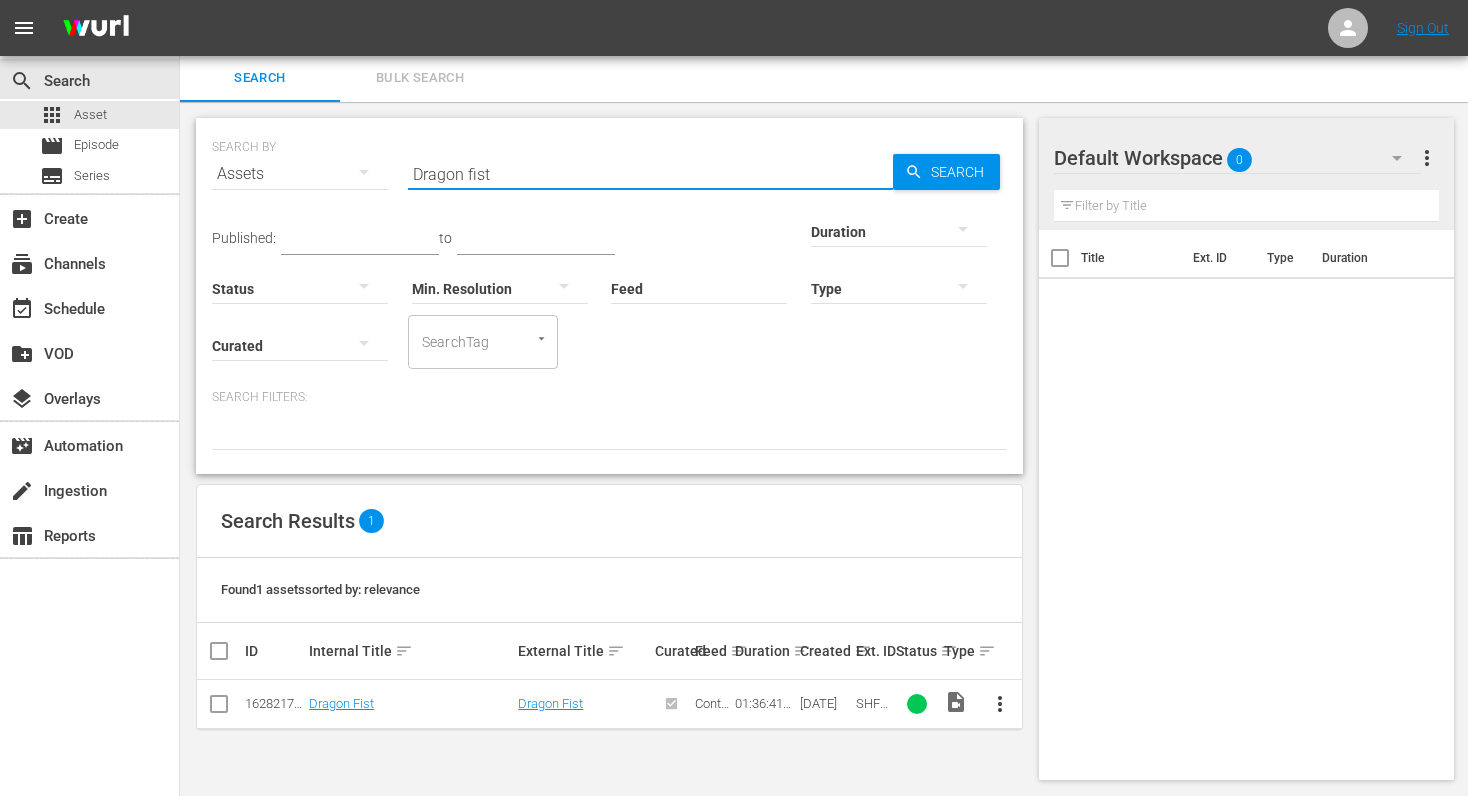 drag, startPoint x: 552, startPoint y: 174, endPoint x: 338, endPoint y: 168, distance: 214.08409 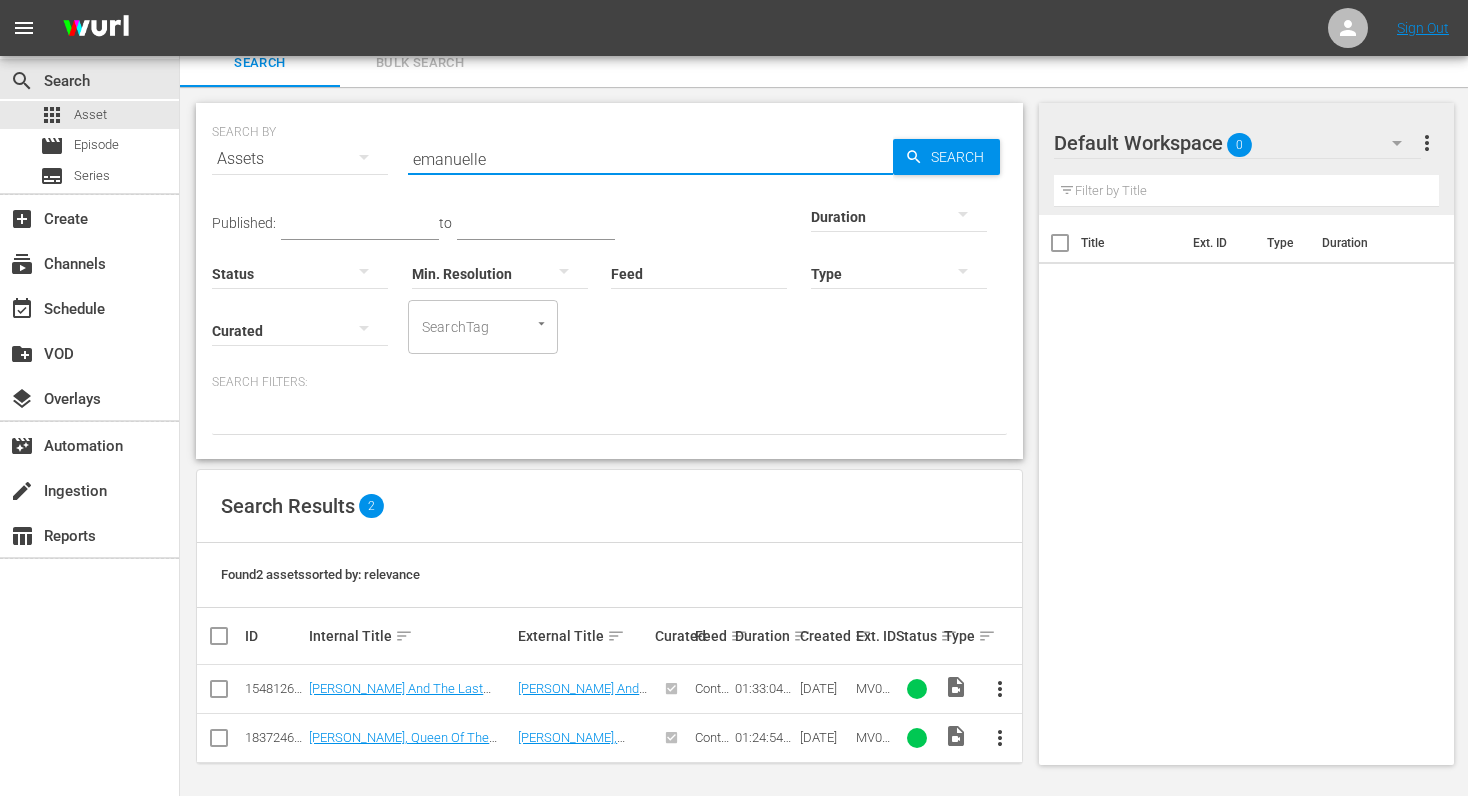 scroll, scrollTop: 21, scrollLeft: 0, axis: vertical 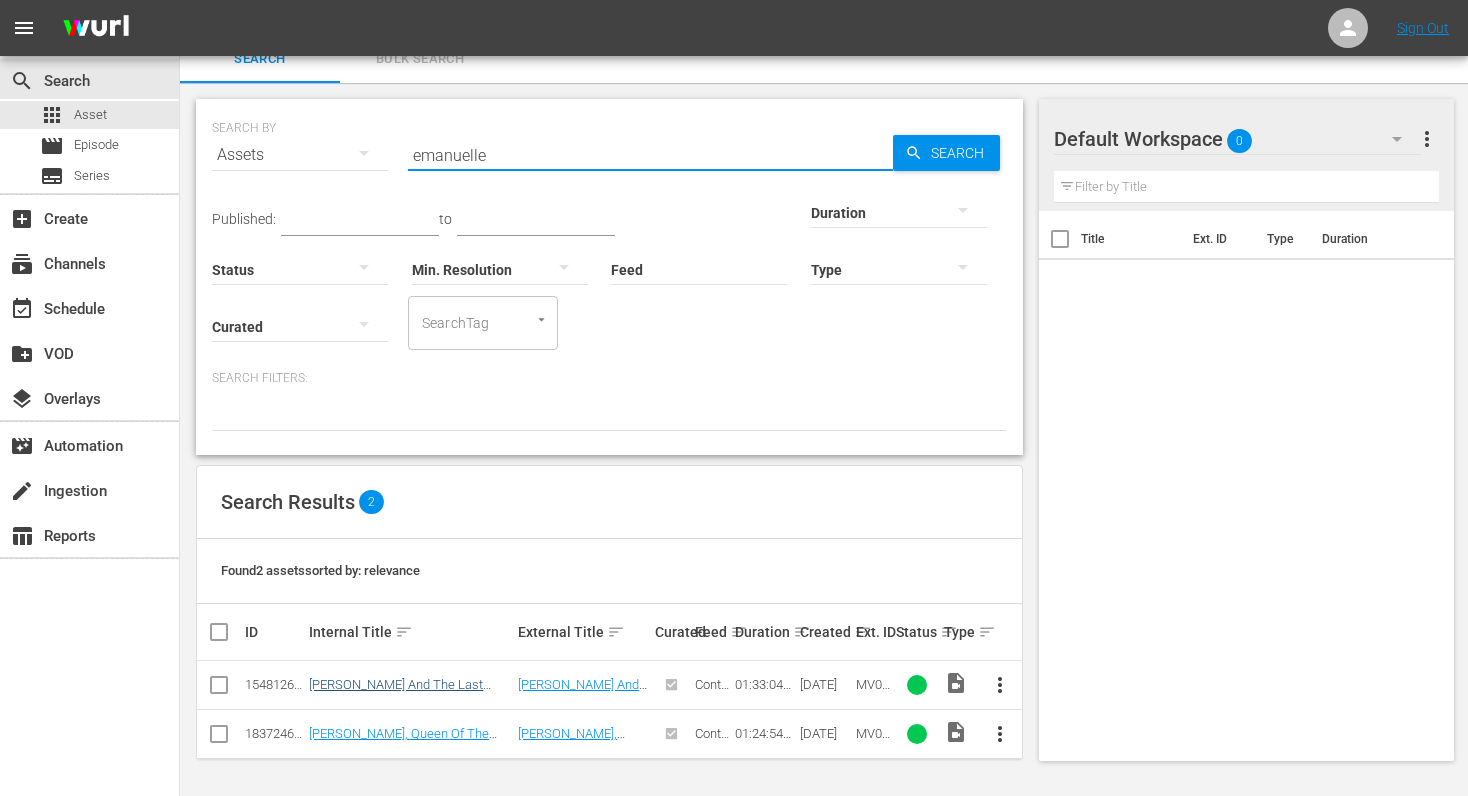 type on "emanuelle" 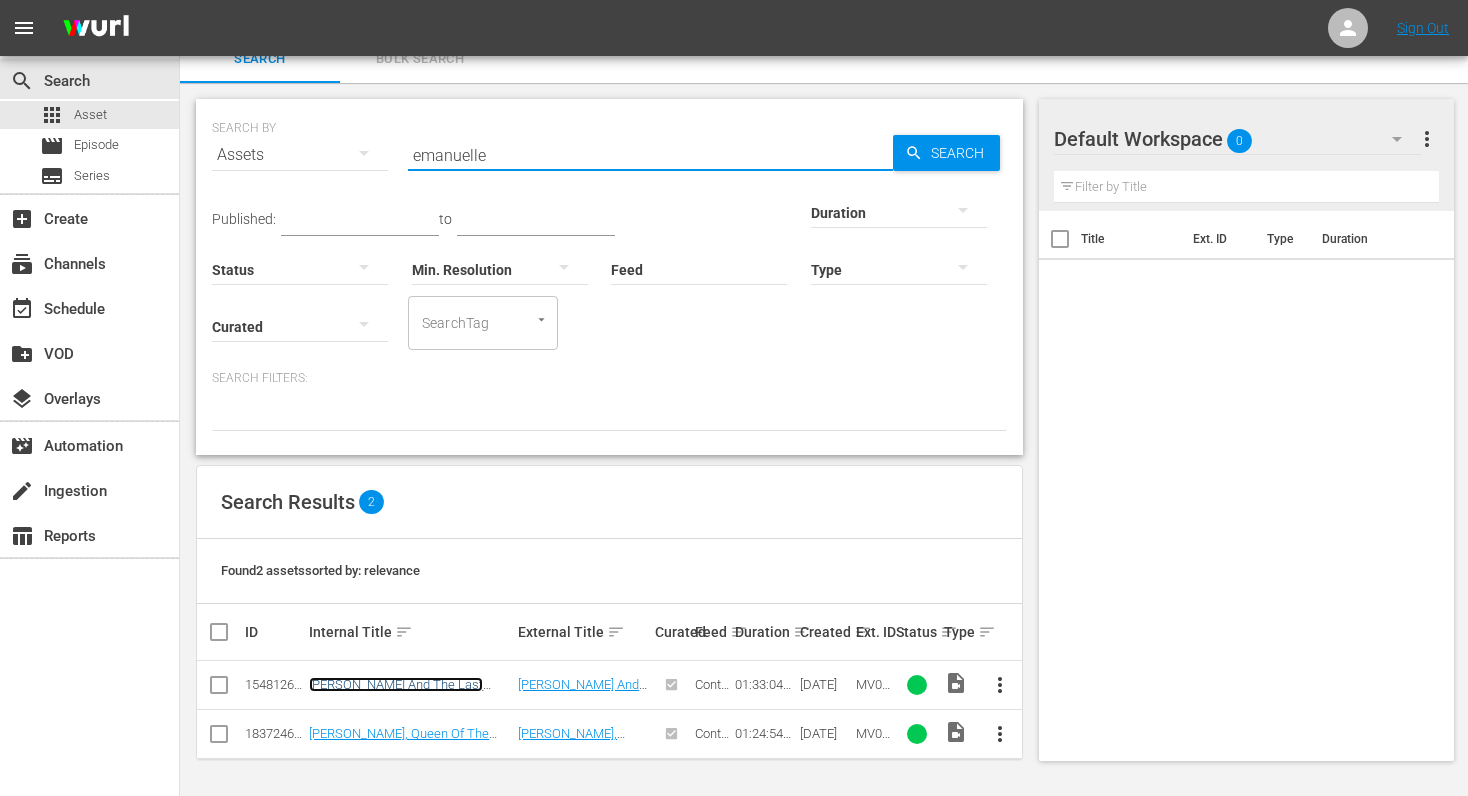 click on "[PERSON_NAME] And The Last Cannibals" at bounding box center [396, 692] 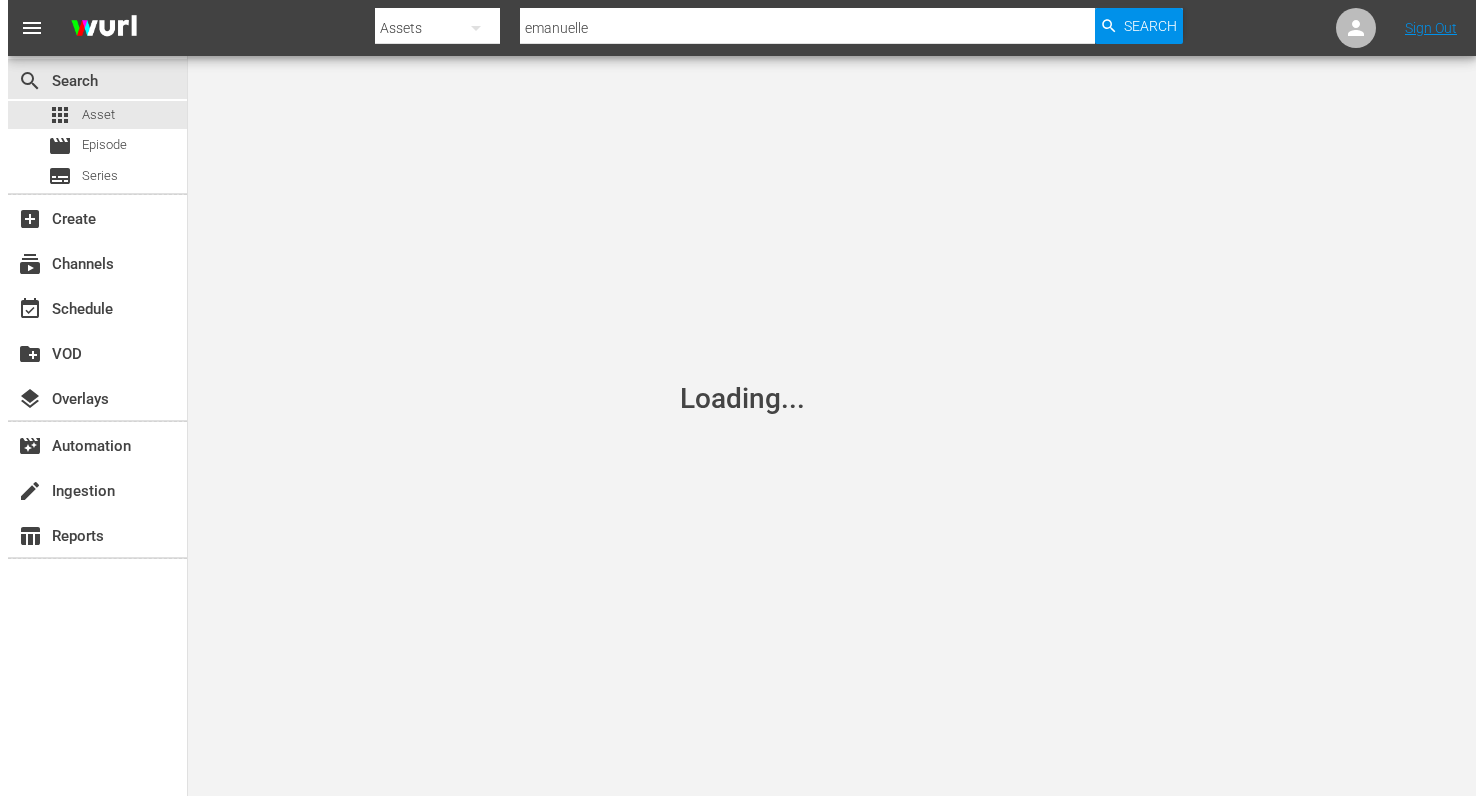 scroll, scrollTop: 0, scrollLeft: 0, axis: both 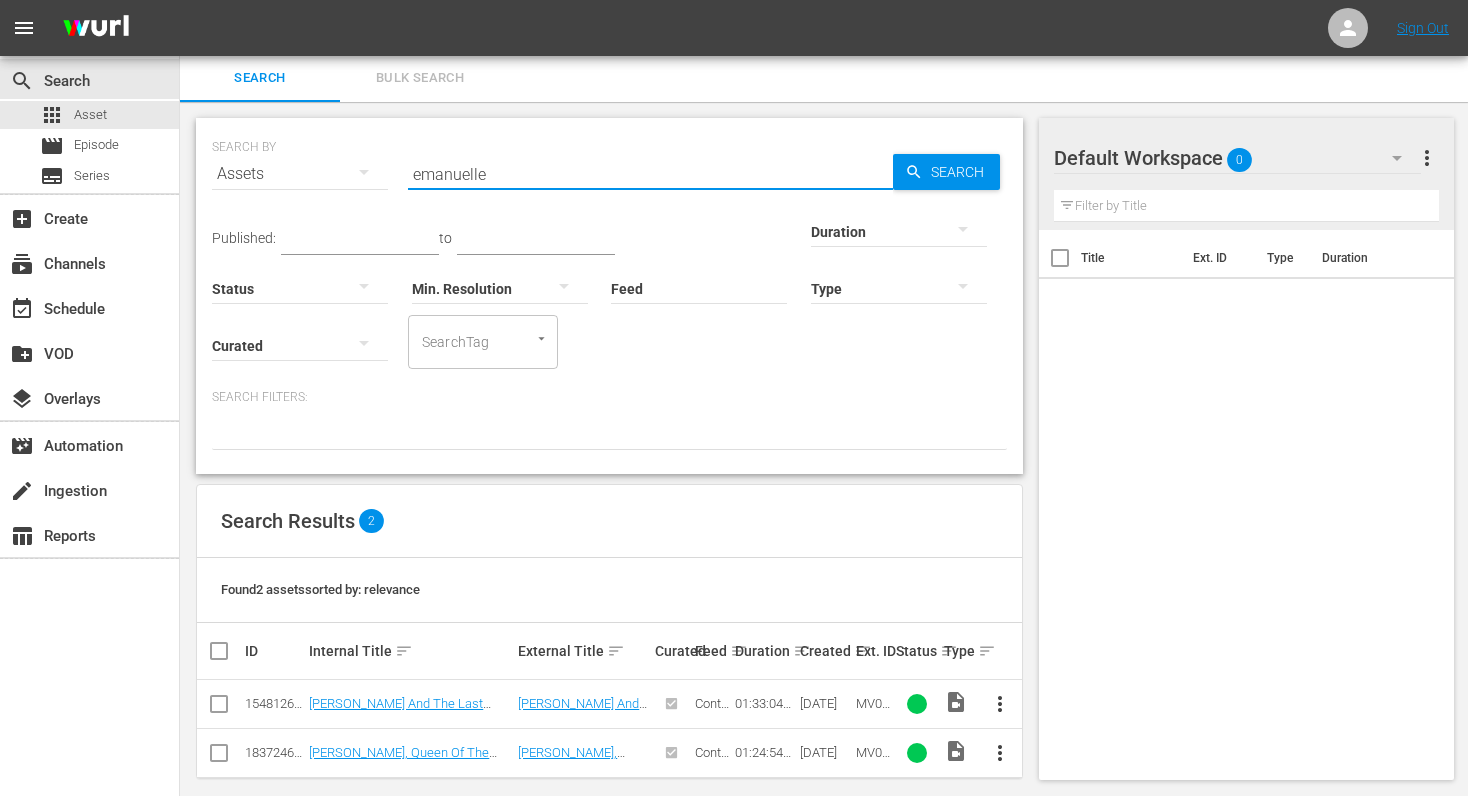 click on "emanuelle" at bounding box center (650, 174) 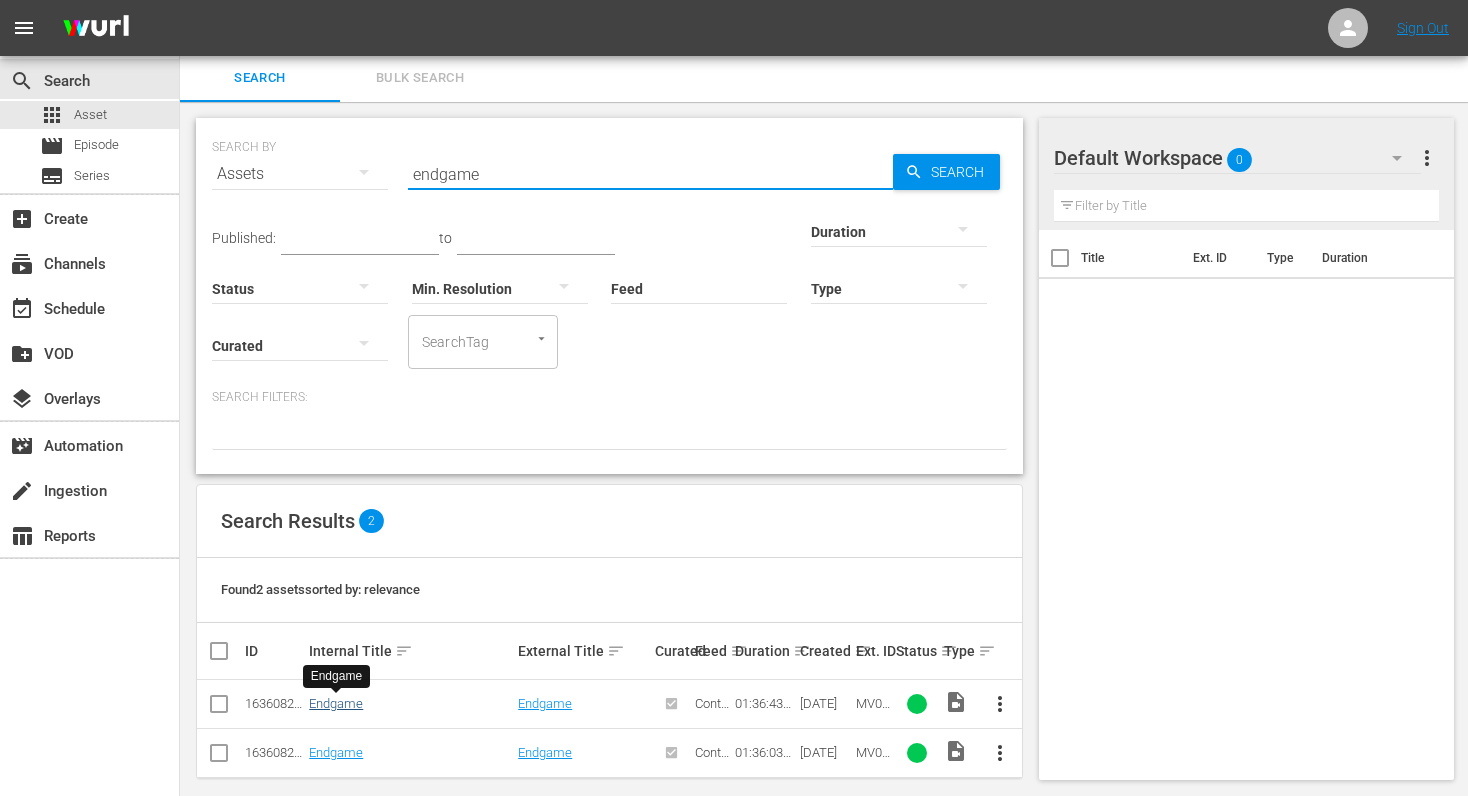 type on "endgame" 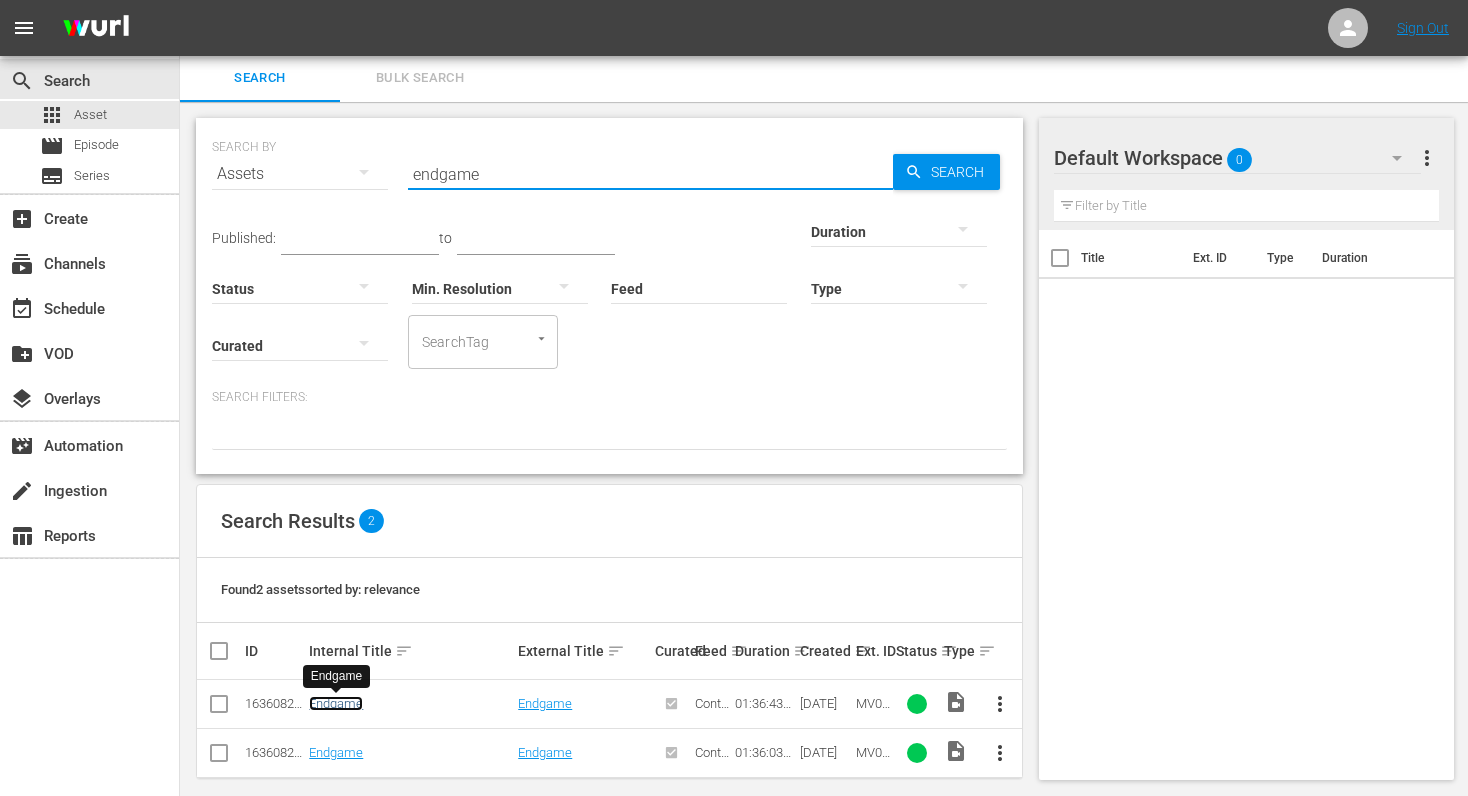 click on "Endgame" at bounding box center [336, 703] 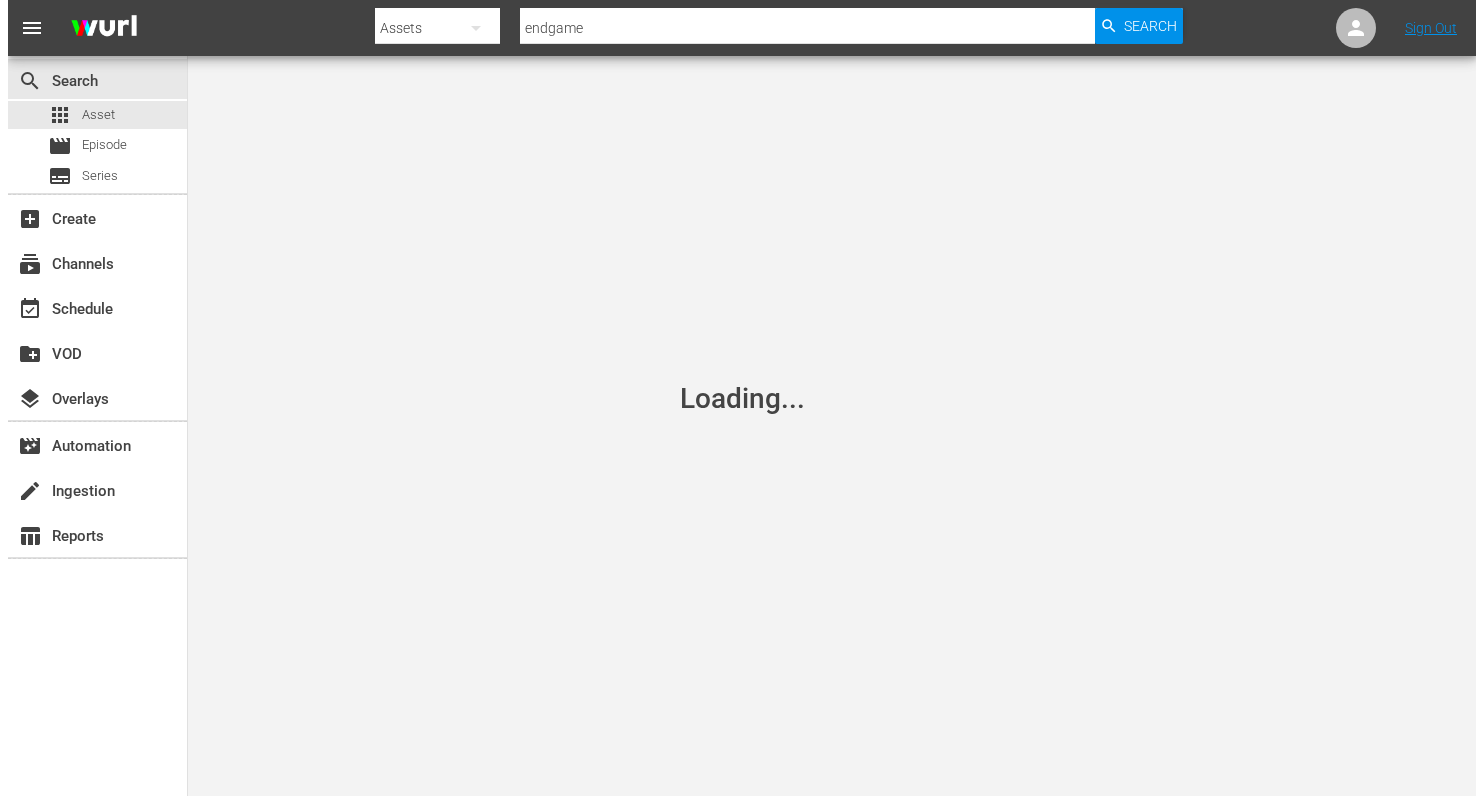 scroll, scrollTop: 0, scrollLeft: 0, axis: both 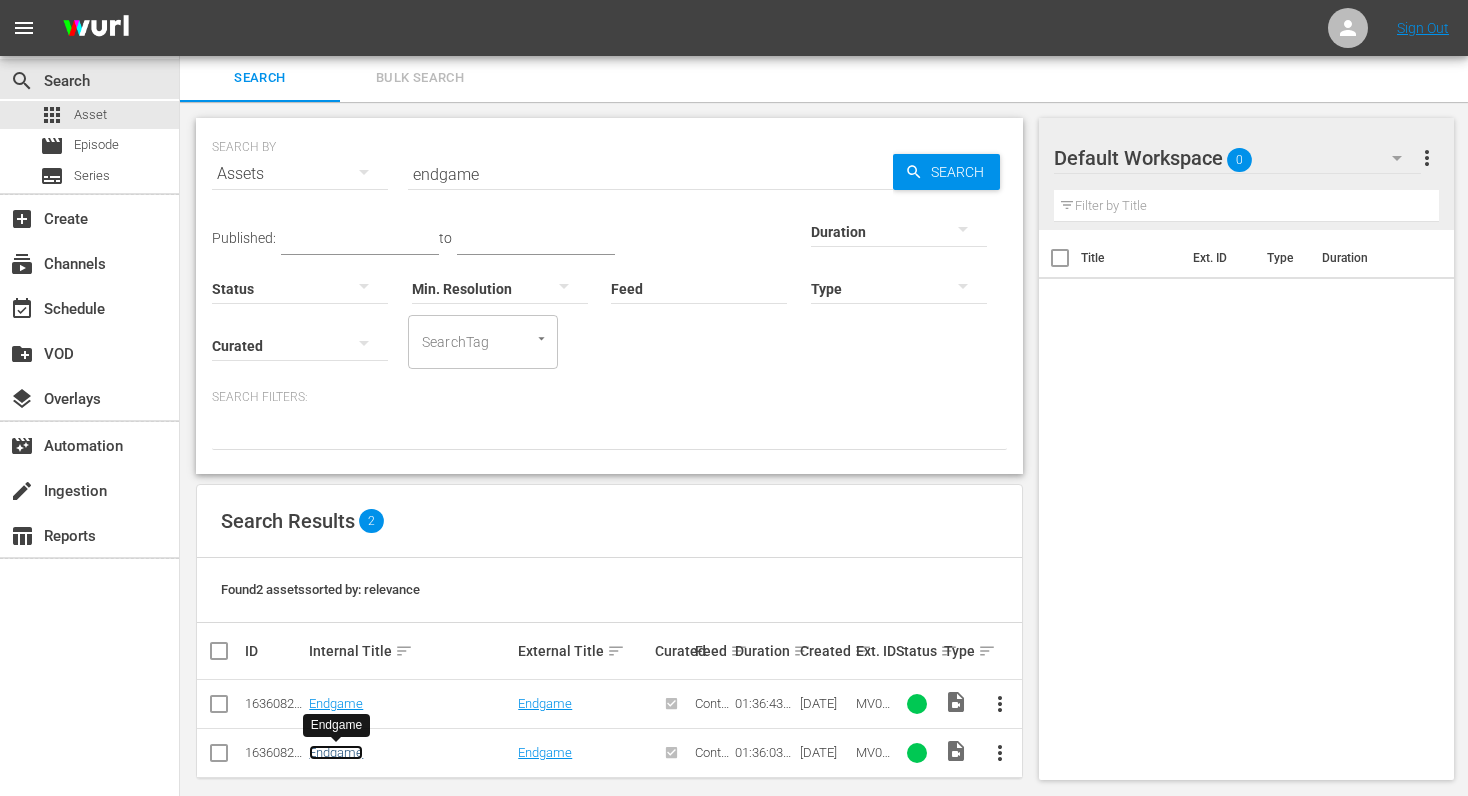 click on "Endgame" at bounding box center [336, 752] 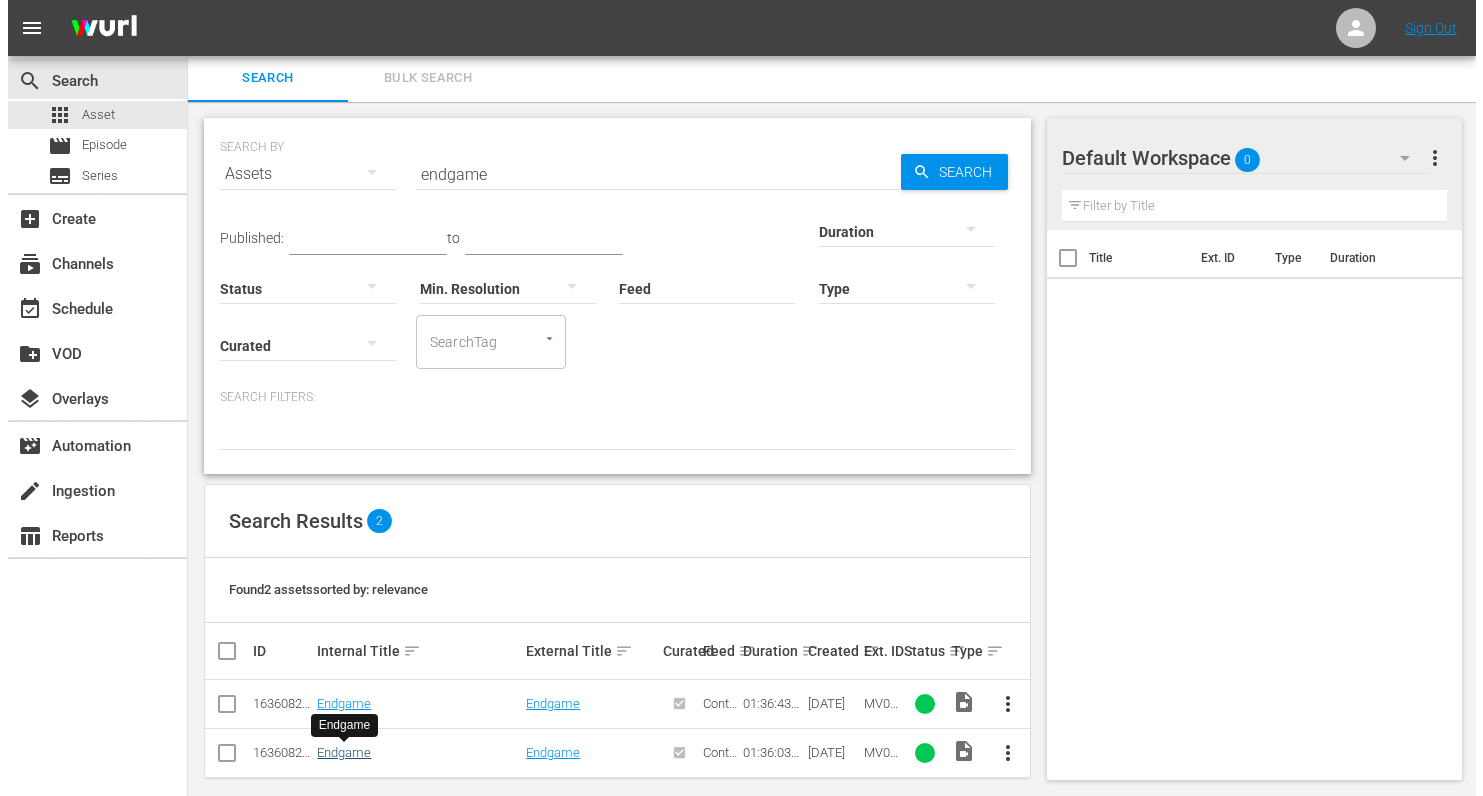 scroll, scrollTop: 0, scrollLeft: 0, axis: both 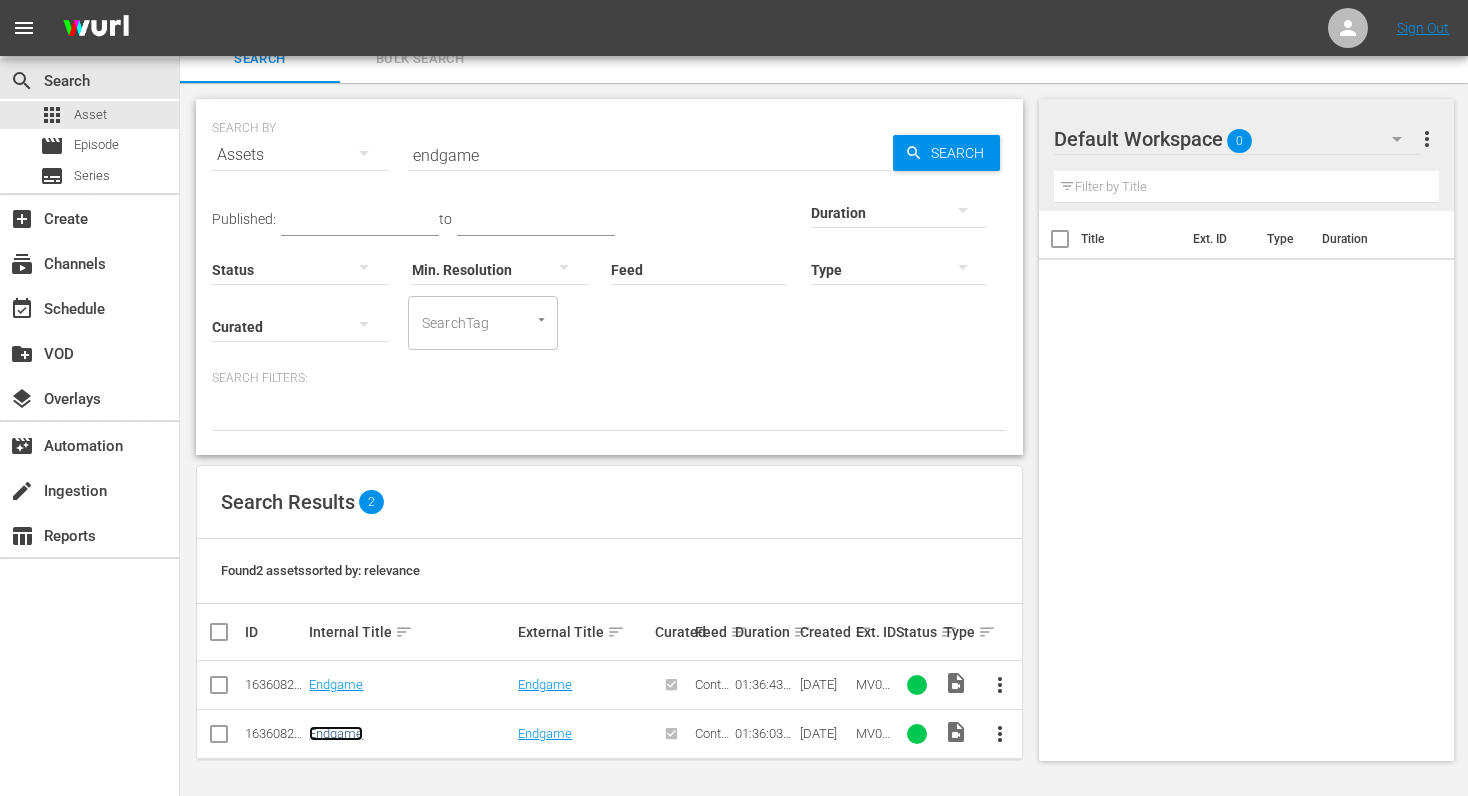 click on "Endgame" at bounding box center (336, 733) 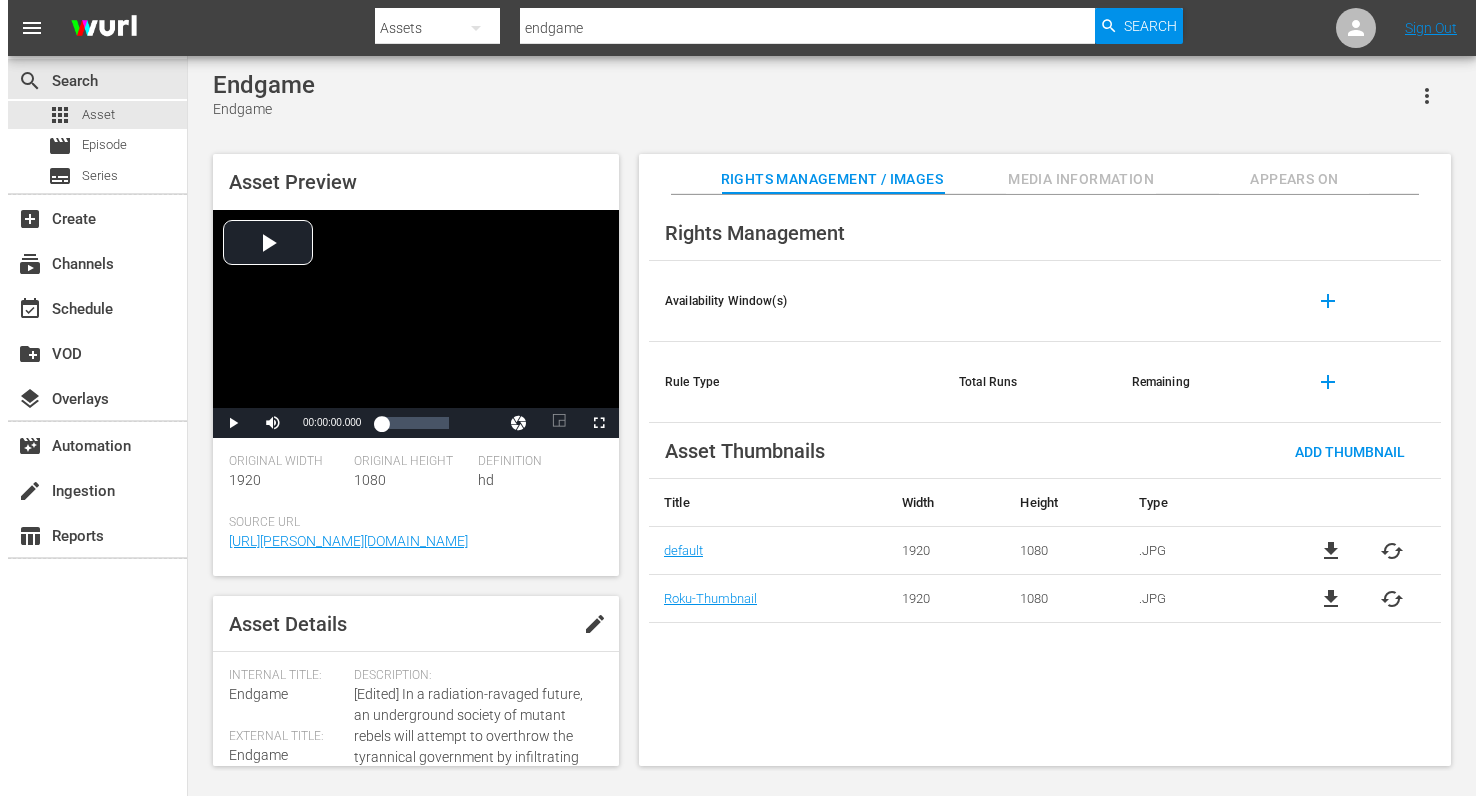 scroll, scrollTop: 0, scrollLeft: 0, axis: both 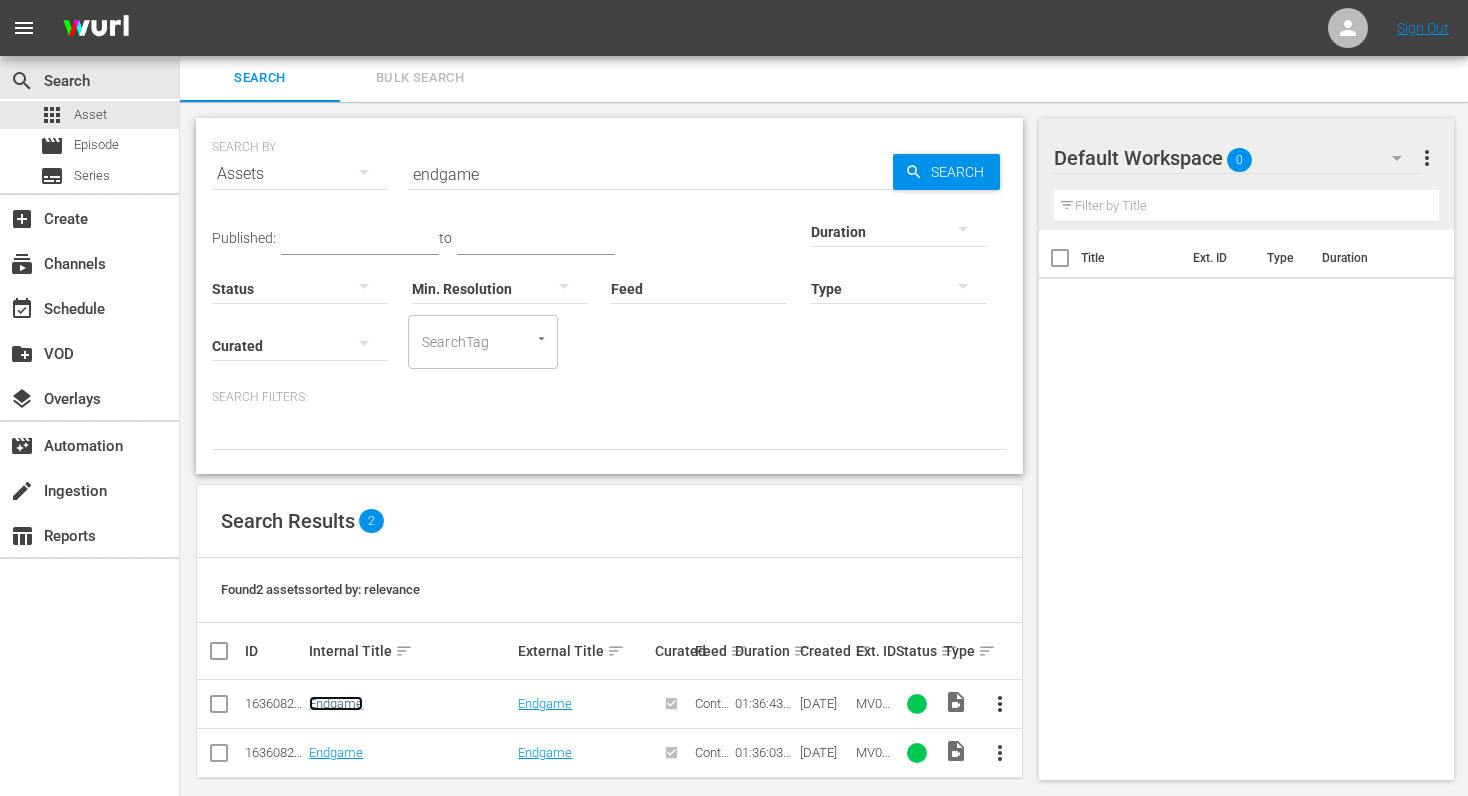 click on "Endgame" at bounding box center [336, 703] 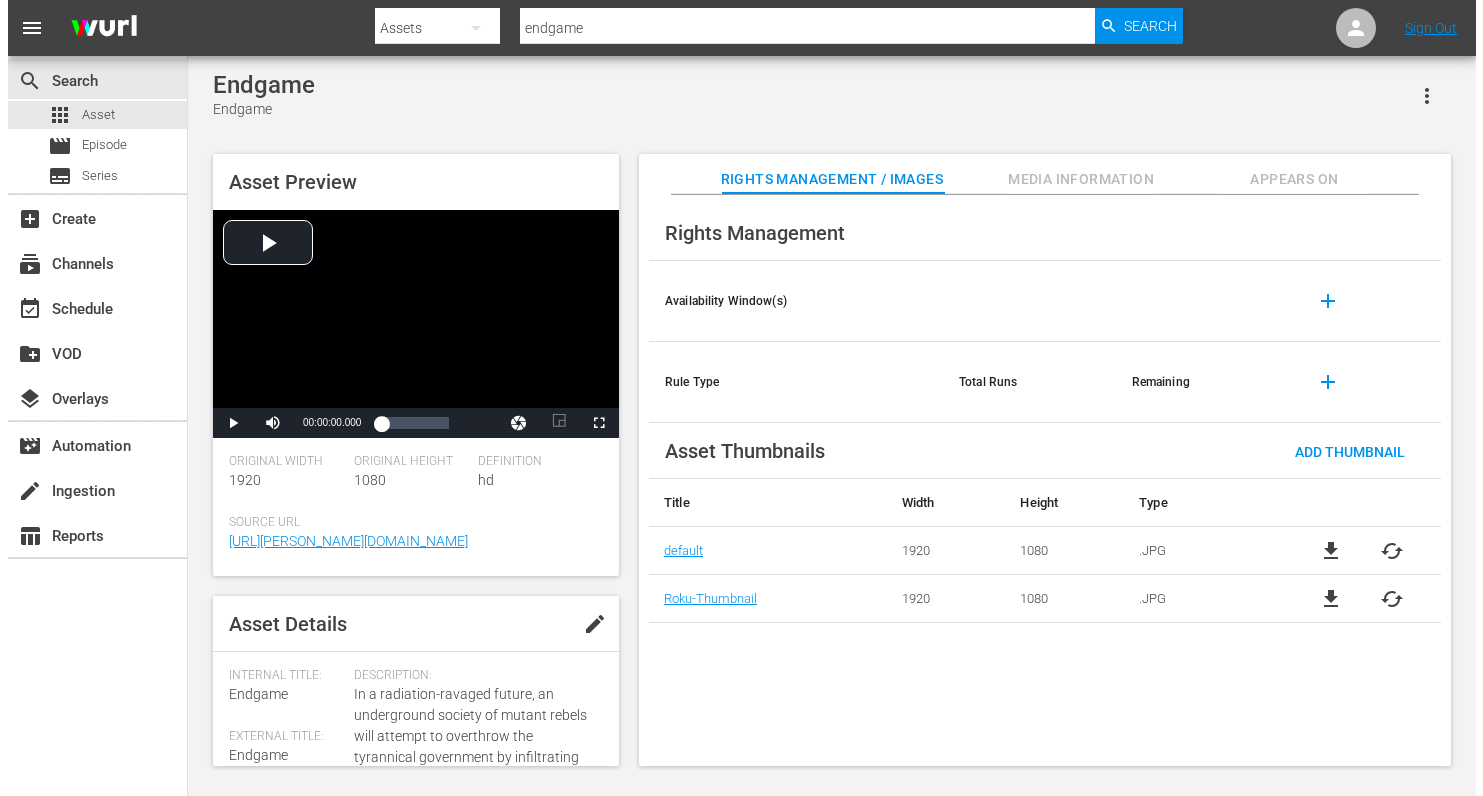 scroll, scrollTop: 0, scrollLeft: 0, axis: both 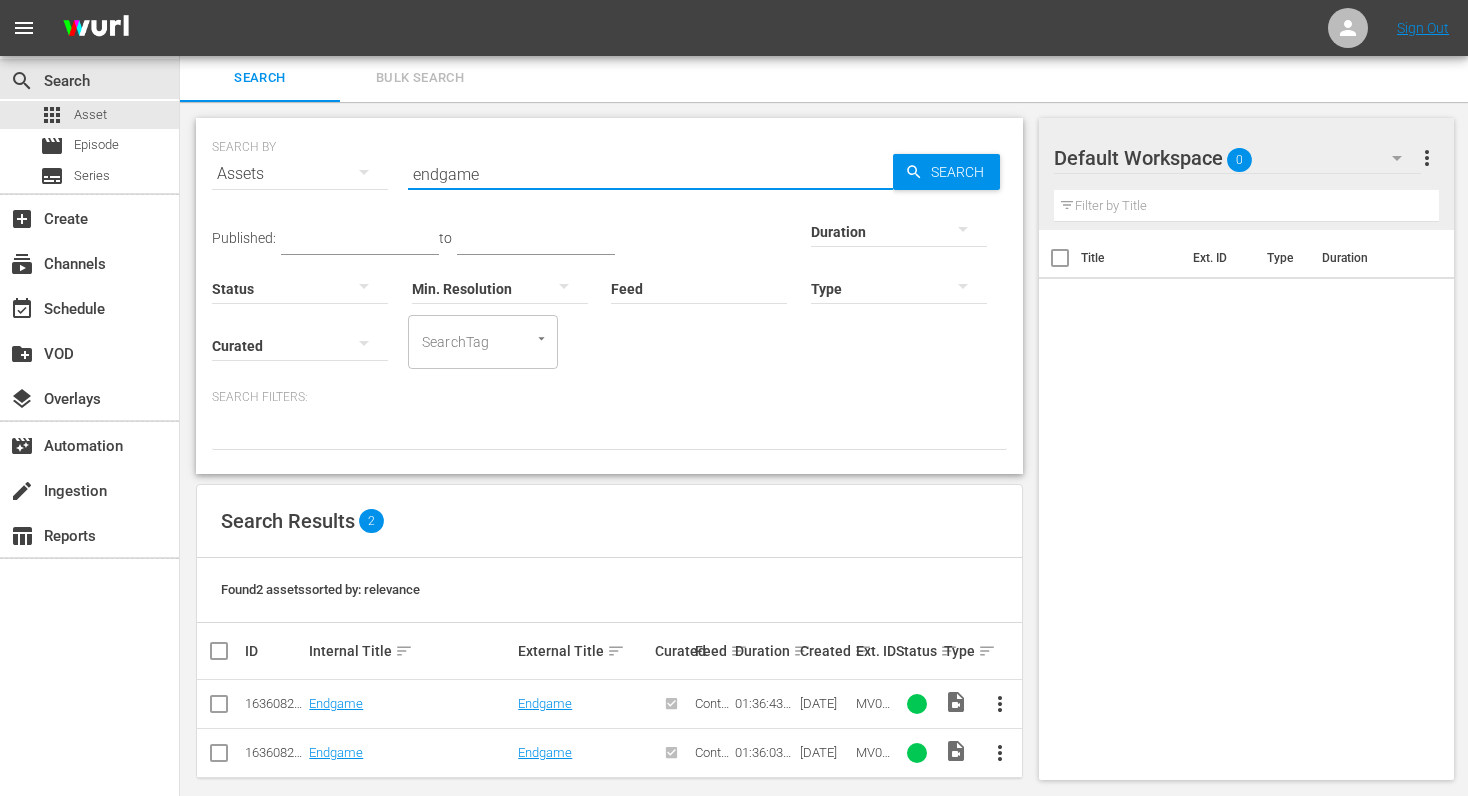 drag, startPoint x: 525, startPoint y: 182, endPoint x: 285, endPoint y: 174, distance: 240.1333 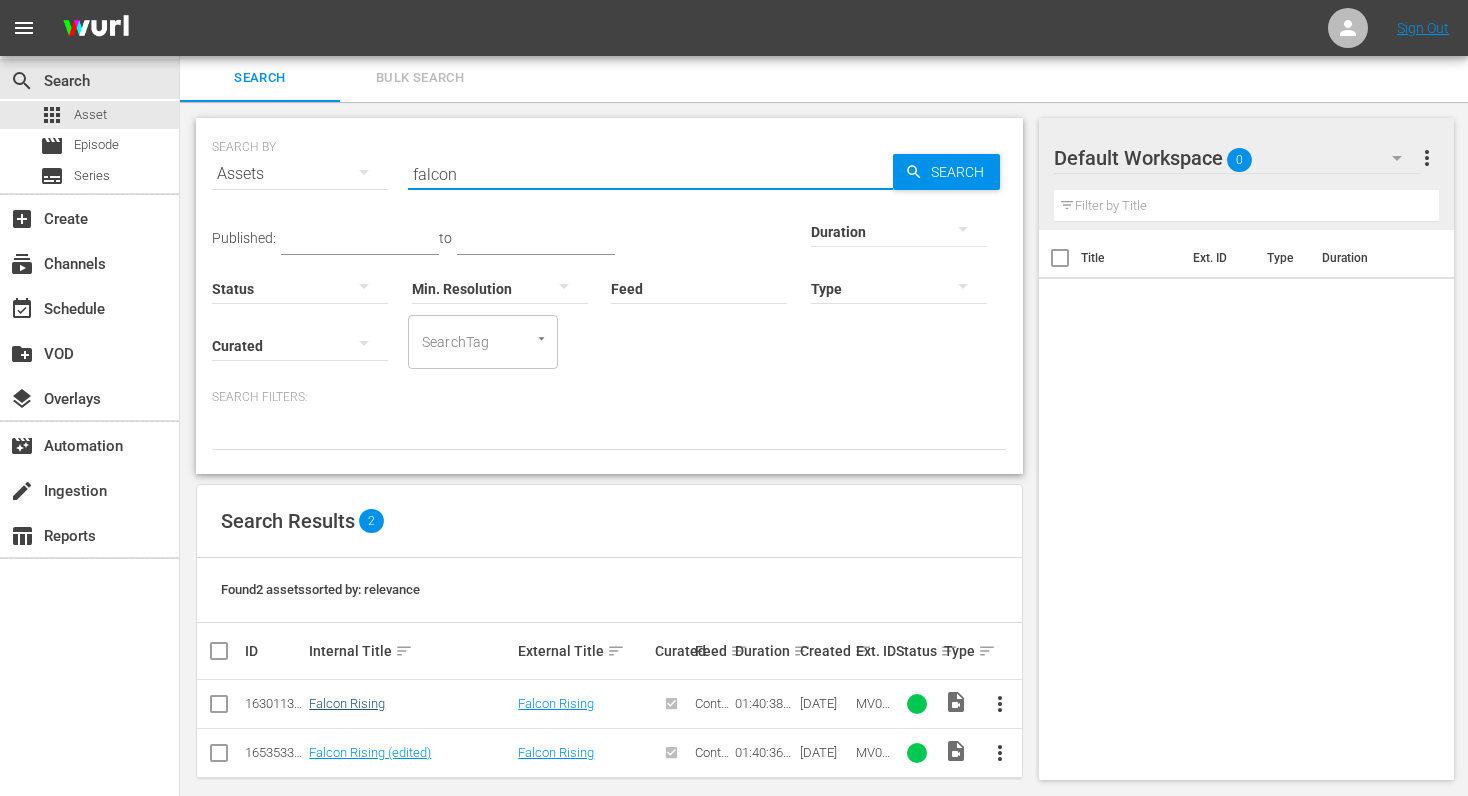 type on "falcon" 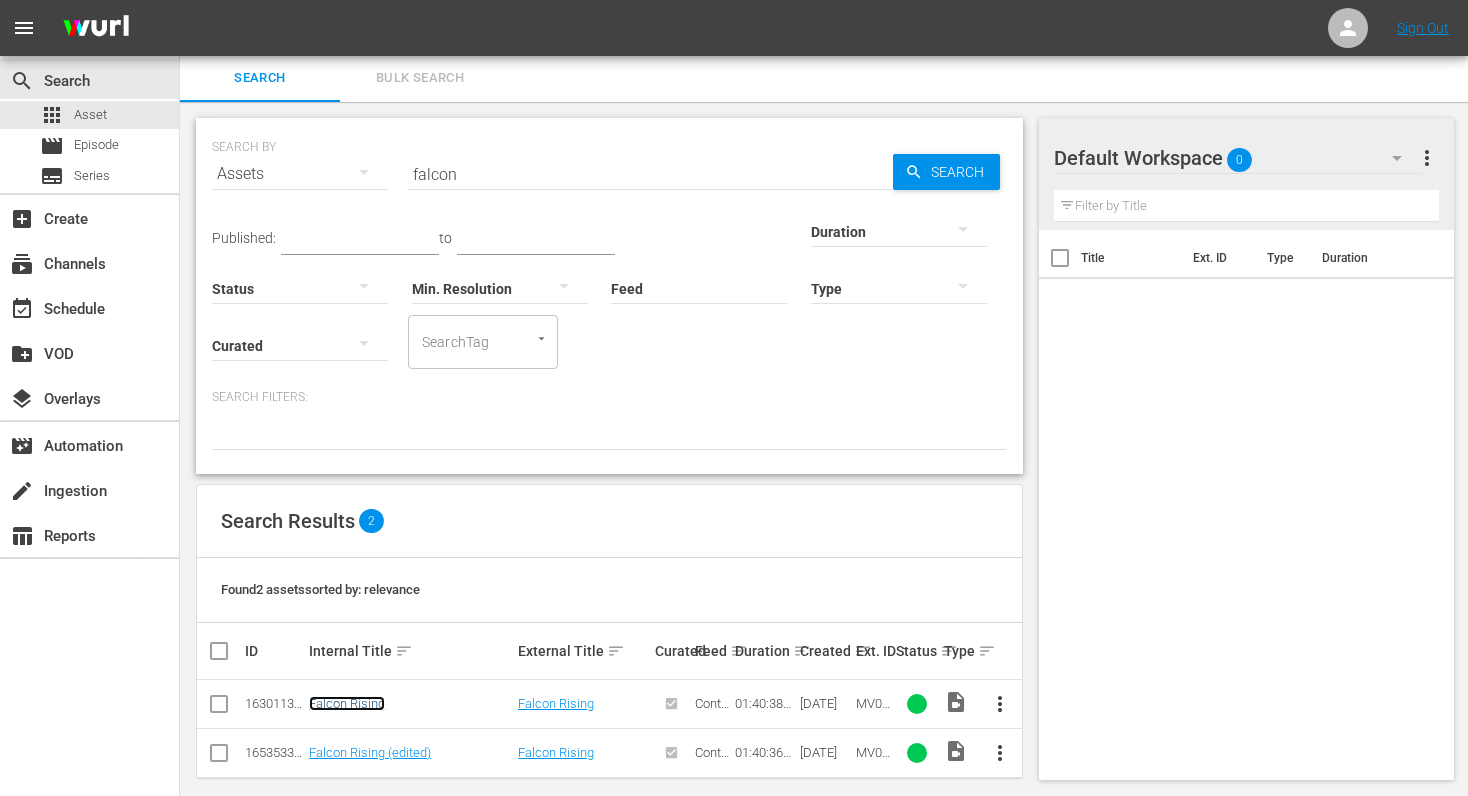 click on "Falcon Rising" at bounding box center (347, 703) 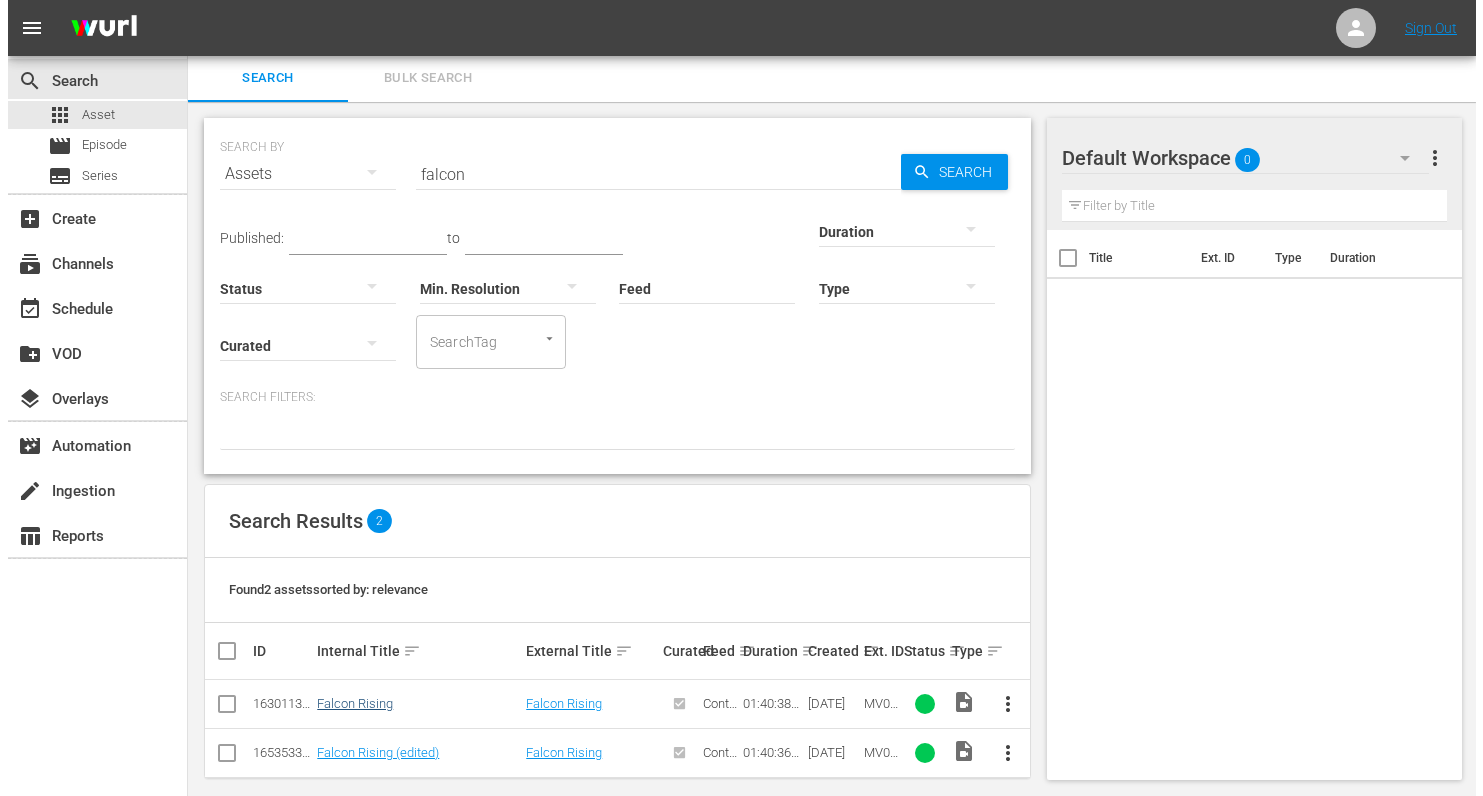 scroll, scrollTop: 0, scrollLeft: 0, axis: both 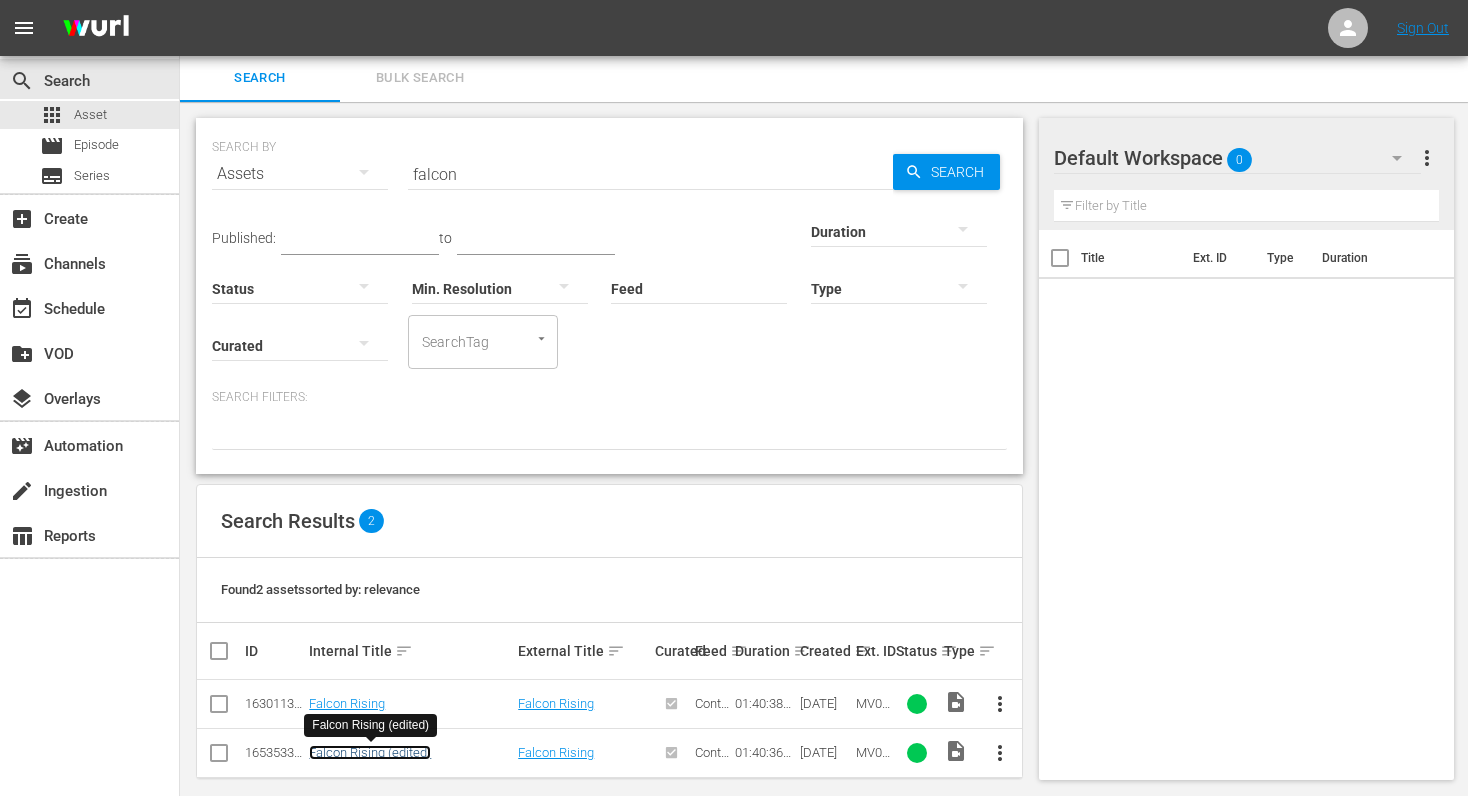 click on "Falcon Rising (edited)" at bounding box center (370, 752) 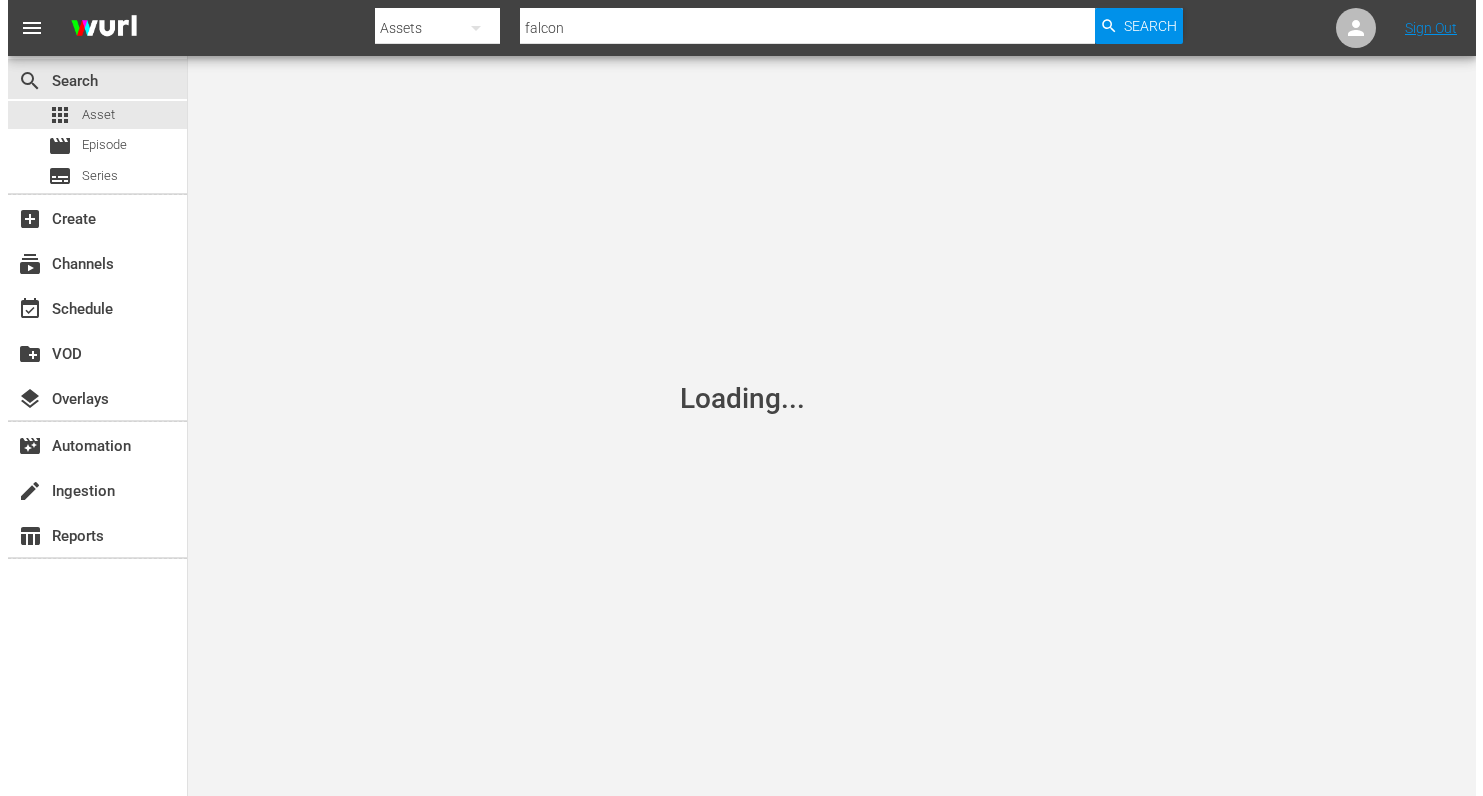 scroll, scrollTop: 0, scrollLeft: 0, axis: both 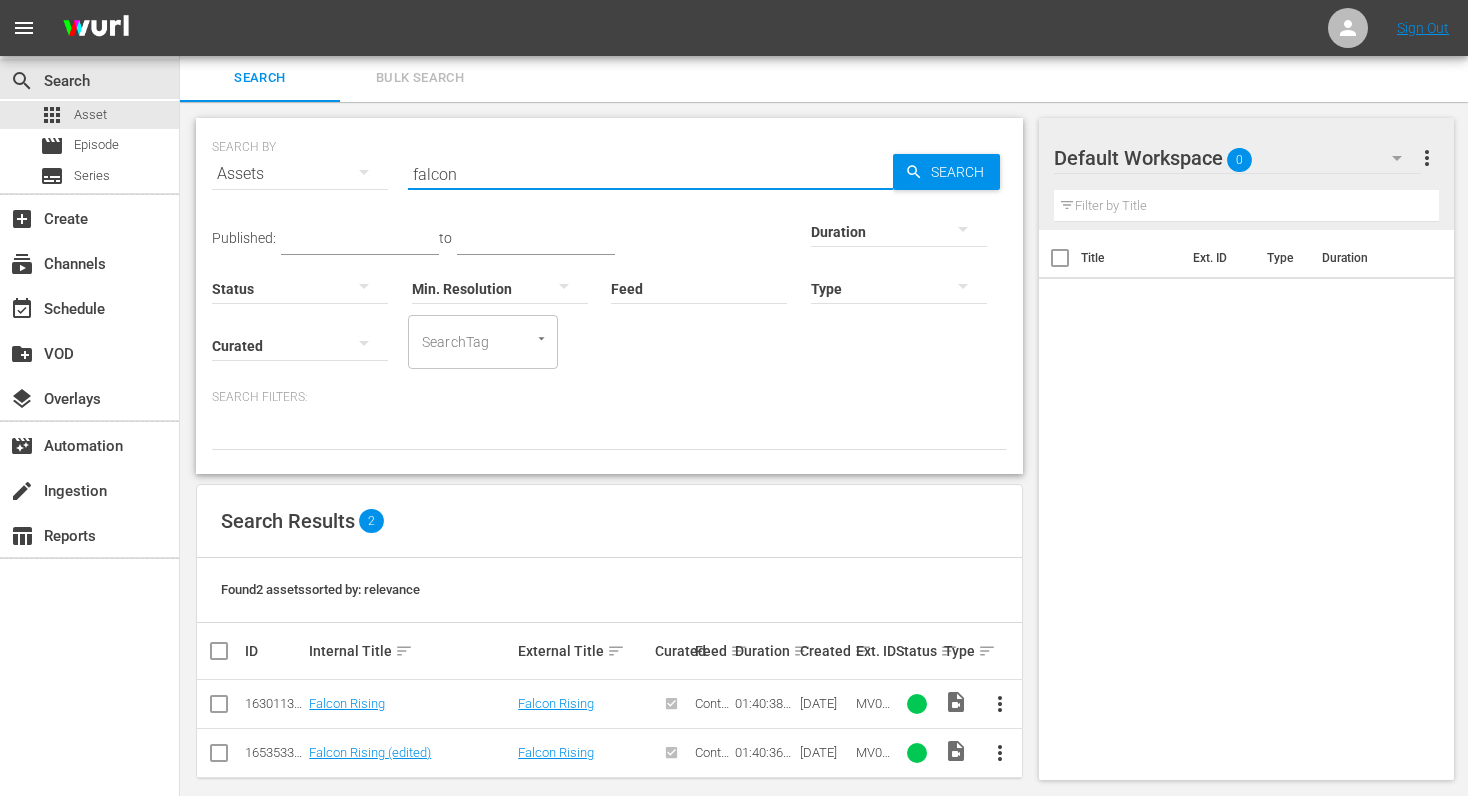 click on "falcon" at bounding box center (650, 174) 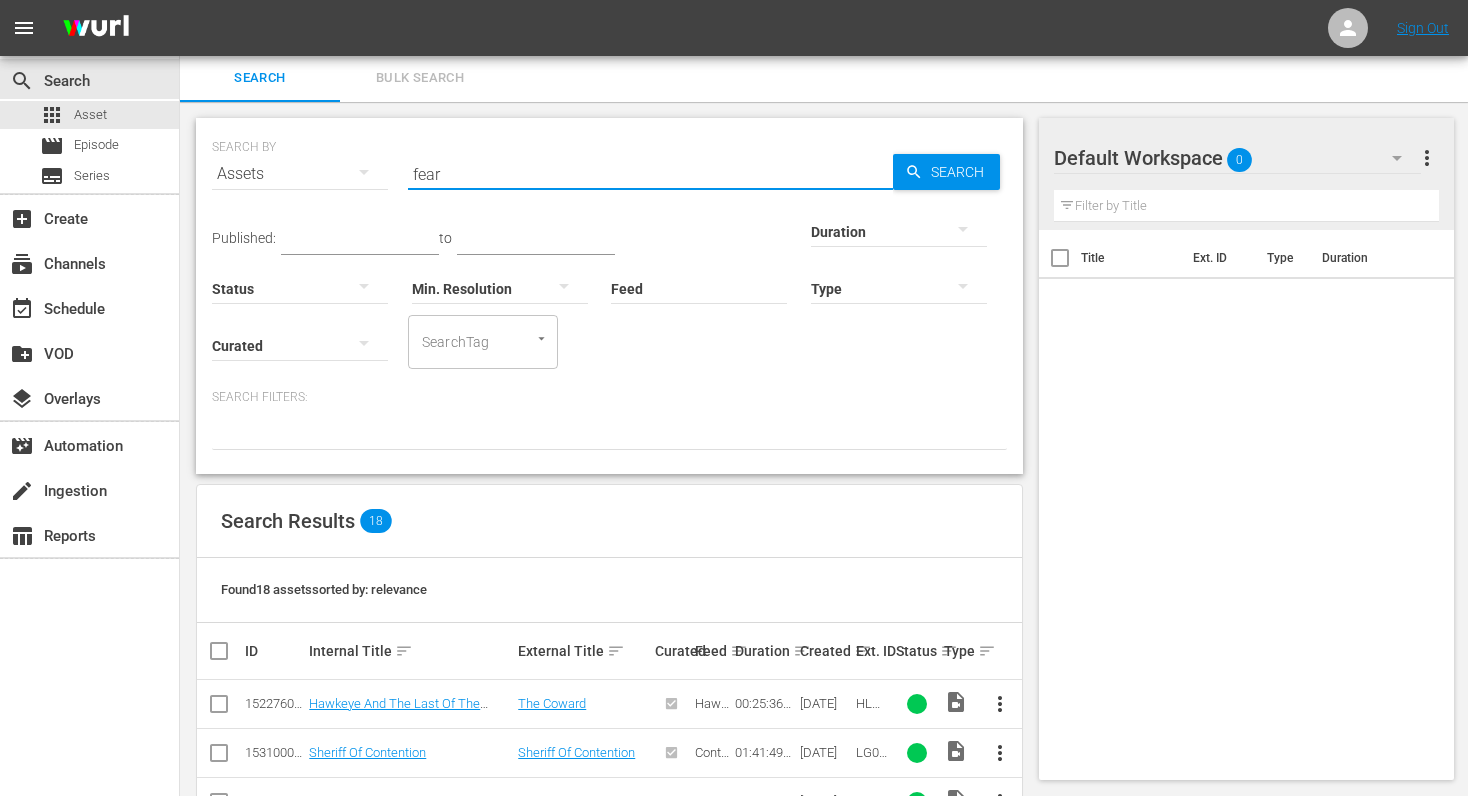 type on "fear of a black hat" 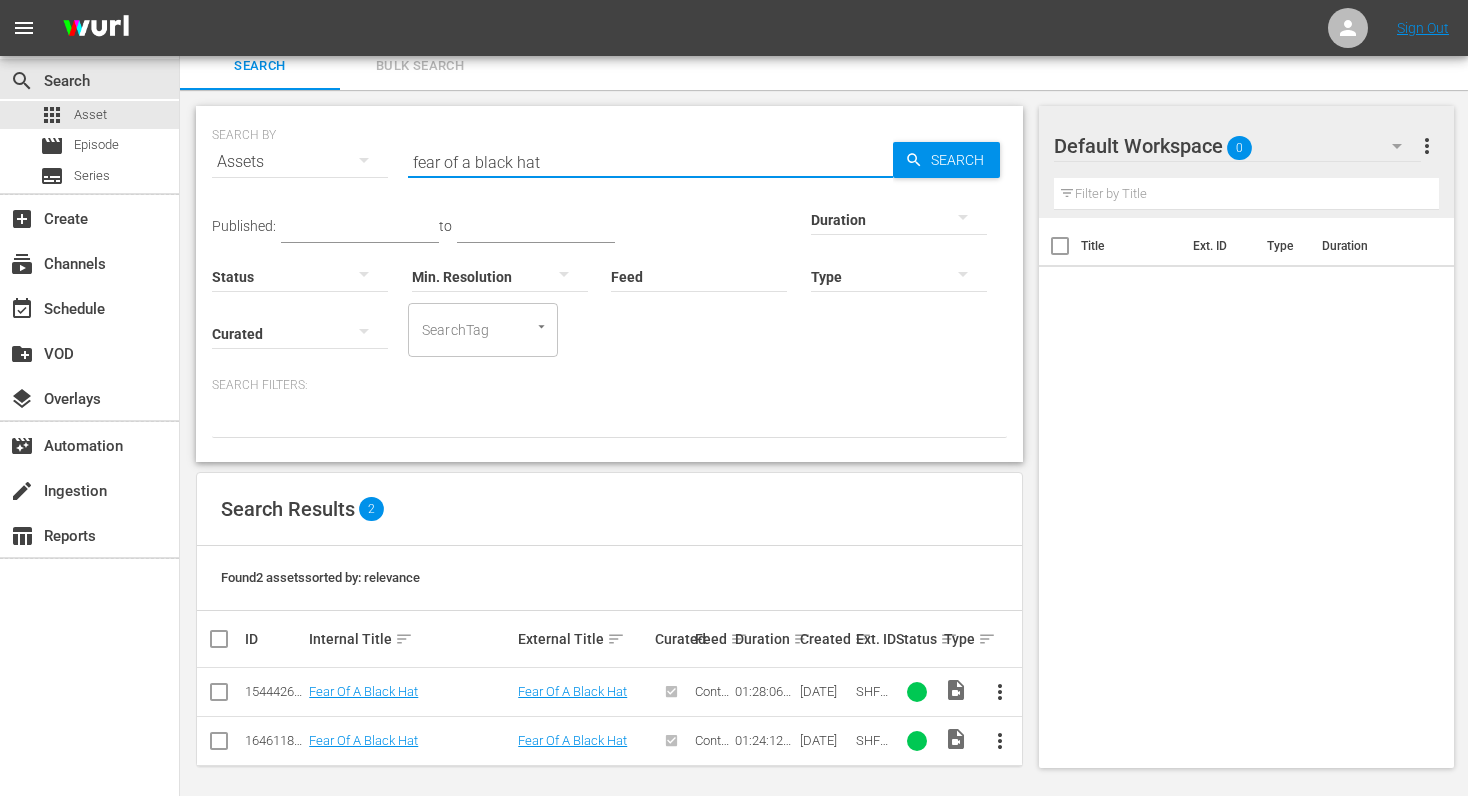 scroll, scrollTop: 21, scrollLeft: 0, axis: vertical 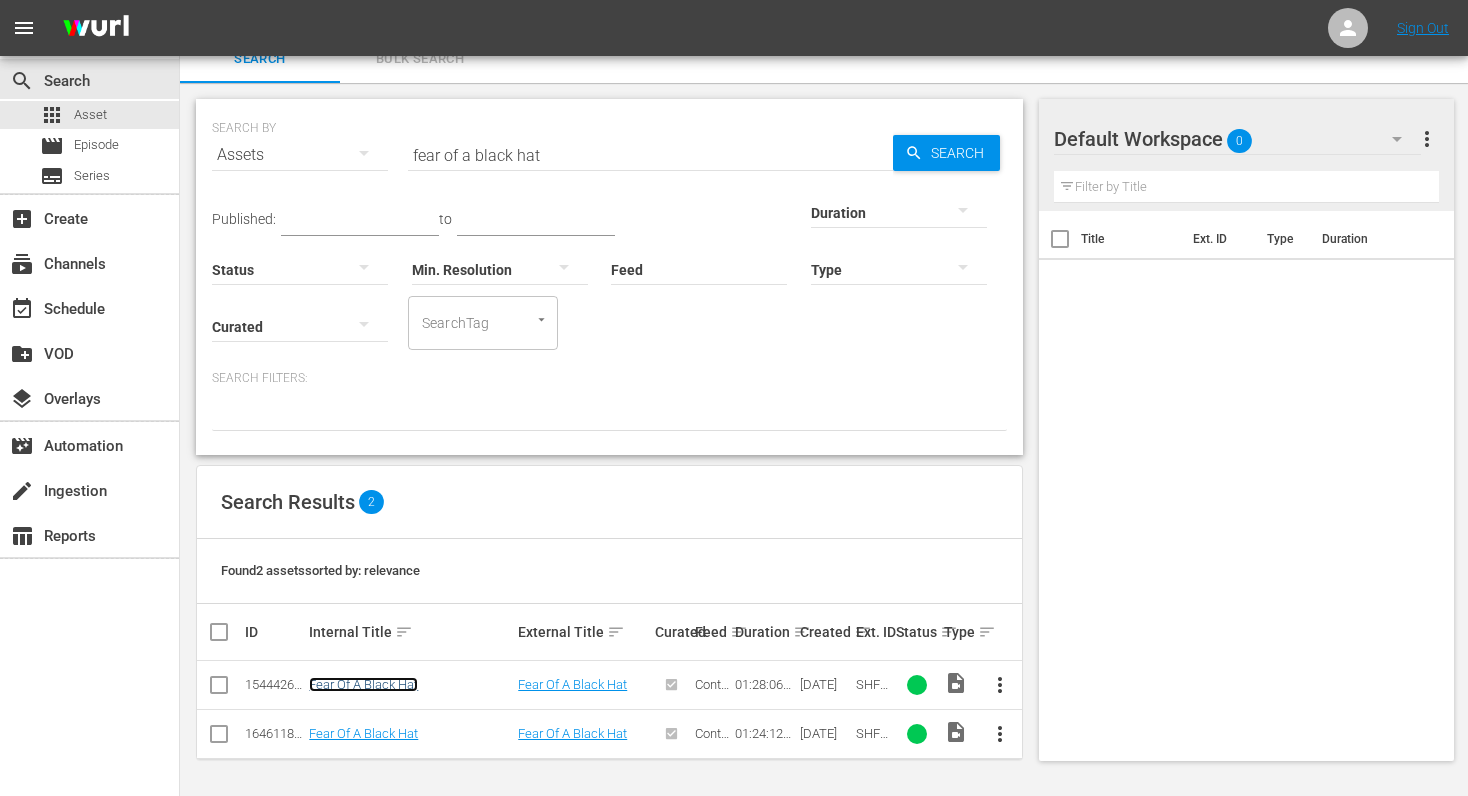 click on "Fear Of A Black Hat" at bounding box center [363, 684] 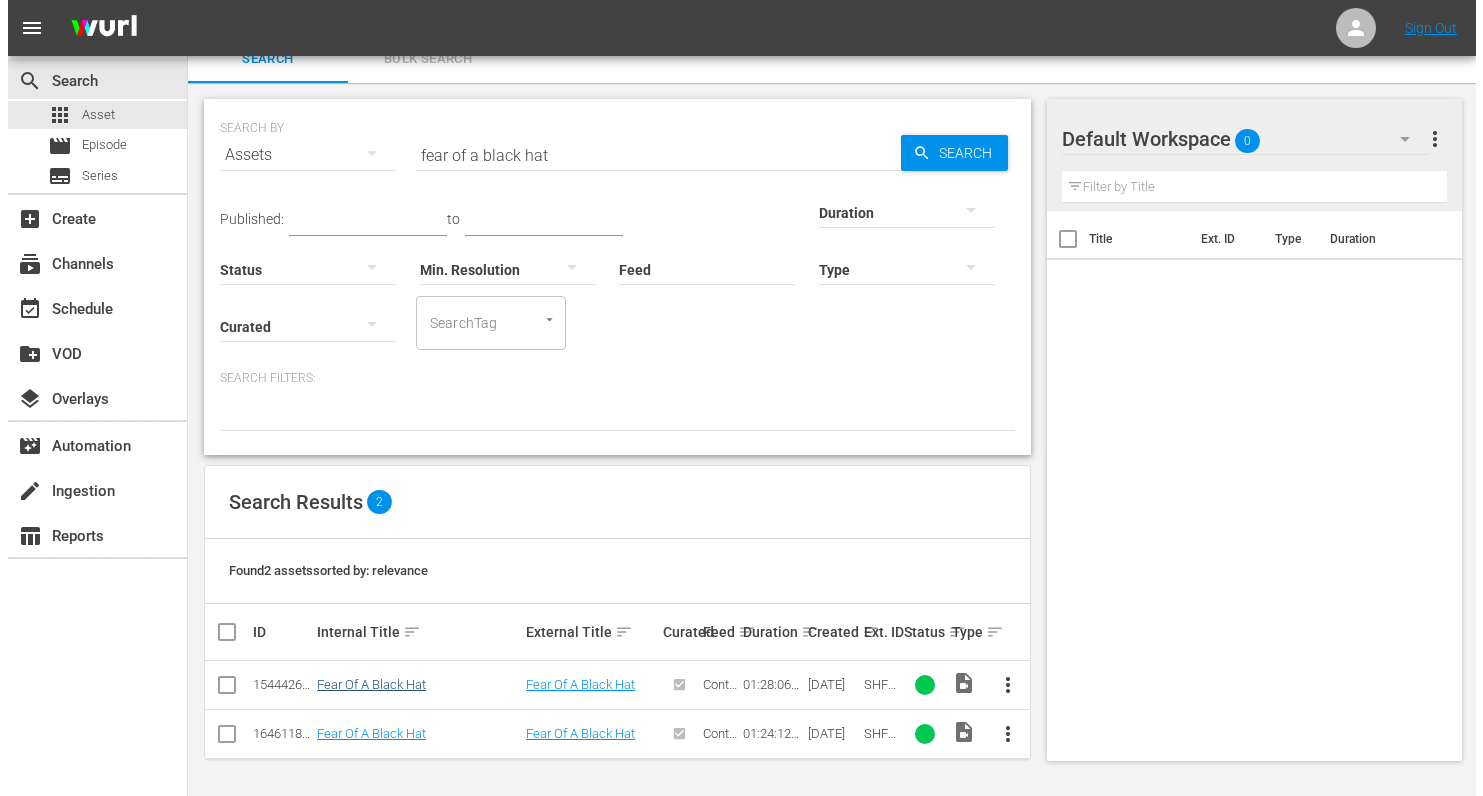 scroll, scrollTop: 0, scrollLeft: 0, axis: both 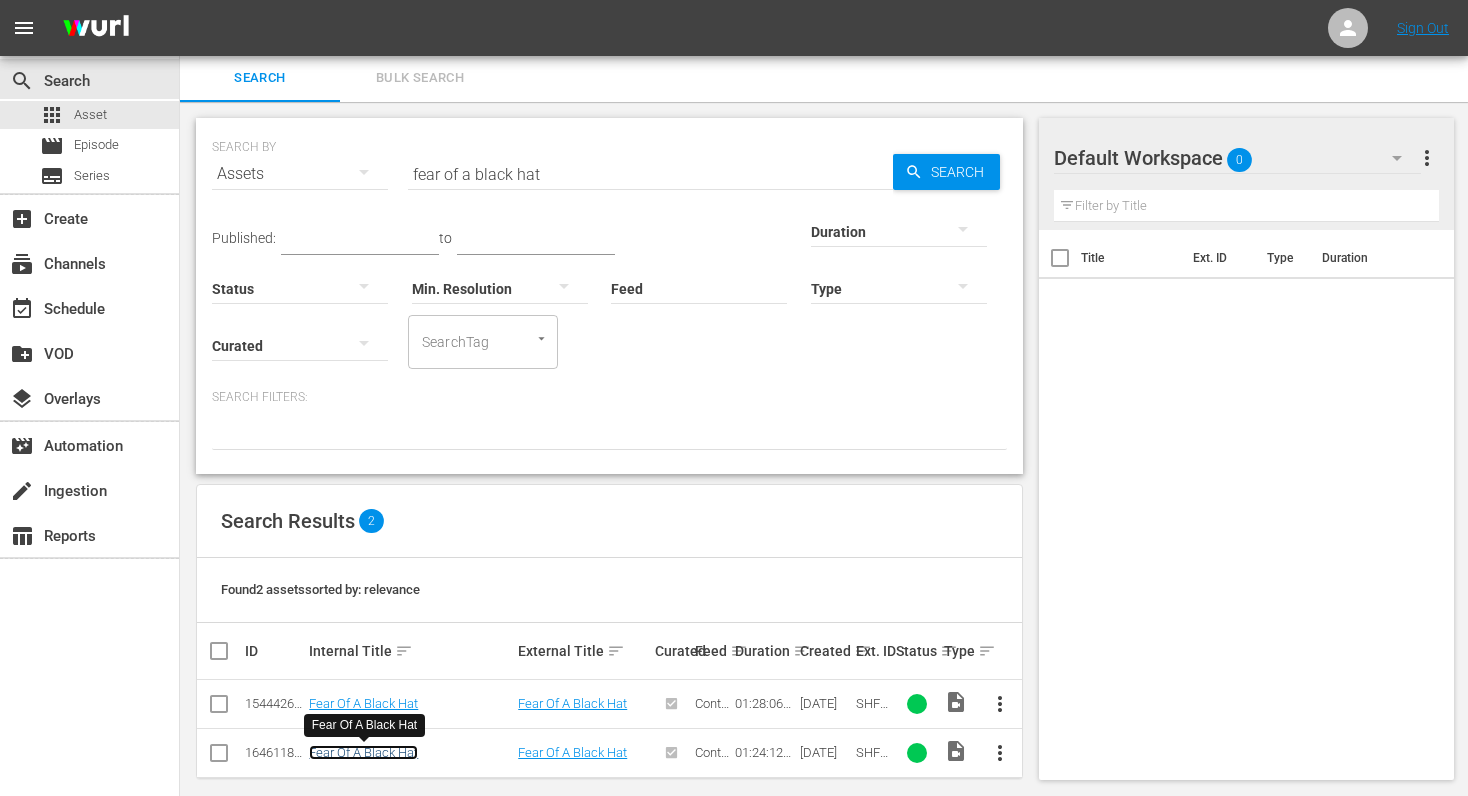 click on "Fear Of A Black Hat" at bounding box center [363, 752] 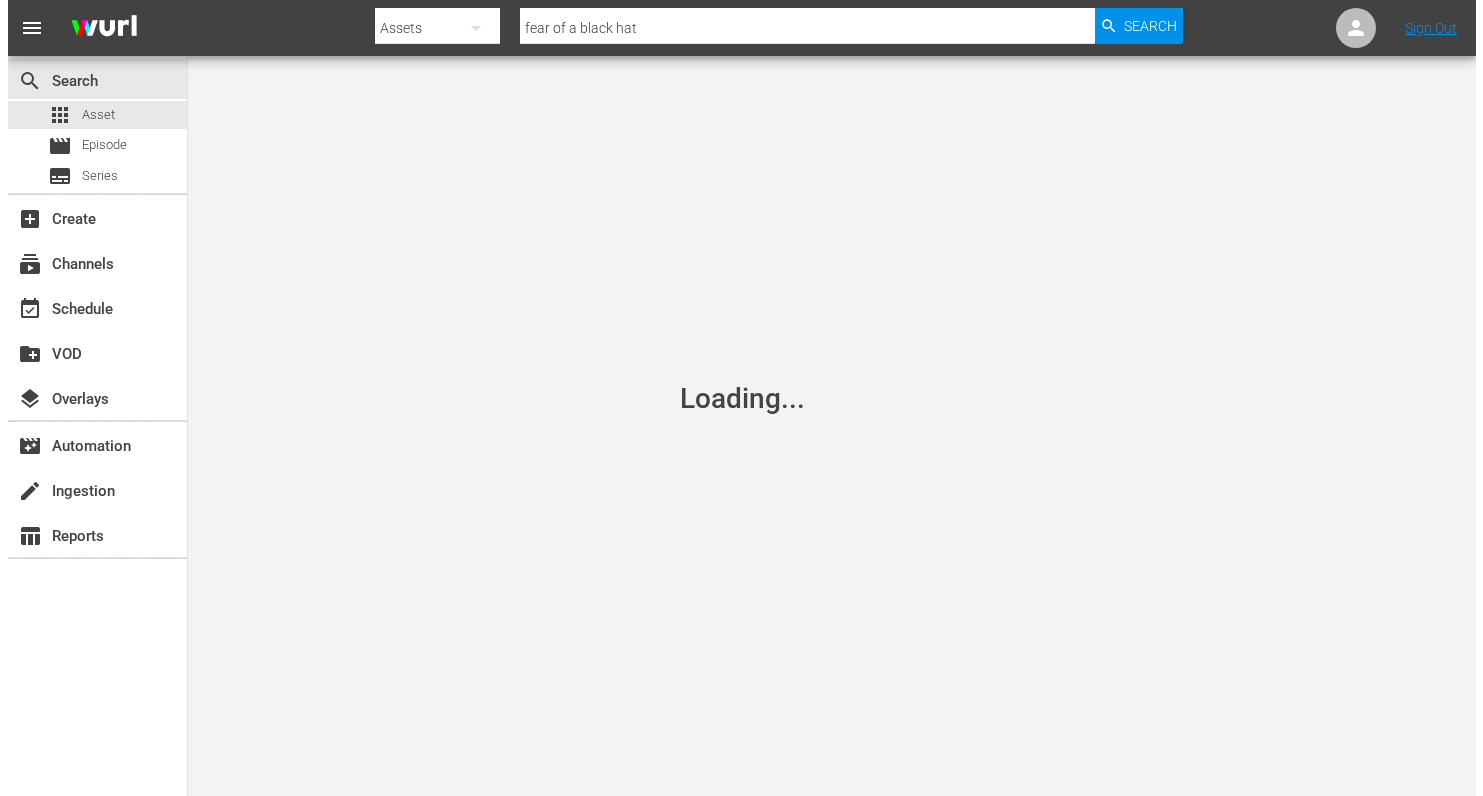 scroll, scrollTop: 0, scrollLeft: 0, axis: both 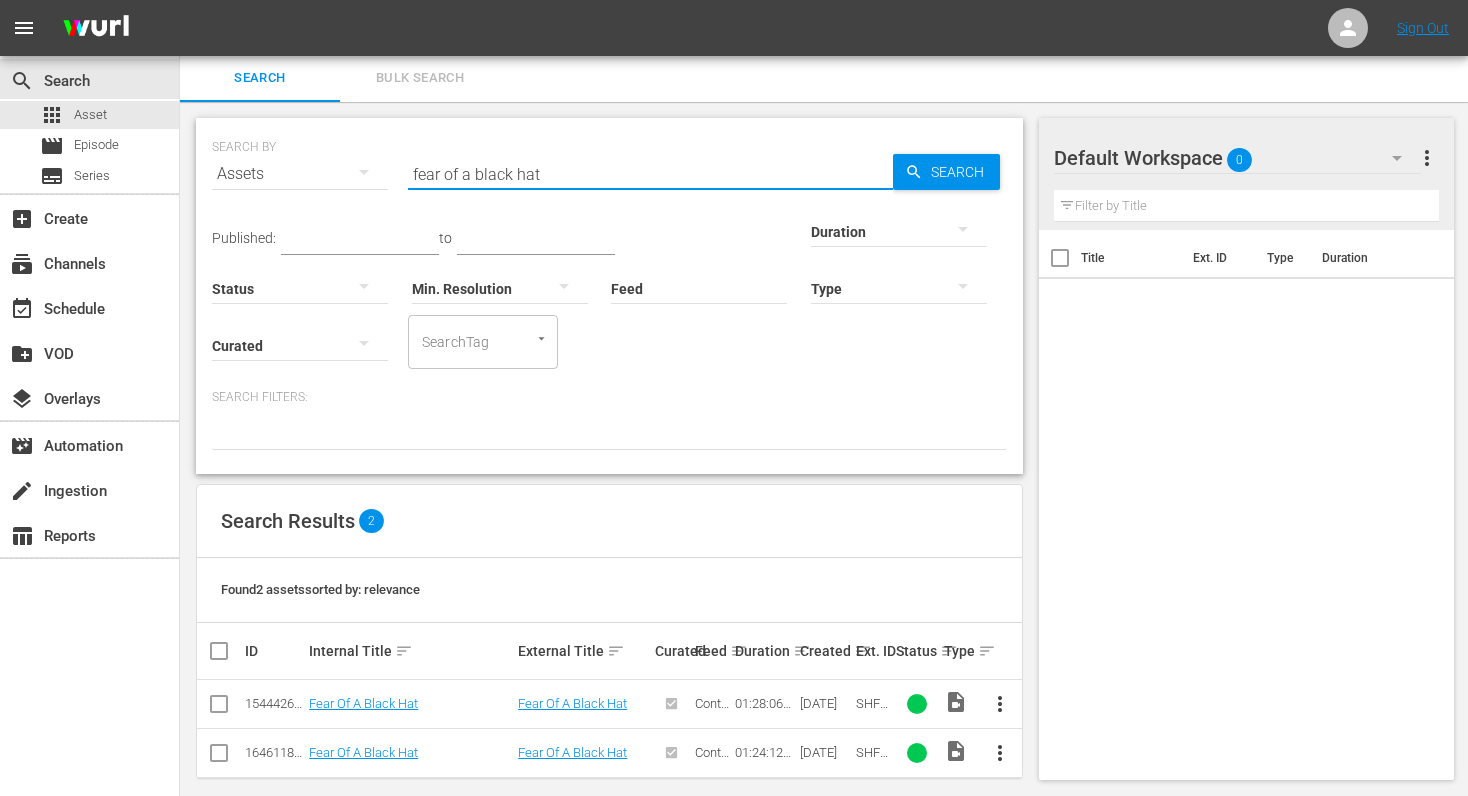 drag, startPoint x: 566, startPoint y: 177, endPoint x: 294, endPoint y: 160, distance: 272.53073 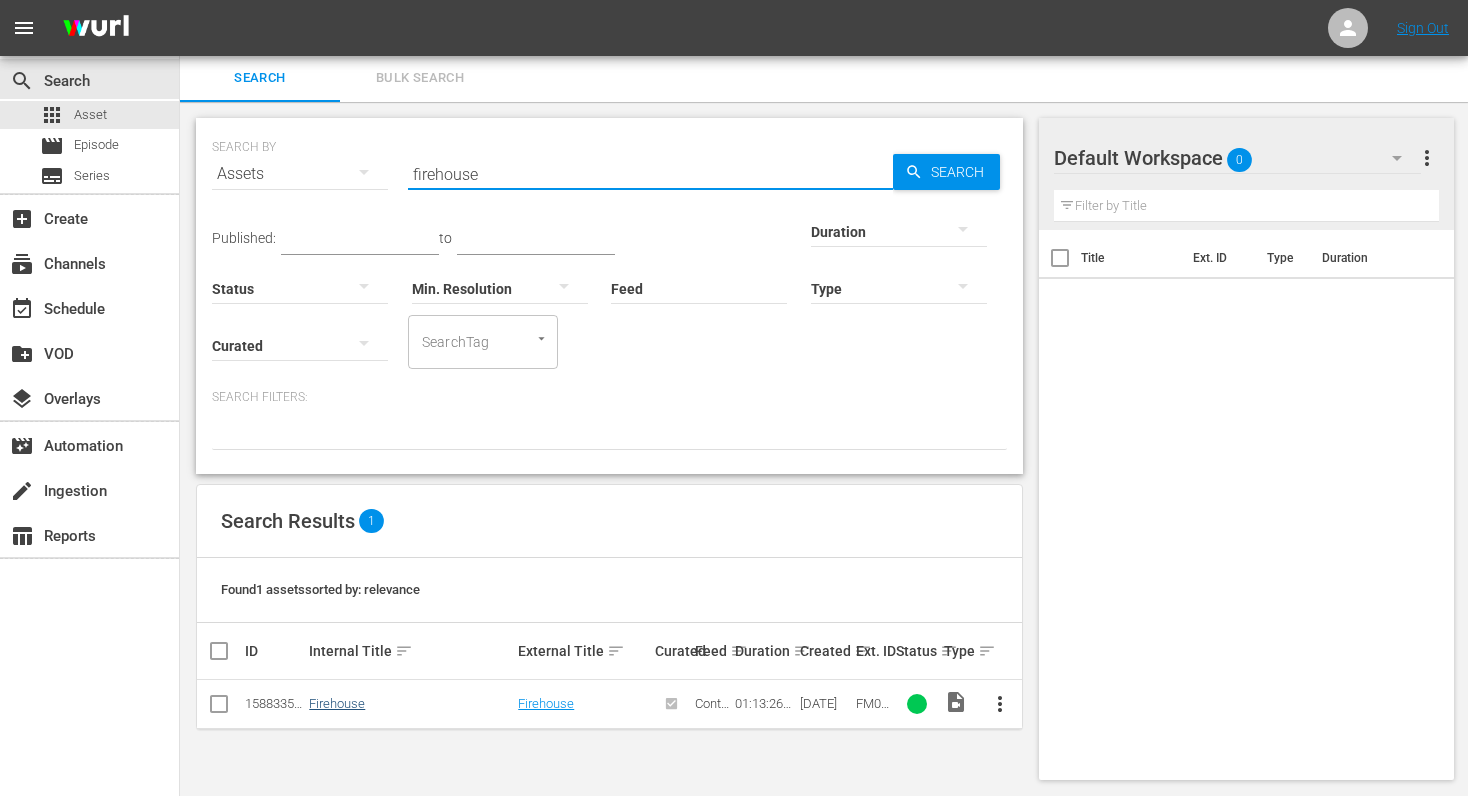 type on "firehouse" 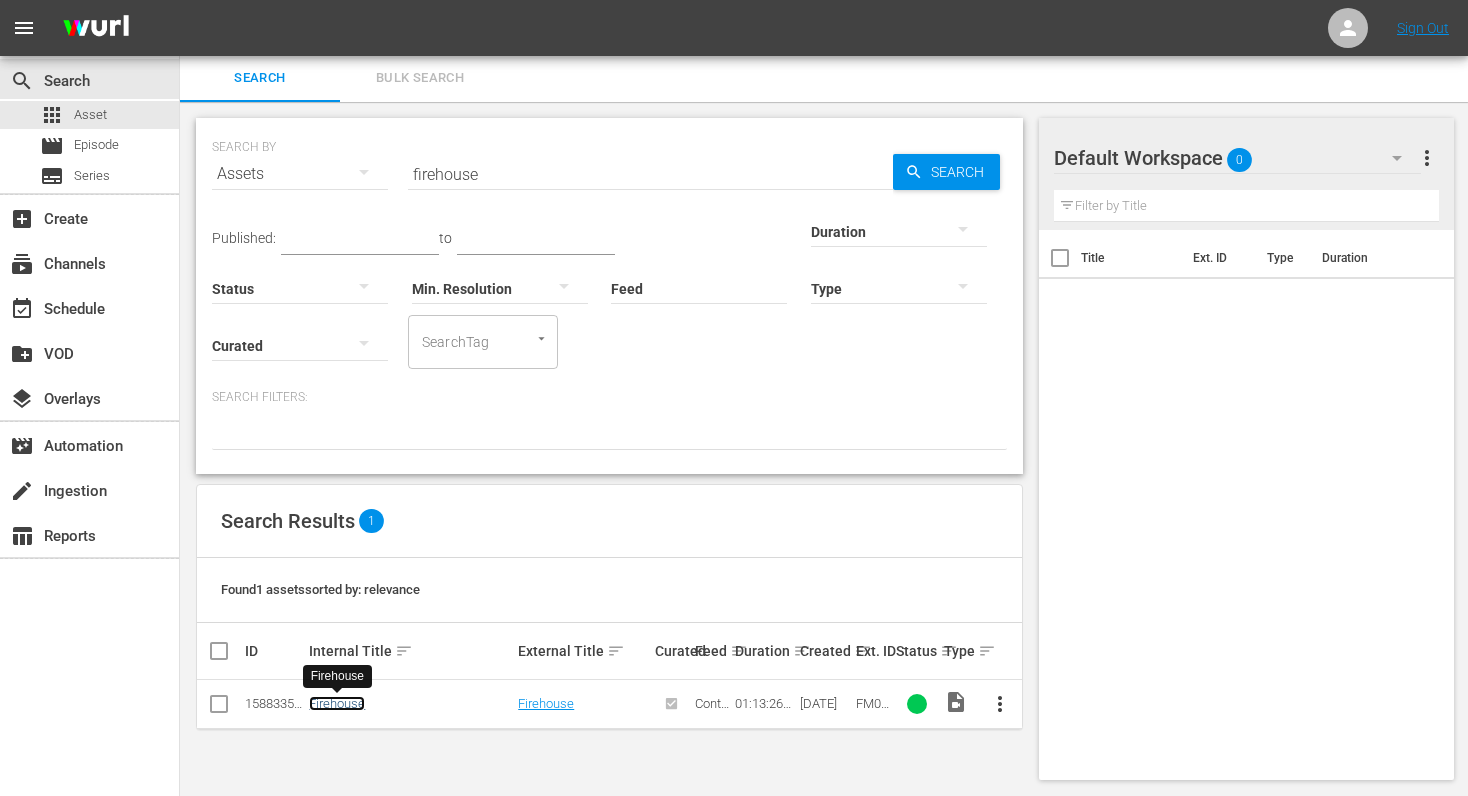 click on "Firehouse" at bounding box center (337, 703) 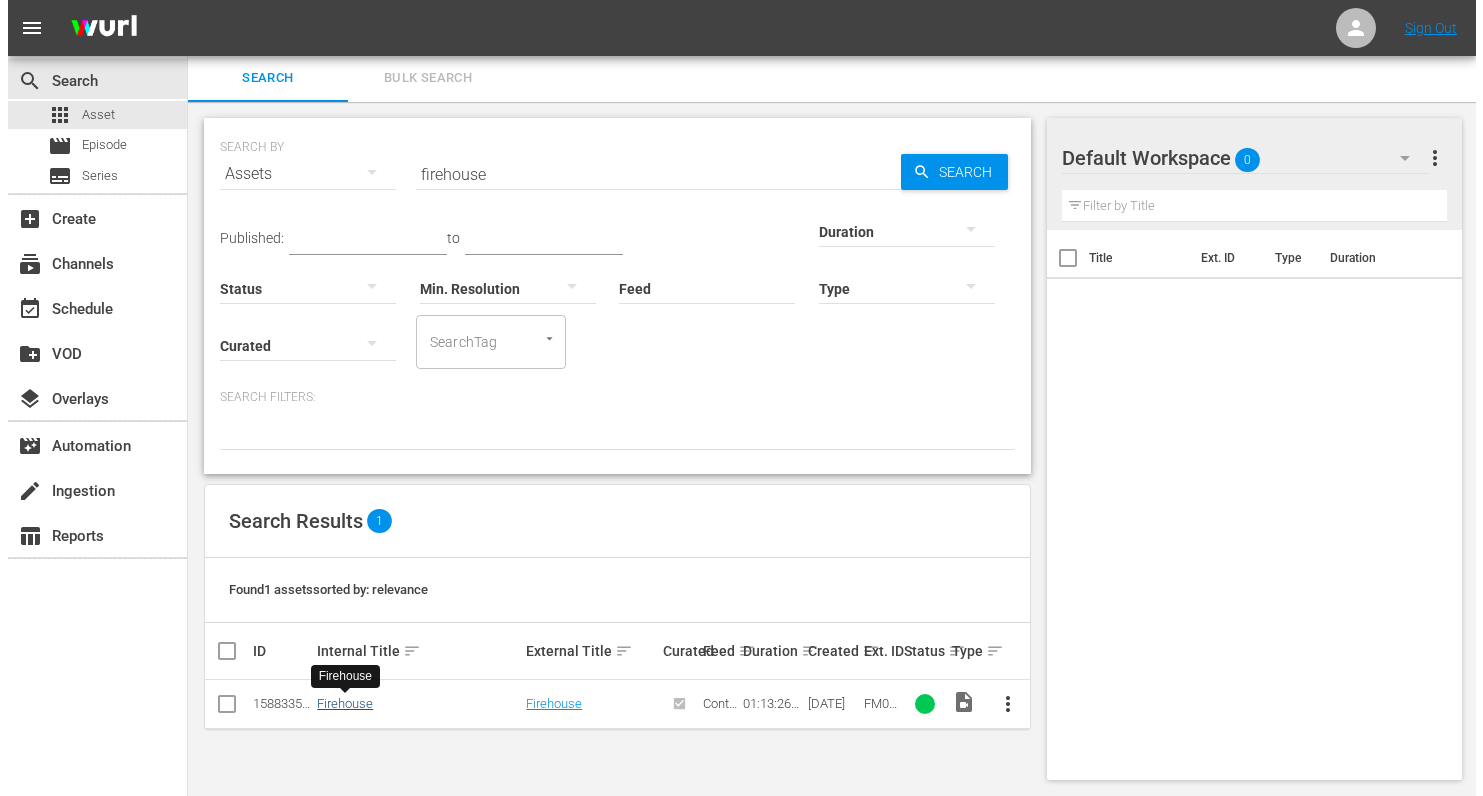 scroll, scrollTop: 0, scrollLeft: 0, axis: both 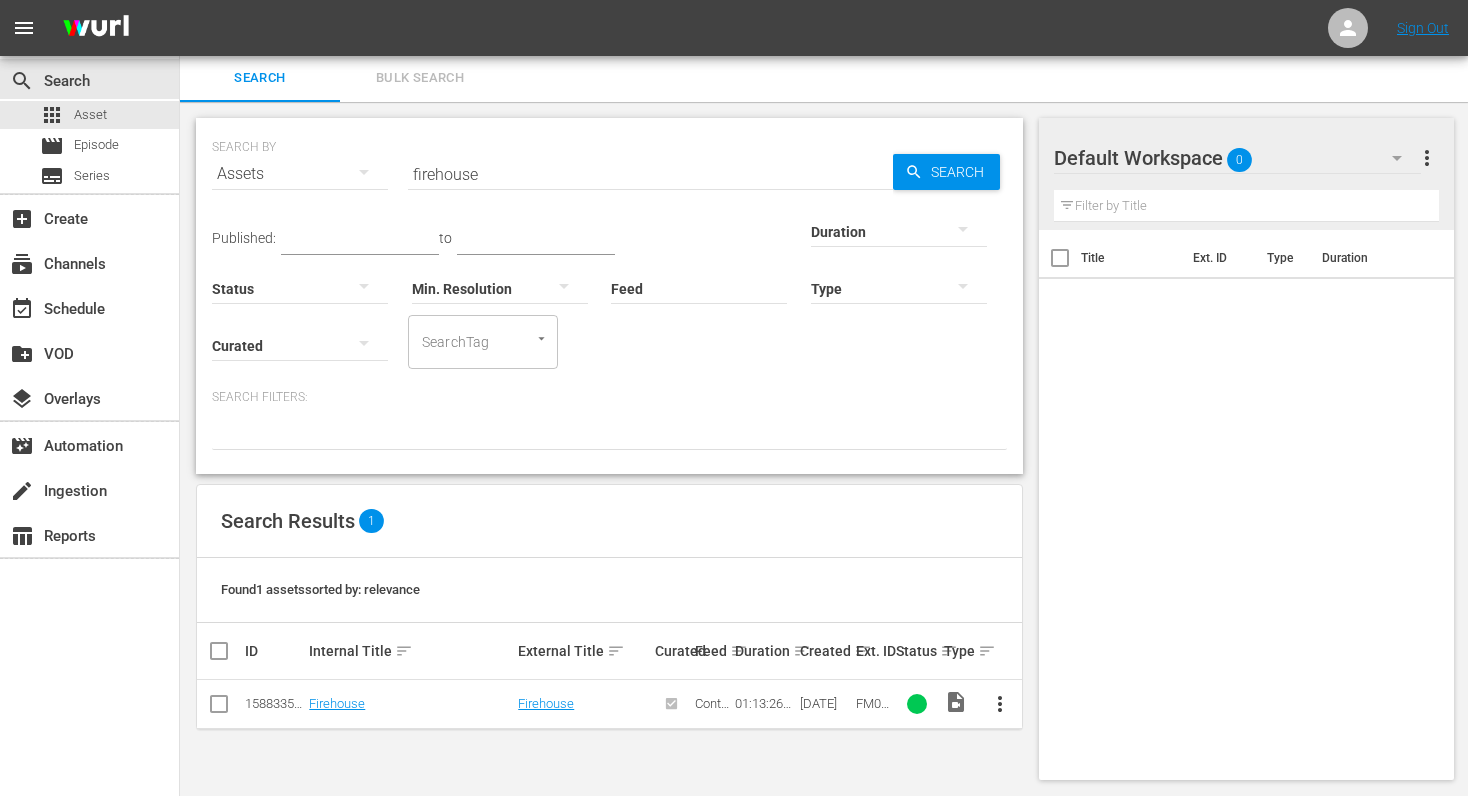 click on "firehouse" at bounding box center [650, 174] 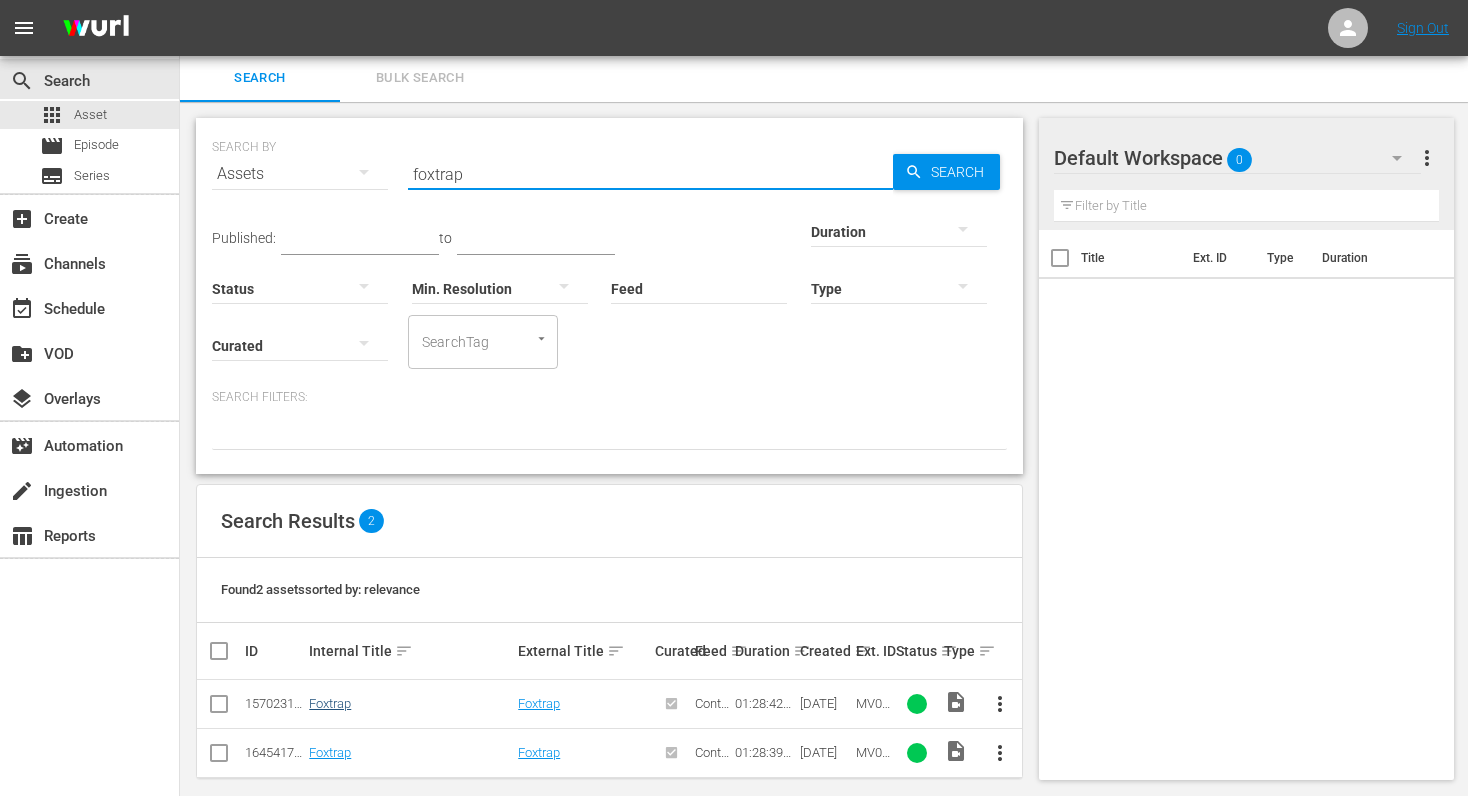 type on "foxtrap" 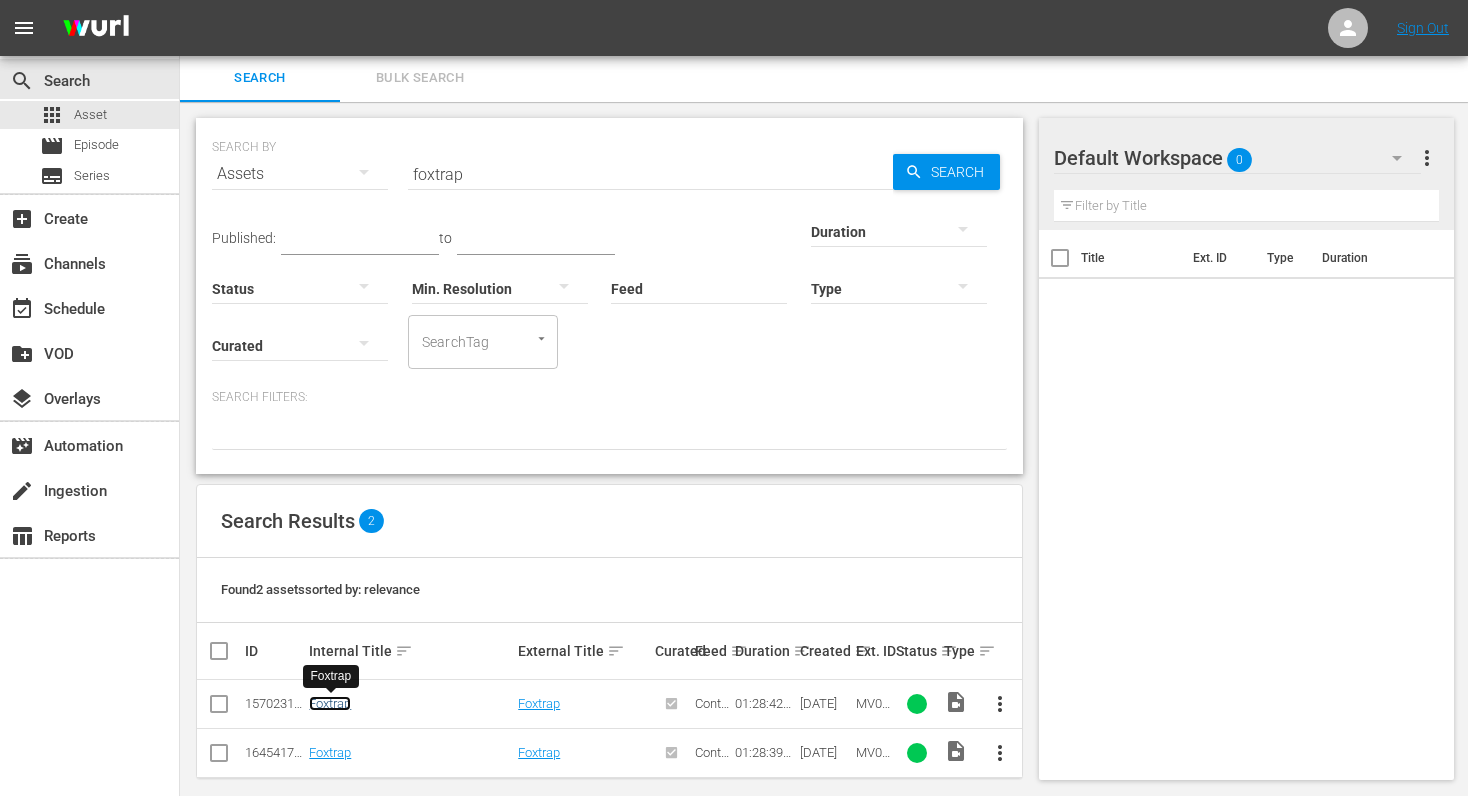 click on "Foxtrap" at bounding box center (330, 703) 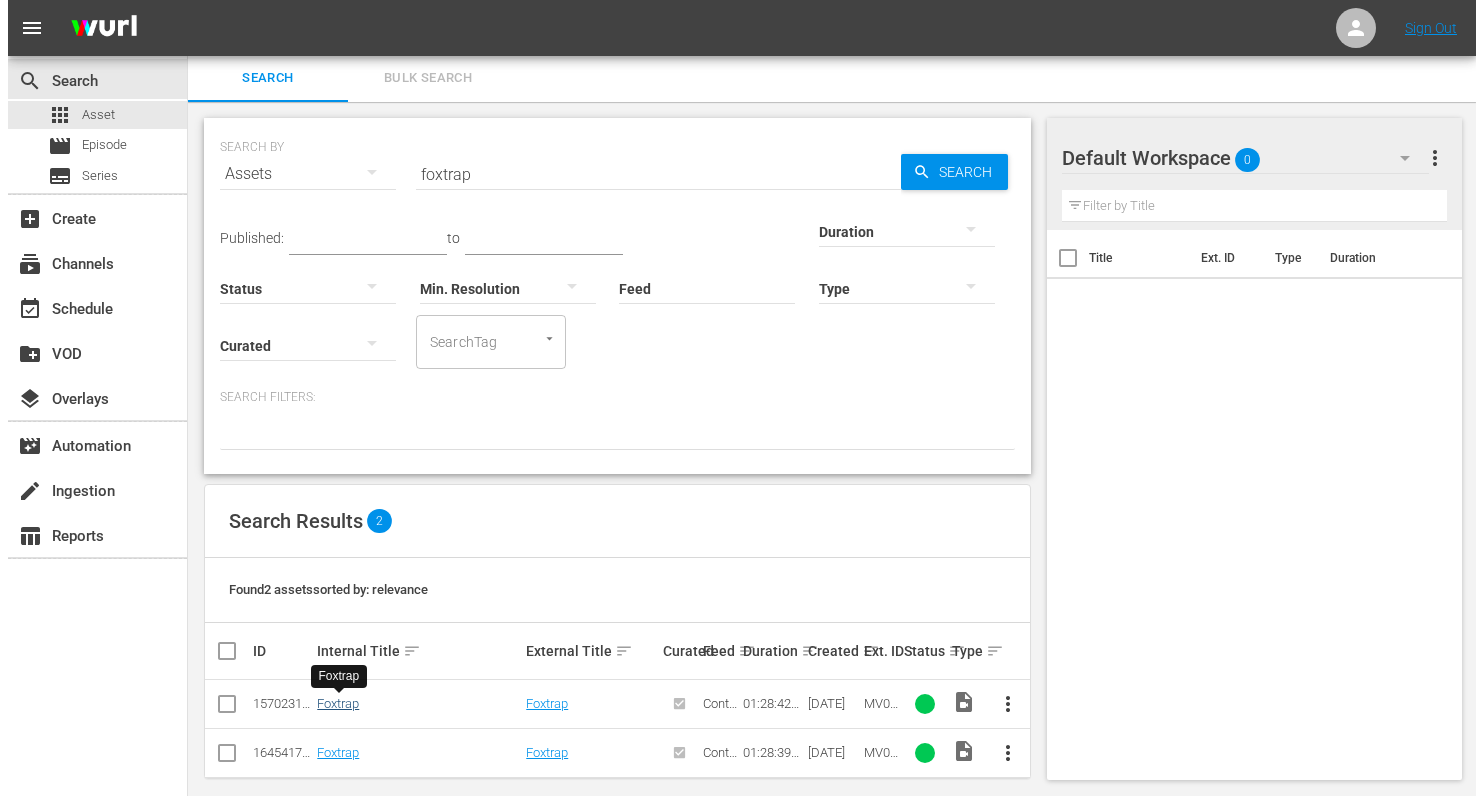 scroll, scrollTop: 0, scrollLeft: 0, axis: both 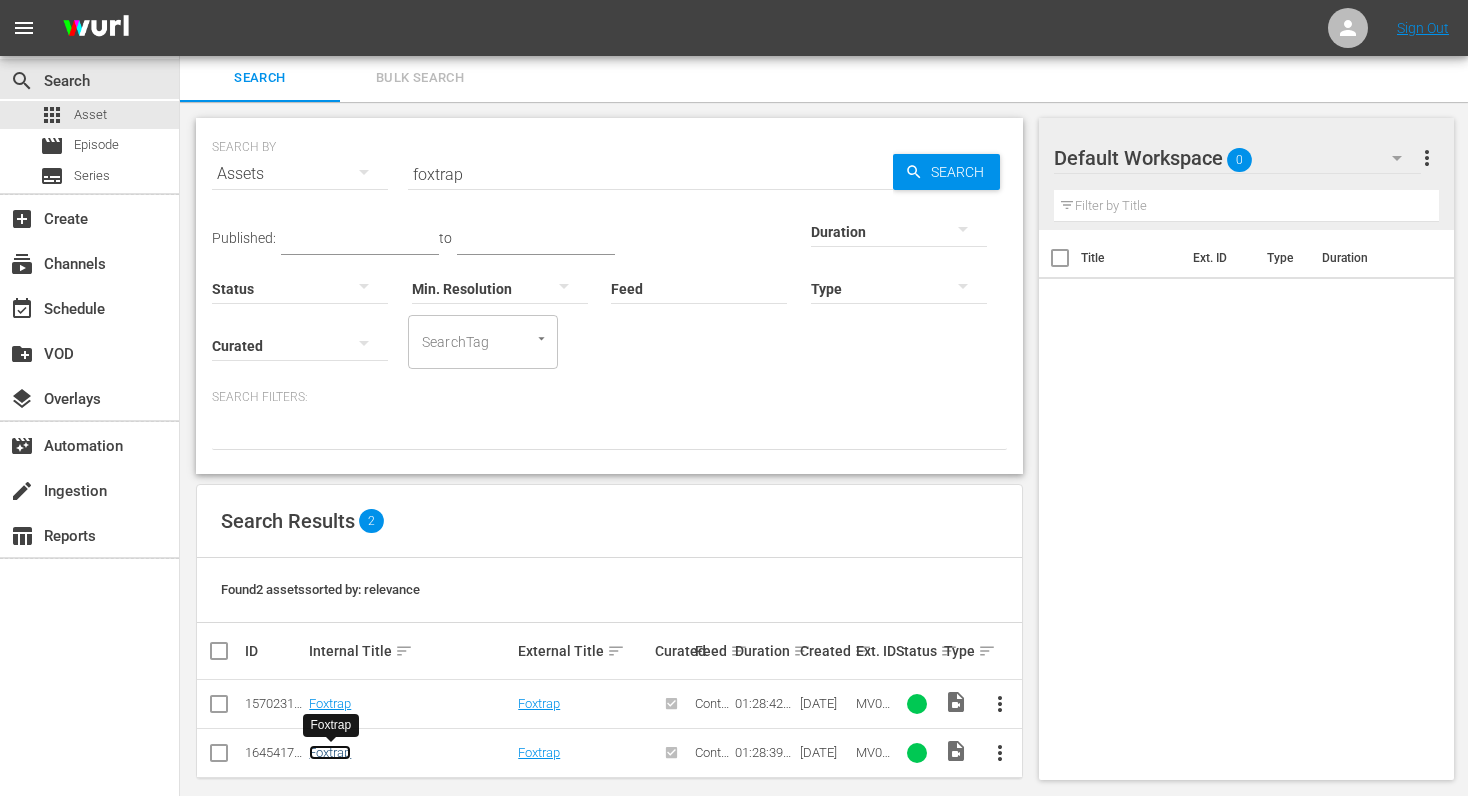 click on "Foxtrap" at bounding box center [330, 752] 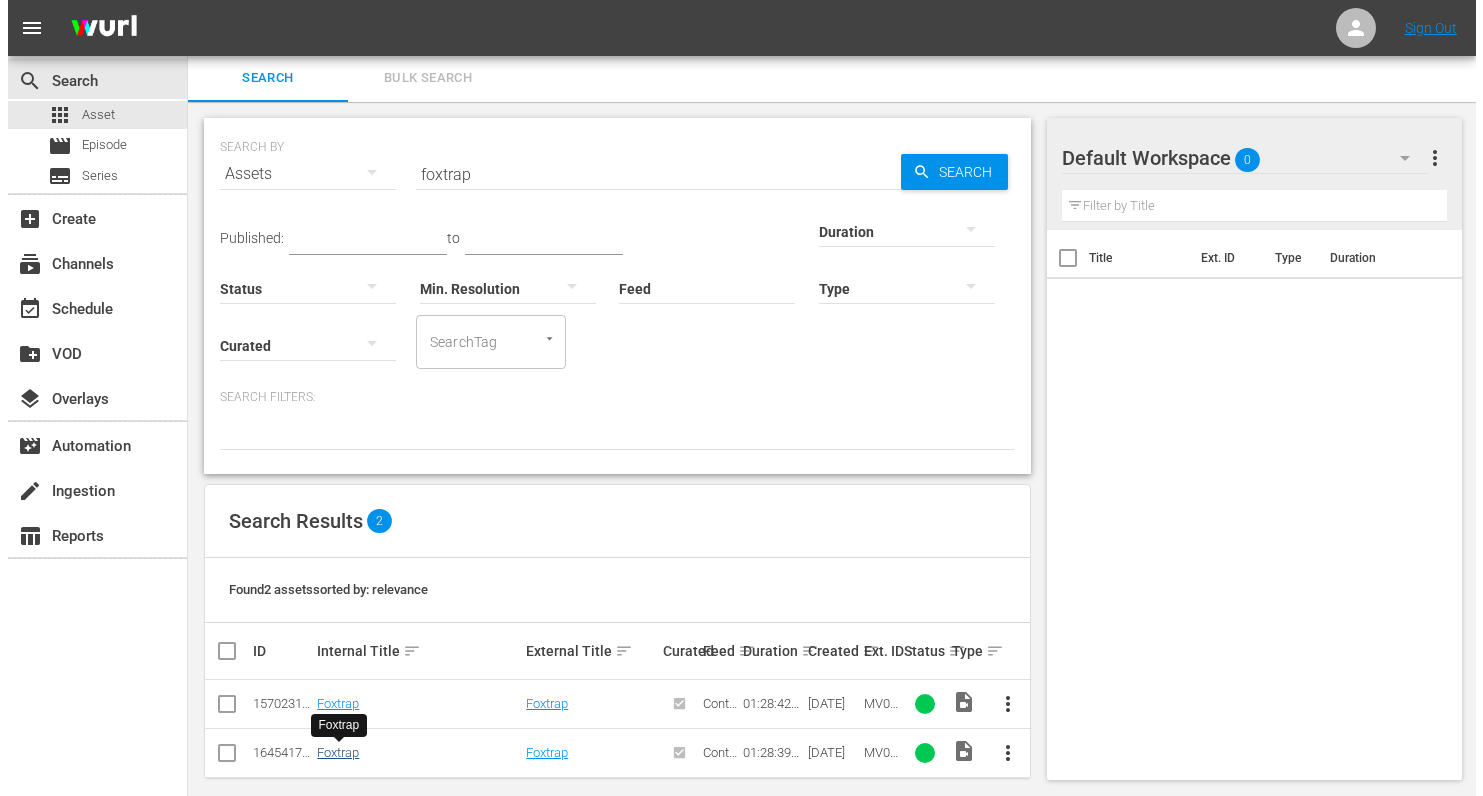 scroll, scrollTop: 0, scrollLeft: 0, axis: both 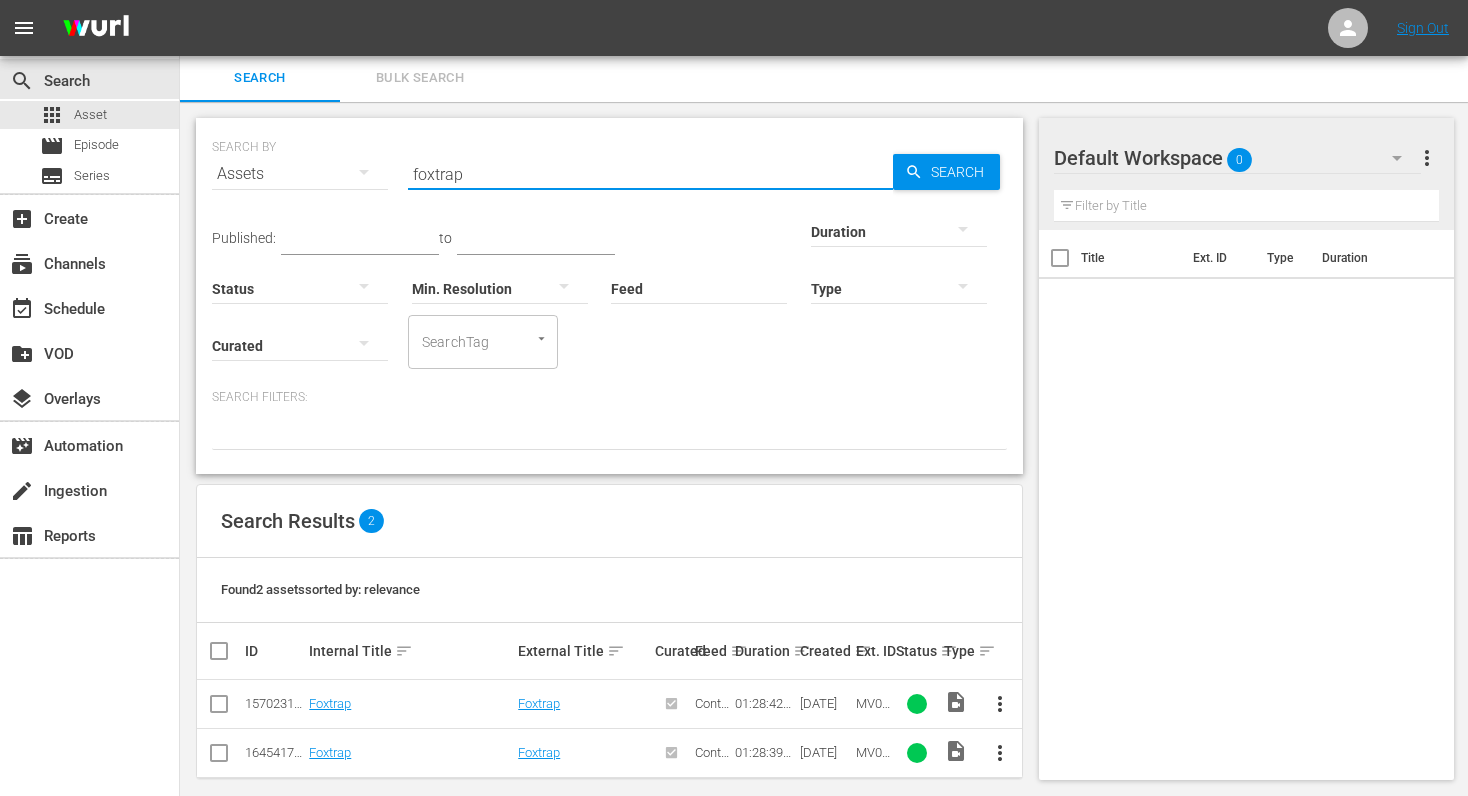 click on "foxtrap" at bounding box center [650, 174] 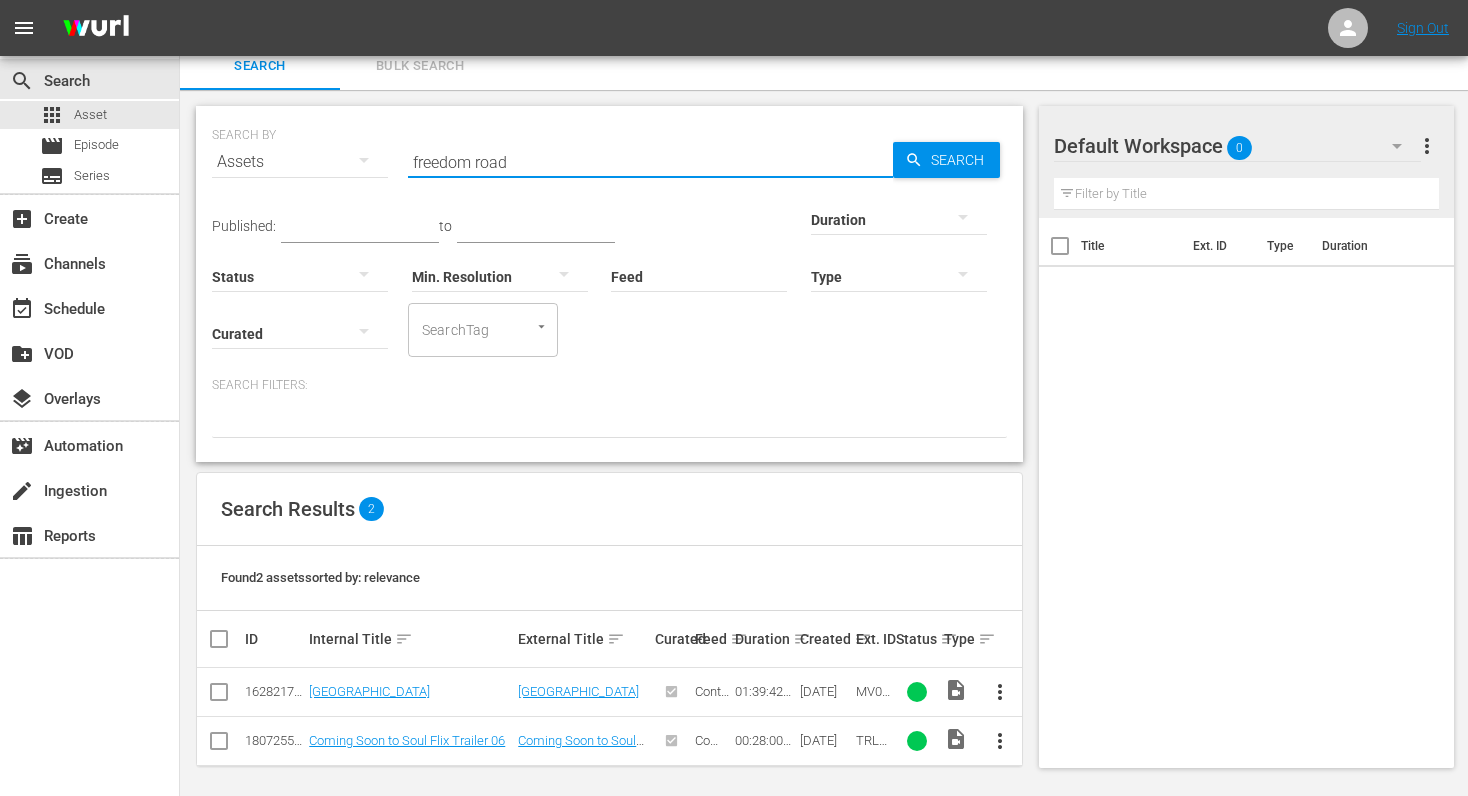 scroll, scrollTop: 21, scrollLeft: 0, axis: vertical 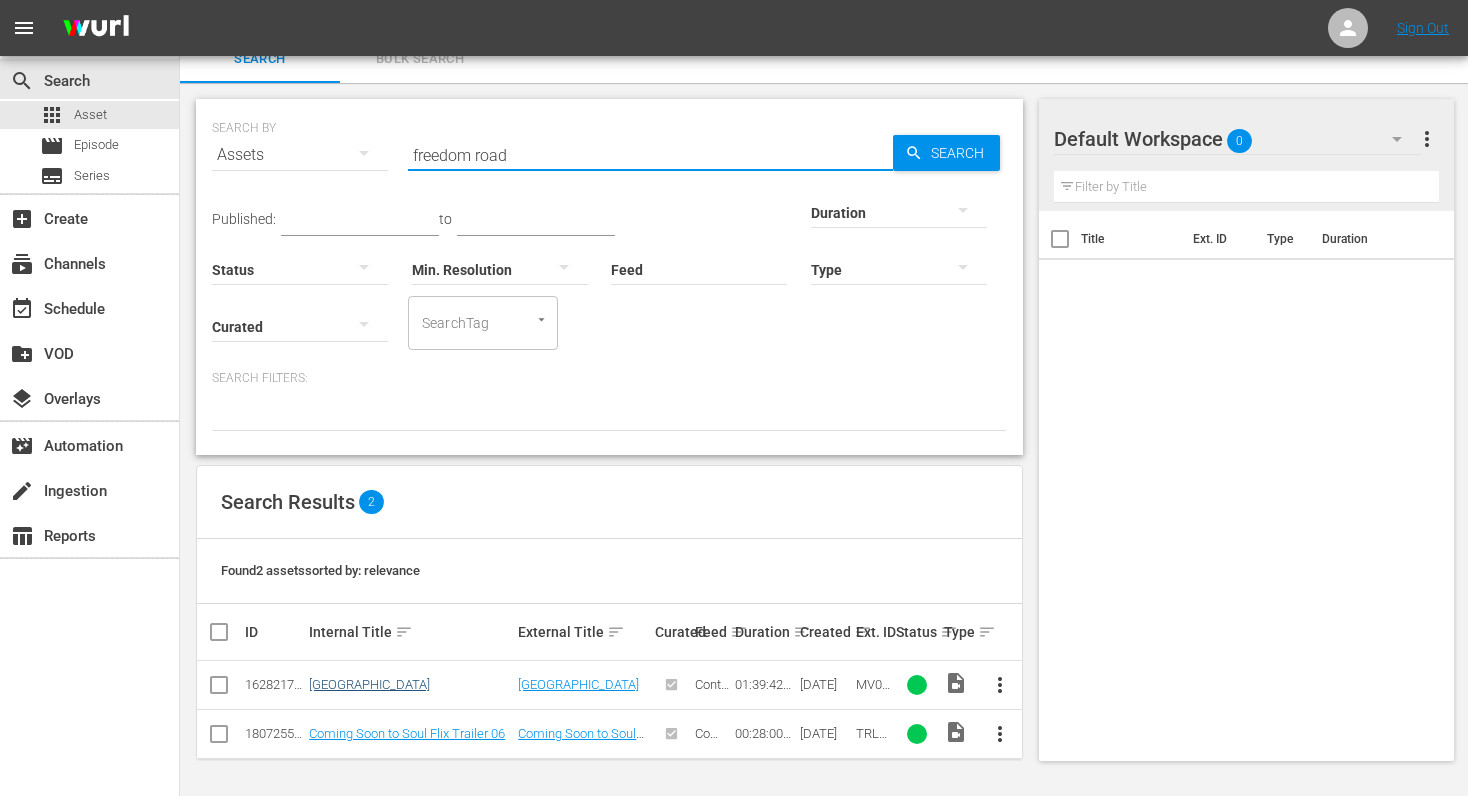 type on "freedom road" 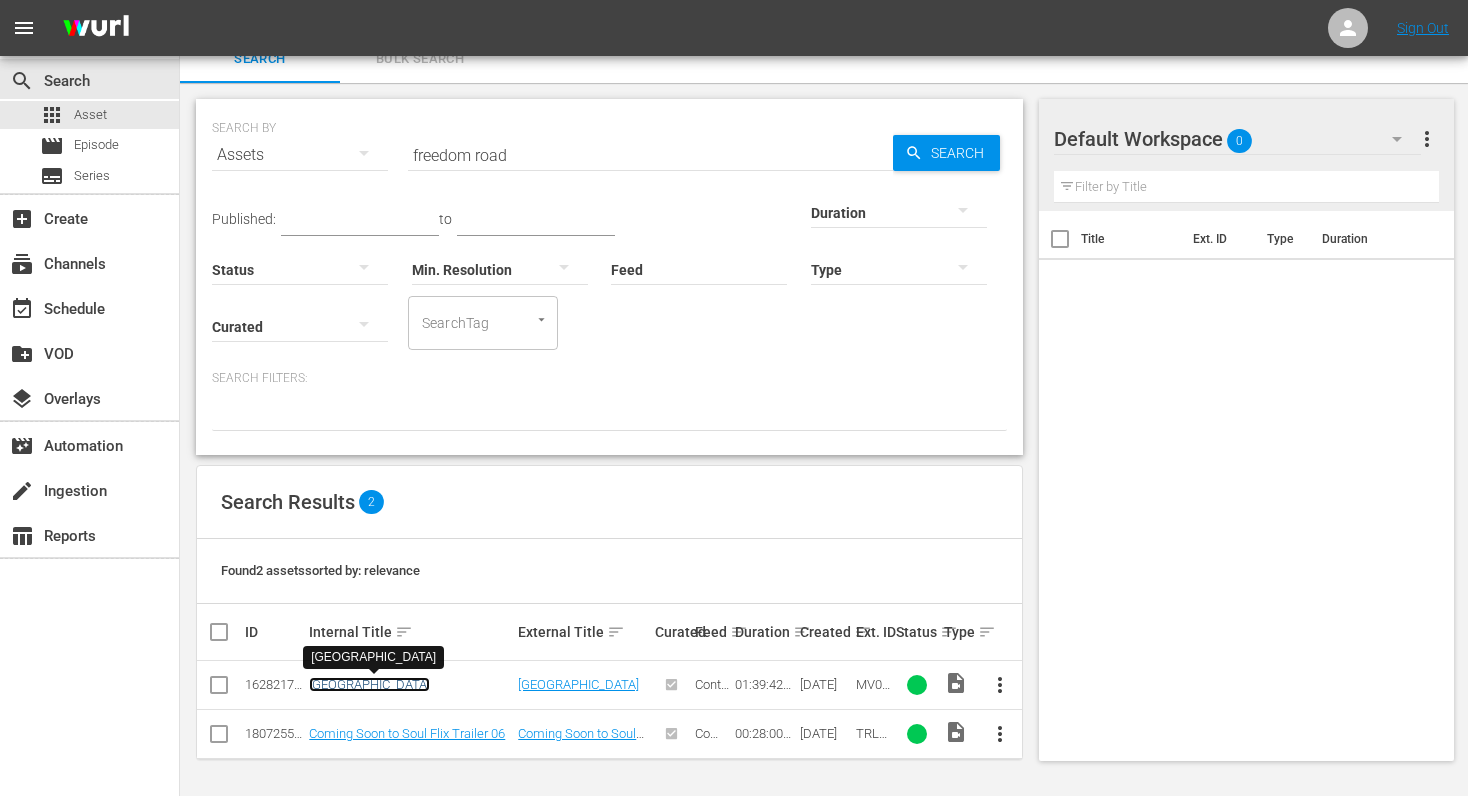 click on "[GEOGRAPHIC_DATA]" at bounding box center (369, 684) 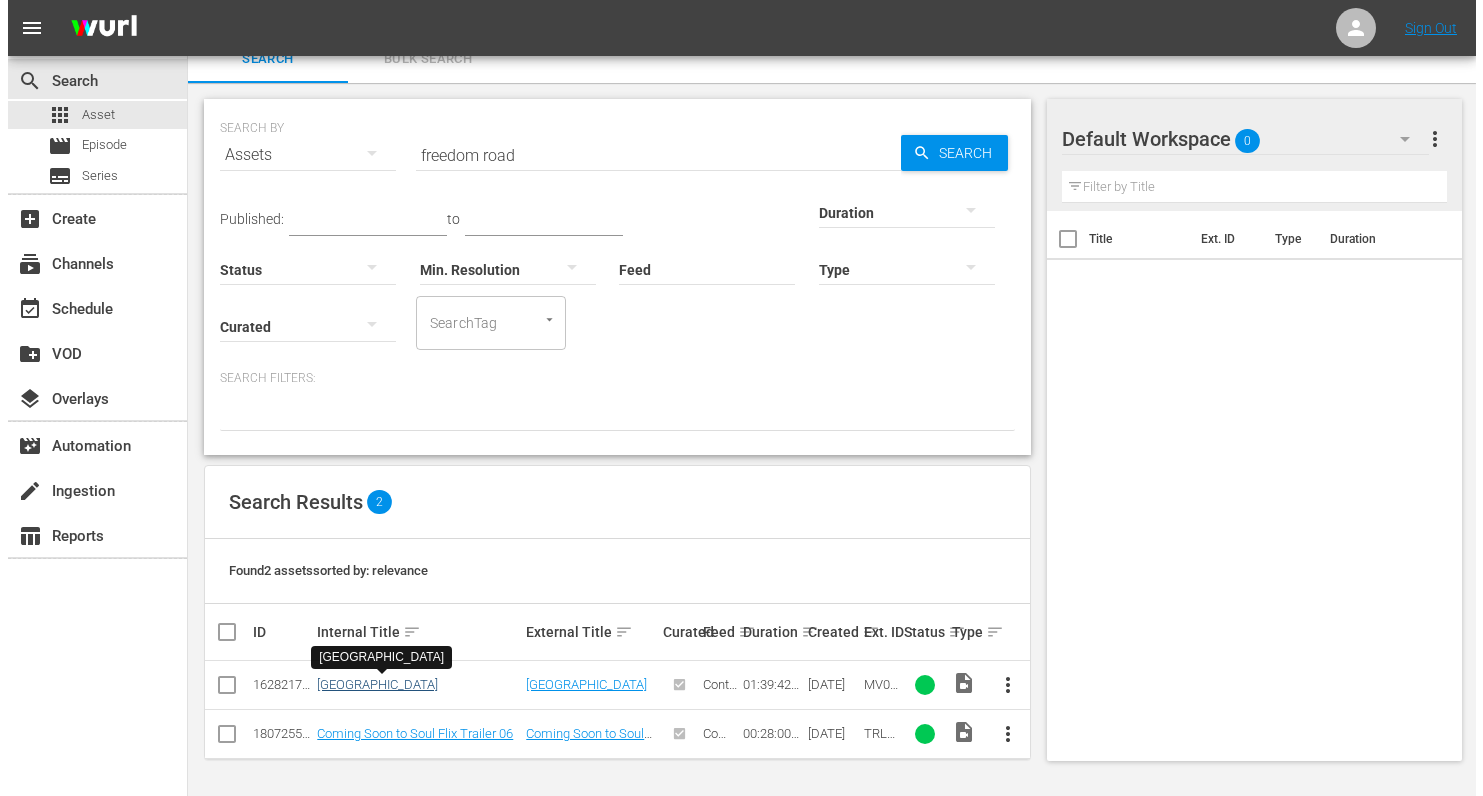 scroll, scrollTop: 0, scrollLeft: 0, axis: both 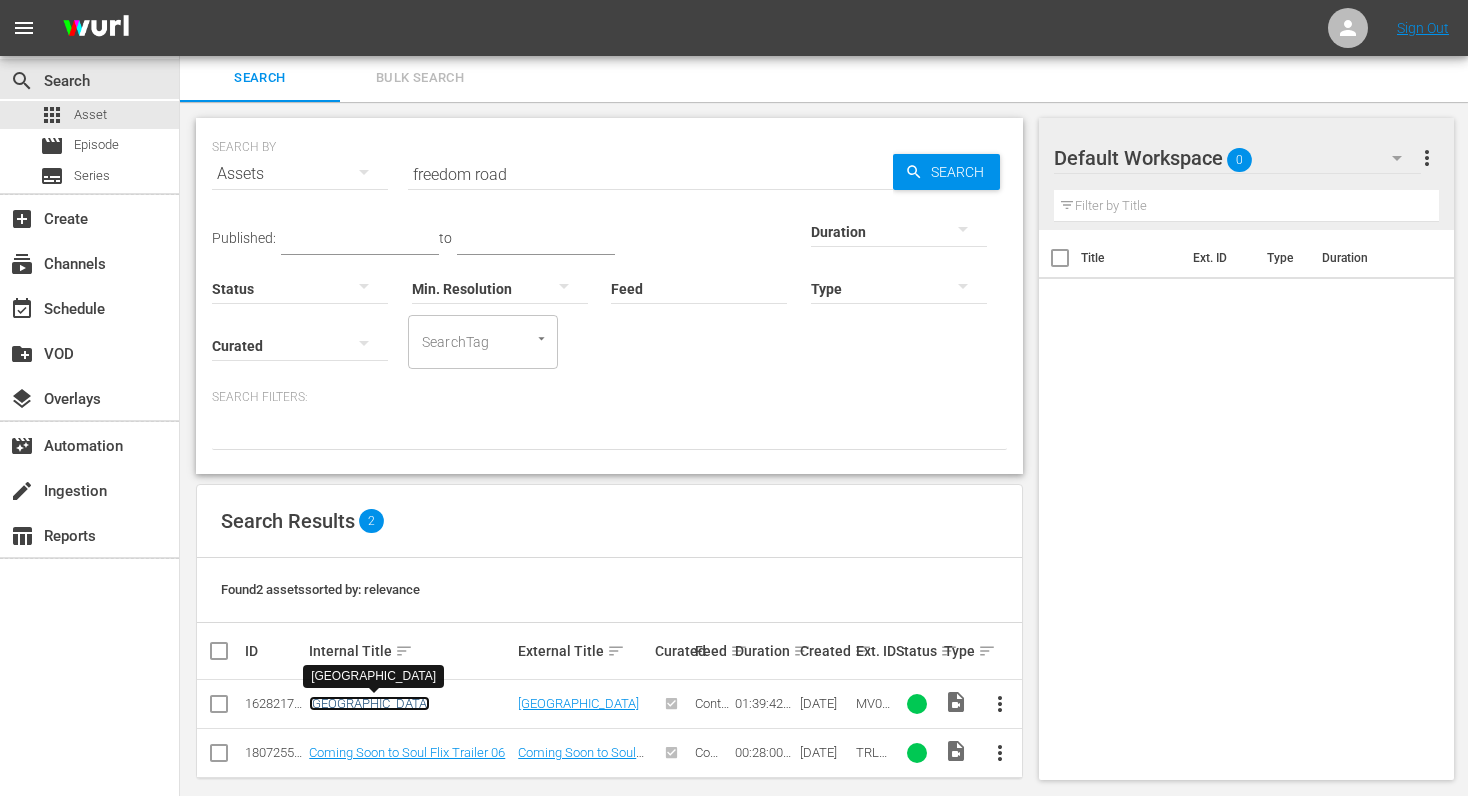 click on "[GEOGRAPHIC_DATA]" at bounding box center (369, 703) 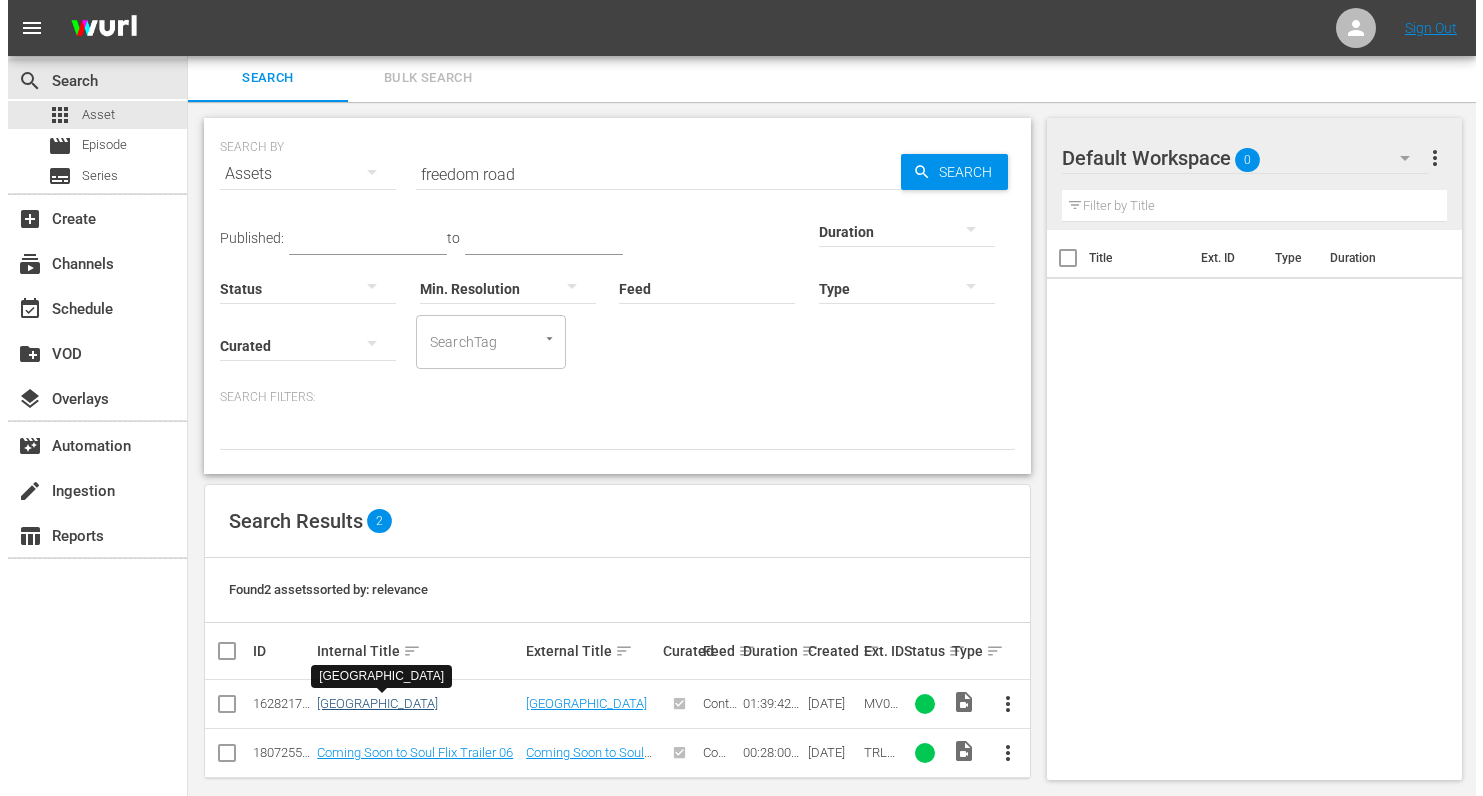 scroll, scrollTop: 0, scrollLeft: 0, axis: both 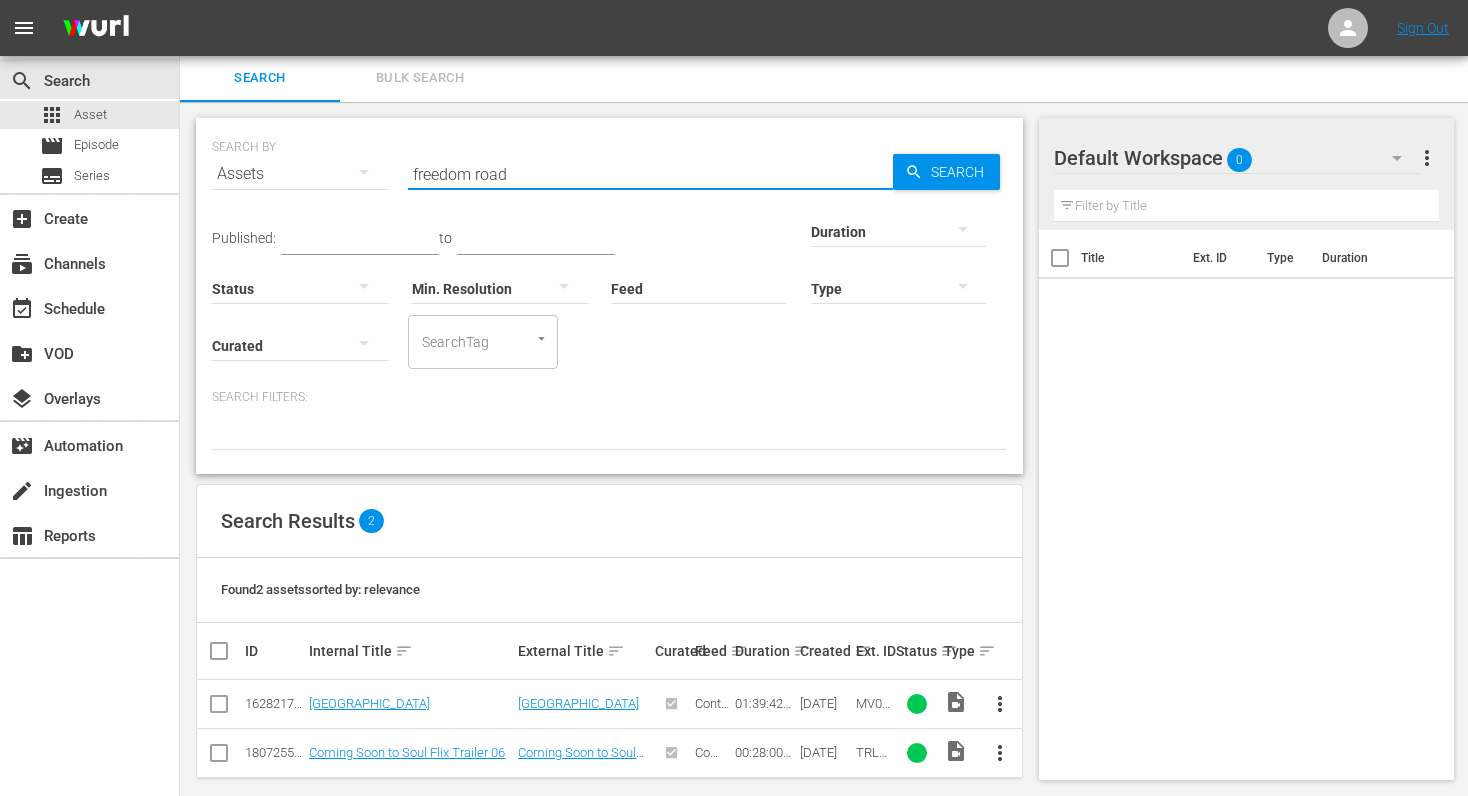 drag, startPoint x: 569, startPoint y: 172, endPoint x: 243, endPoint y: 137, distance: 327.87344 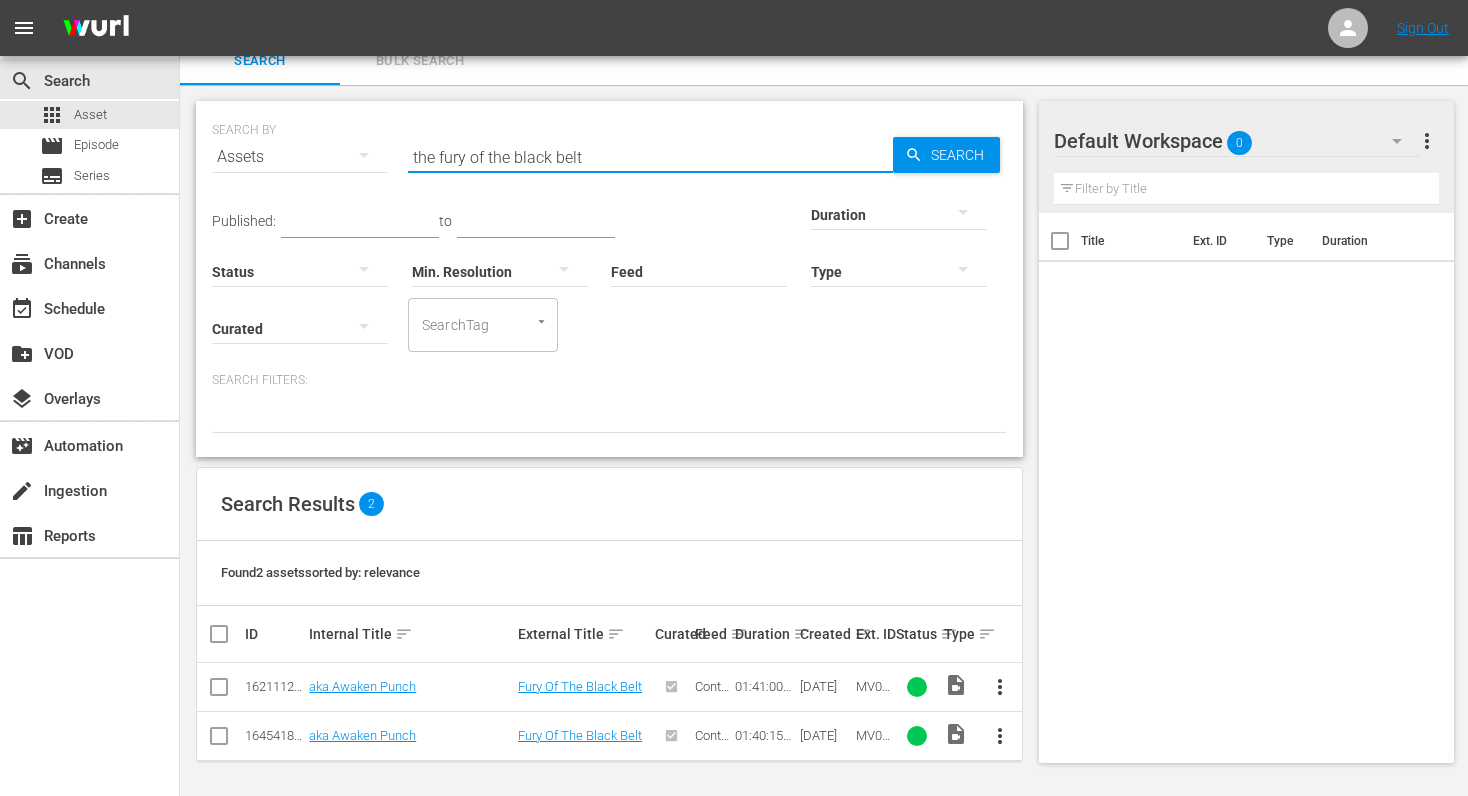 scroll, scrollTop: 21, scrollLeft: 0, axis: vertical 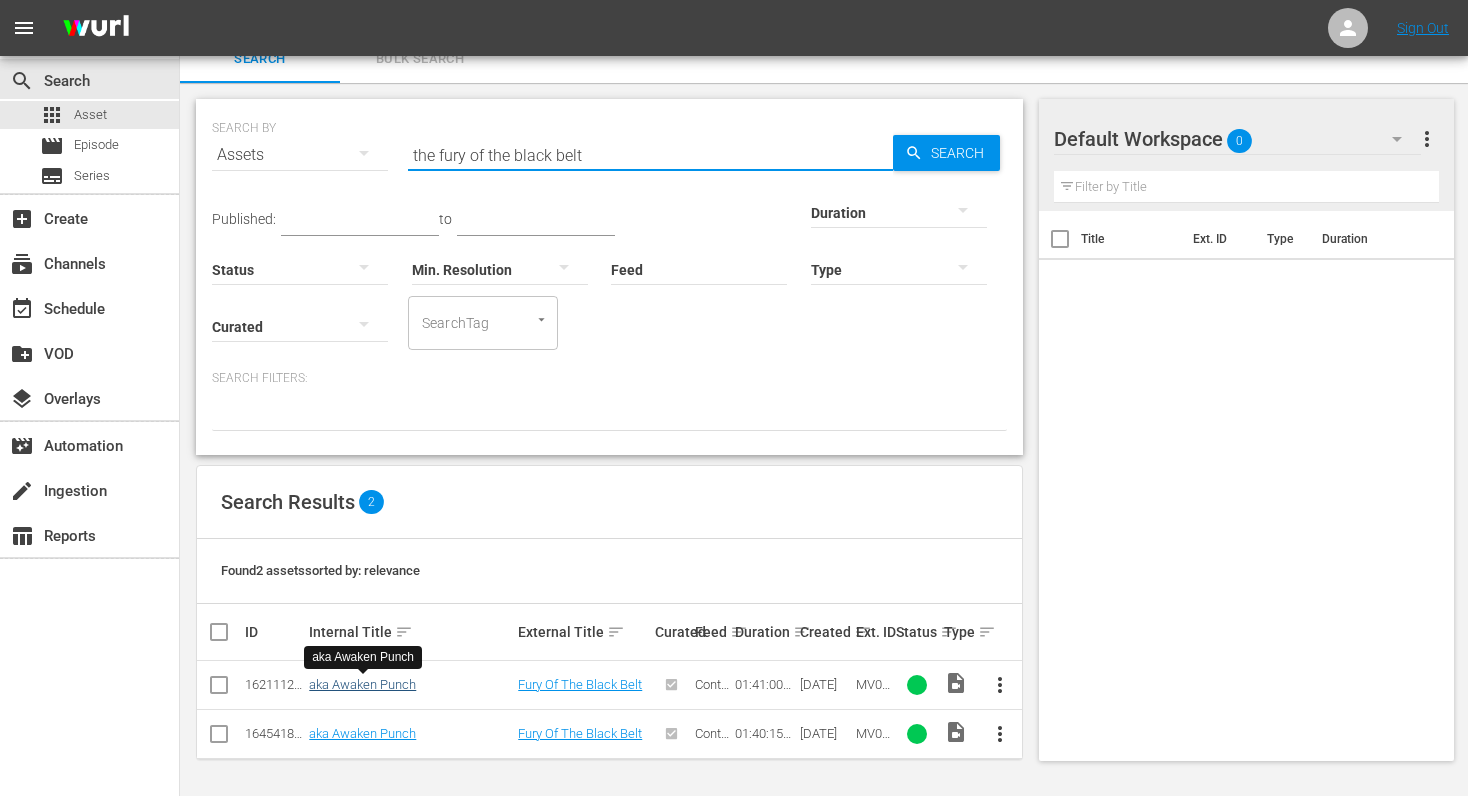 type on "the fury of the black belt" 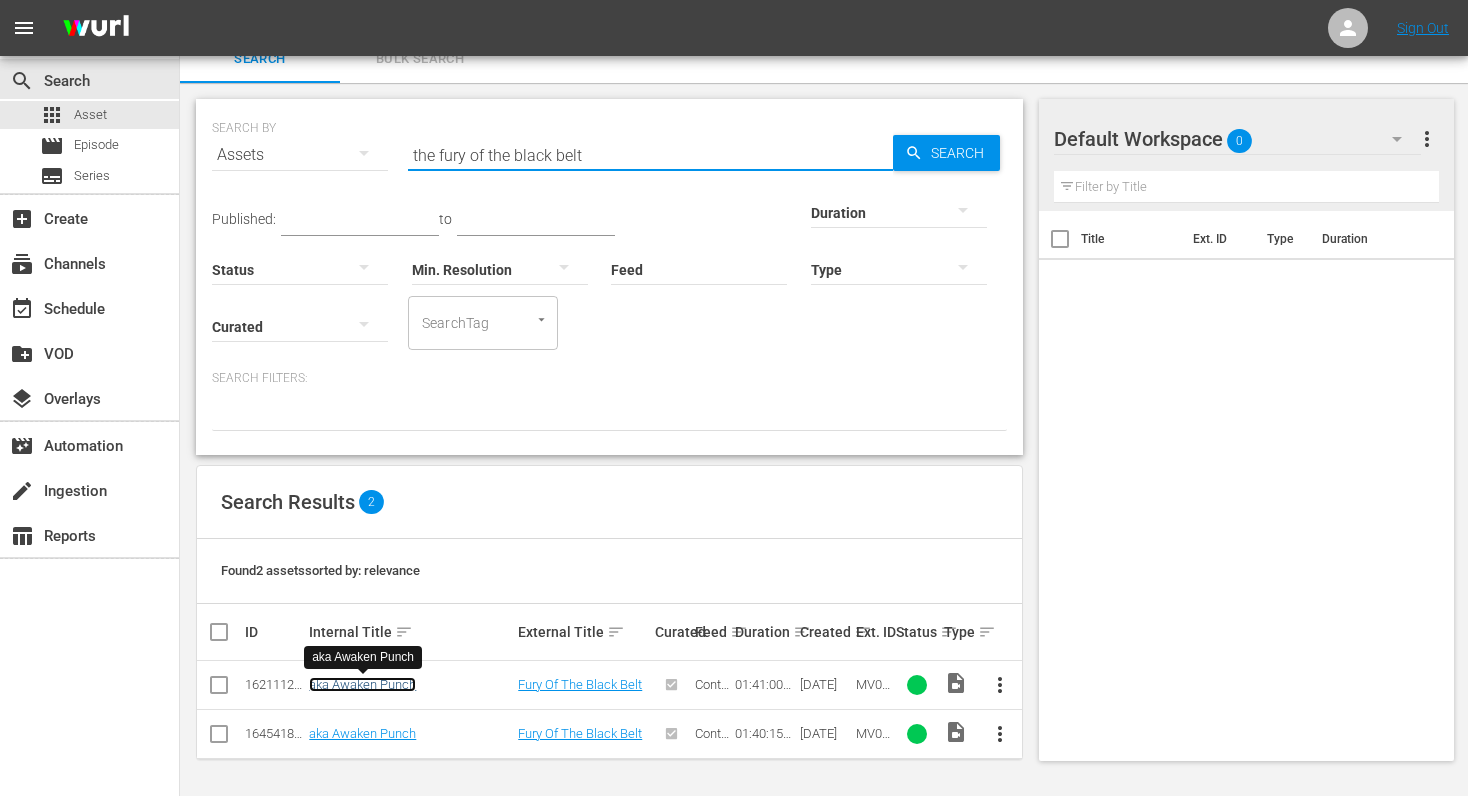 click on "aka Awaken Punch" at bounding box center [362, 684] 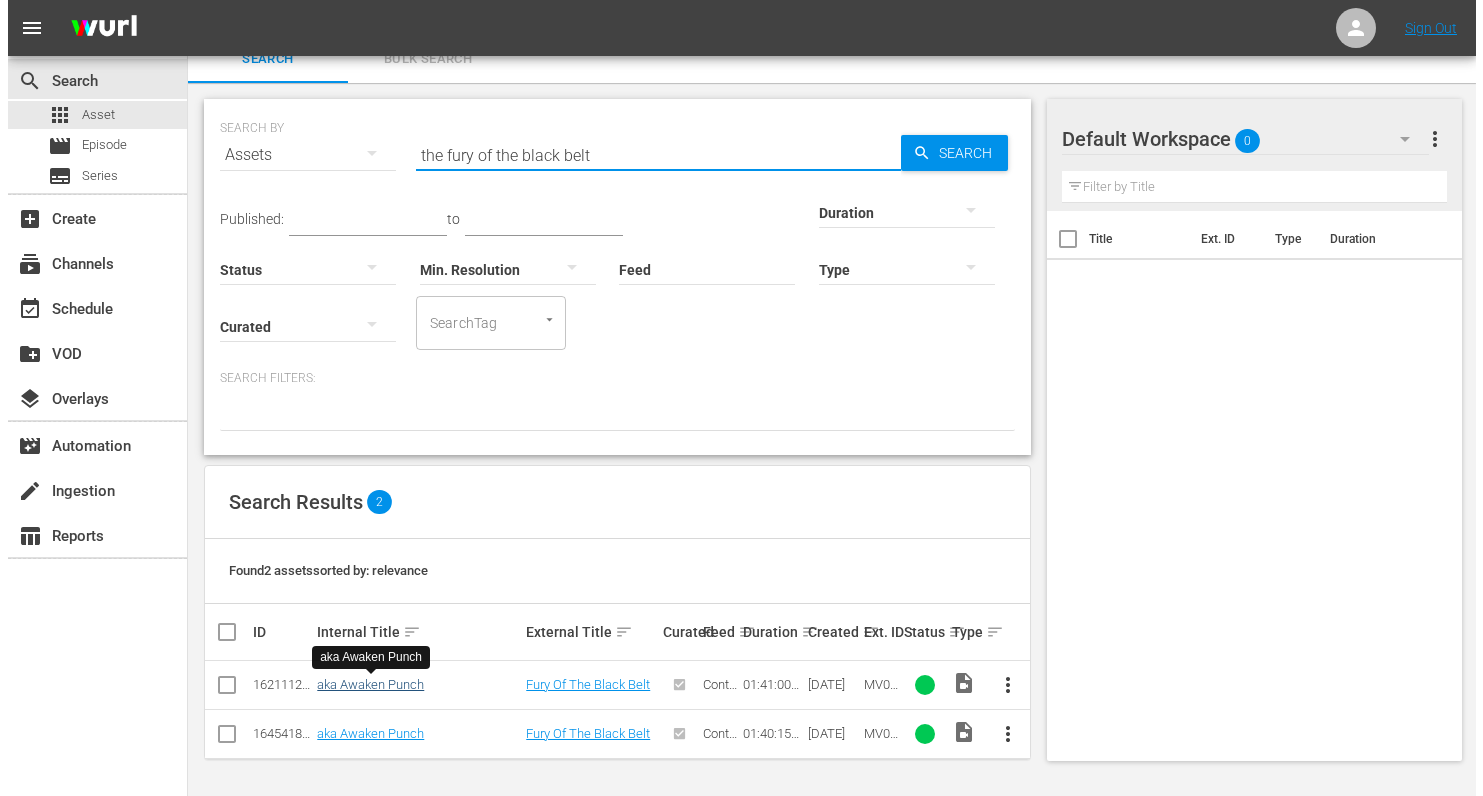 scroll, scrollTop: 0, scrollLeft: 0, axis: both 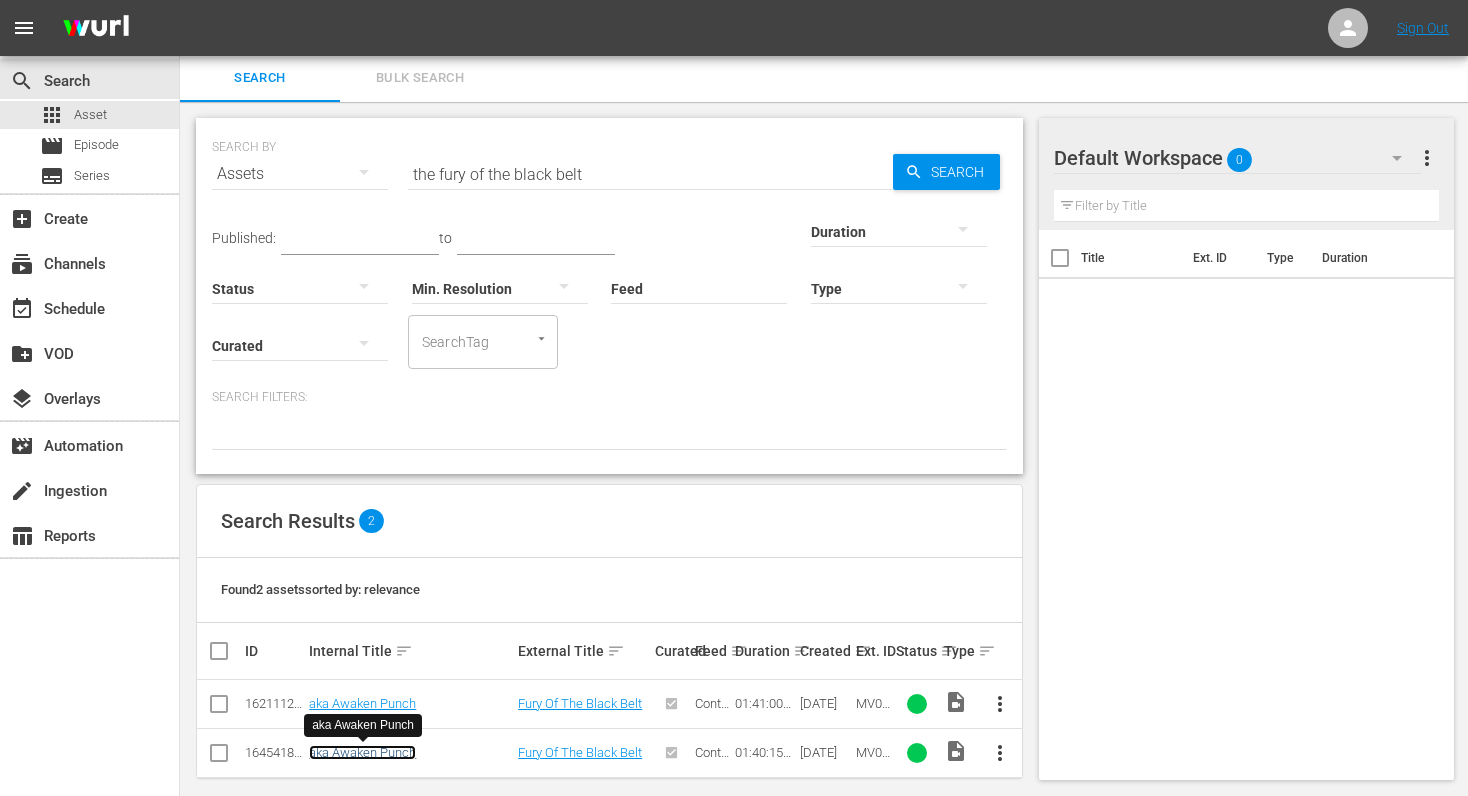 click on "aka Awaken Punch" at bounding box center [362, 752] 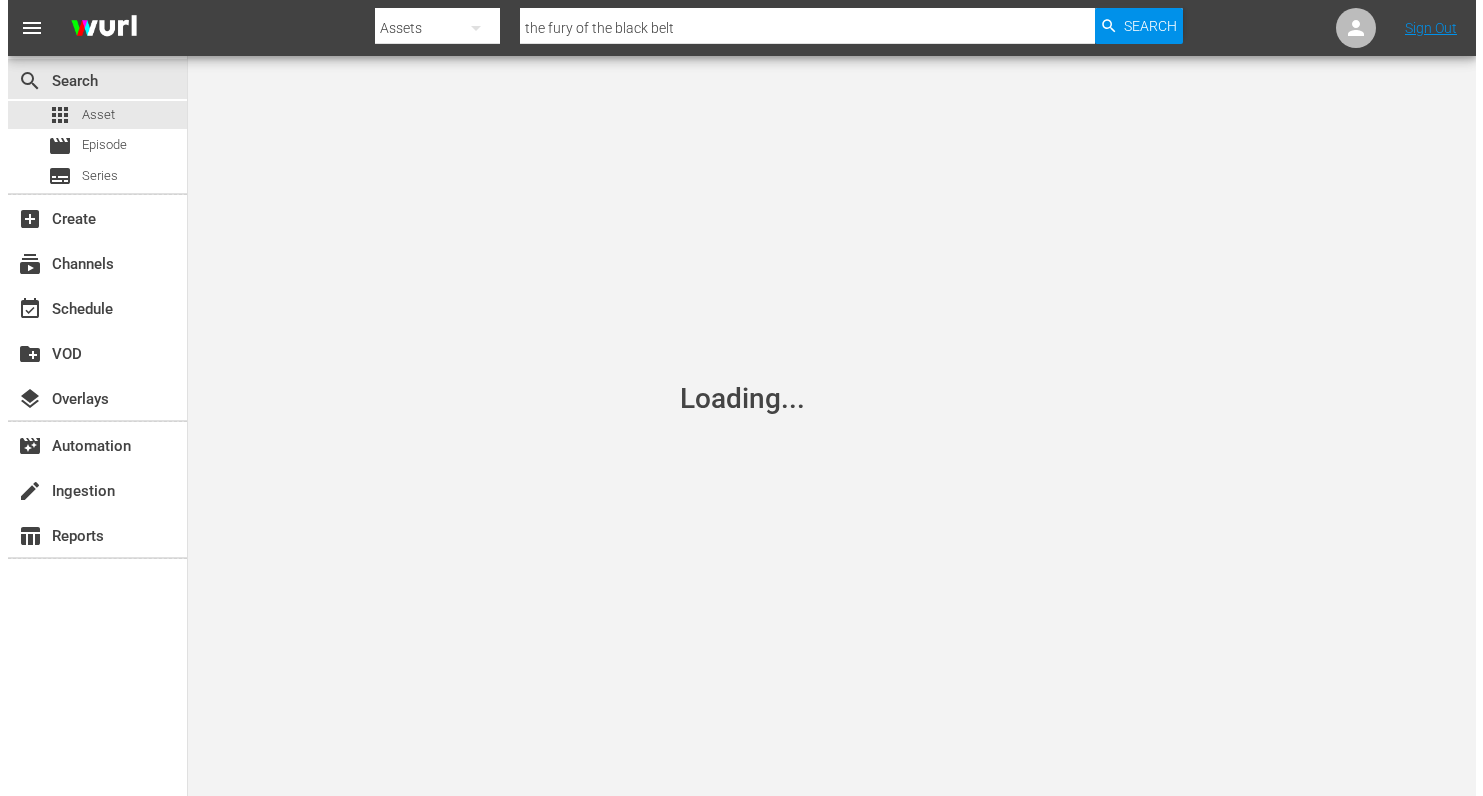 scroll, scrollTop: 0, scrollLeft: 0, axis: both 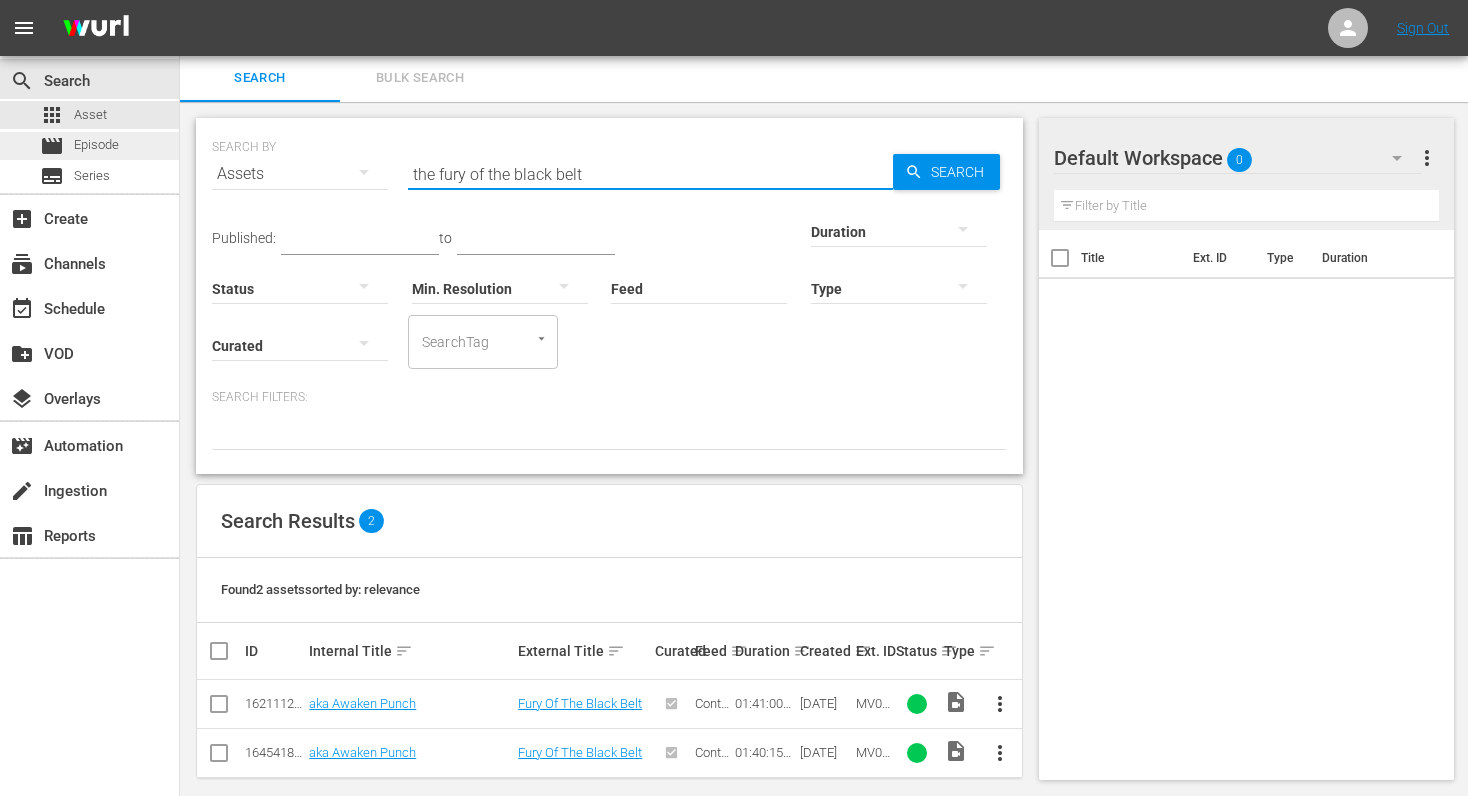 drag, startPoint x: 636, startPoint y: 176, endPoint x: 131, endPoint y: 146, distance: 505.8903 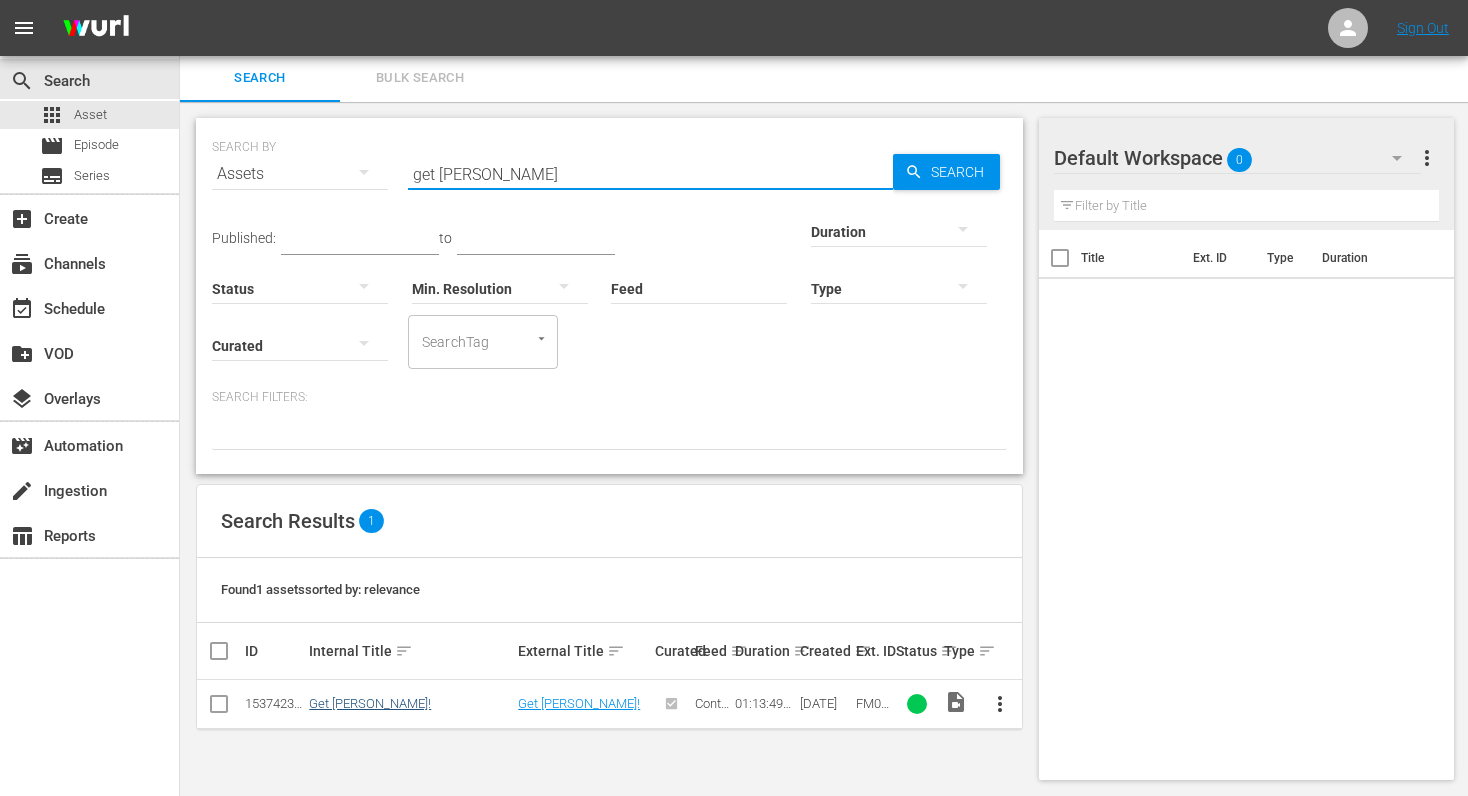 type on "get [PERSON_NAME]" 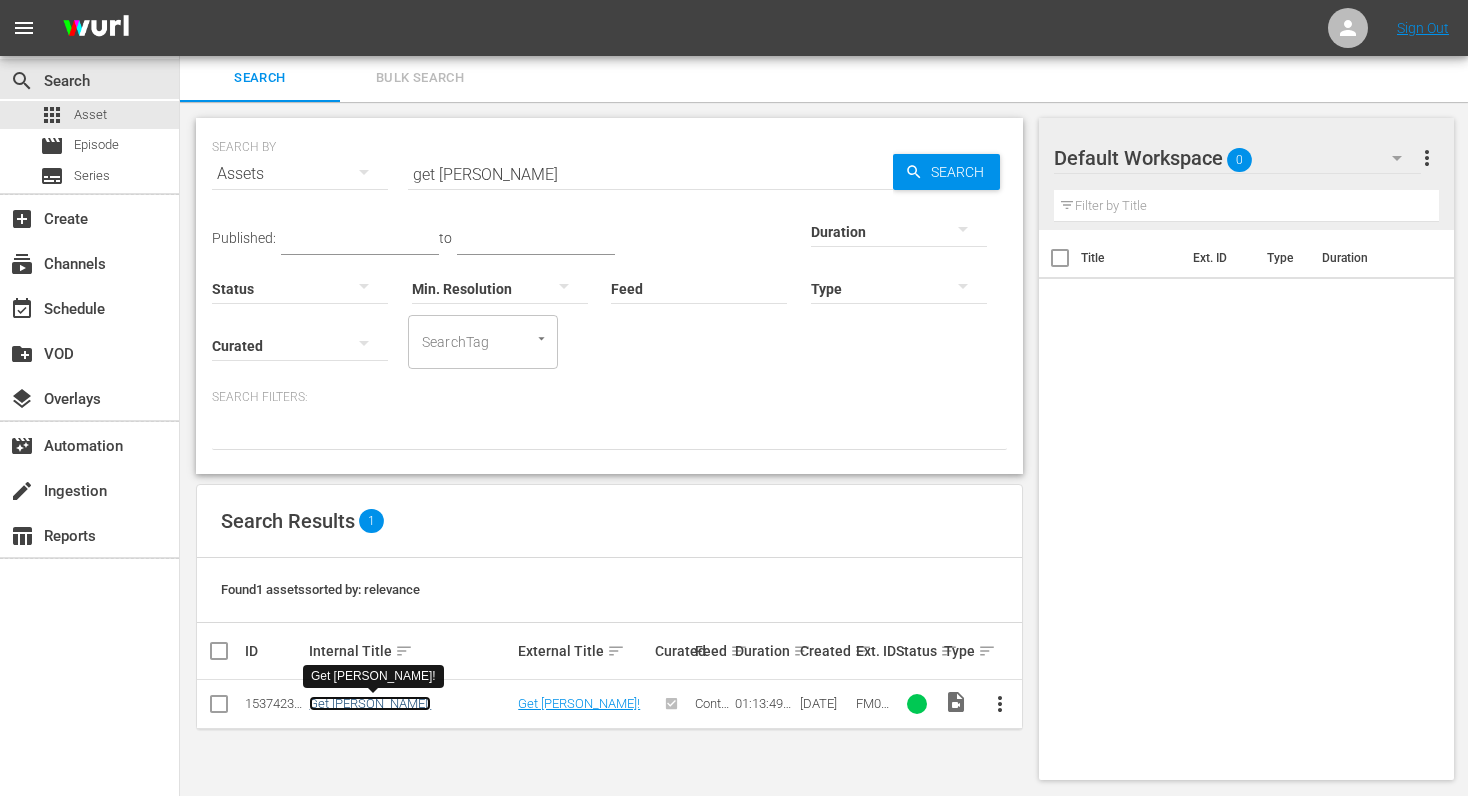click on "Get [PERSON_NAME]!" at bounding box center (370, 703) 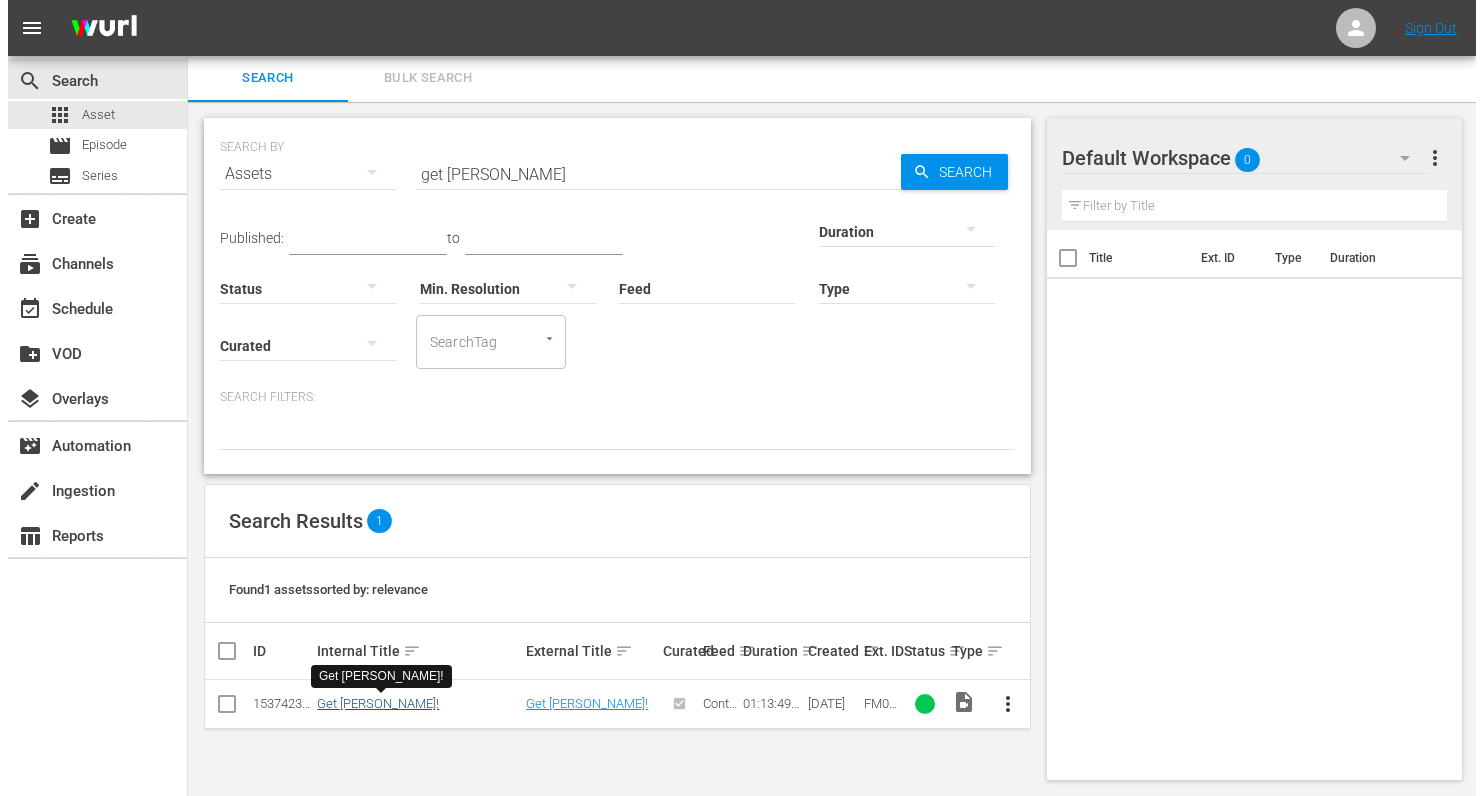scroll, scrollTop: 0, scrollLeft: 0, axis: both 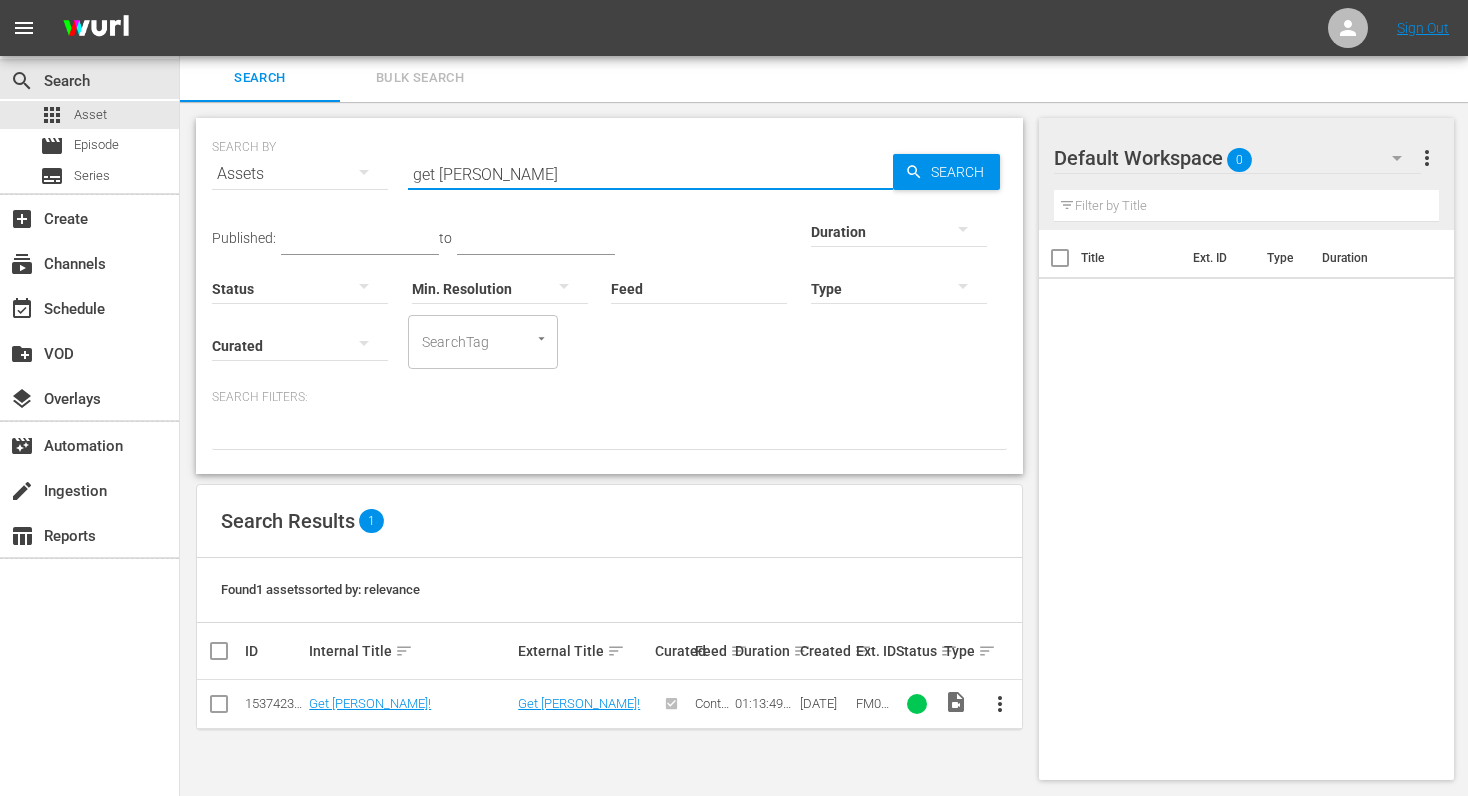 click on "get [PERSON_NAME]" at bounding box center (650, 174) 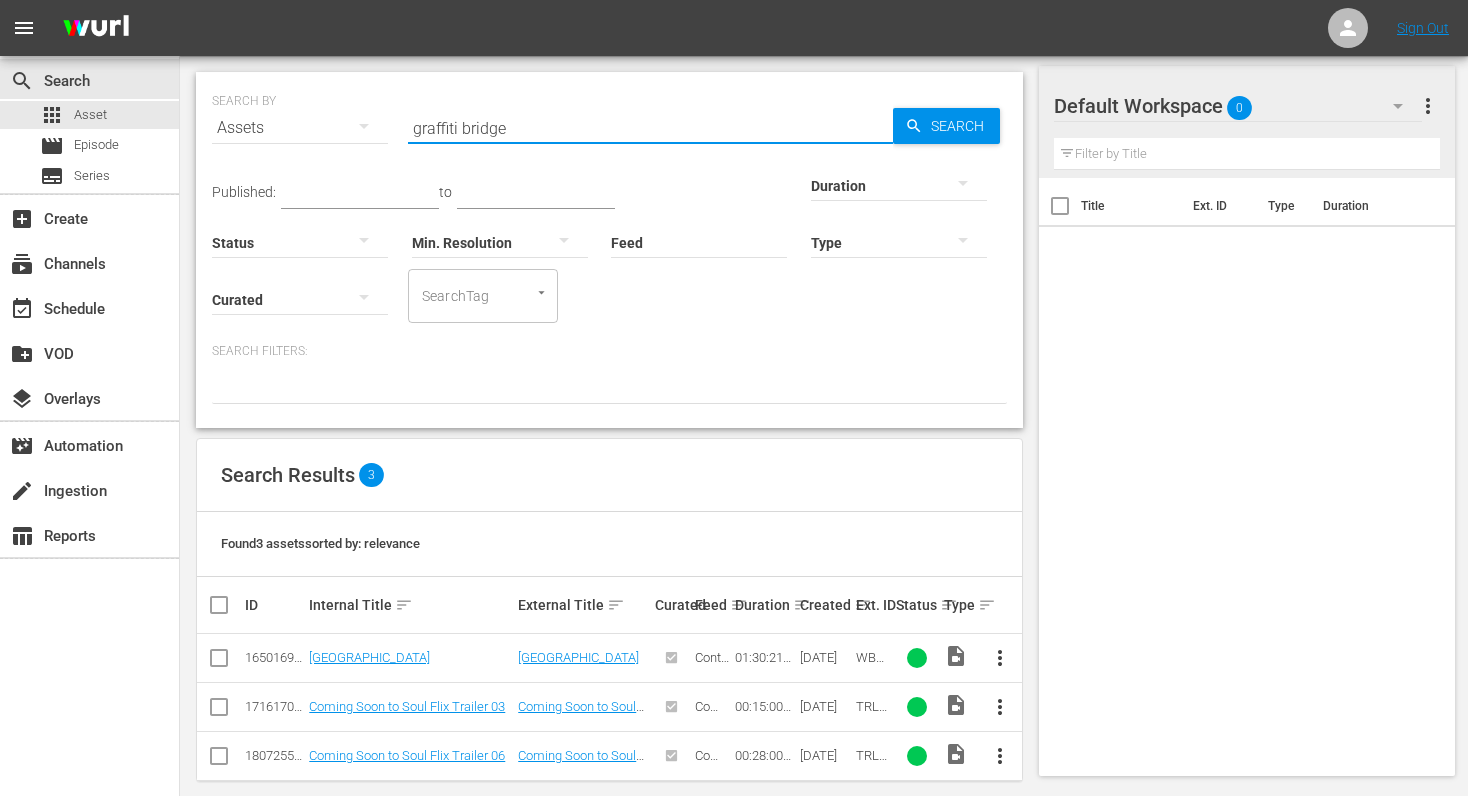 scroll, scrollTop: 70, scrollLeft: 0, axis: vertical 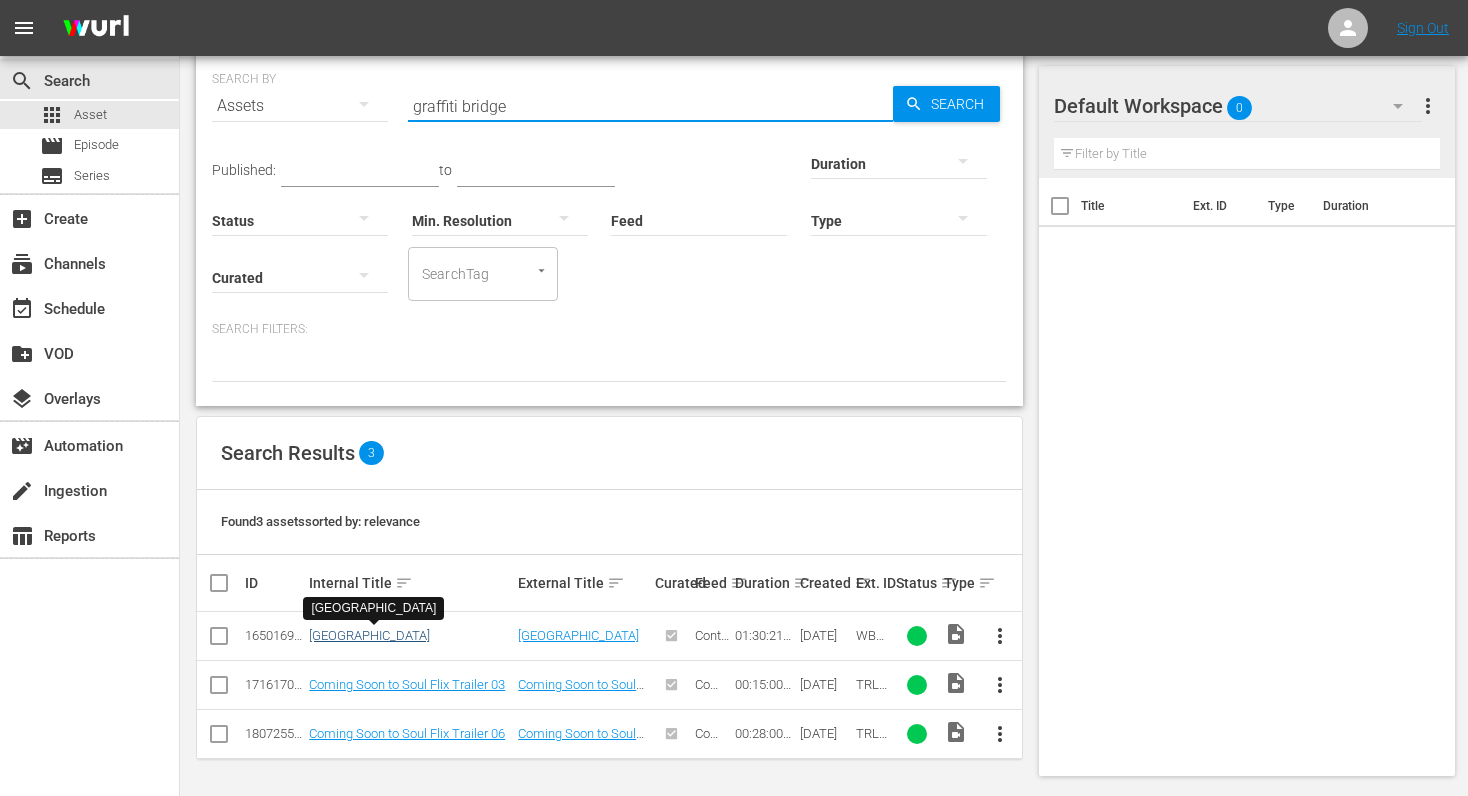 type on "graffiti bridge" 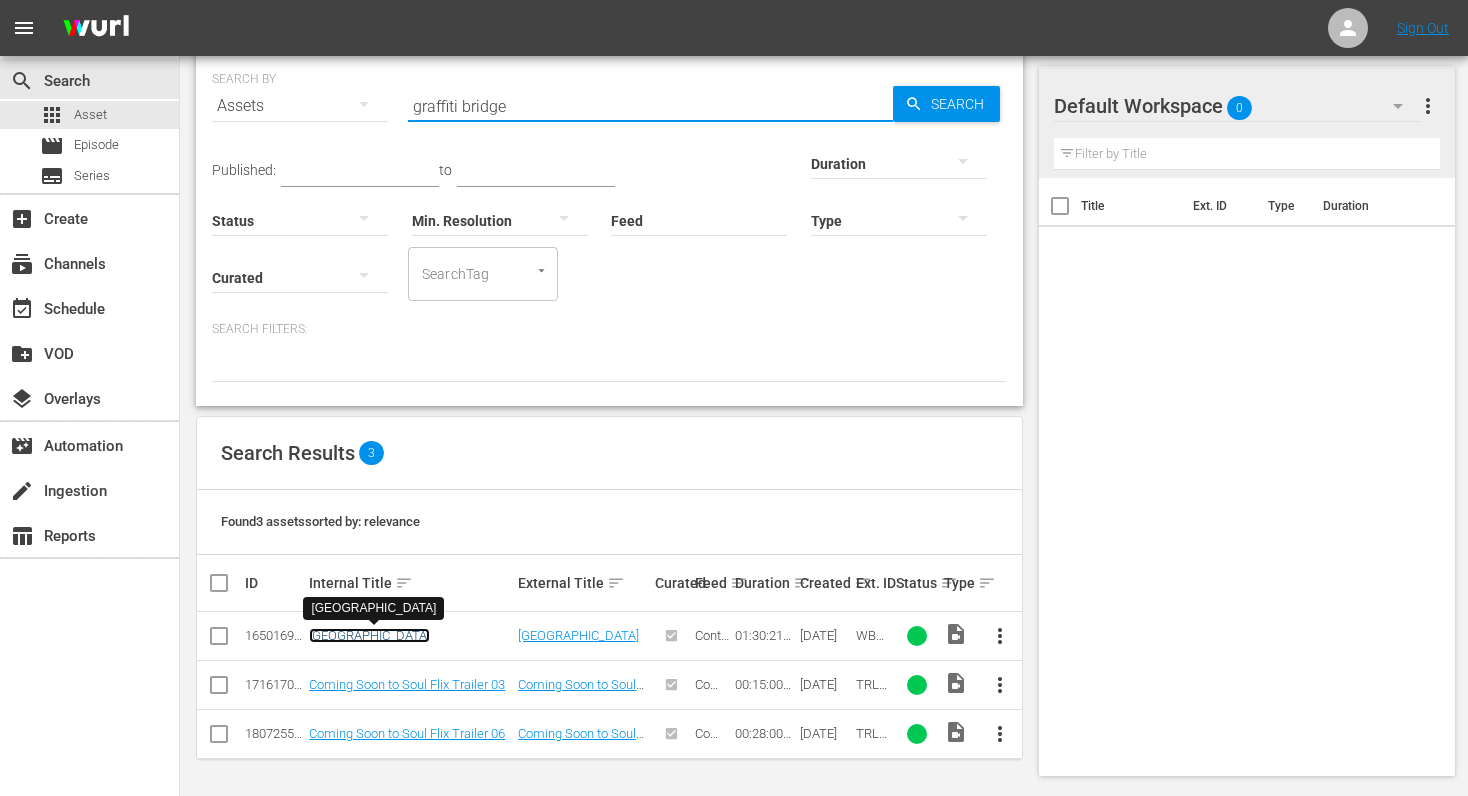 click on "[GEOGRAPHIC_DATA]" at bounding box center (369, 635) 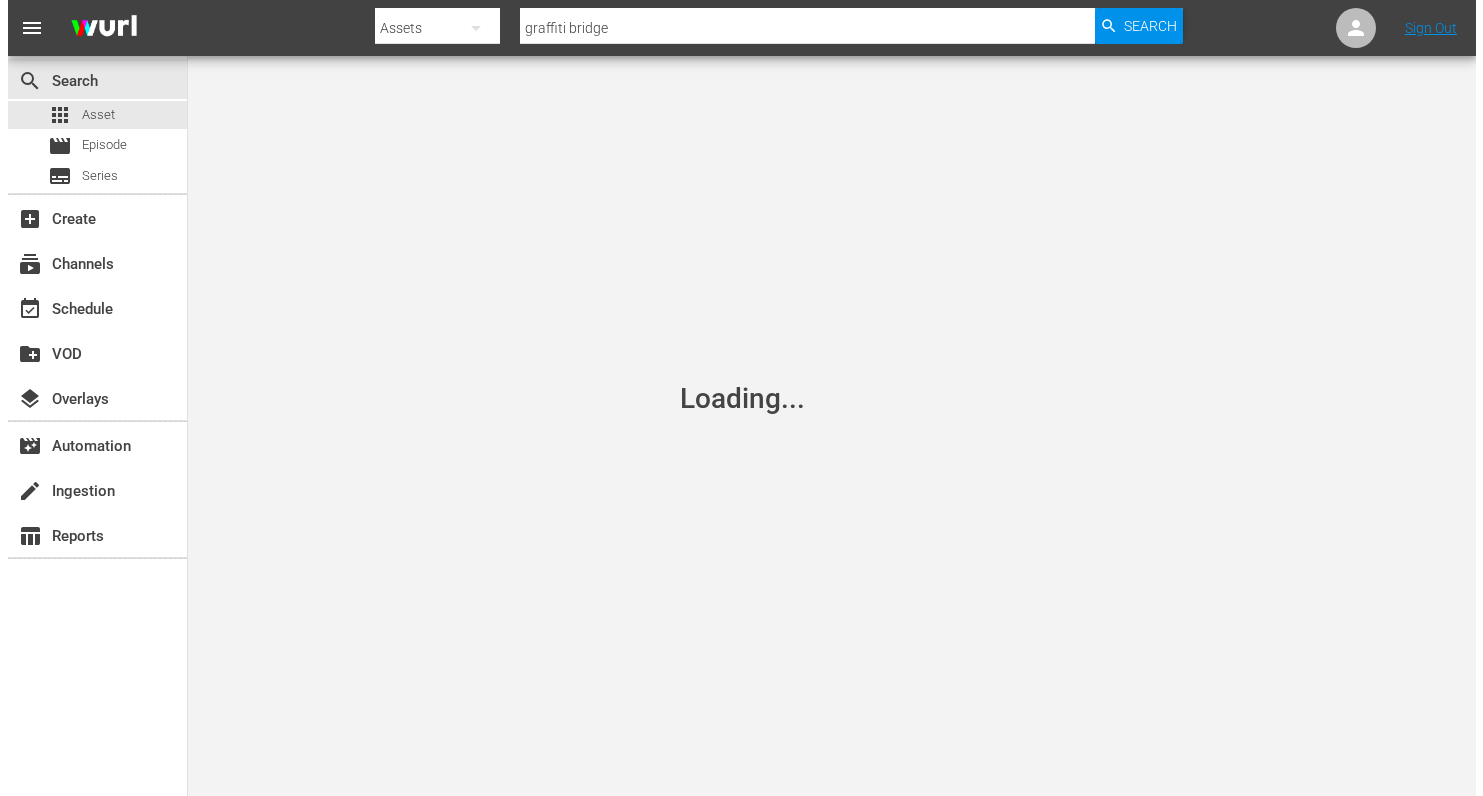 scroll, scrollTop: 0, scrollLeft: 0, axis: both 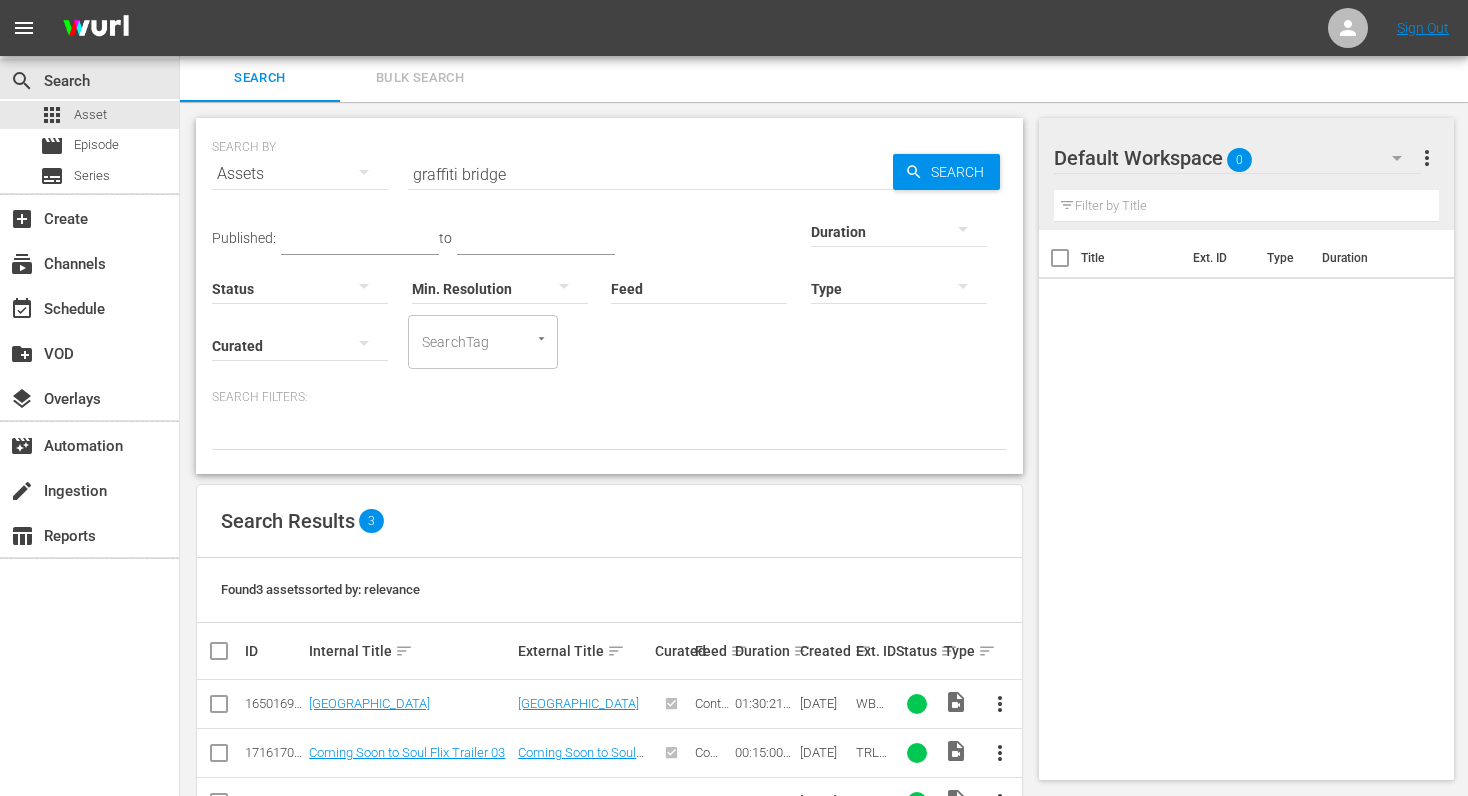click on "graffiti bridge" at bounding box center (650, 174) 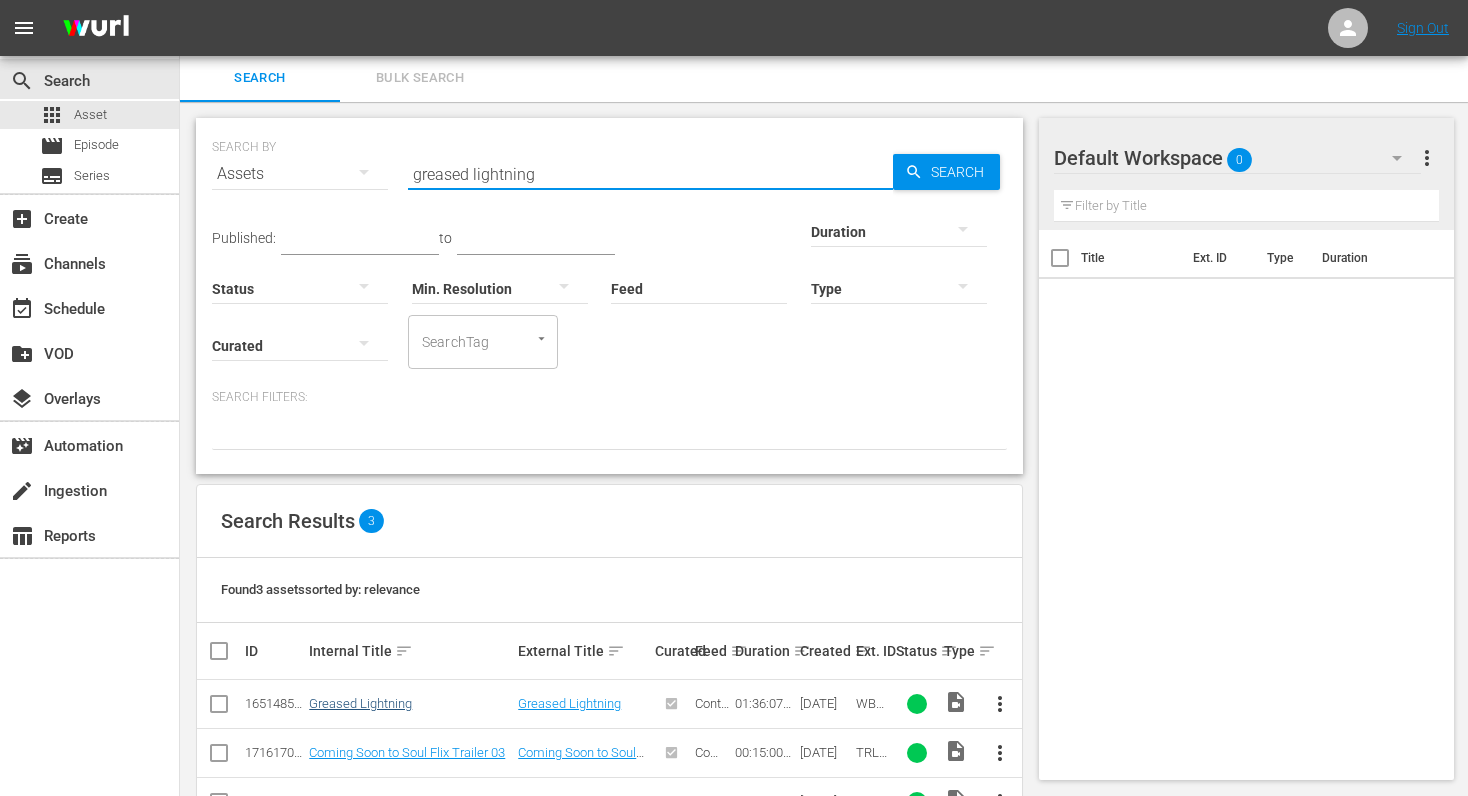 type on "greased lightning" 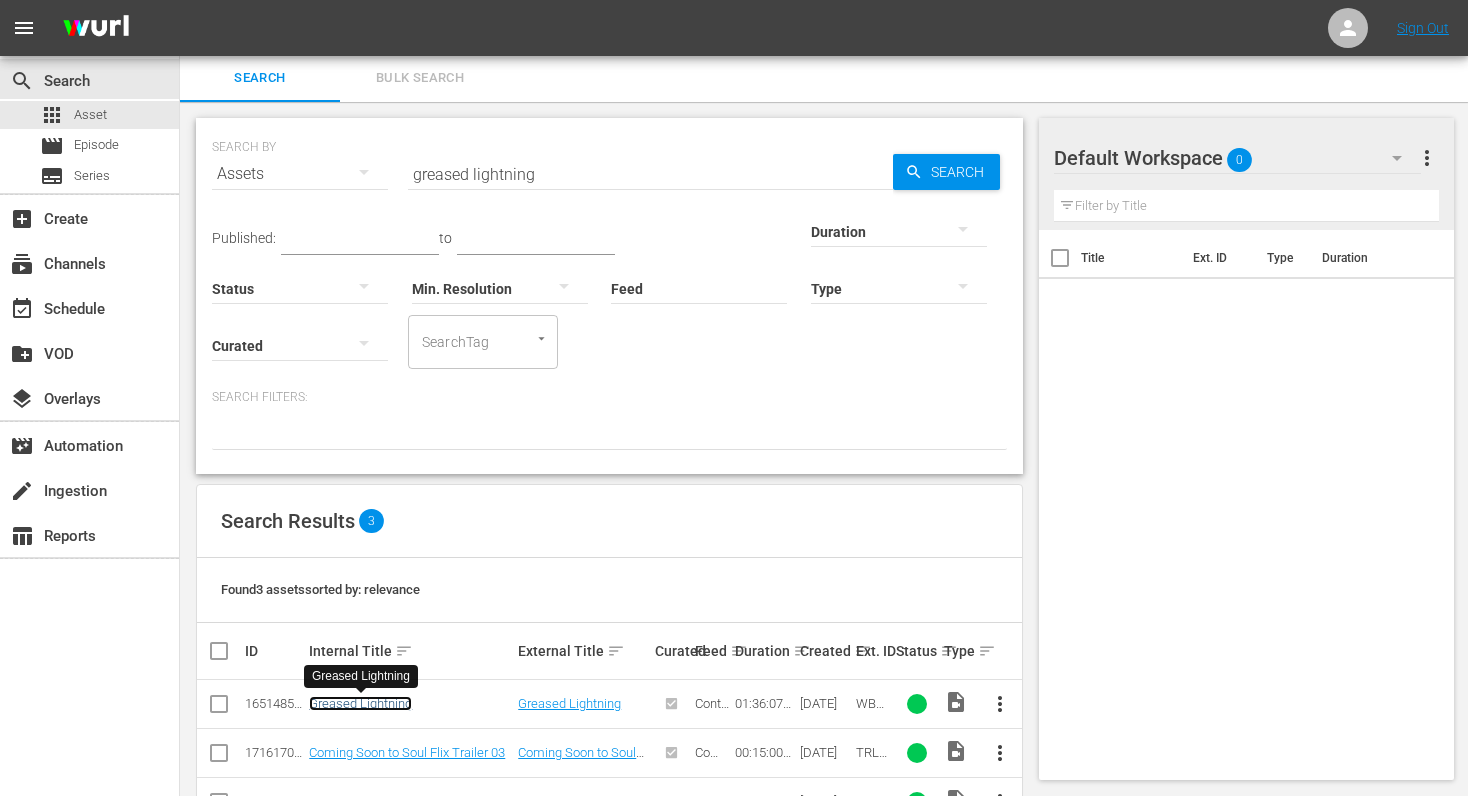 click on "Greased Lightning" at bounding box center [360, 703] 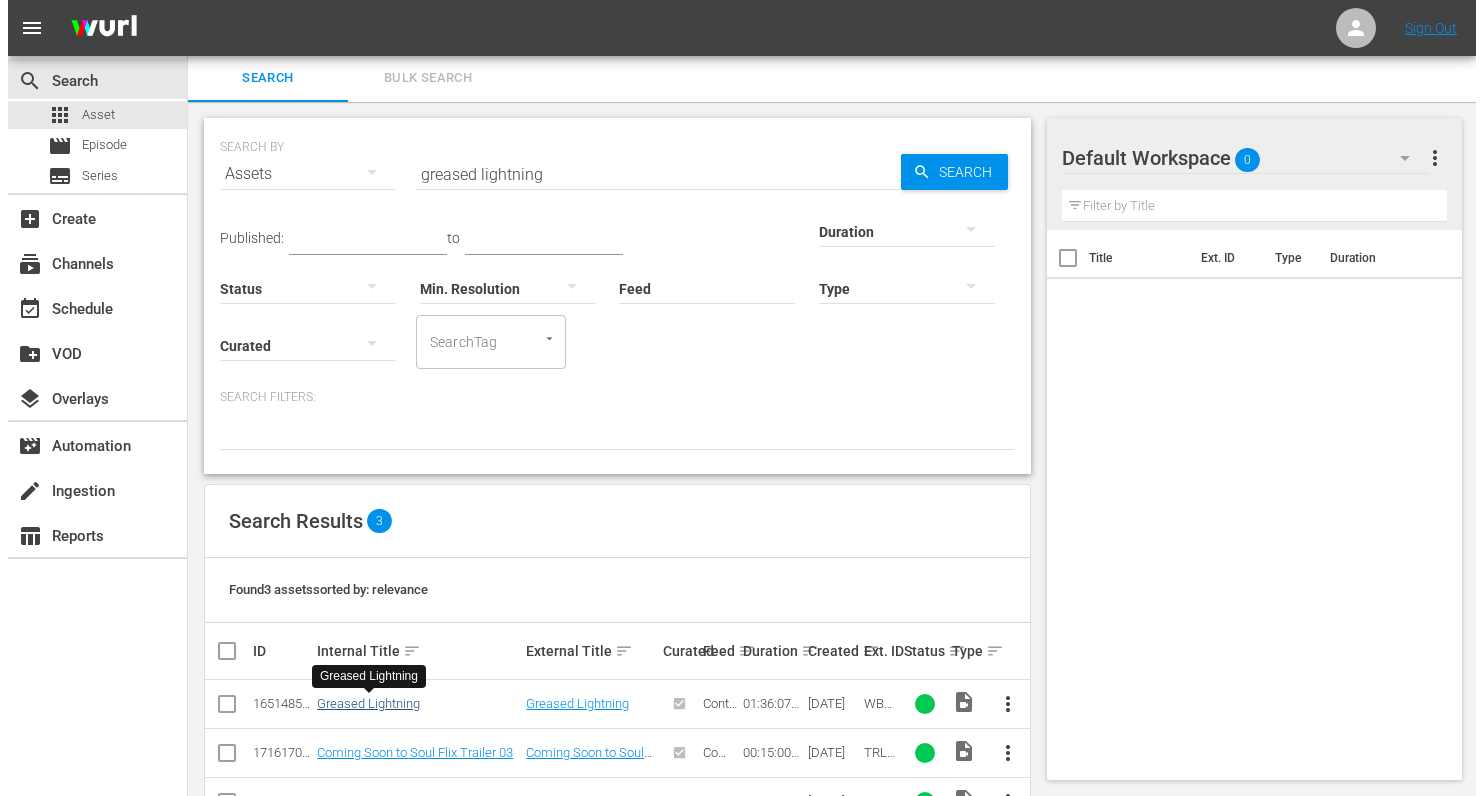 scroll, scrollTop: 0, scrollLeft: 0, axis: both 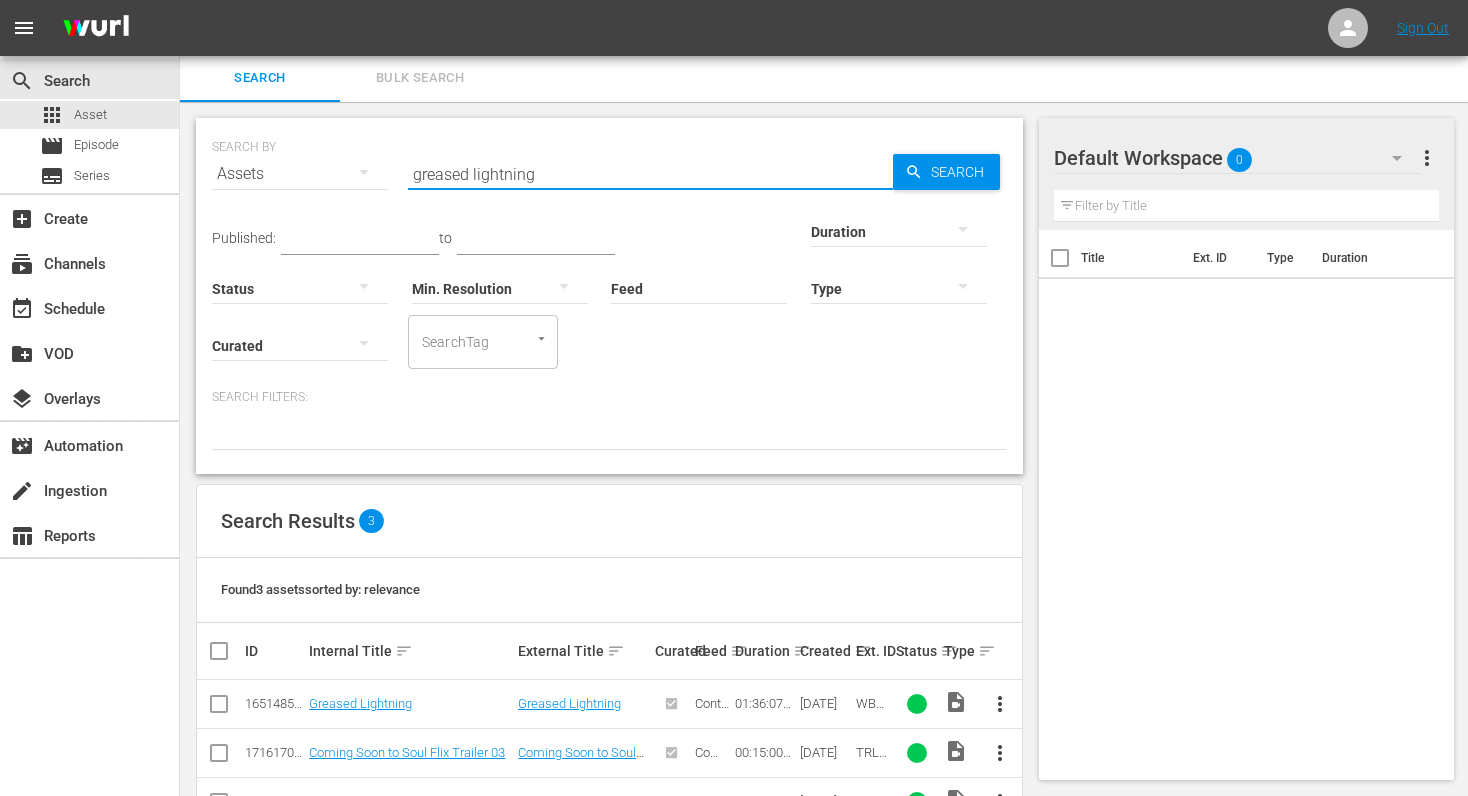 drag, startPoint x: 419, startPoint y: 179, endPoint x: 205, endPoint y: 179, distance: 214 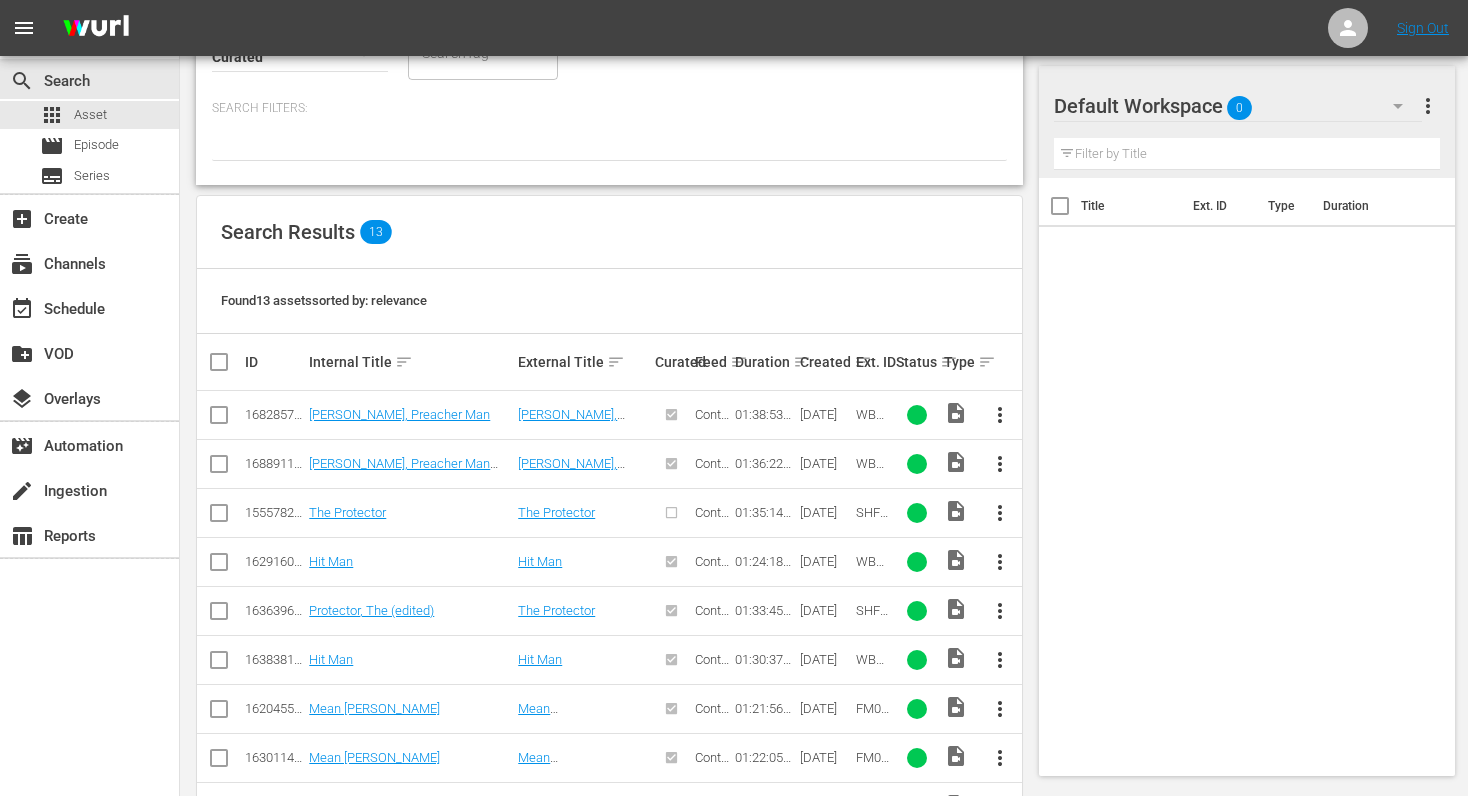 scroll, scrollTop: 302, scrollLeft: 0, axis: vertical 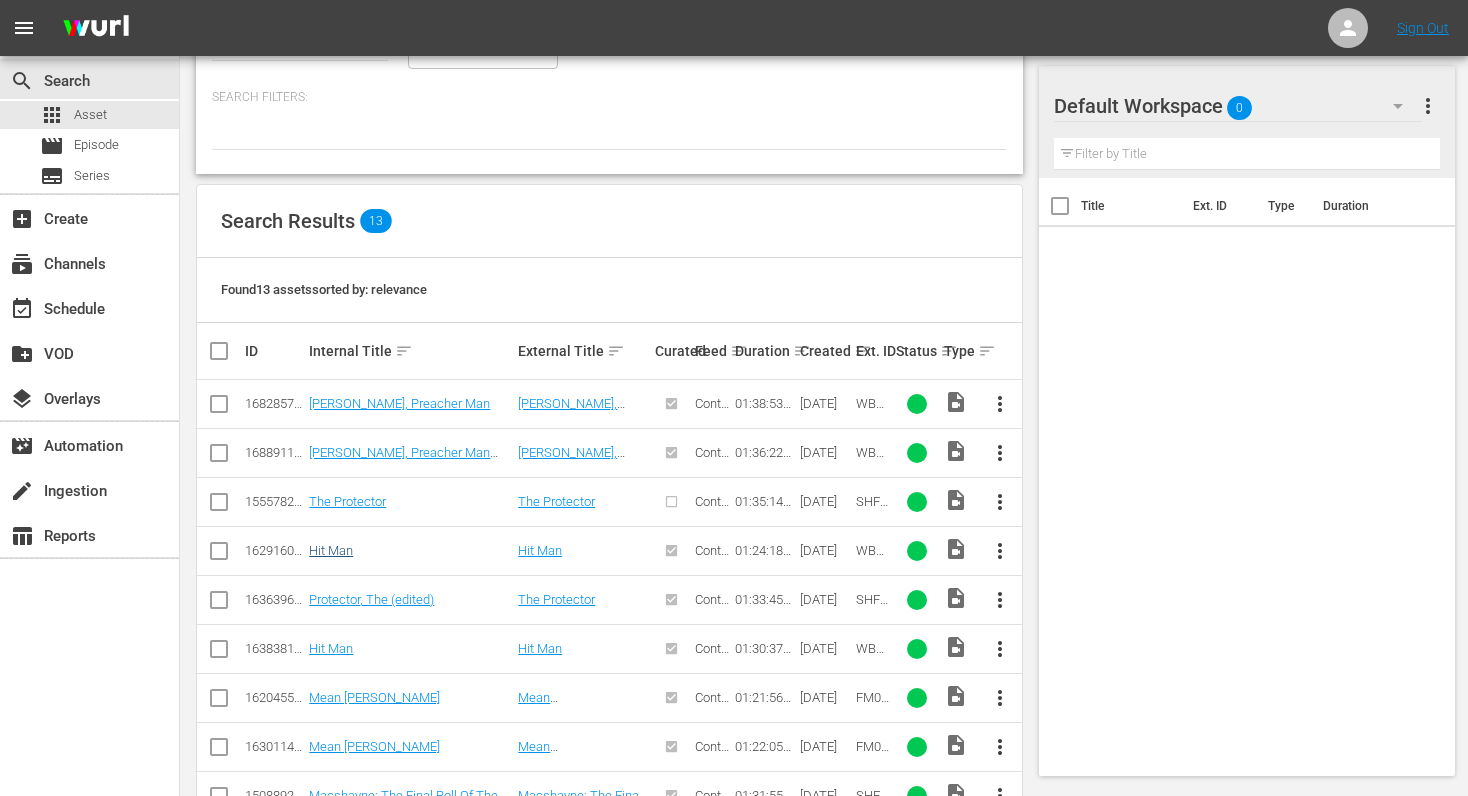 type on "hit man" 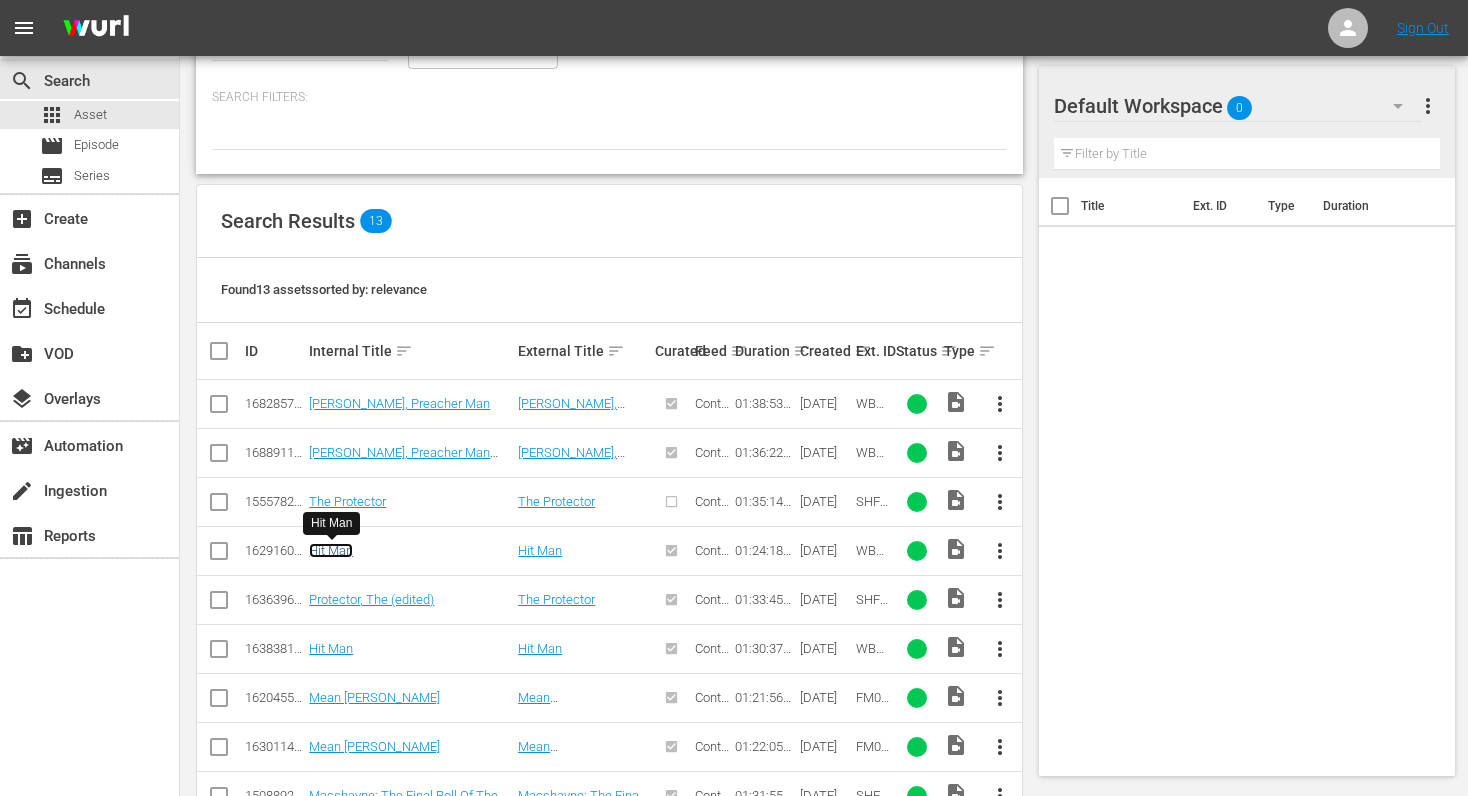 click on "Hit Man" at bounding box center [331, 550] 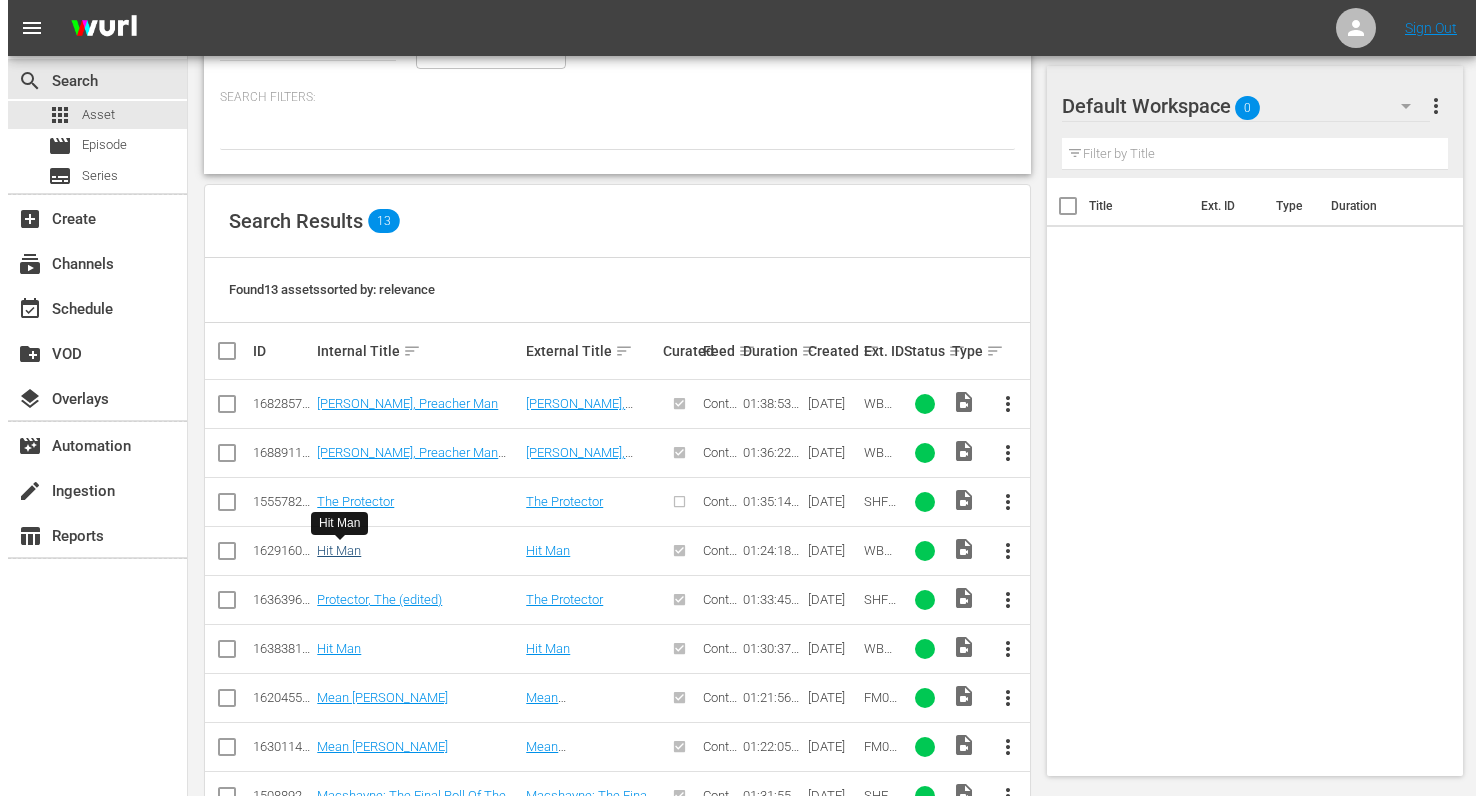 scroll, scrollTop: 0, scrollLeft: 0, axis: both 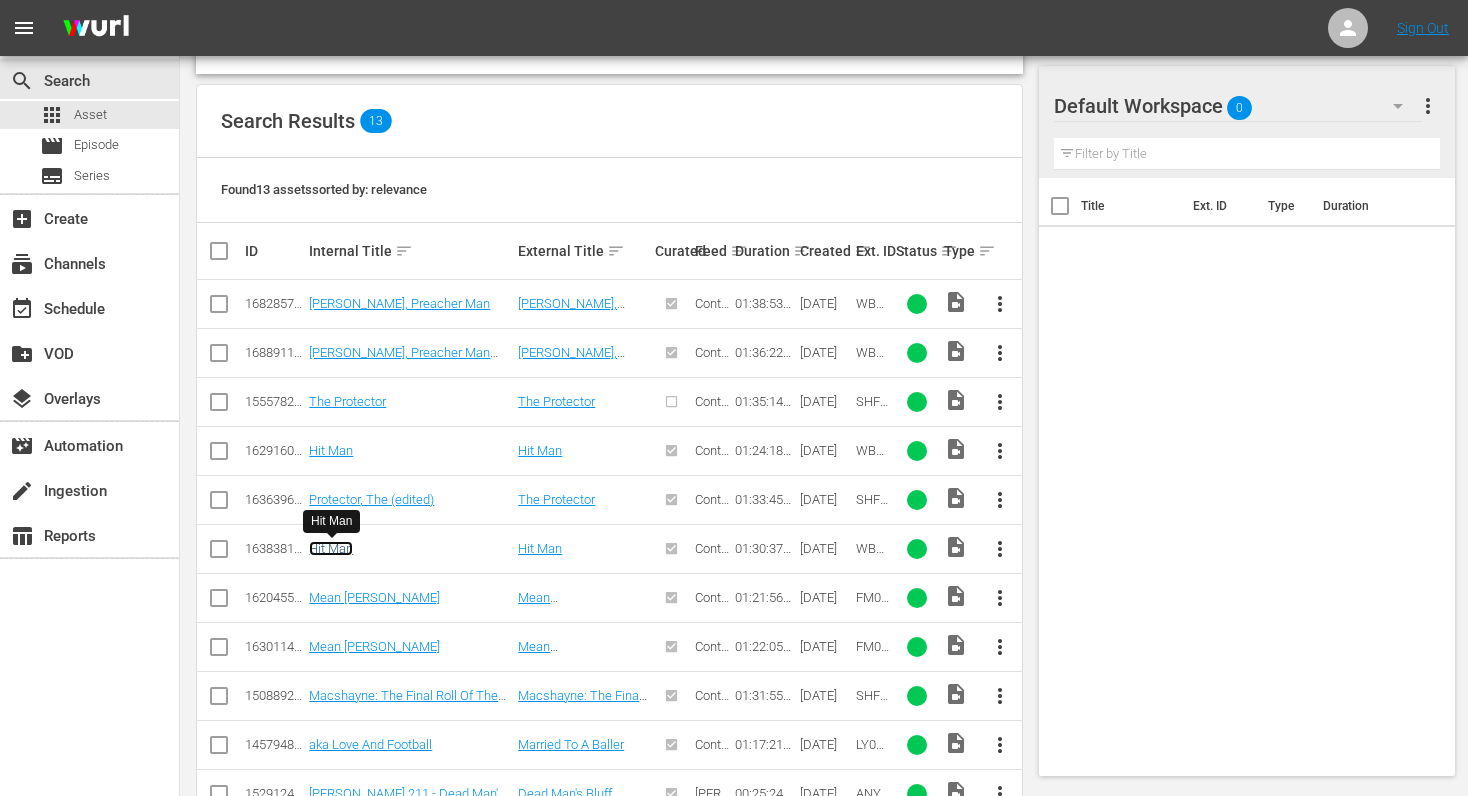 click on "Hit Man" at bounding box center (331, 548) 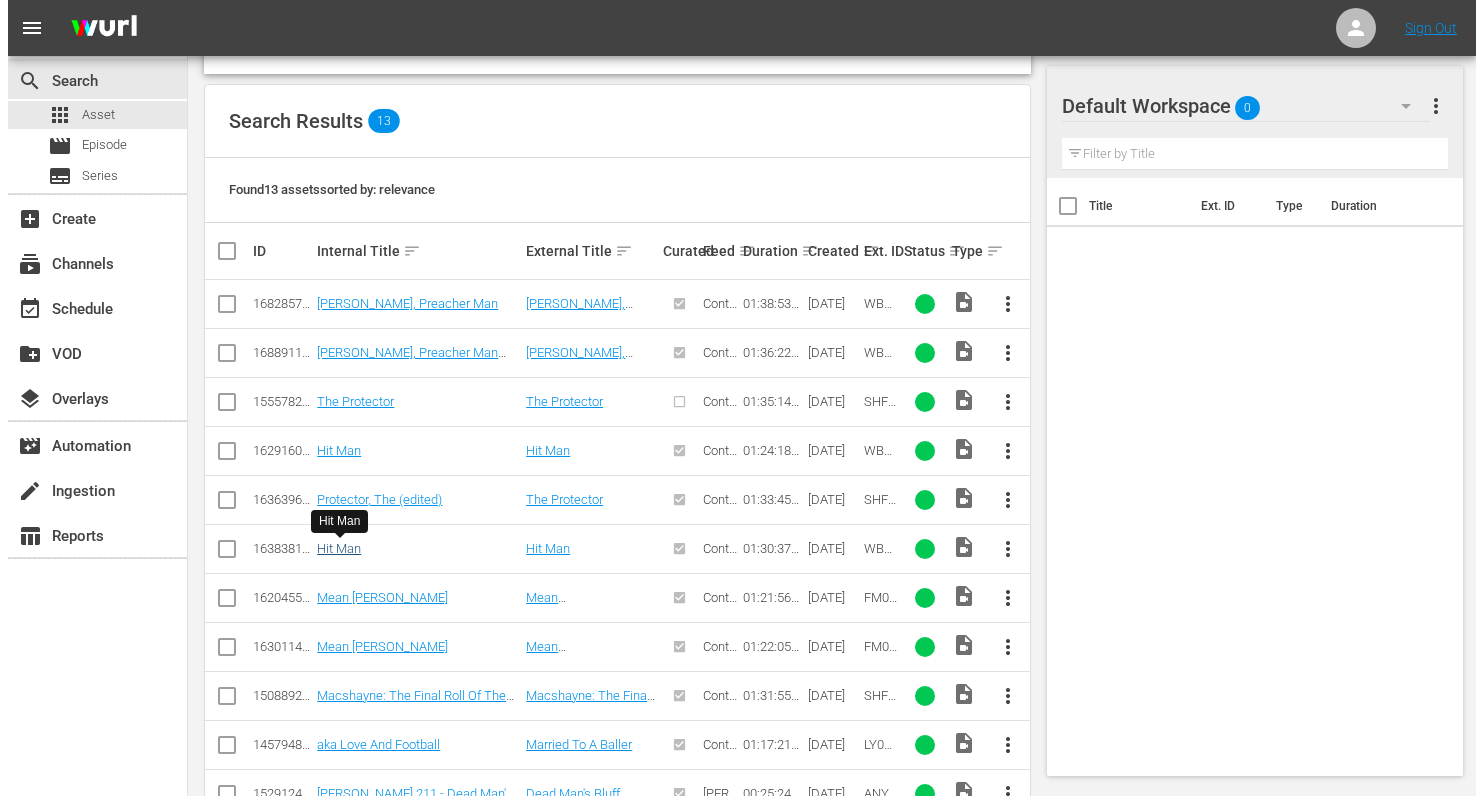 scroll, scrollTop: 0, scrollLeft: 0, axis: both 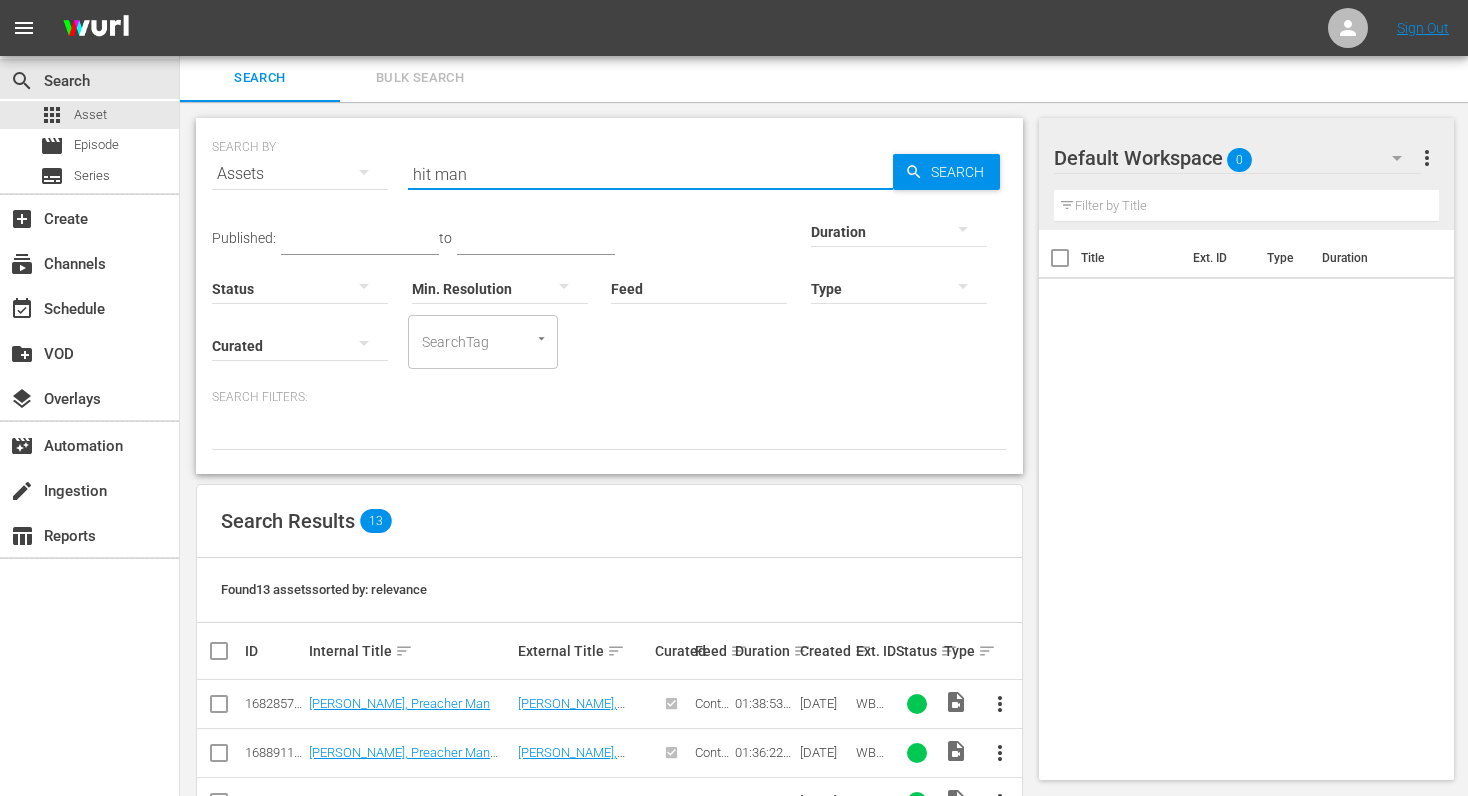drag, startPoint x: 475, startPoint y: 181, endPoint x: 233, endPoint y: 169, distance: 242.29733 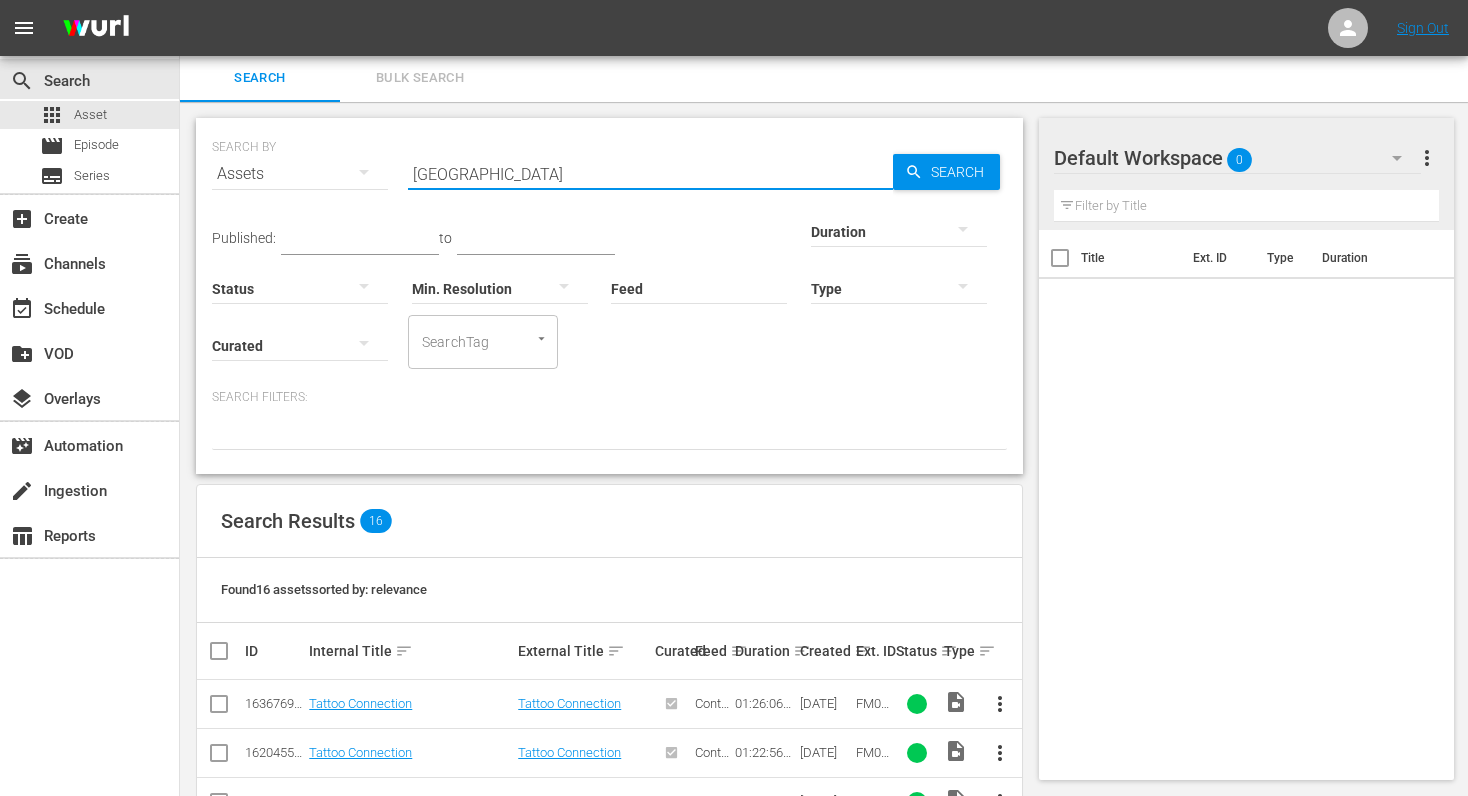 type on "hong kong karate" 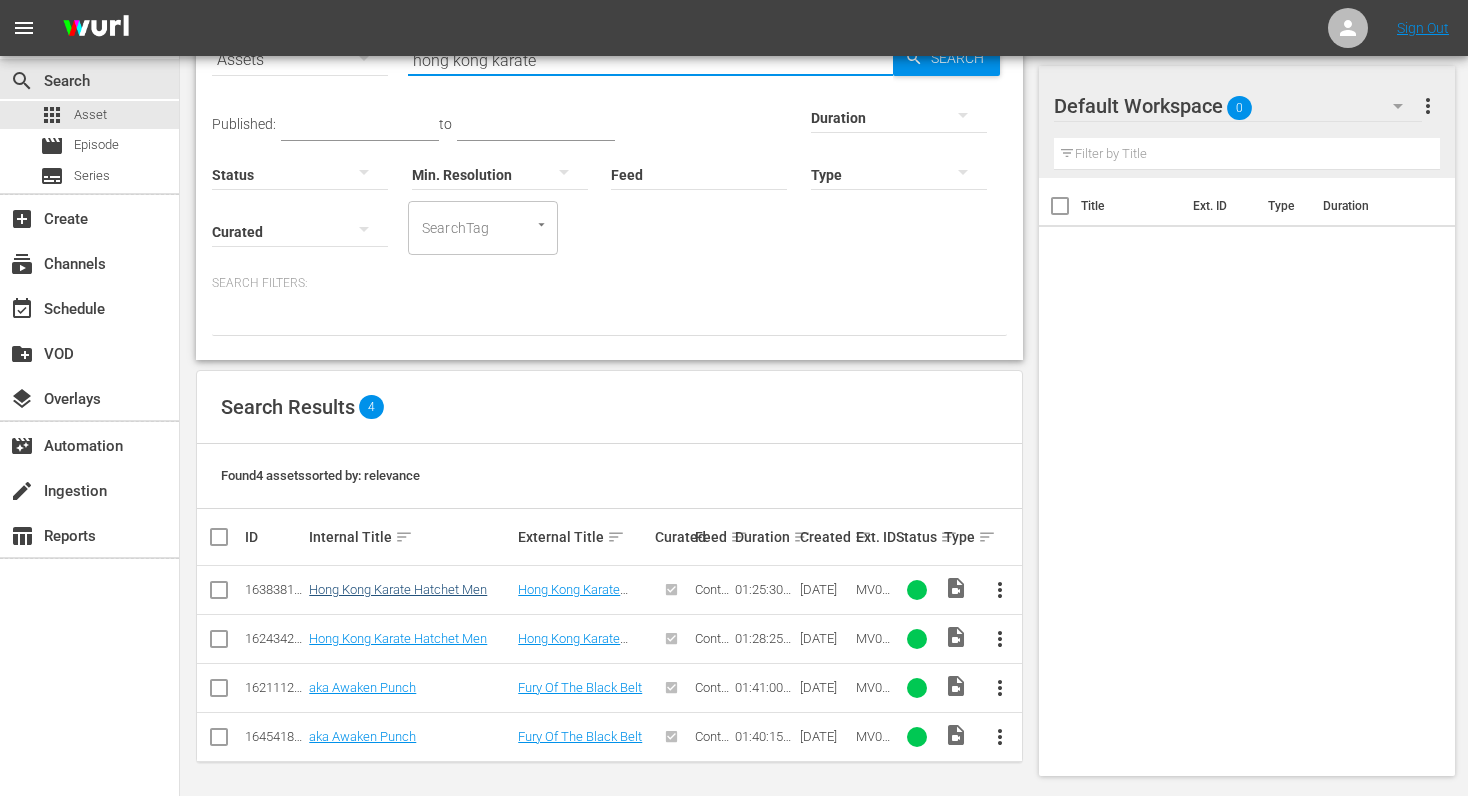 scroll, scrollTop: 119, scrollLeft: 0, axis: vertical 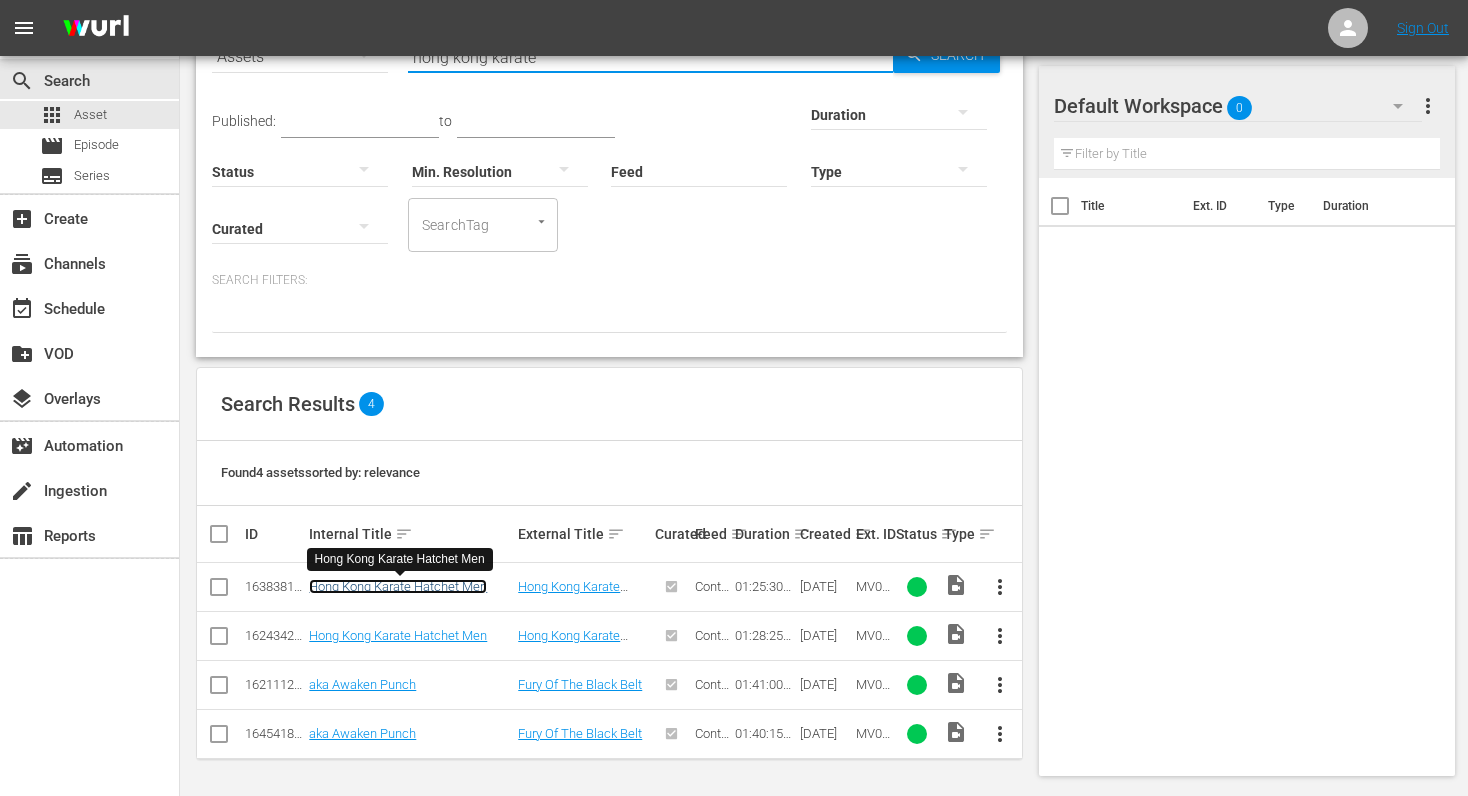 click on "Hong Kong Karate Hatchet Men" at bounding box center (398, 586) 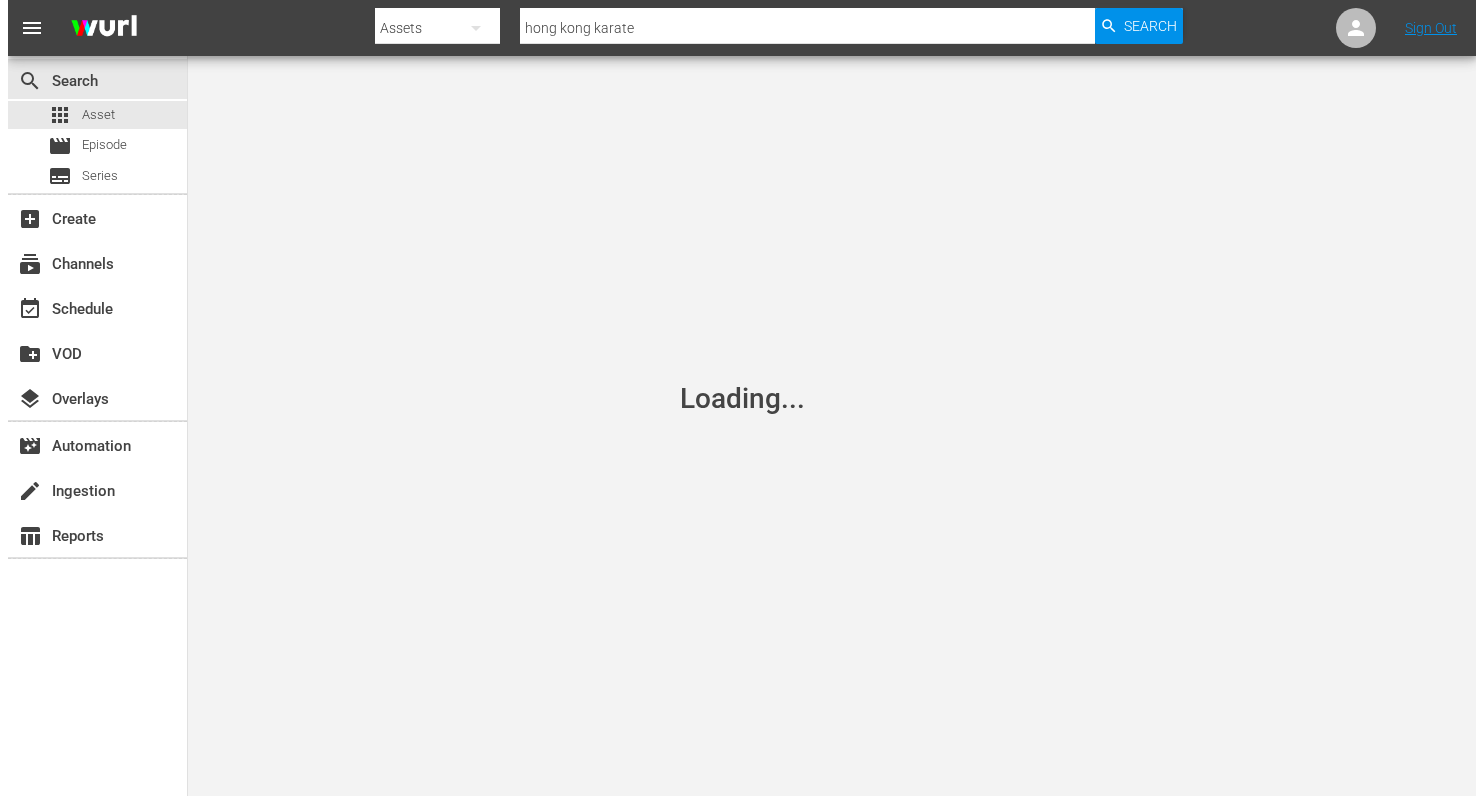 scroll, scrollTop: 0, scrollLeft: 0, axis: both 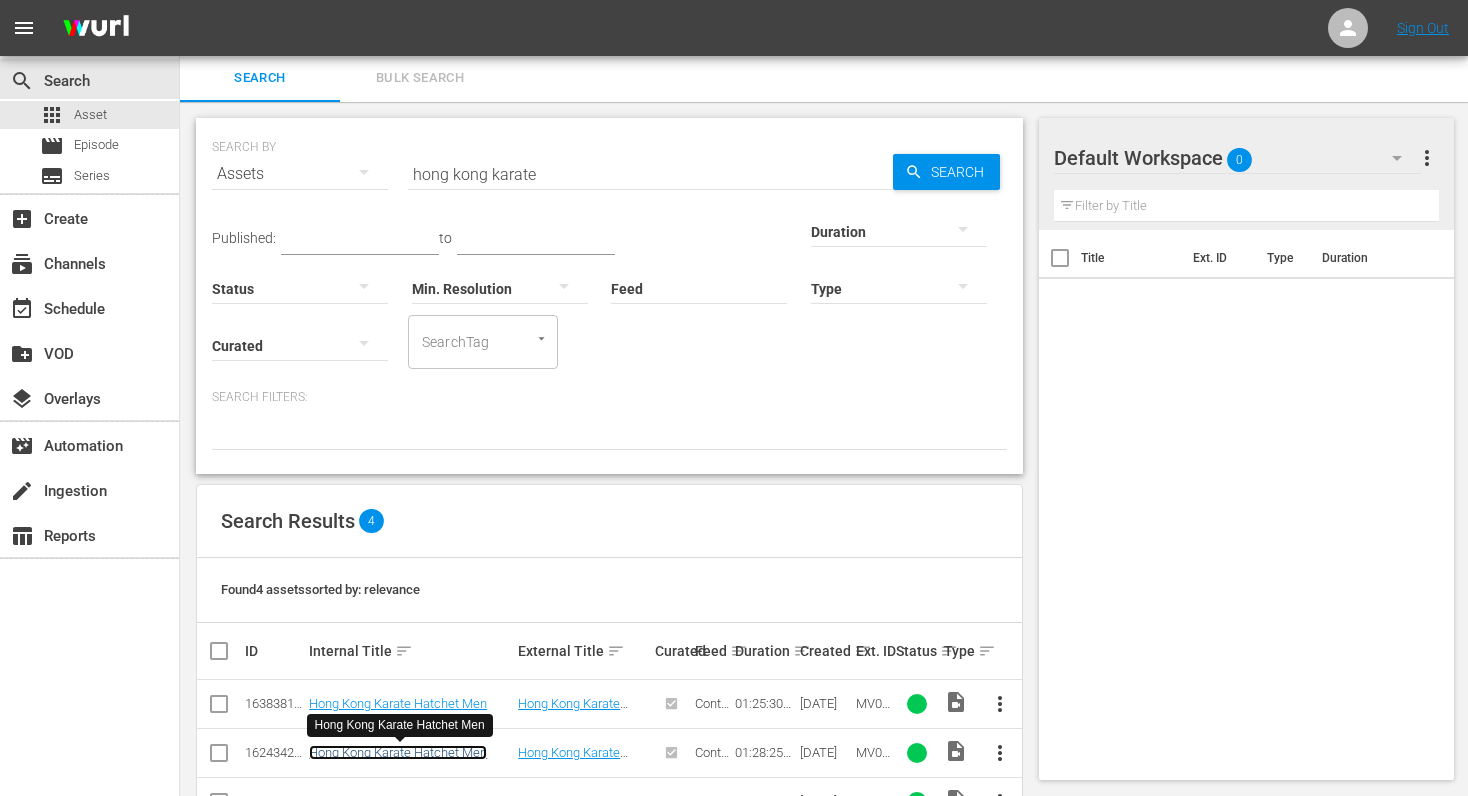 click on "Hong Kong Karate Hatchet Men" at bounding box center (398, 752) 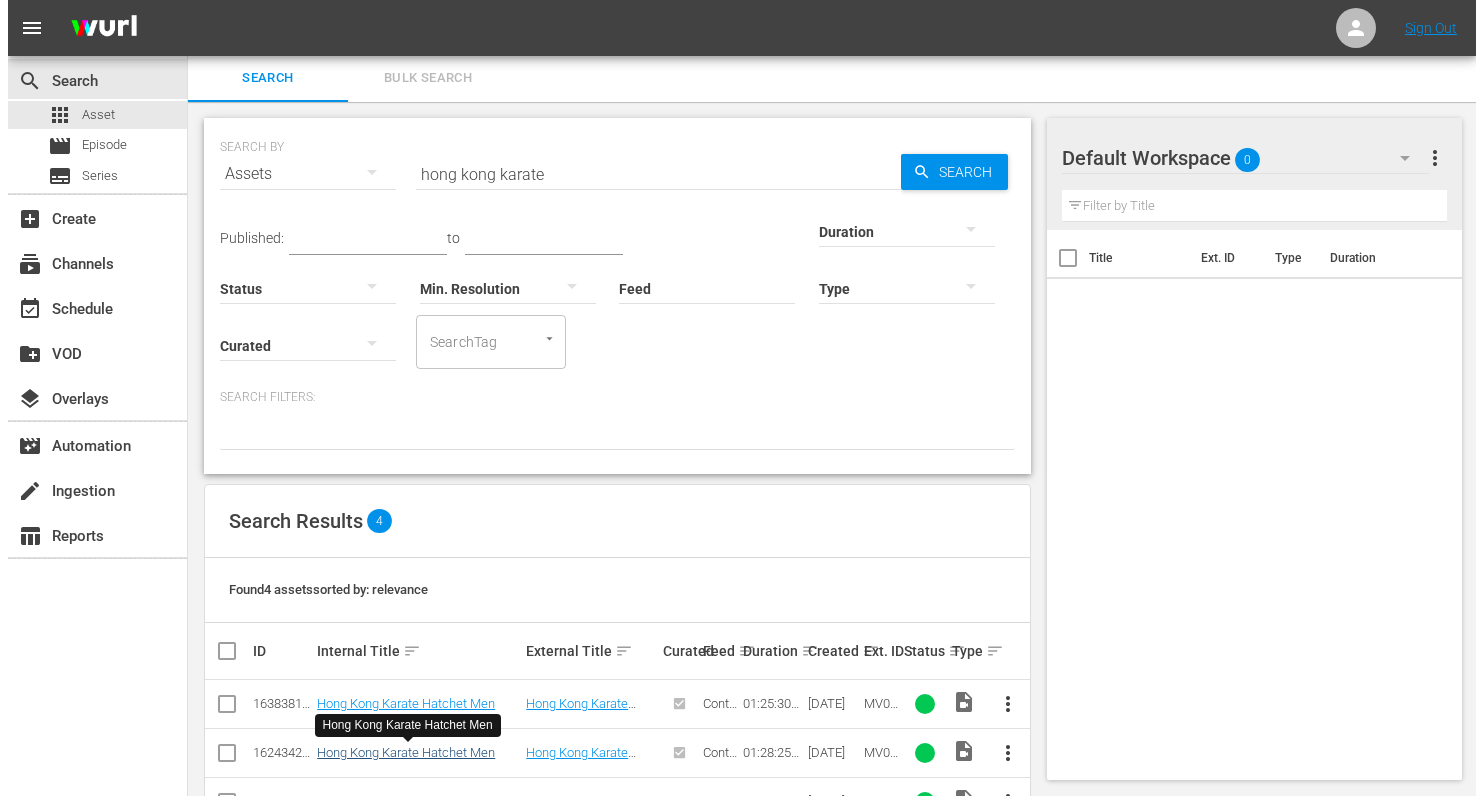 scroll, scrollTop: 0, scrollLeft: 0, axis: both 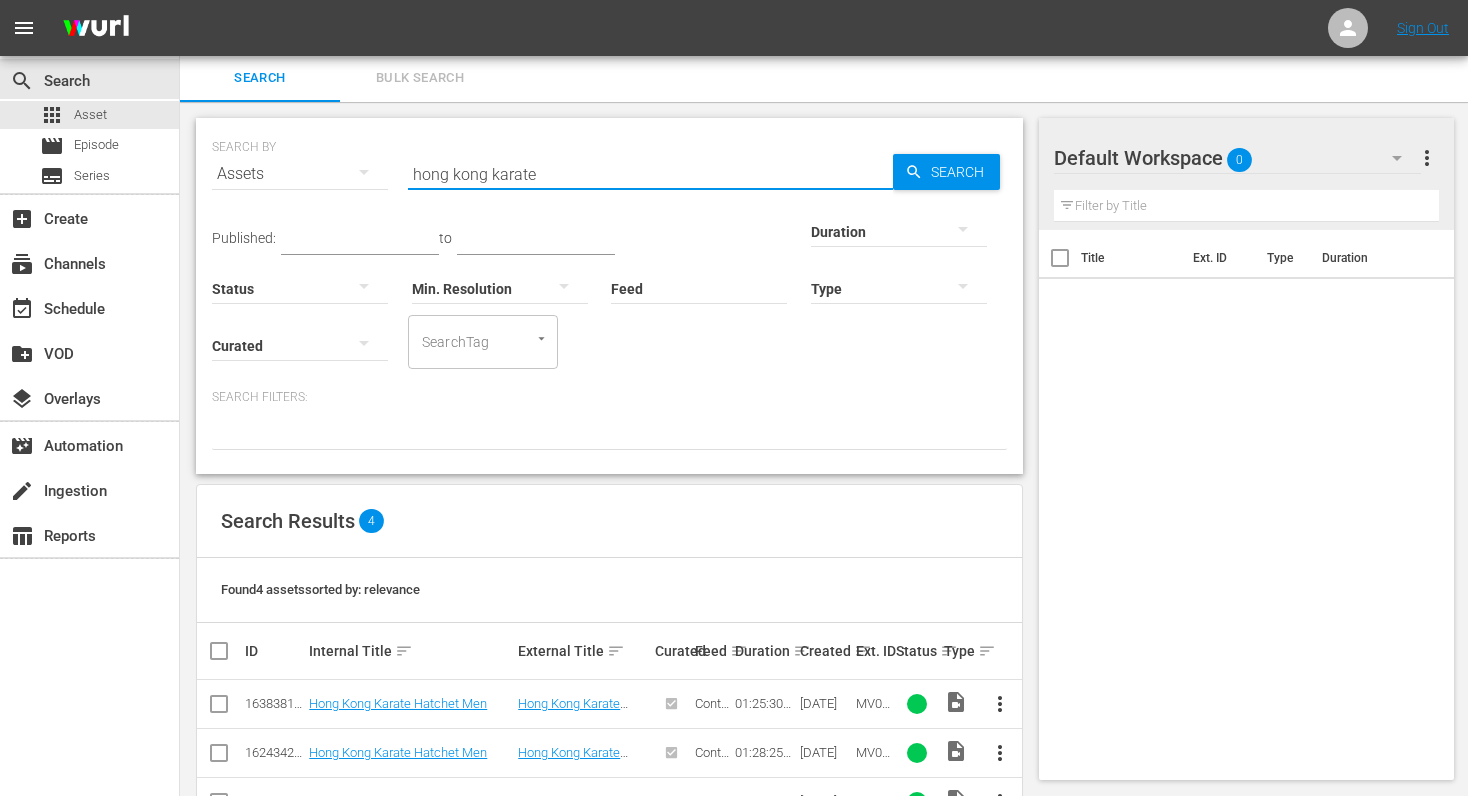 drag, startPoint x: 607, startPoint y: 169, endPoint x: 307, endPoint y: 153, distance: 300.42636 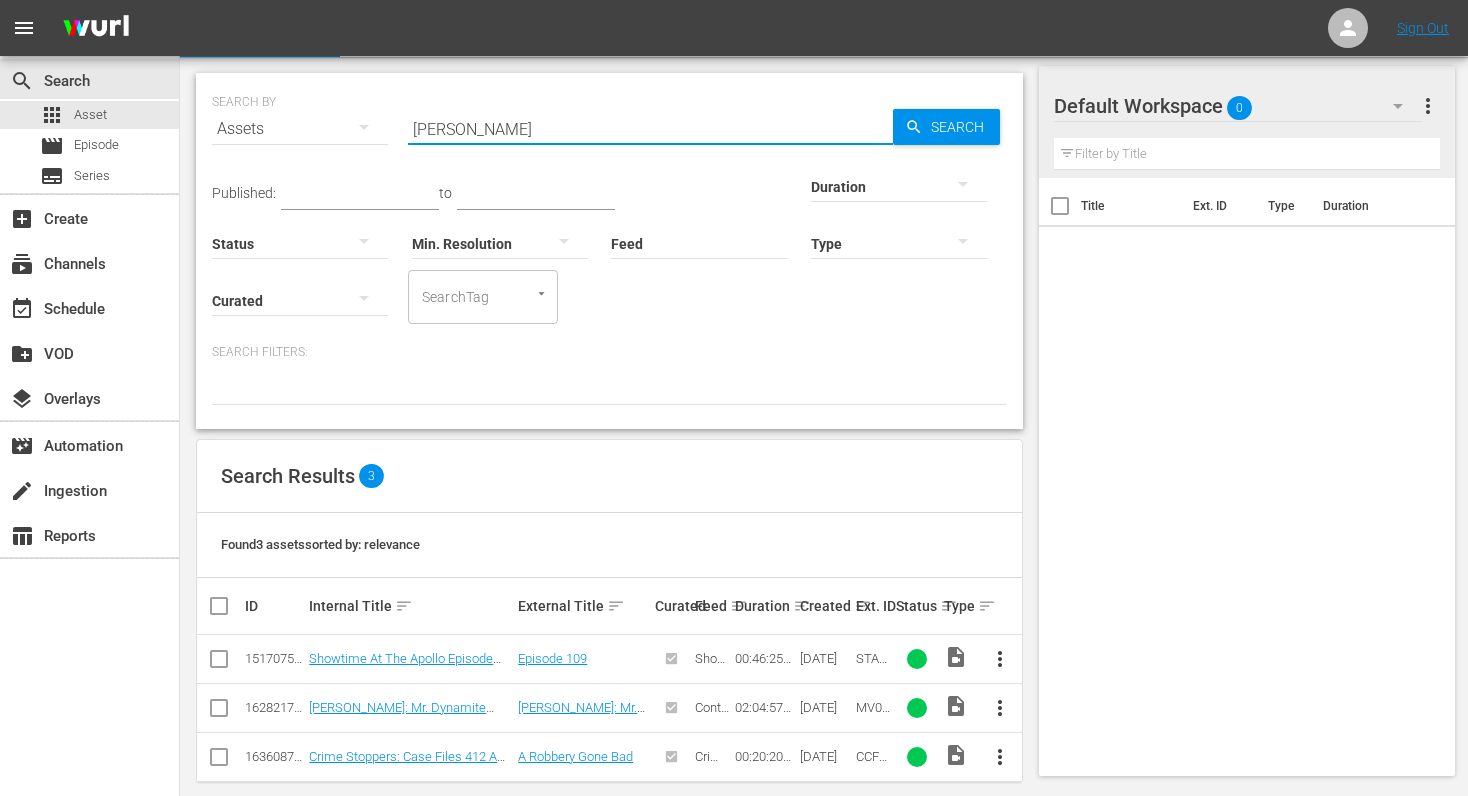 scroll, scrollTop: 70, scrollLeft: 0, axis: vertical 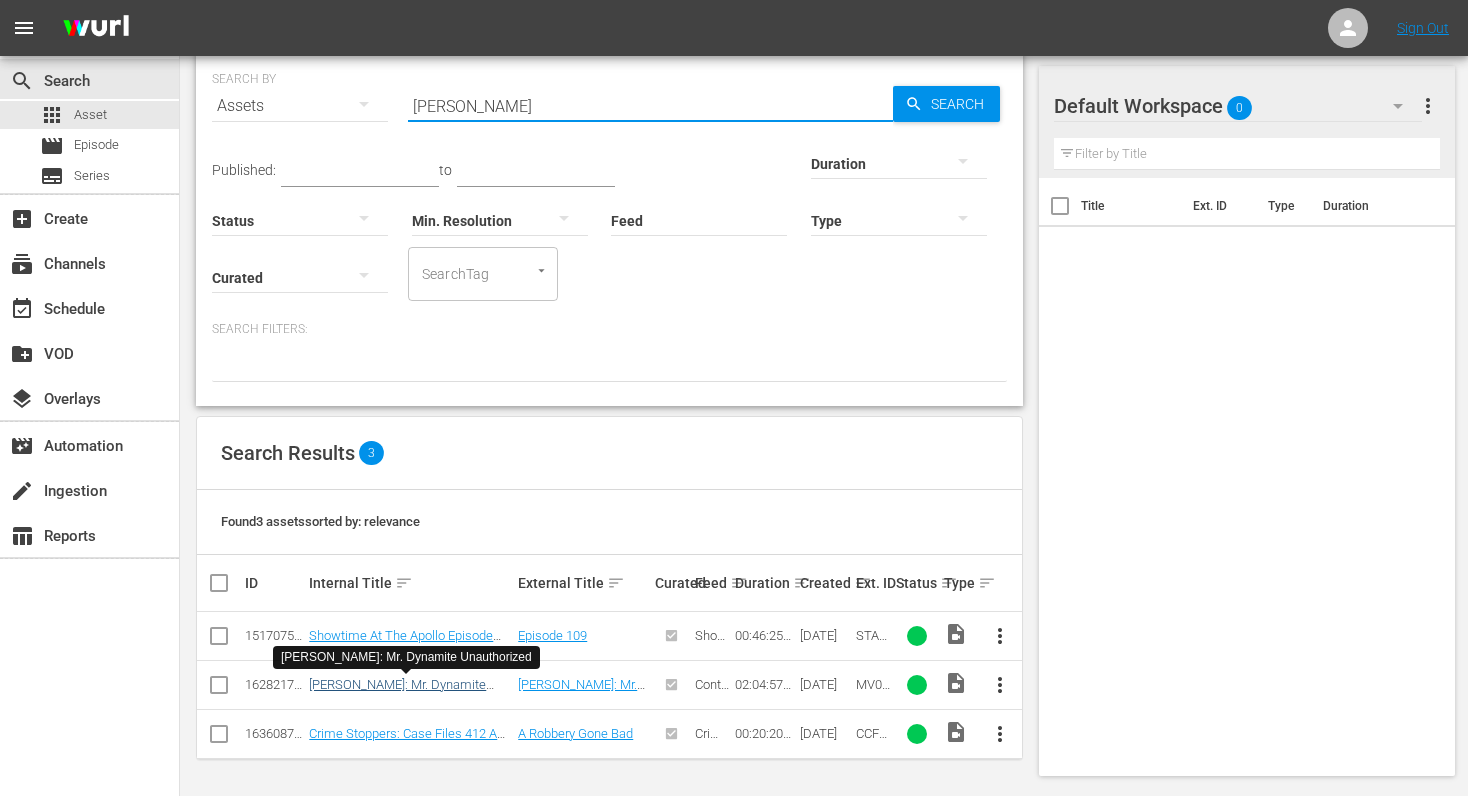 type on "james brown" 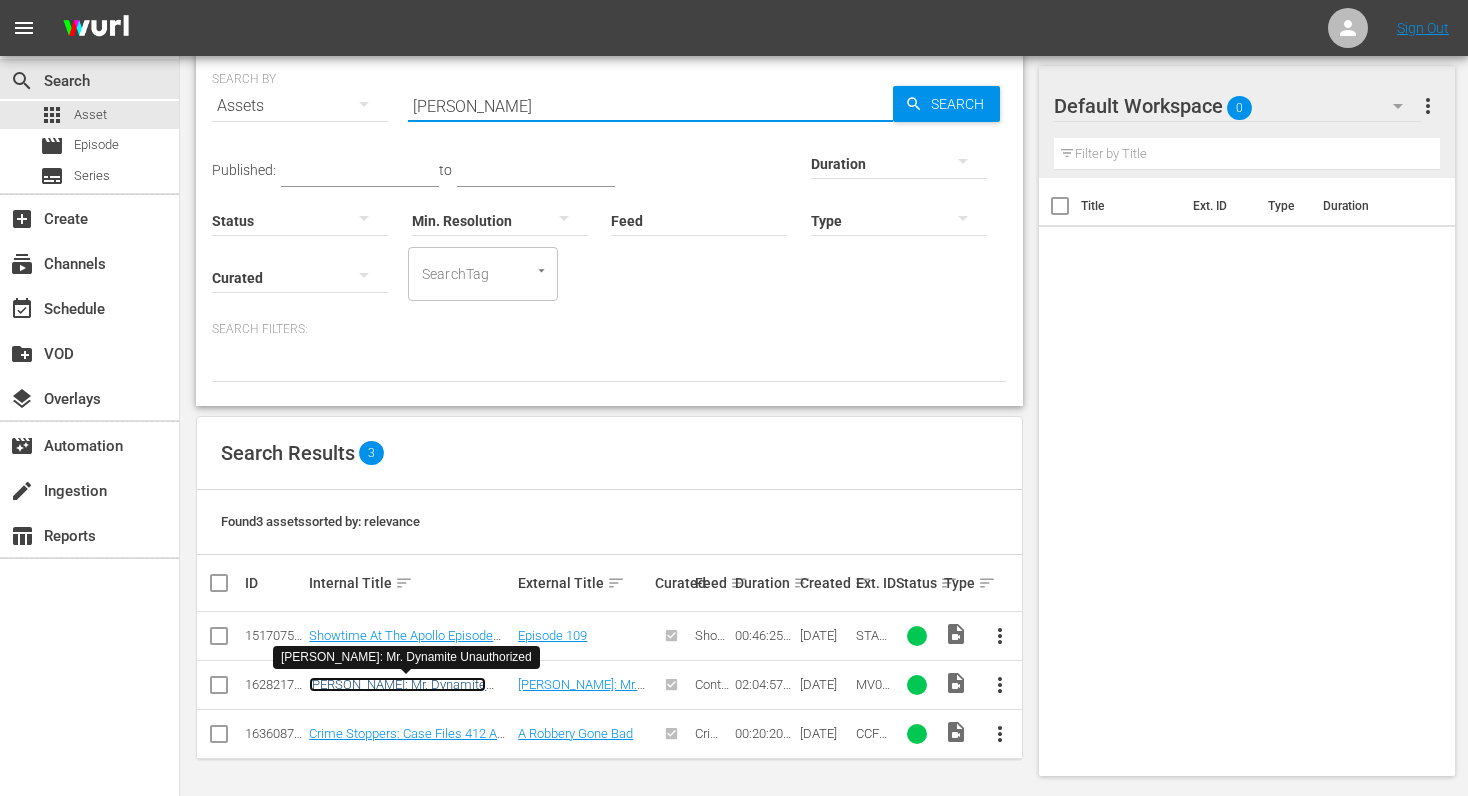 click on "James Brown: Mr. Dynamite Unauthorized" at bounding box center [397, 692] 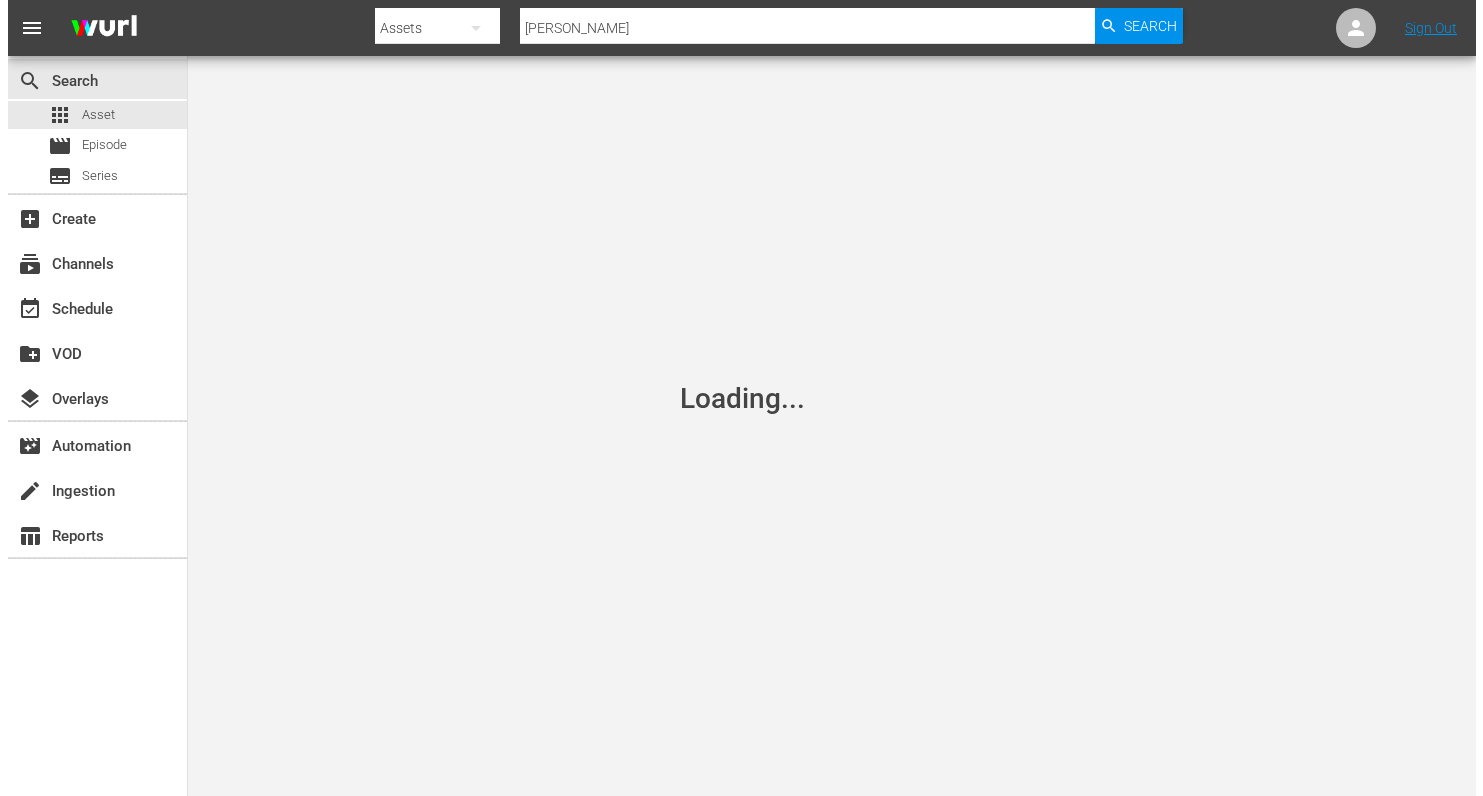 scroll, scrollTop: 0, scrollLeft: 0, axis: both 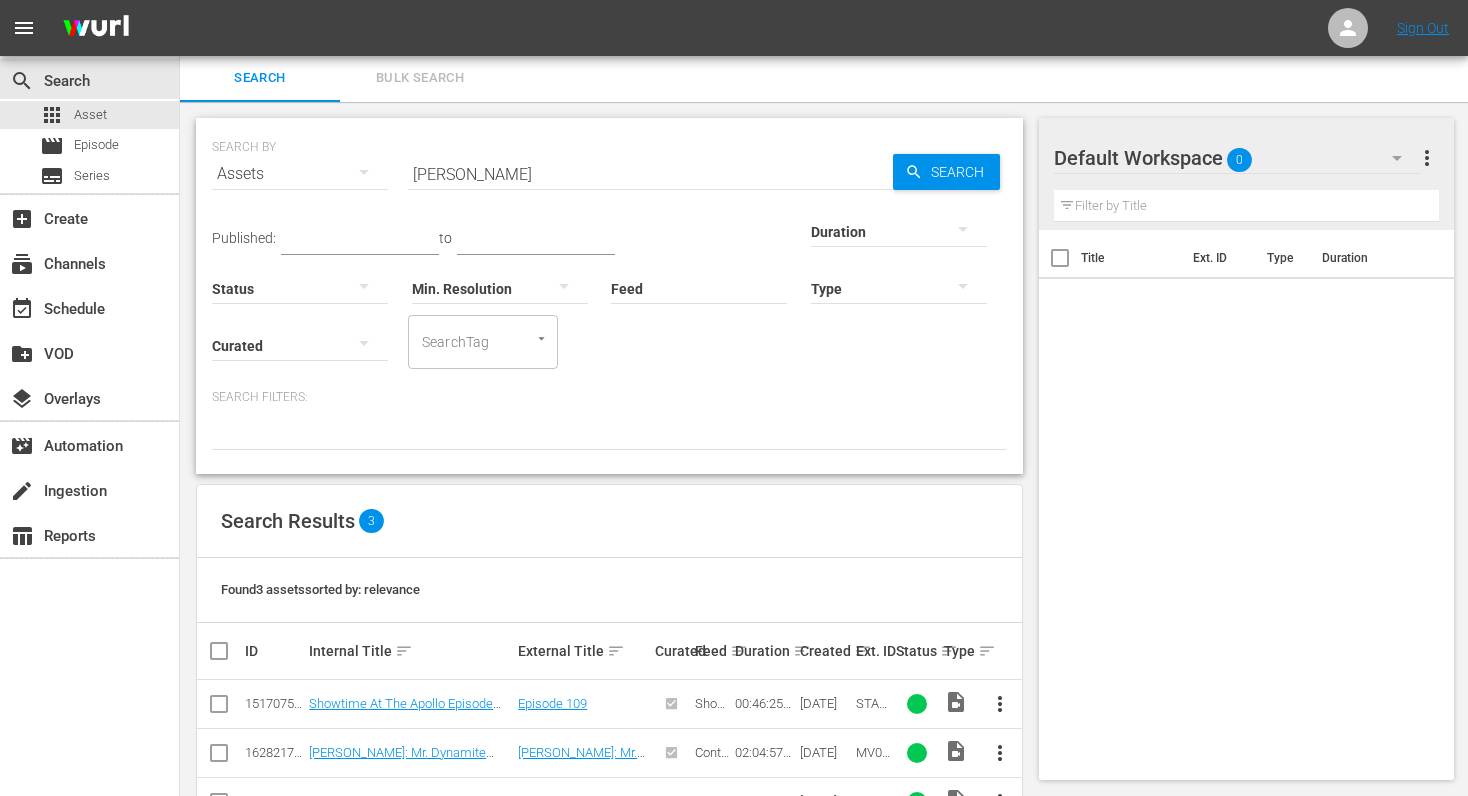 click on "james brown" at bounding box center (650, 174) 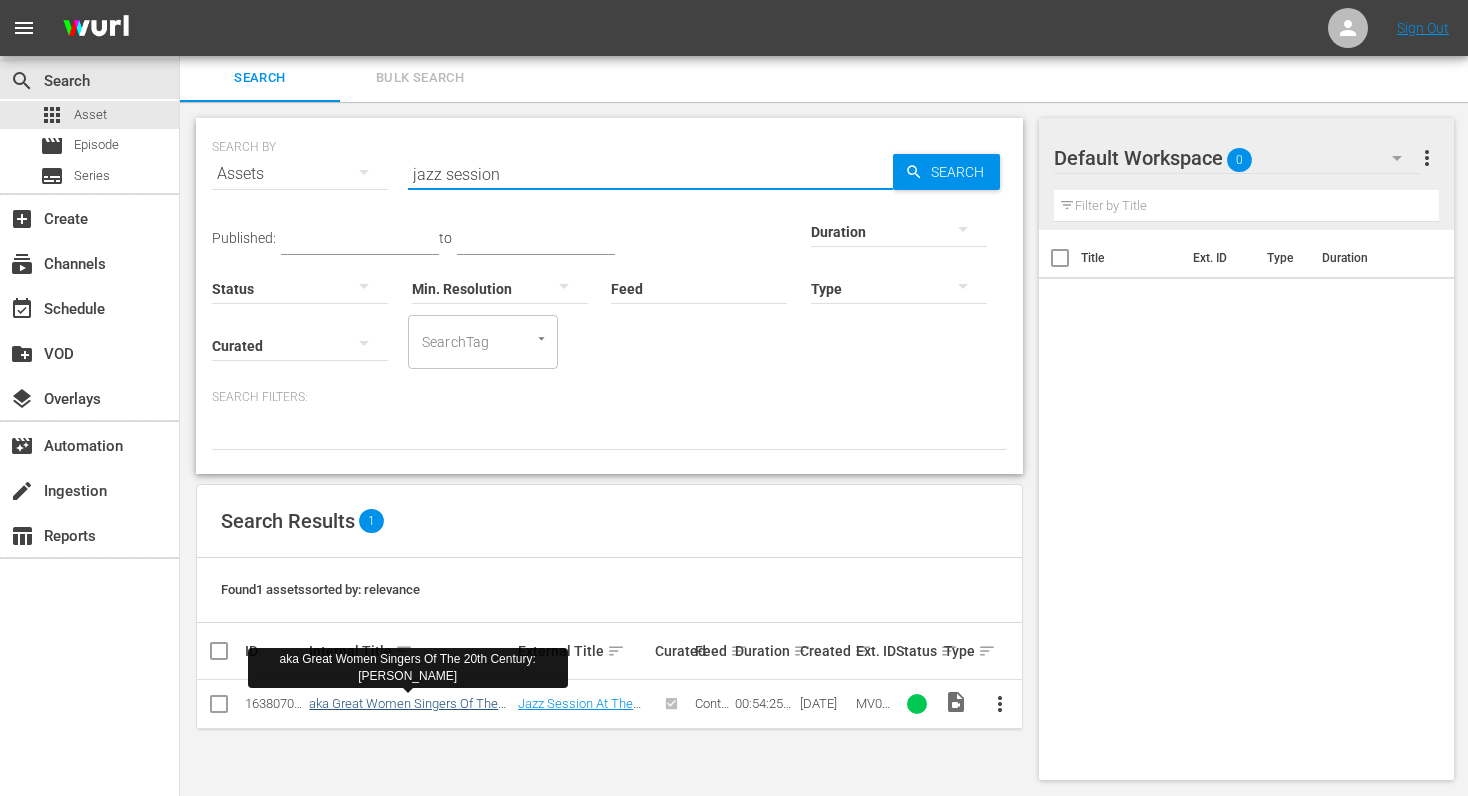 type on "jazz session" 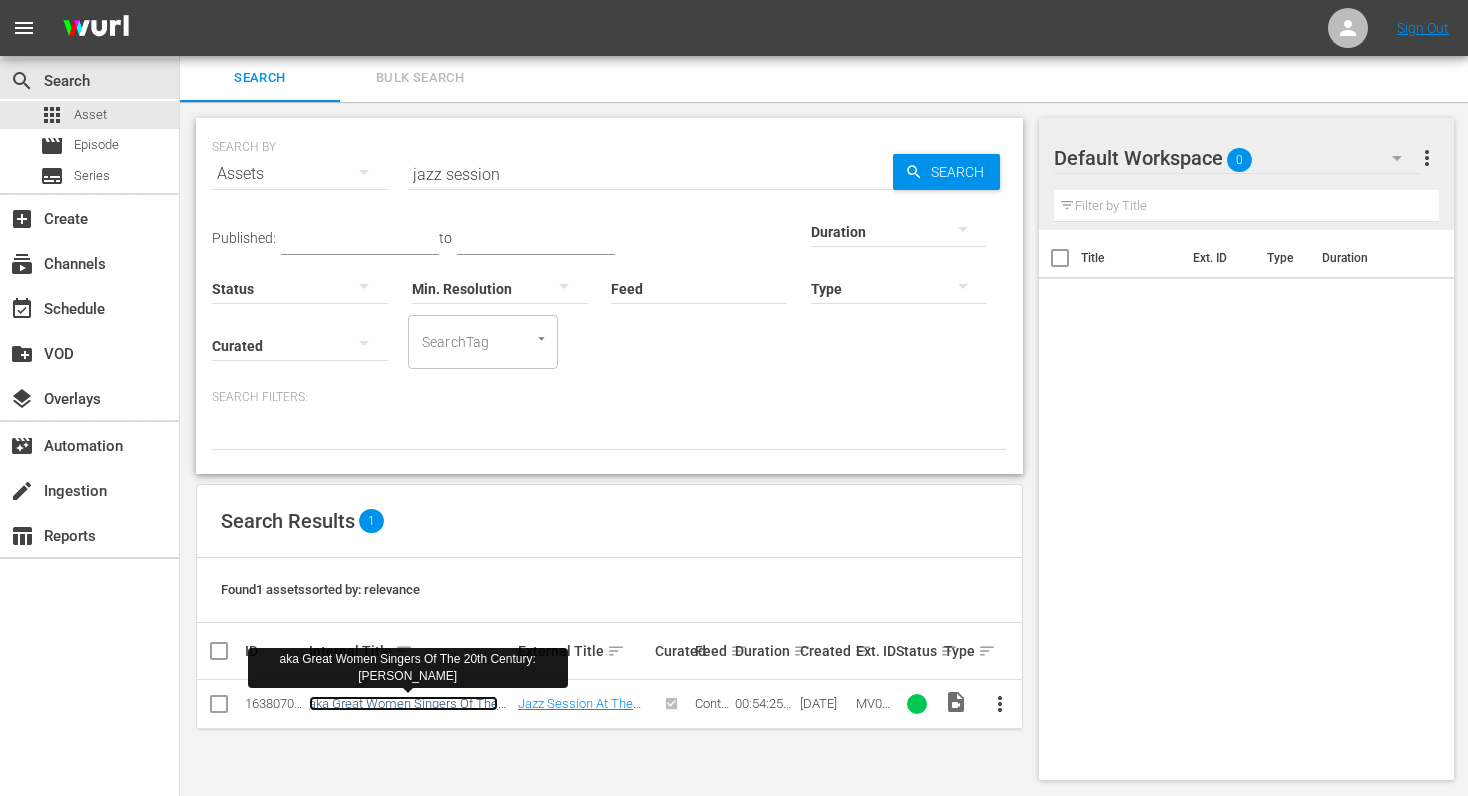 click on "aka Great Women Singers Of The 20th Century: Chaka Khan" at bounding box center (403, 711) 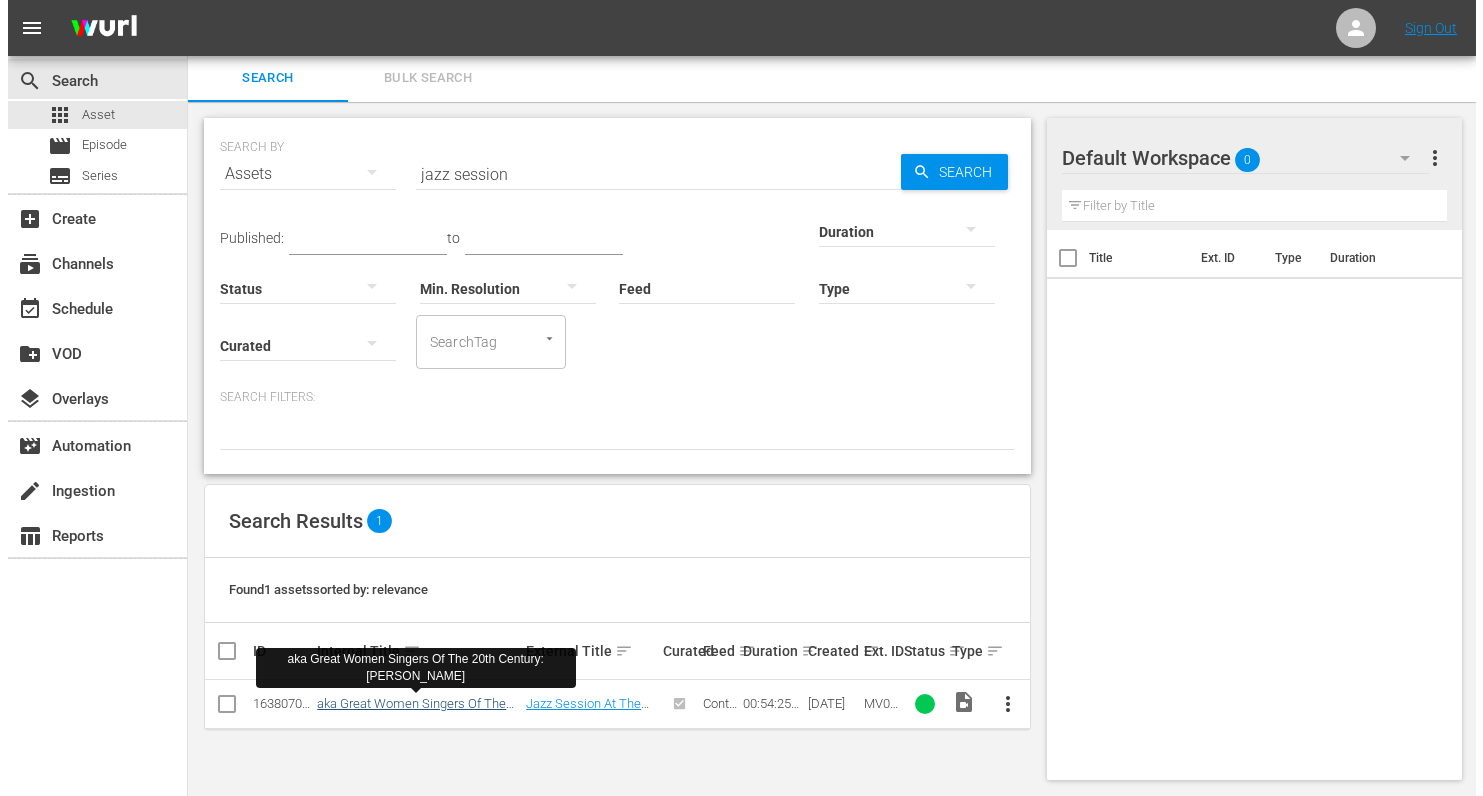 scroll, scrollTop: 0, scrollLeft: 0, axis: both 